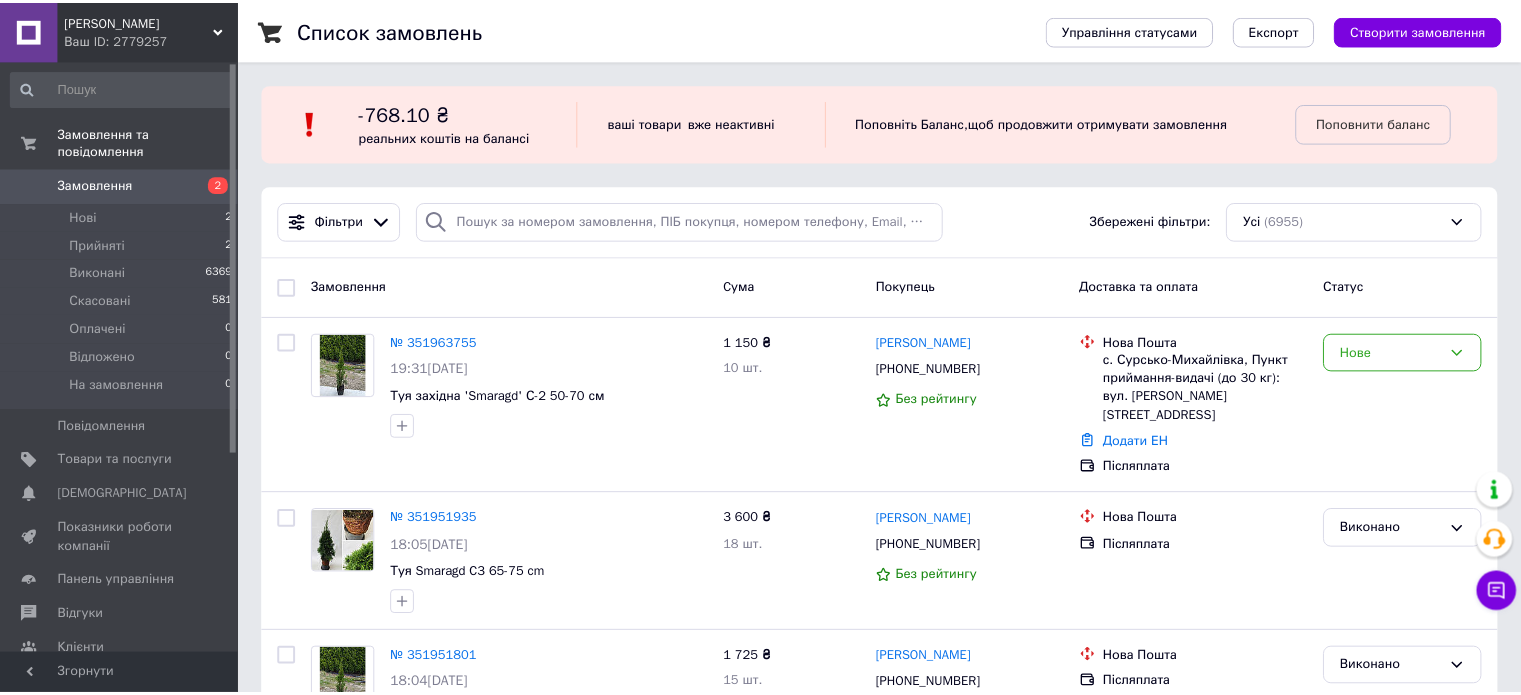 scroll, scrollTop: 0, scrollLeft: 0, axis: both 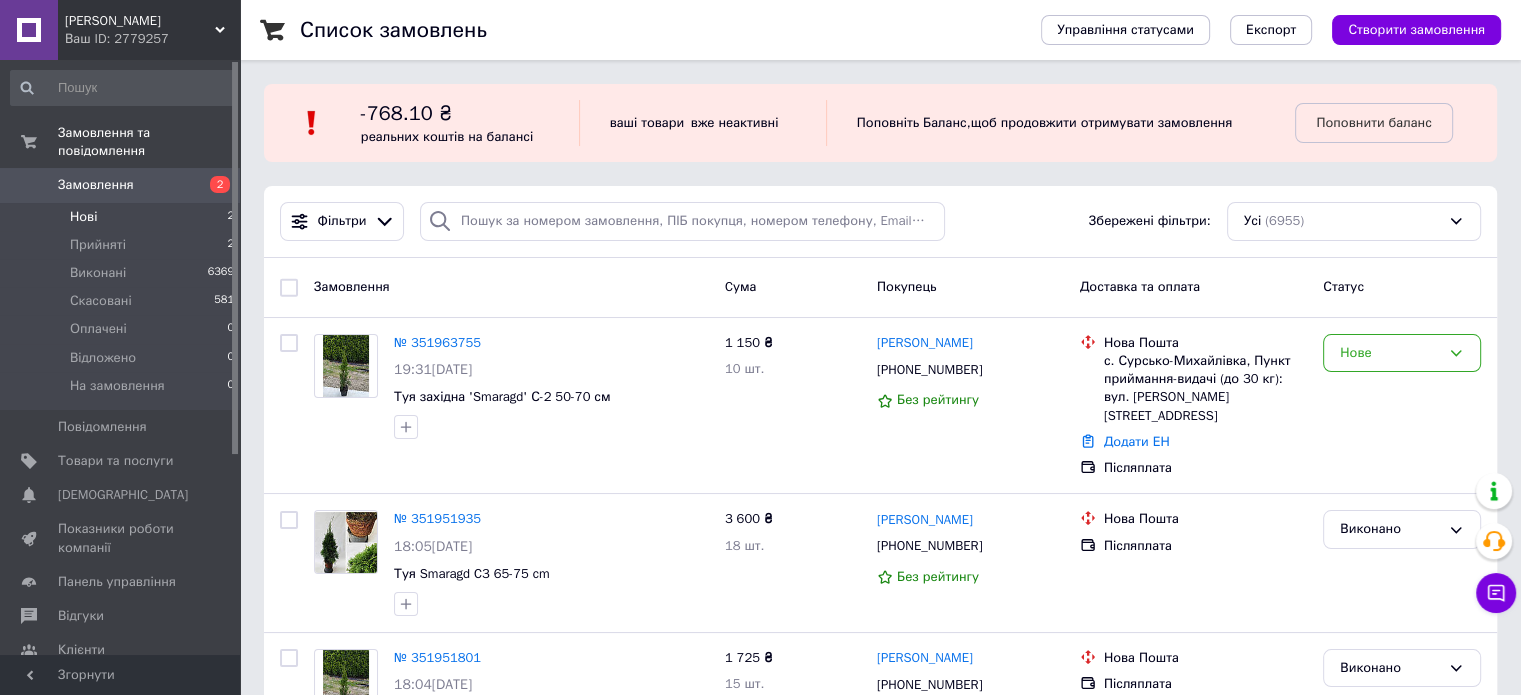 click on "Нові 2" at bounding box center (123, 217) 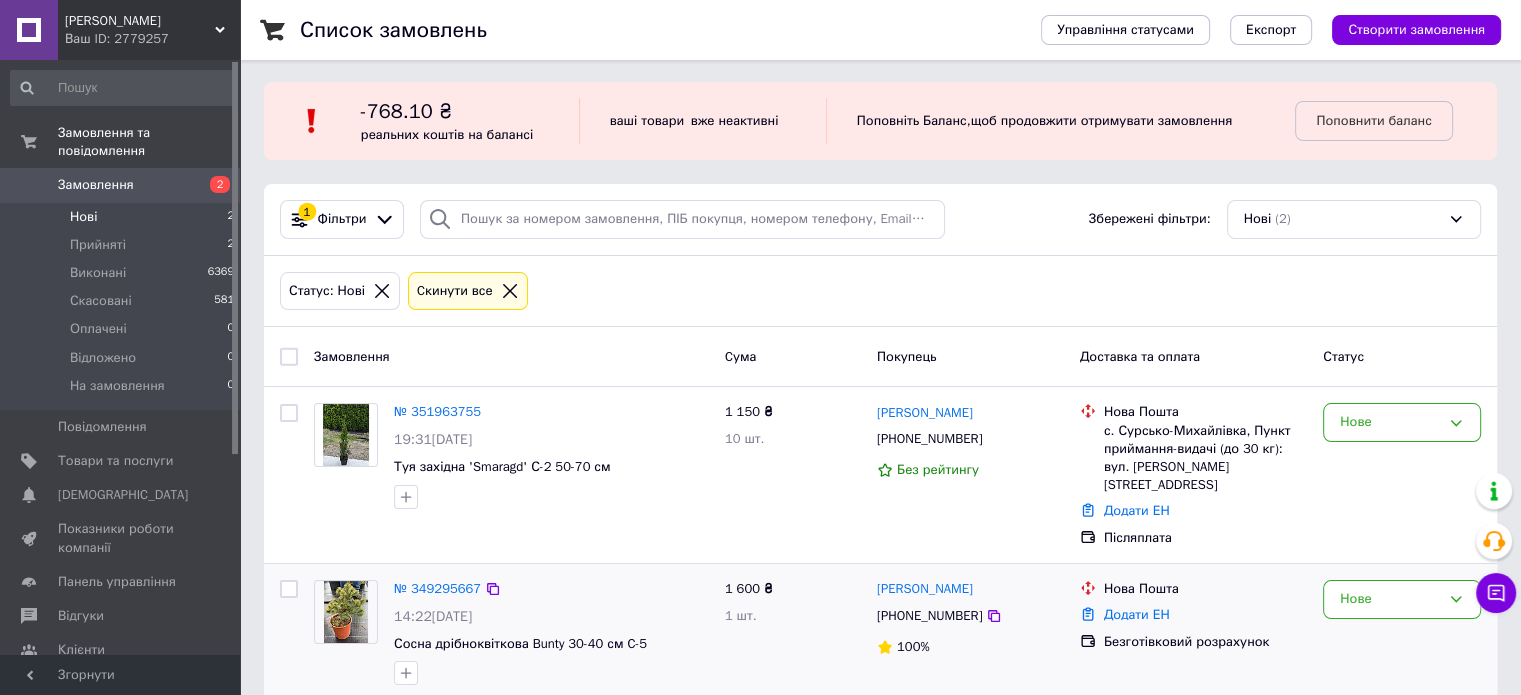 scroll, scrollTop: 0, scrollLeft: 0, axis: both 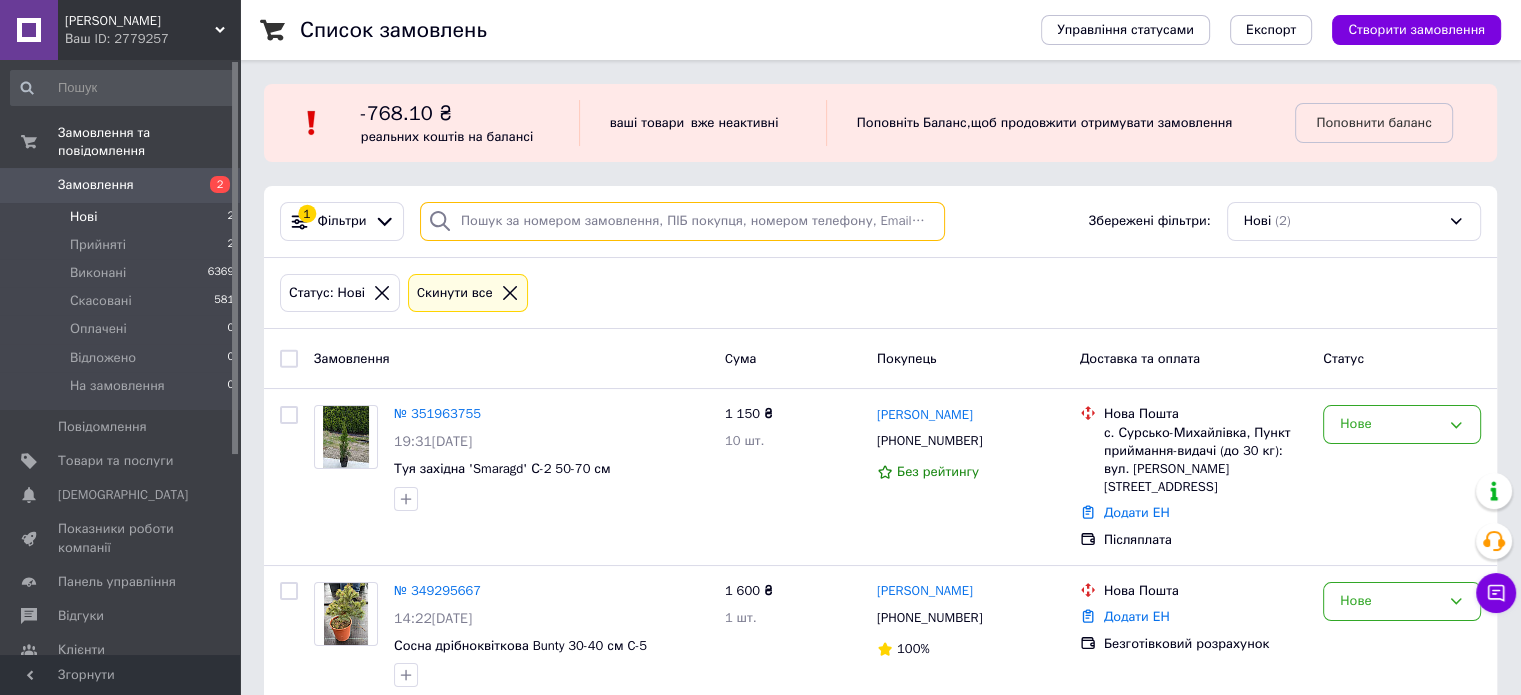 click at bounding box center (682, 221) 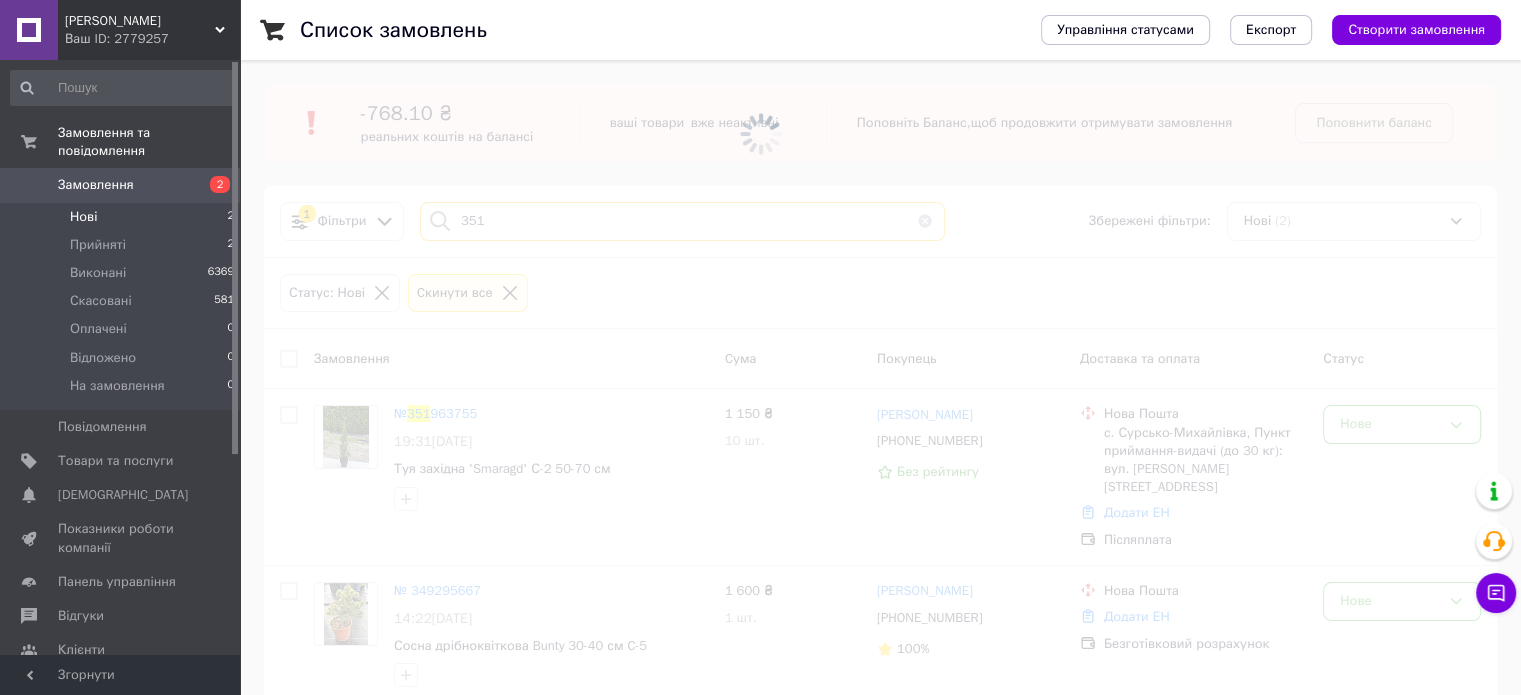 type on "351" 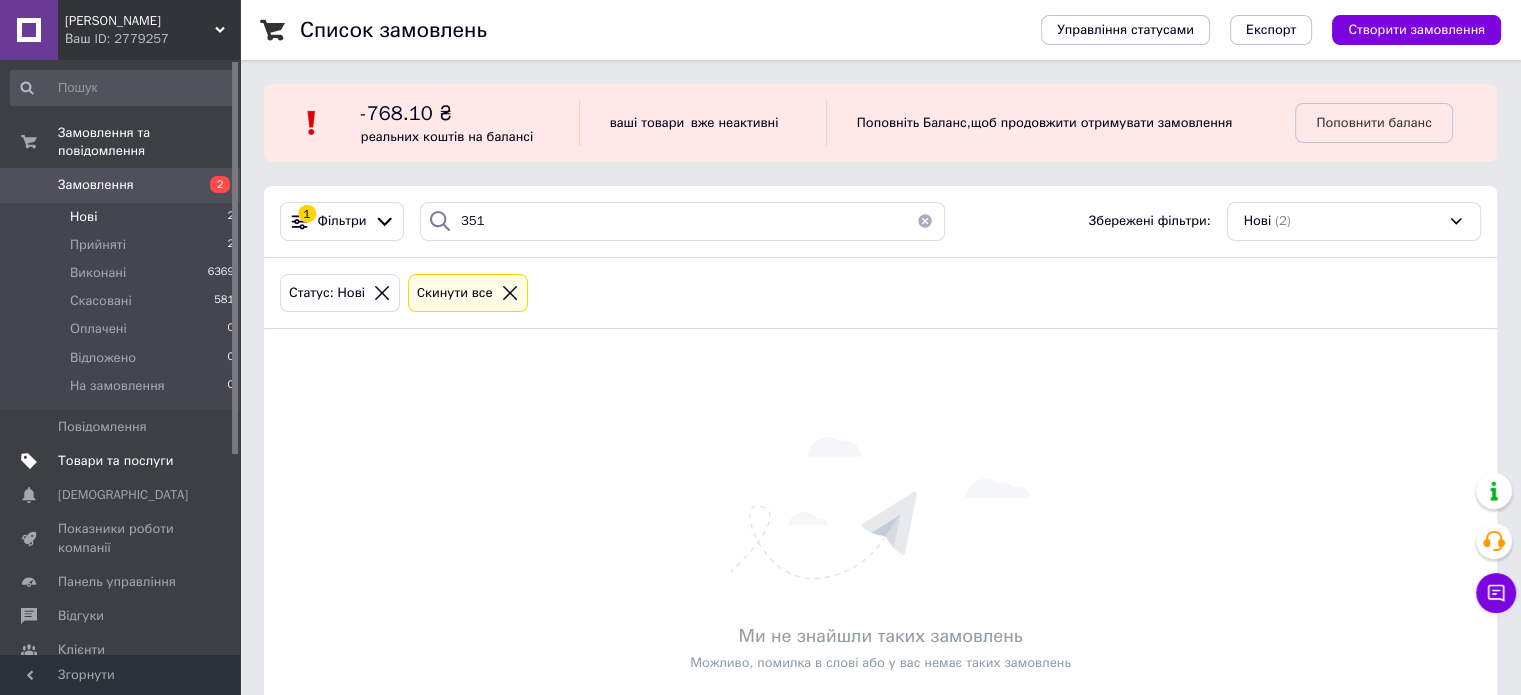 click on "Товари та послуги" at bounding box center [115, 461] 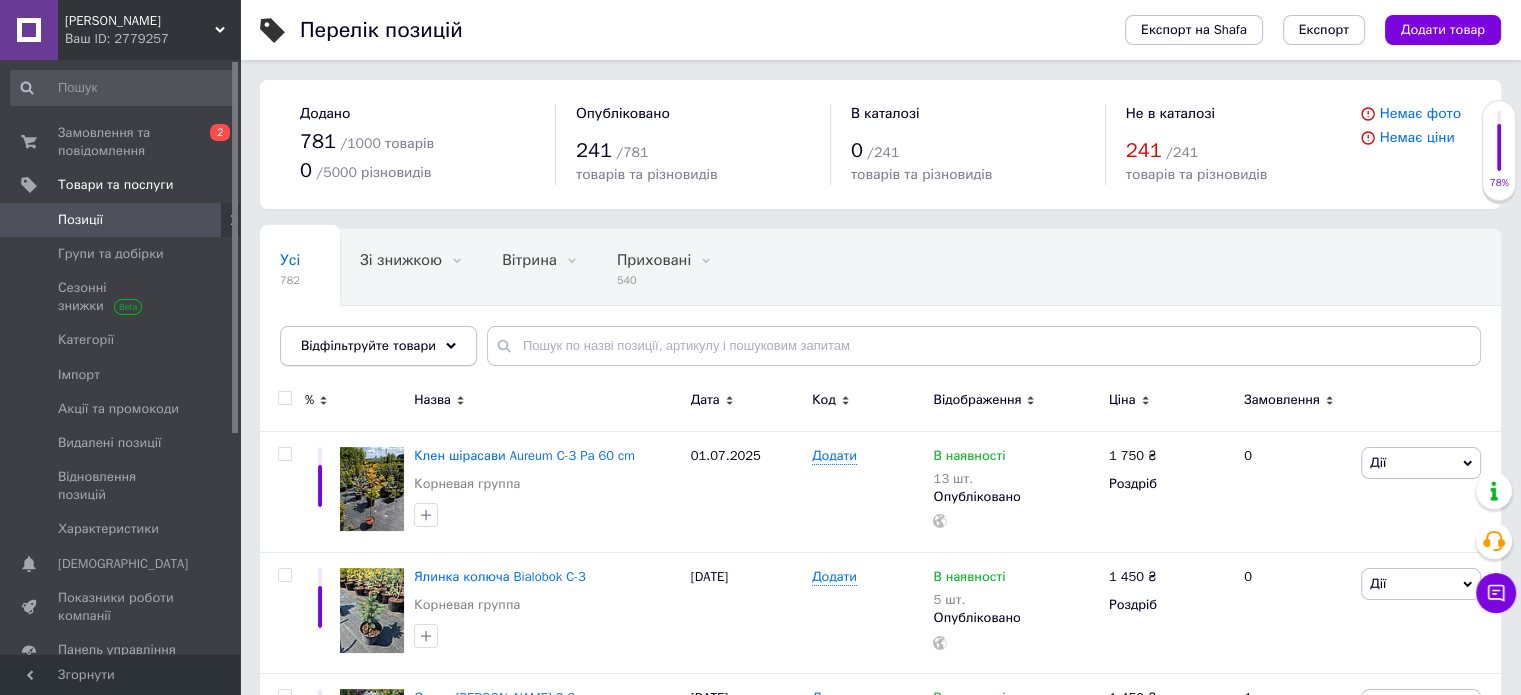 click on "Відфільтруйте товари" at bounding box center (368, 345) 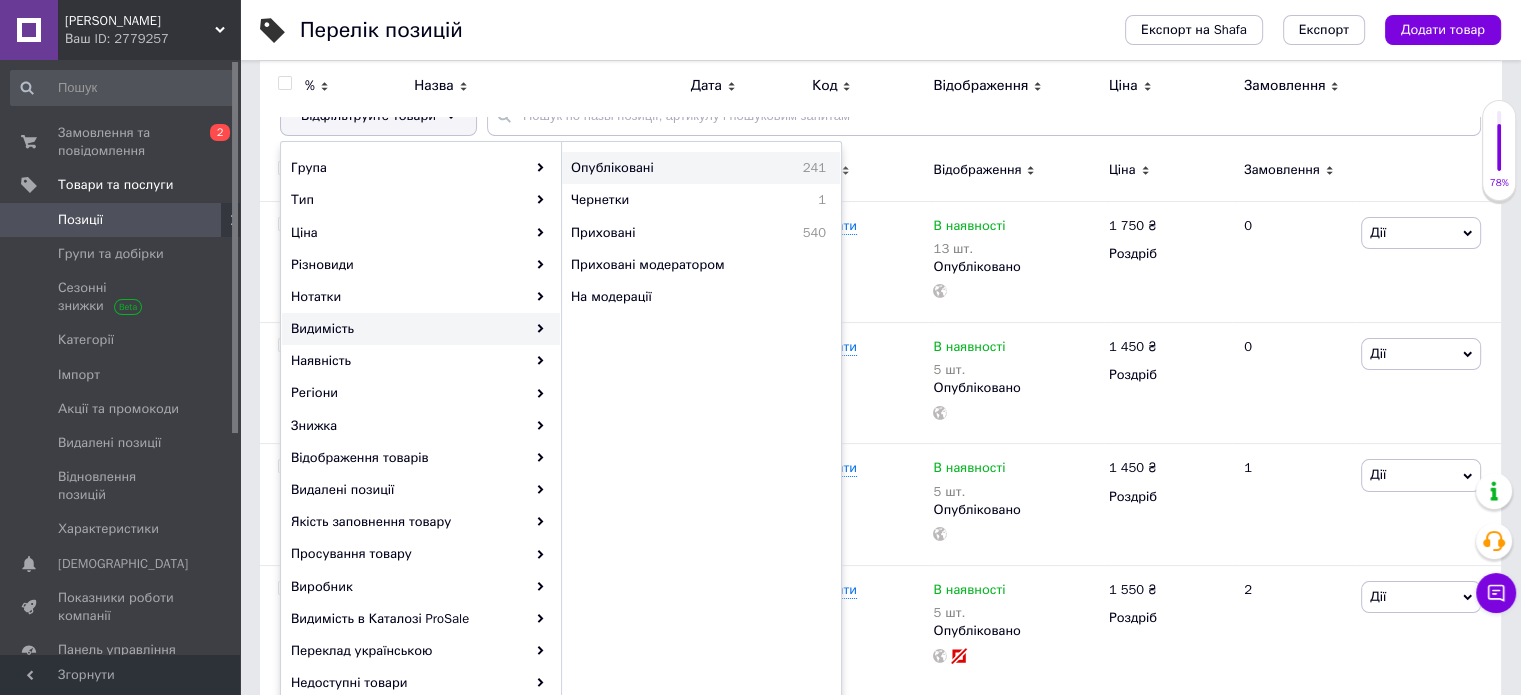 scroll, scrollTop: 200, scrollLeft: 0, axis: vertical 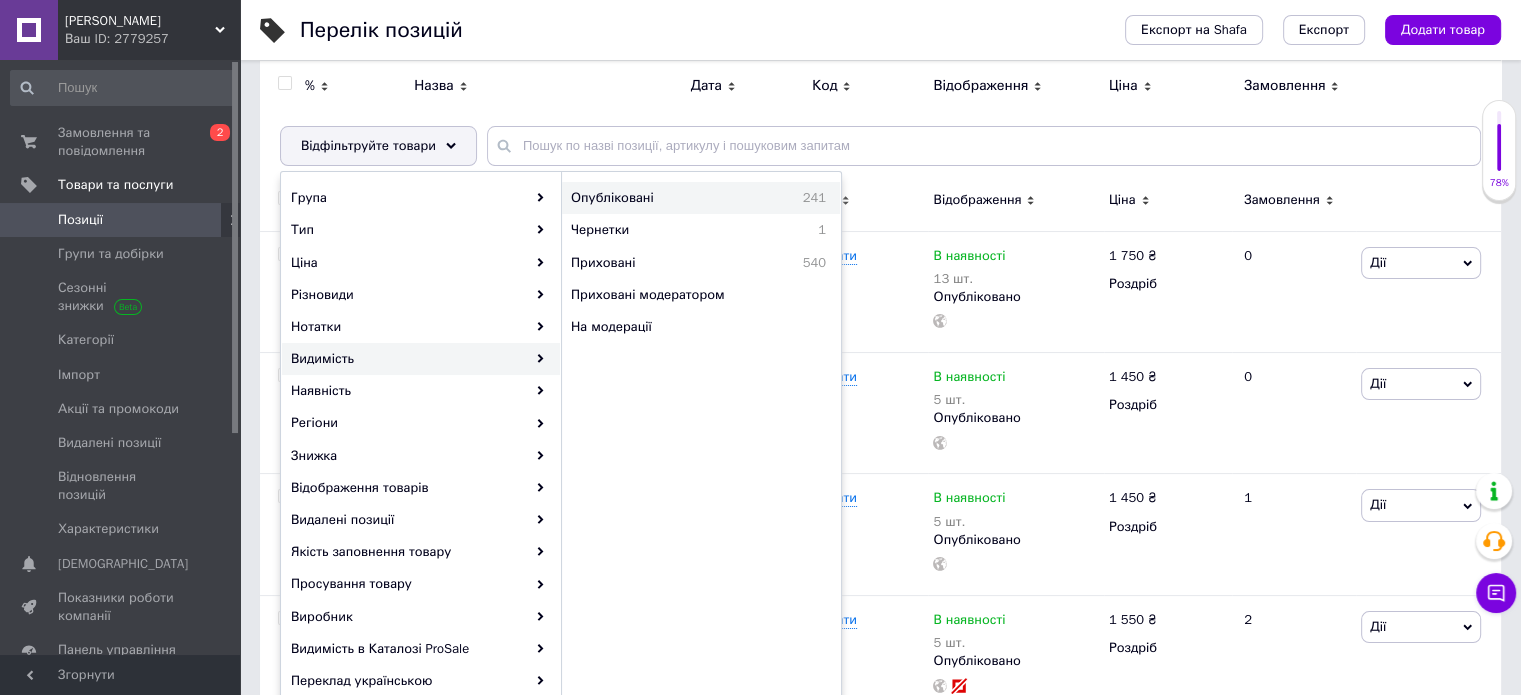 click on "Опубліковані" at bounding box center [662, 198] 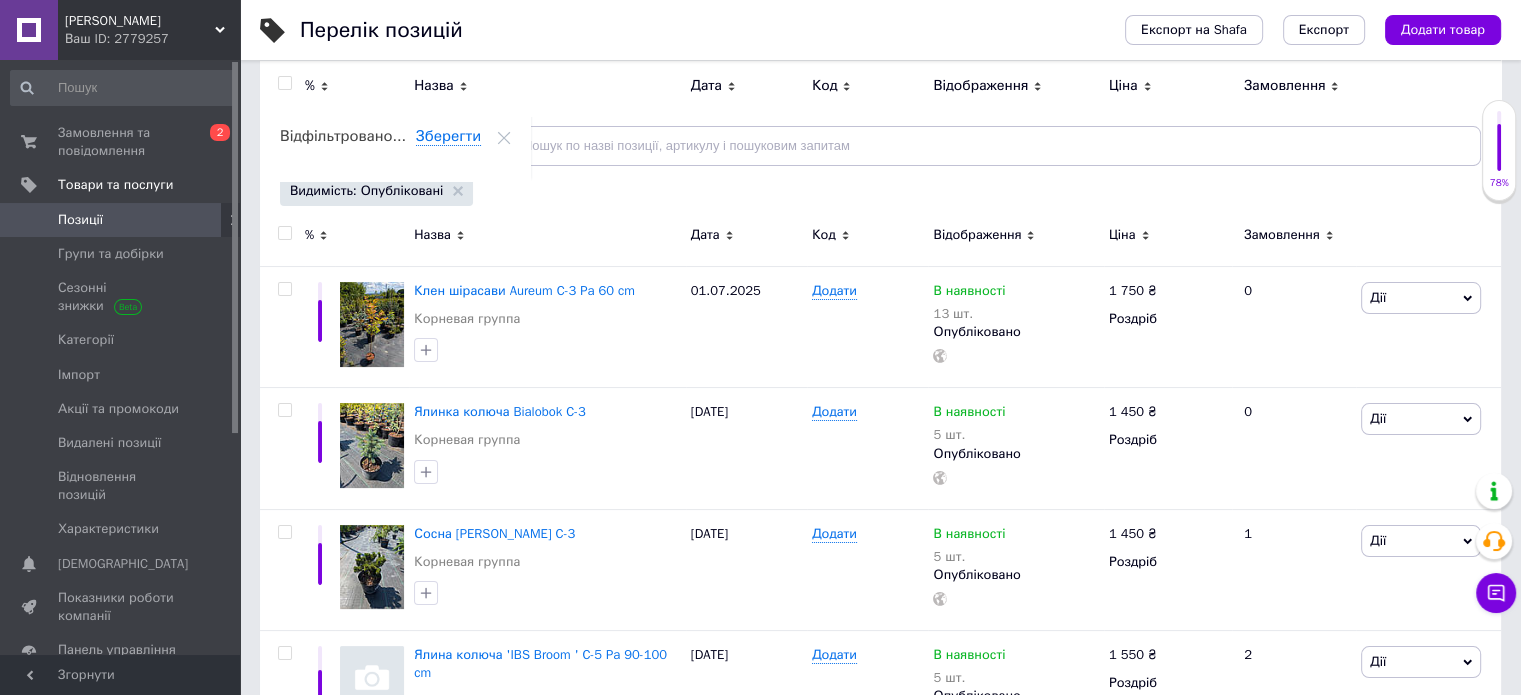 click on "Відфільтруйте товари" at bounding box center (378, 146) 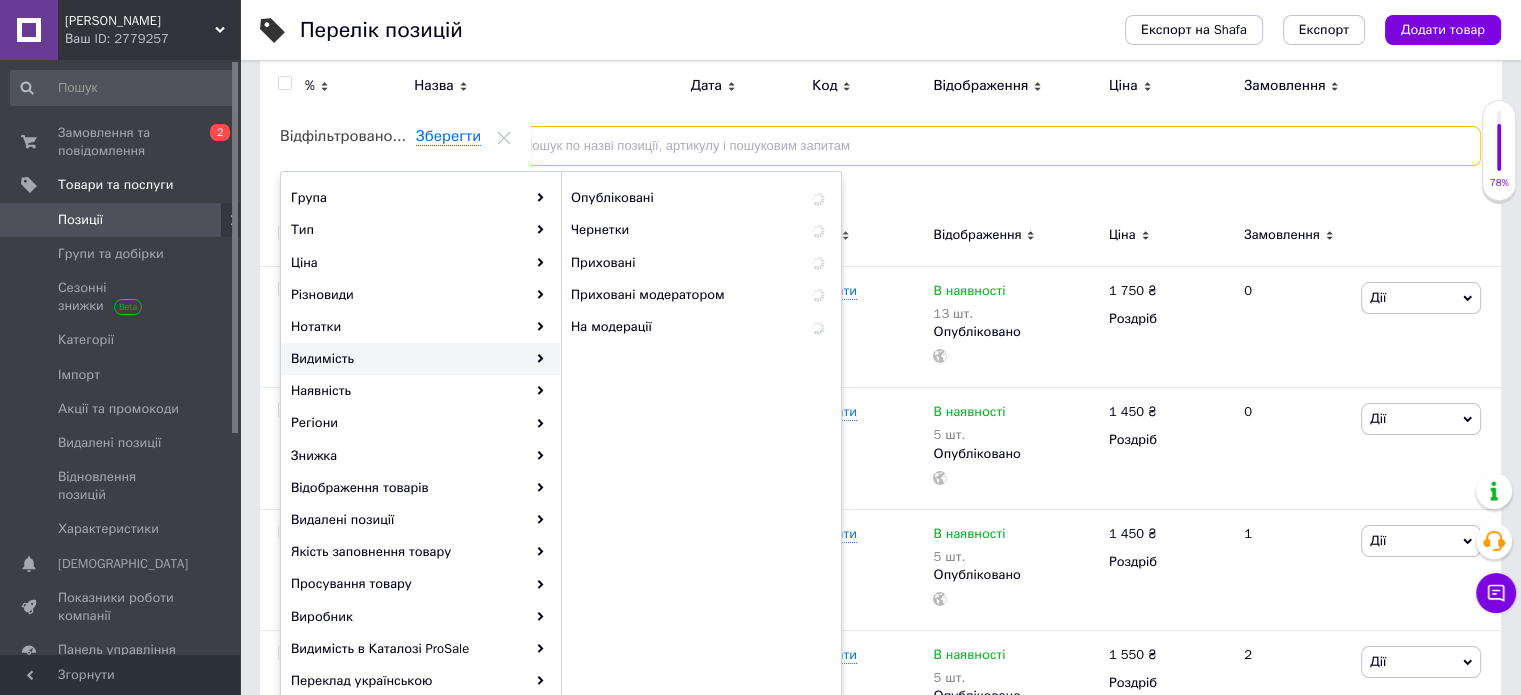 click at bounding box center (984, 146) 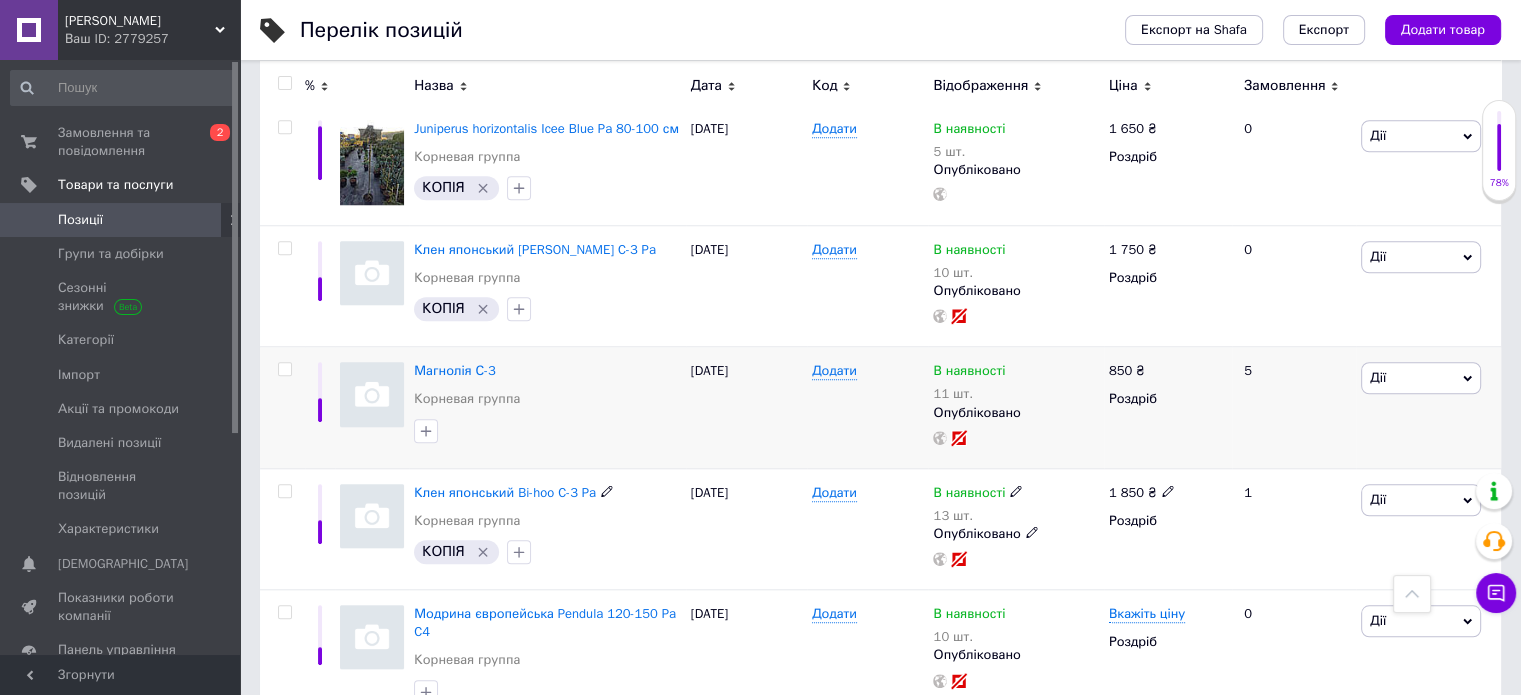 scroll, scrollTop: 1800, scrollLeft: 0, axis: vertical 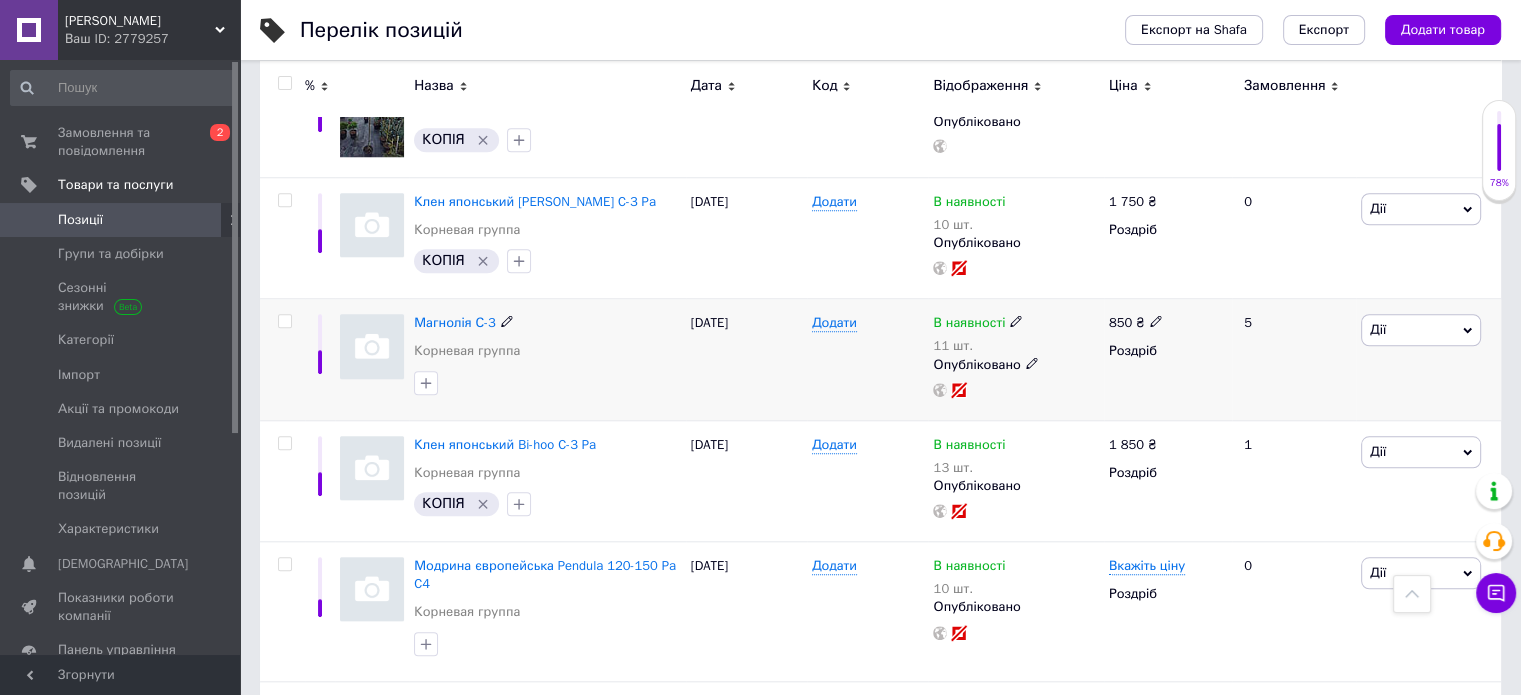 click 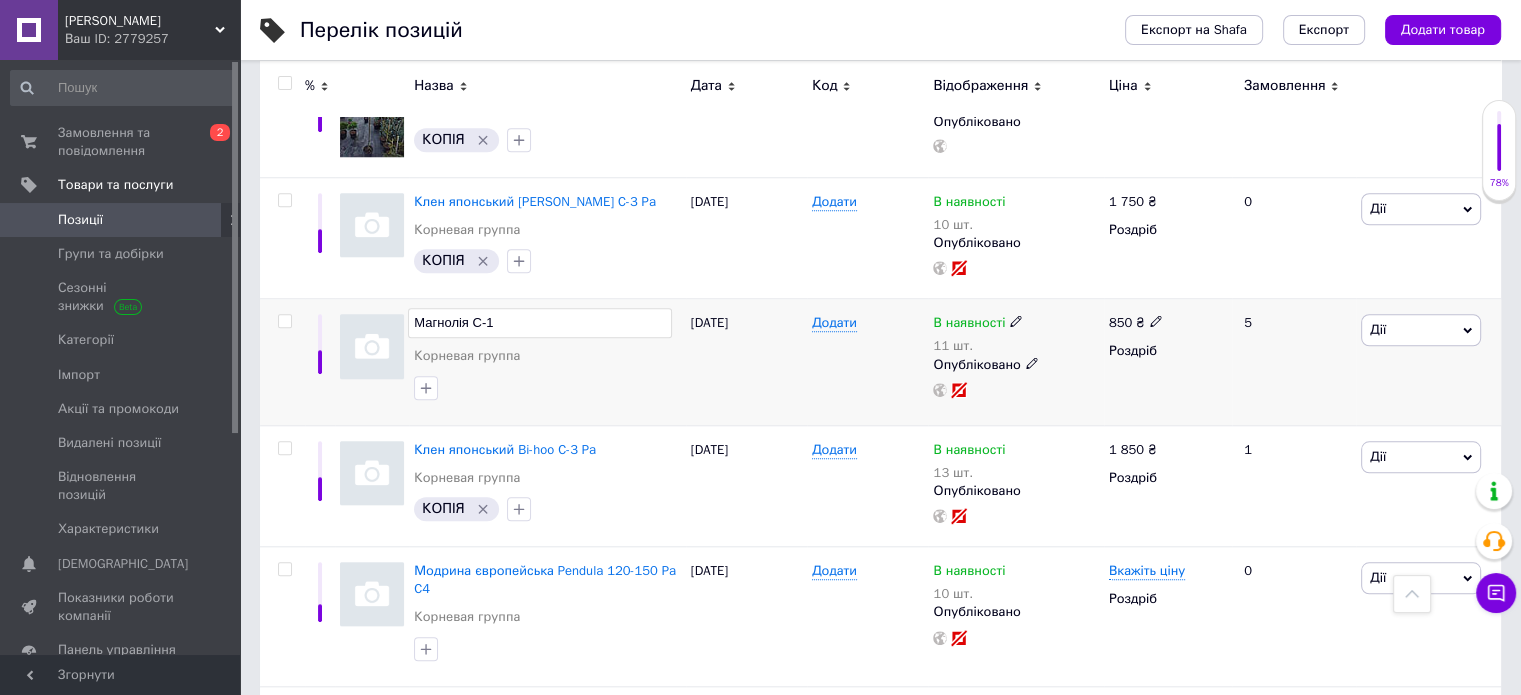 type on "Магнолія С-10" 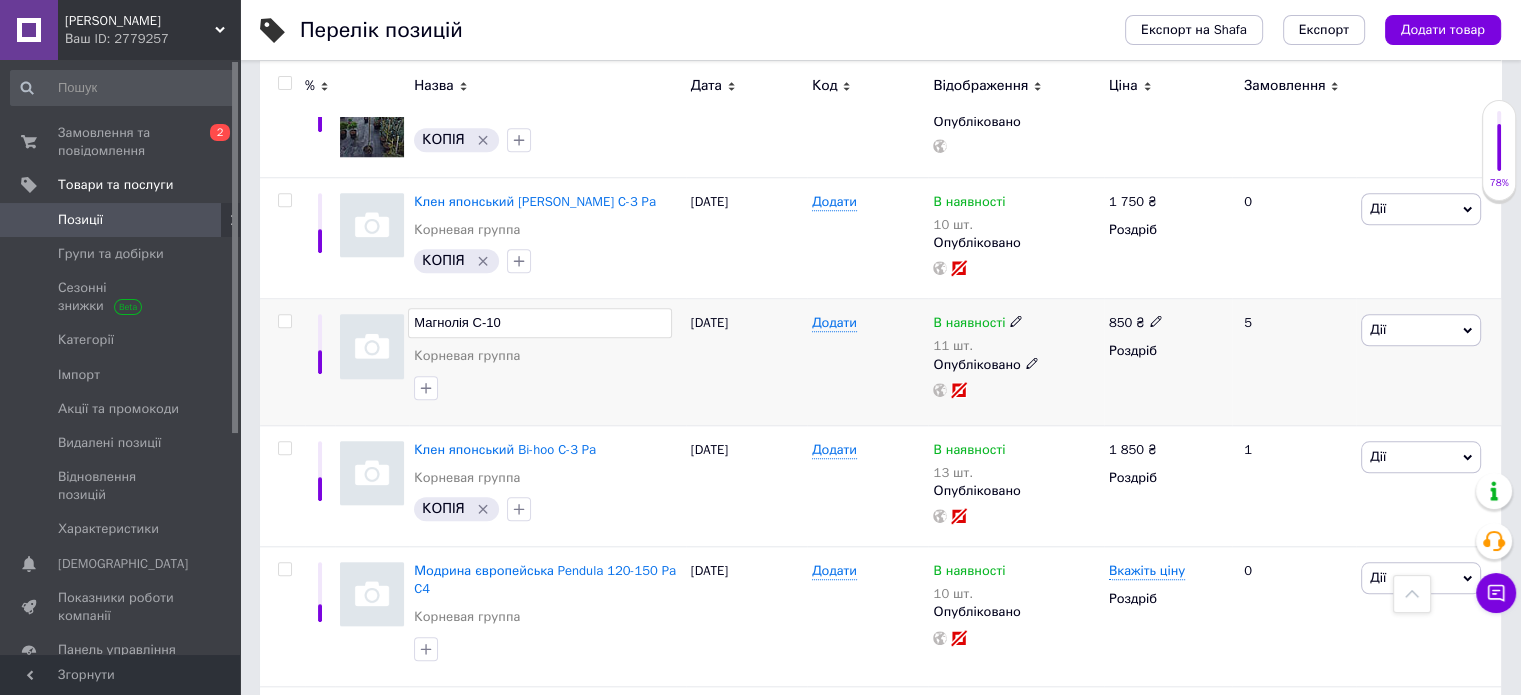 click on "Магнолія С-10 Корневая группа" at bounding box center [547, 362] 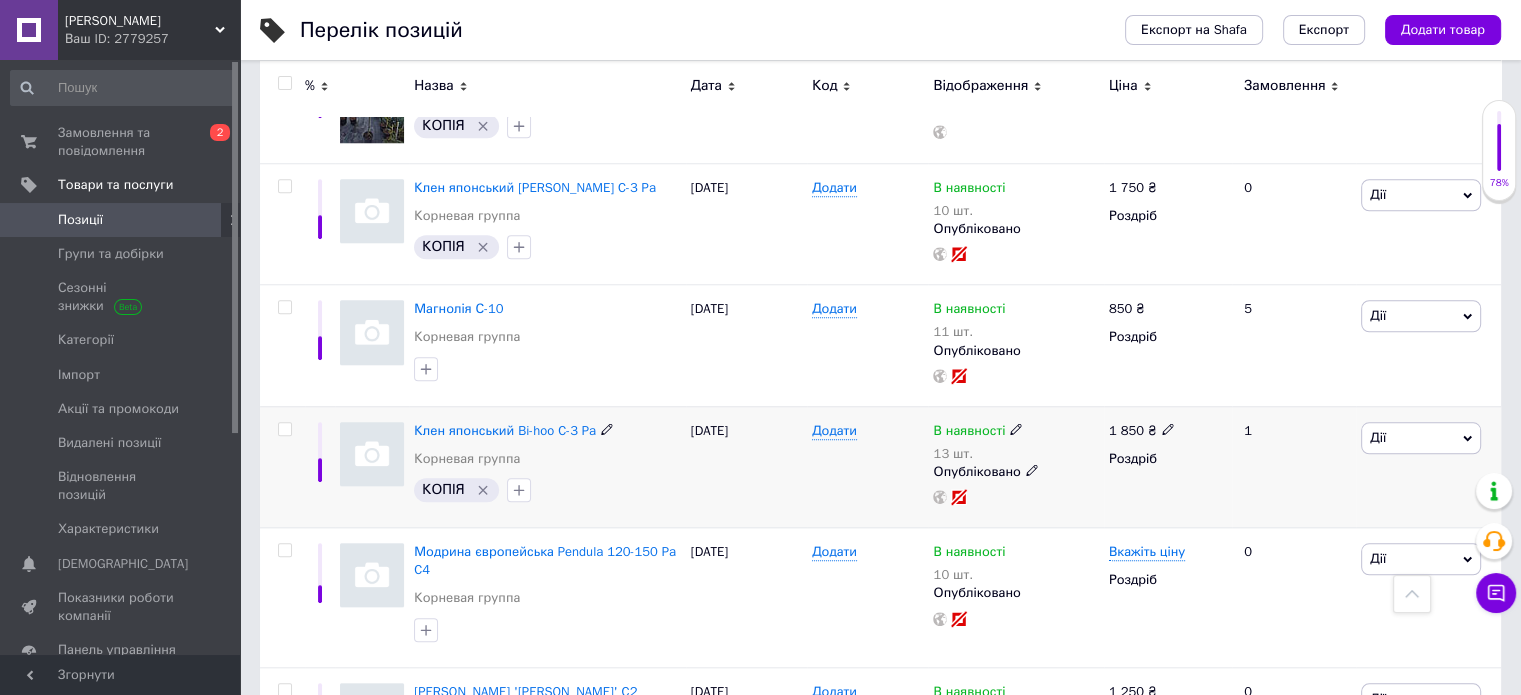 scroll, scrollTop: 2000, scrollLeft: 0, axis: vertical 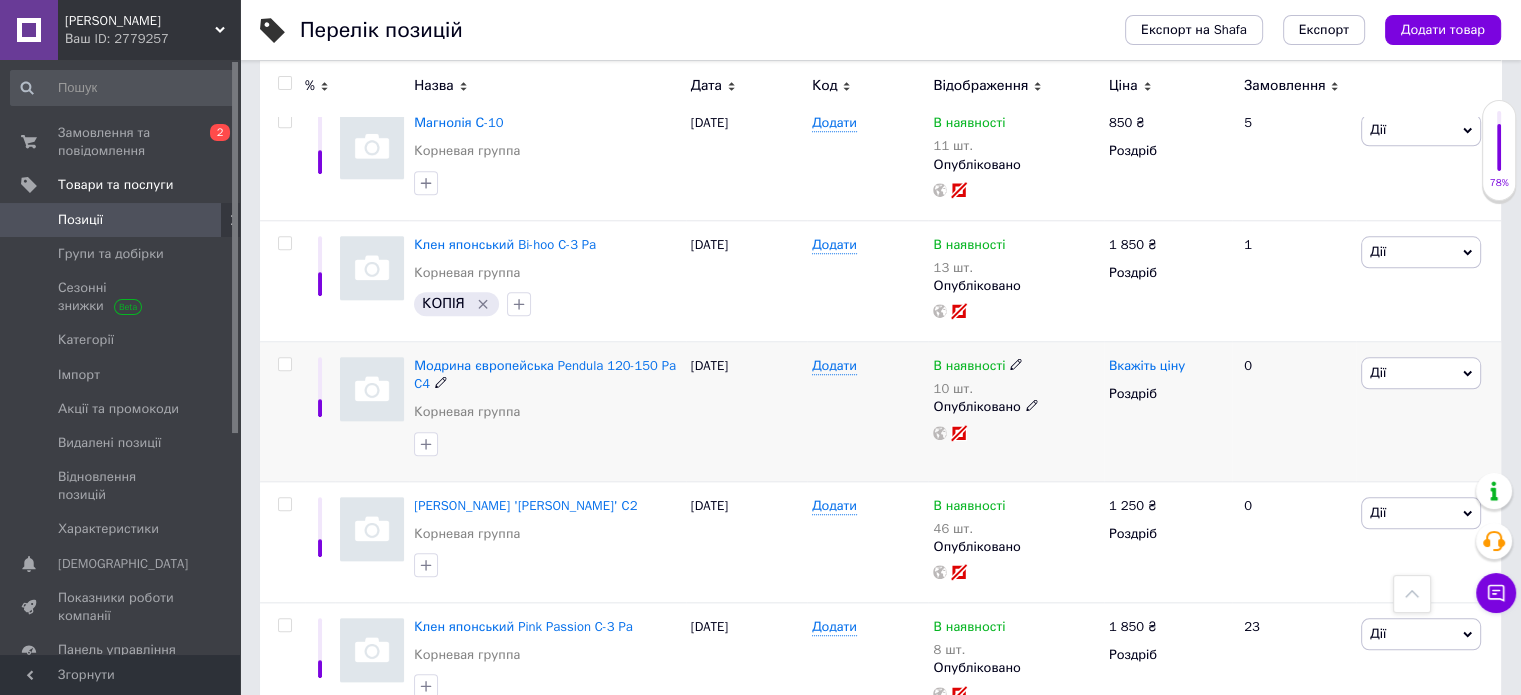 click on "Вкажіть ціну" at bounding box center (1147, 366) 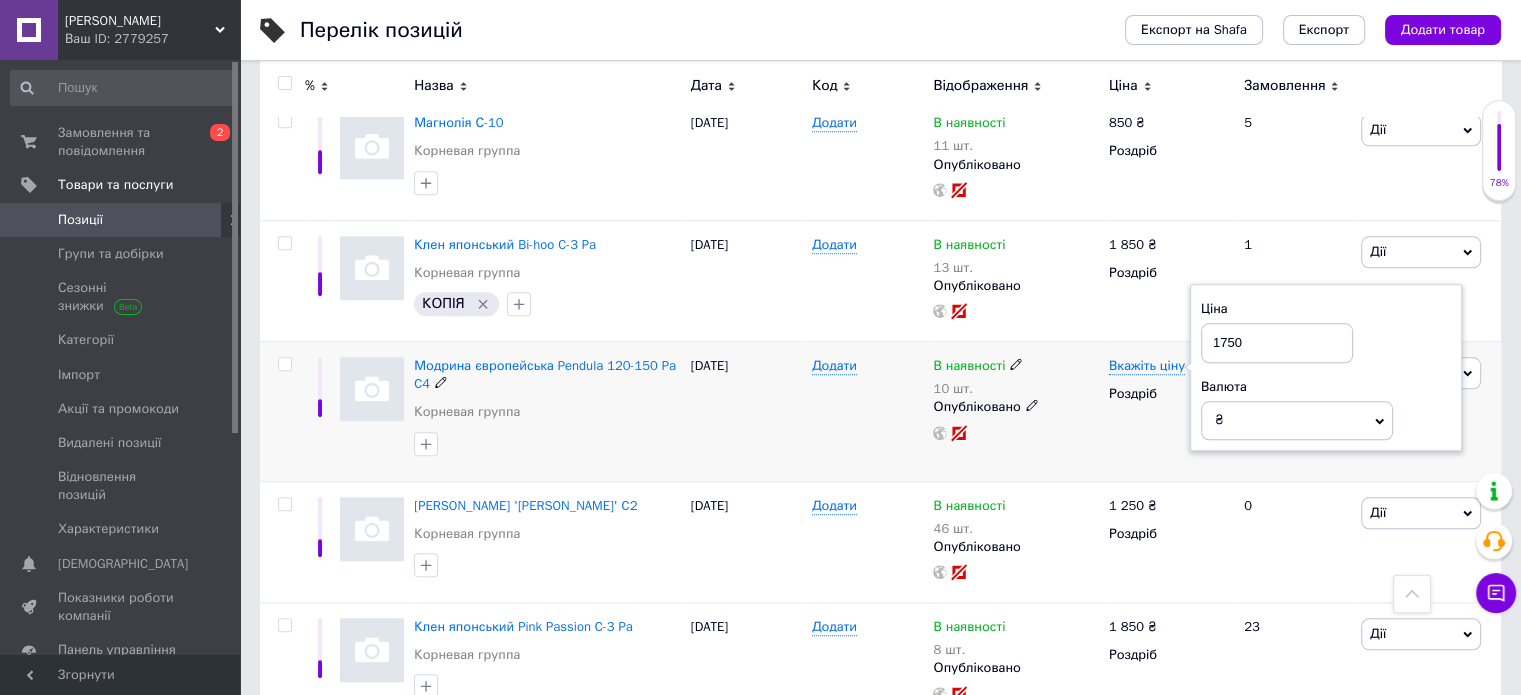 type on "1750" 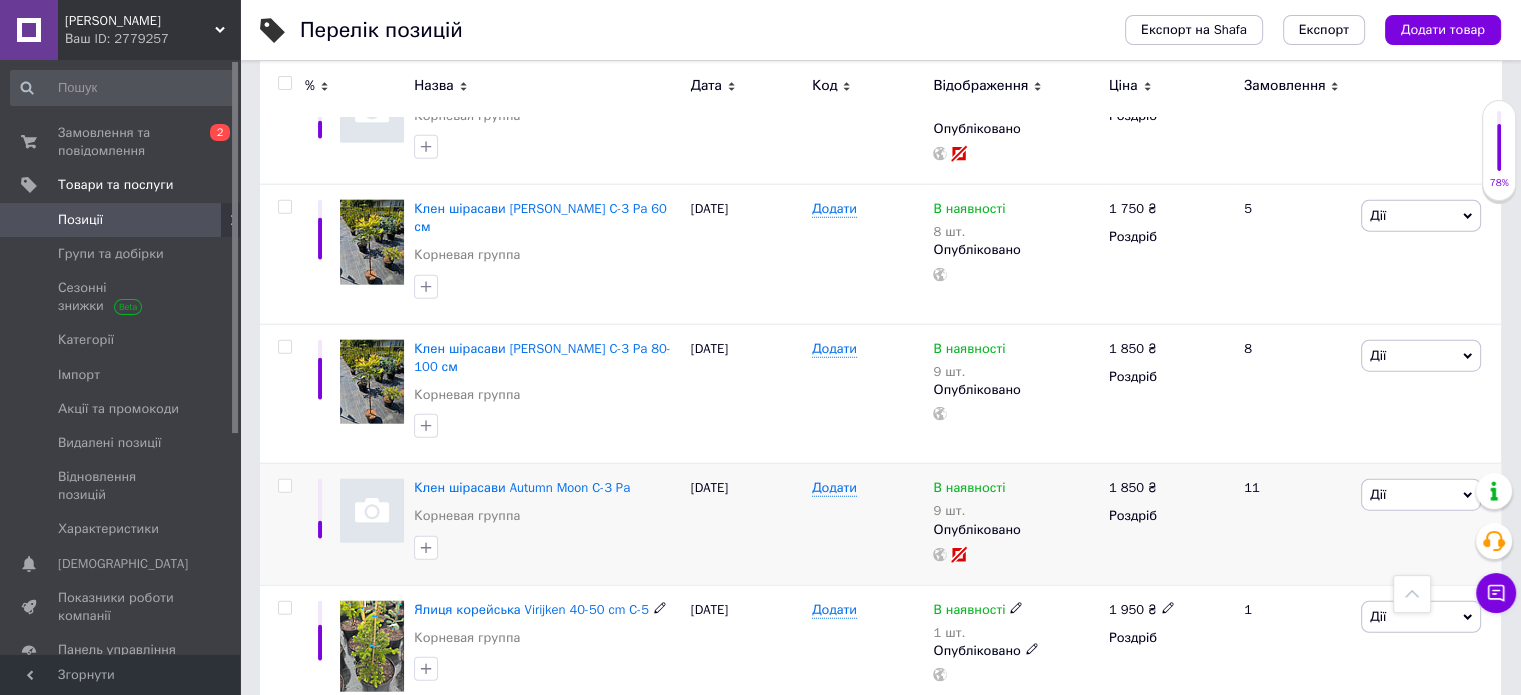 scroll, scrollTop: 5000, scrollLeft: 0, axis: vertical 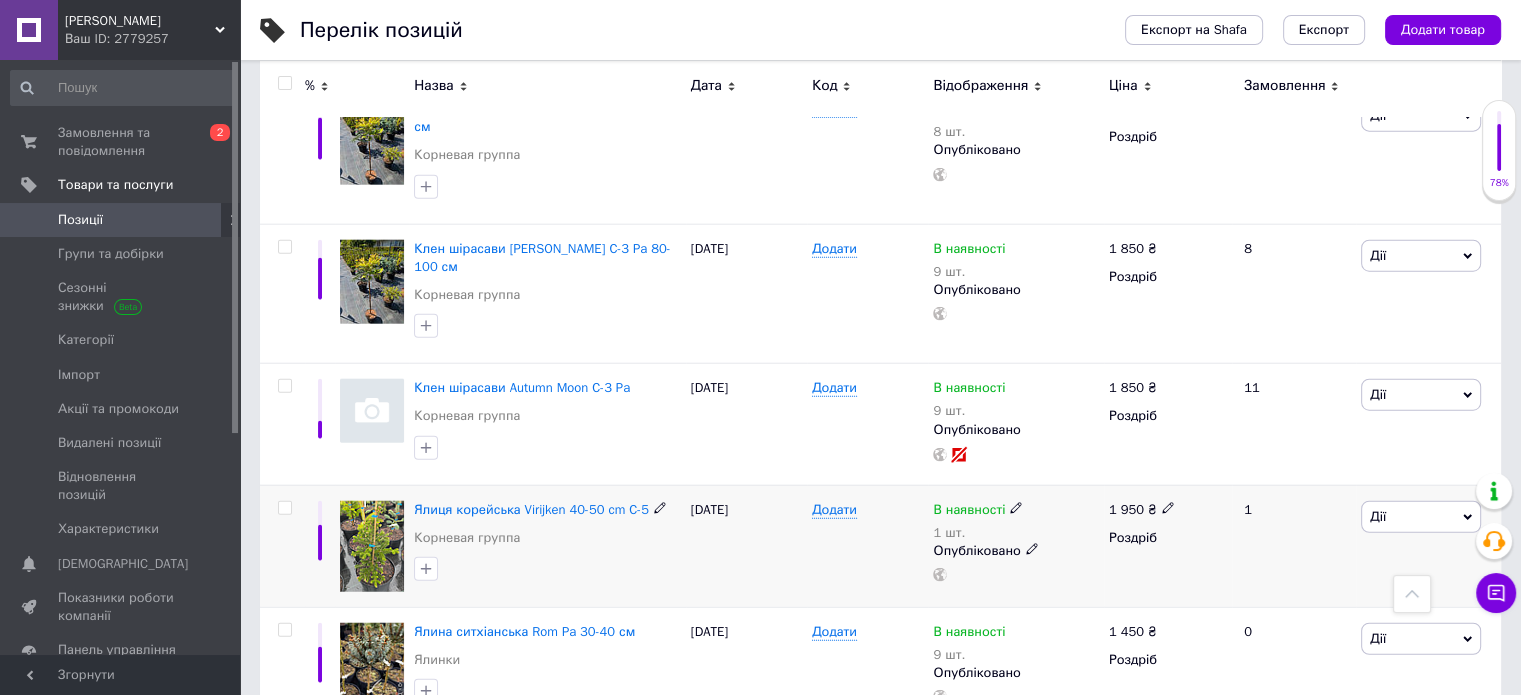click 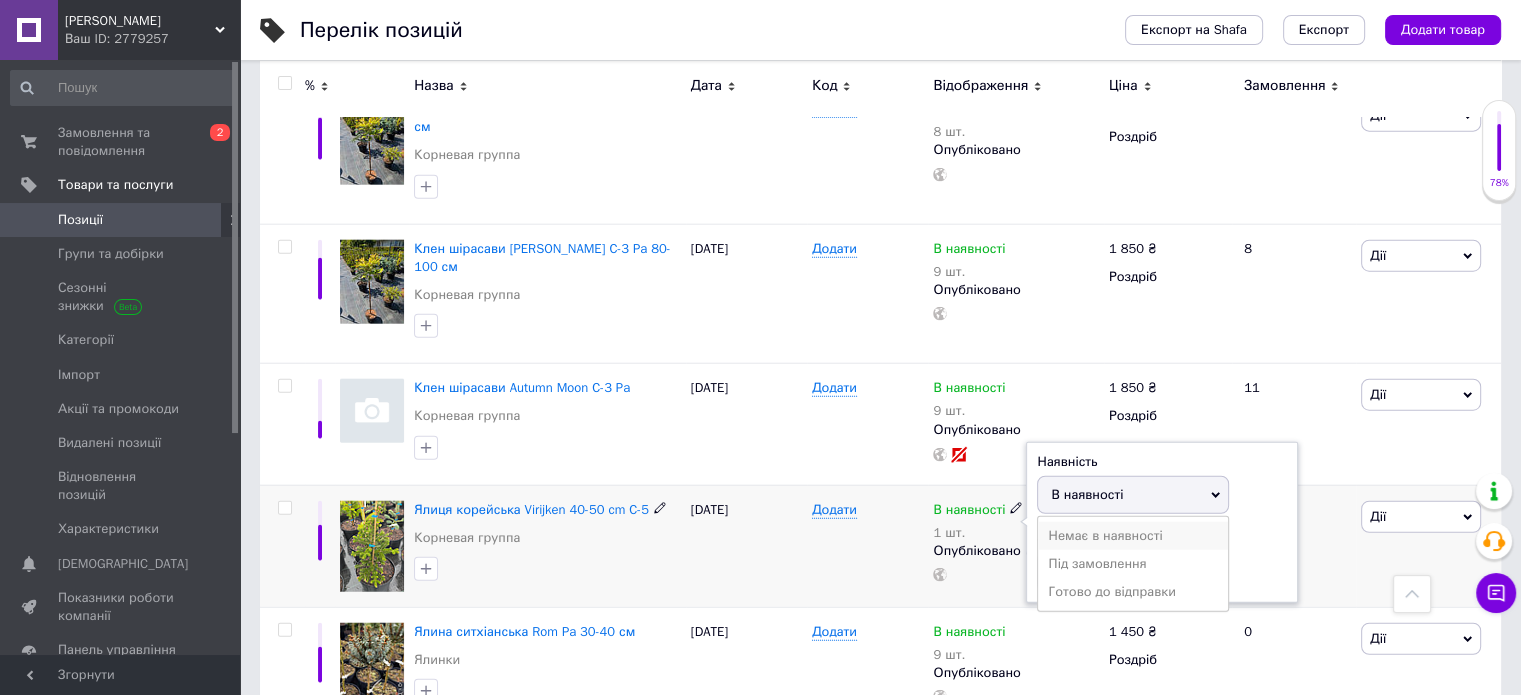 click on "Немає в наявності" at bounding box center (1133, 536) 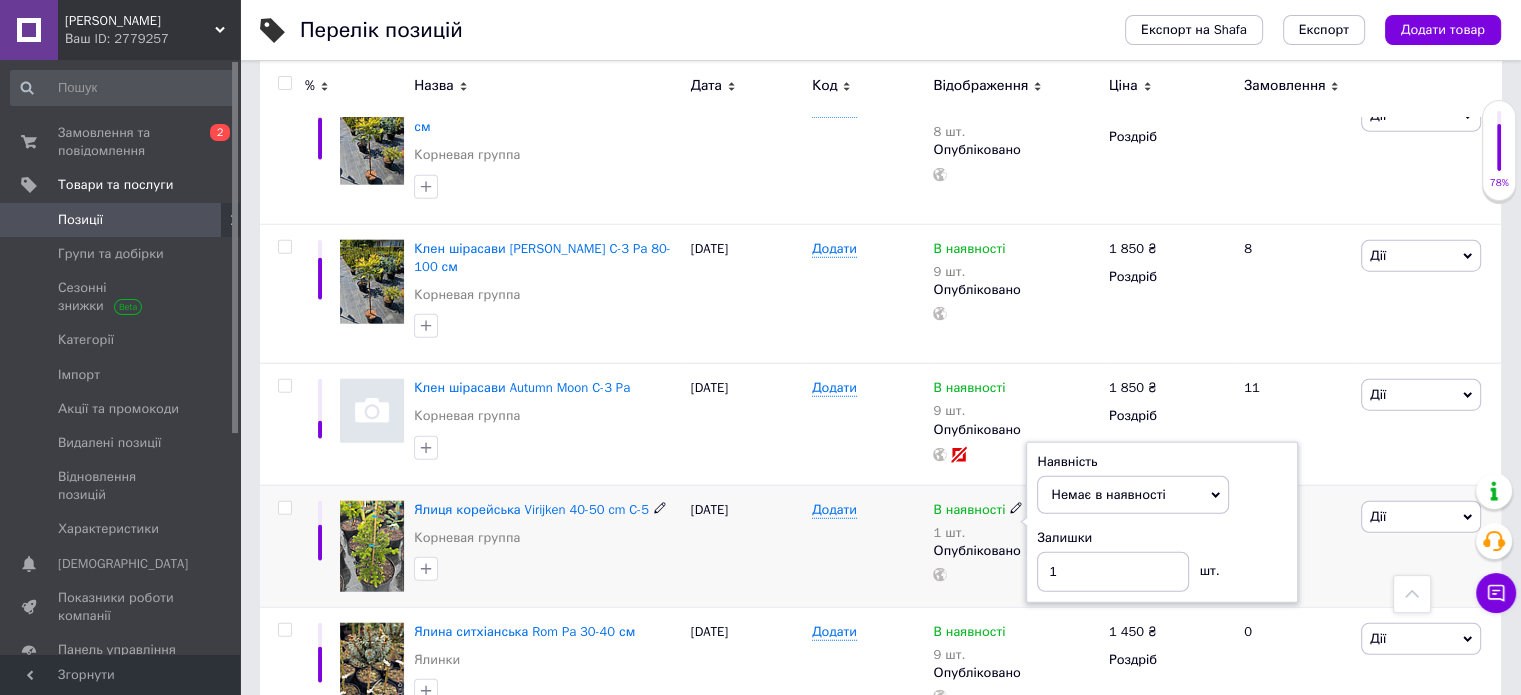 click on "Додати" at bounding box center (867, 546) 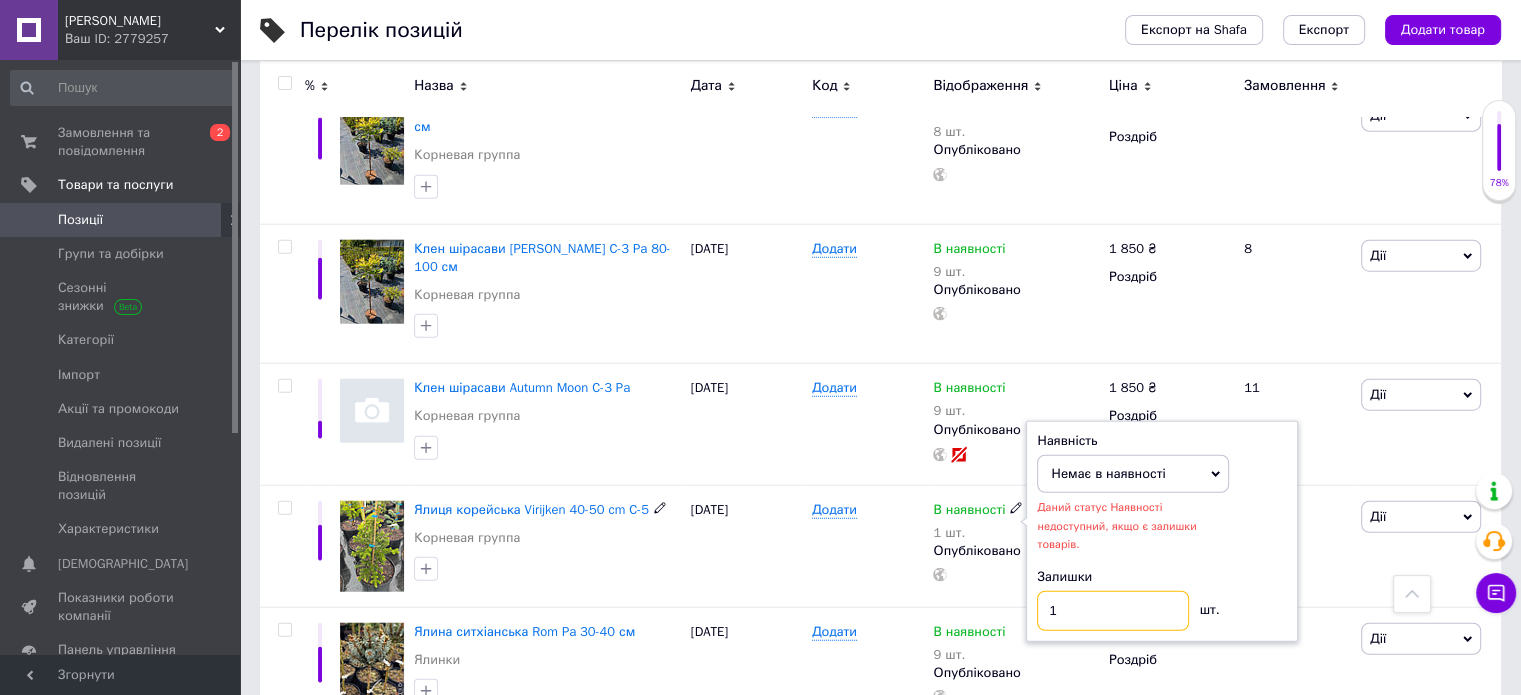 click on "1" at bounding box center (1113, 611) 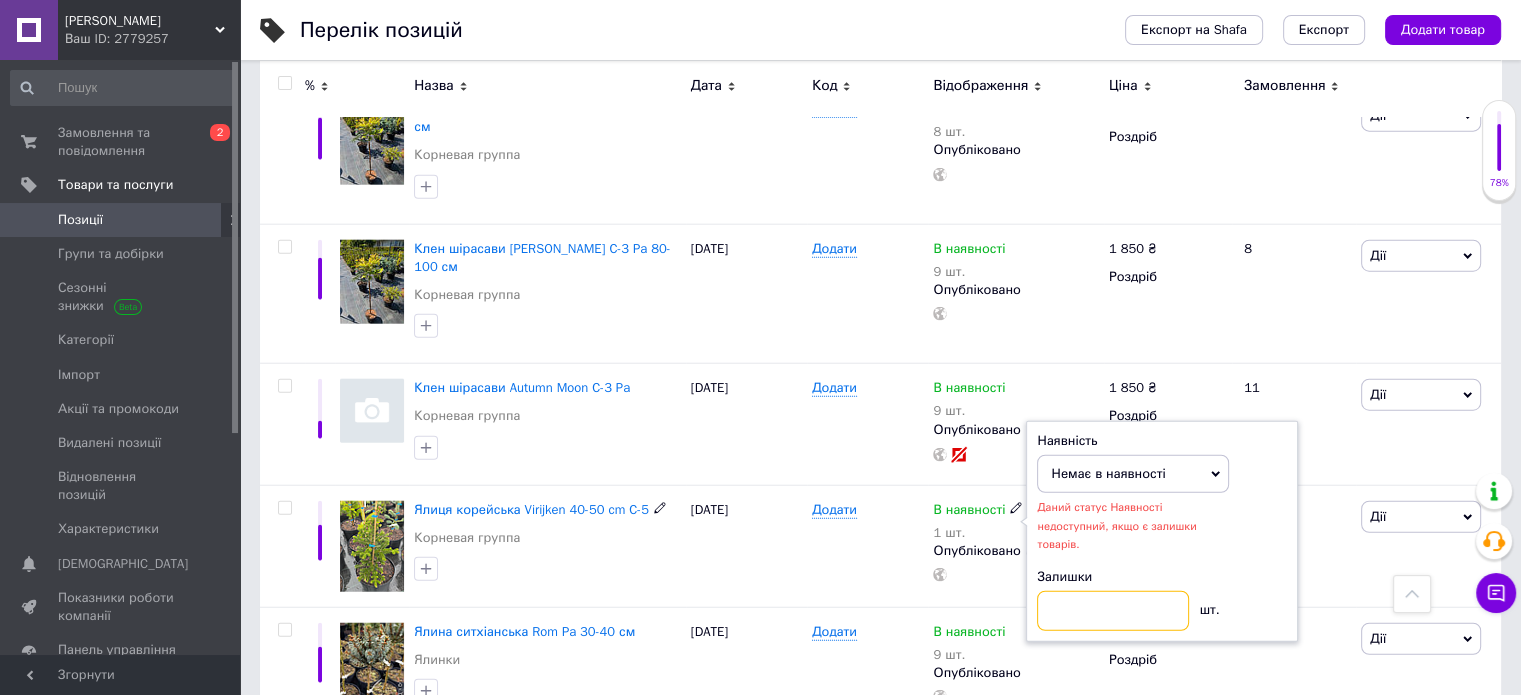 type 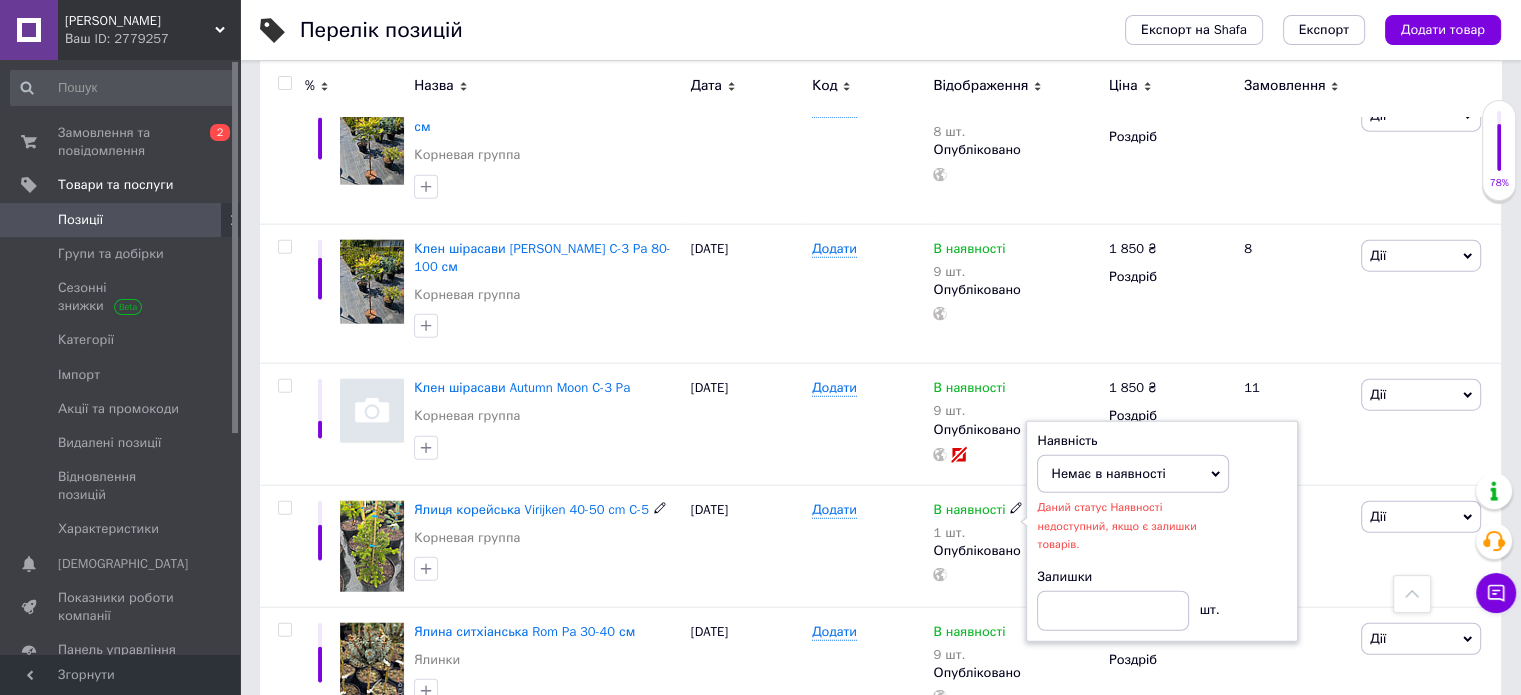 click on "Додати" at bounding box center [867, 546] 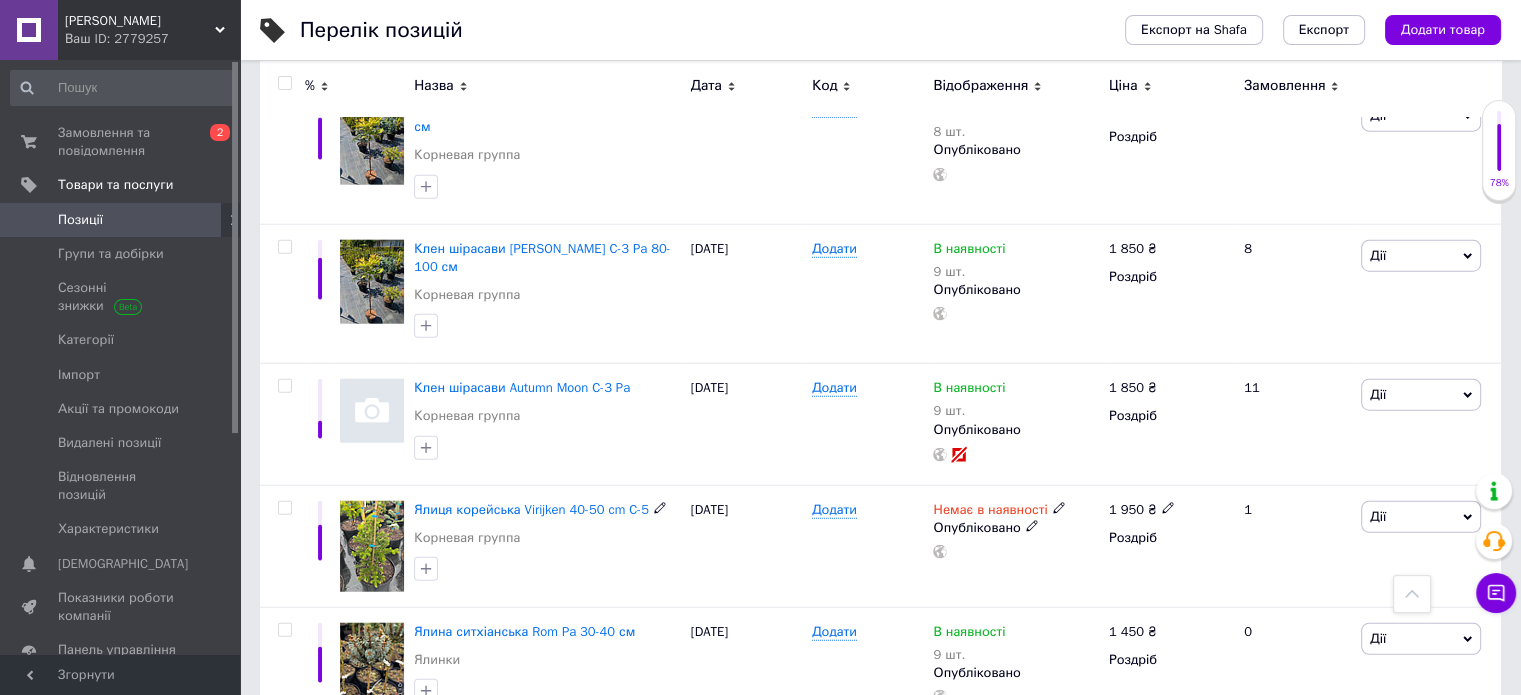 click on "Дії" at bounding box center (1421, 517) 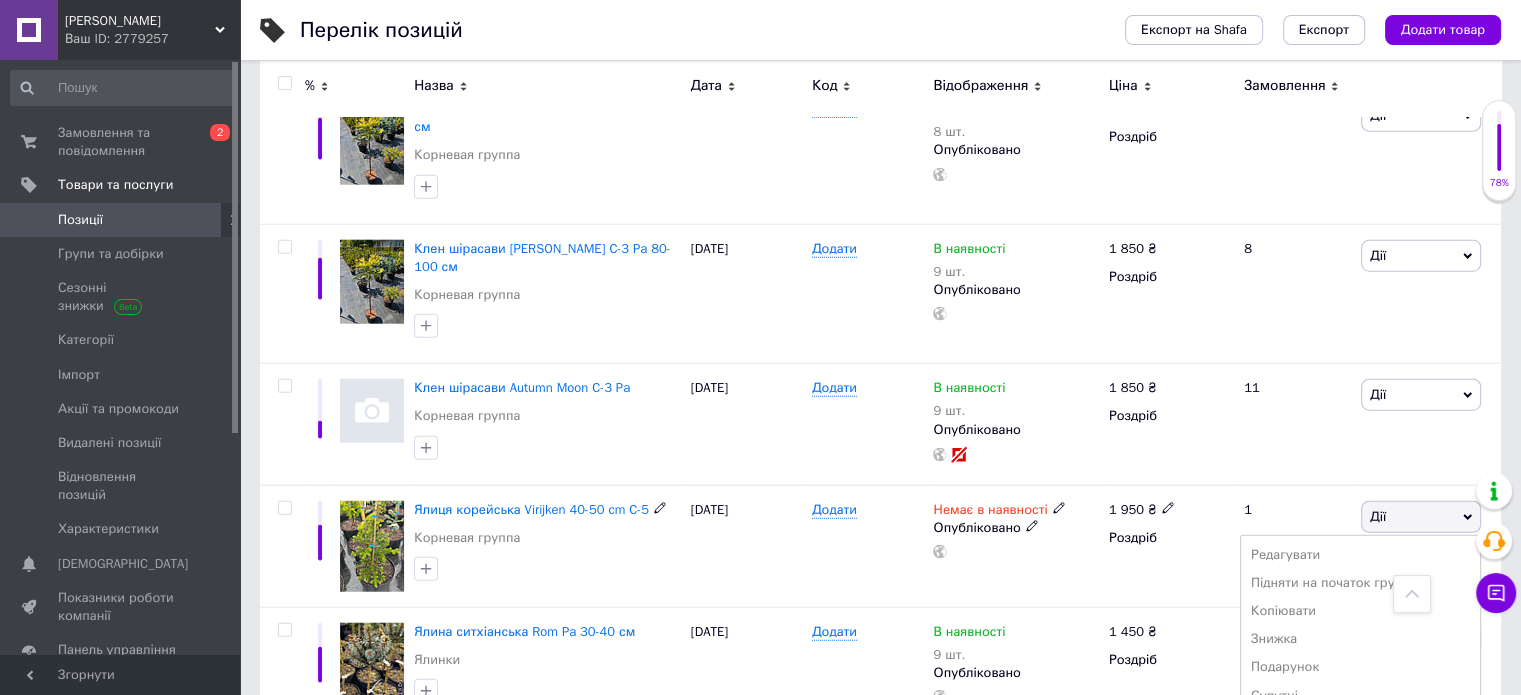 click on "Приховати" at bounding box center [1360, 724] 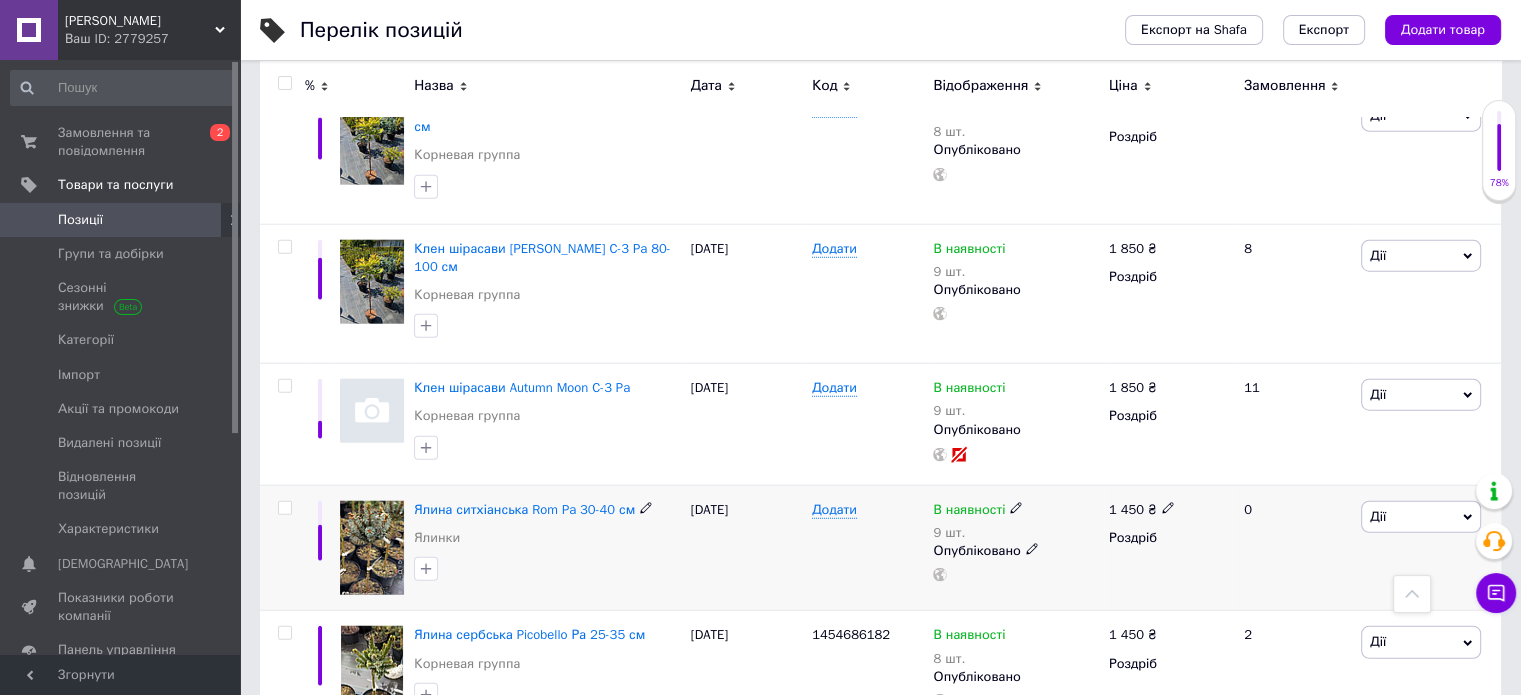 click 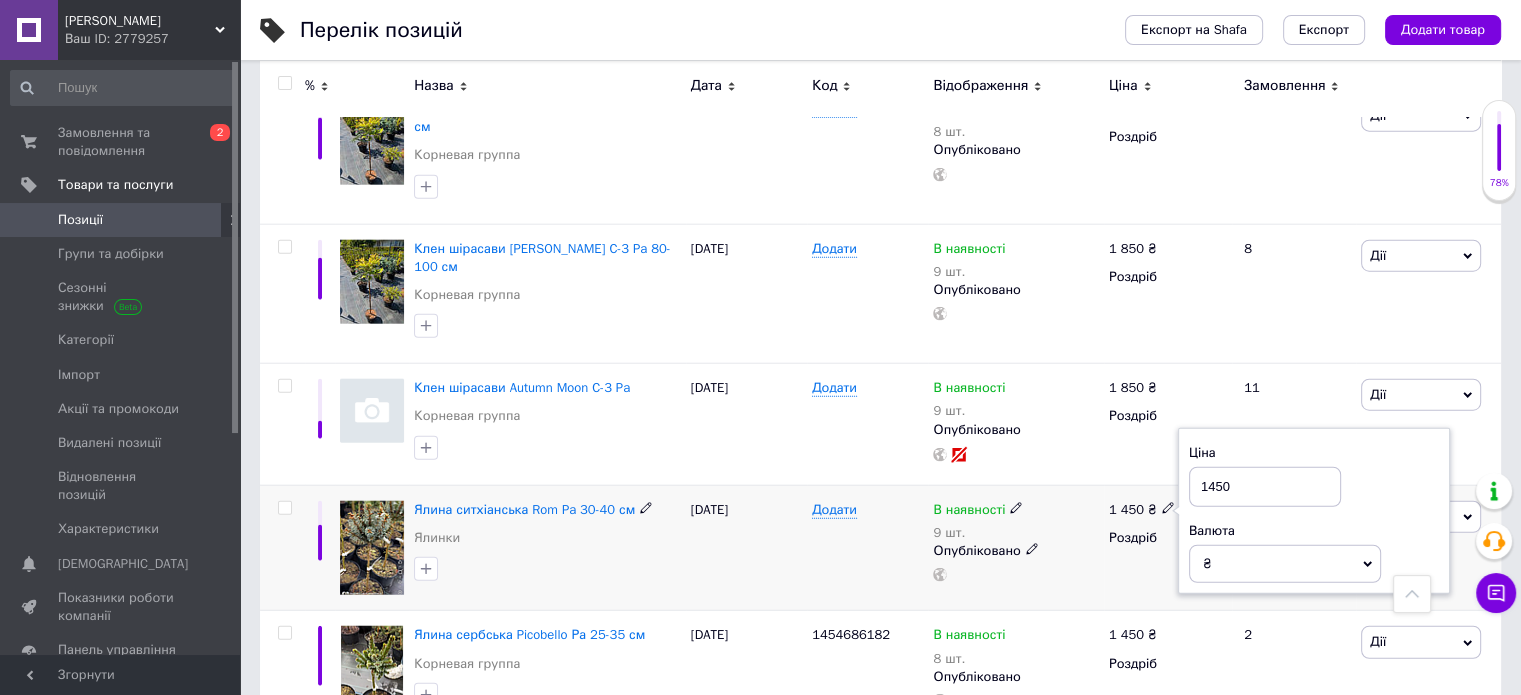 click on "1450" at bounding box center (1265, 487) 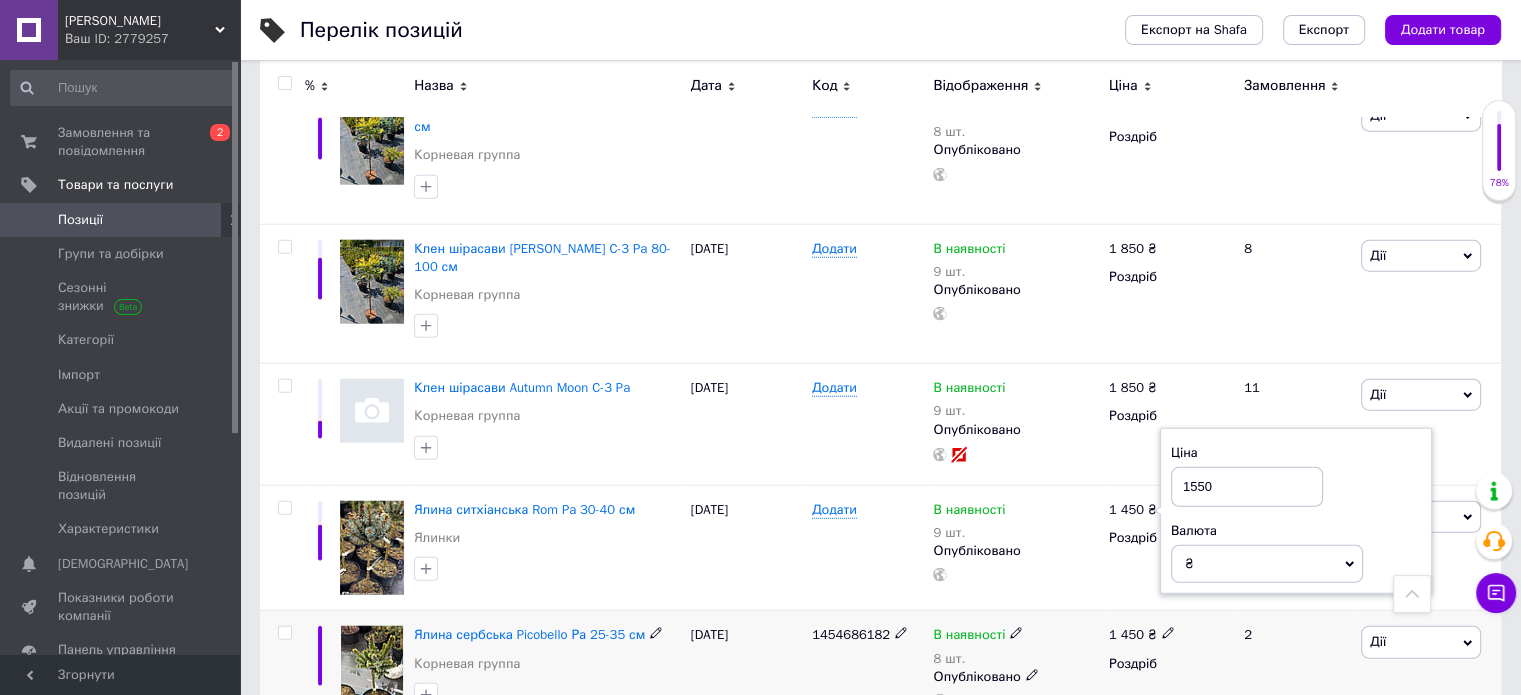 type on "1550" 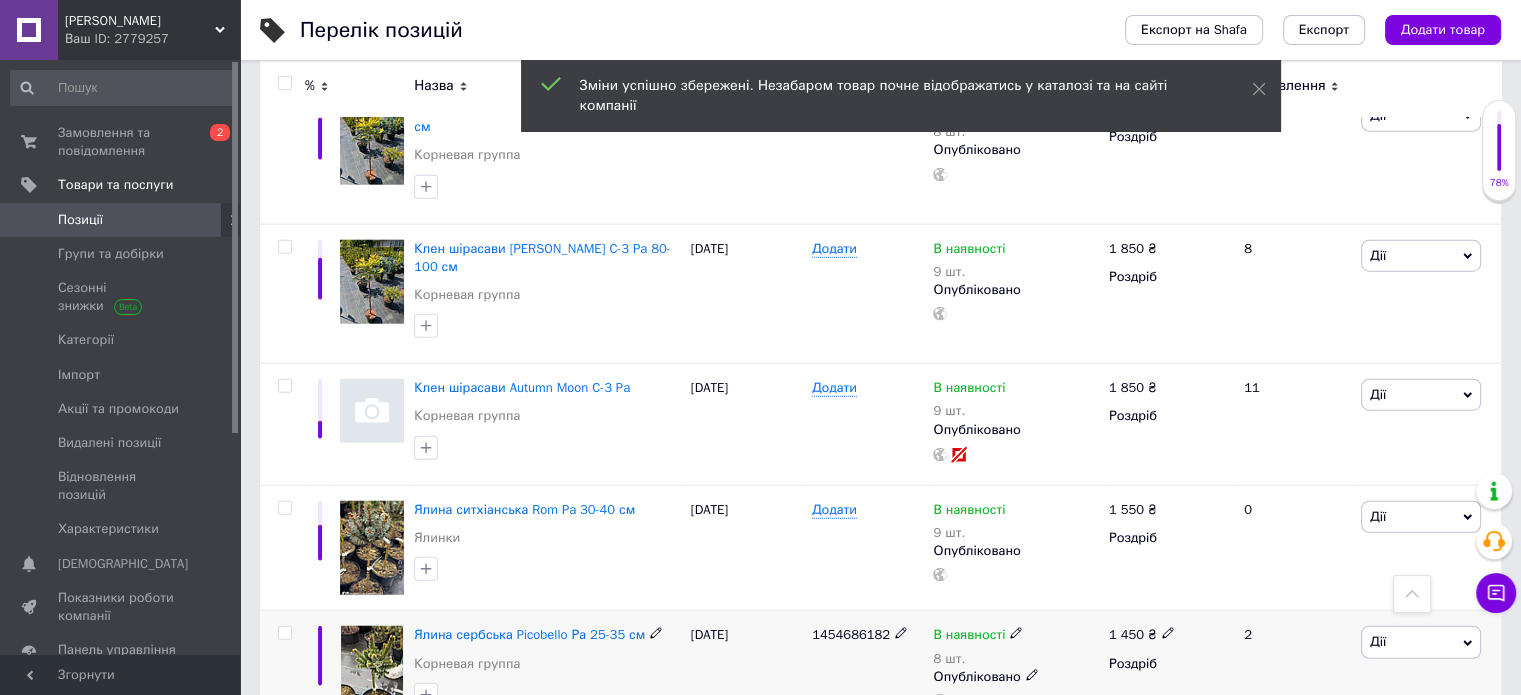 click at bounding box center (1168, 632) 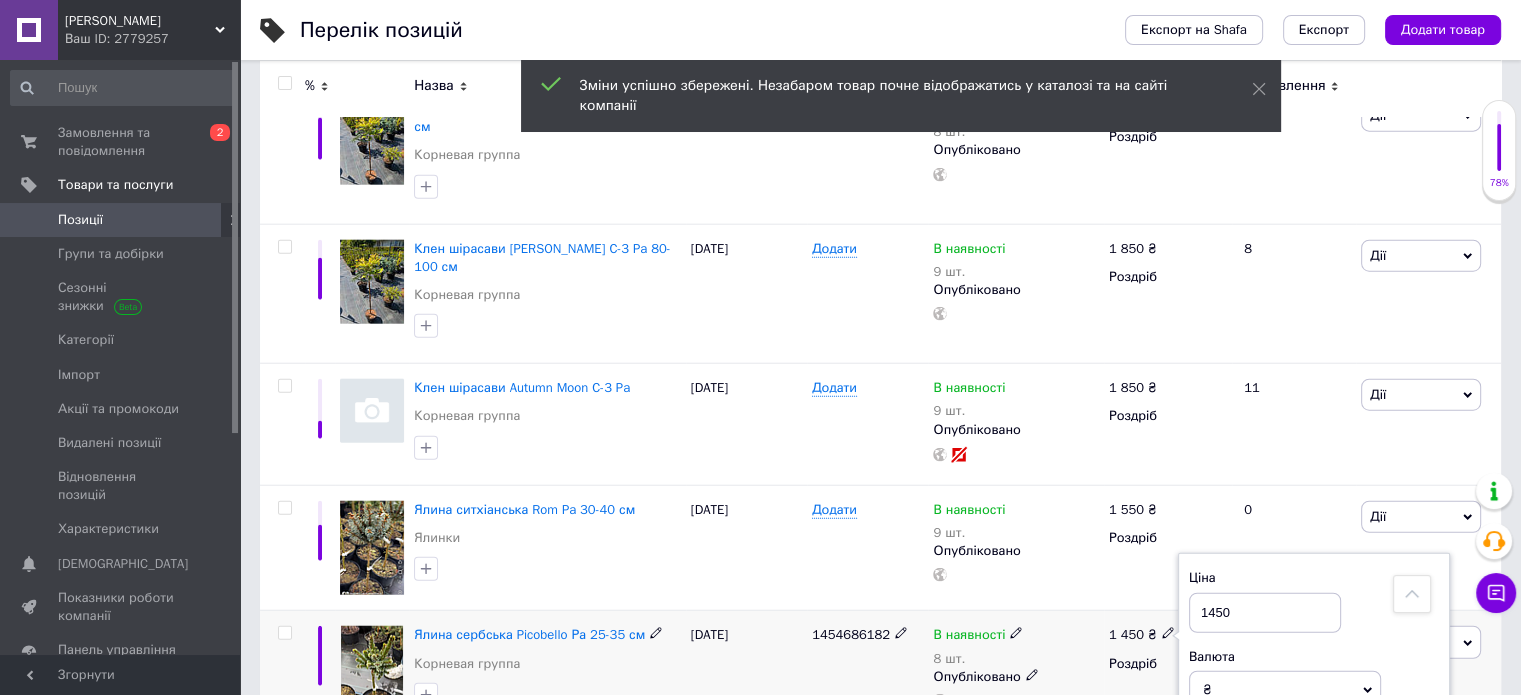 click on "1450" at bounding box center [1265, 613] 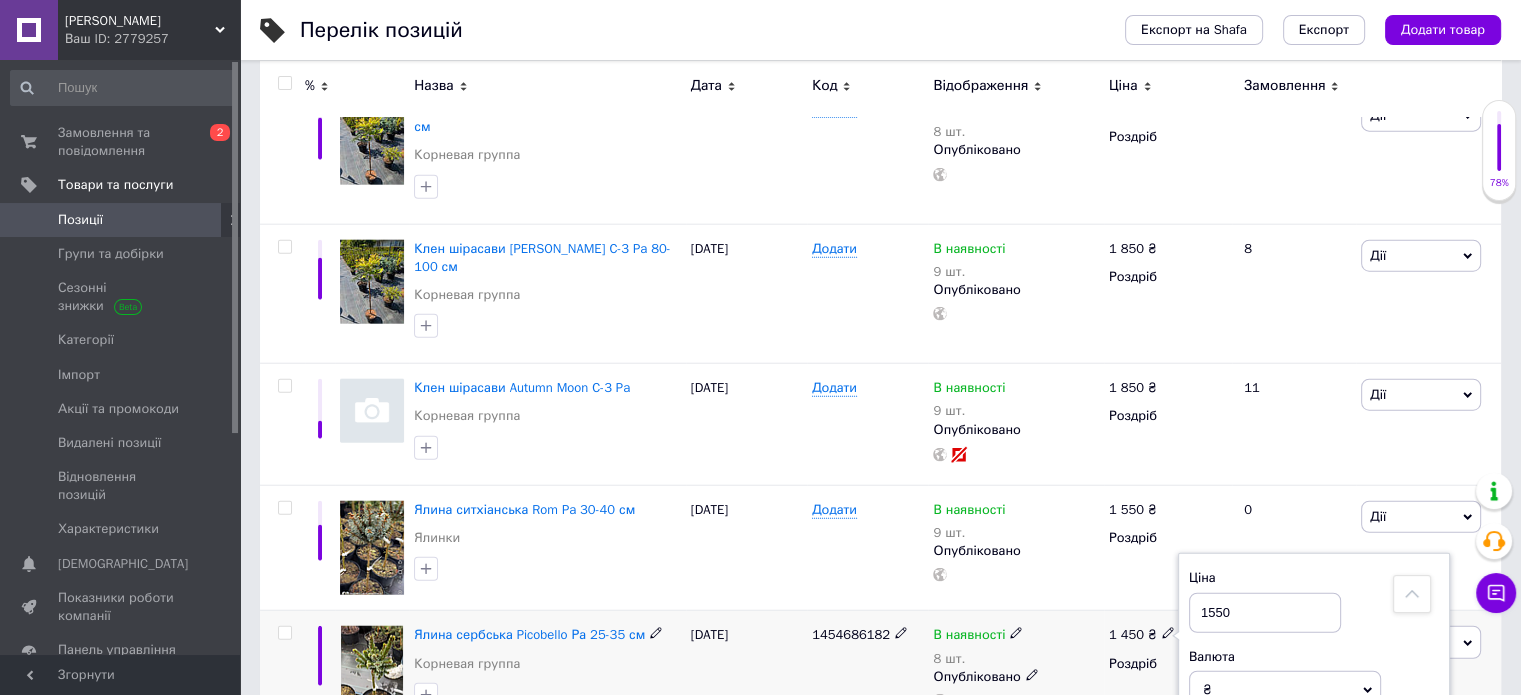 type on "1550" 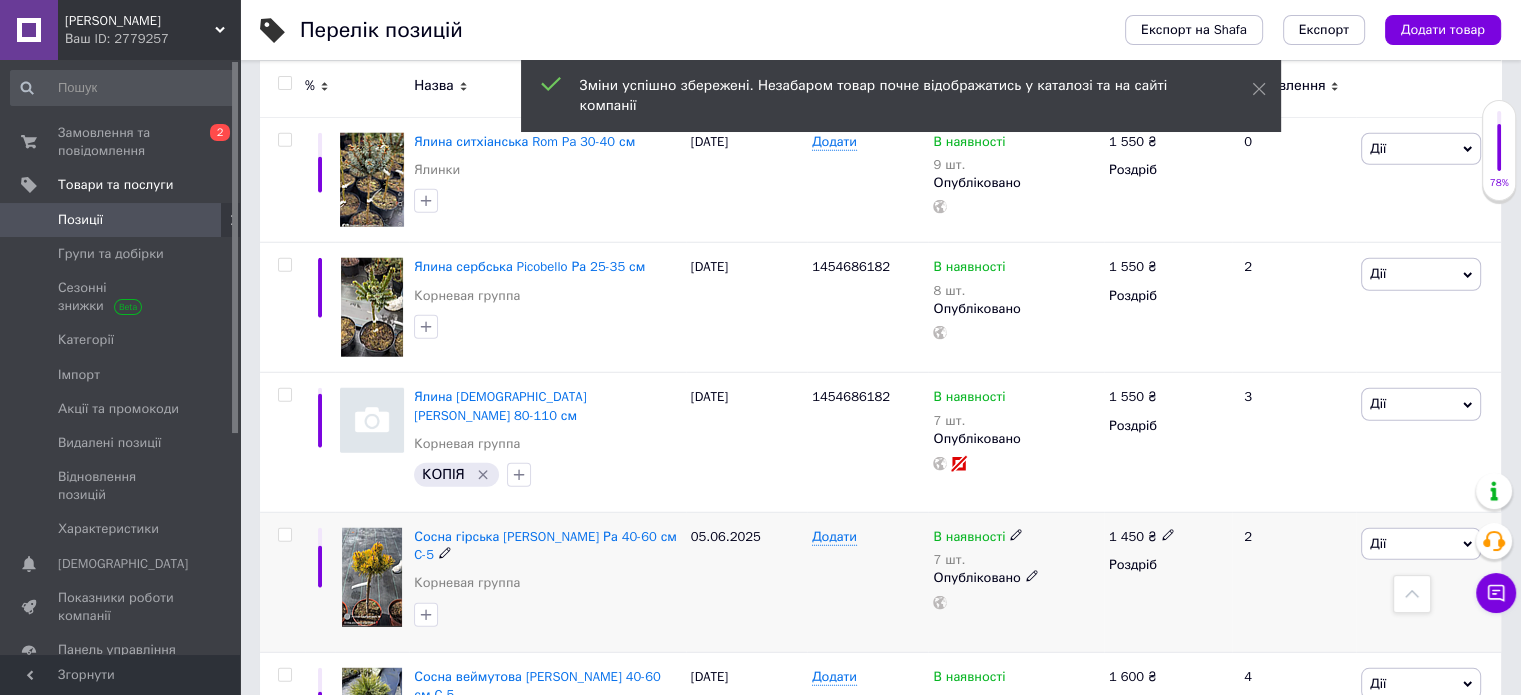 scroll, scrollTop: 5400, scrollLeft: 0, axis: vertical 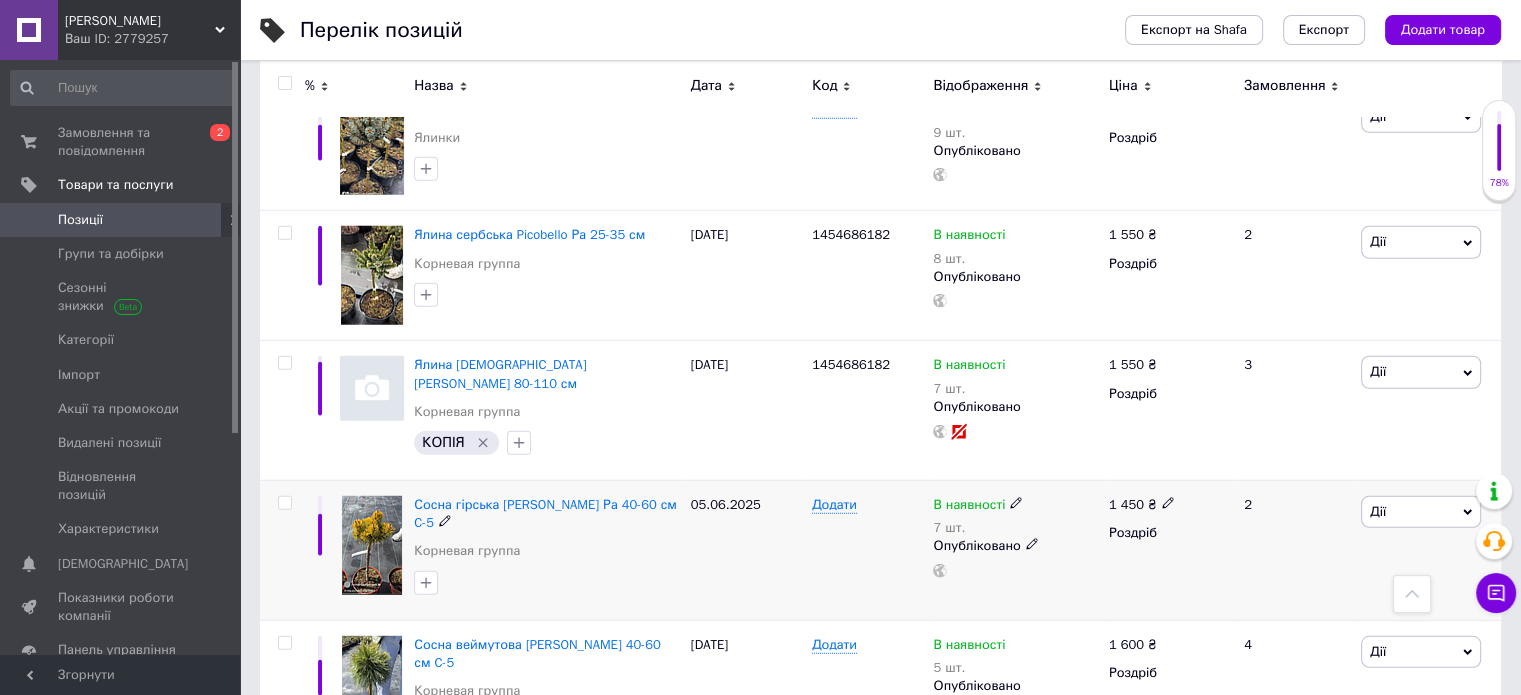 click 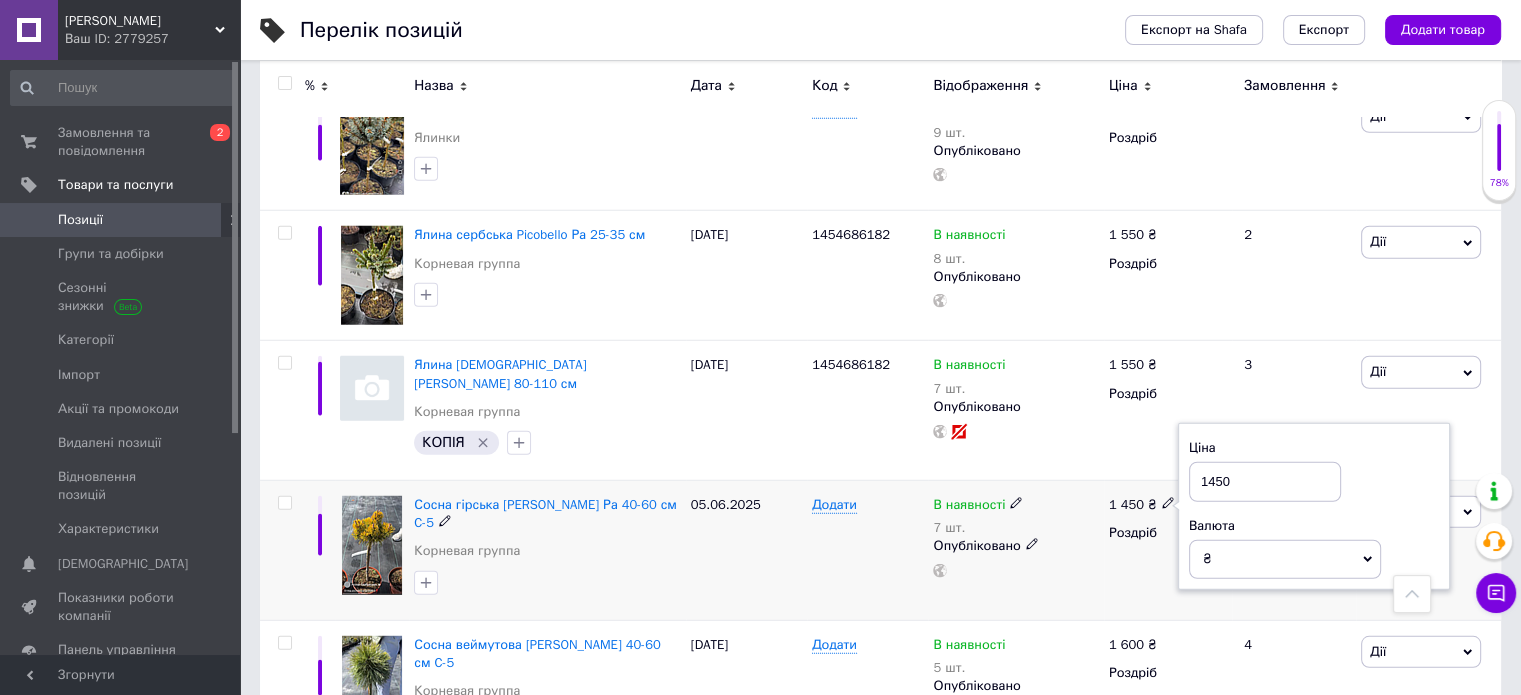 click on "1450" at bounding box center [1265, 482] 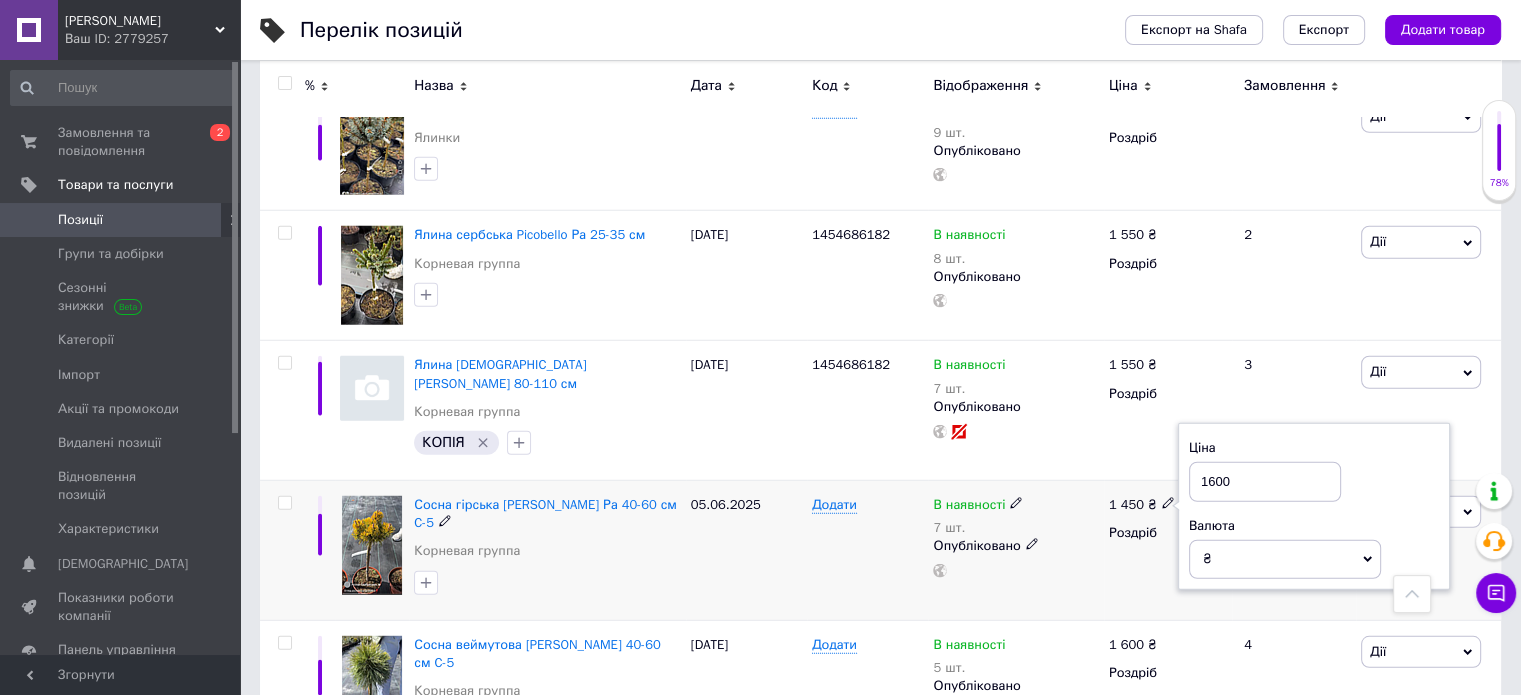 type on "1600" 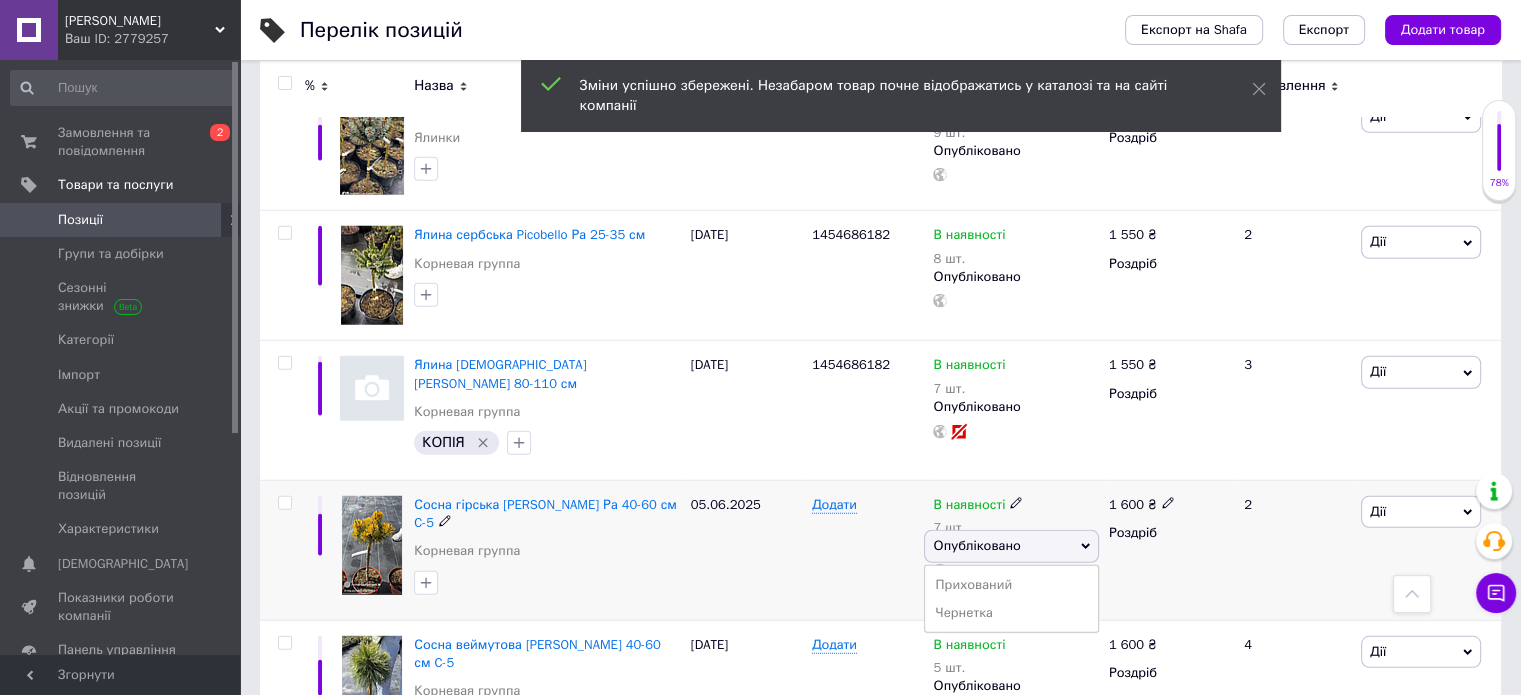 click on "Опубліковано" at bounding box center (1011, 546) 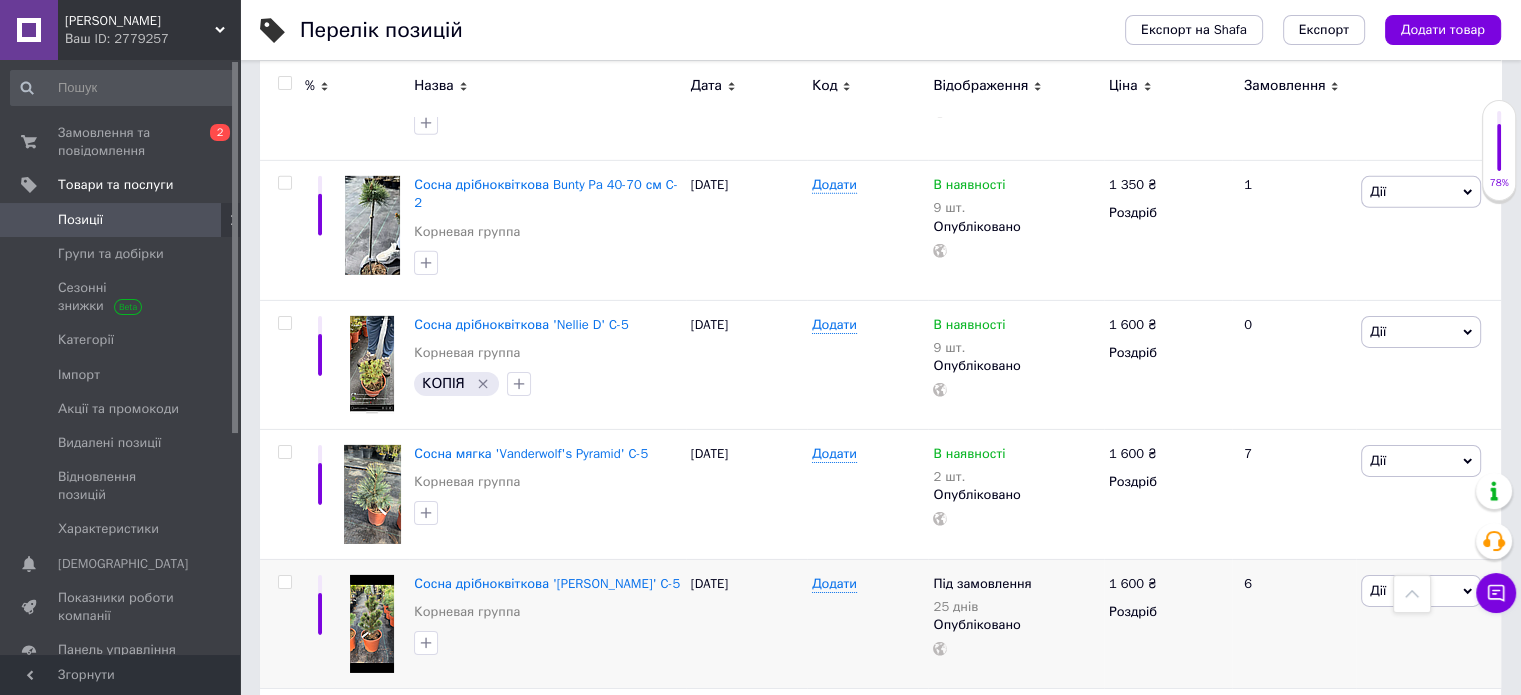 scroll, scrollTop: 6500, scrollLeft: 0, axis: vertical 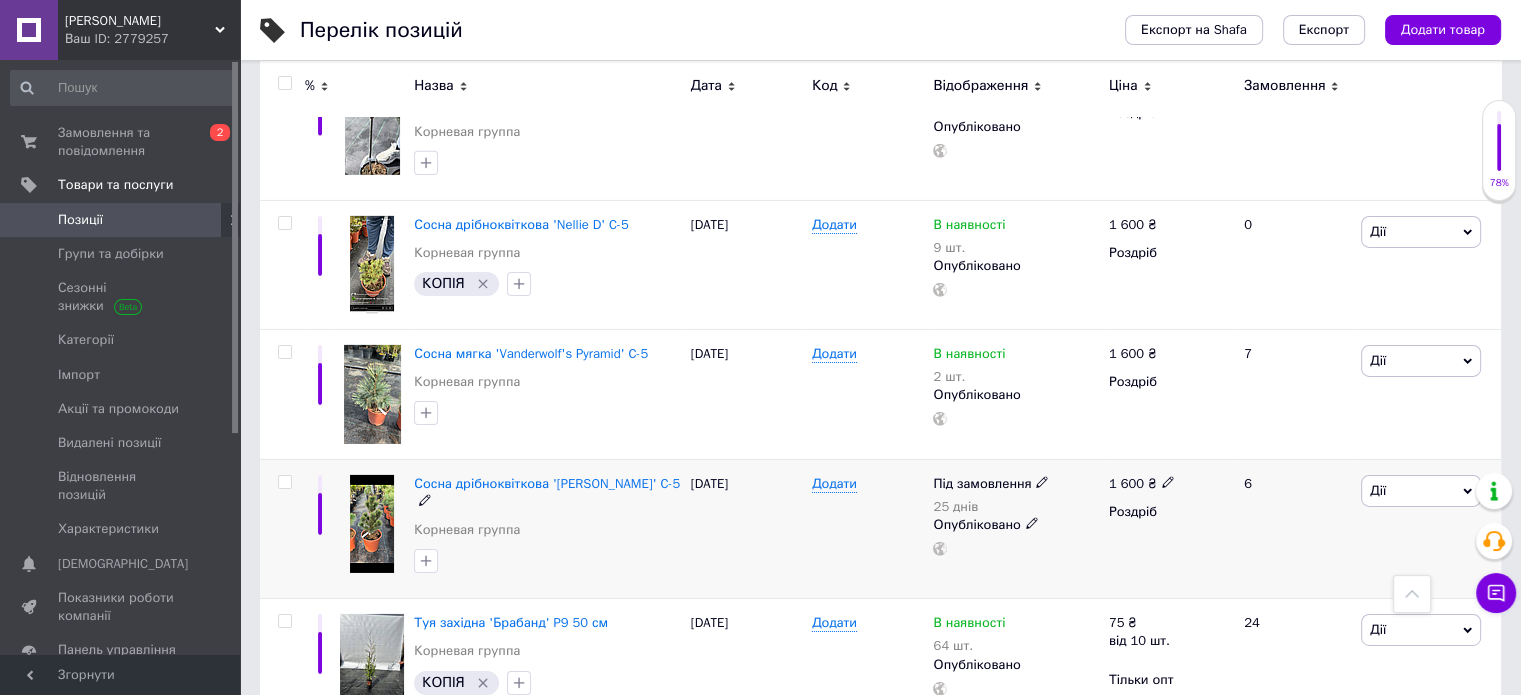 click 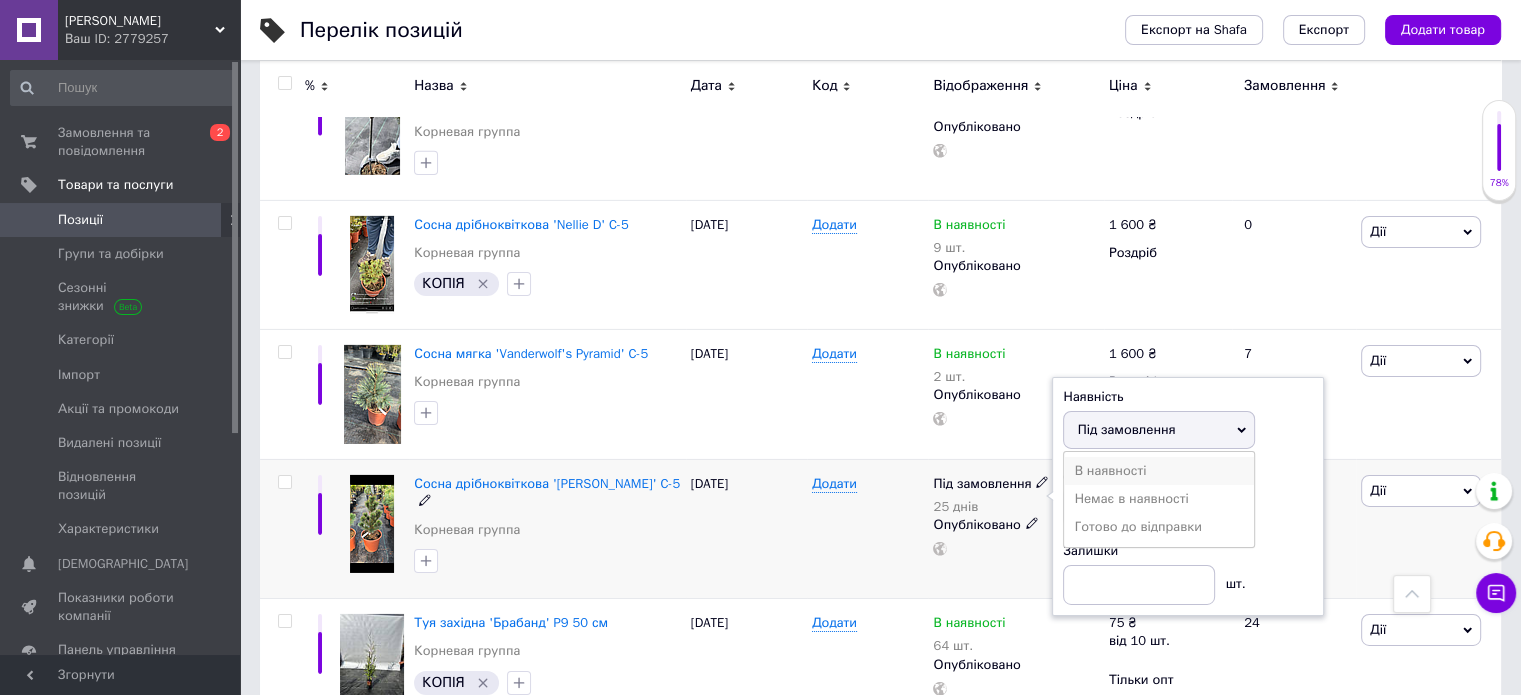 click on "В наявності" at bounding box center (1159, 471) 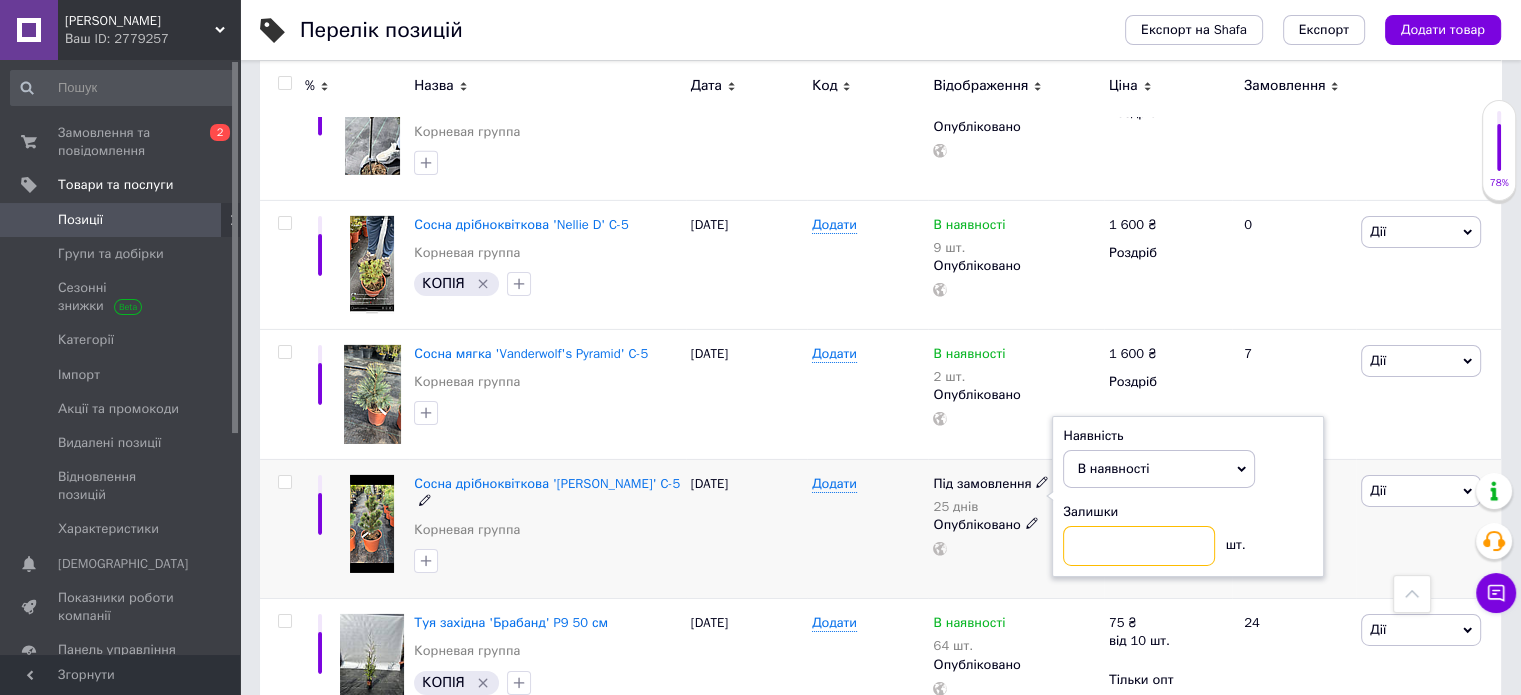 click at bounding box center (1139, 546) 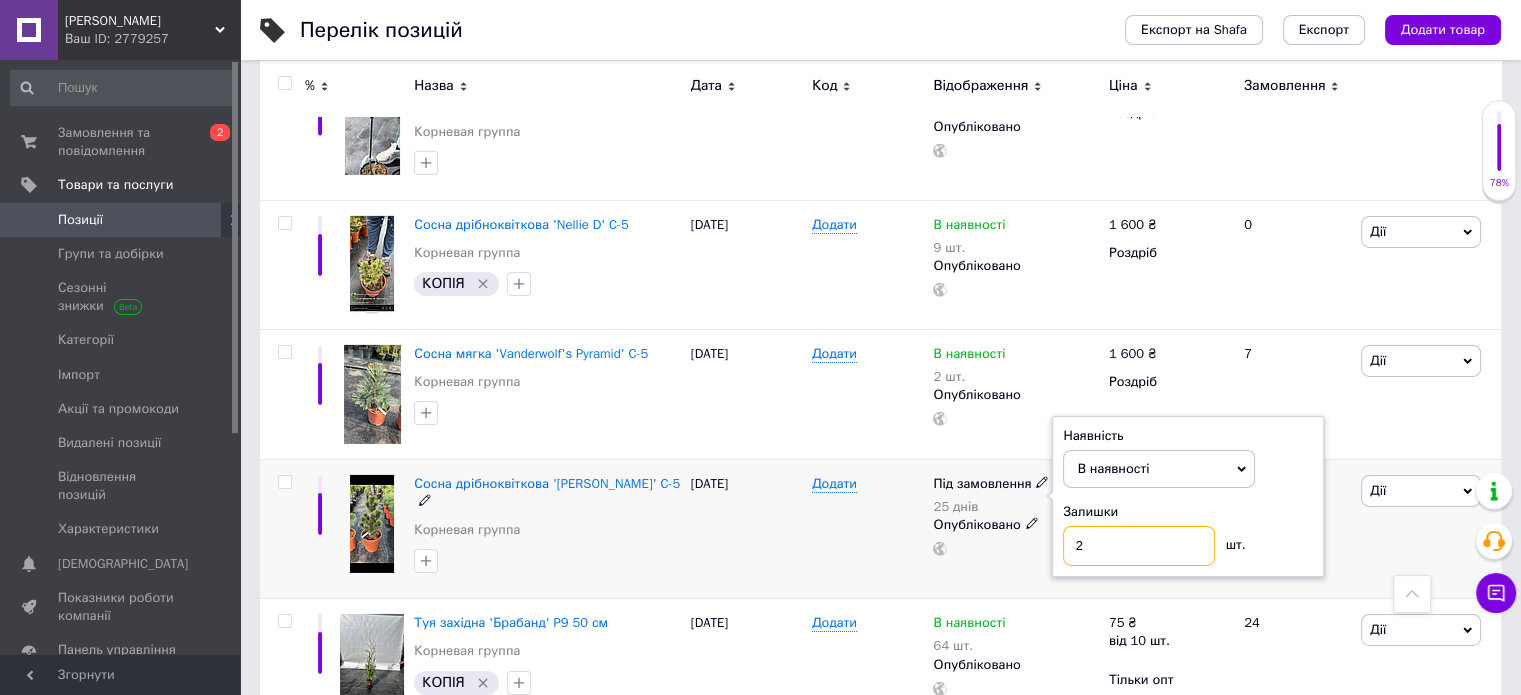 type on "2" 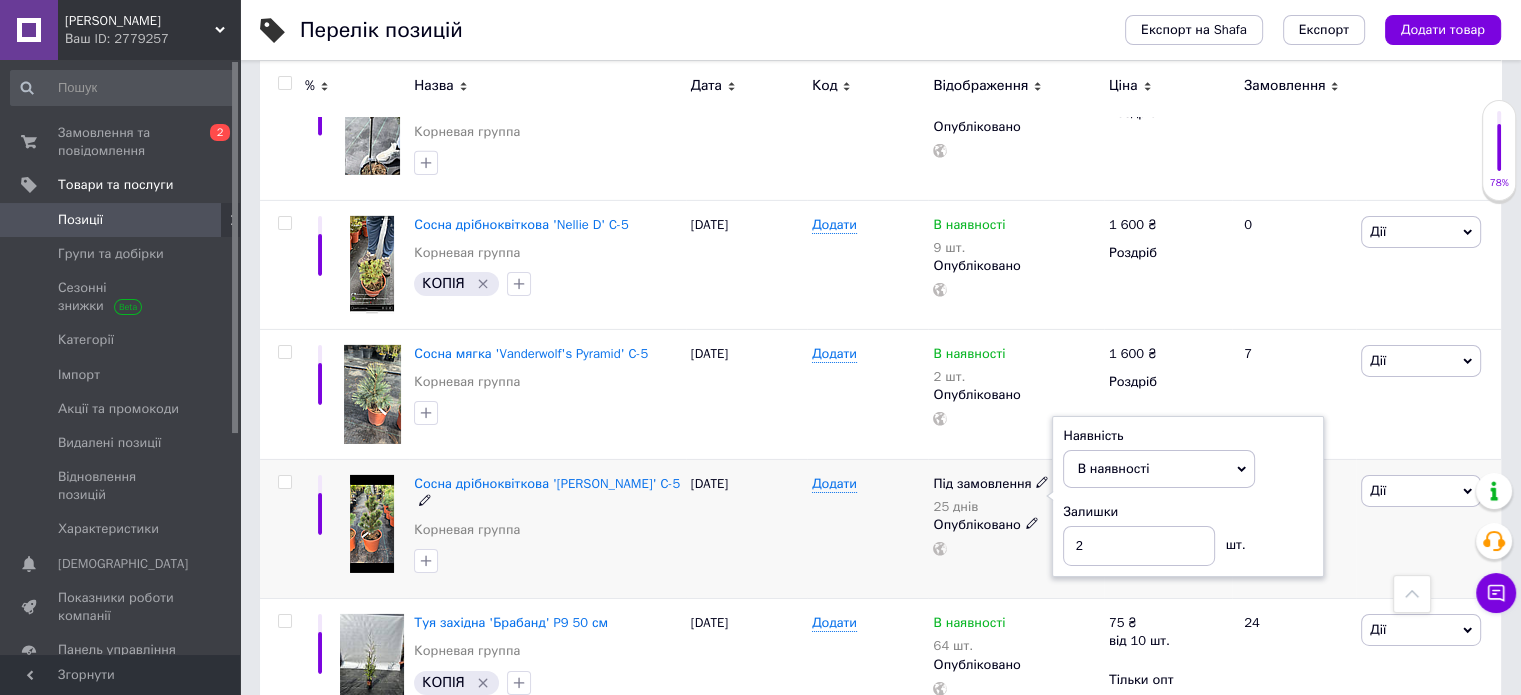 click on "Додати" at bounding box center (867, 529) 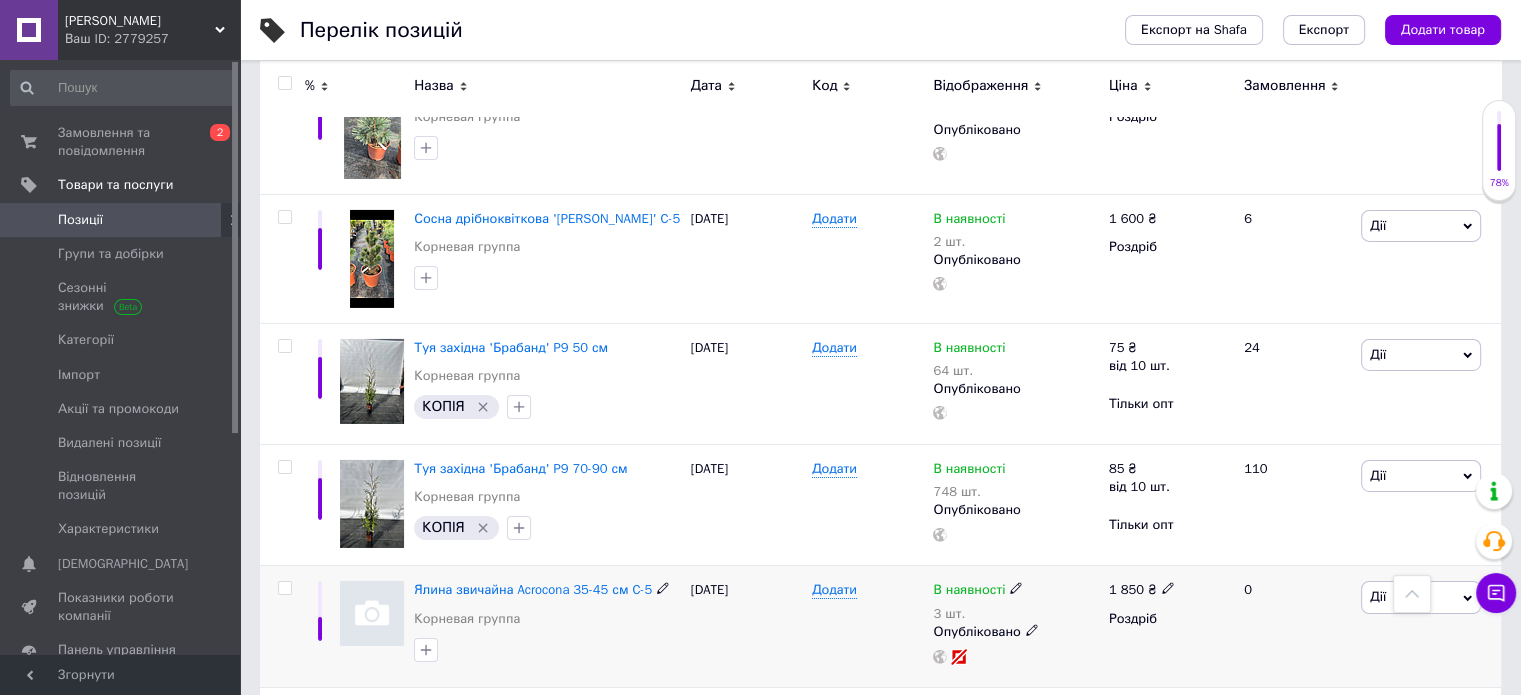 scroll, scrollTop: 6800, scrollLeft: 0, axis: vertical 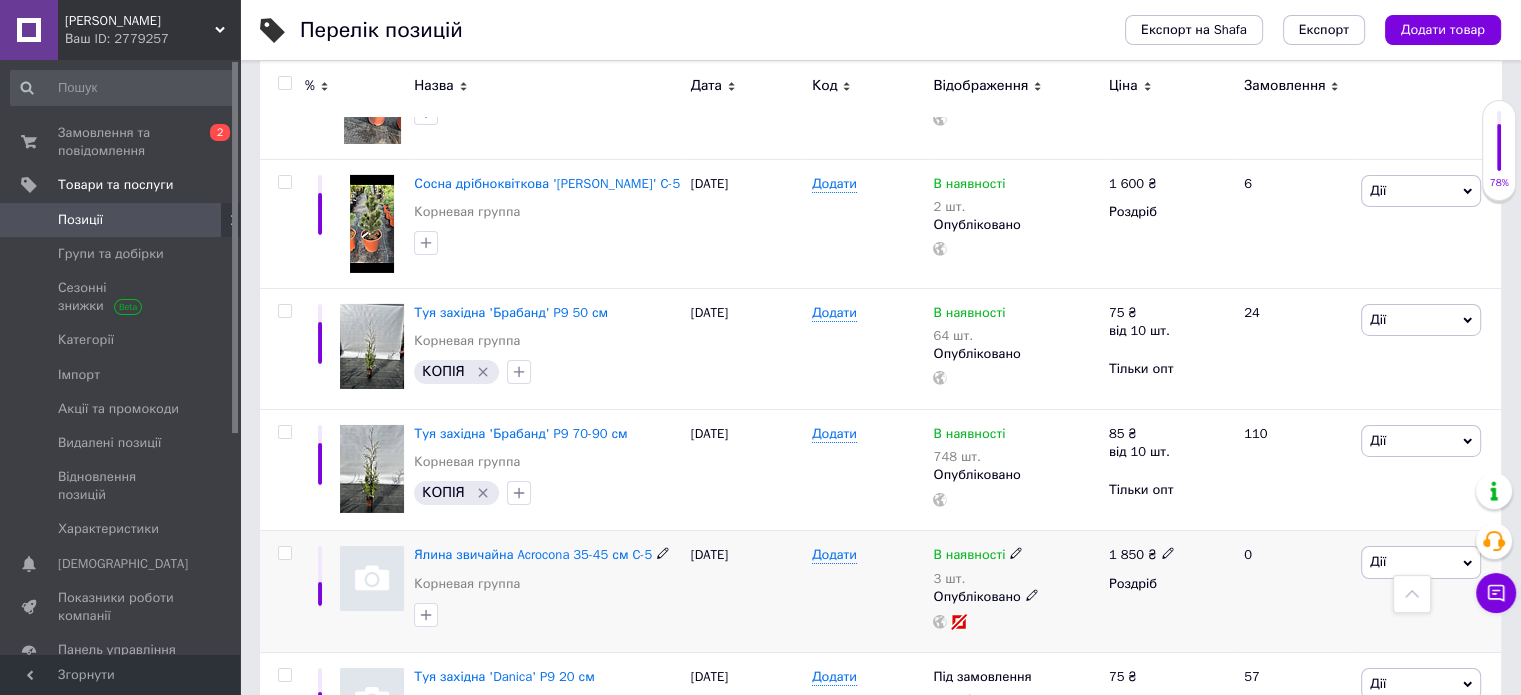click 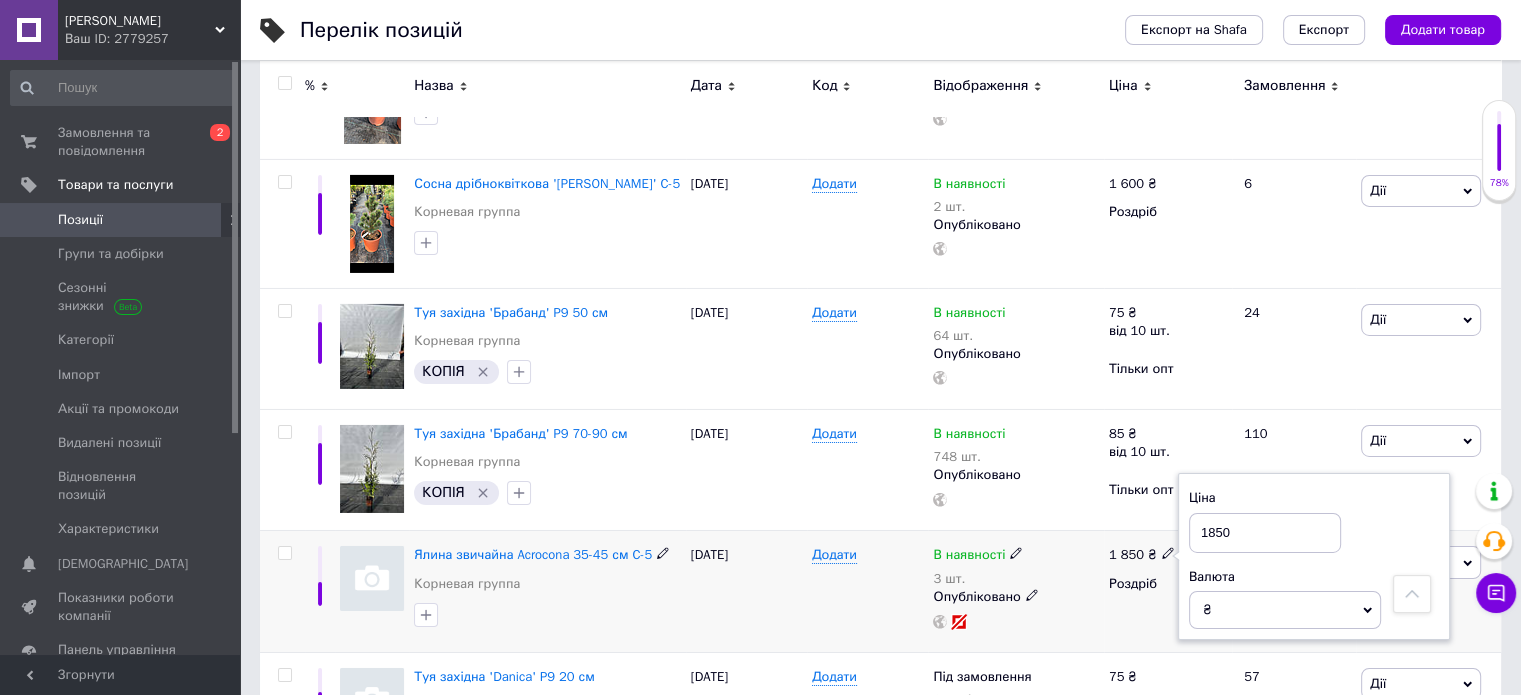 click on "1850" at bounding box center (1265, 533) 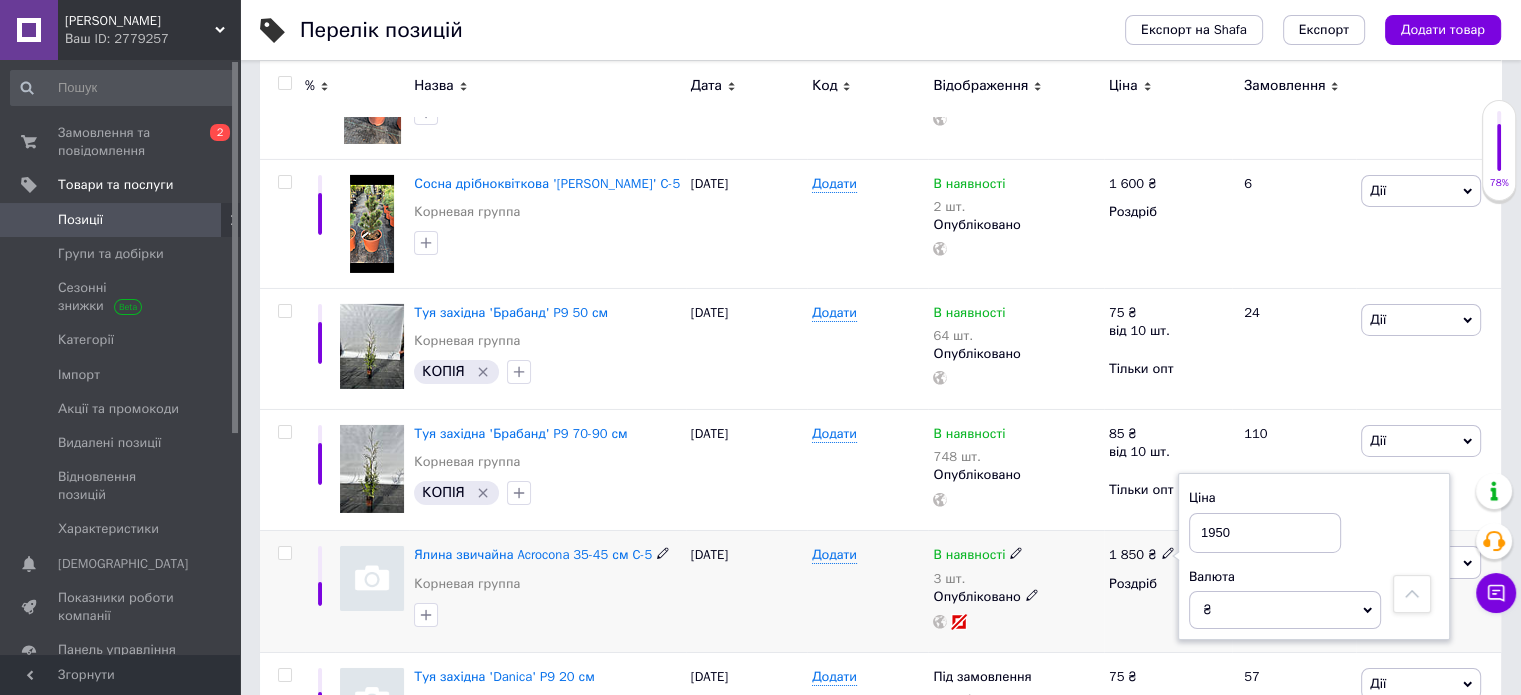 type on "1950" 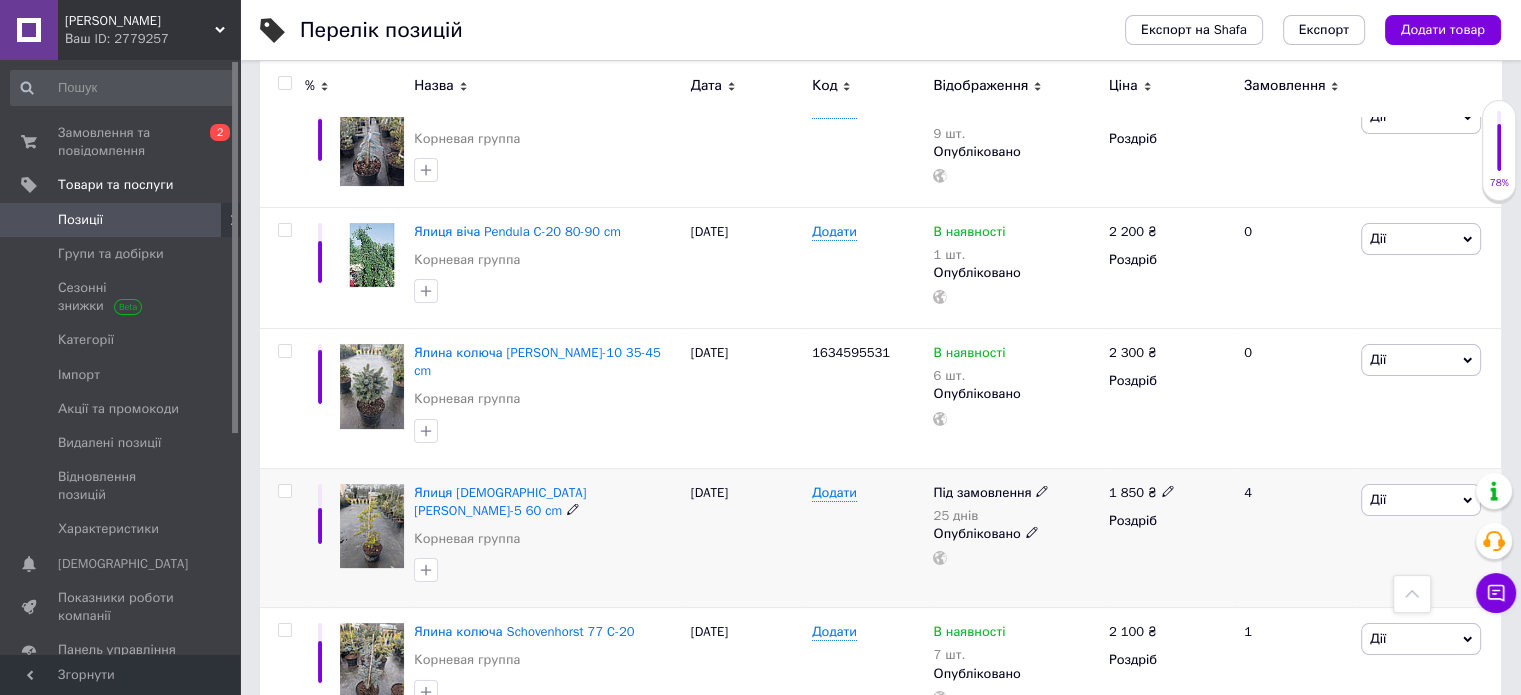 scroll, scrollTop: 7900, scrollLeft: 0, axis: vertical 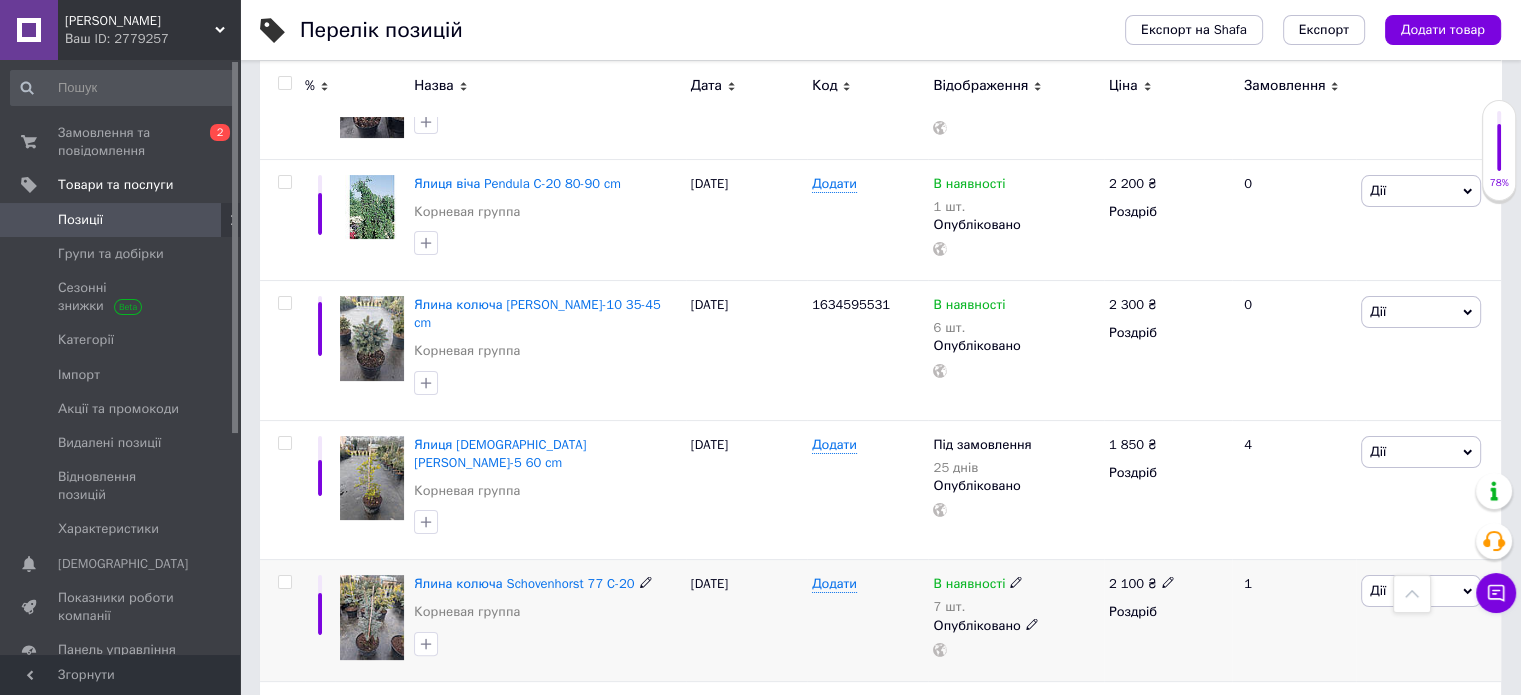 click 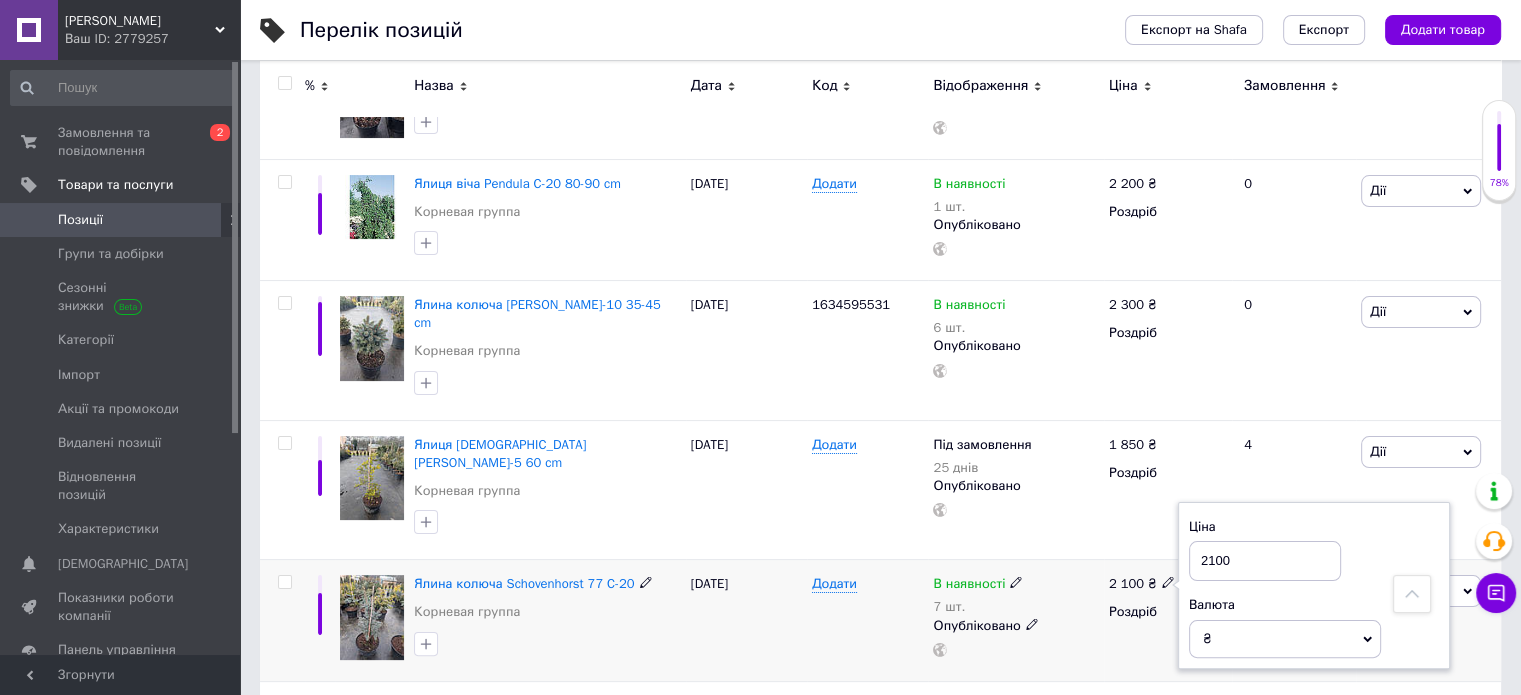 click on "2100" at bounding box center (1265, 561) 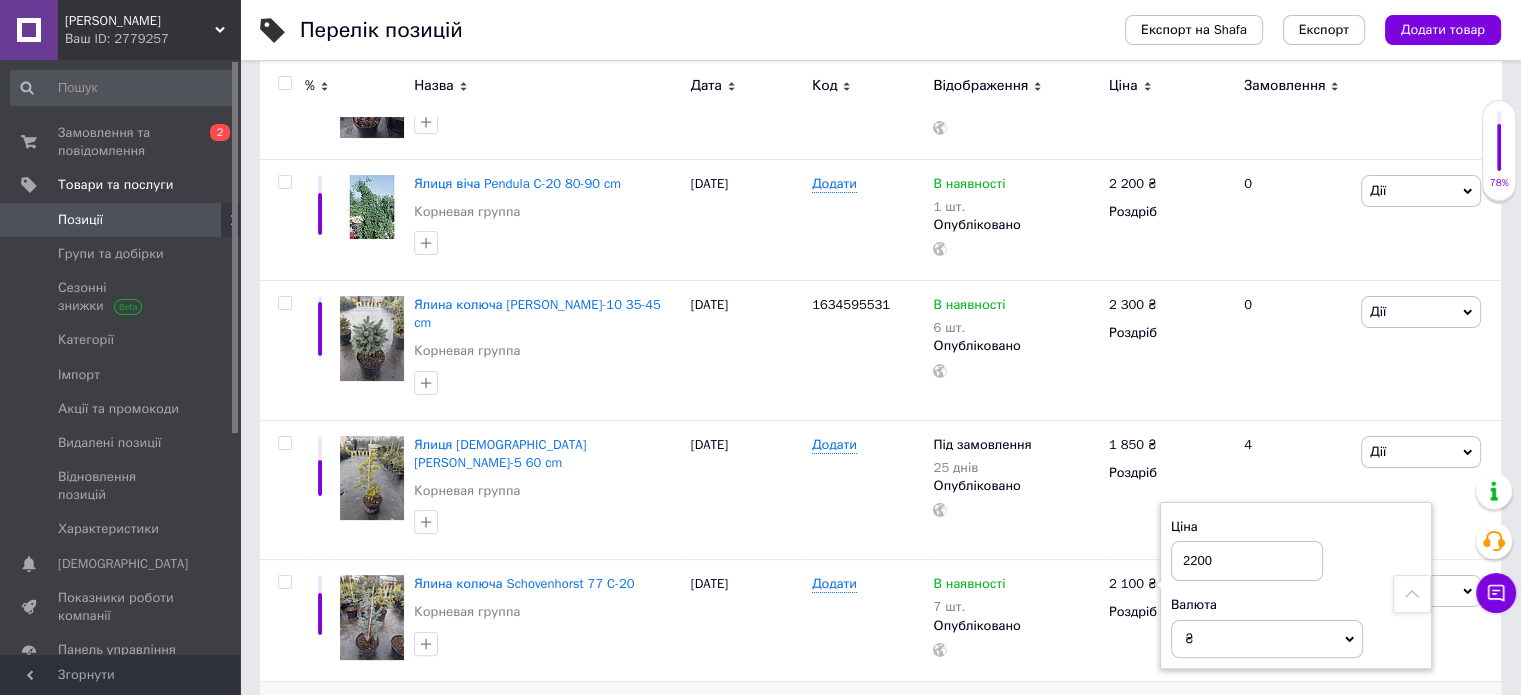 type on "2200" 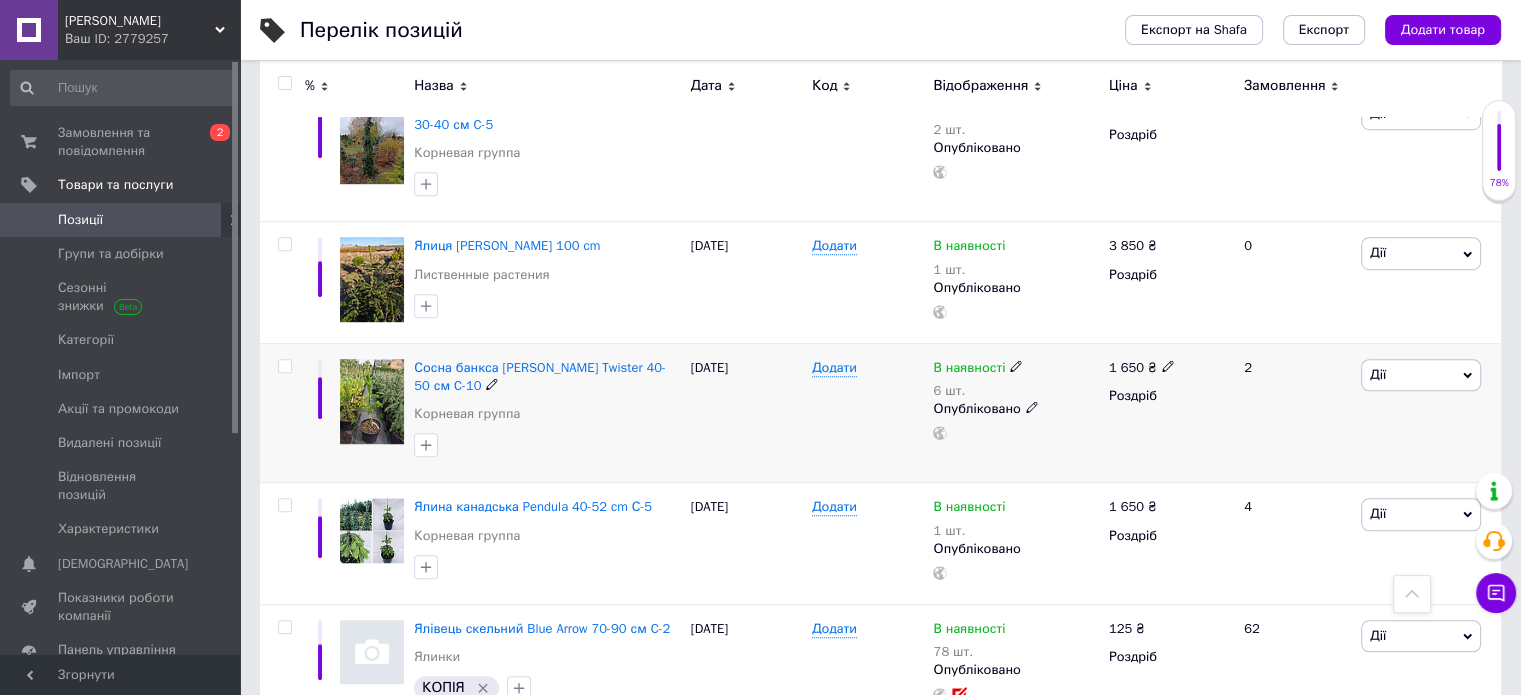 scroll, scrollTop: 8900, scrollLeft: 0, axis: vertical 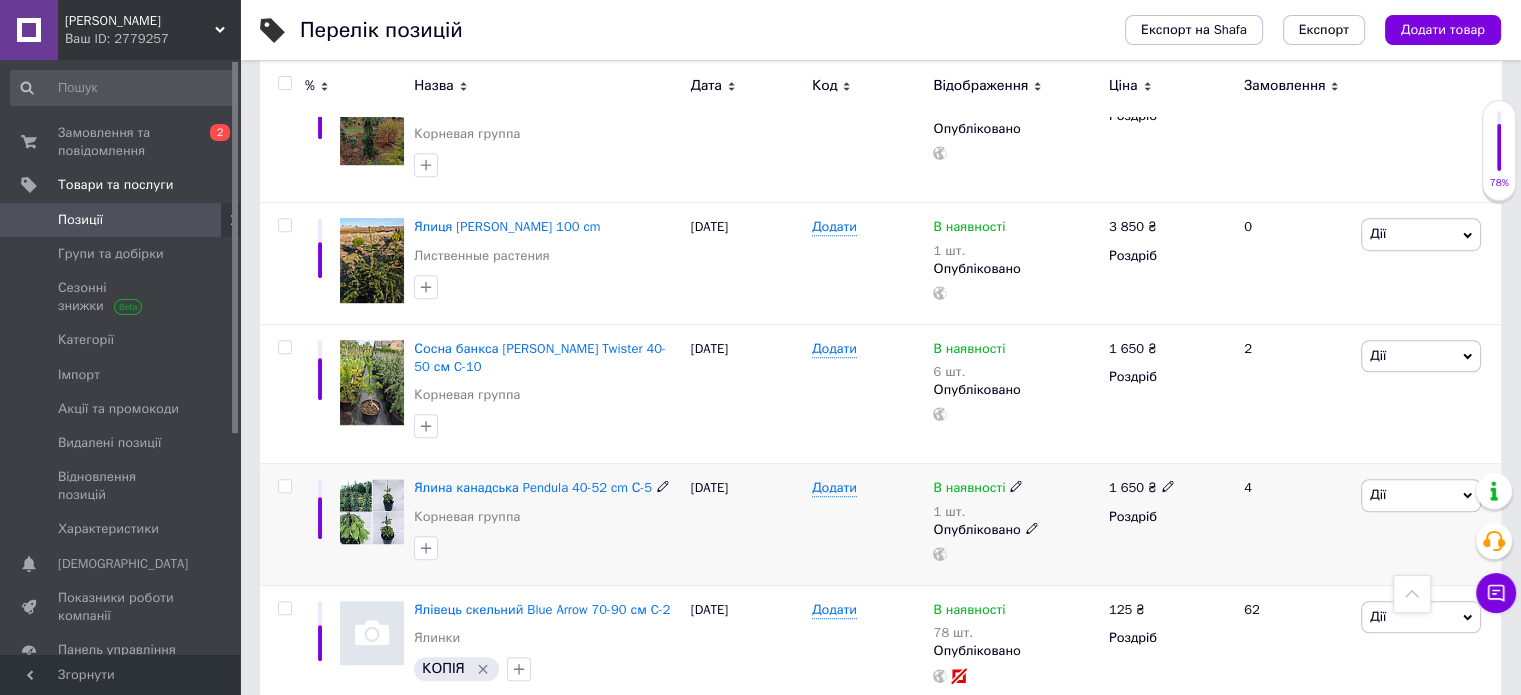 click 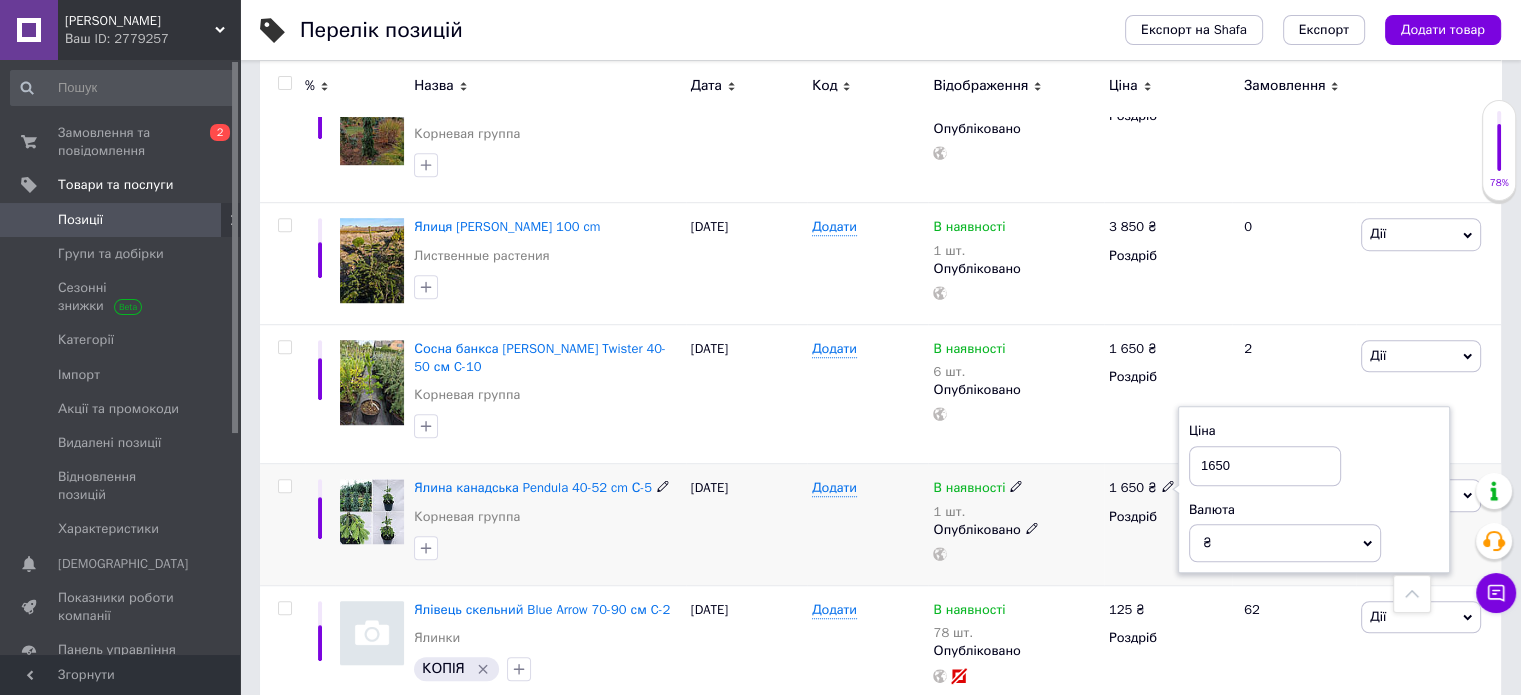 click on "1650" at bounding box center (1265, 466) 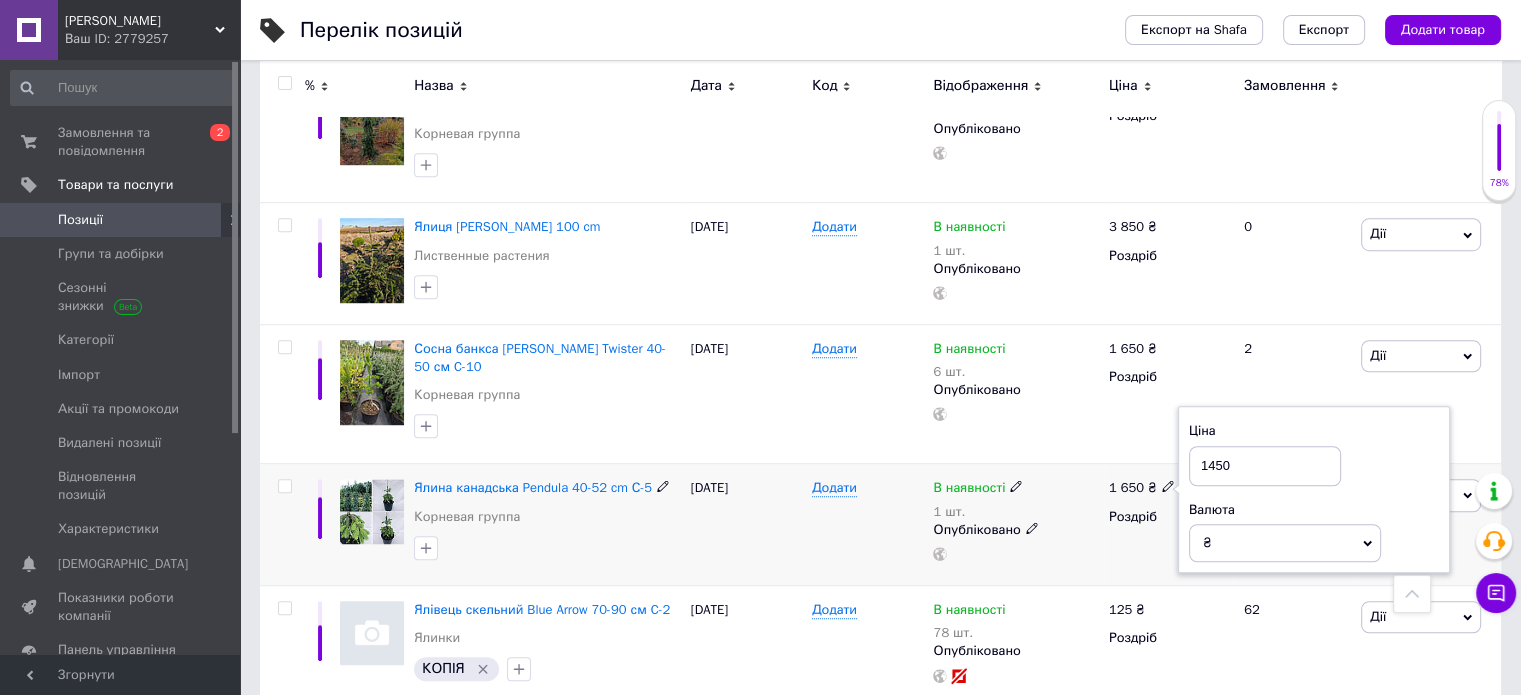 type on "1450" 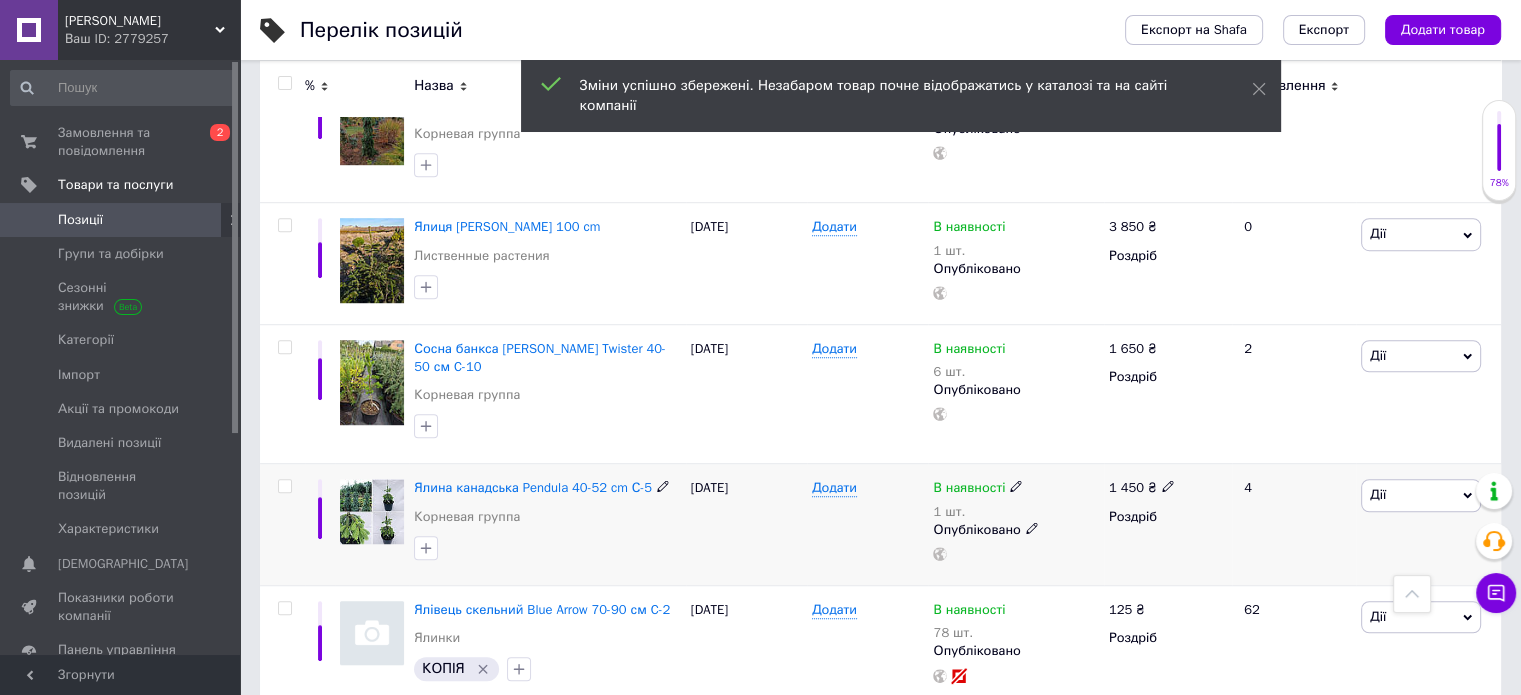 click 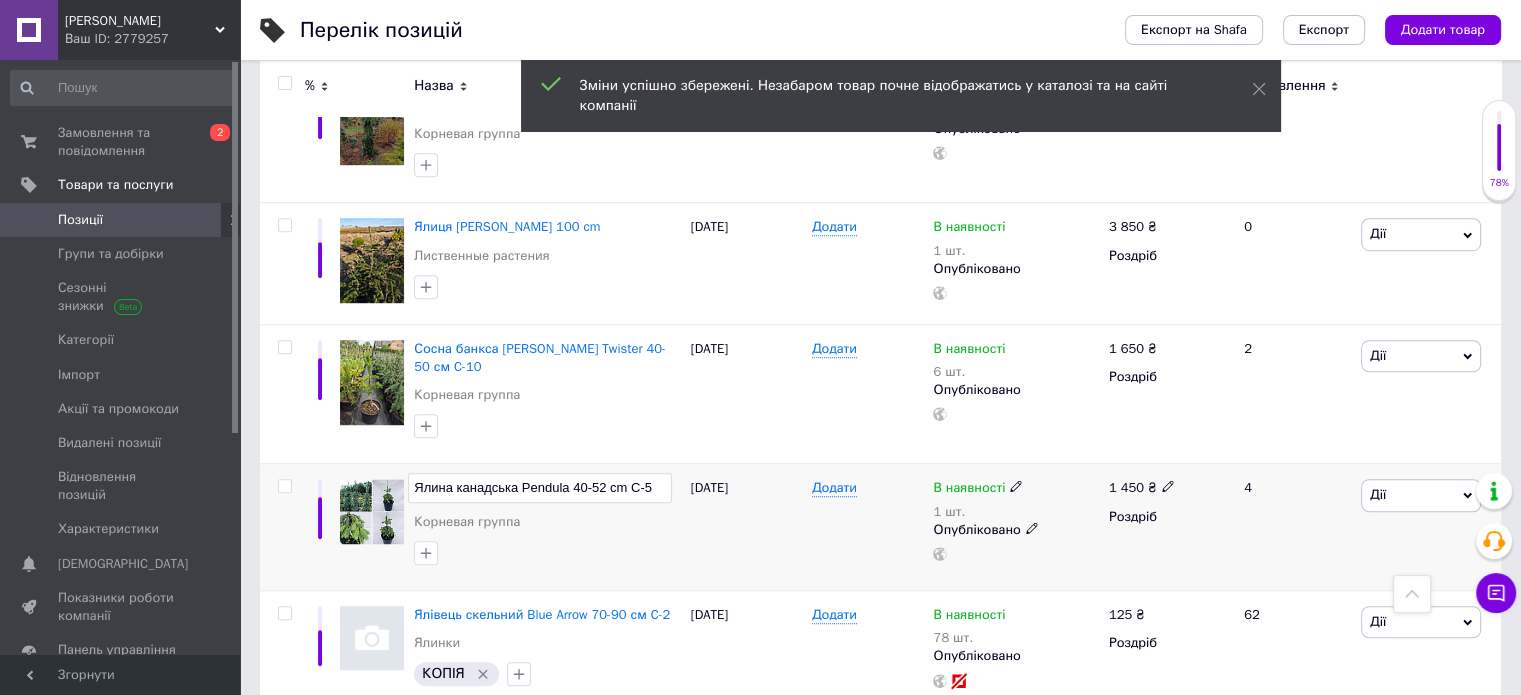 click on "Ялина канадська Pendula 40-52 cm С-5" at bounding box center (539, 488) 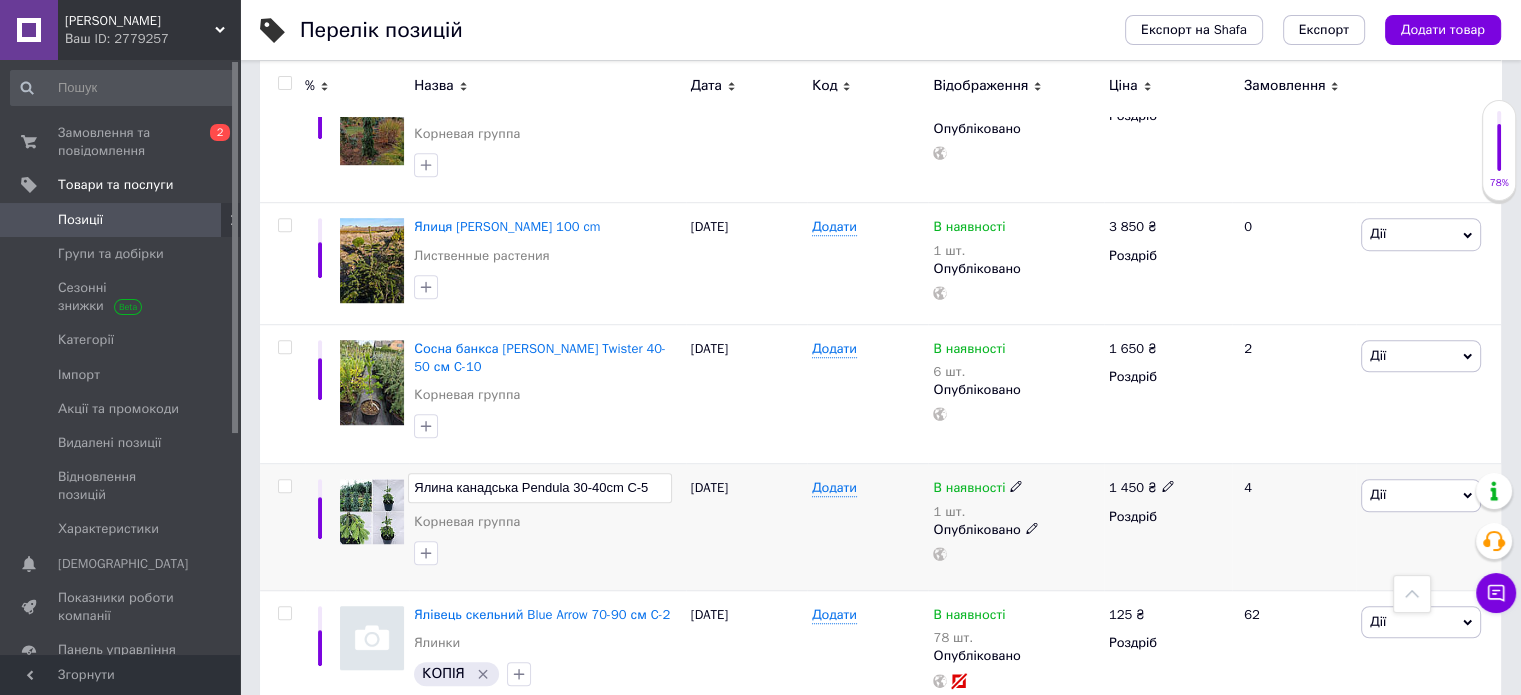 type on "Ялина канадська Pendula 30-40 cm С-5" 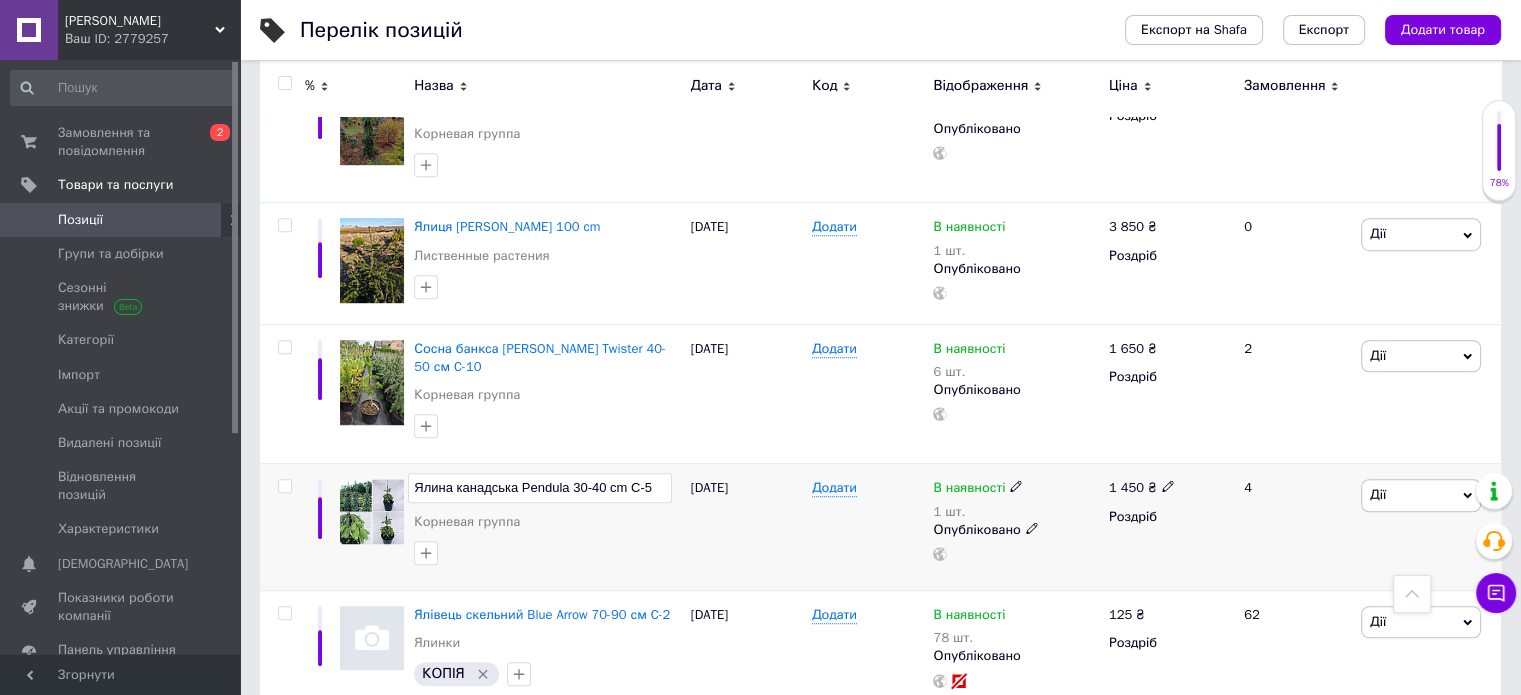 click at bounding box center [547, 553] 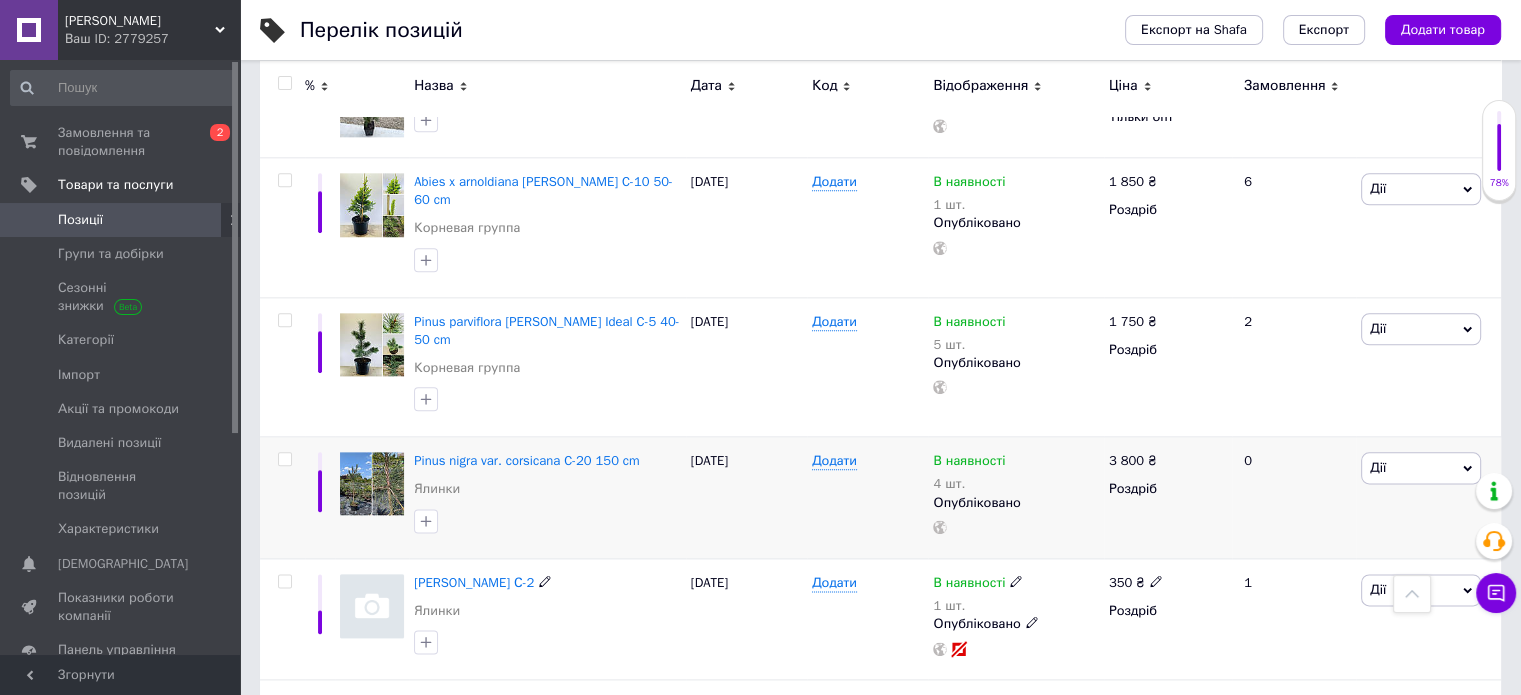 scroll, scrollTop: 10000, scrollLeft: 0, axis: vertical 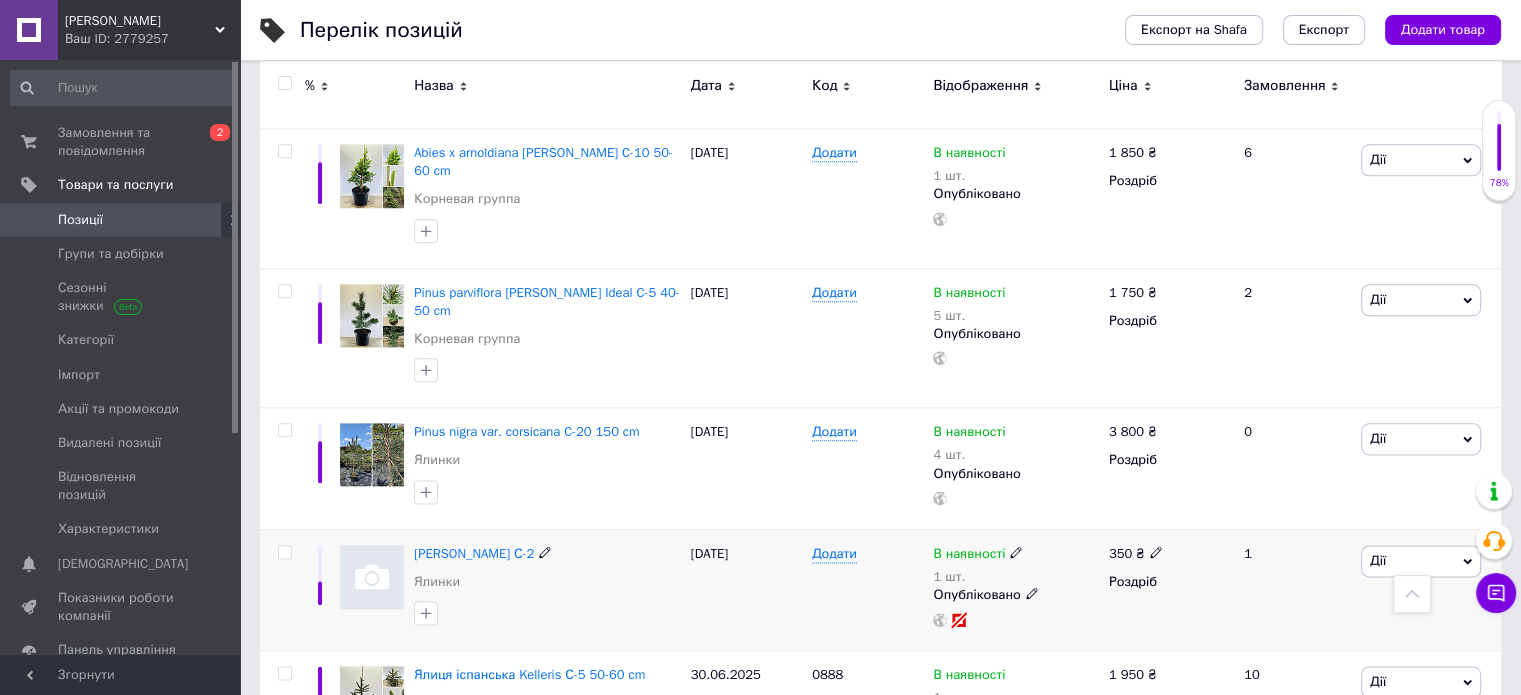 click 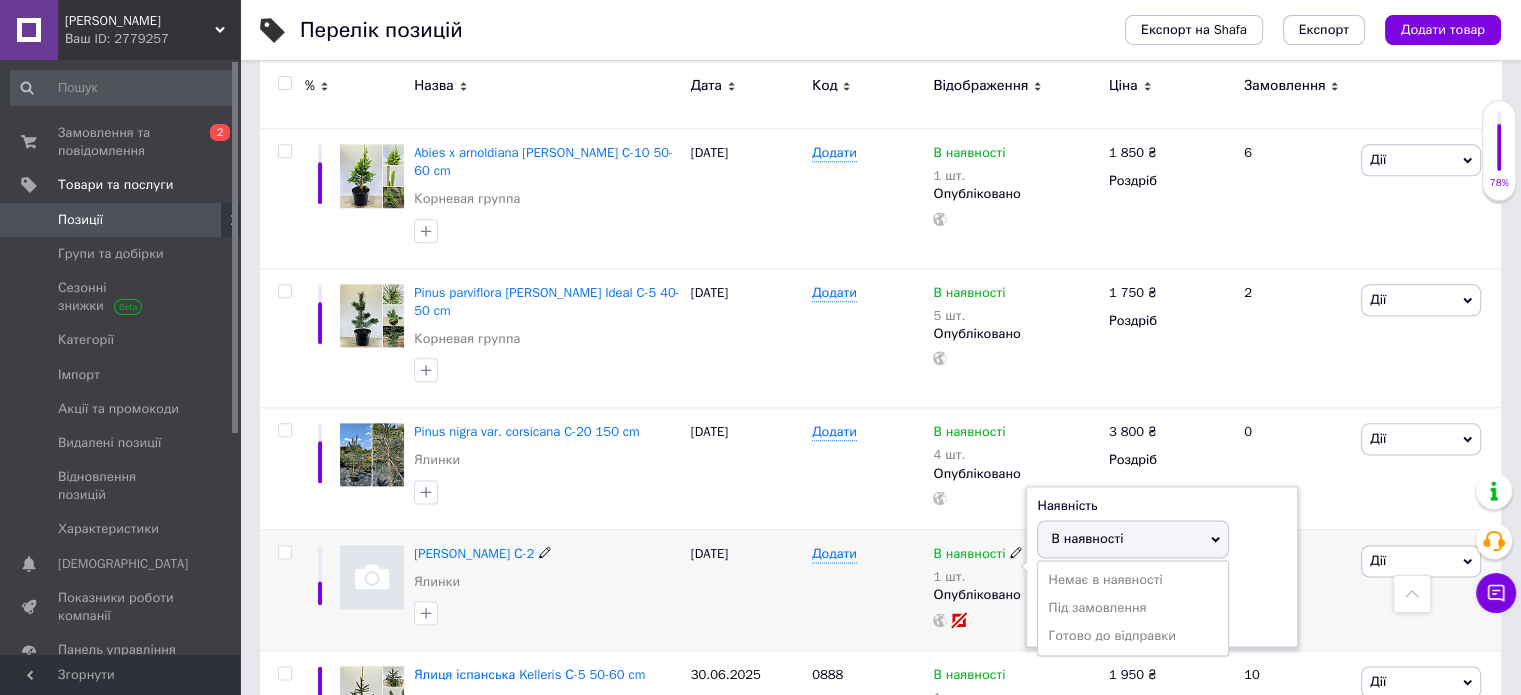 drag, startPoint x: 1078, startPoint y: 192, endPoint x: 1077, endPoint y: 207, distance: 15.033297 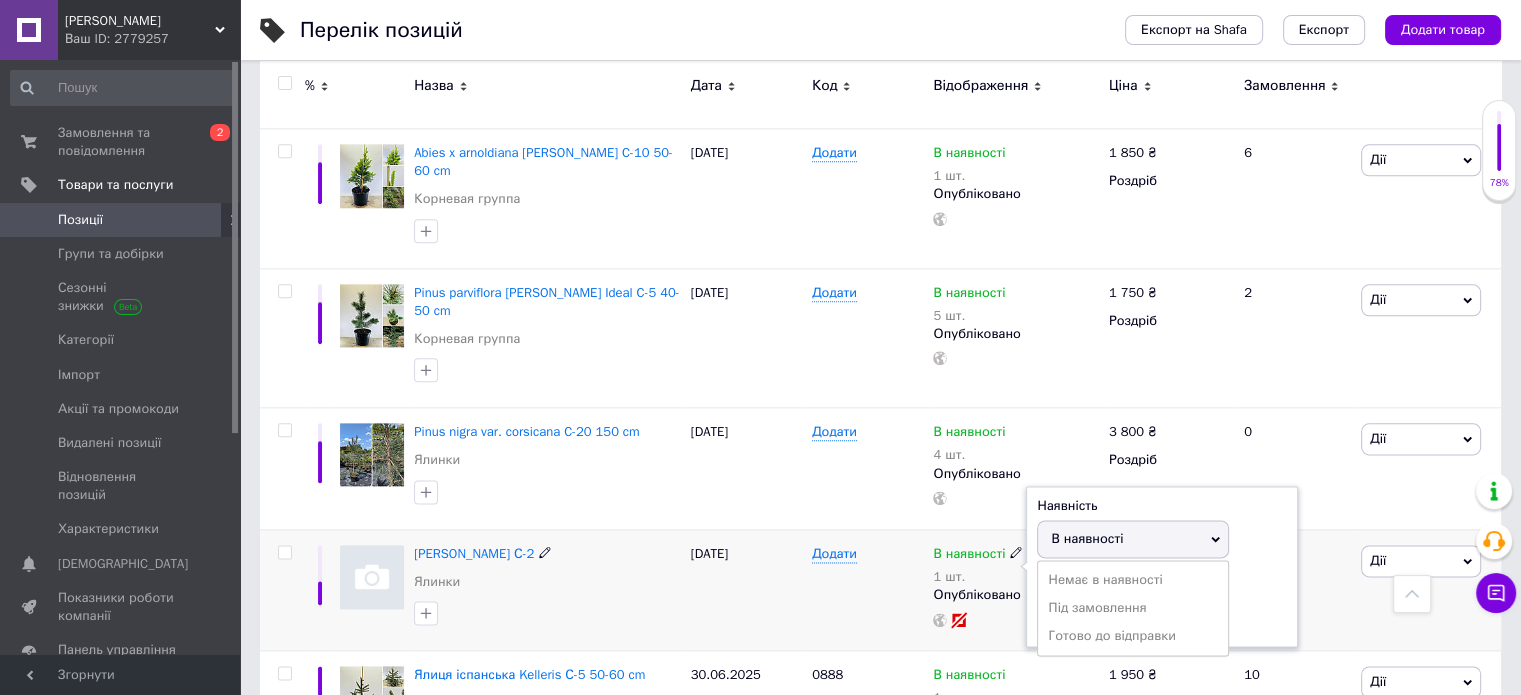 click on "В наявності" at bounding box center (1087, 538) 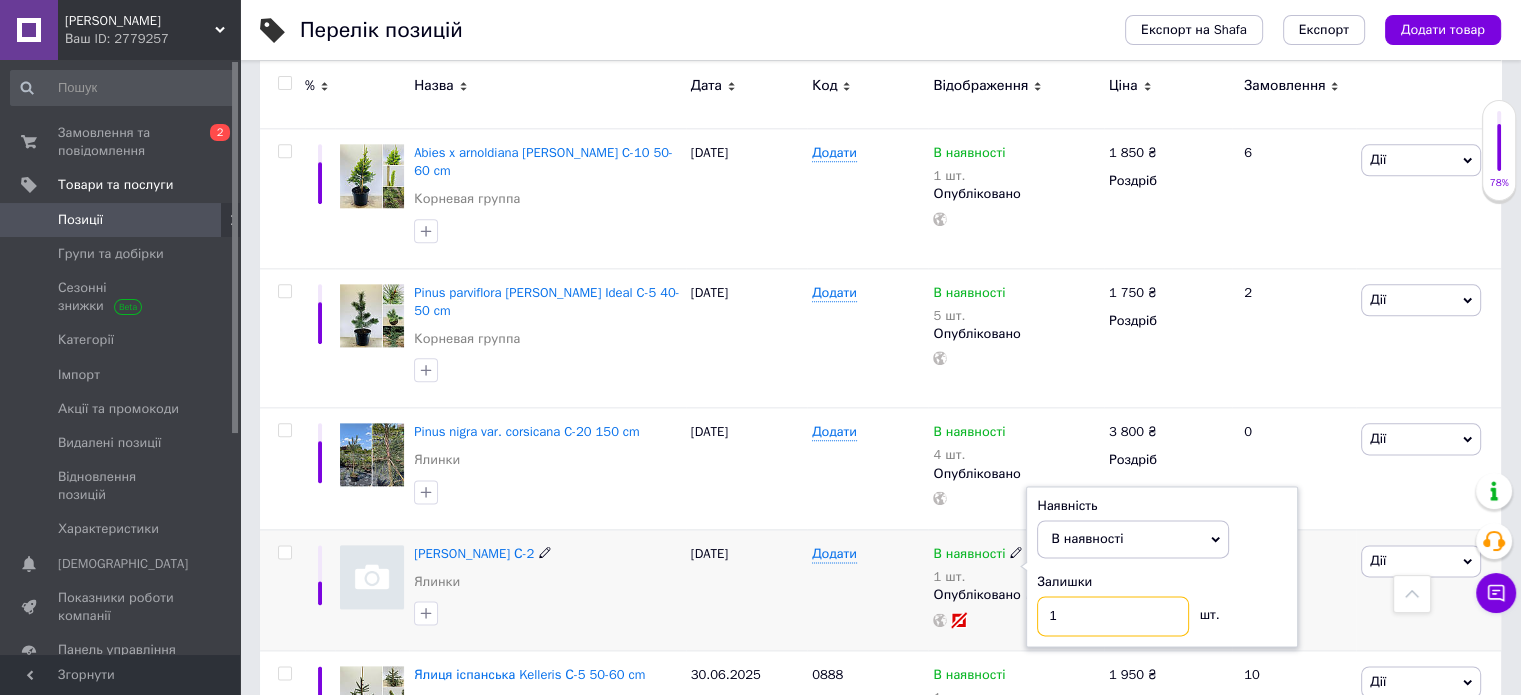 click on "1" at bounding box center (1113, 616) 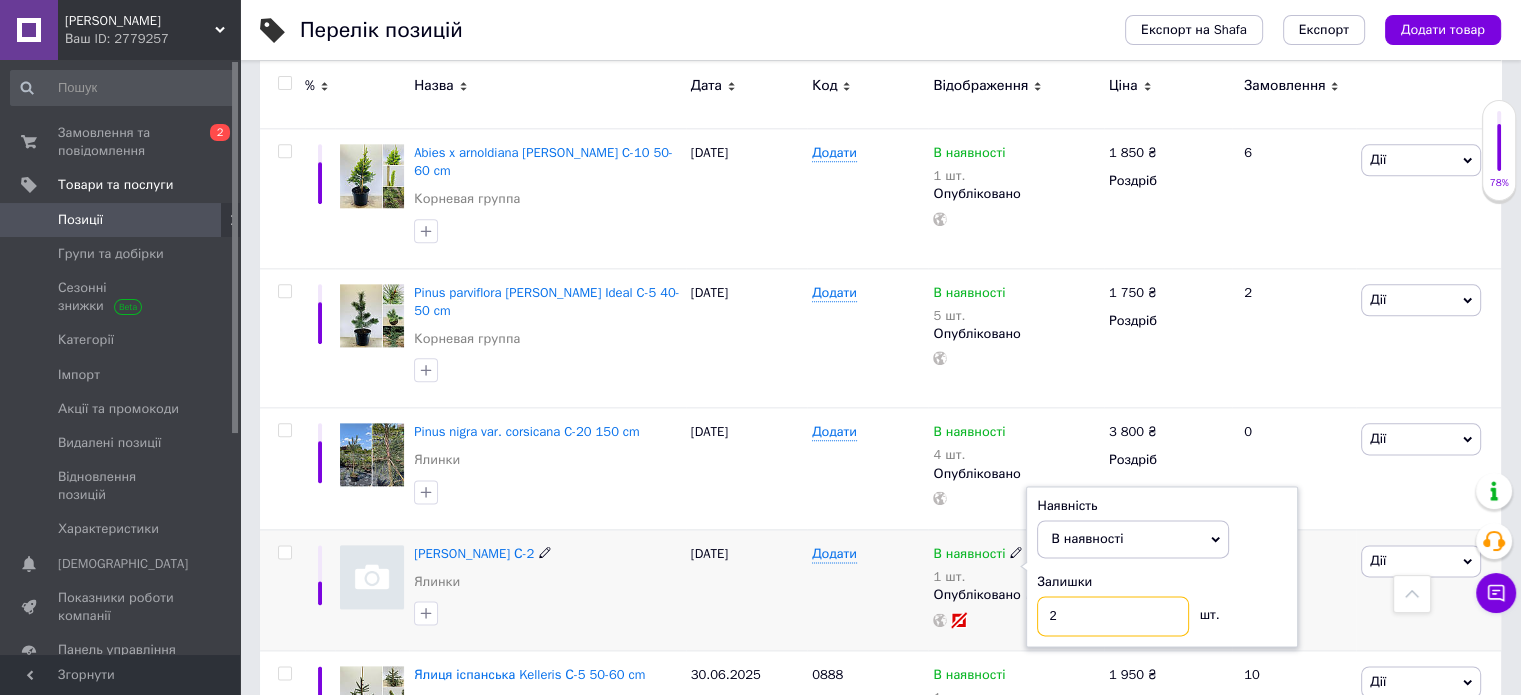 type on "2" 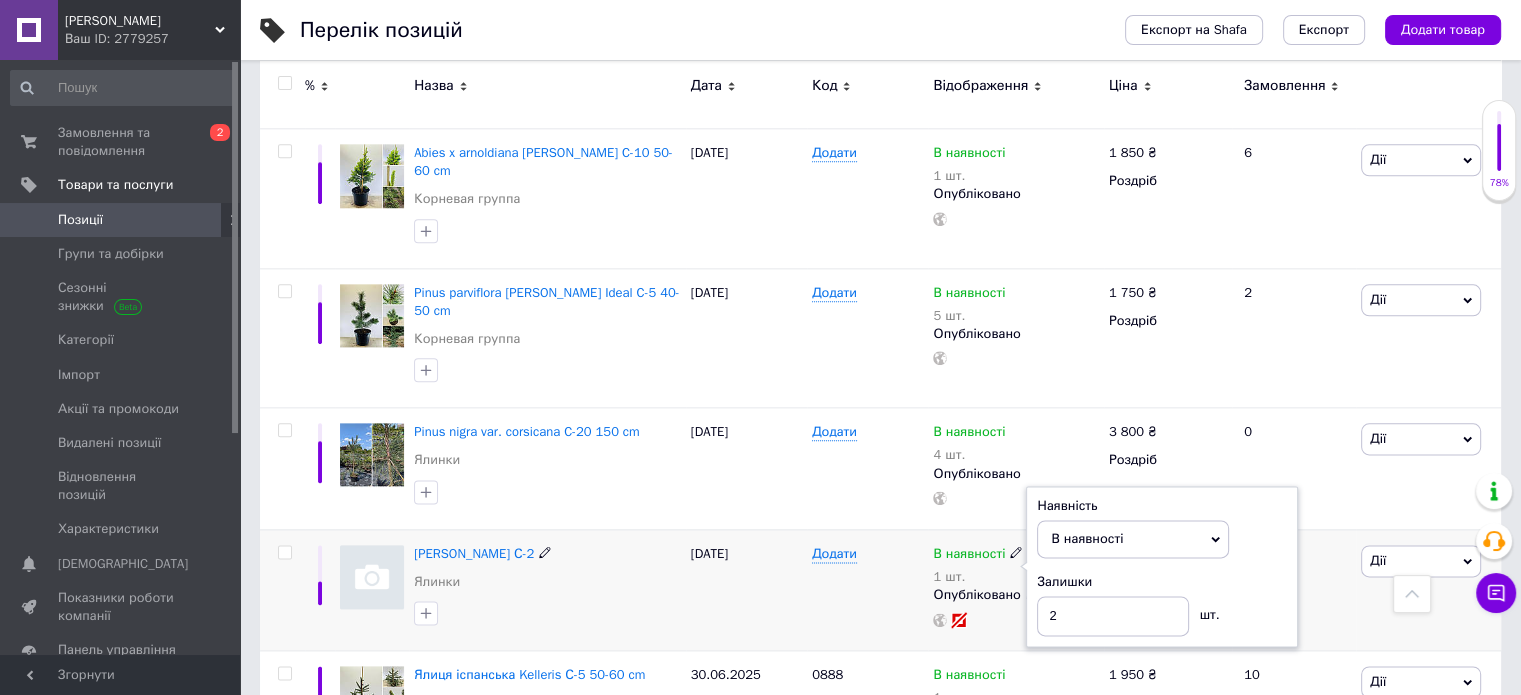 click on "Додати" at bounding box center [867, 589] 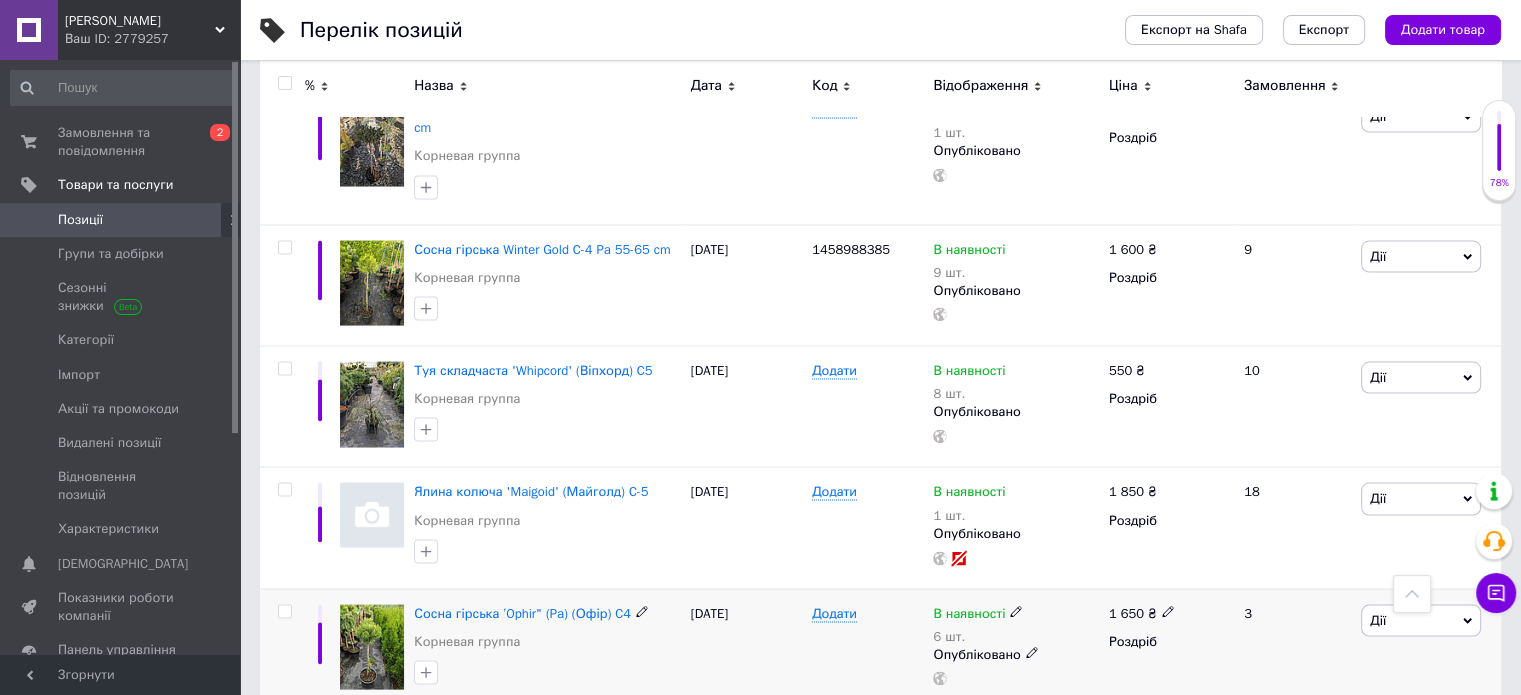 scroll, scrollTop: 11500, scrollLeft: 0, axis: vertical 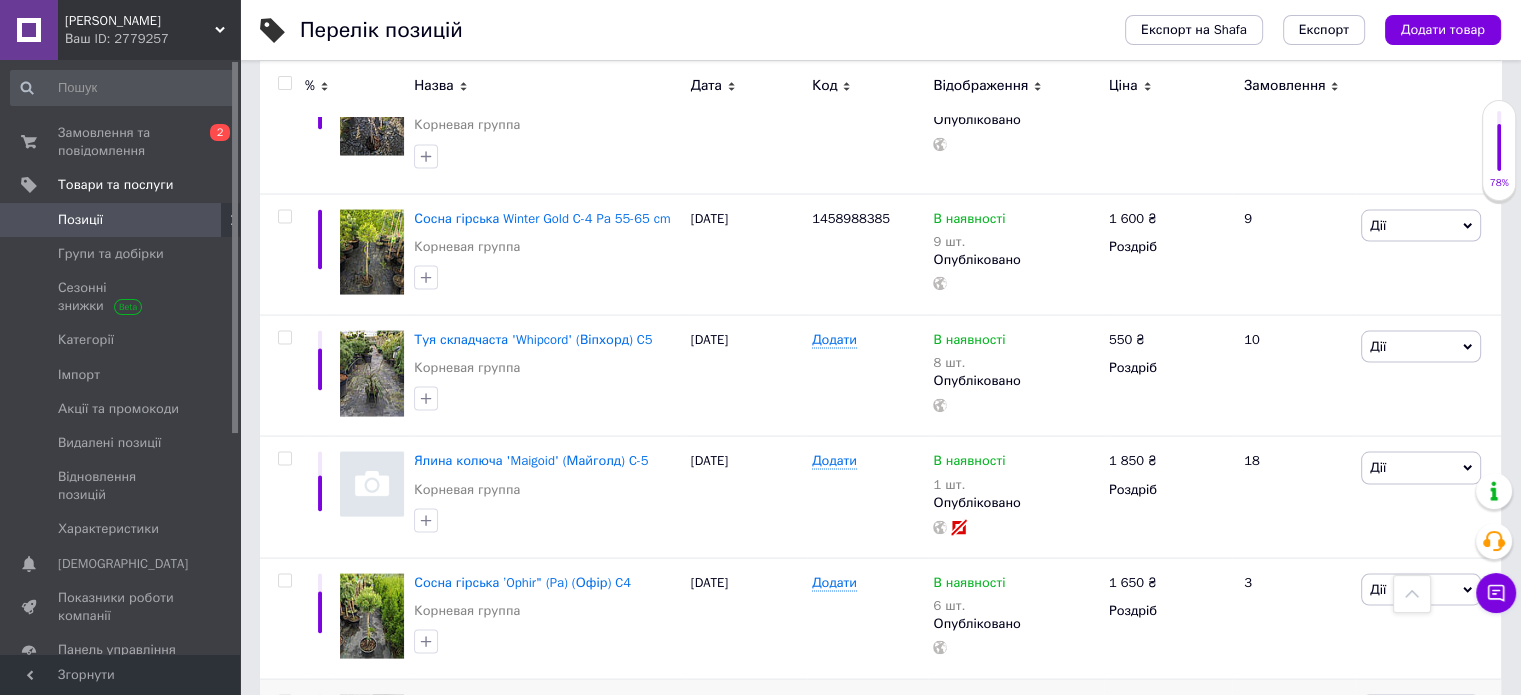 click at bounding box center (1168, 701) 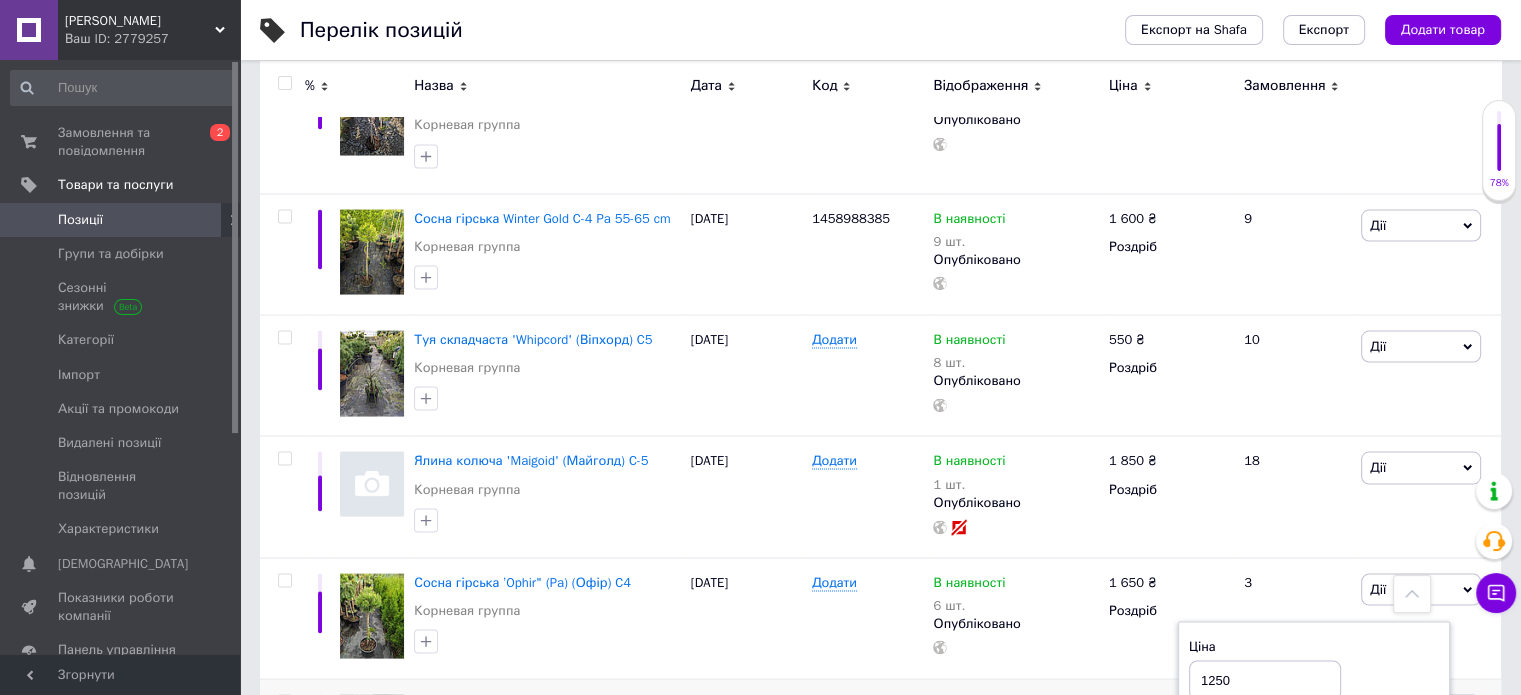 click on "1250" at bounding box center (1265, 681) 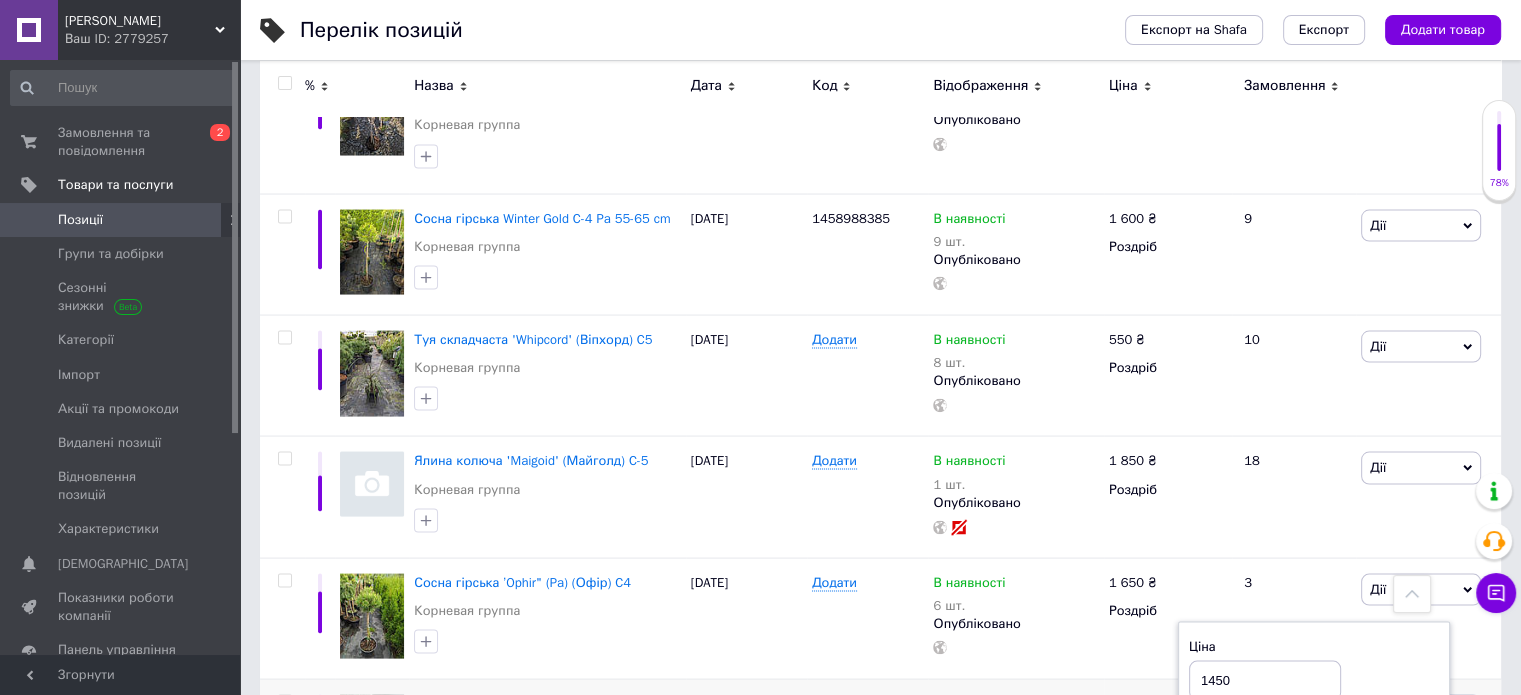 type on "1450" 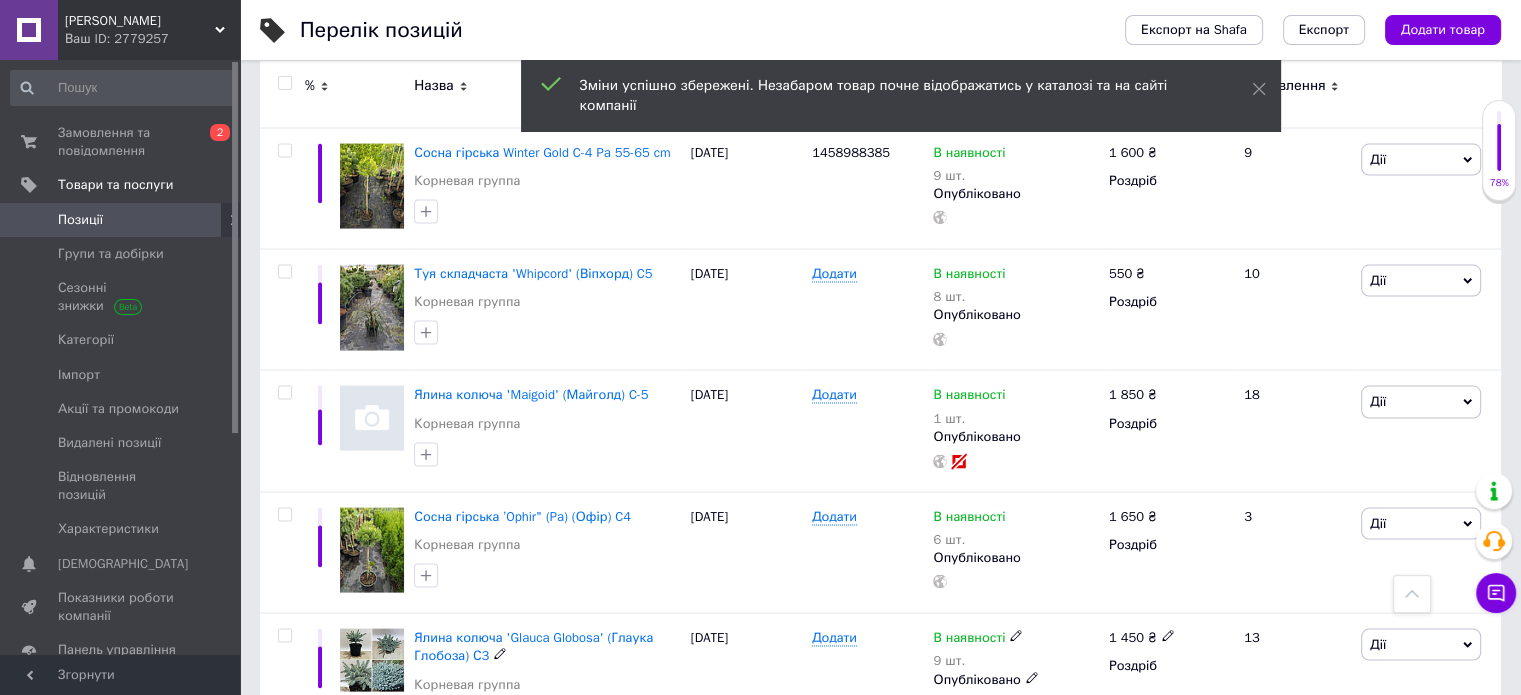 scroll, scrollTop: 11600, scrollLeft: 0, axis: vertical 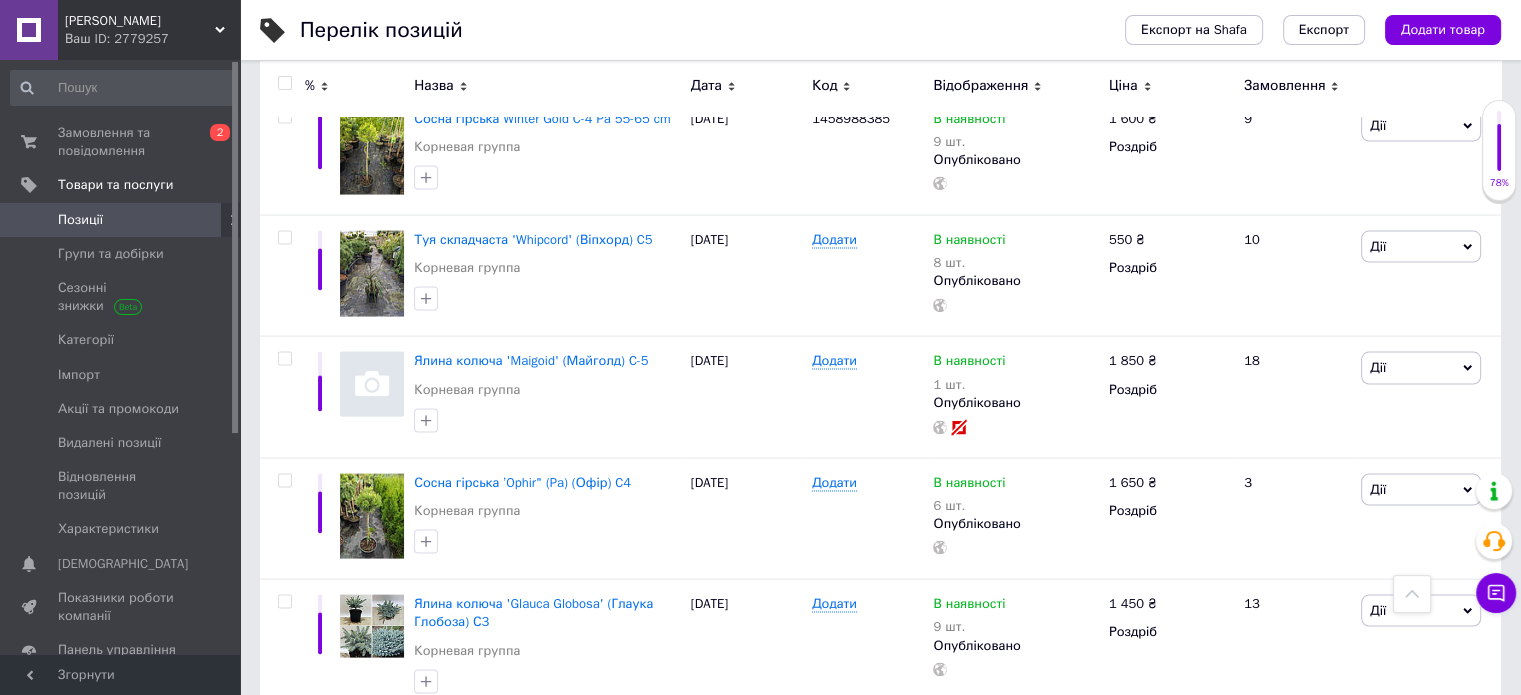 click 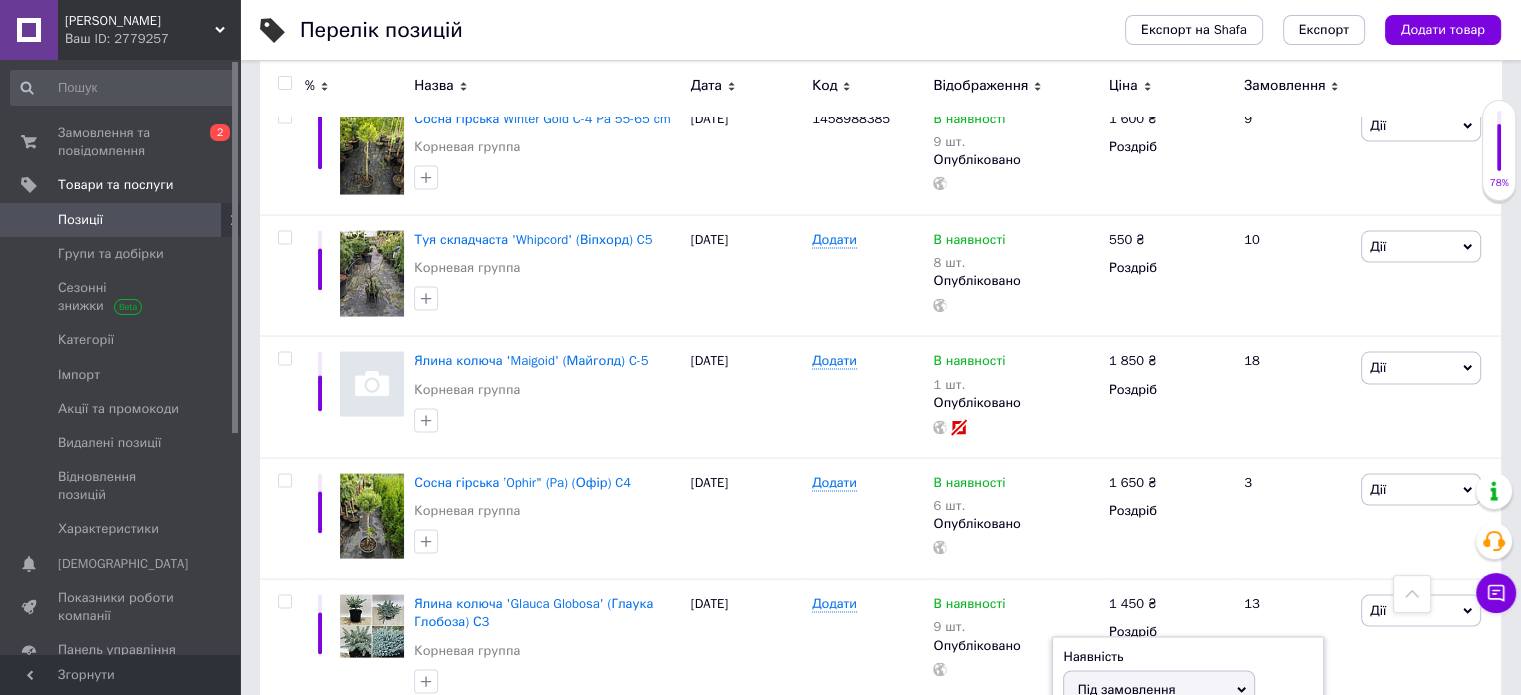 click on "В наявності" at bounding box center [1159, 731] 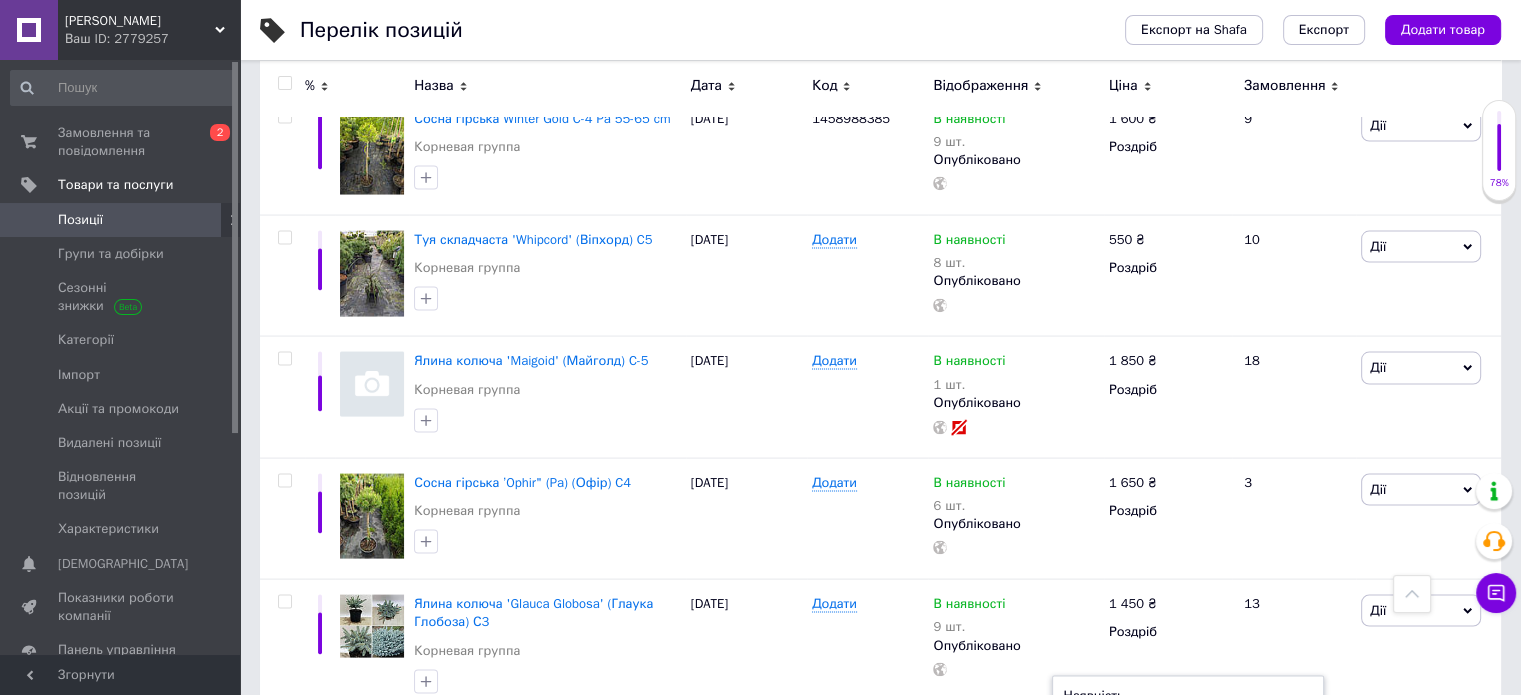 click at bounding box center (1139, 806) 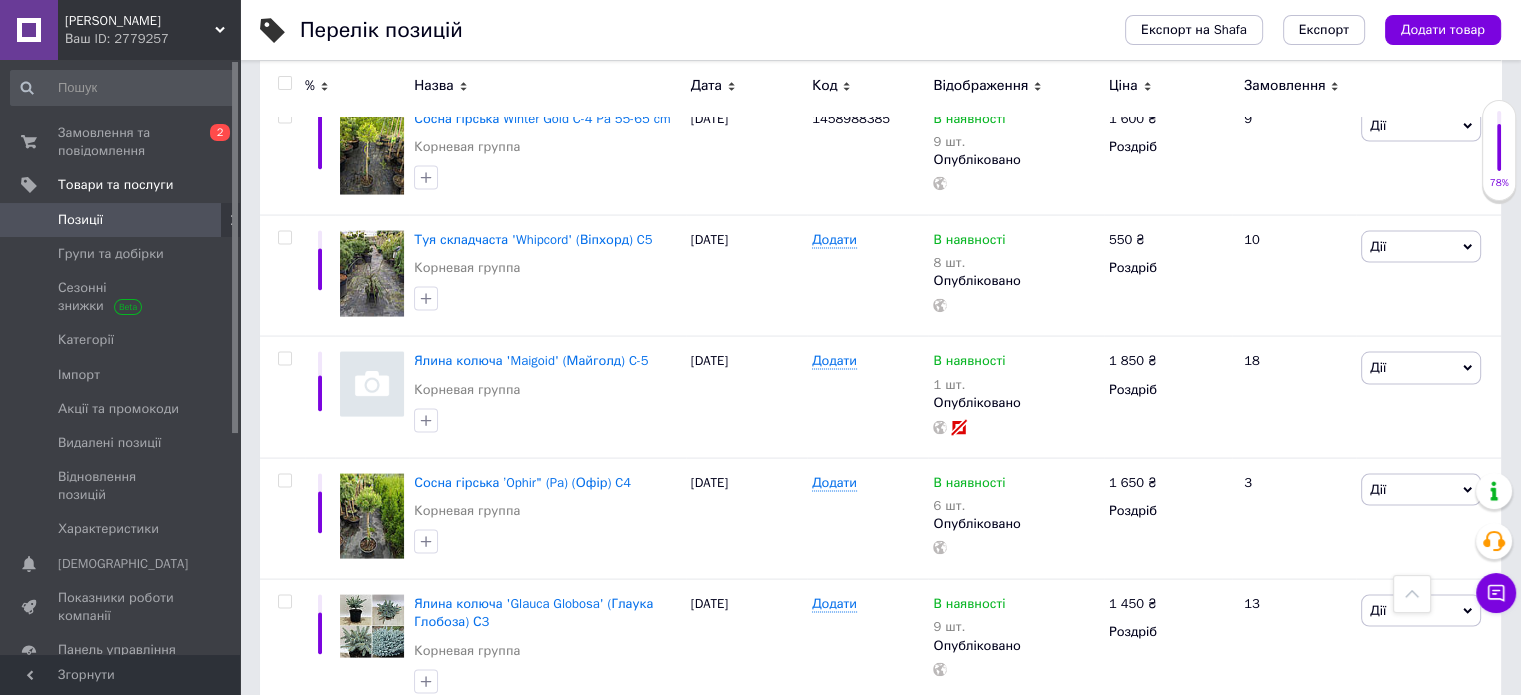 click 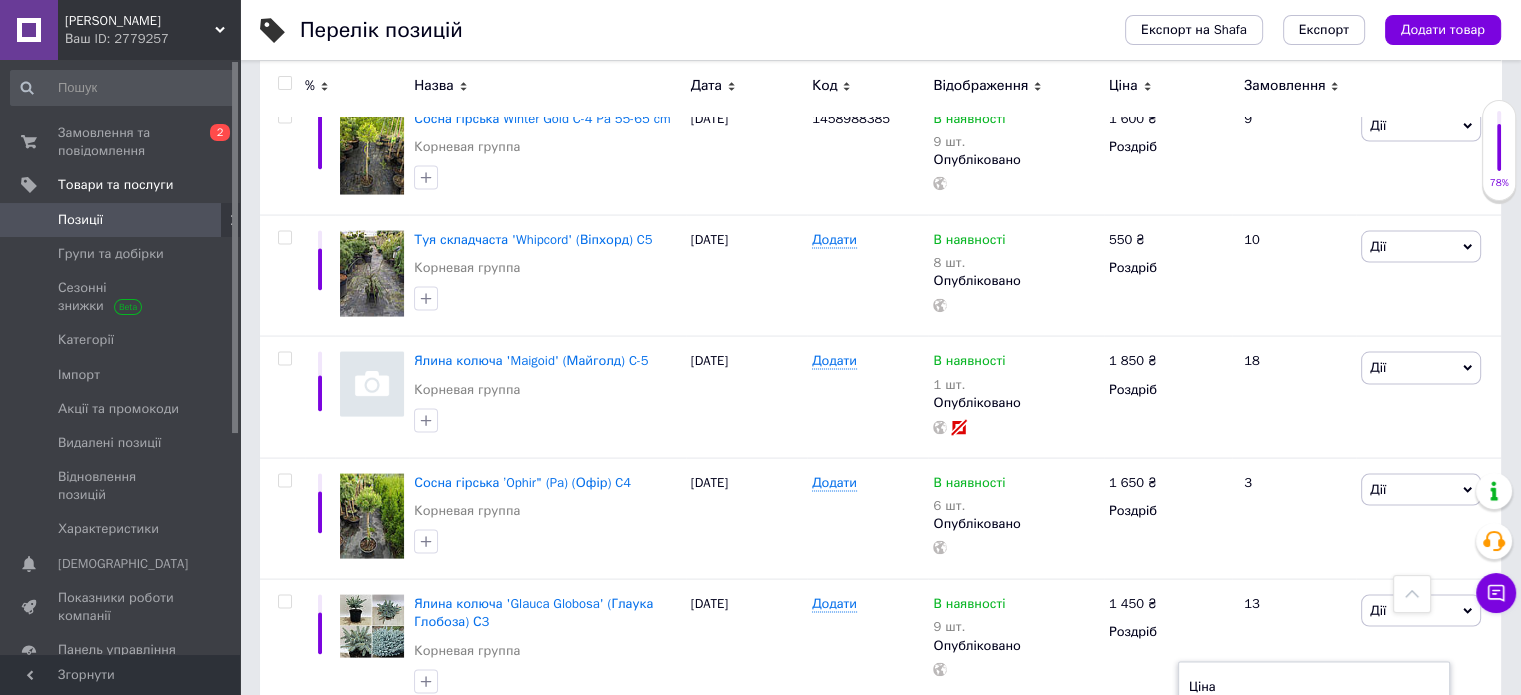 click on "1550" at bounding box center [1265, 721] 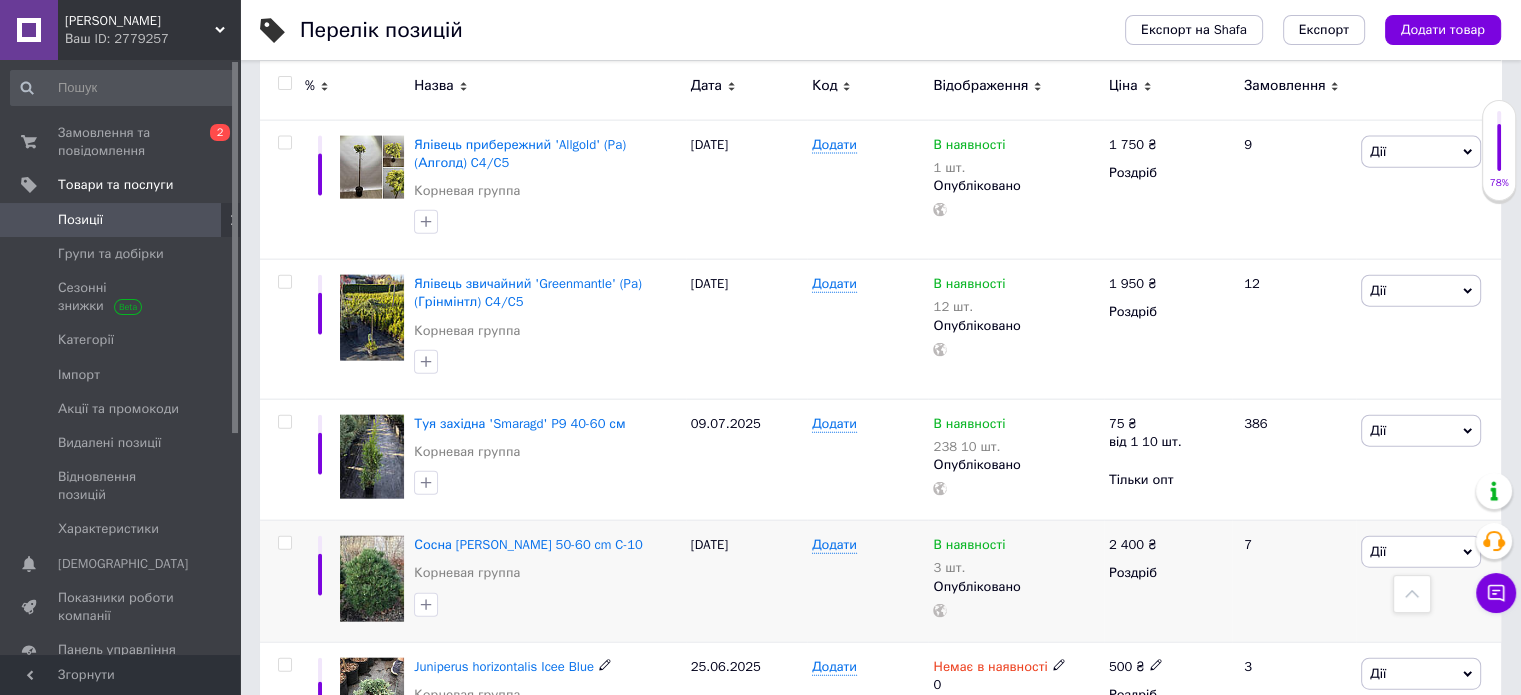scroll, scrollTop: 12200, scrollLeft: 0, axis: vertical 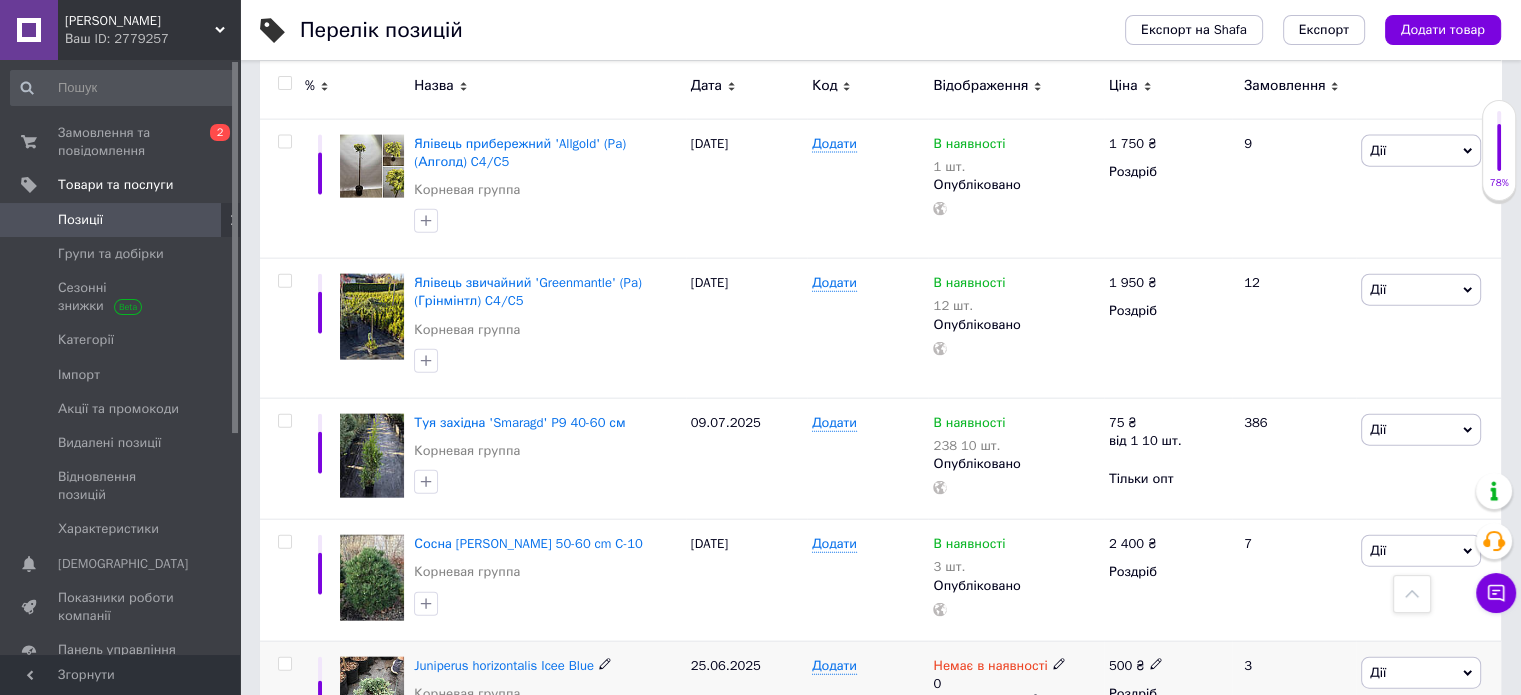 click 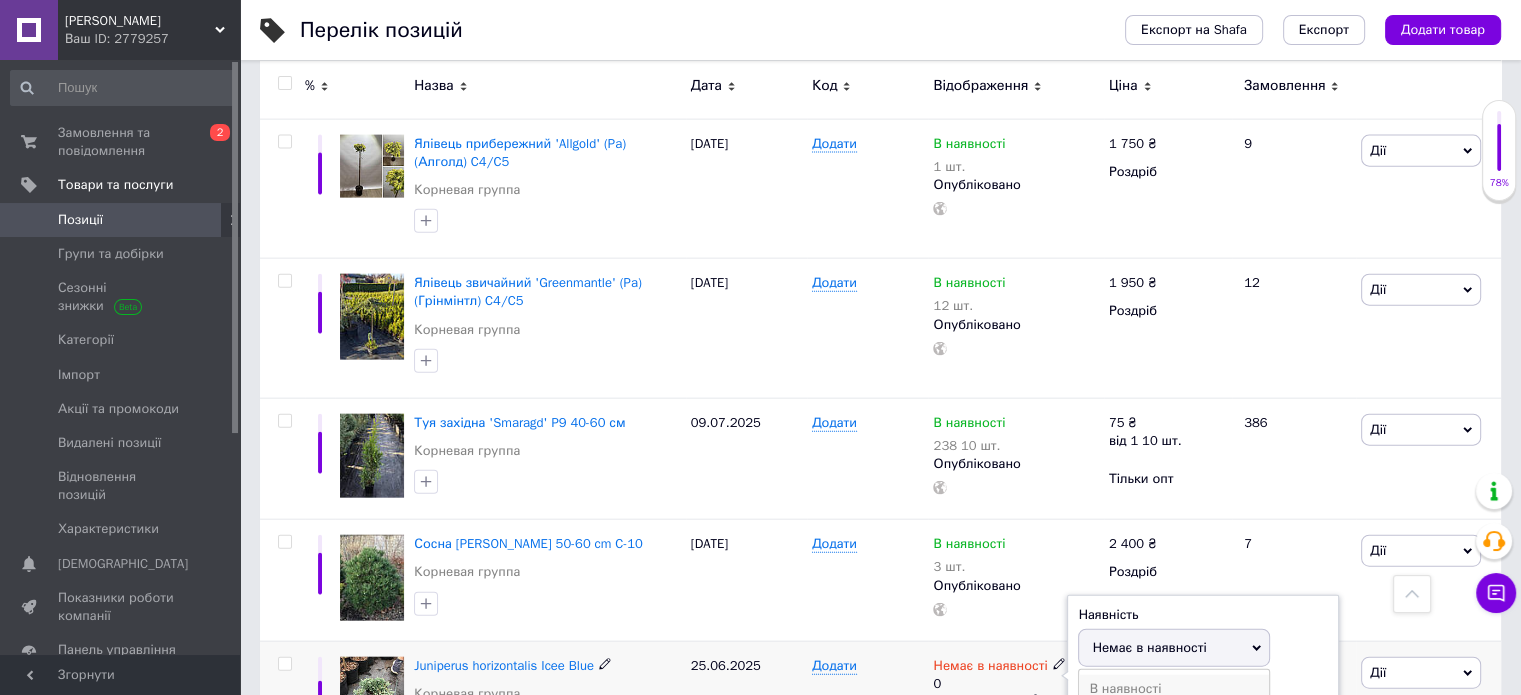 click on "В наявності" at bounding box center (1174, 689) 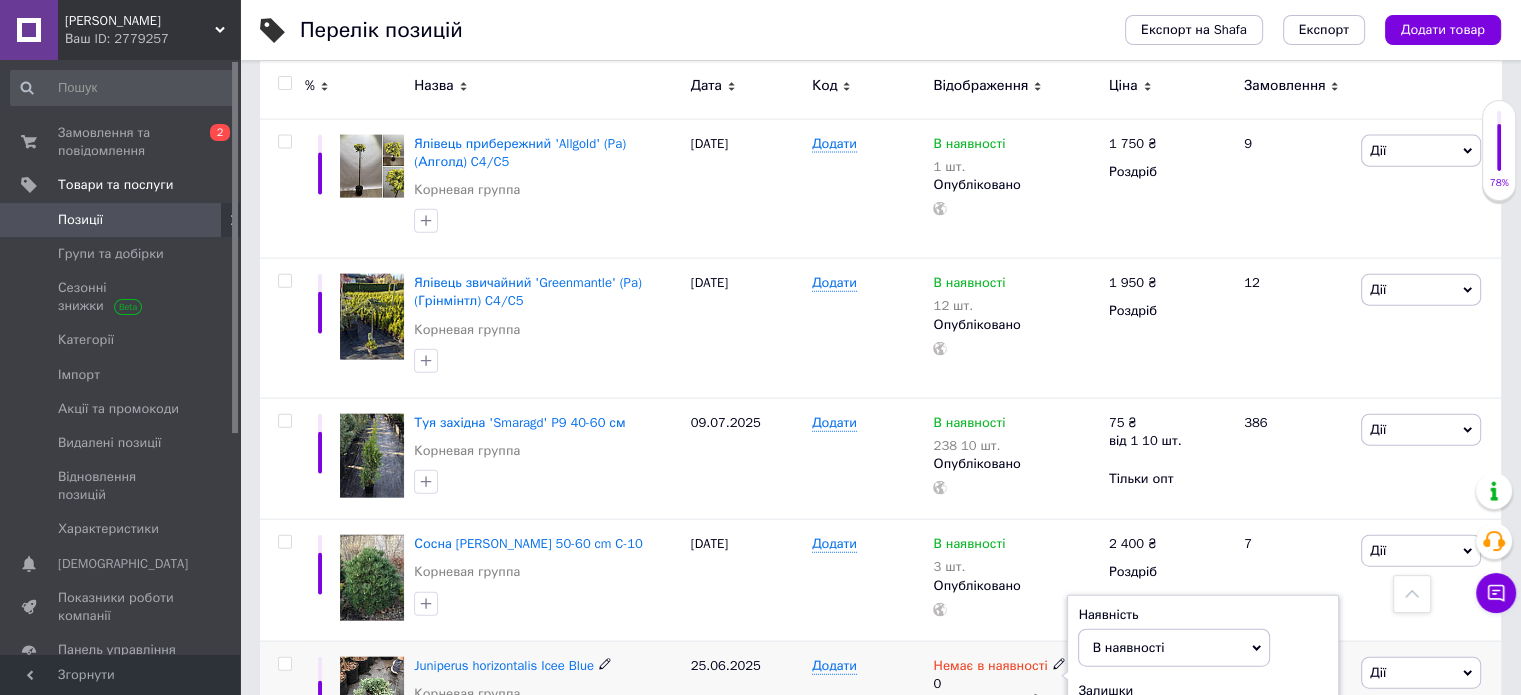 click on "0" at bounding box center [1154, 726] 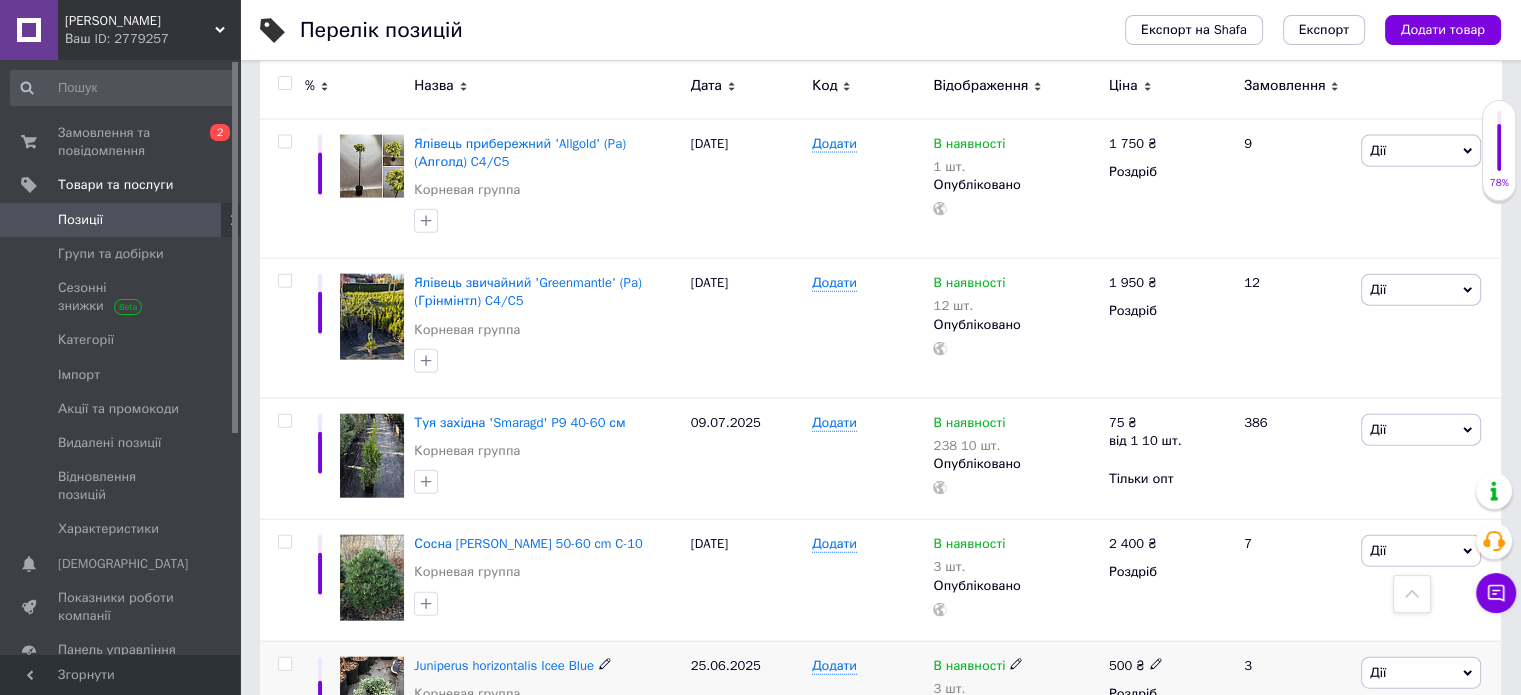 click 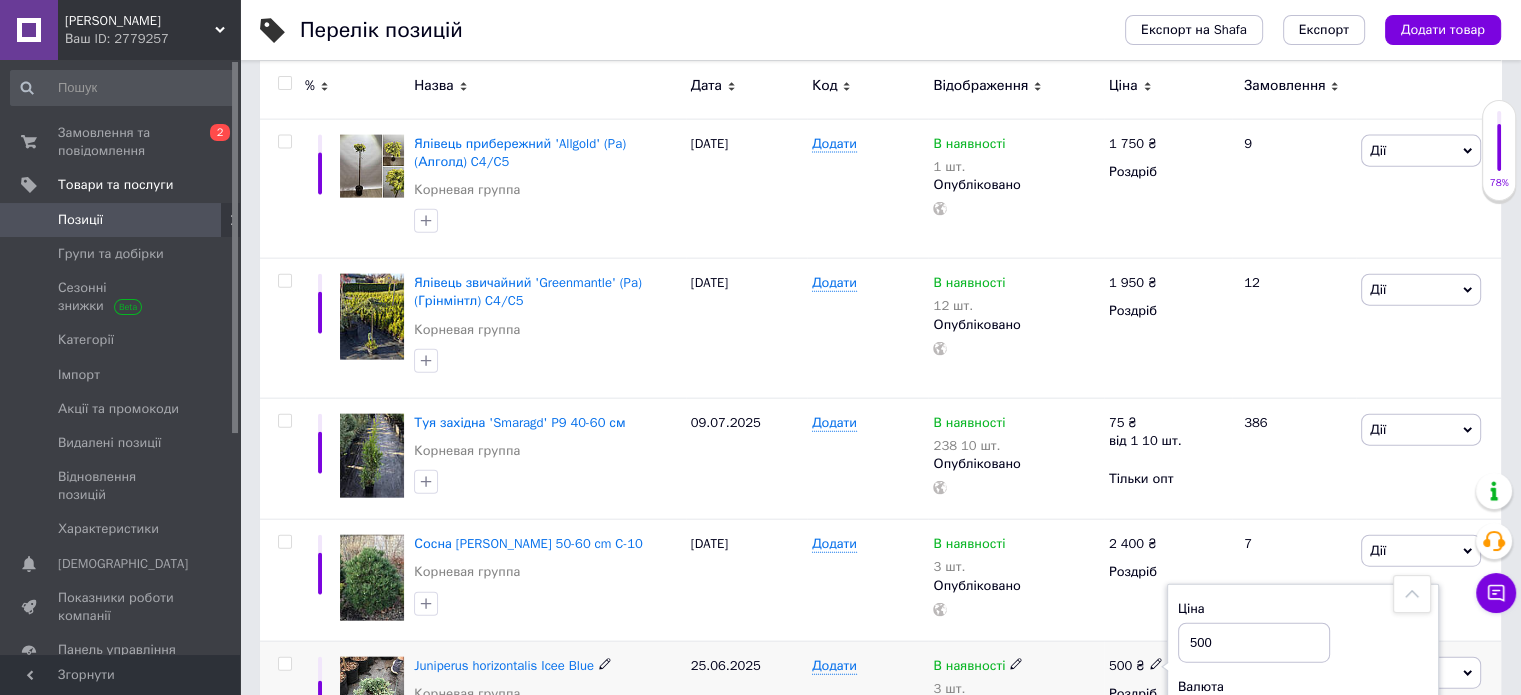 click on "500" at bounding box center [1254, 643] 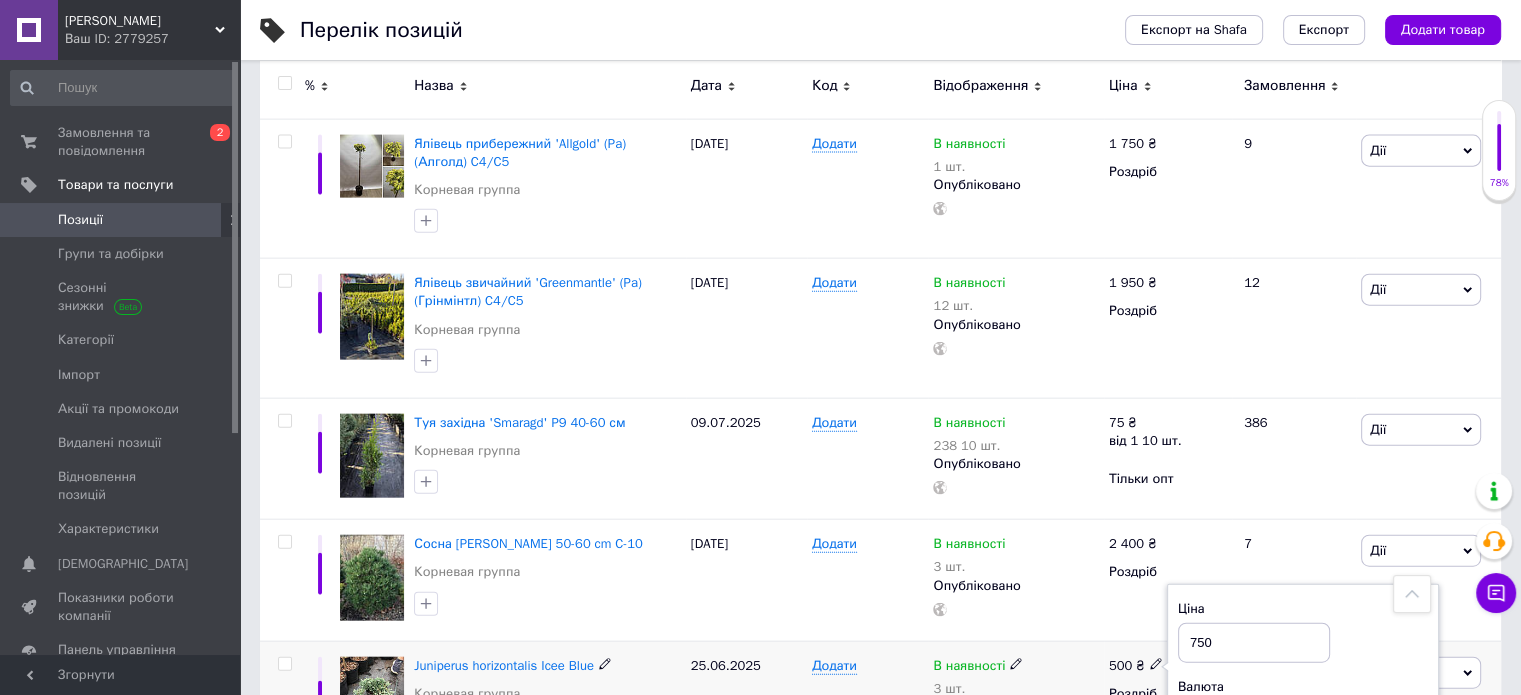 type on "750" 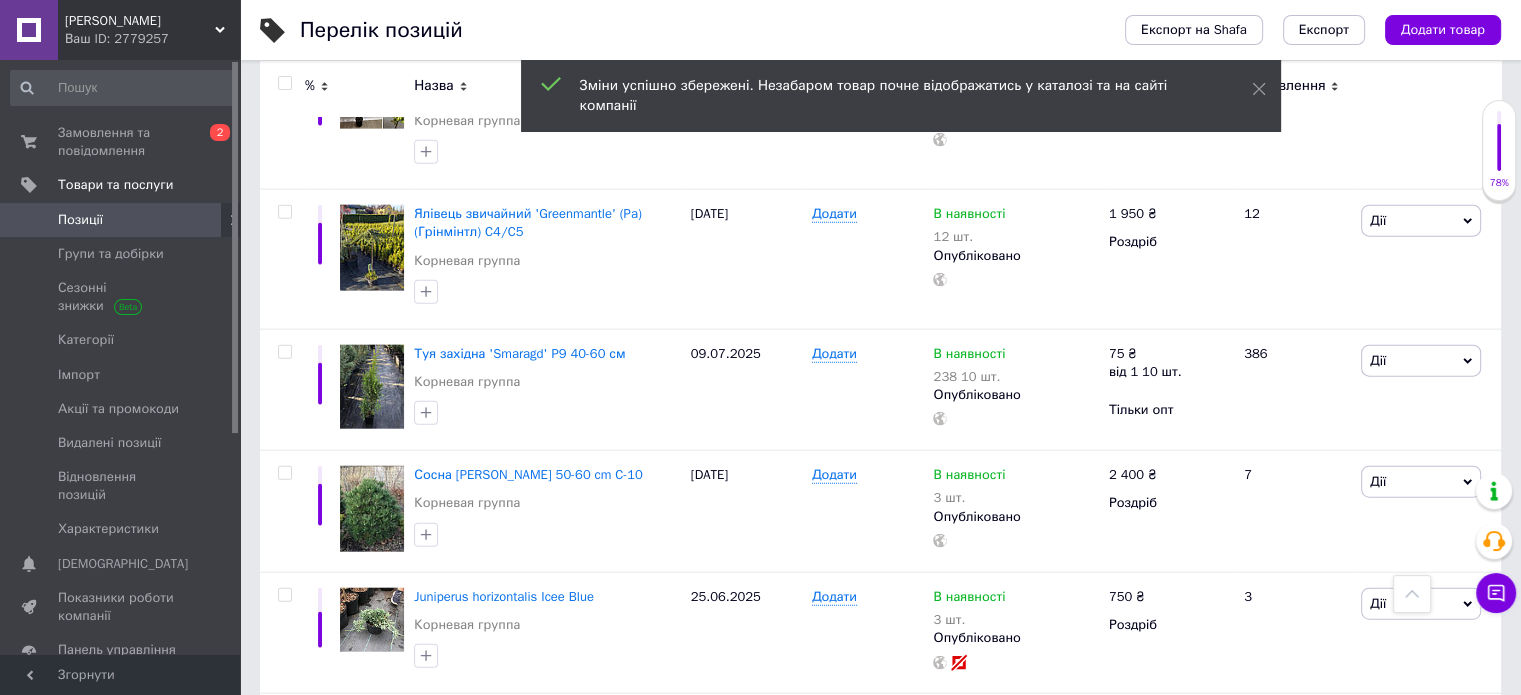 scroll, scrollTop: 12251, scrollLeft: 0, axis: vertical 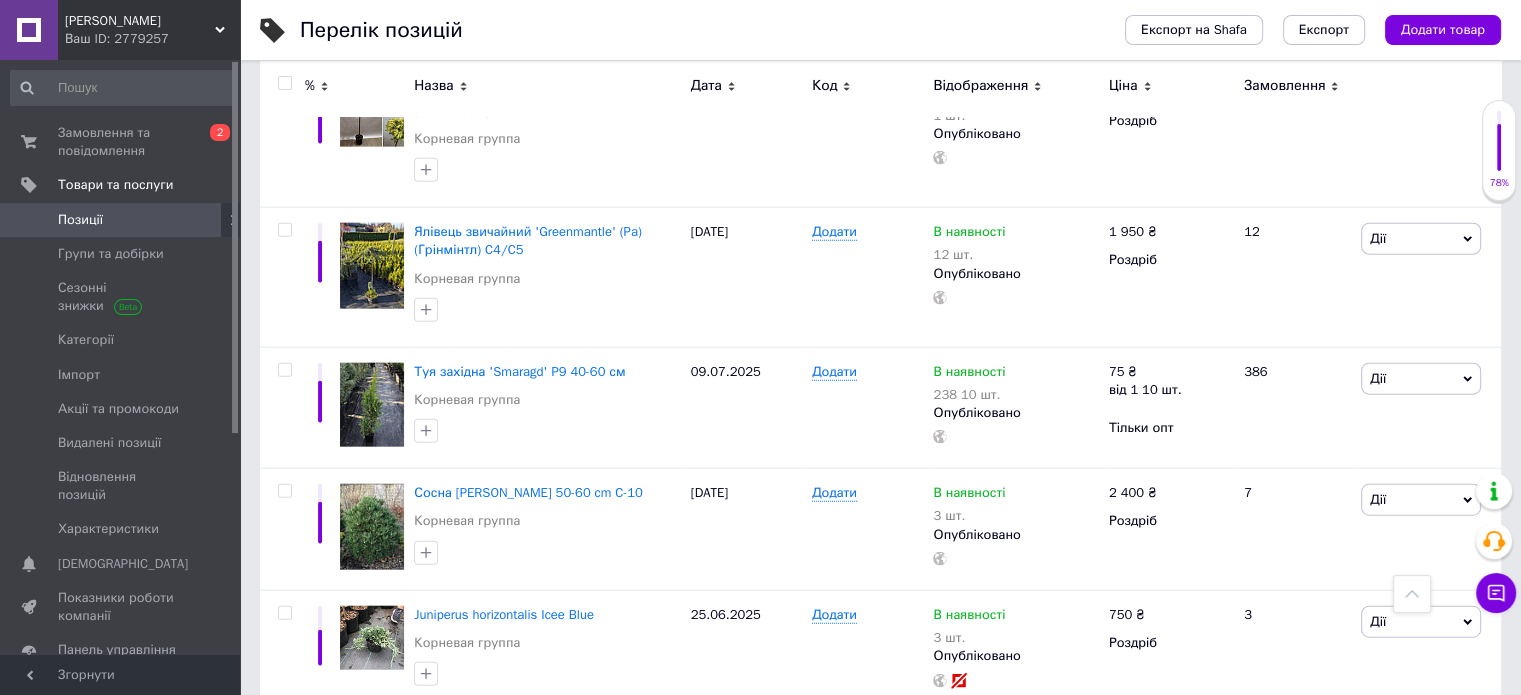 click on "2" at bounding box center (327, 1019) 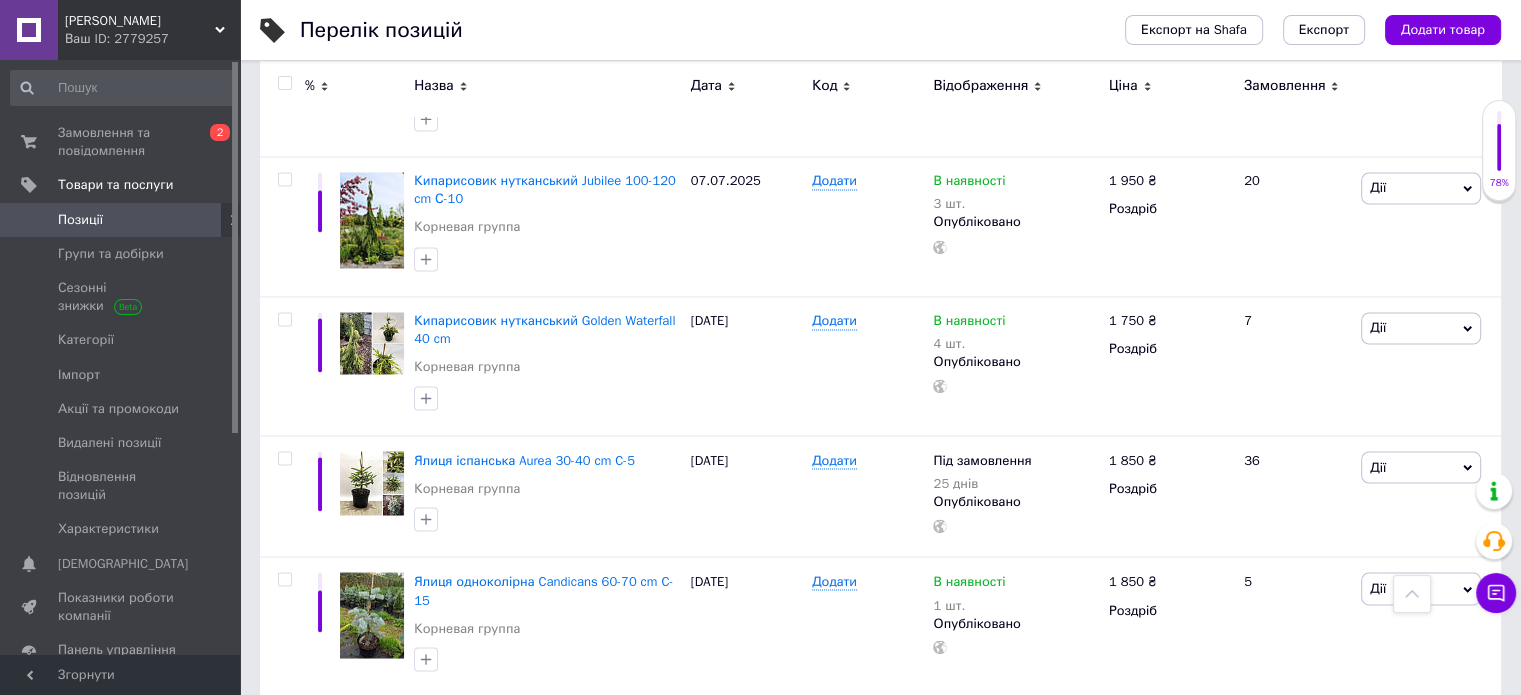 scroll, scrollTop: 10946, scrollLeft: 0, axis: vertical 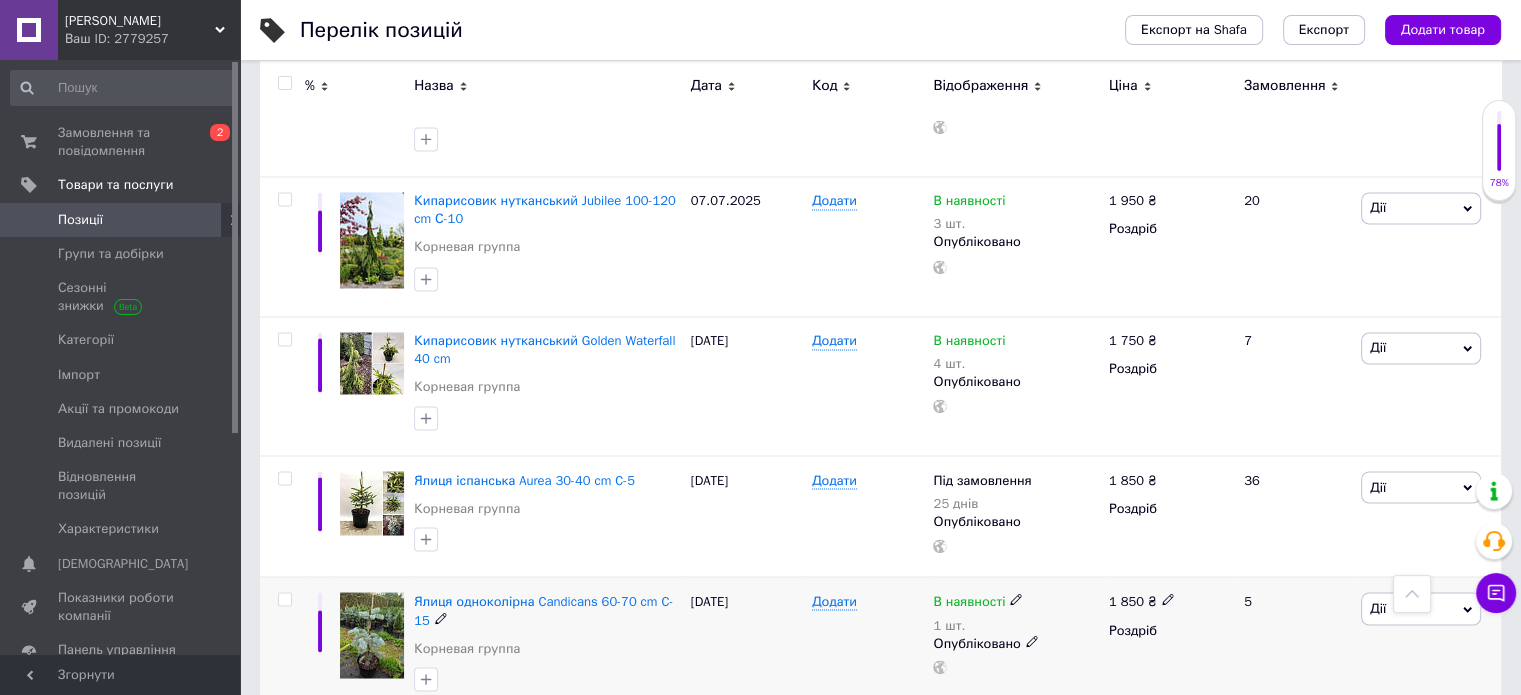 click 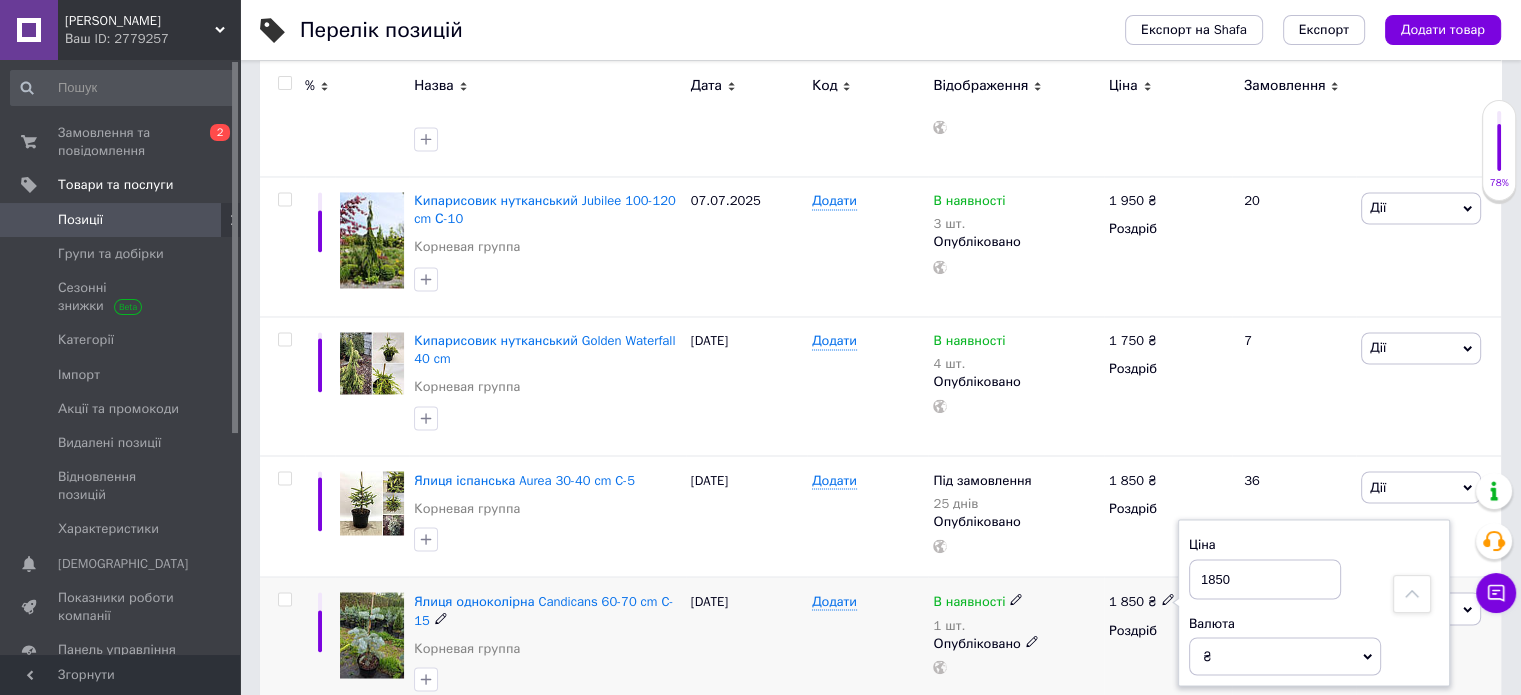 click on "1850" at bounding box center (1265, 579) 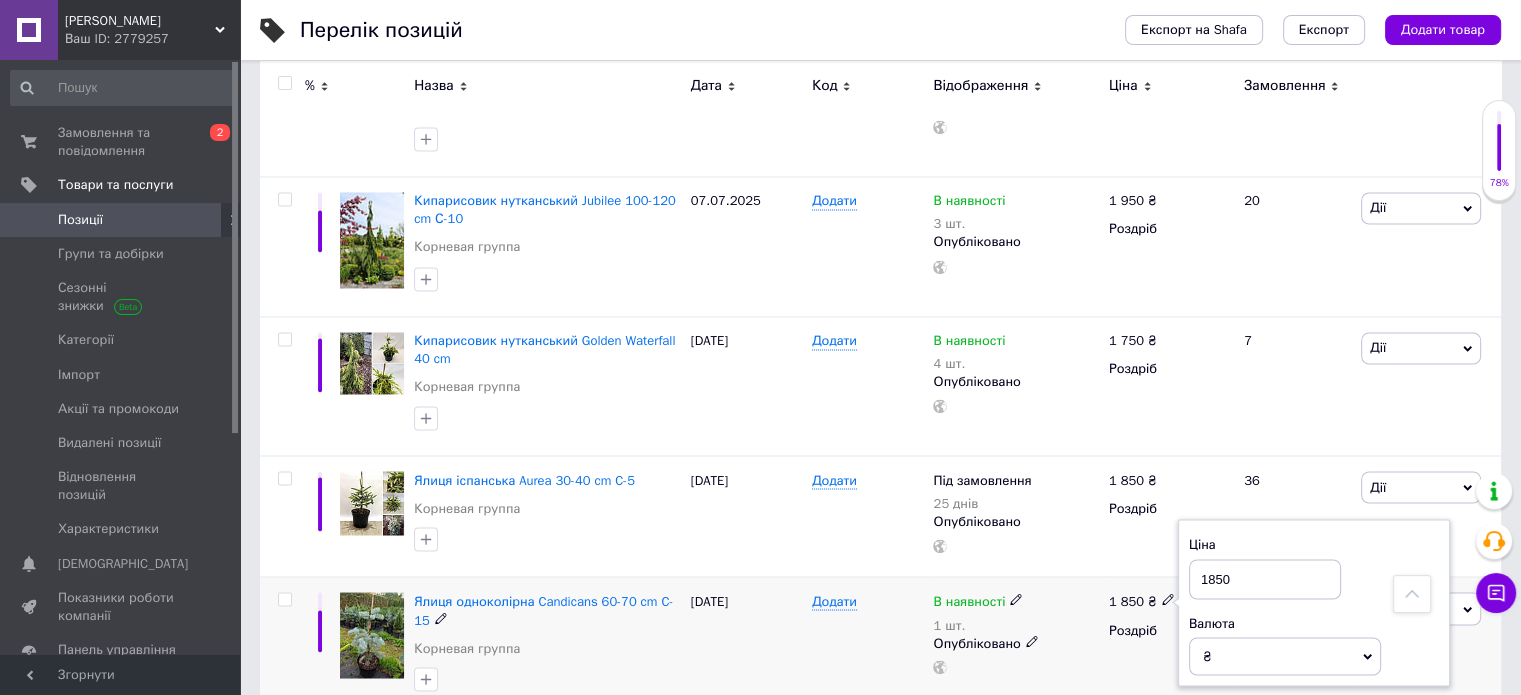 click on "1850" at bounding box center (1265, 579) 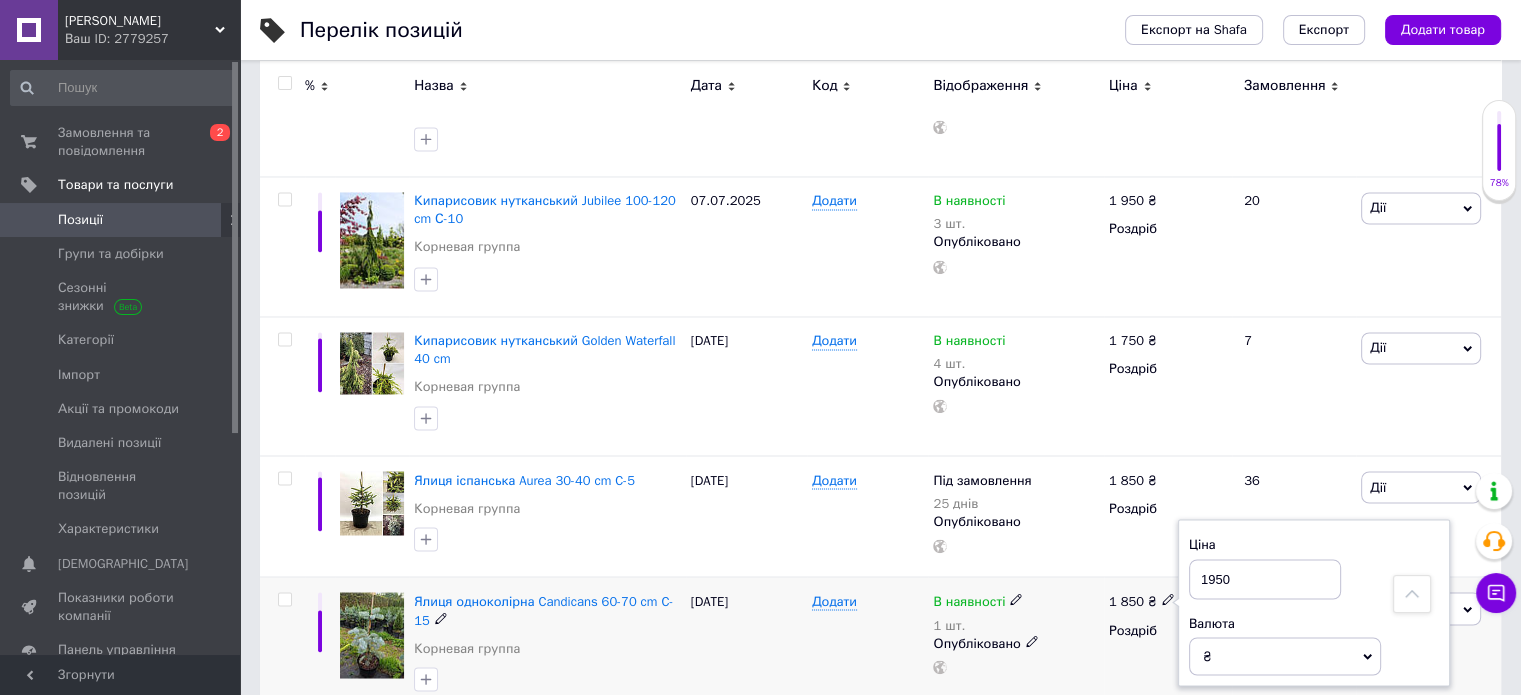 type on "1950" 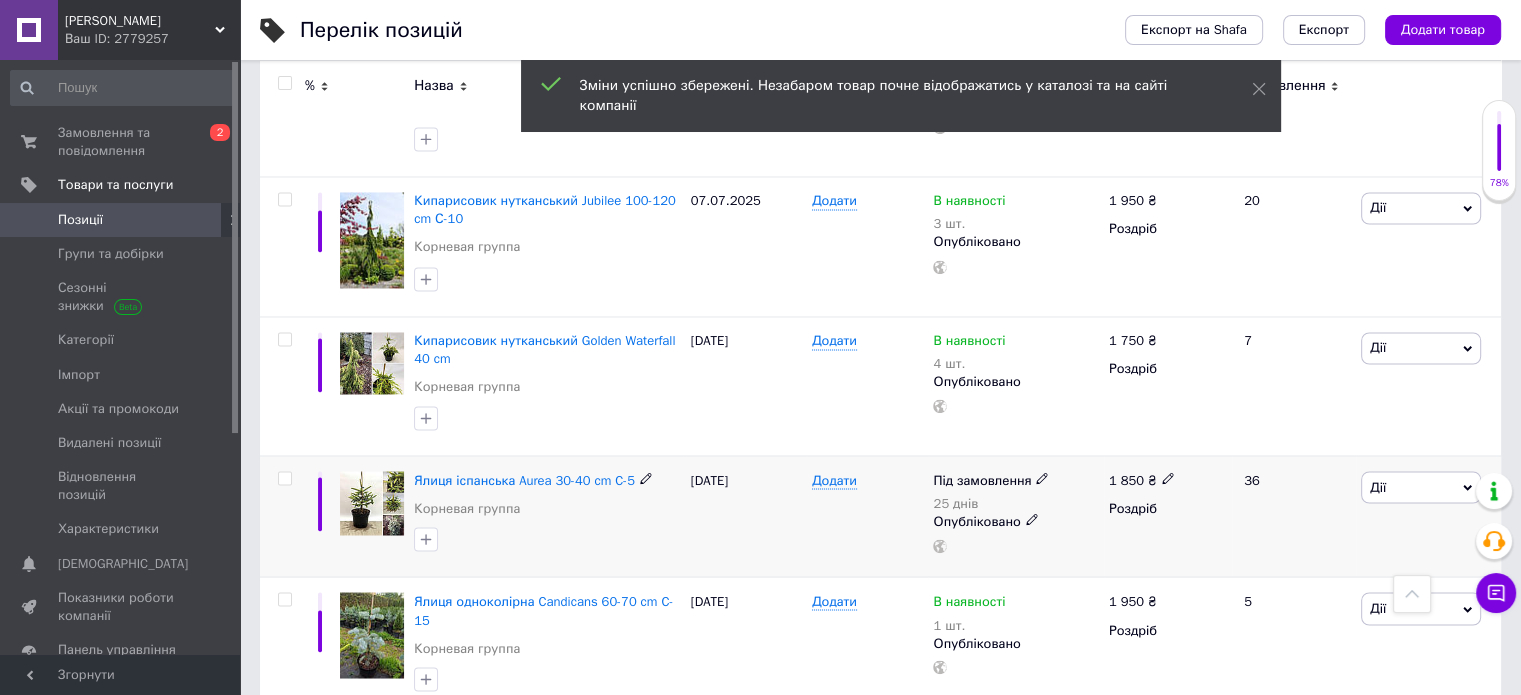 click 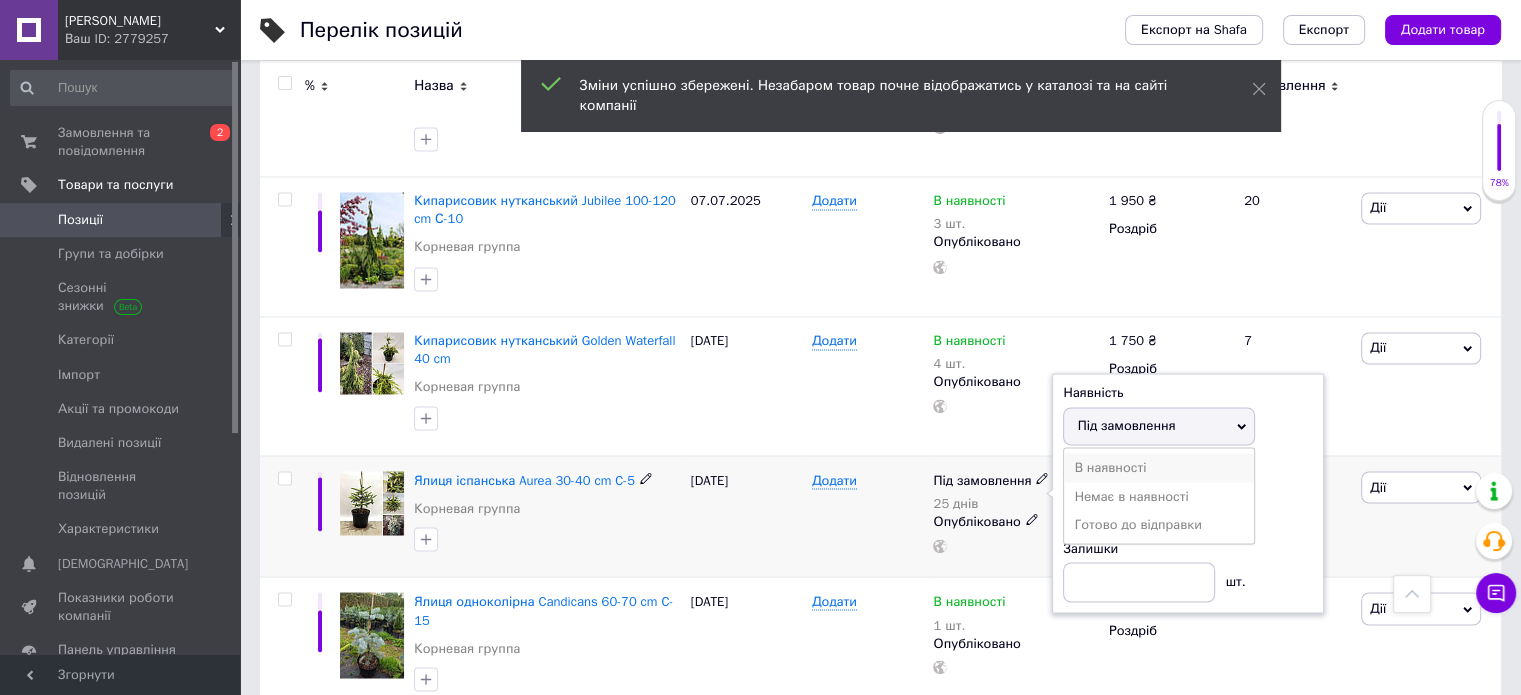 click on "В наявності" at bounding box center (1159, 467) 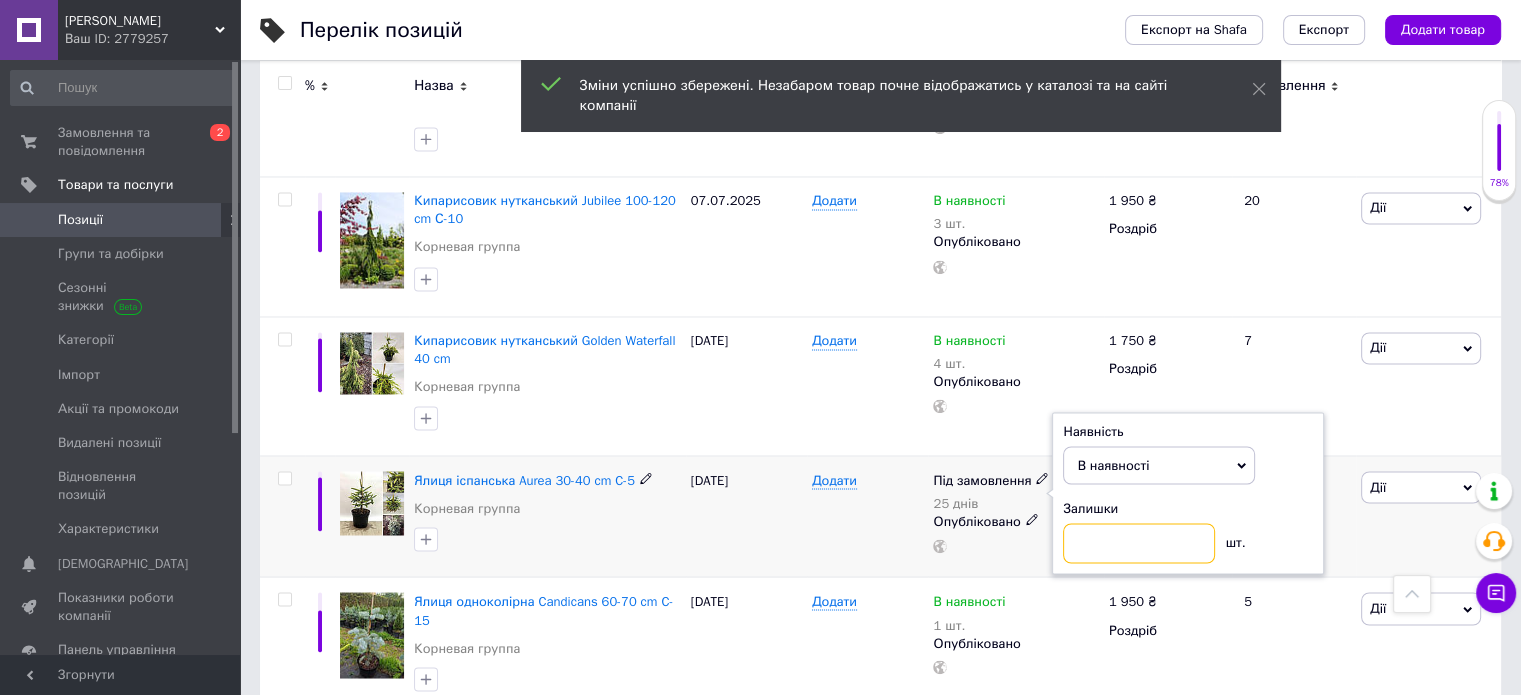 click at bounding box center [1139, 543] 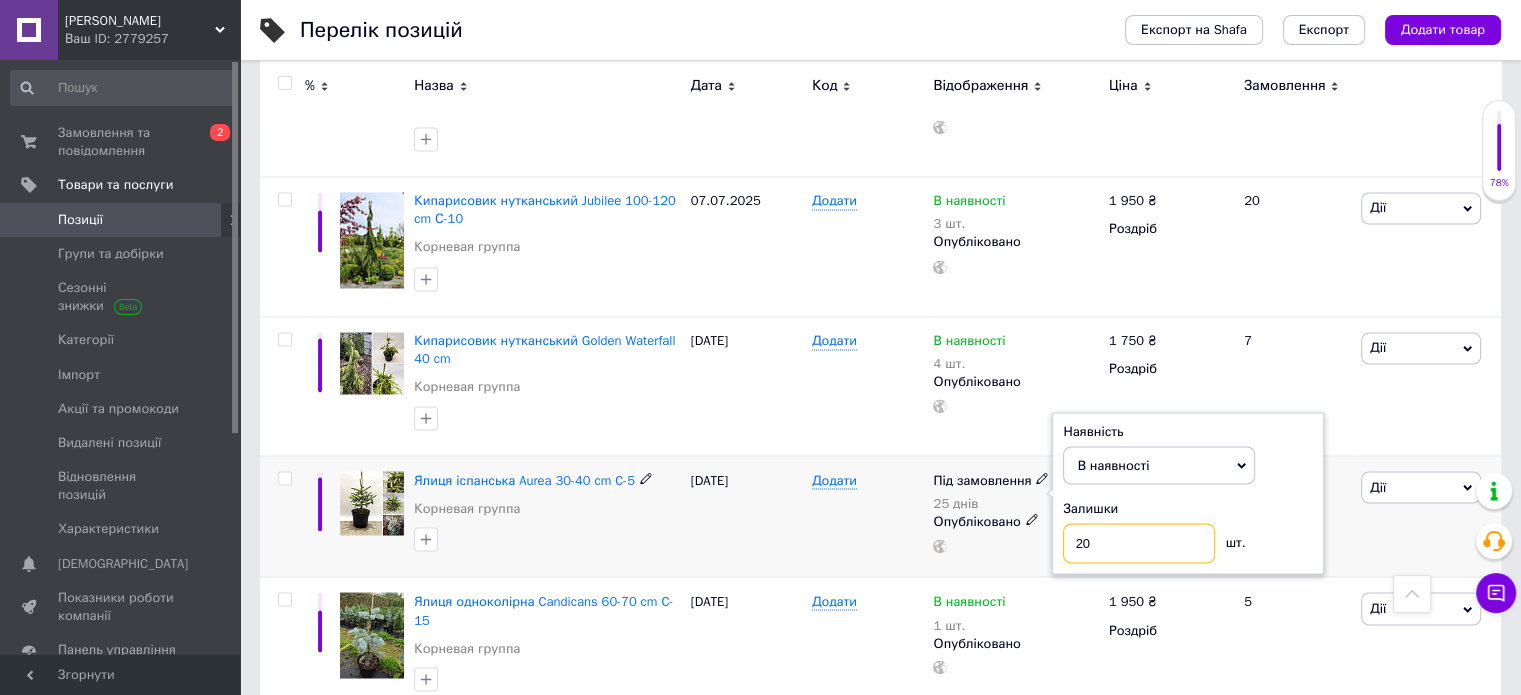 type on "20" 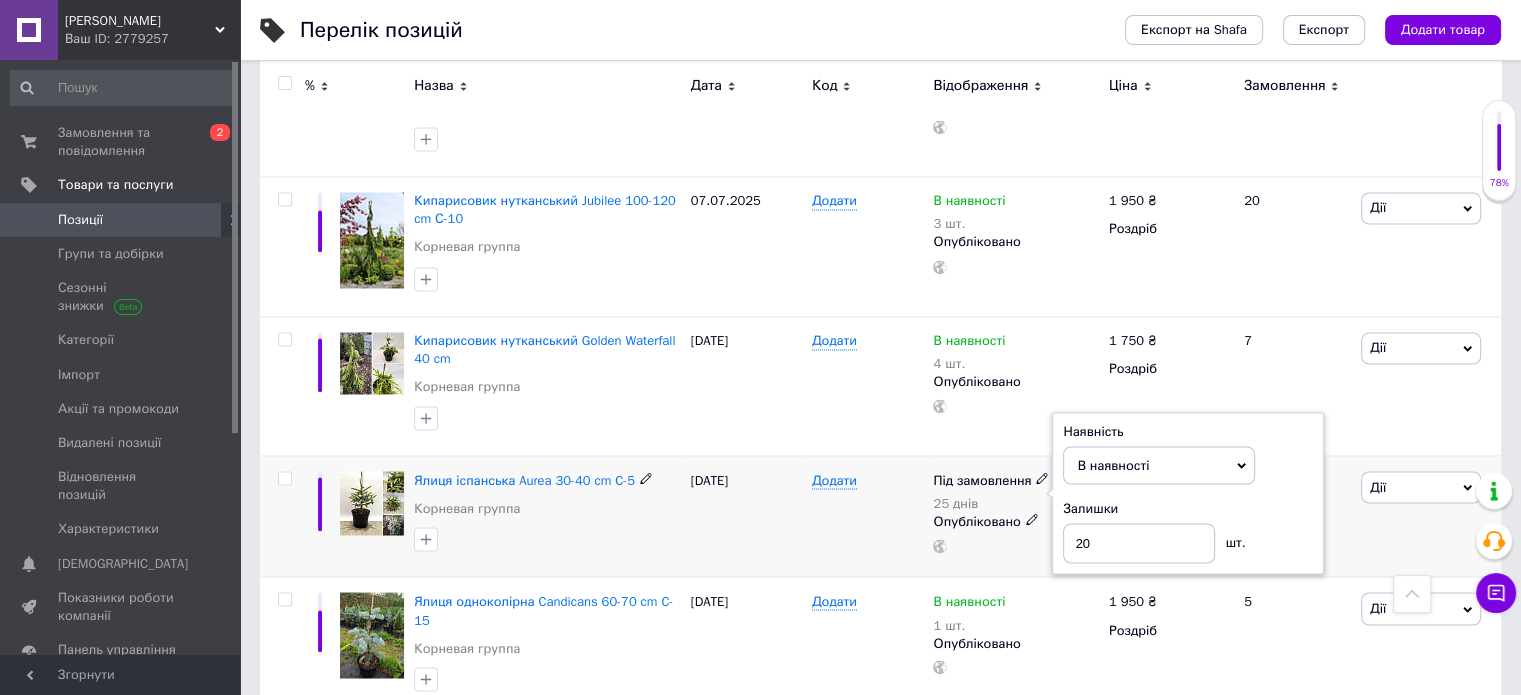 click on "Додати" at bounding box center [867, 516] 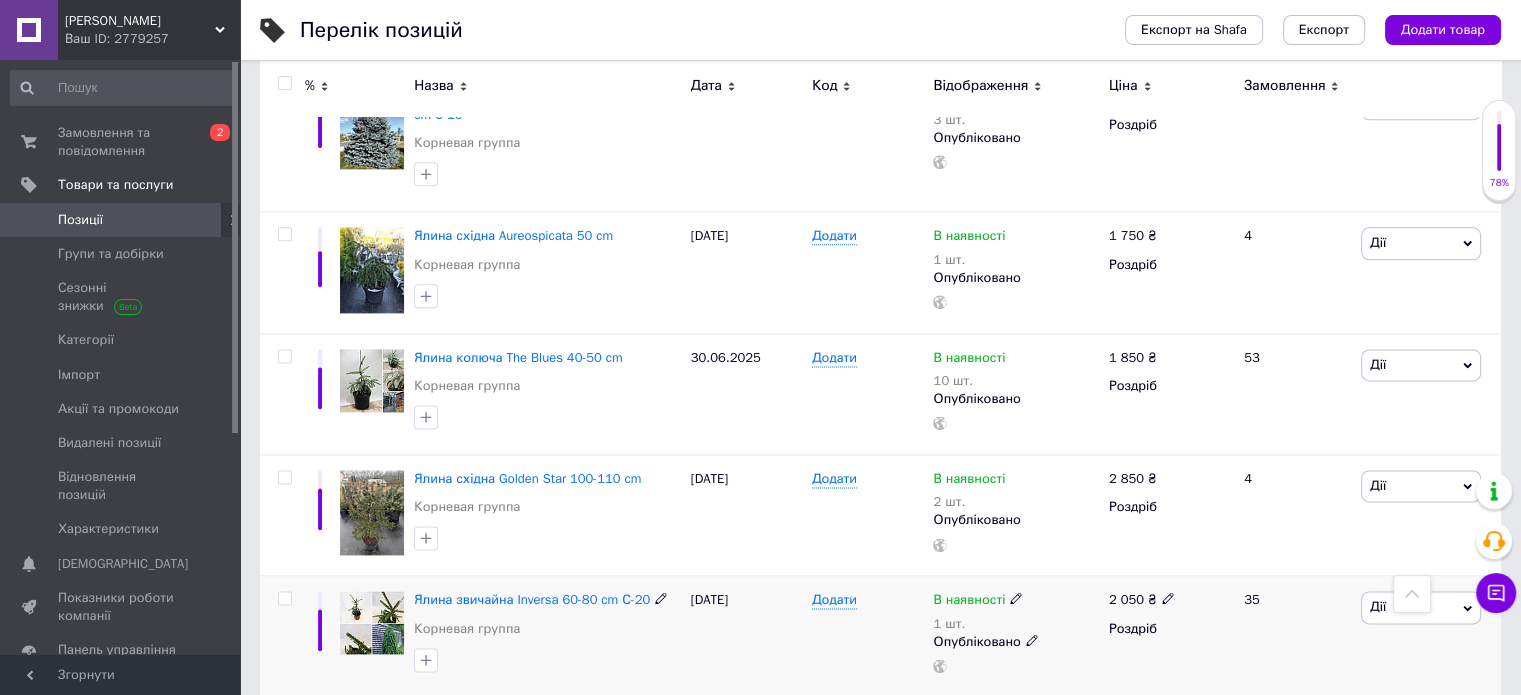 scroll, scrollTop: 10046, scrollLeft: 0, axis: vertical 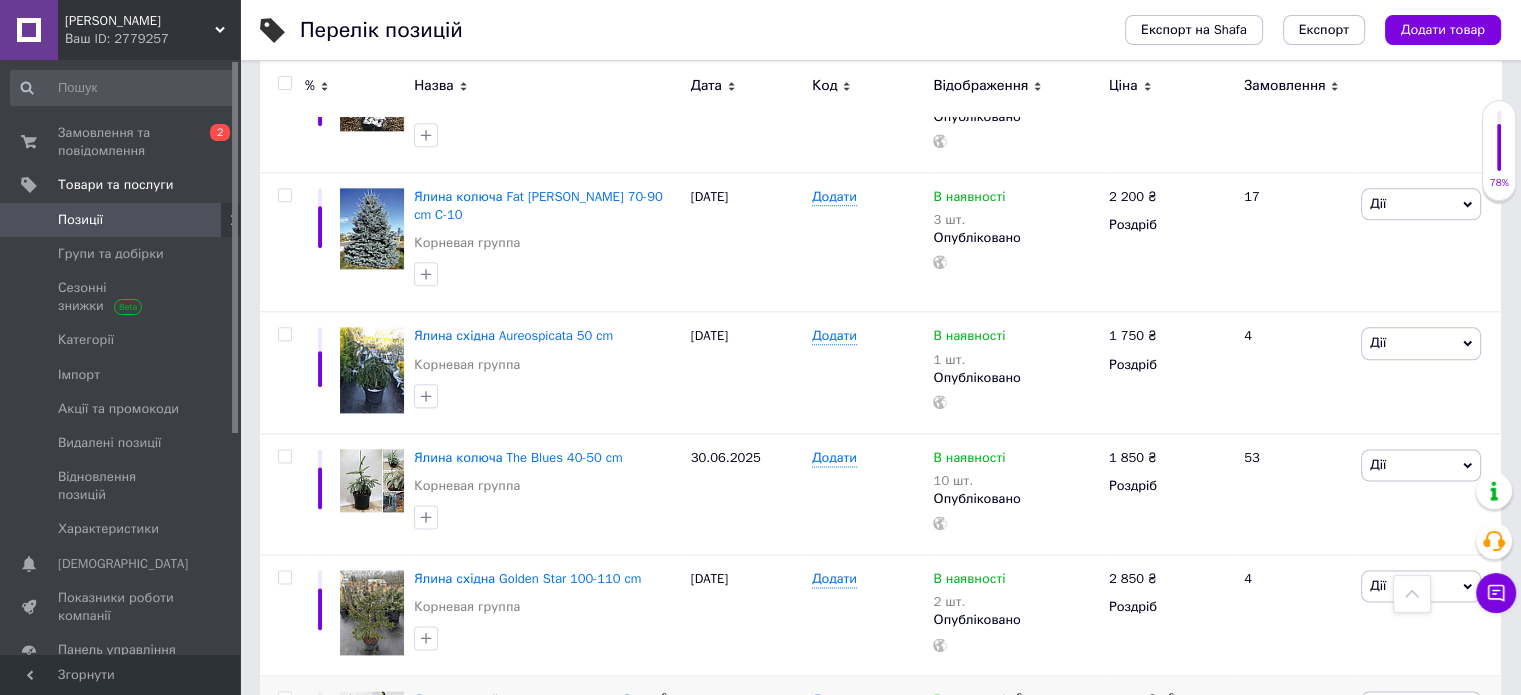 click 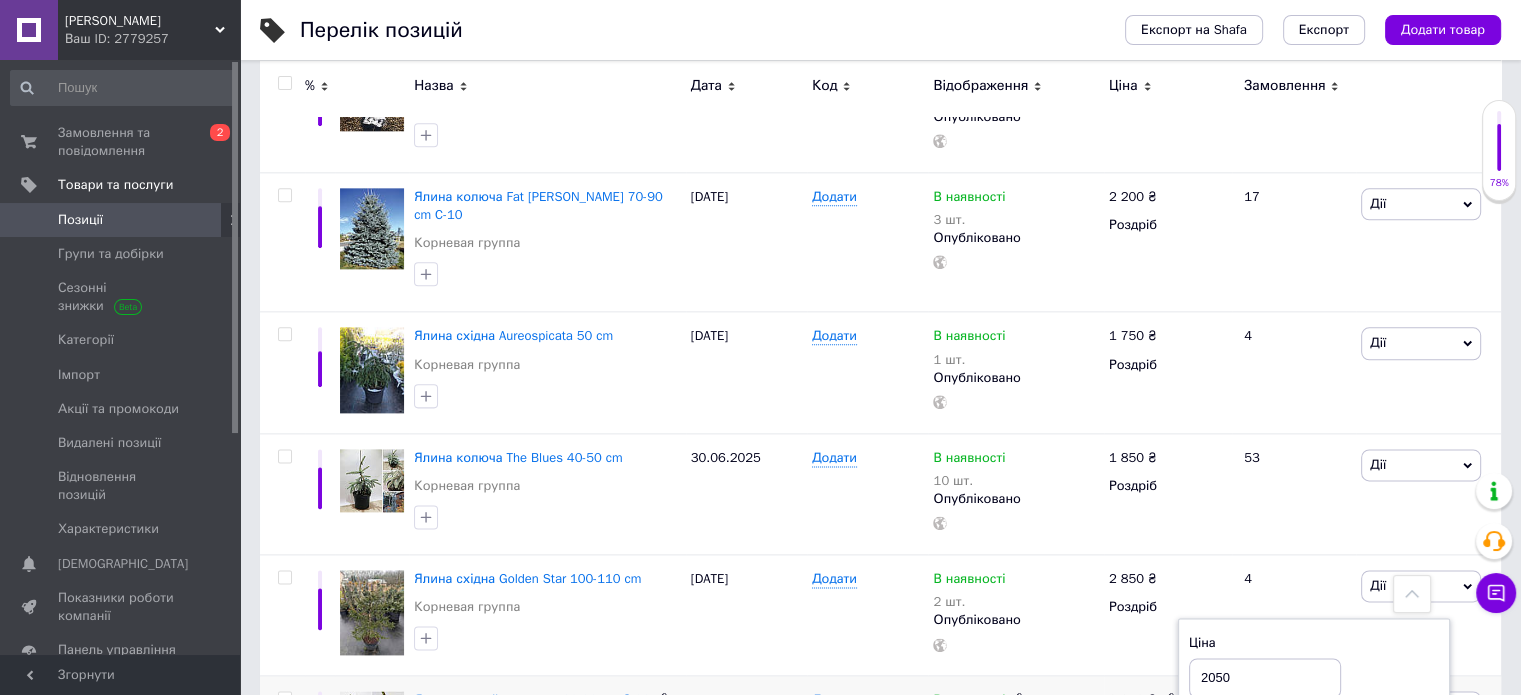 click on "2050" at bounding box center (1265, 678) 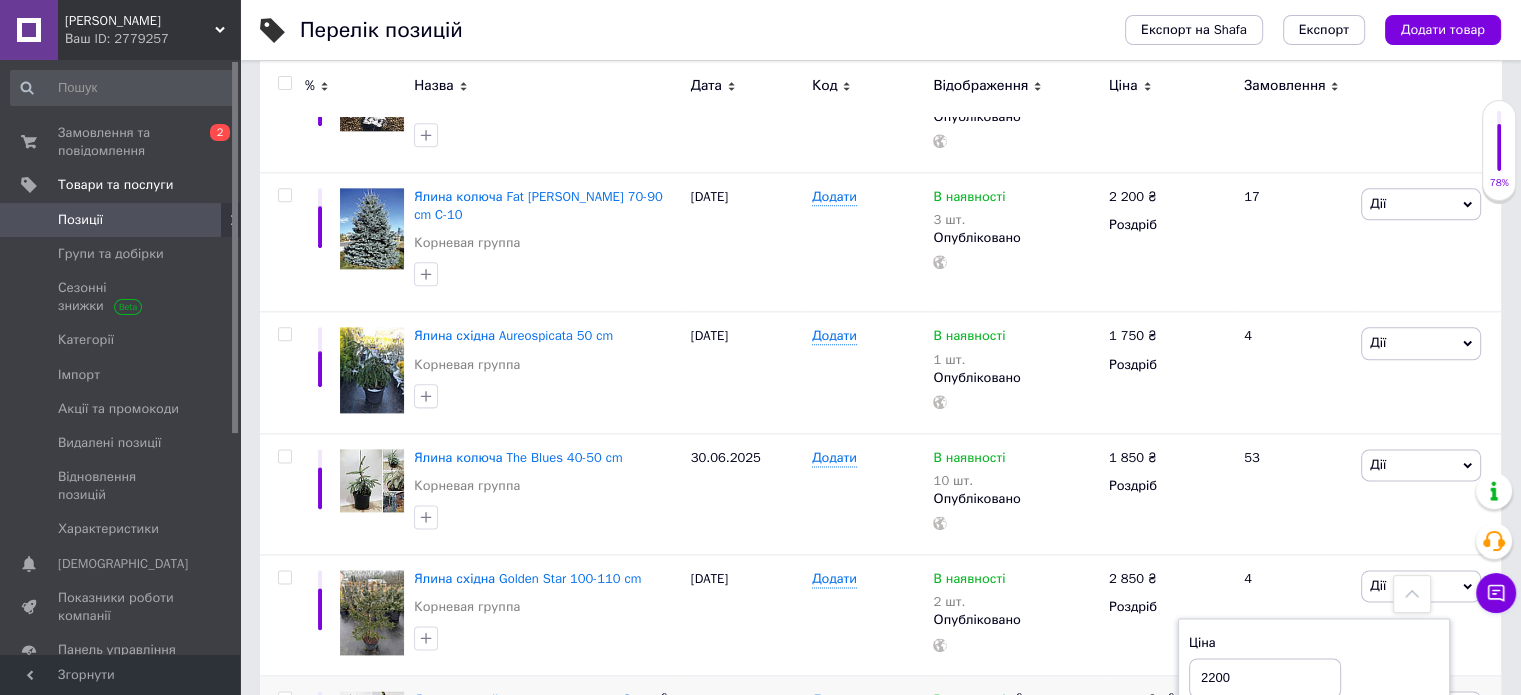 type on "2200" 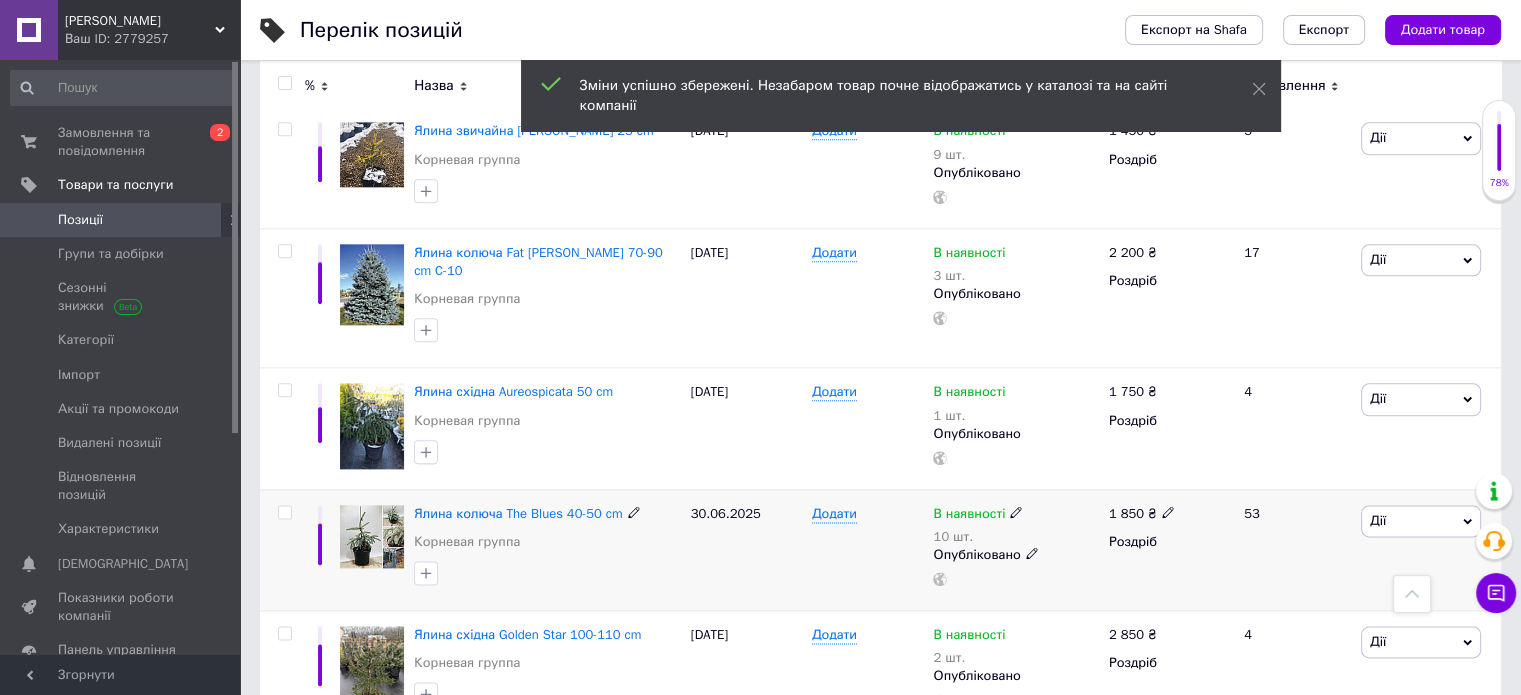 scroll, scrollTop: 9946, scrollLeft: 0, axis: vertical 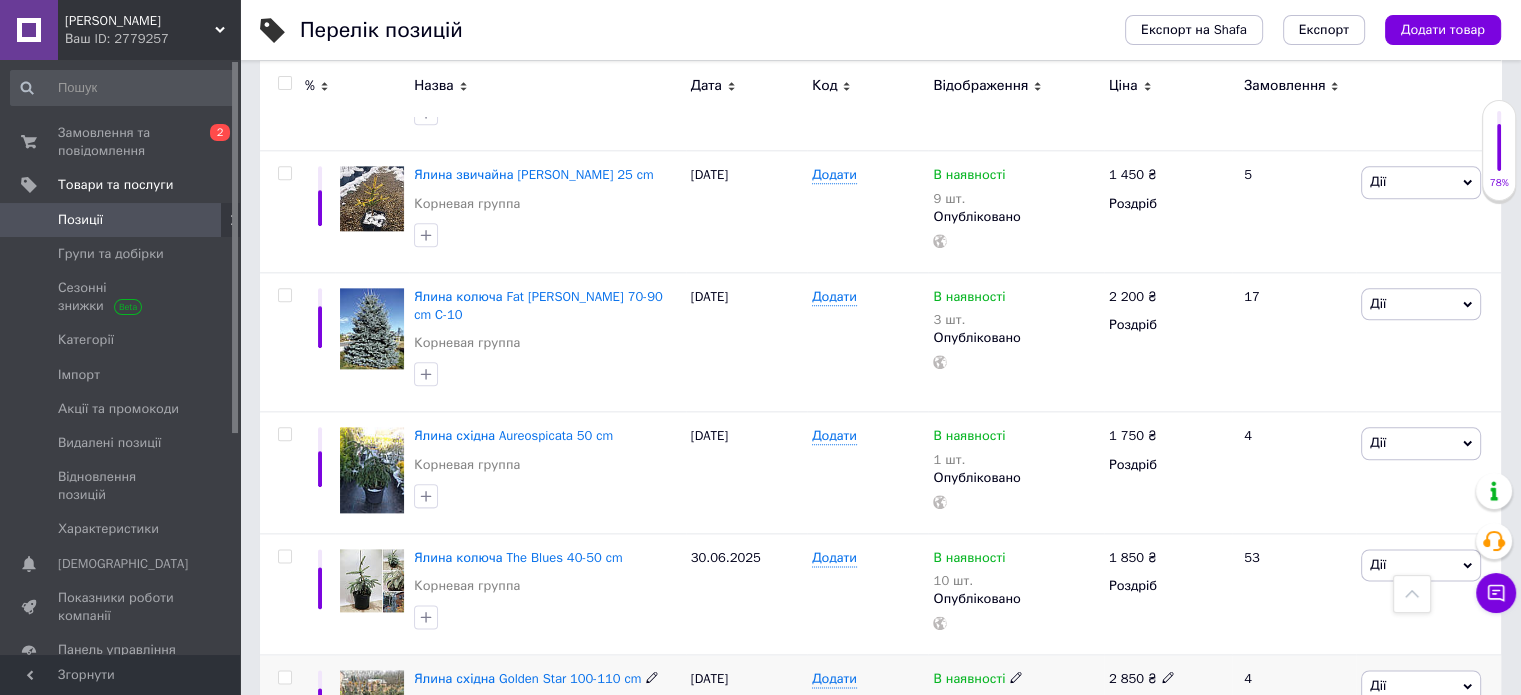 click 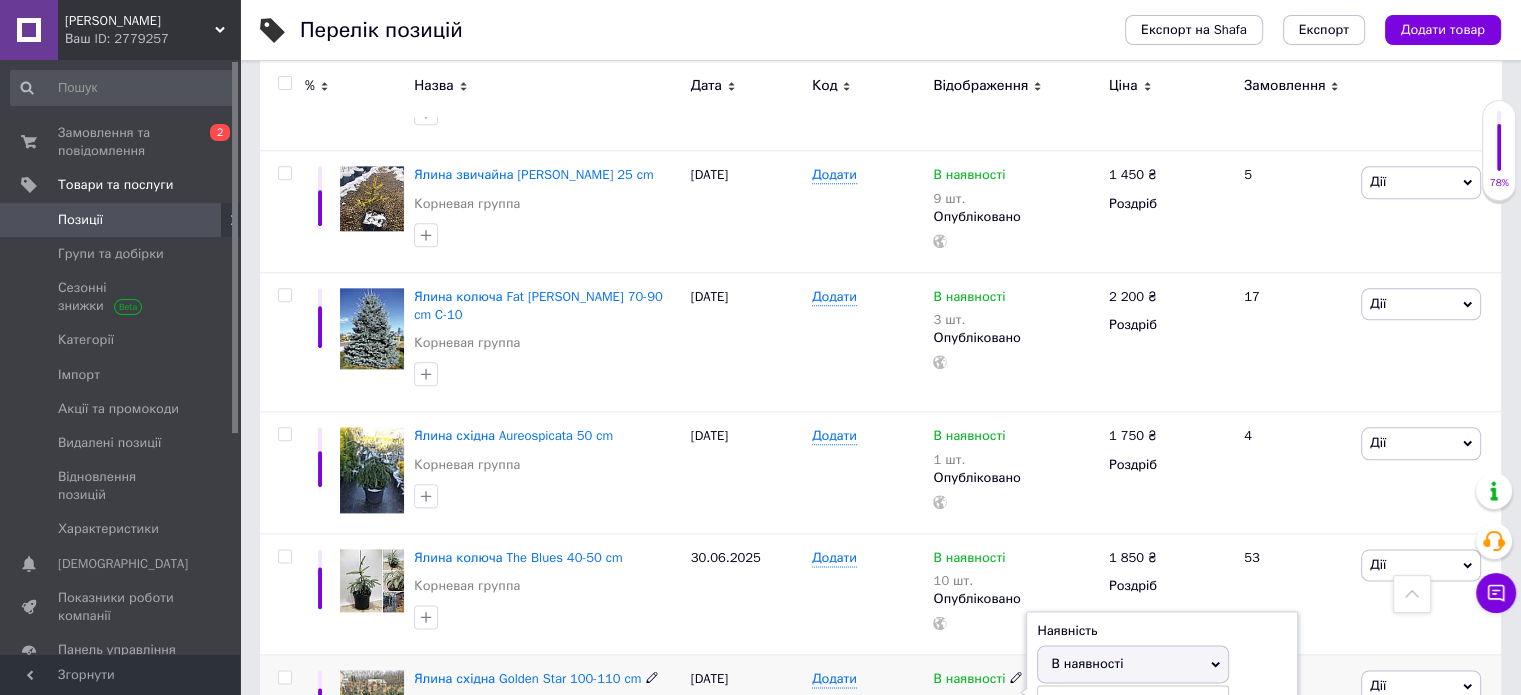 click on "В наявності" at bounding box center (1087, 663) 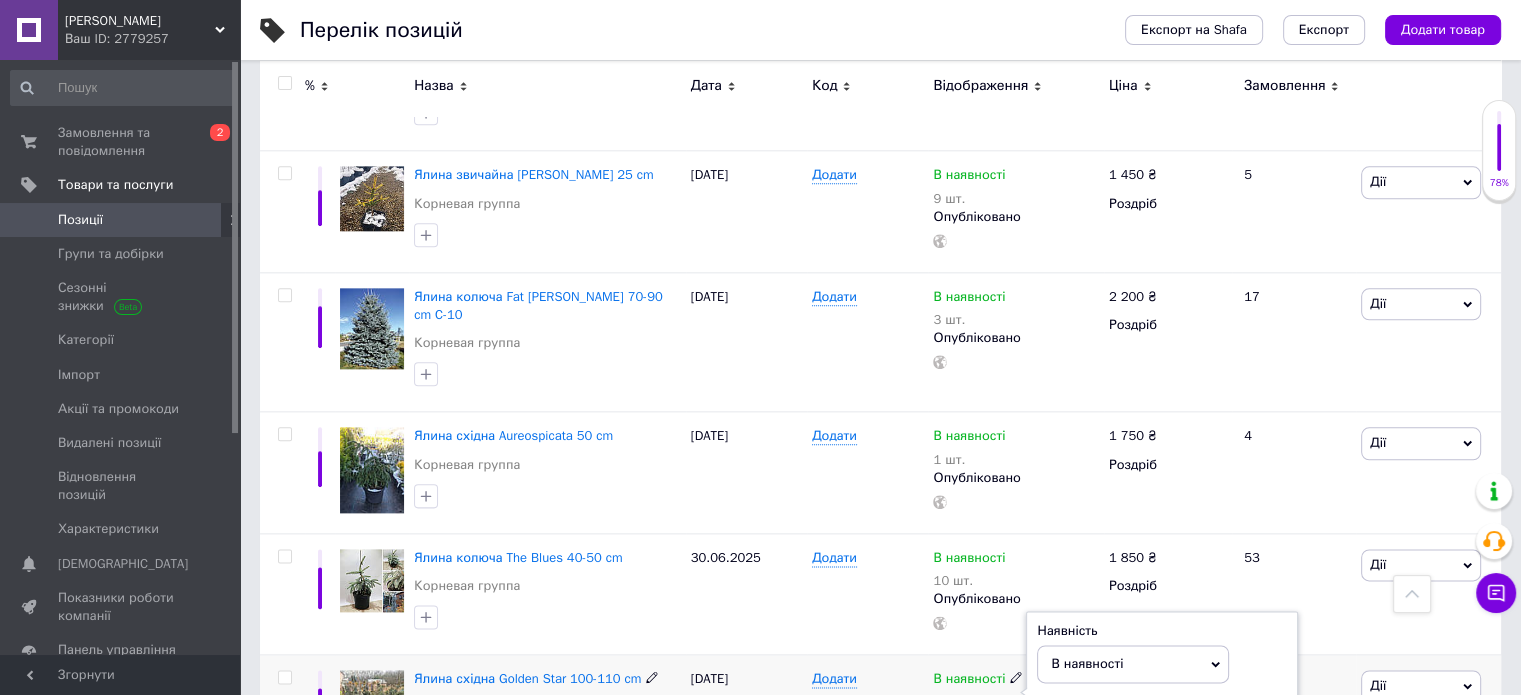 click on "2" at bounding box center (1113, 742) 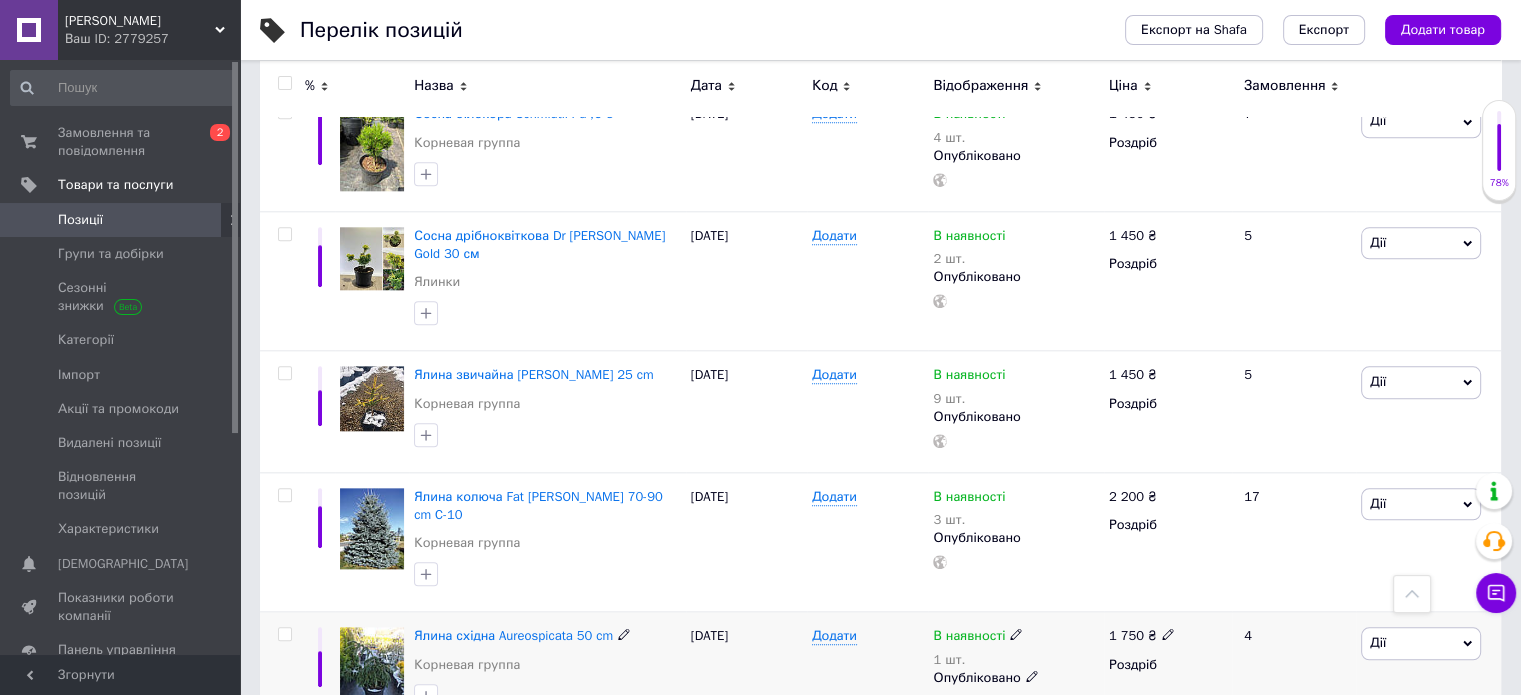 scroll, scrollTop: 9646, scrollLeft: 0, axis: vertical 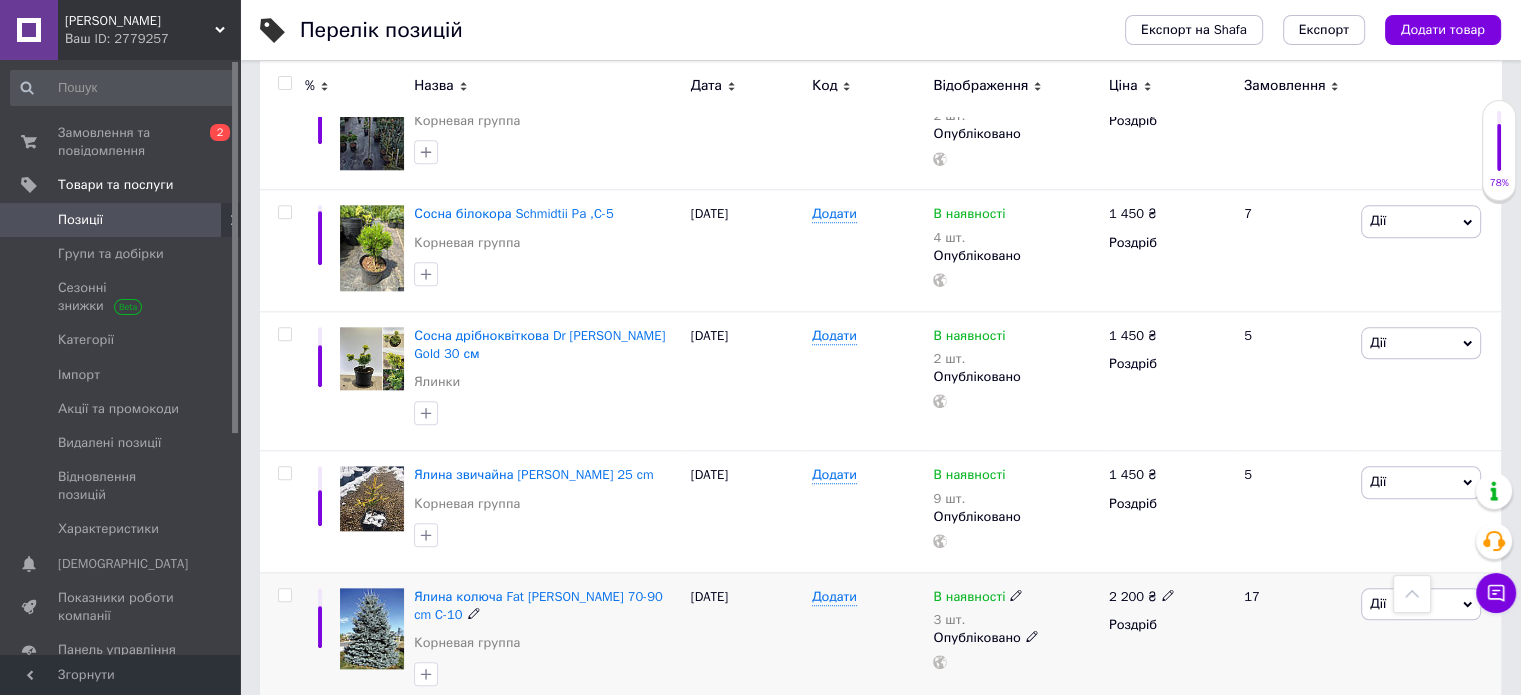 click 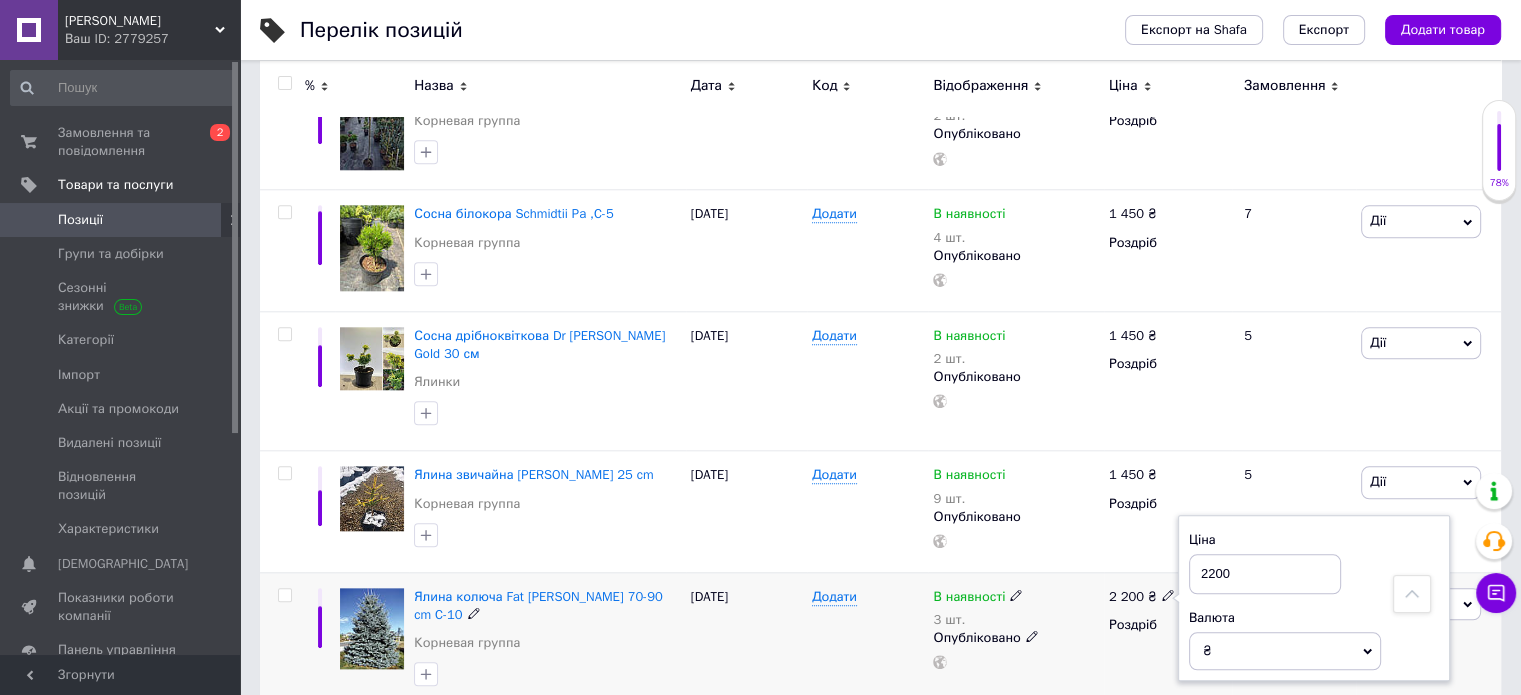 click on "2200" at bounding box center [1265, 574] 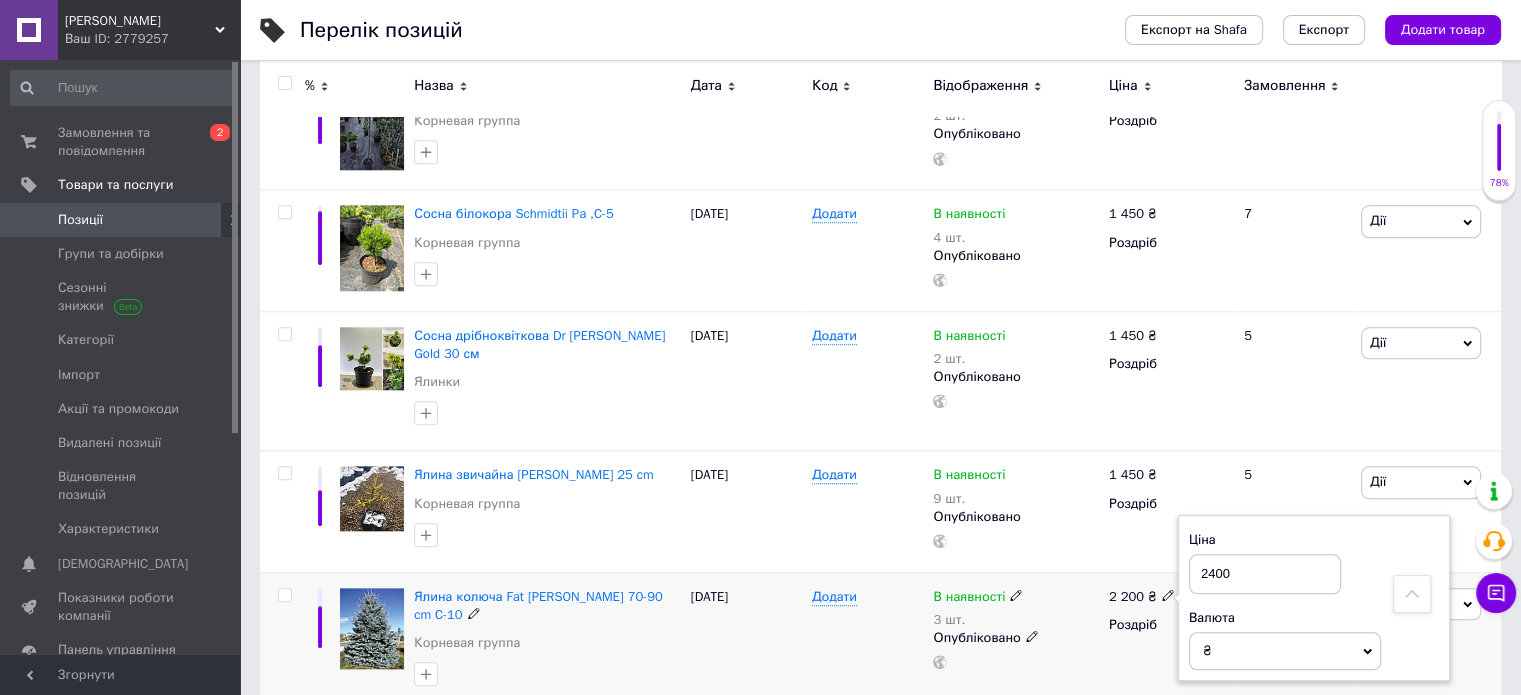 type on "2400" 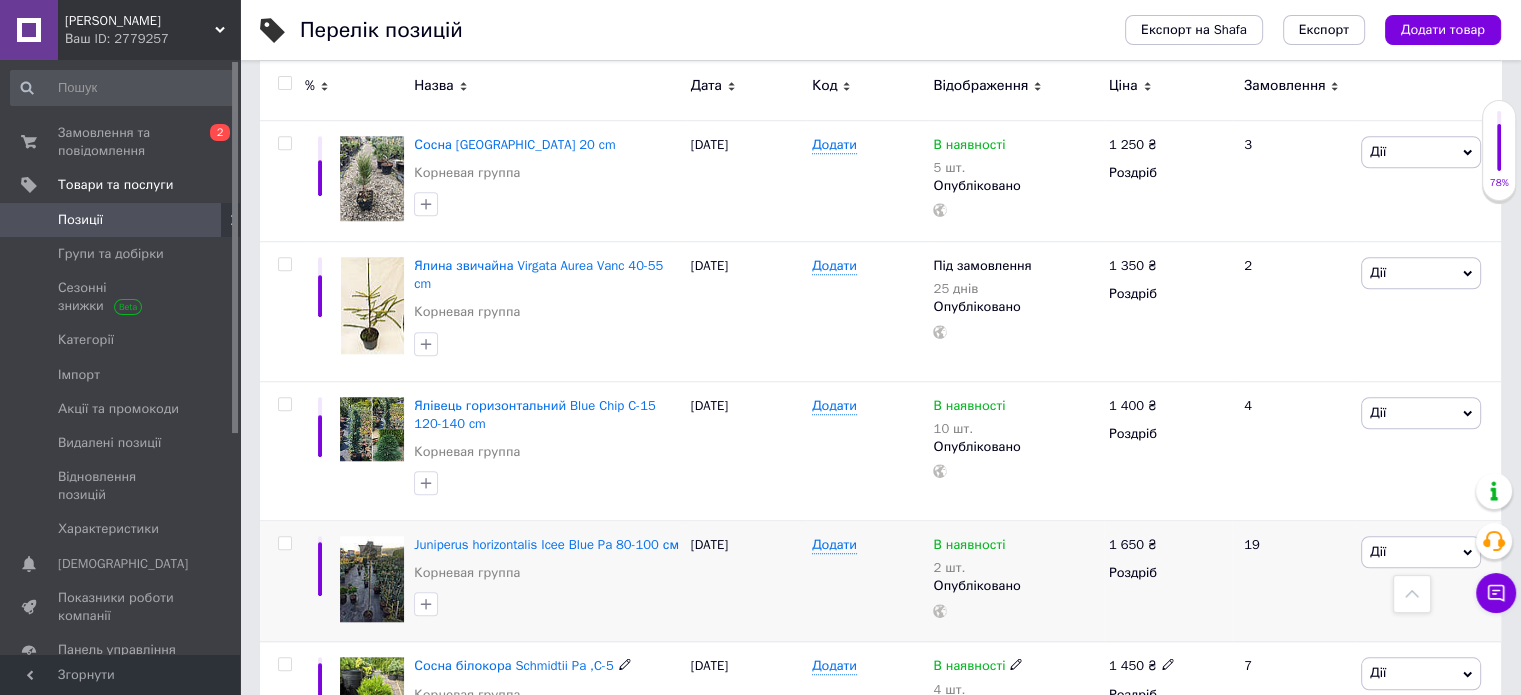 scroll, scrollTop: 9146, scrollLeft: 0, axis: vertical 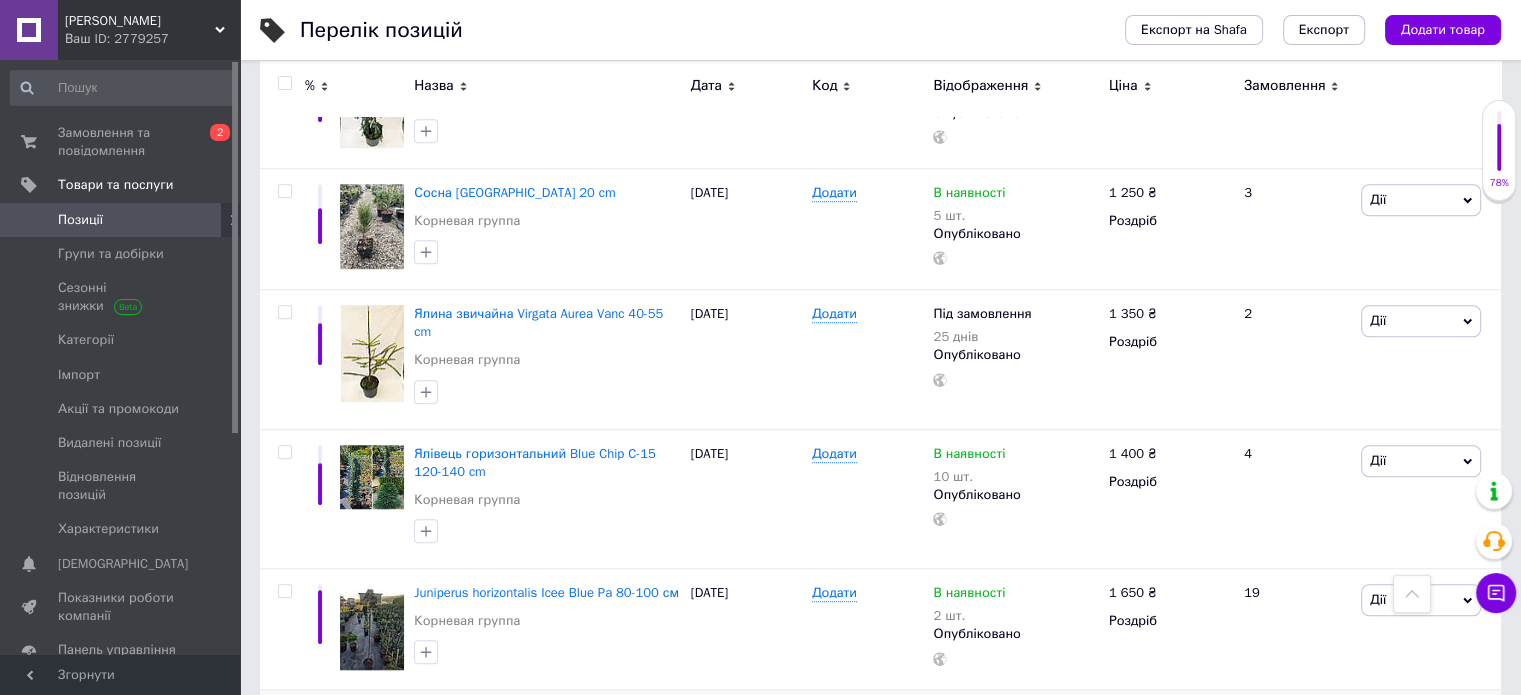 click 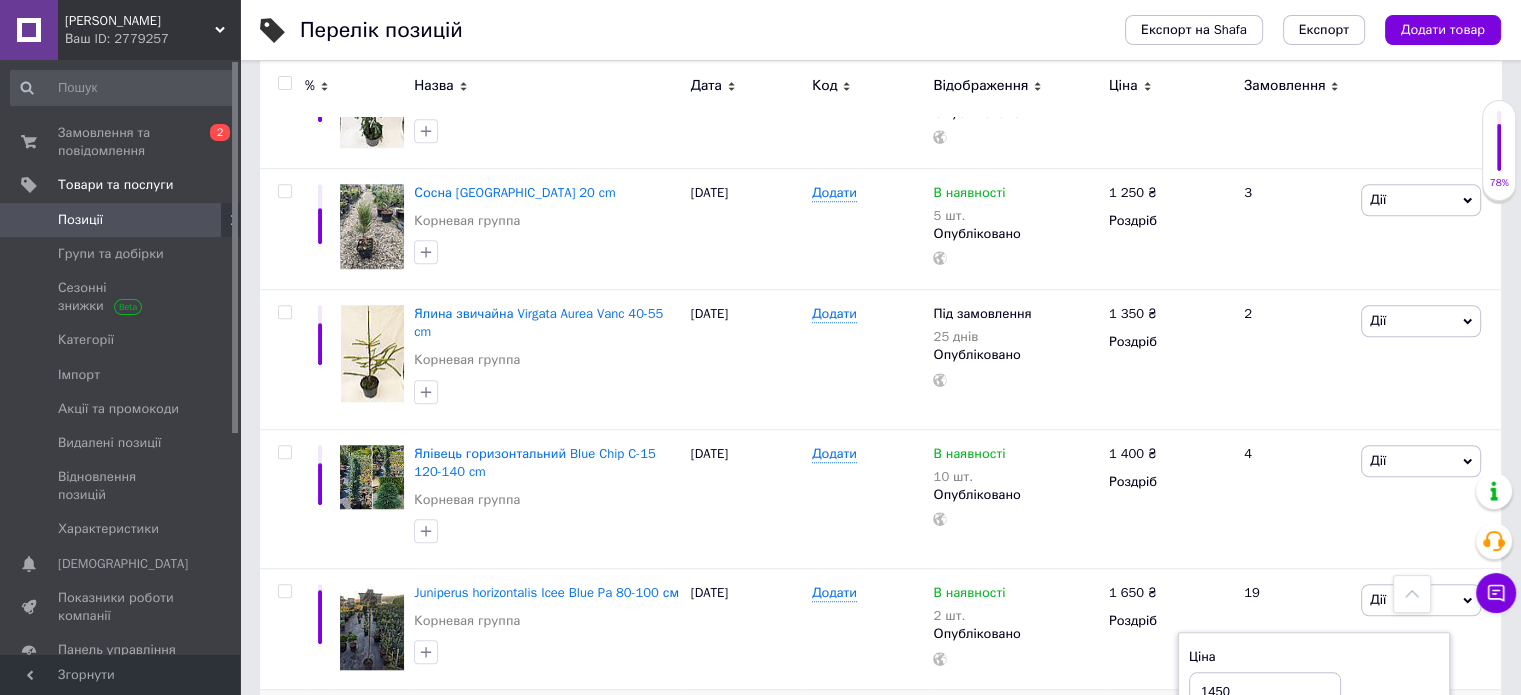 click on "1450" at bounding box center (1265, 692) 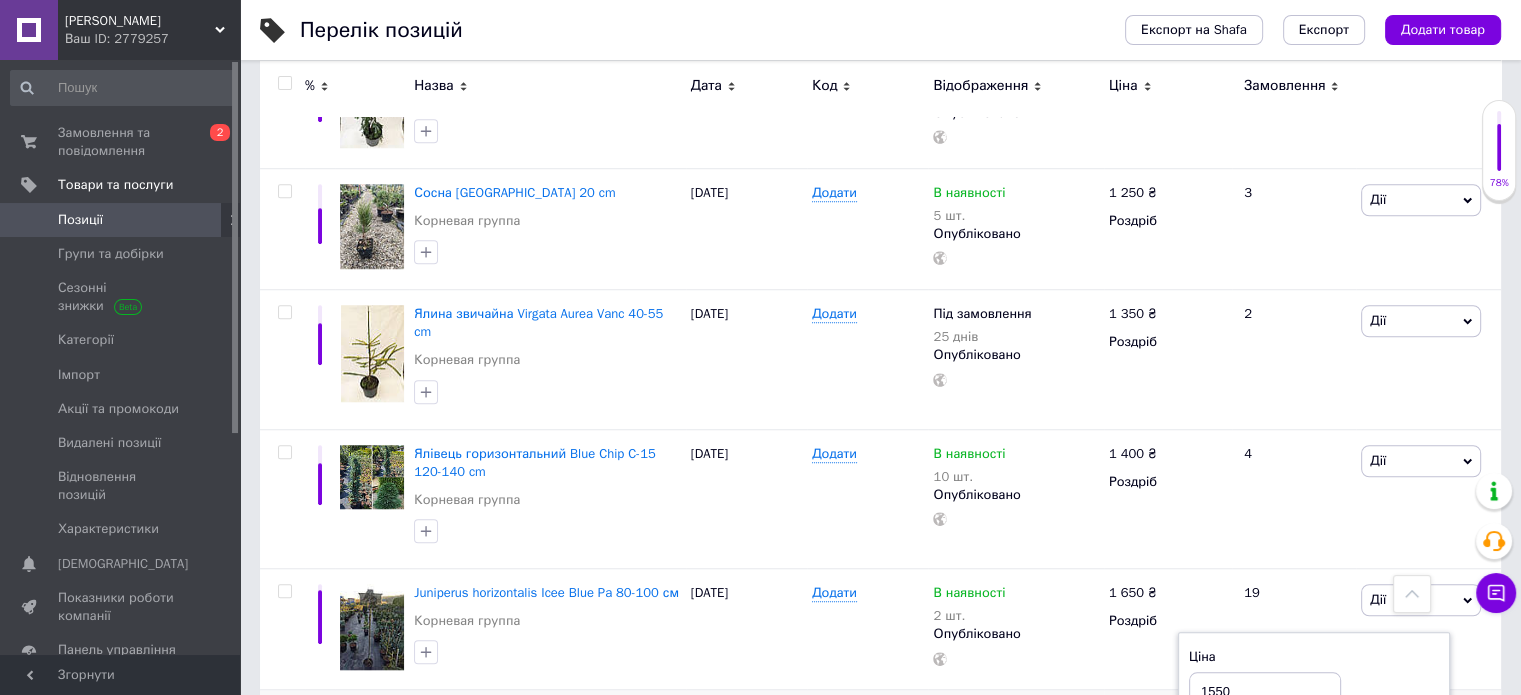type on "1550" 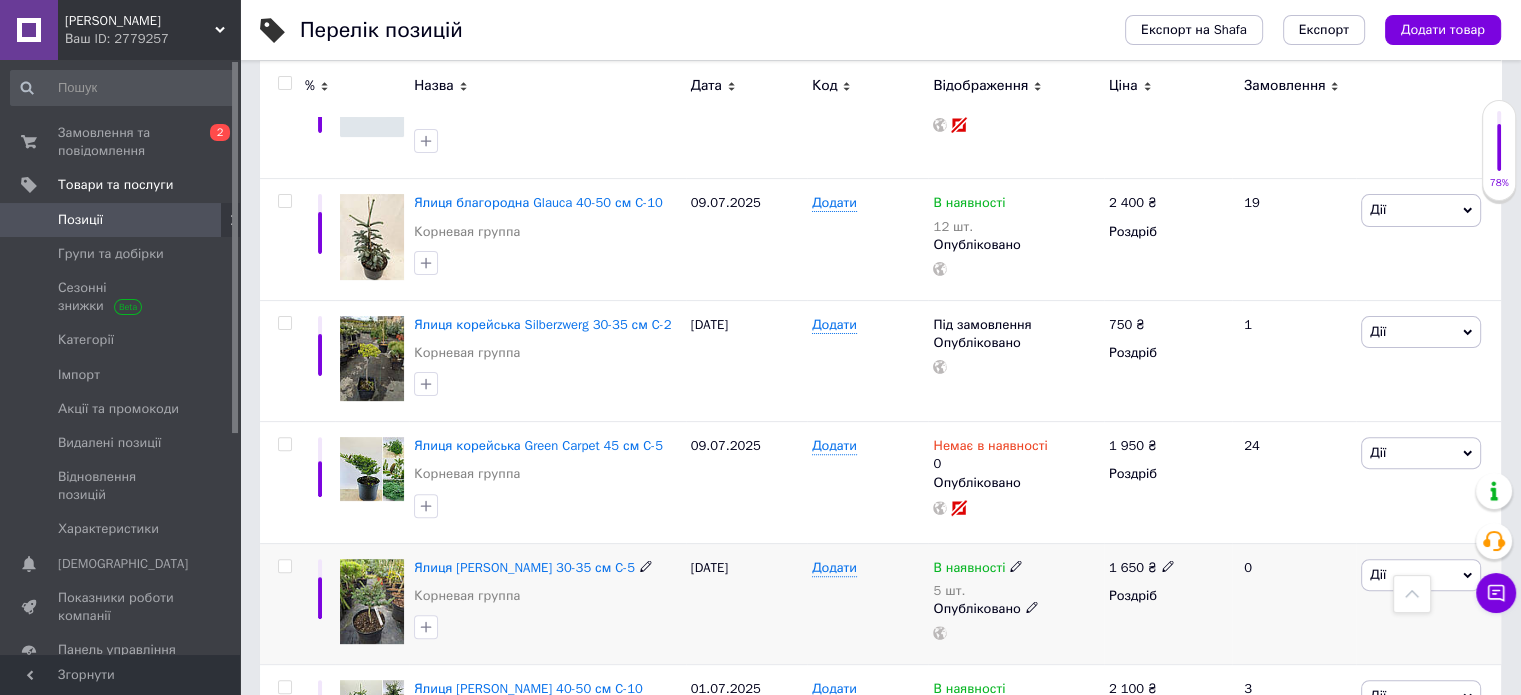 scroll, scrollTop: 8046, scrollLeft: 0, axis: vertical 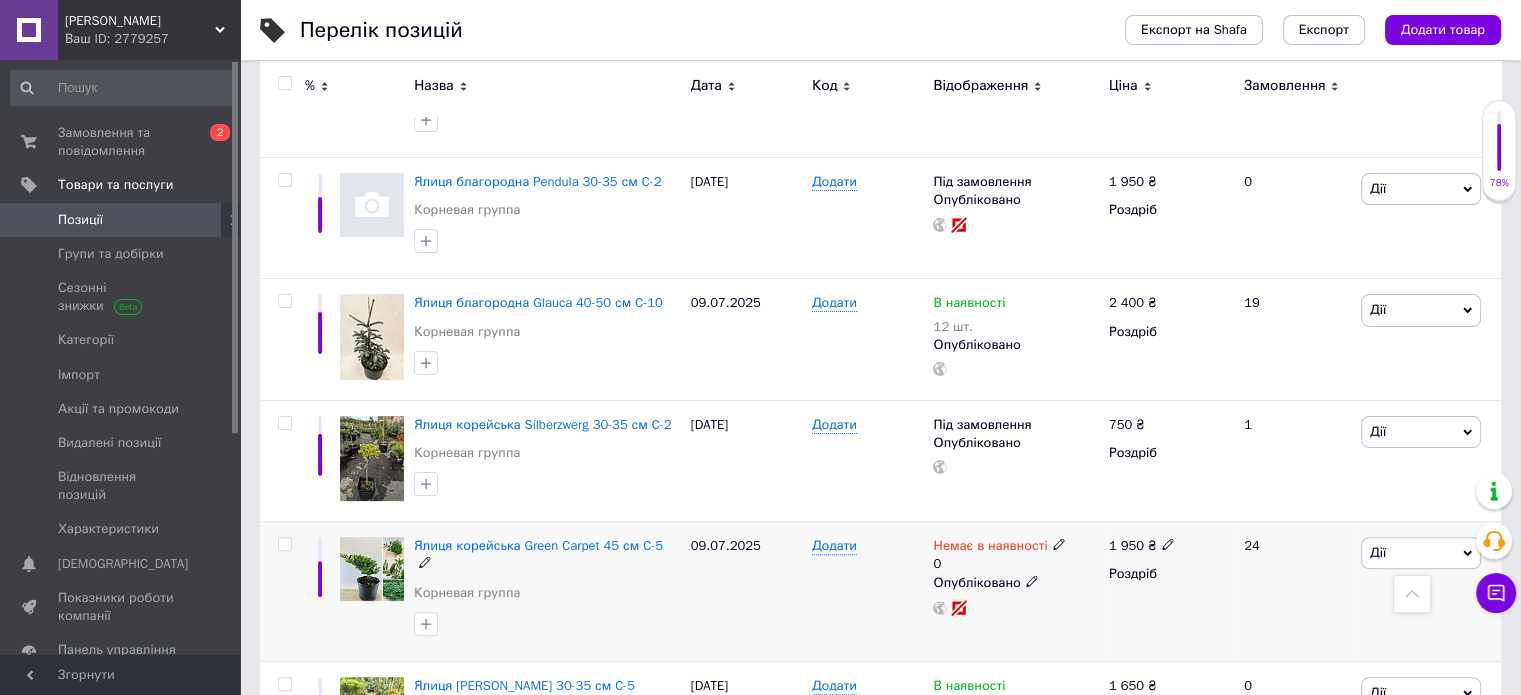 click on "Дії" at bounding box center [1421, 553] 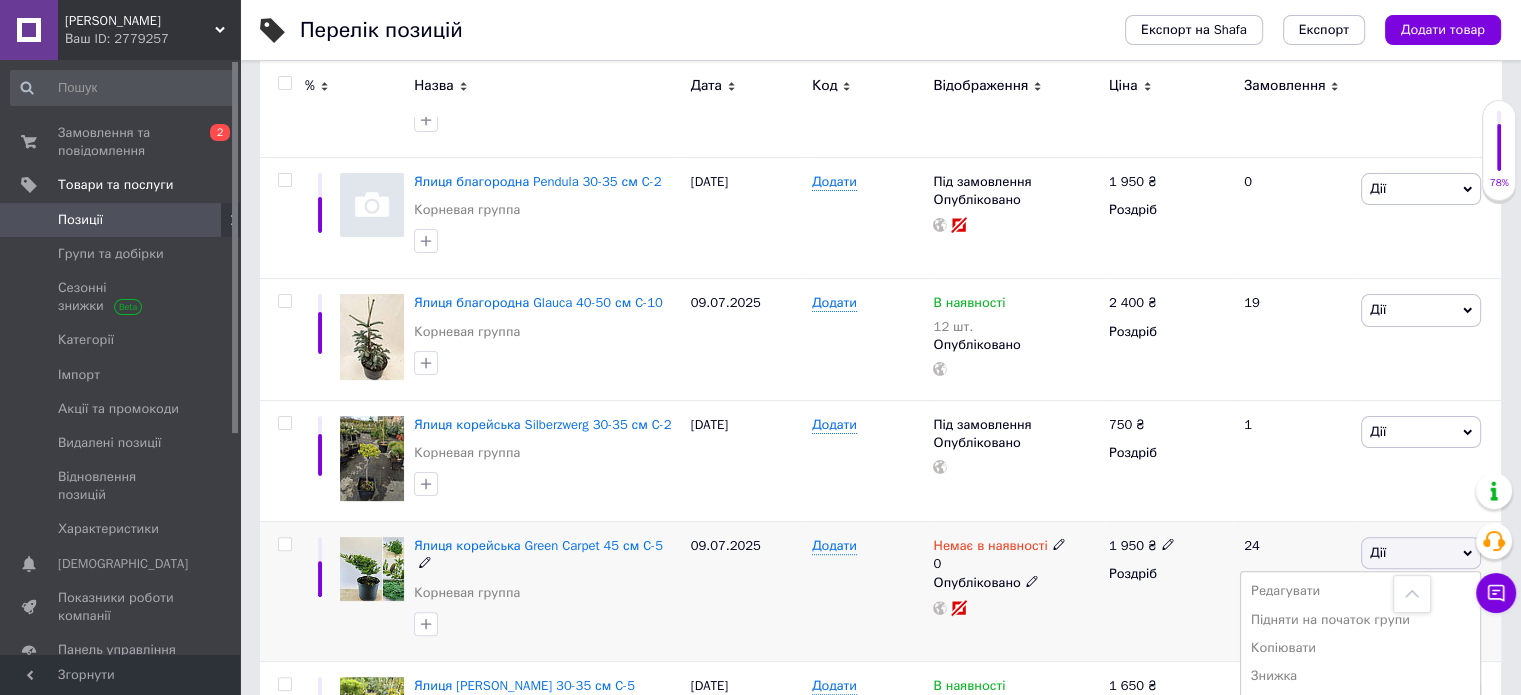 click on "Приховати" at bounding box center (1360, 760) 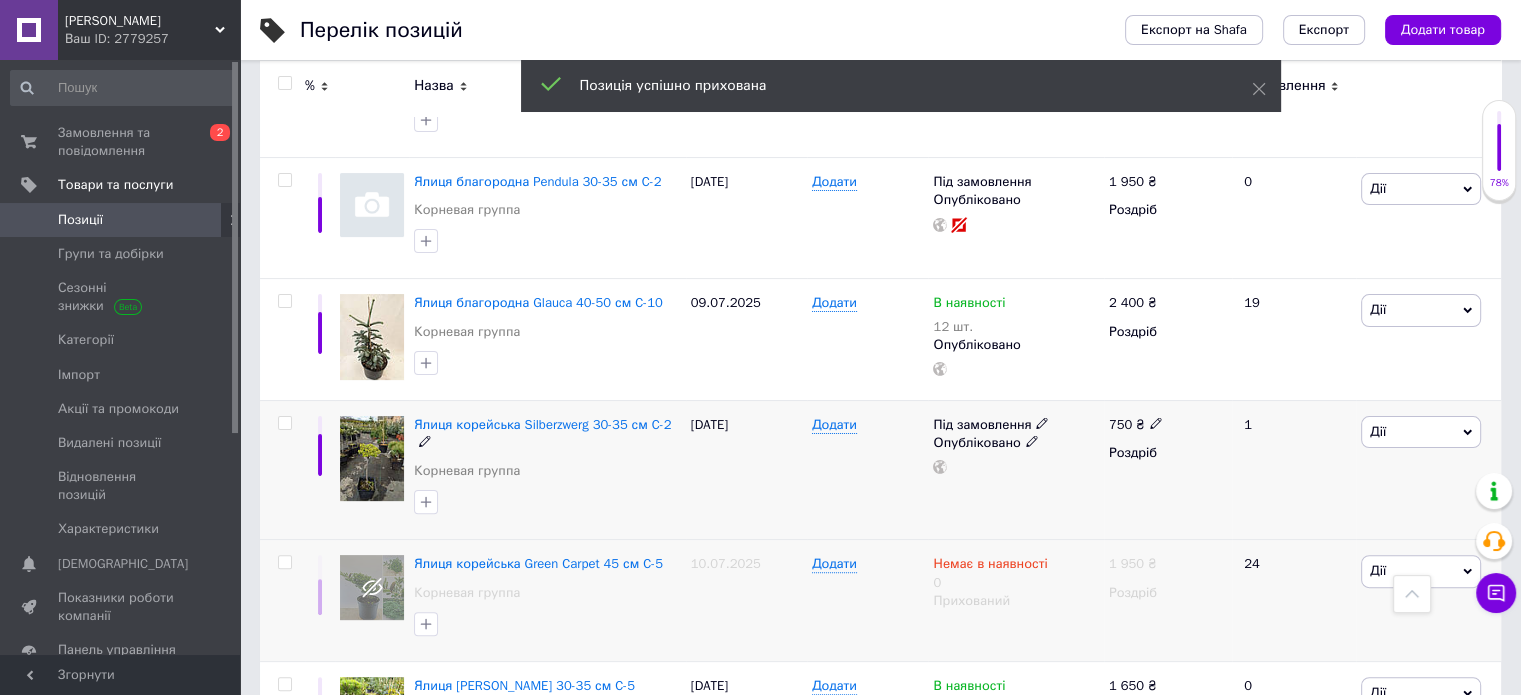 click on "Дії" at bounding box center (1378, 431) 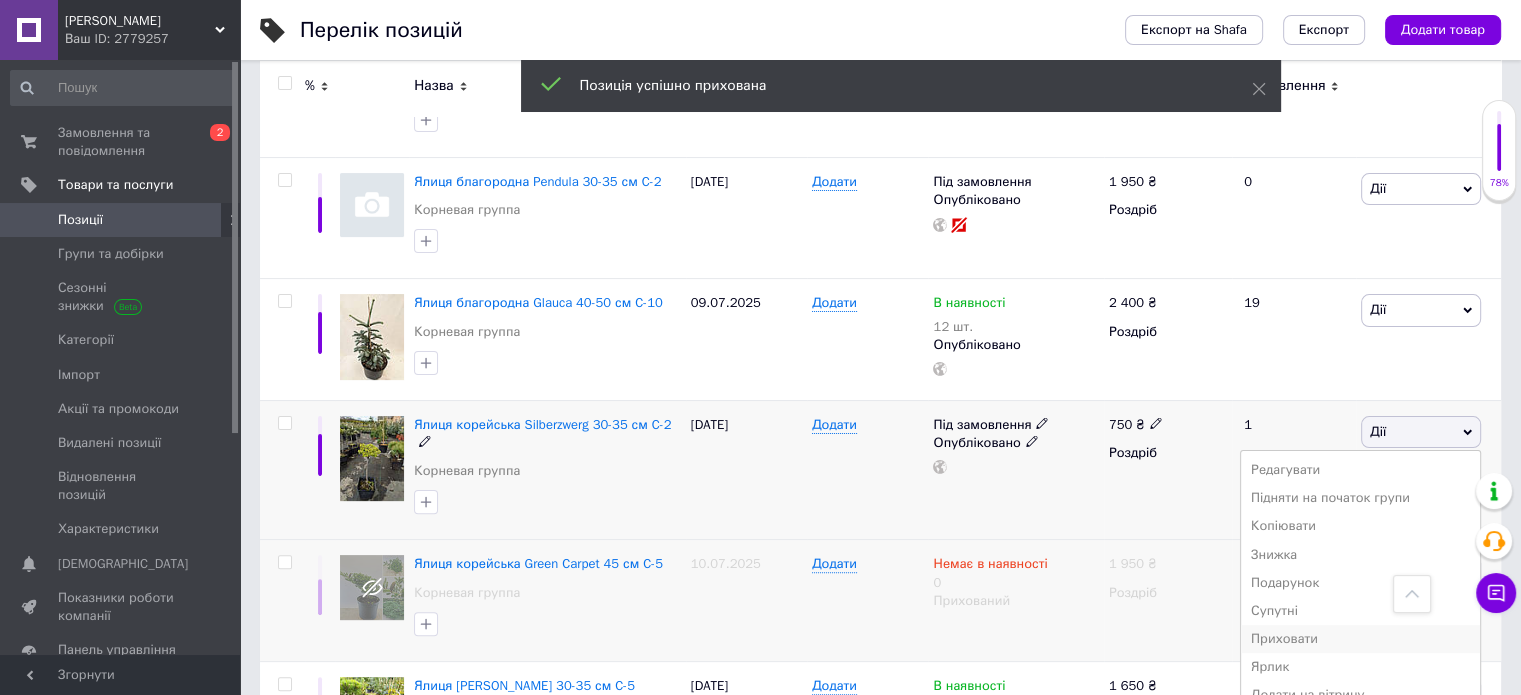 click on "Приховати" at bounding box center [1360, 639] 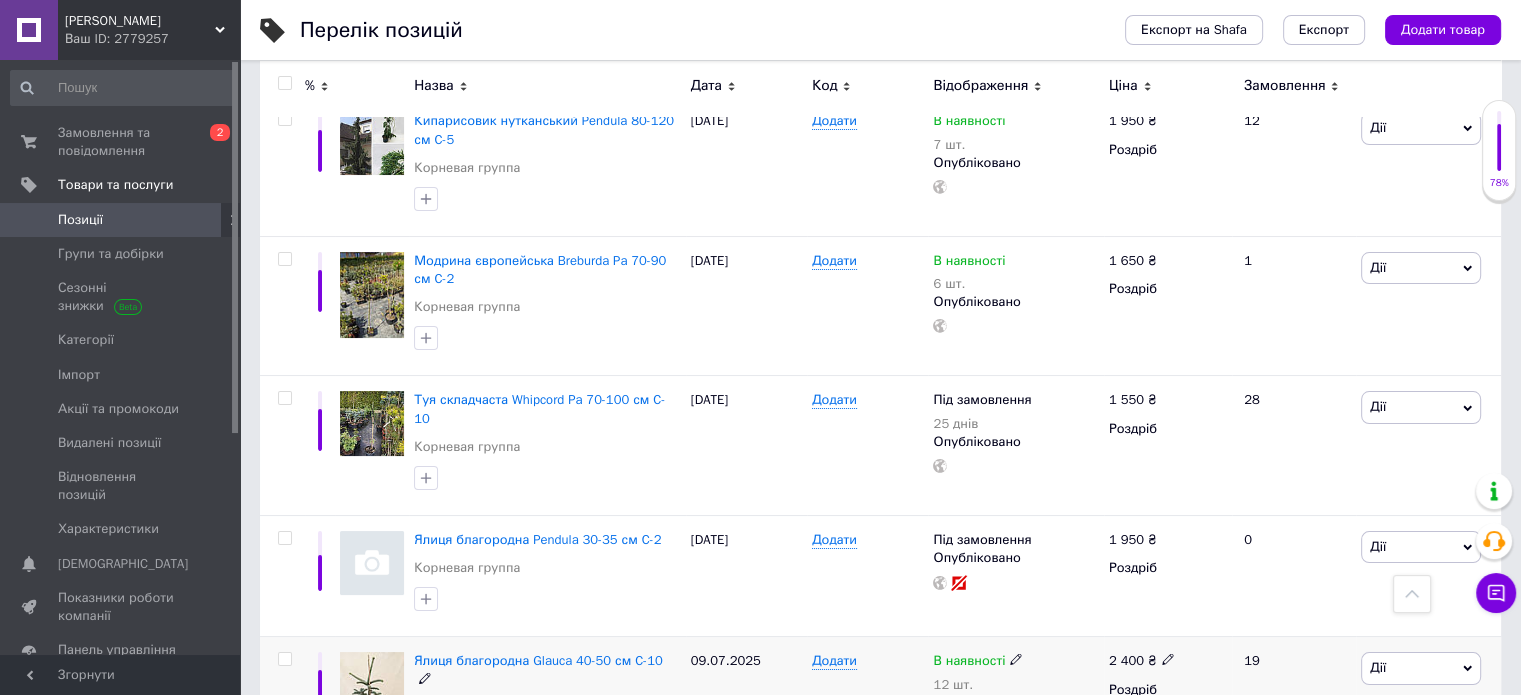 scroll, scrollTop: 7646, scrollLeft: 0, axis: vertical 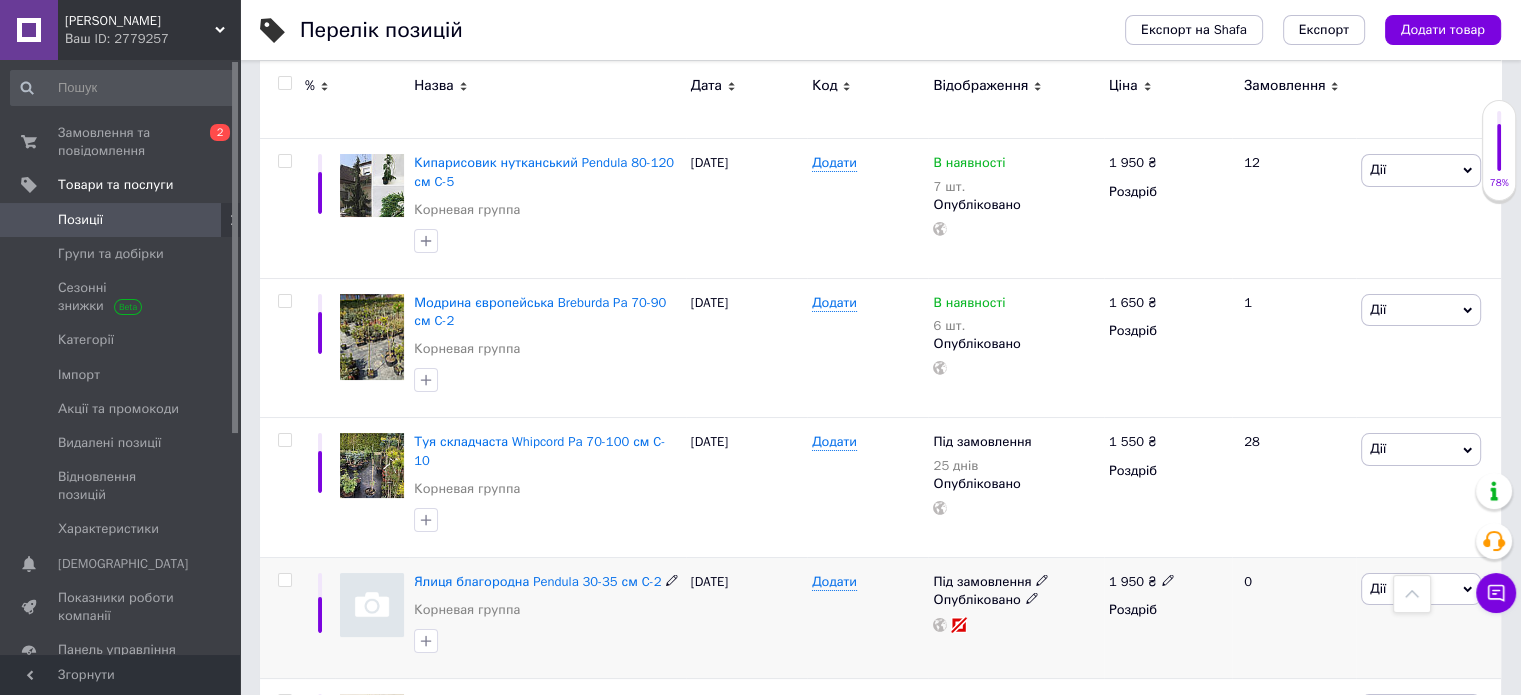click on "Дії" at bounding box center (1421, 589) 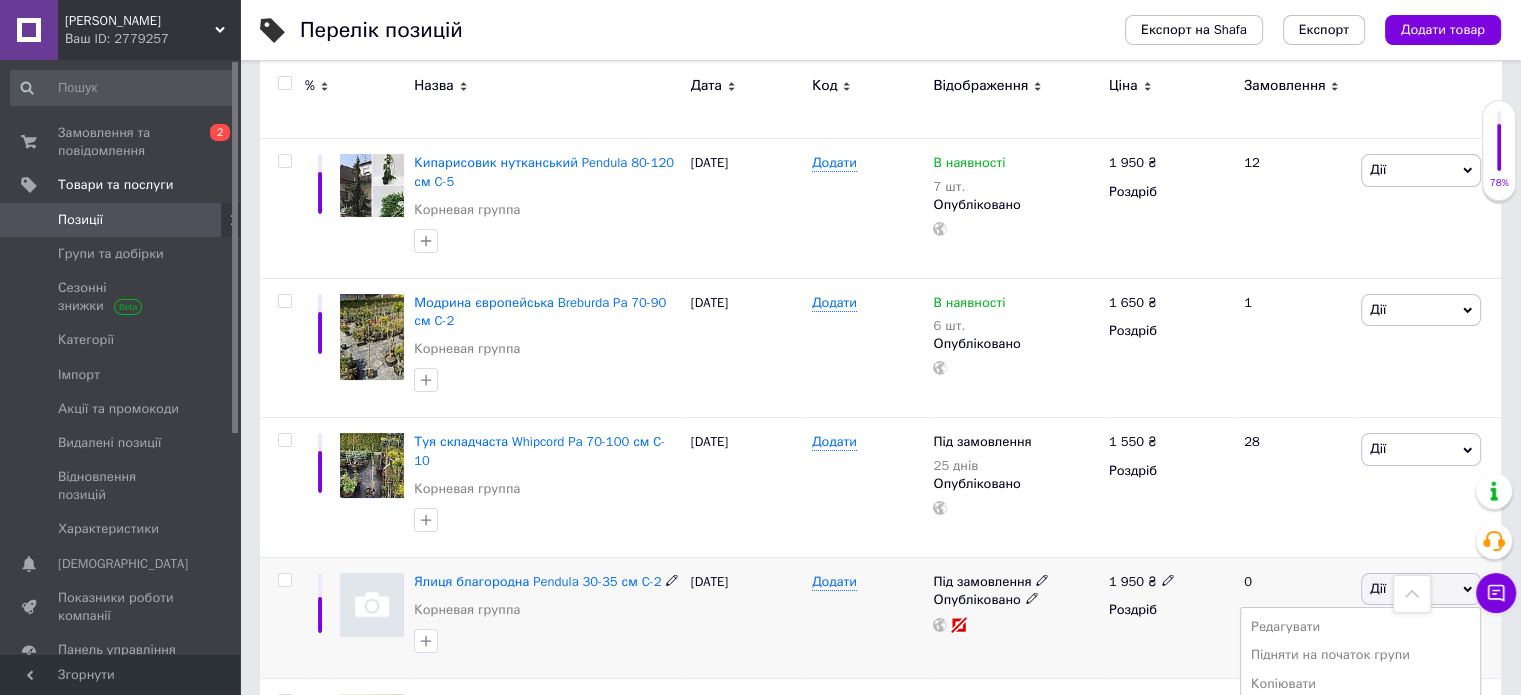 click on "Приховати" at bounding box center (1360, 796) 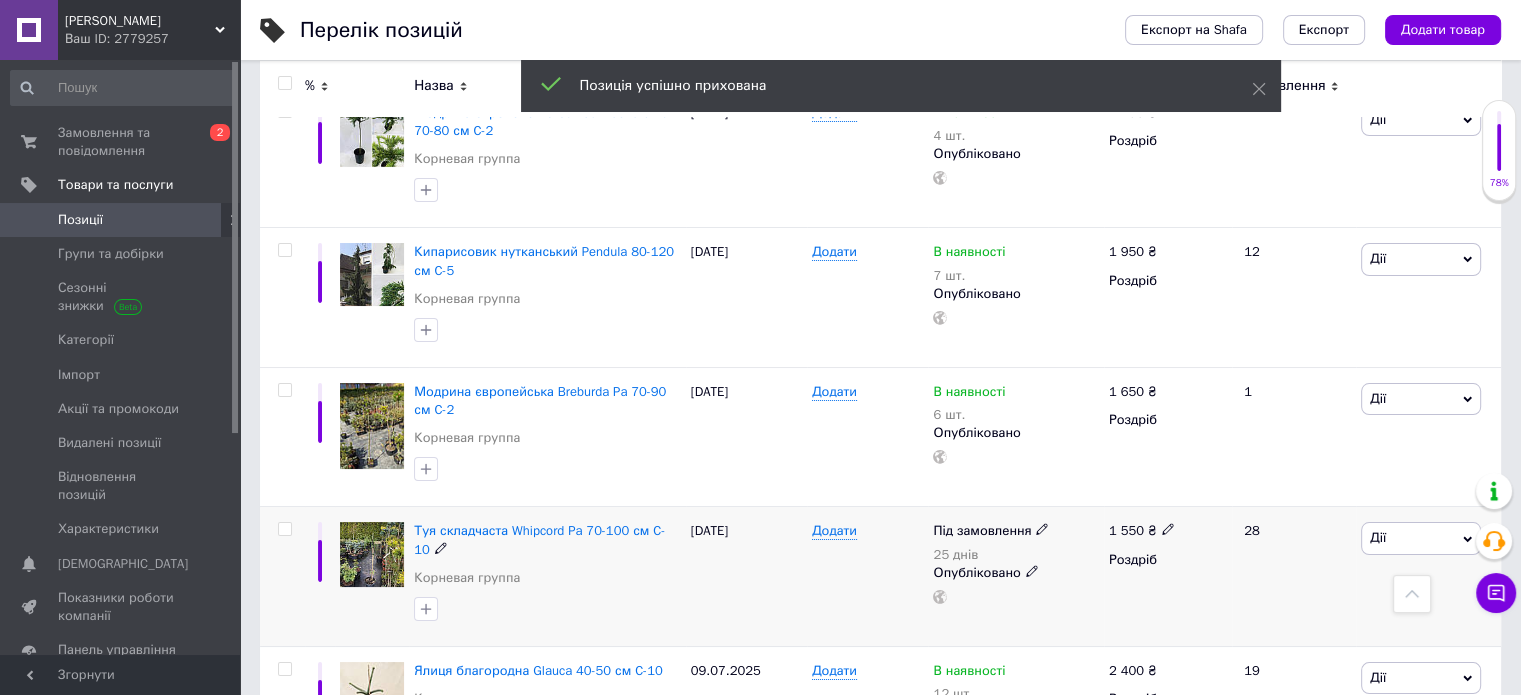 scroll, scrollTop: 7546, scrollLeft: 0, axis: vertical 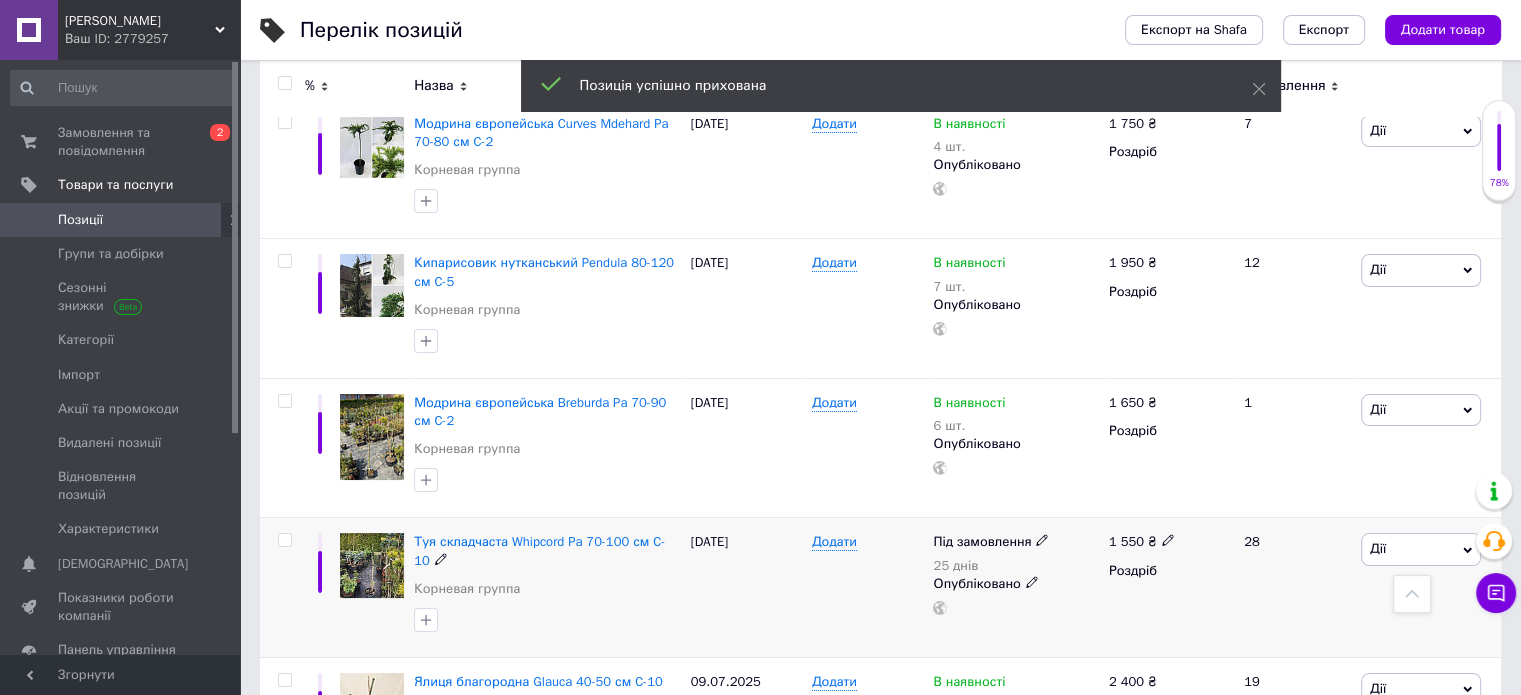 click 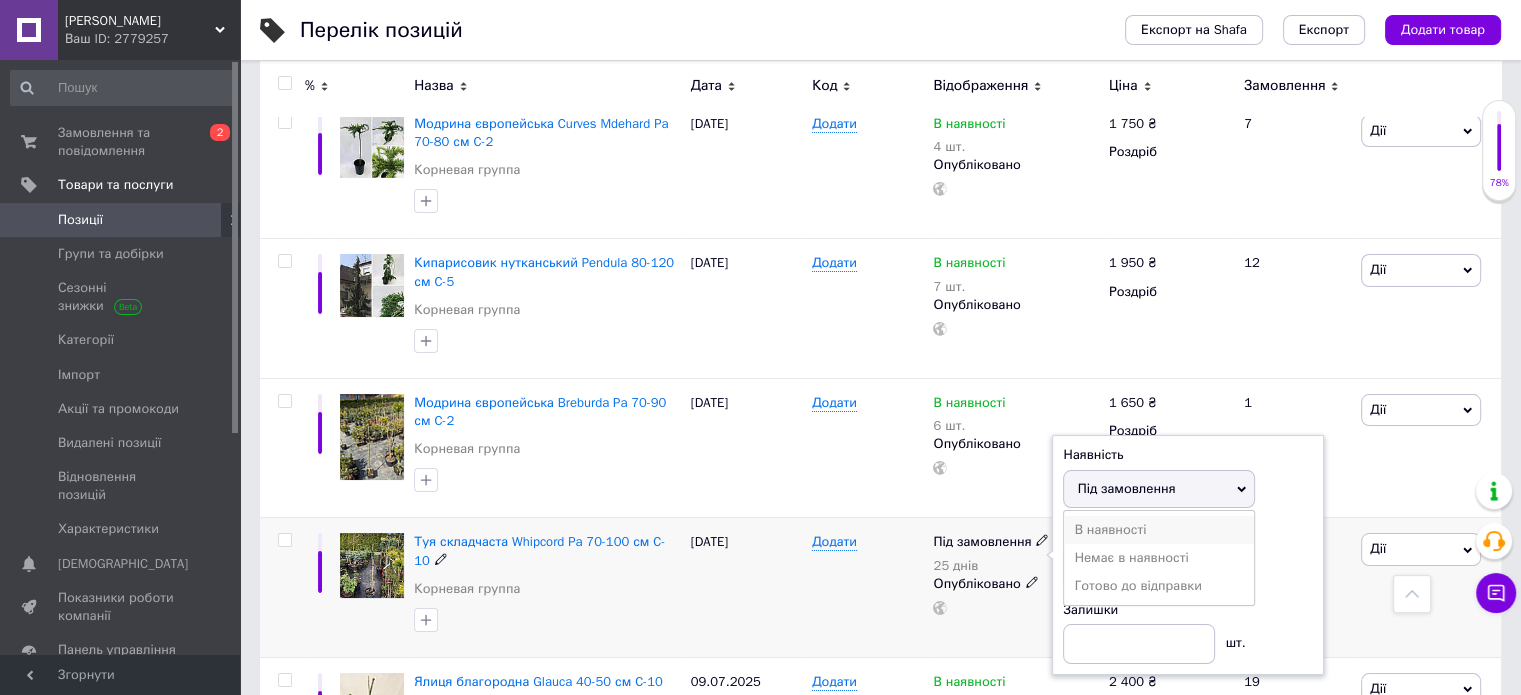 click on "В наявності" at bounding box center (1159, 530) 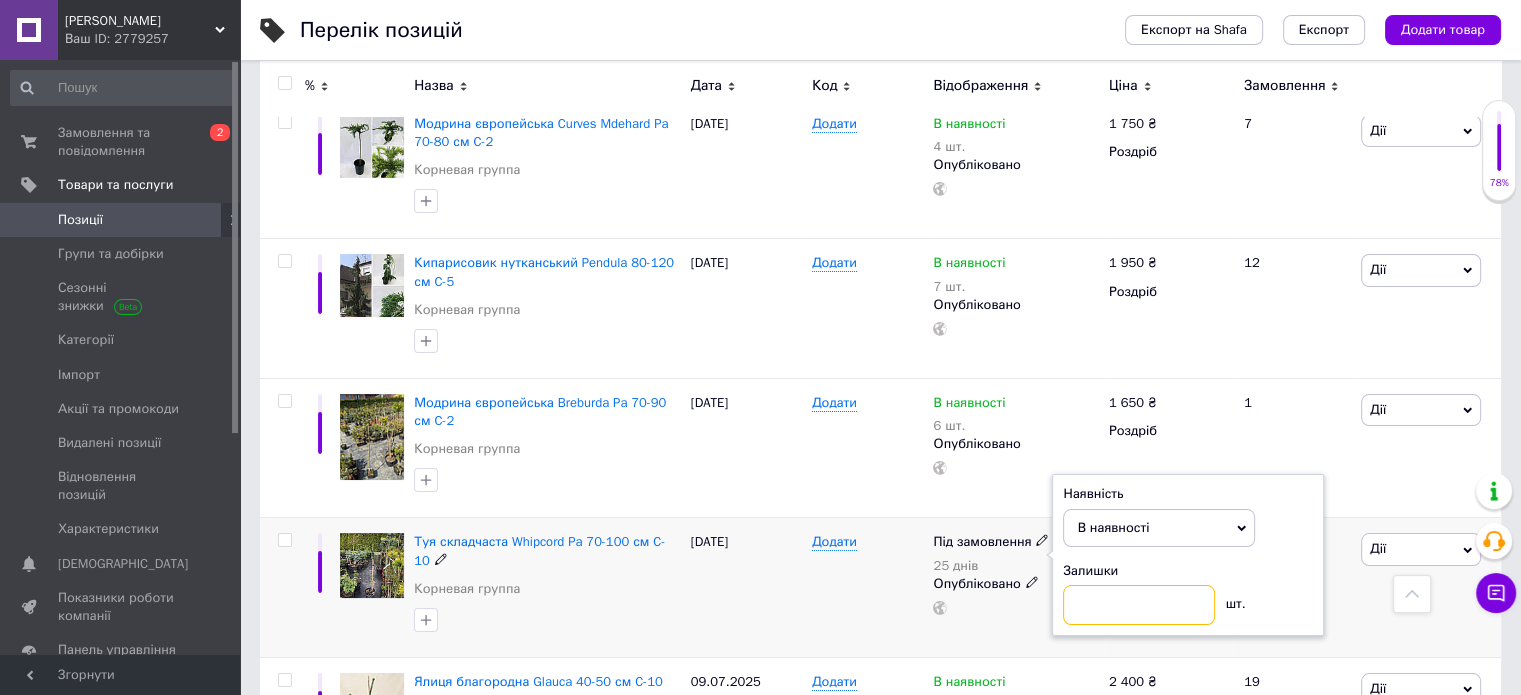 click at bounding box center (1139, 605) 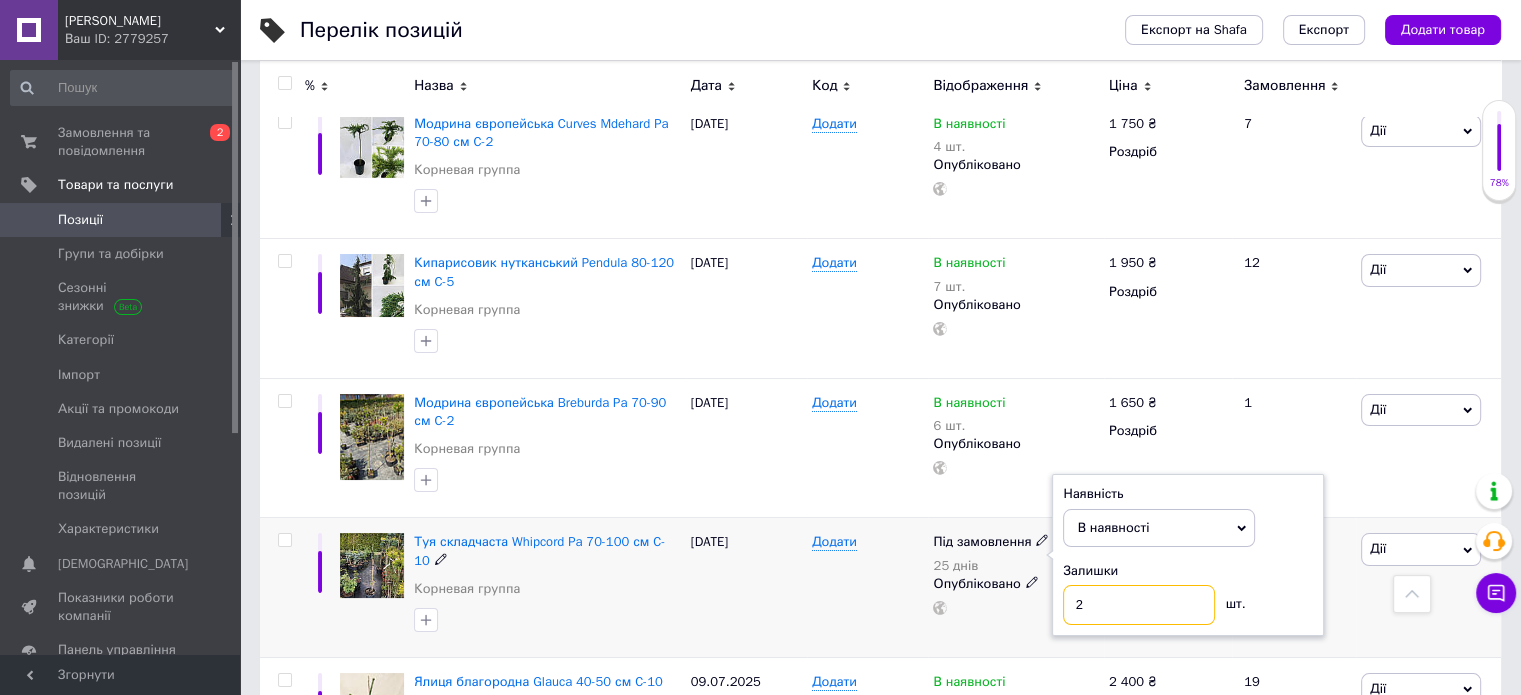 type on "2" 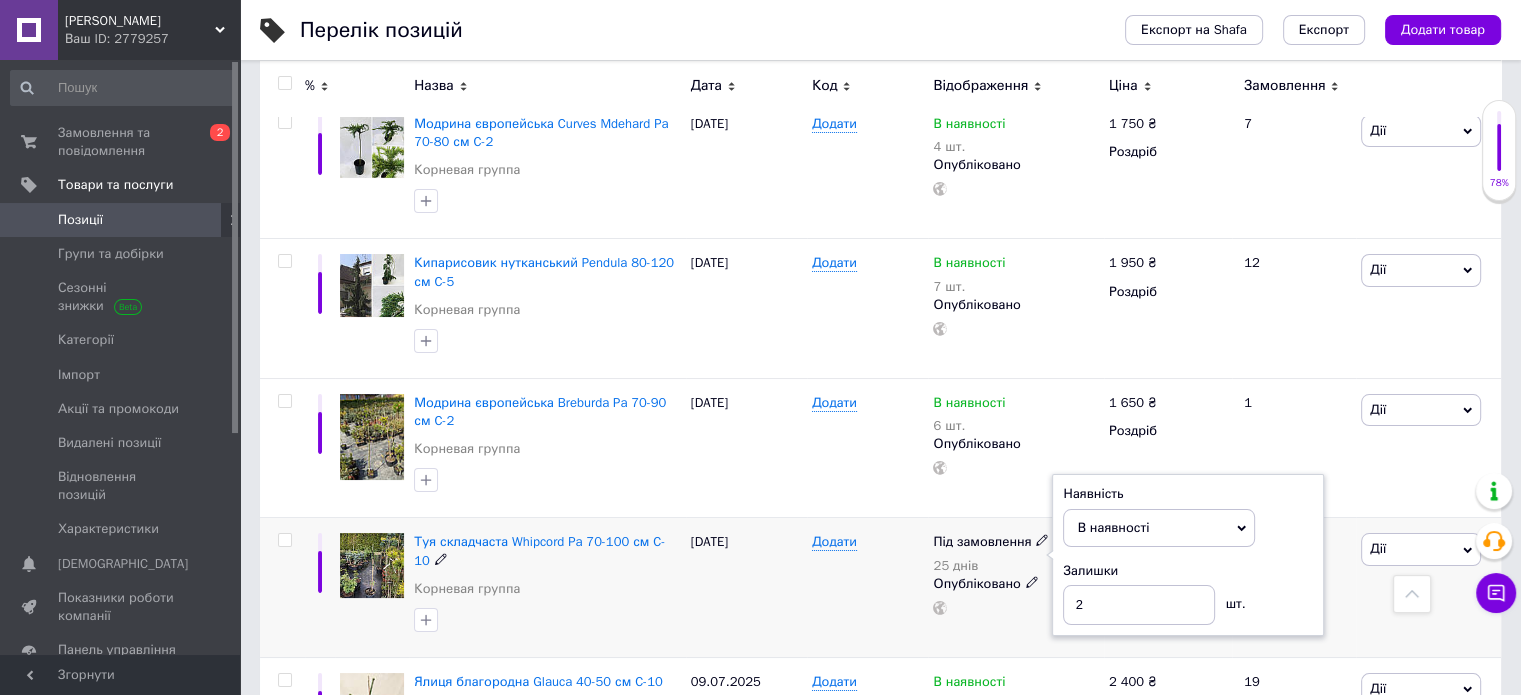 click on "Додати" at bounding box center [867, 588] 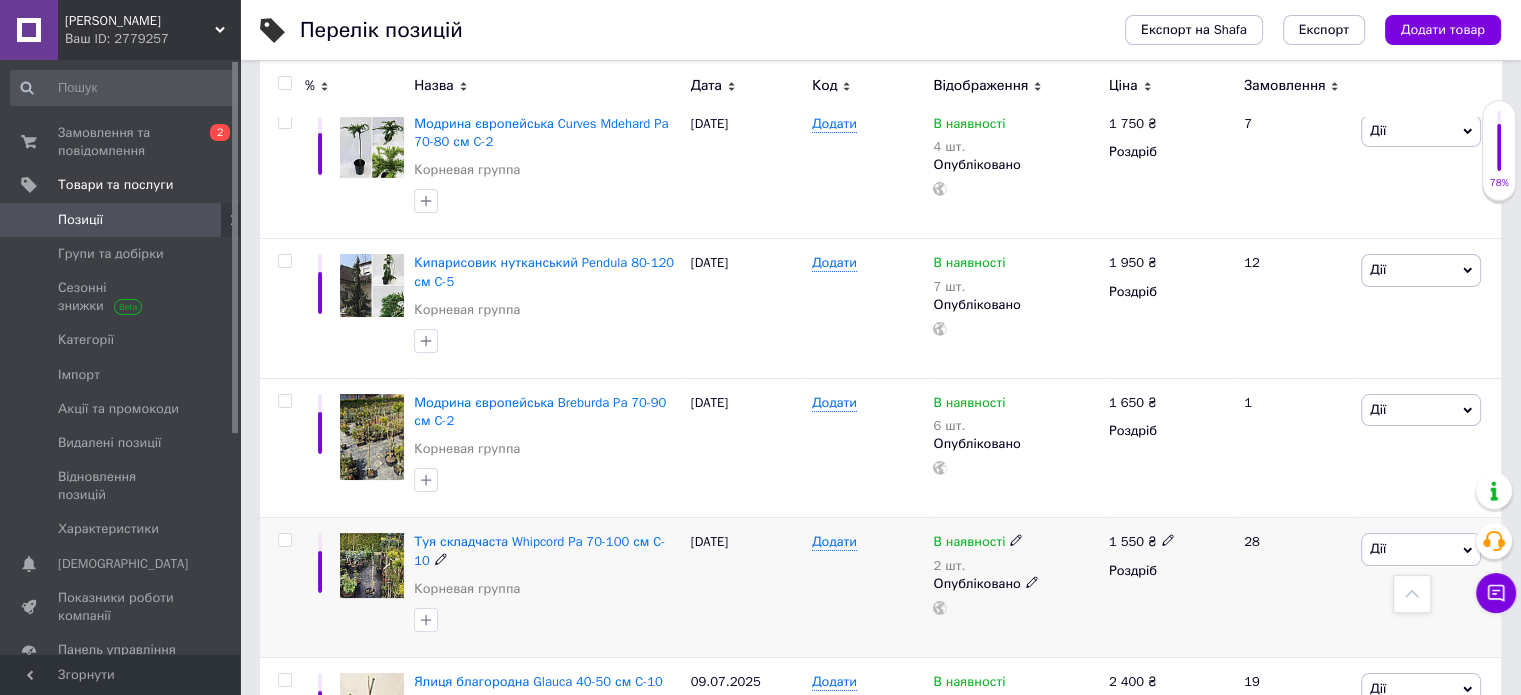 click 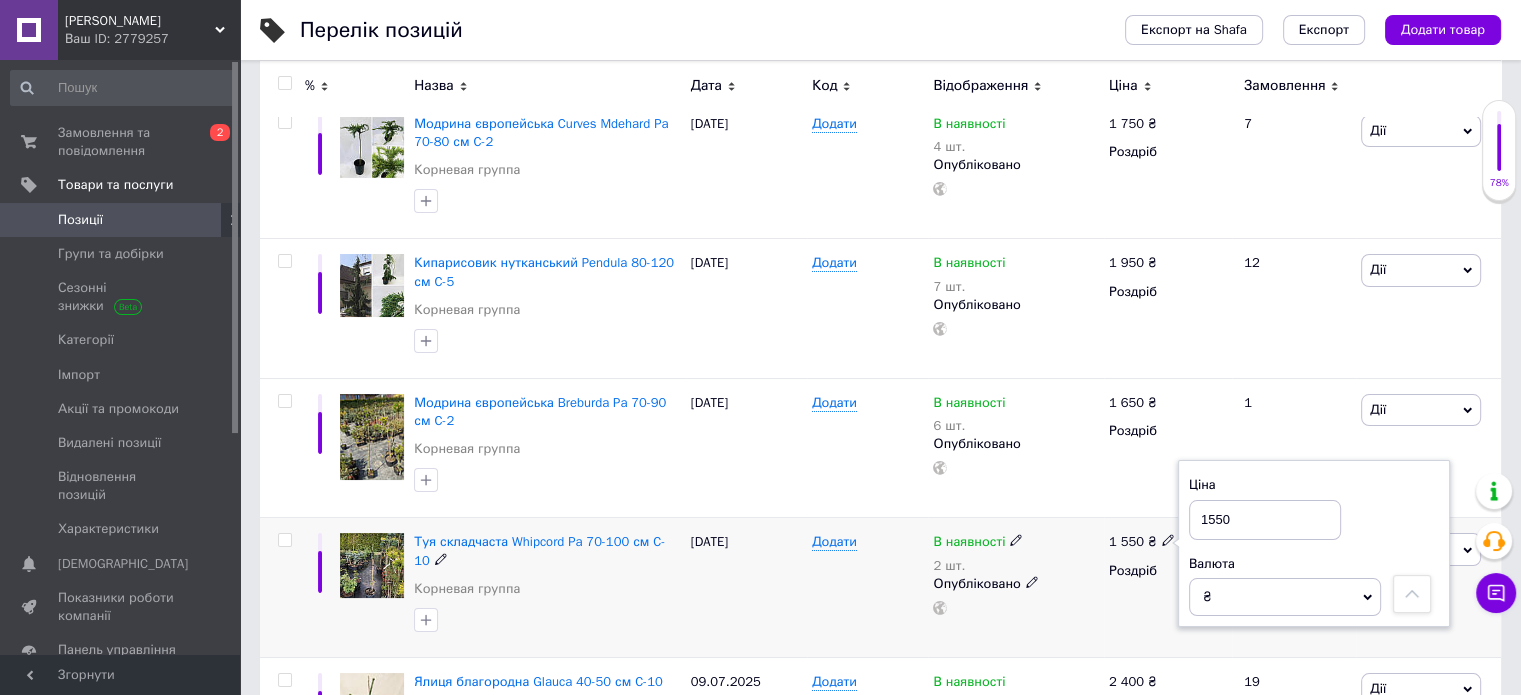 click on "1550" at bounding box center [1265, 520] 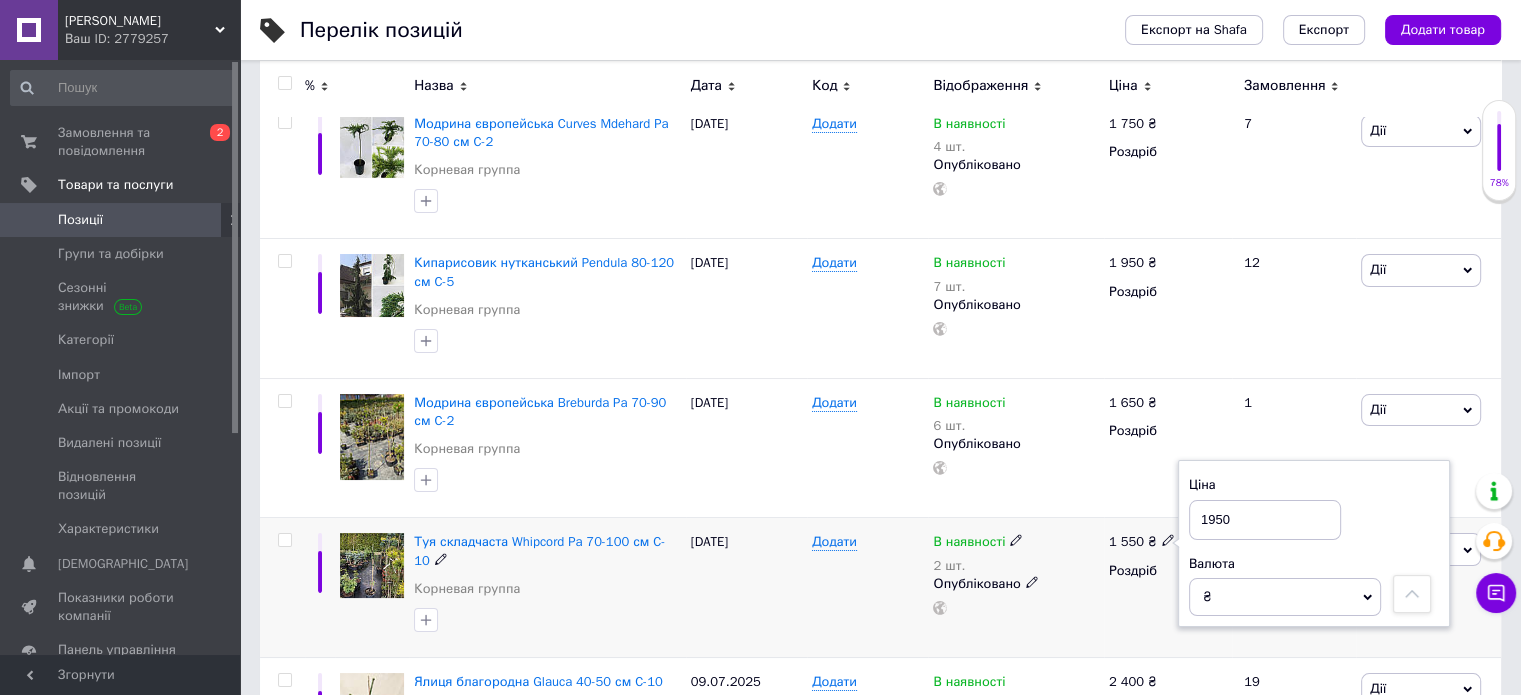 type on "1950" 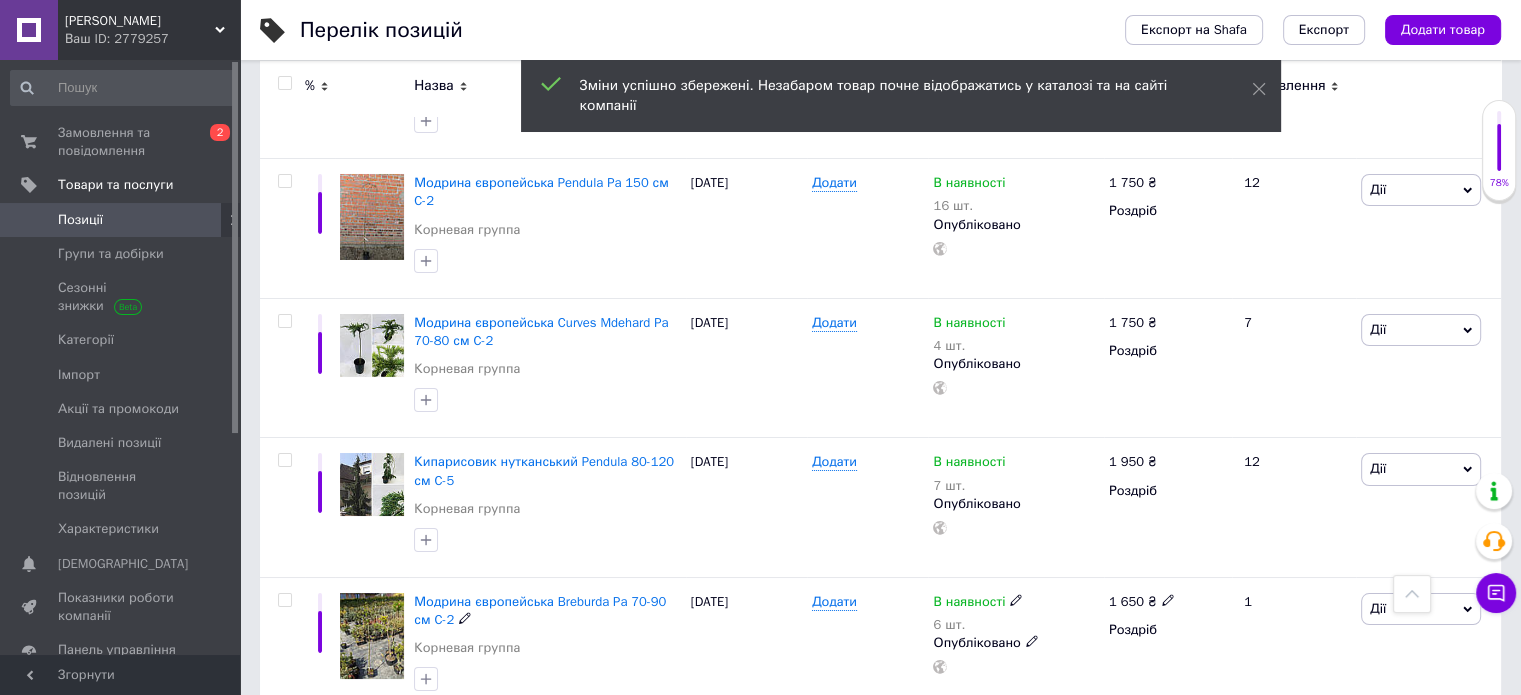 scroll, scrollTop: 7346, scrollLeft: 0, axis: vertical 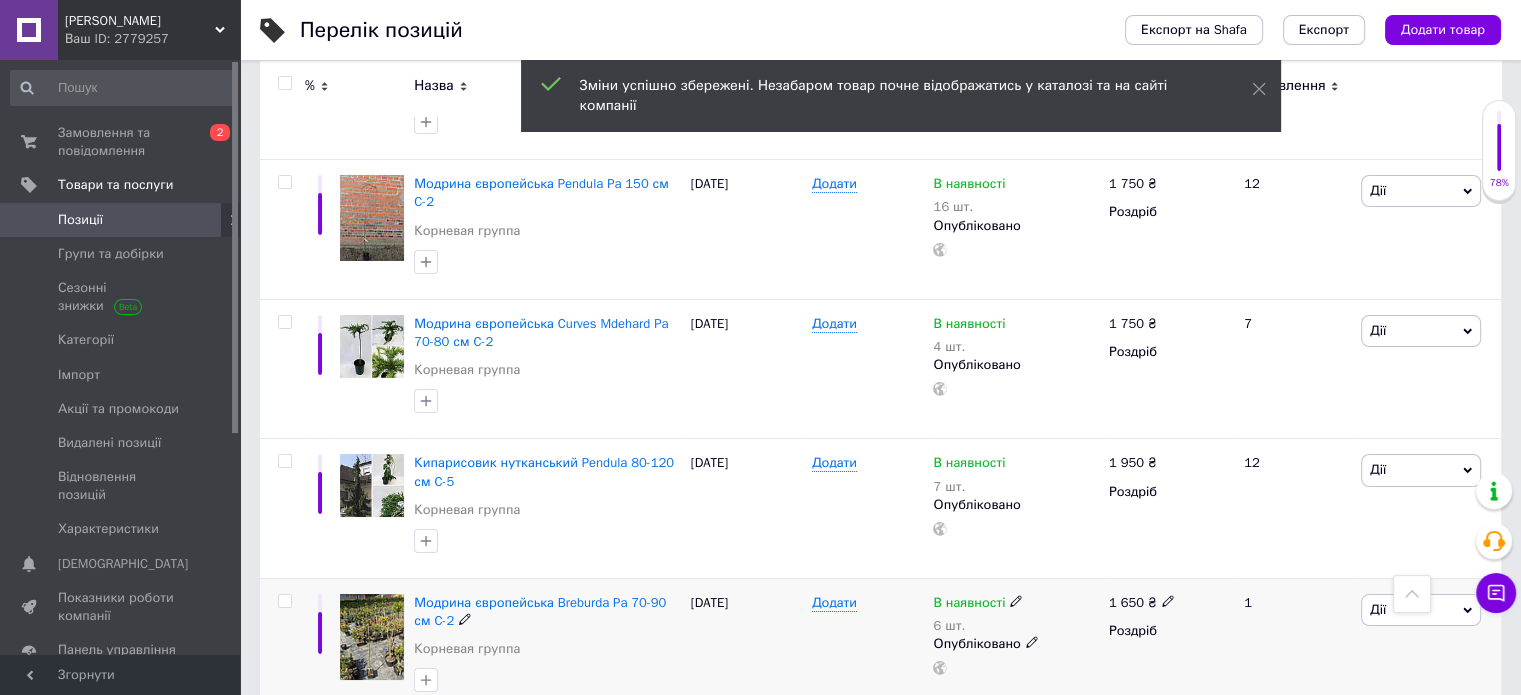 click at bounding box center (1168, 600) 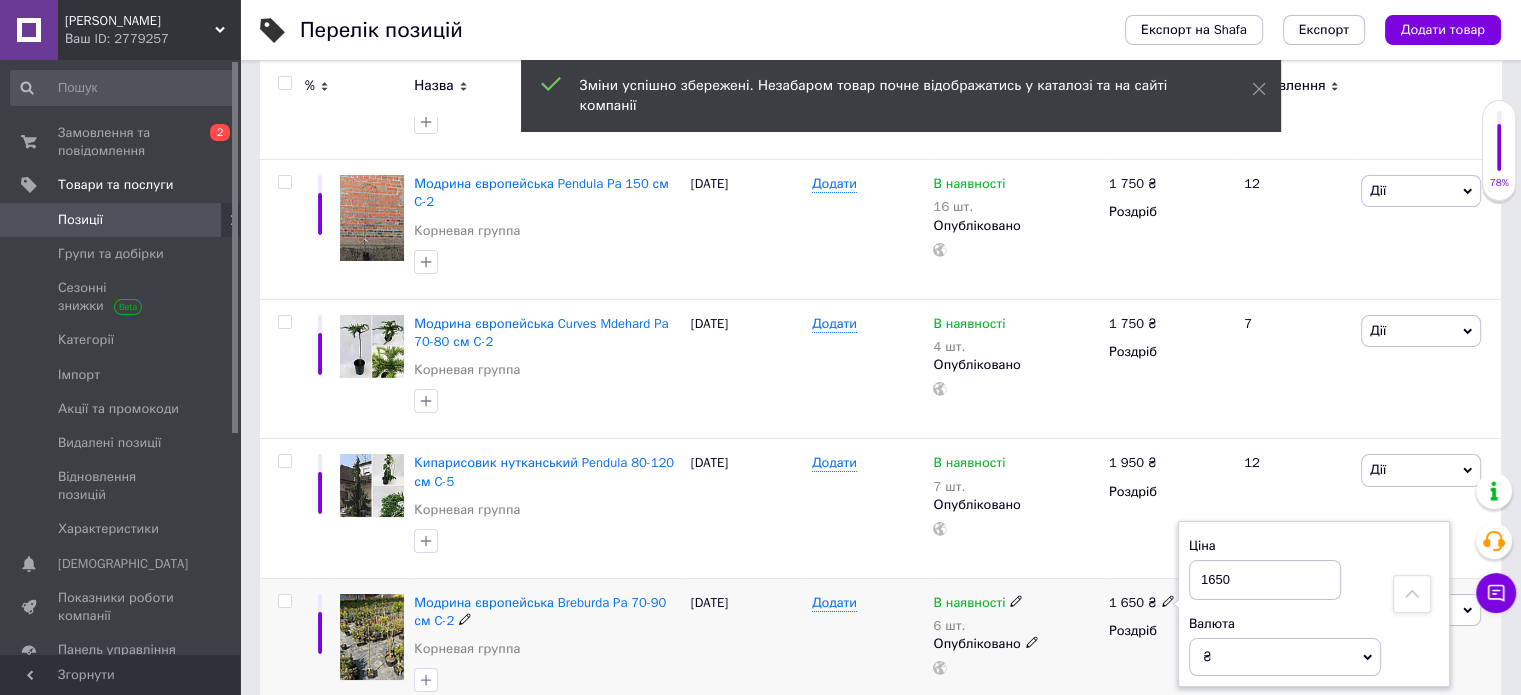 click on "1650" at bounding box center (1265, 580) 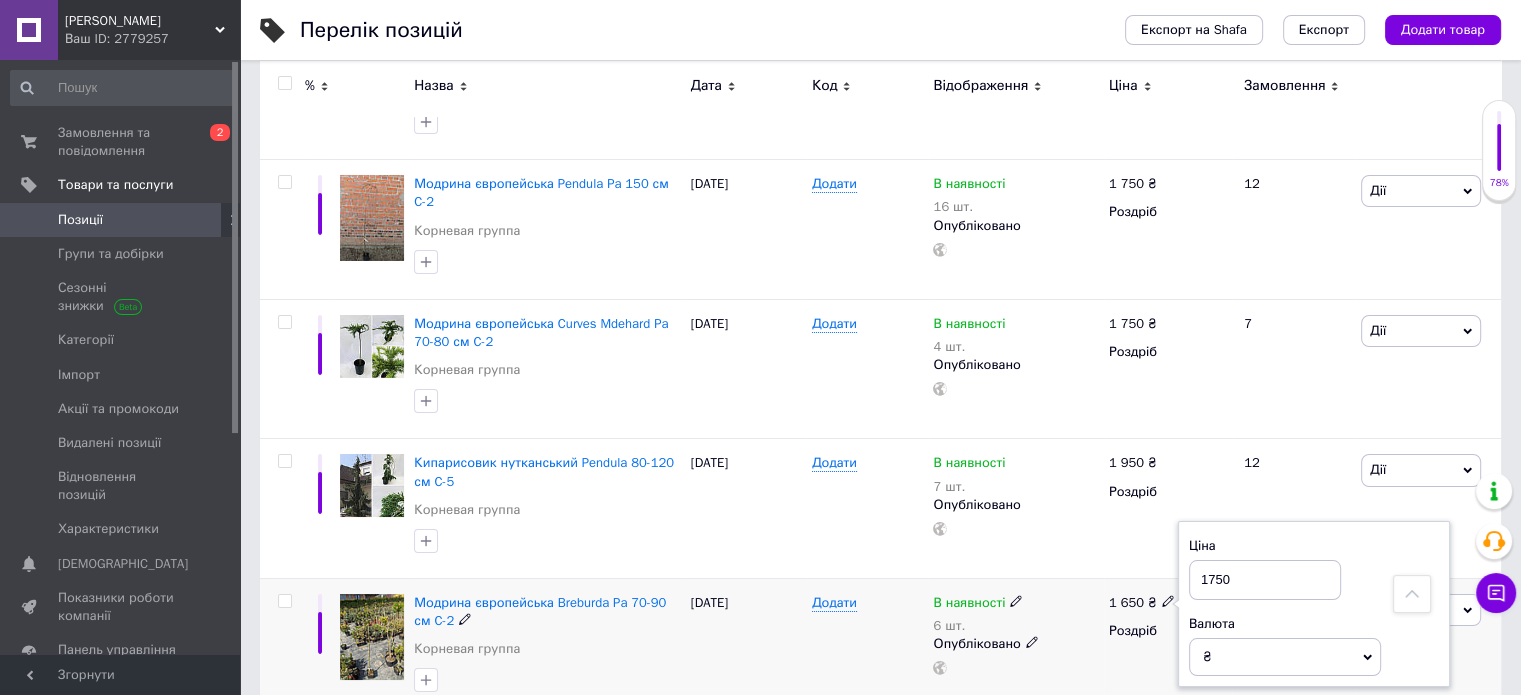 type on "1750" 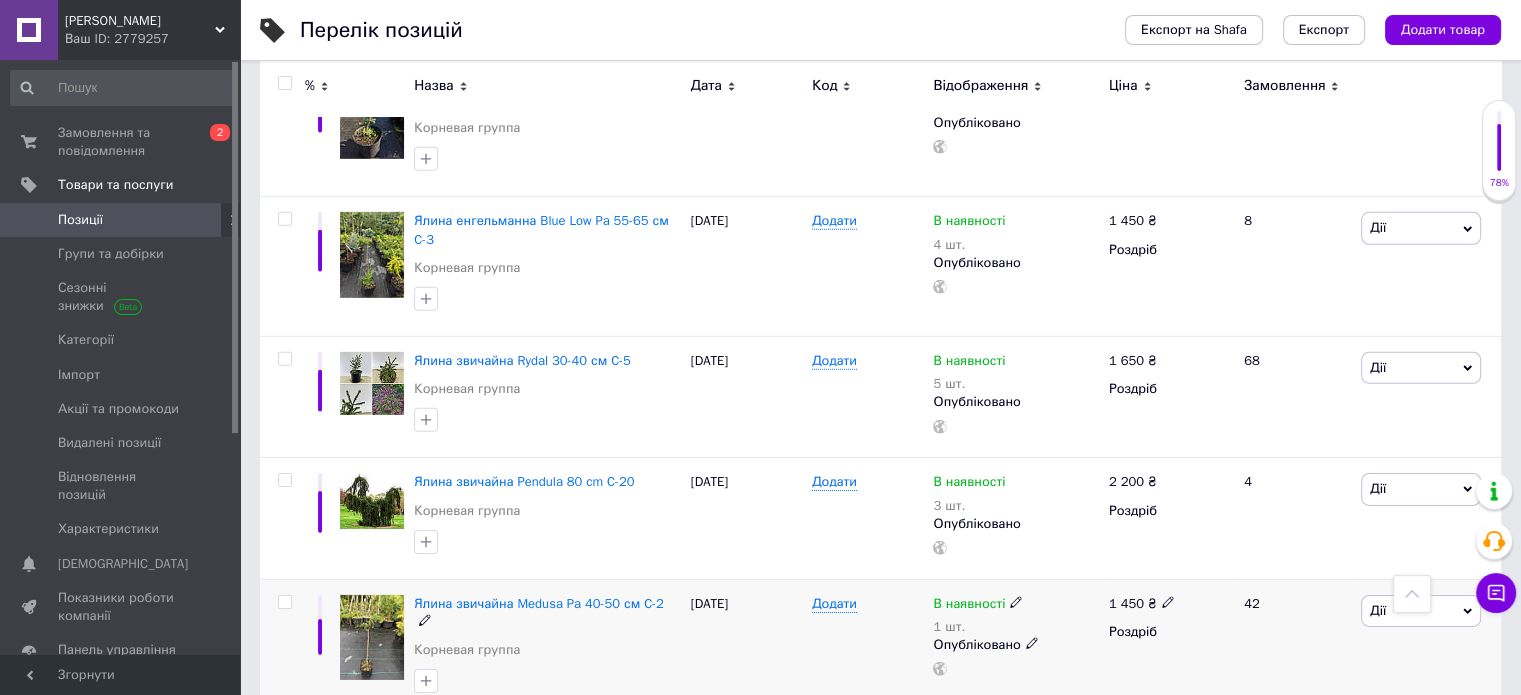 scroll, scrollTop: 6146, scrollLeft: 0, axis: vertical 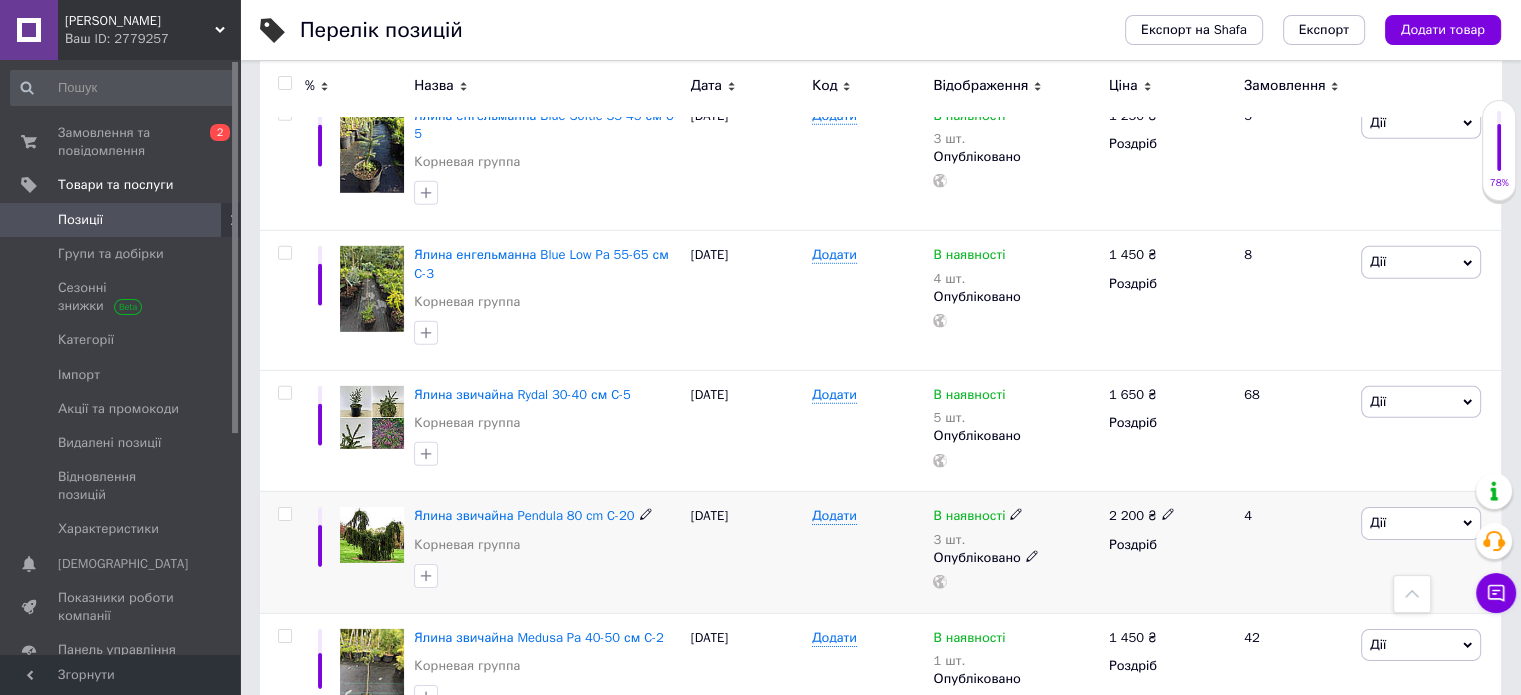 click 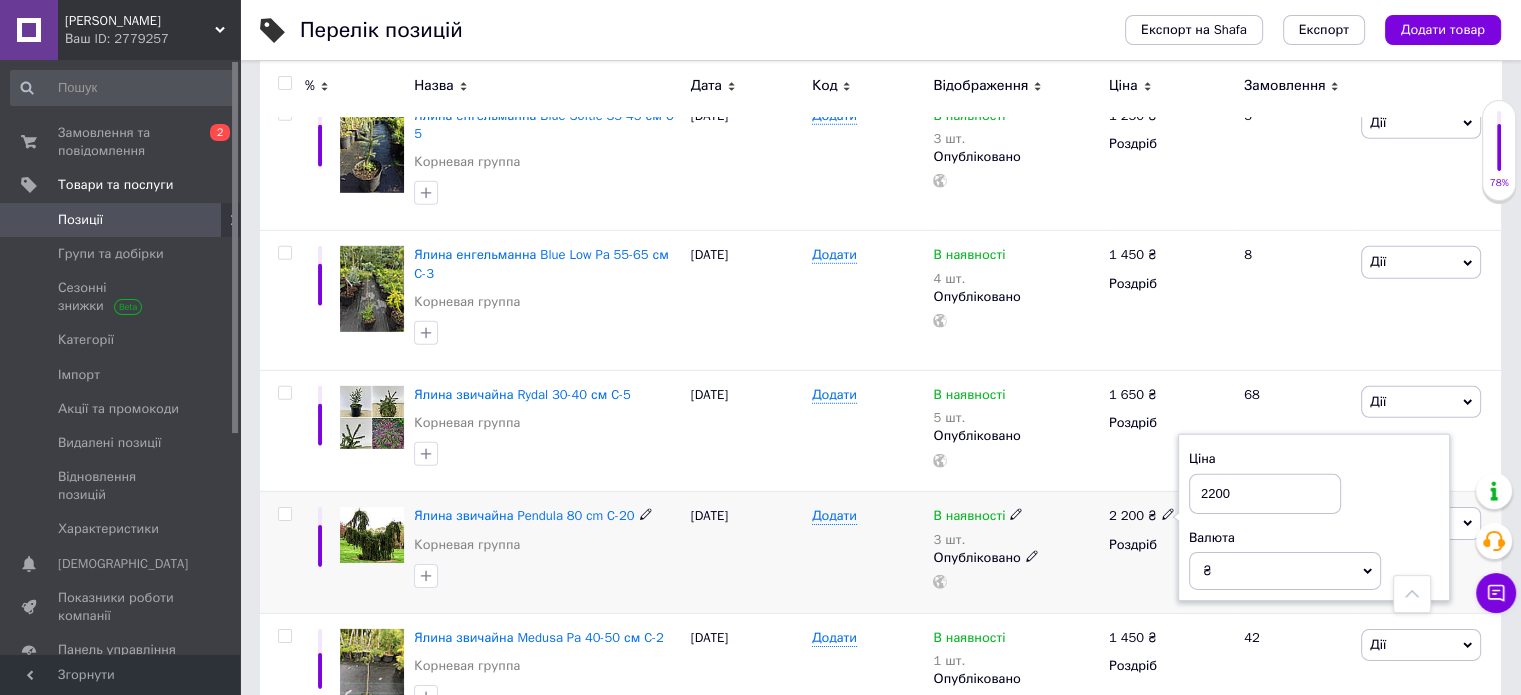 click on "2200" at bounding box center [1265, 494] 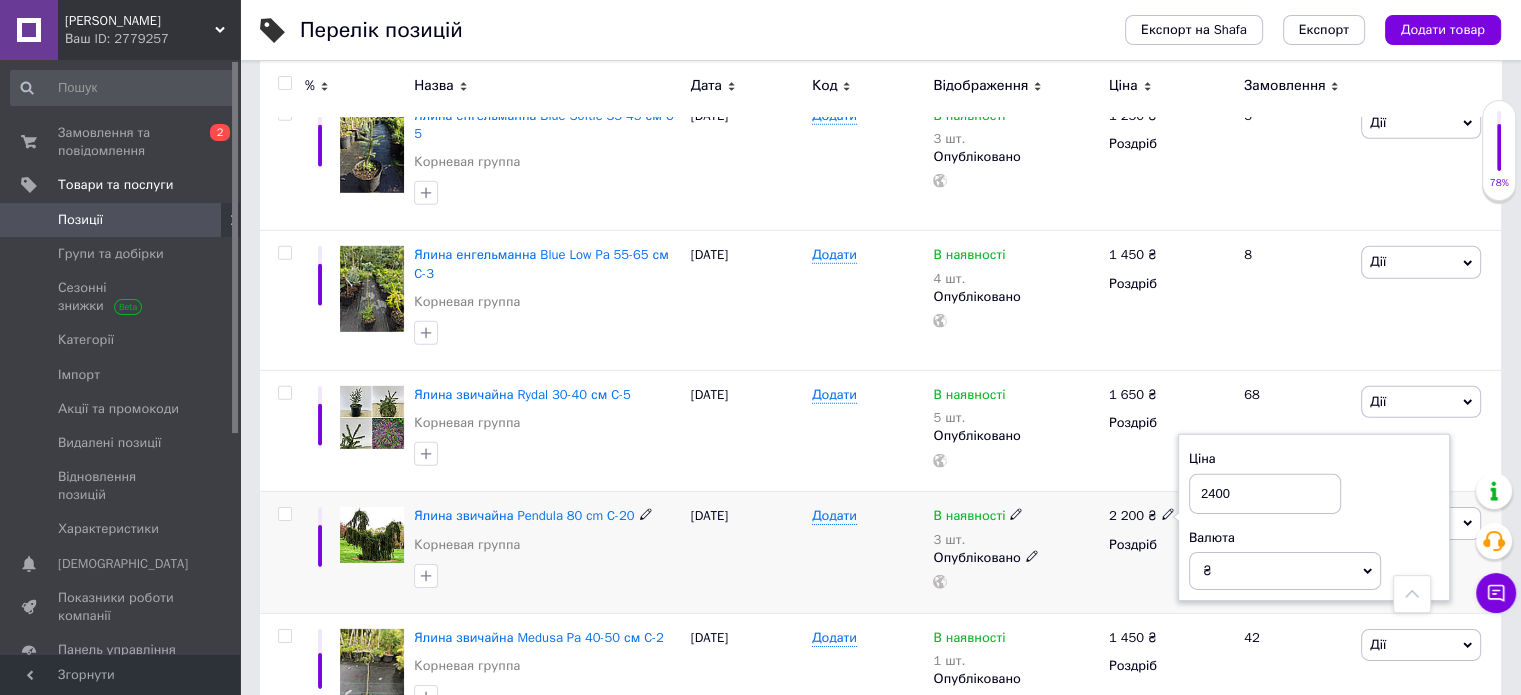 type on "2400" 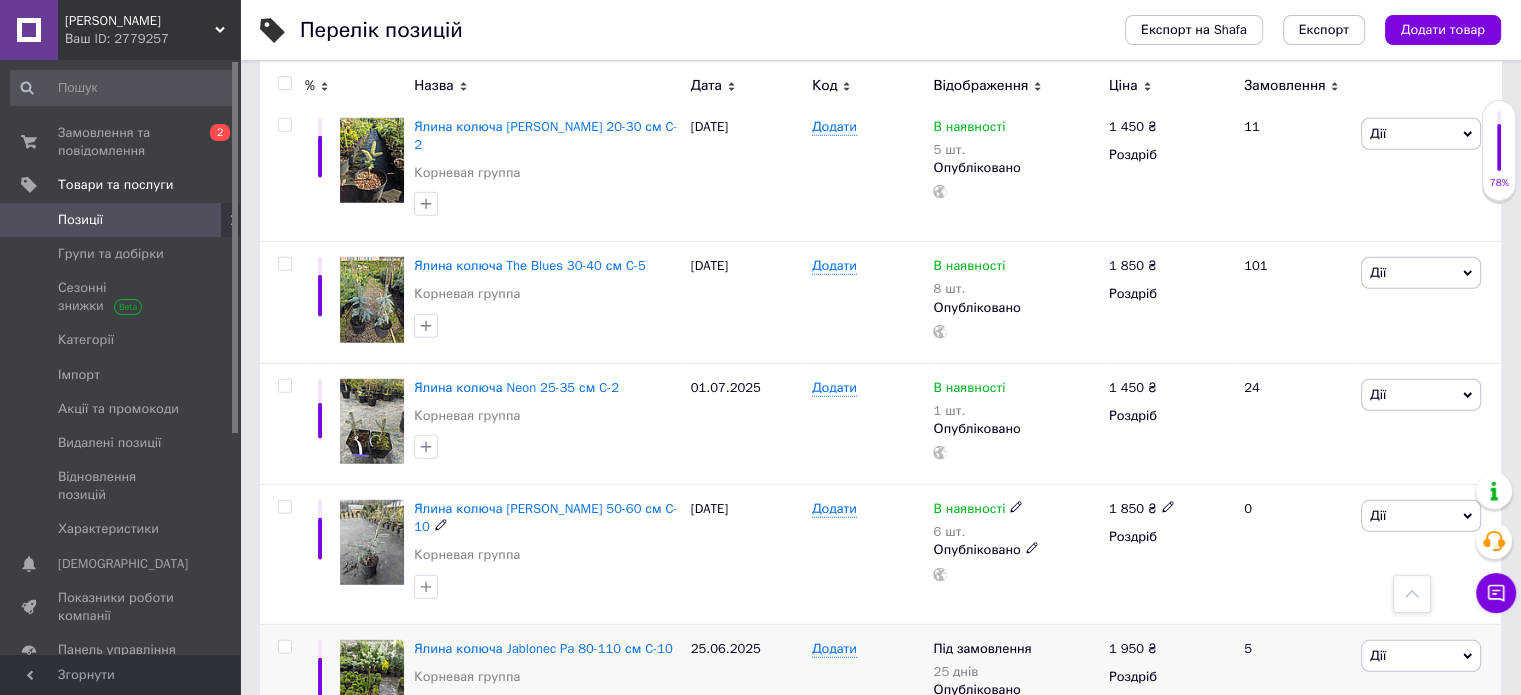 scroll, scrollTop: 5446, scrollLeft: 0, axis: vertical 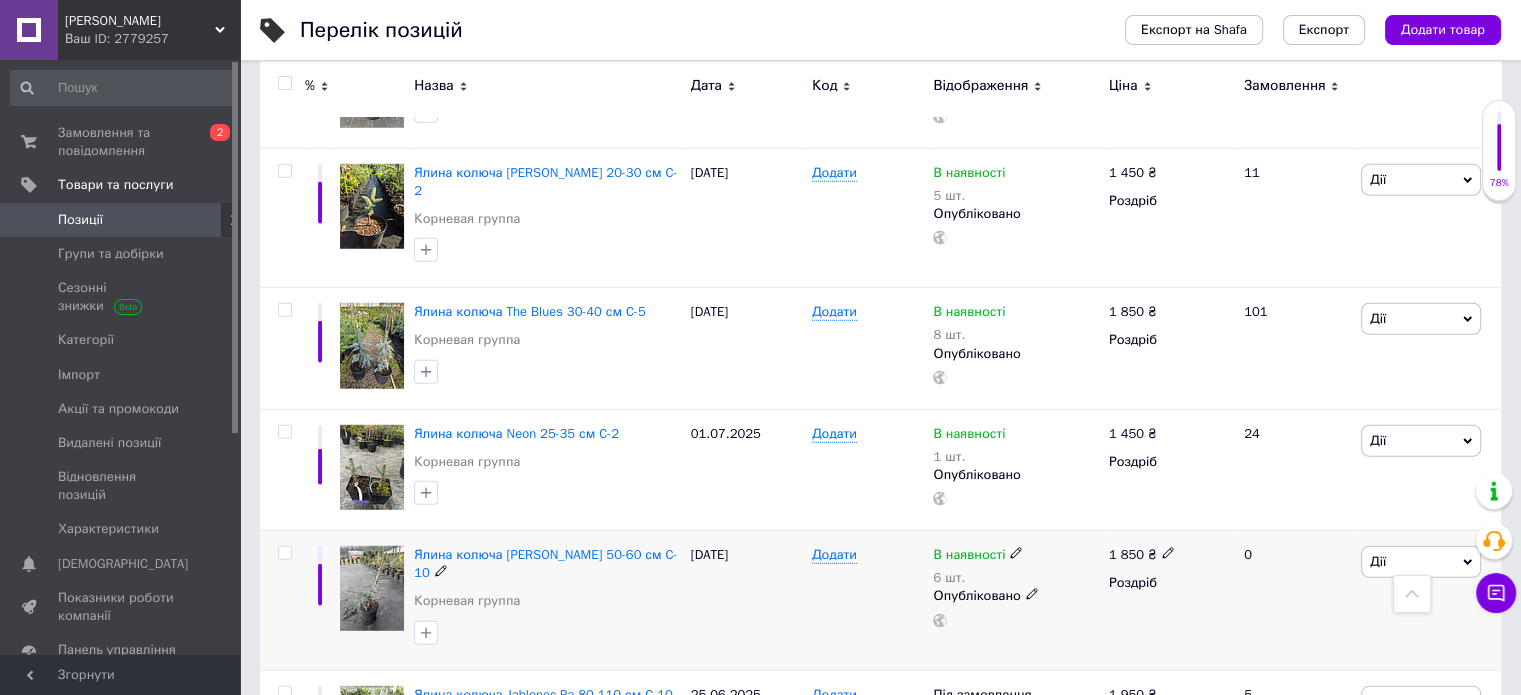 click 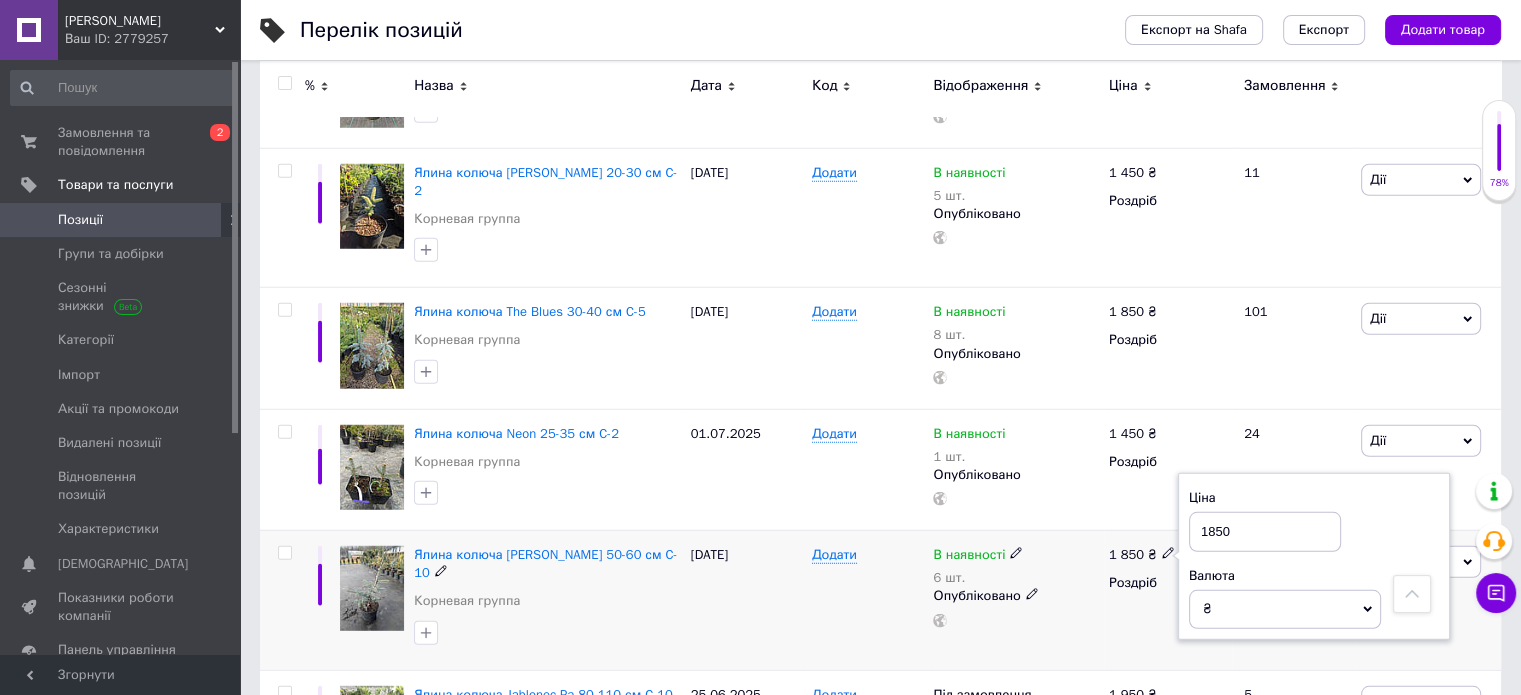 click on "1850" at bounding box center (1265, 532) 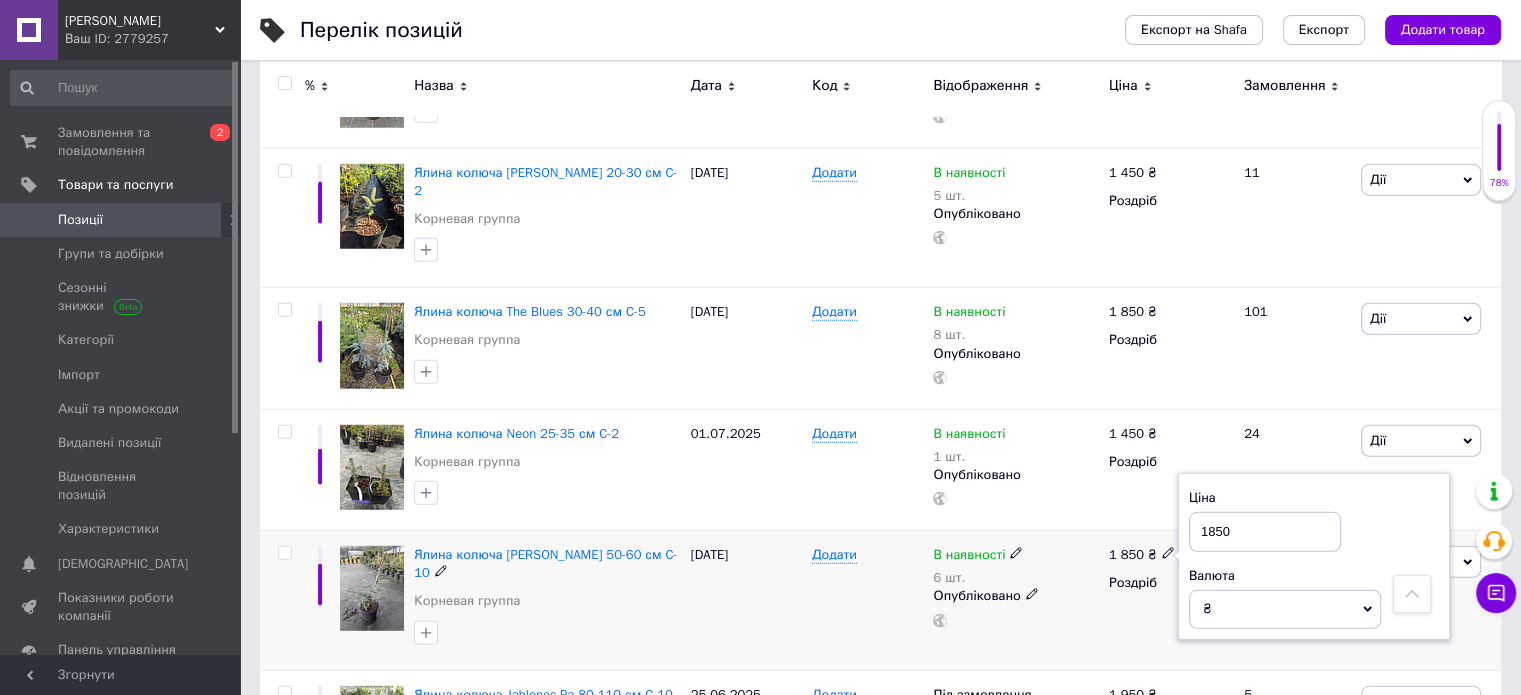 click on "1850" at bounding box center [1265, 532] 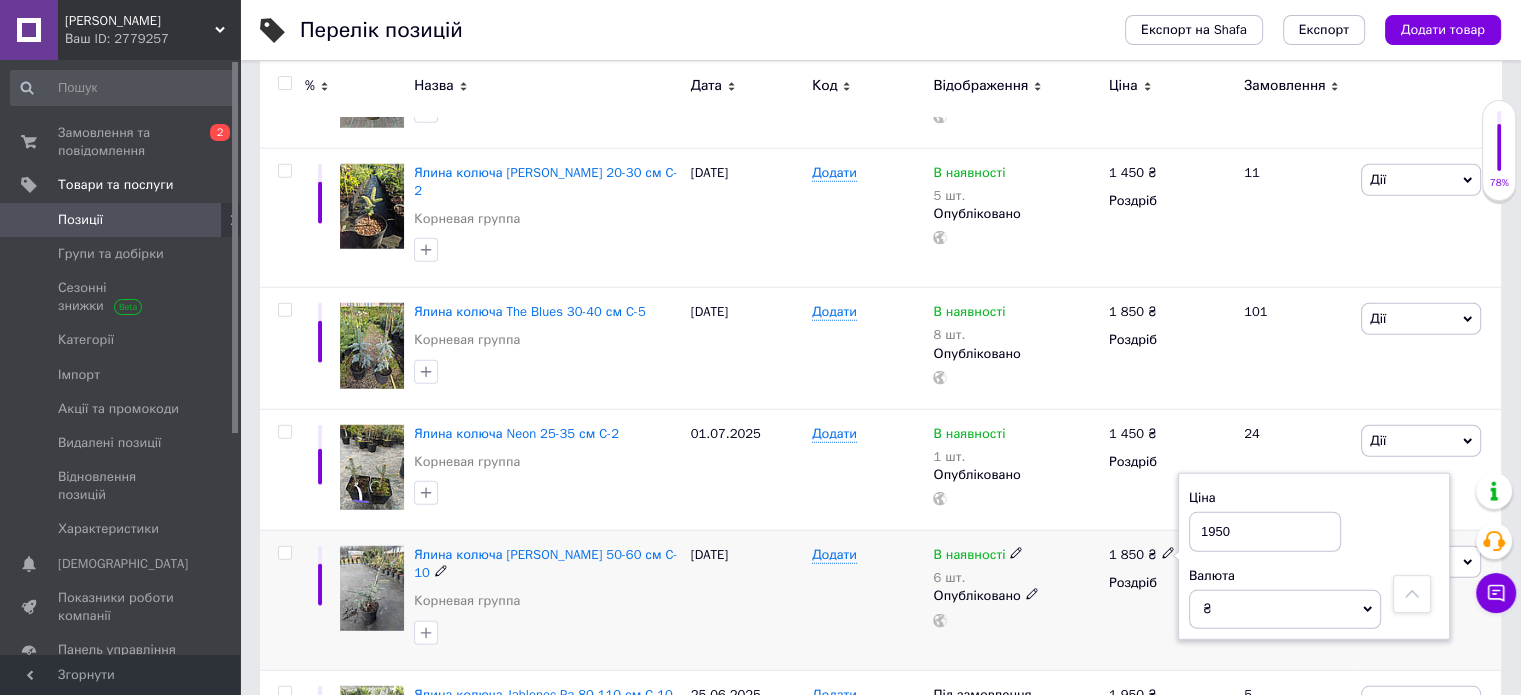 type on "1950" 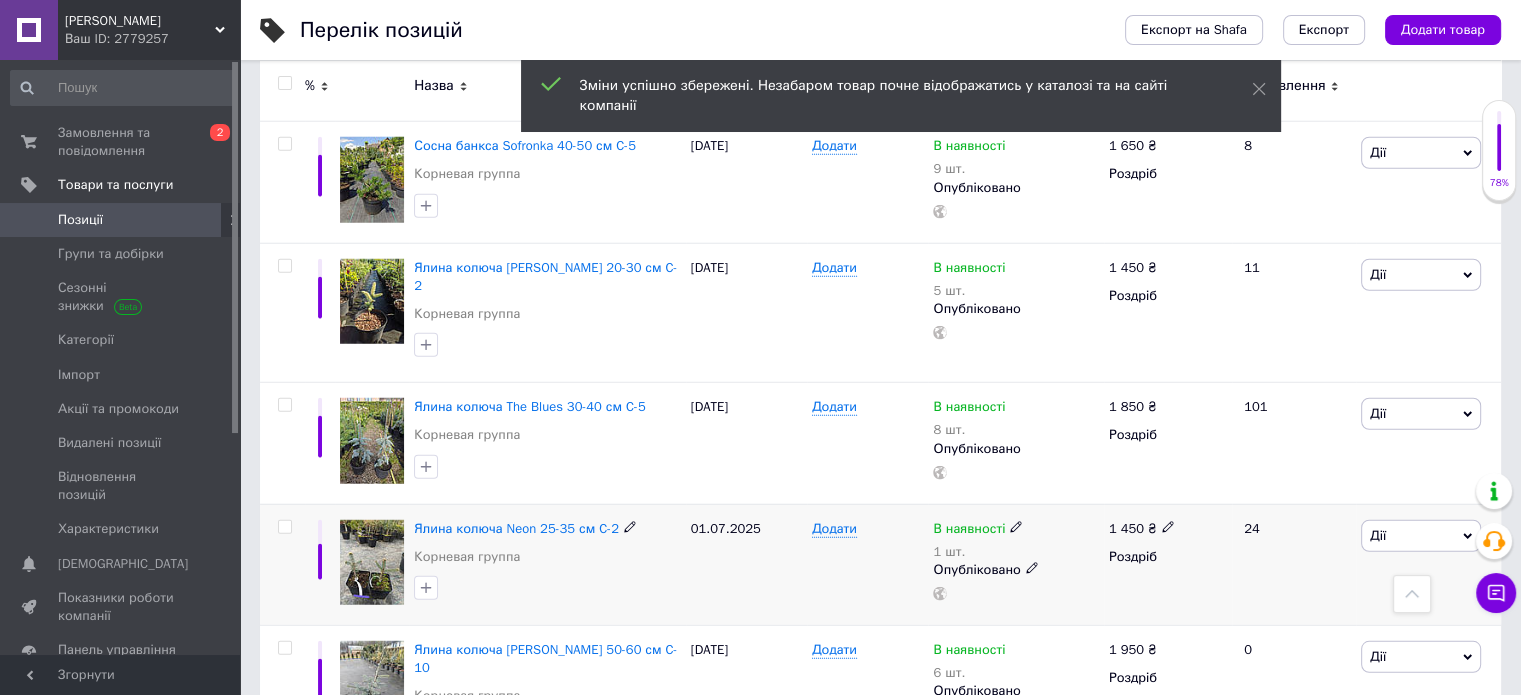 scroll, scrollTop: 5346, scrollLeft: 0, axis: vertical 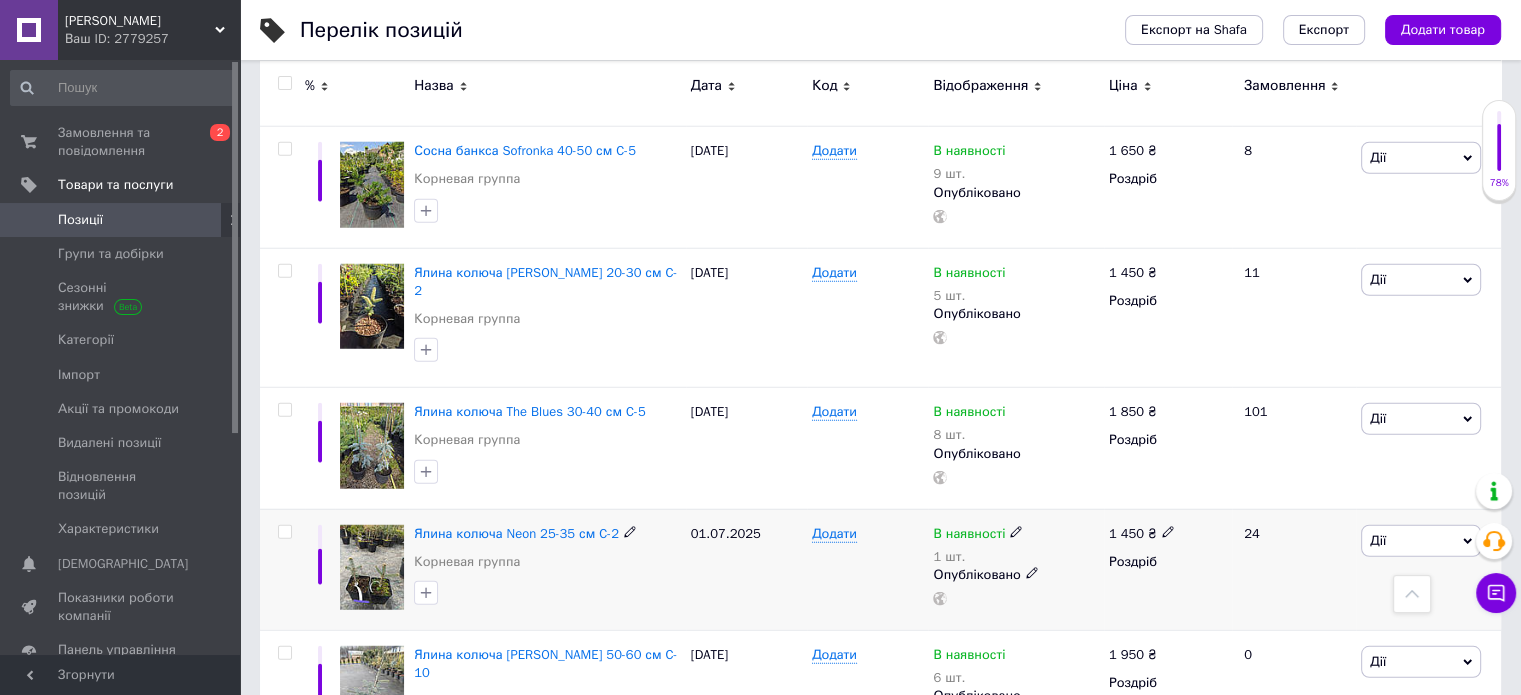 click 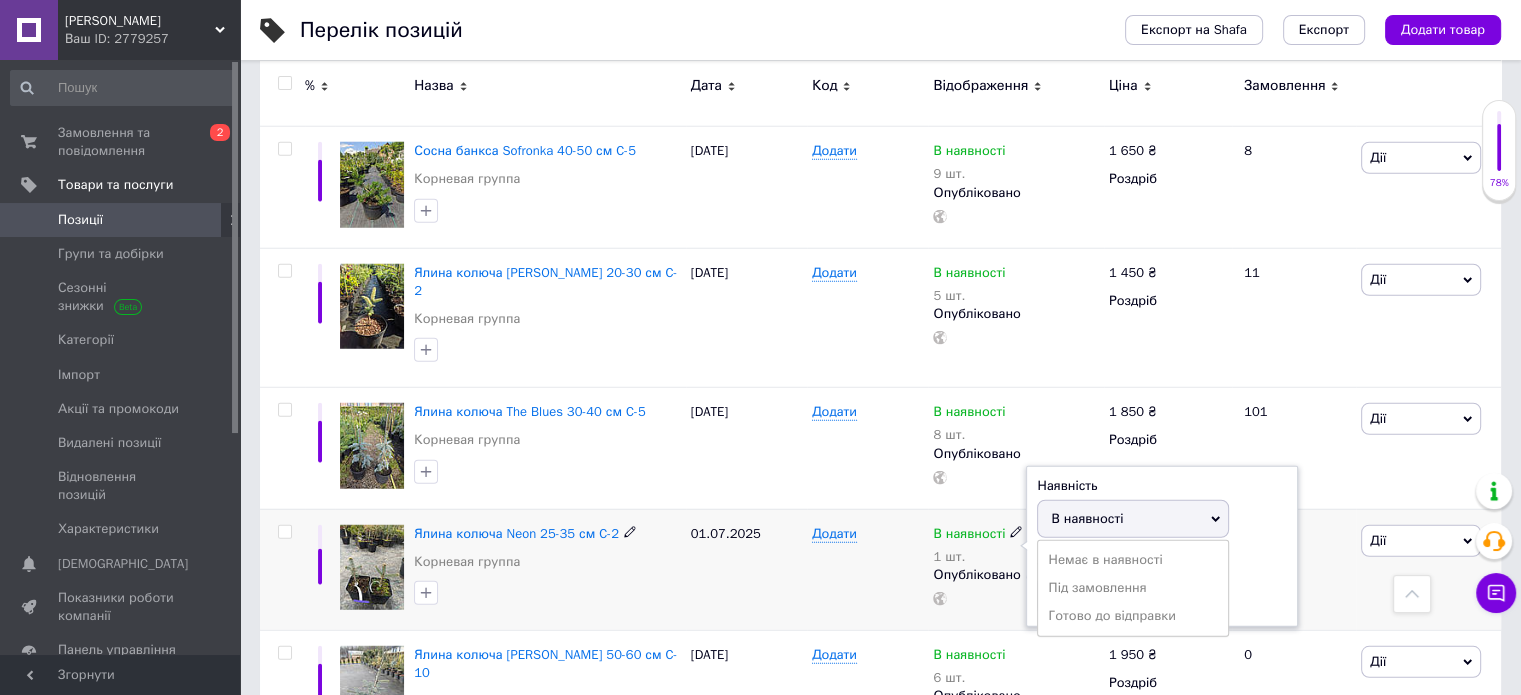 click on "В наявності" at bounding box center [1087, 518] 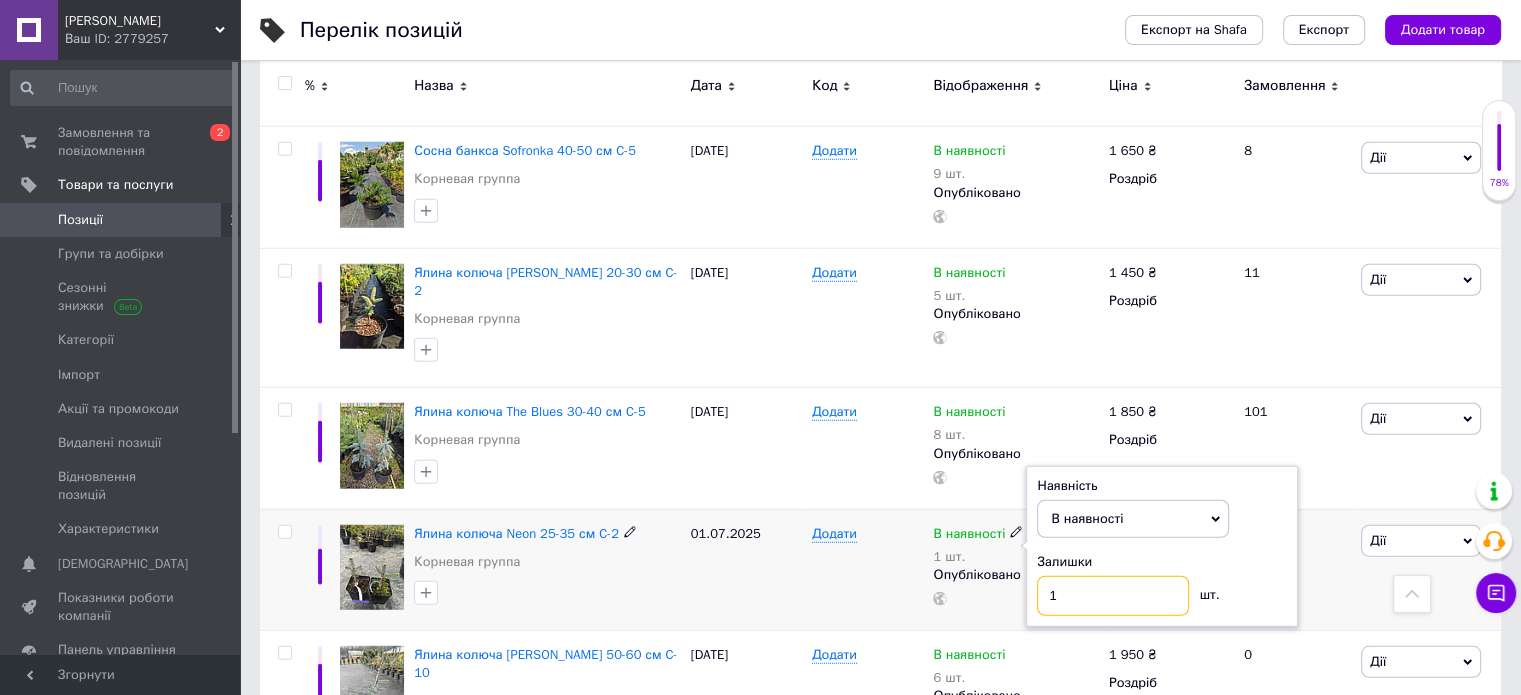 click on "1" at bounding box center [1113, 596] 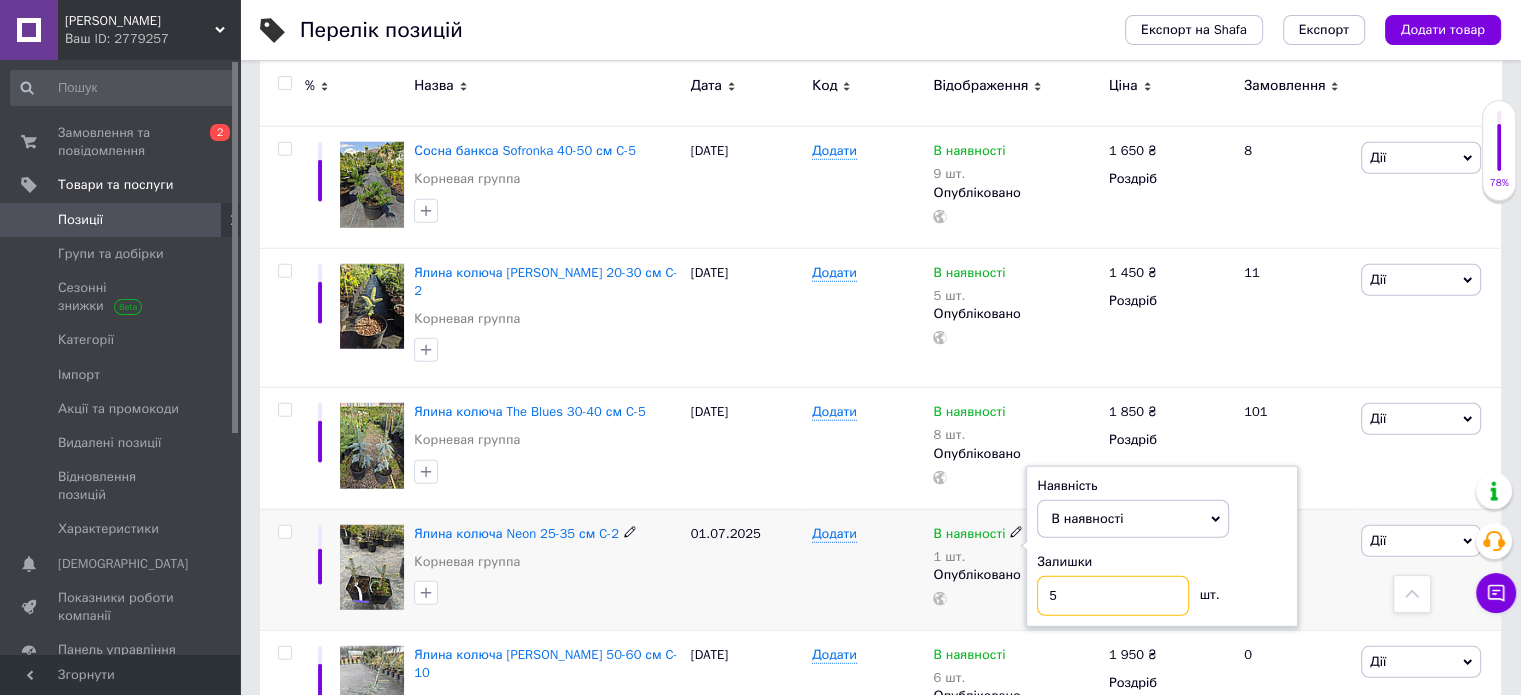 type on "5" 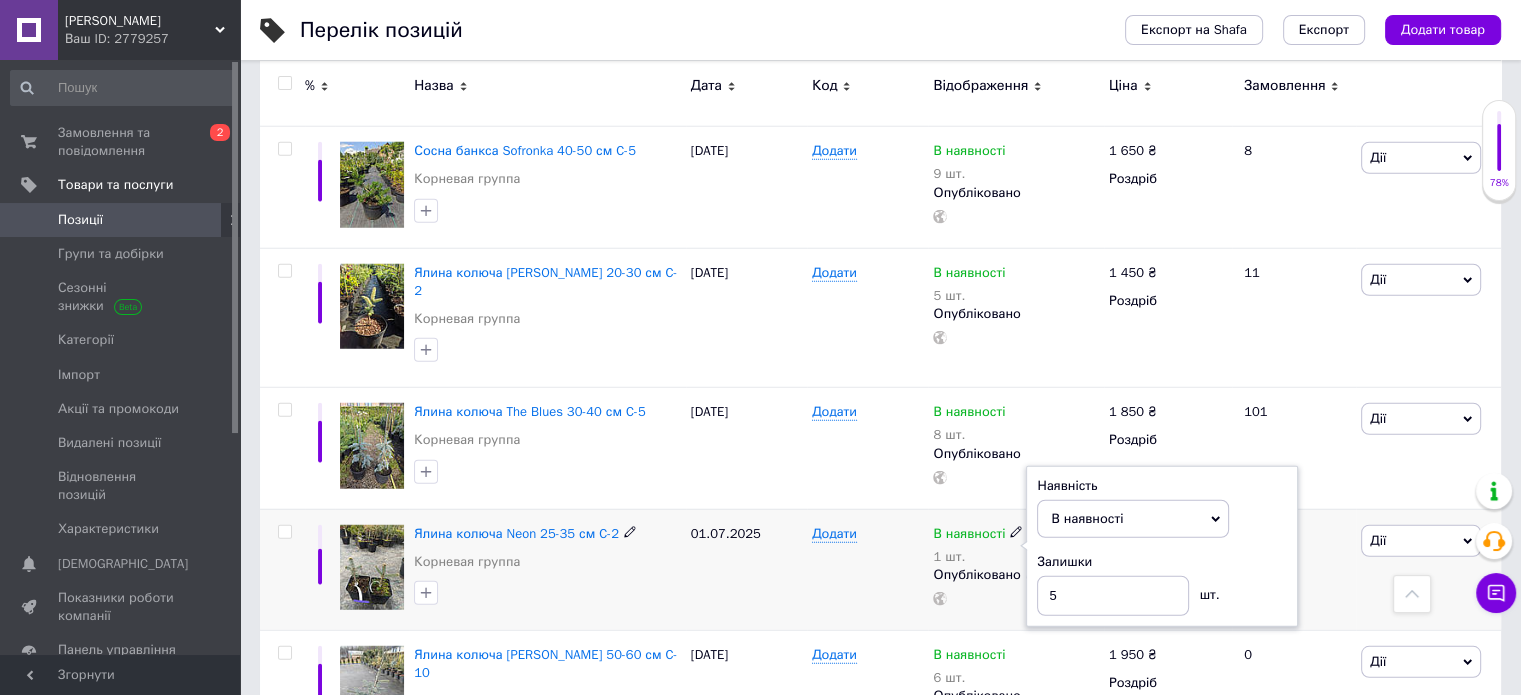 click on "Додати" at bounding box center [867, 569] 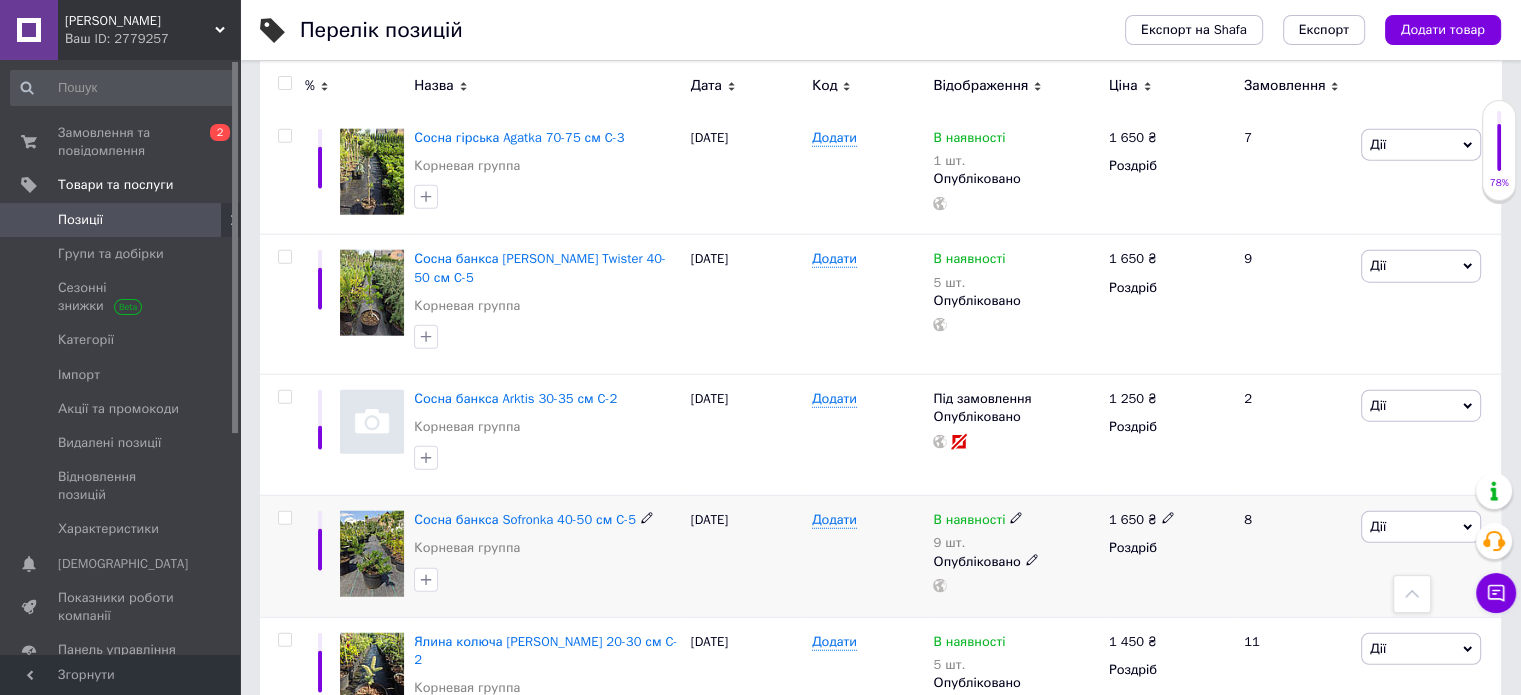 scroll, scrollTop: 4946, scrollLeft: 0, axis: vertical 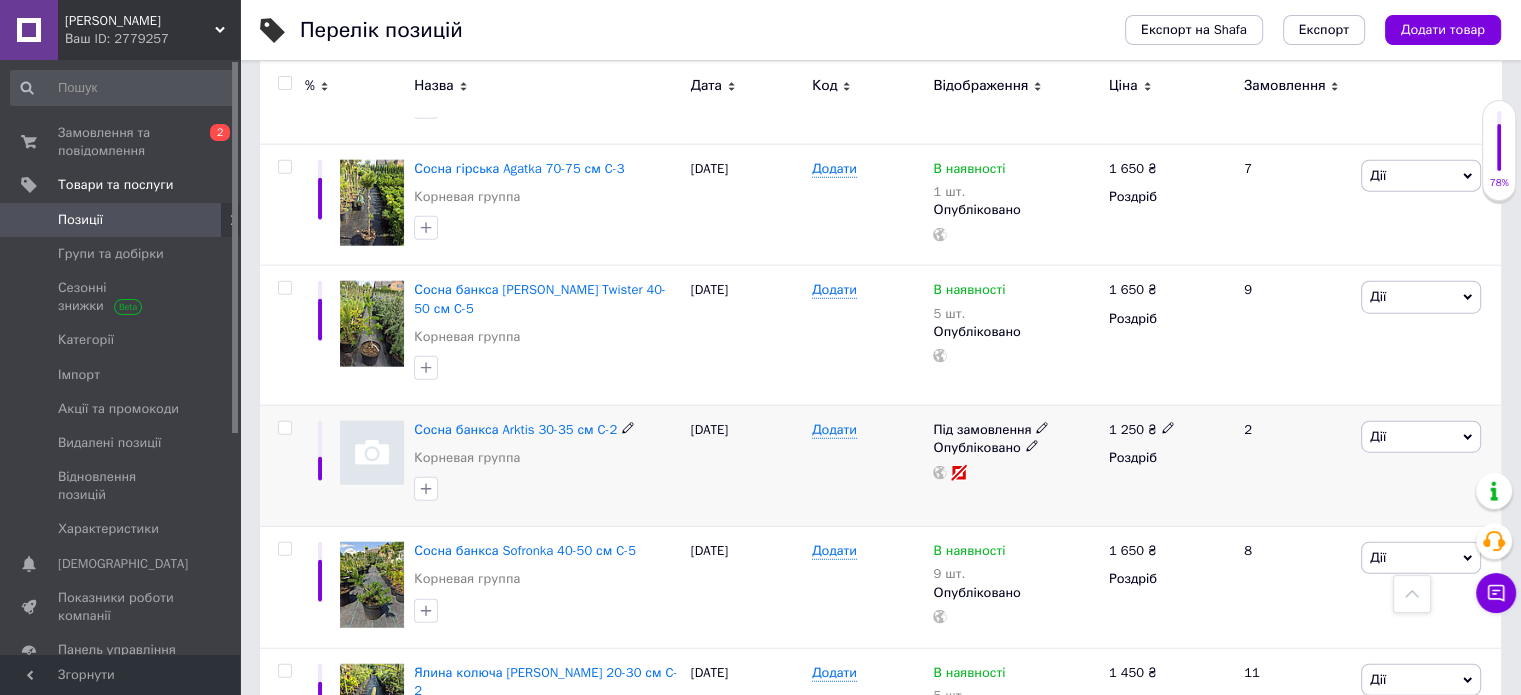 click 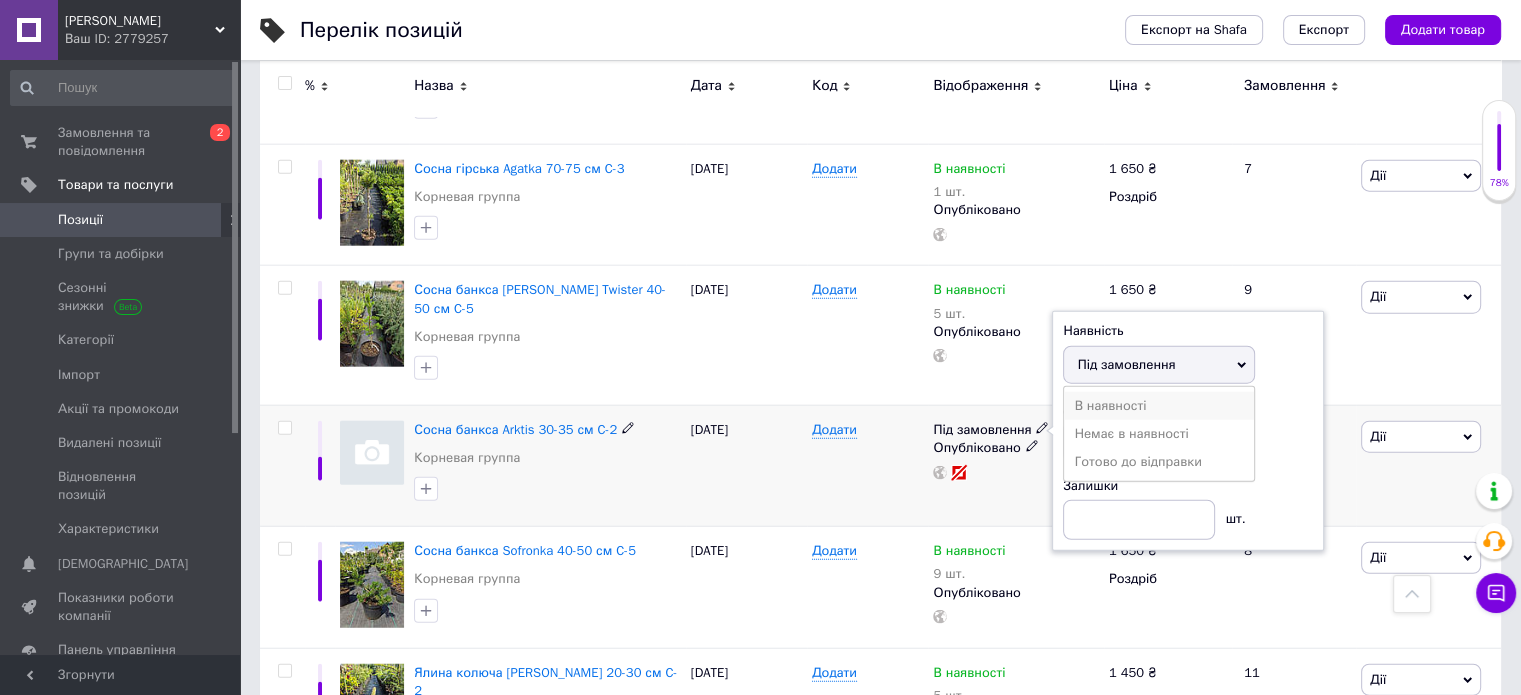 click on "В наявності" at bounding box center (1159, 406) 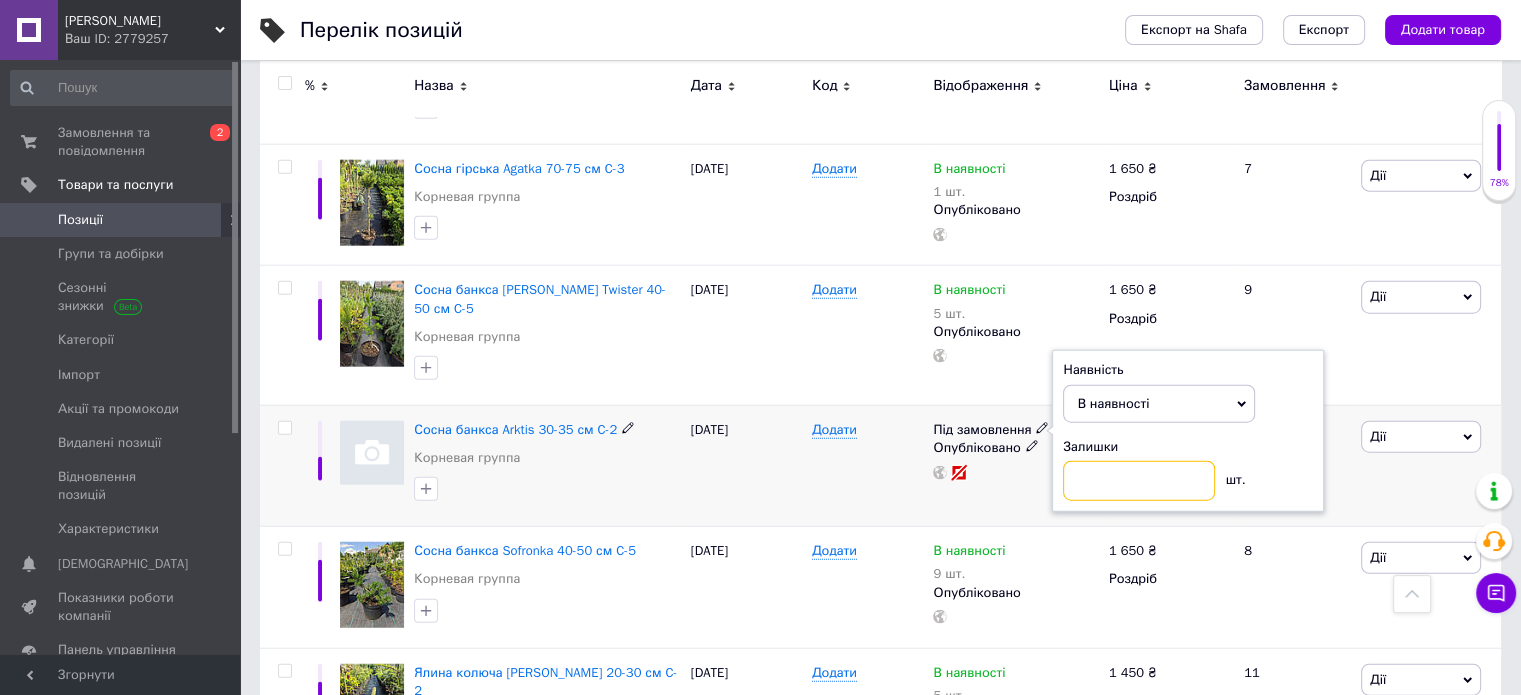click at bounding box center (1139, 481) 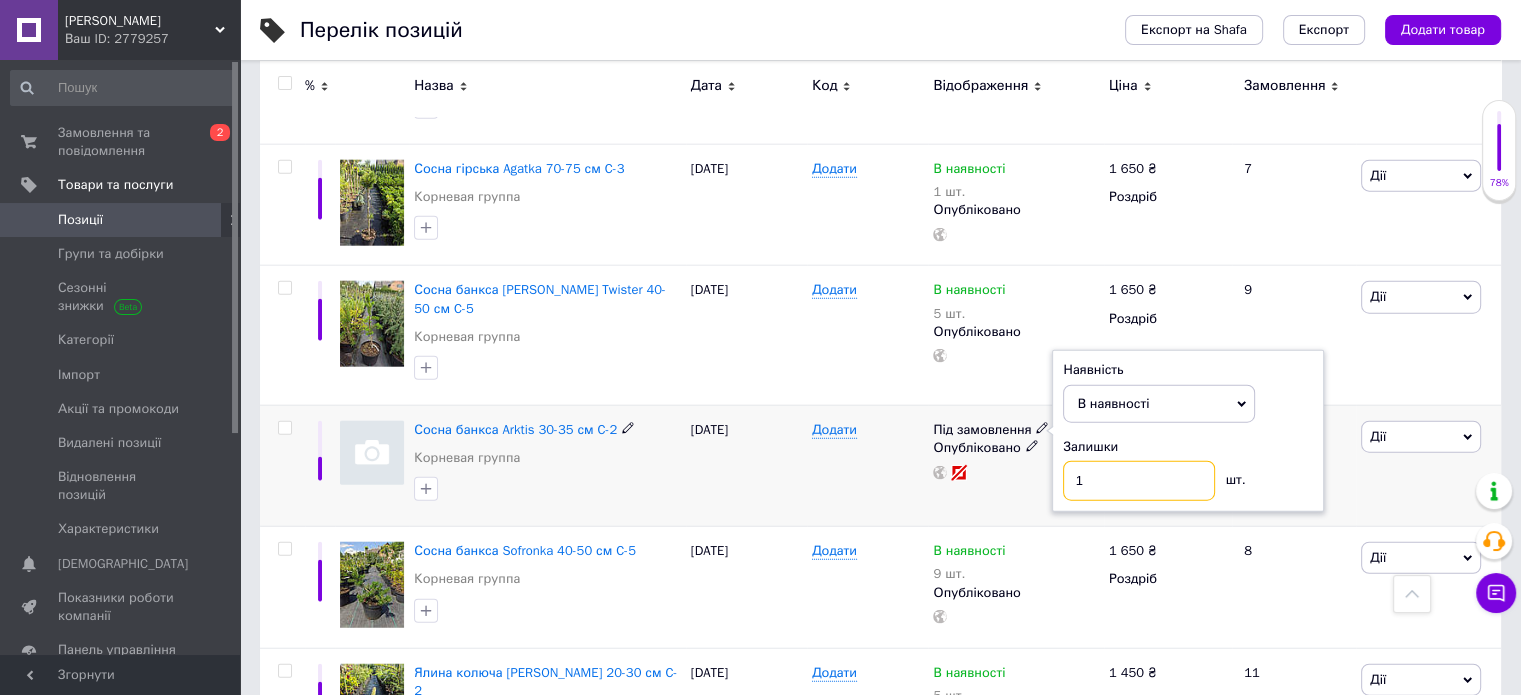 type on "1" 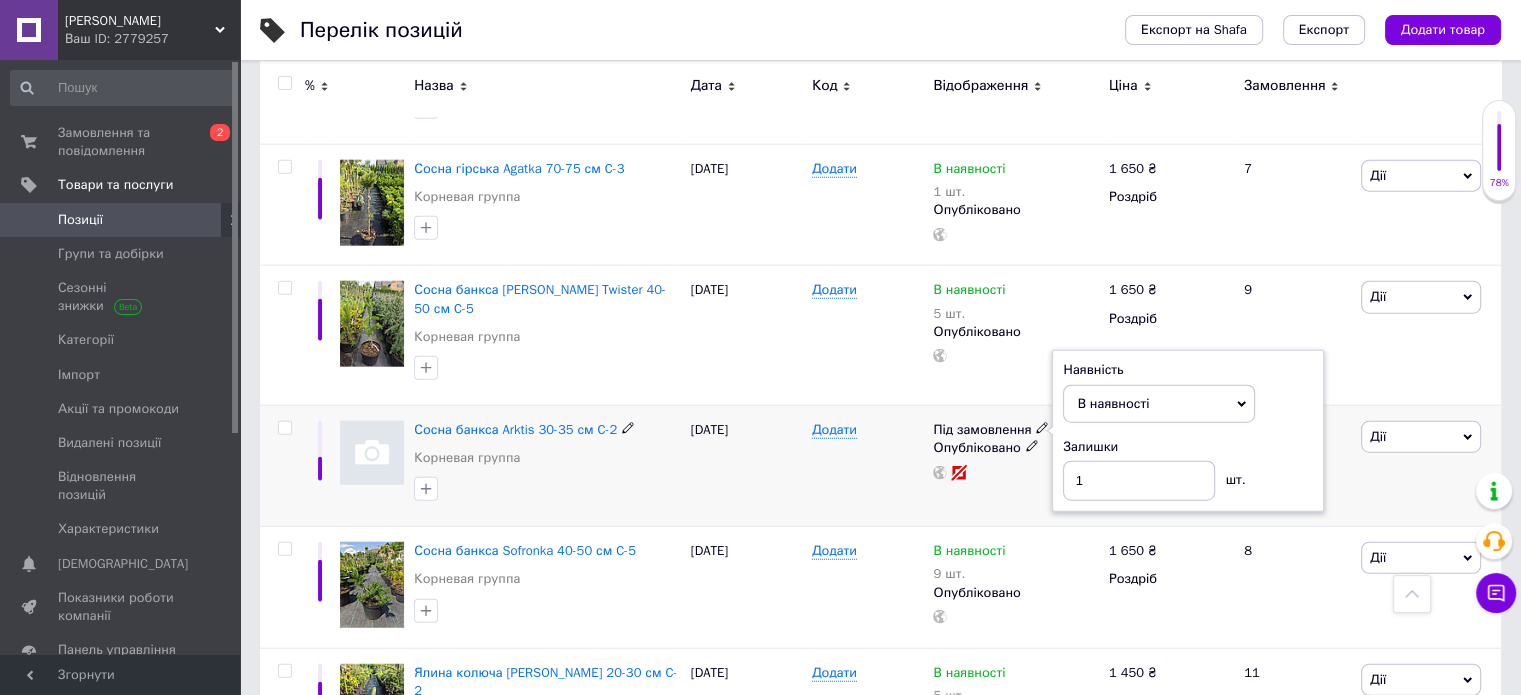 click on "Додати" at bounding box center (867, 465) 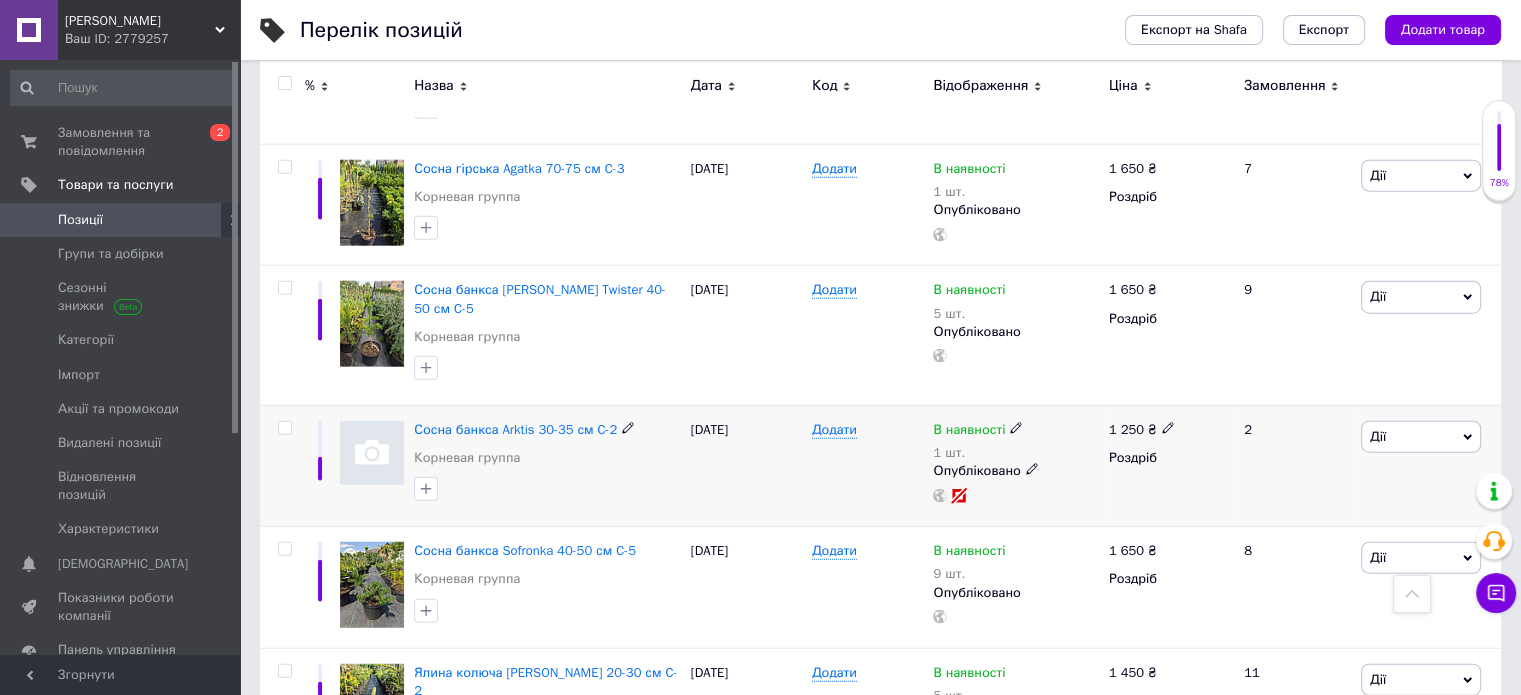 click 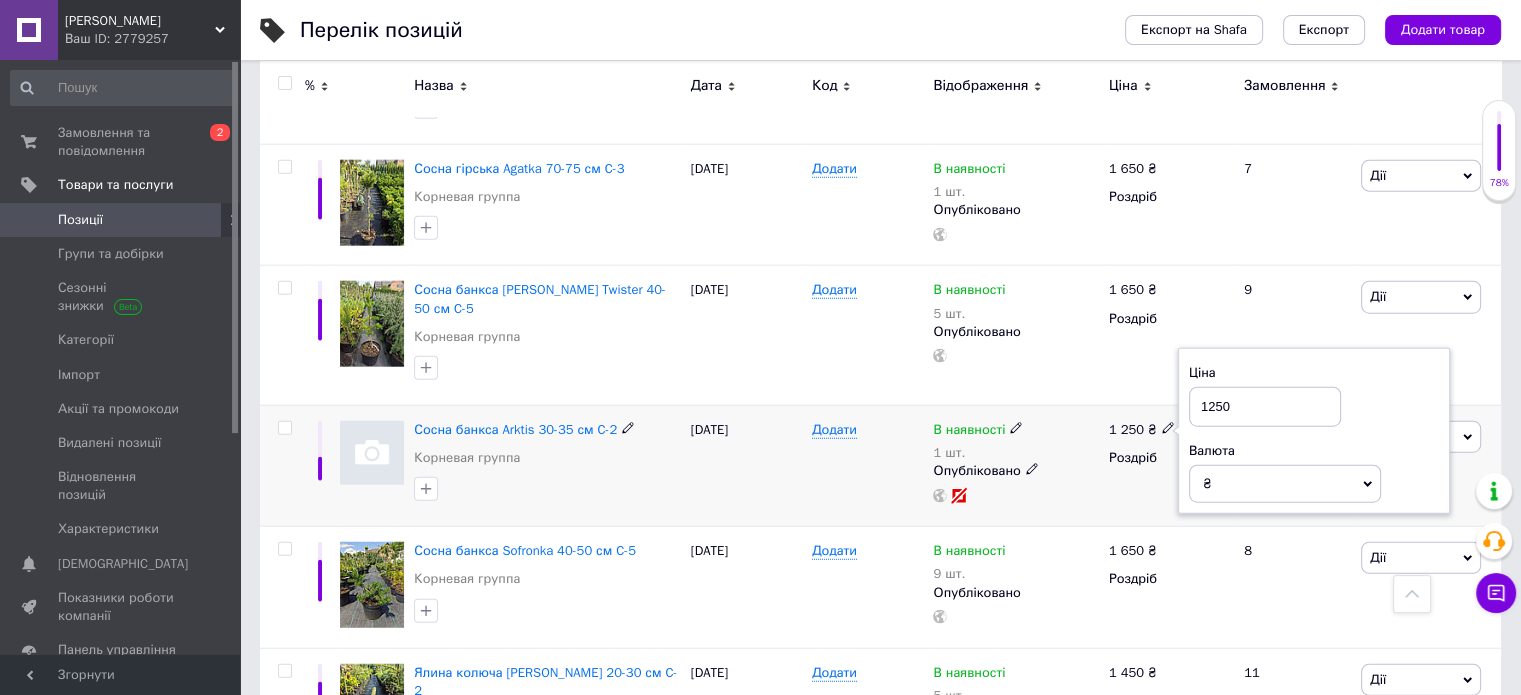 click on "1250" at bounding box center (1265, 407) 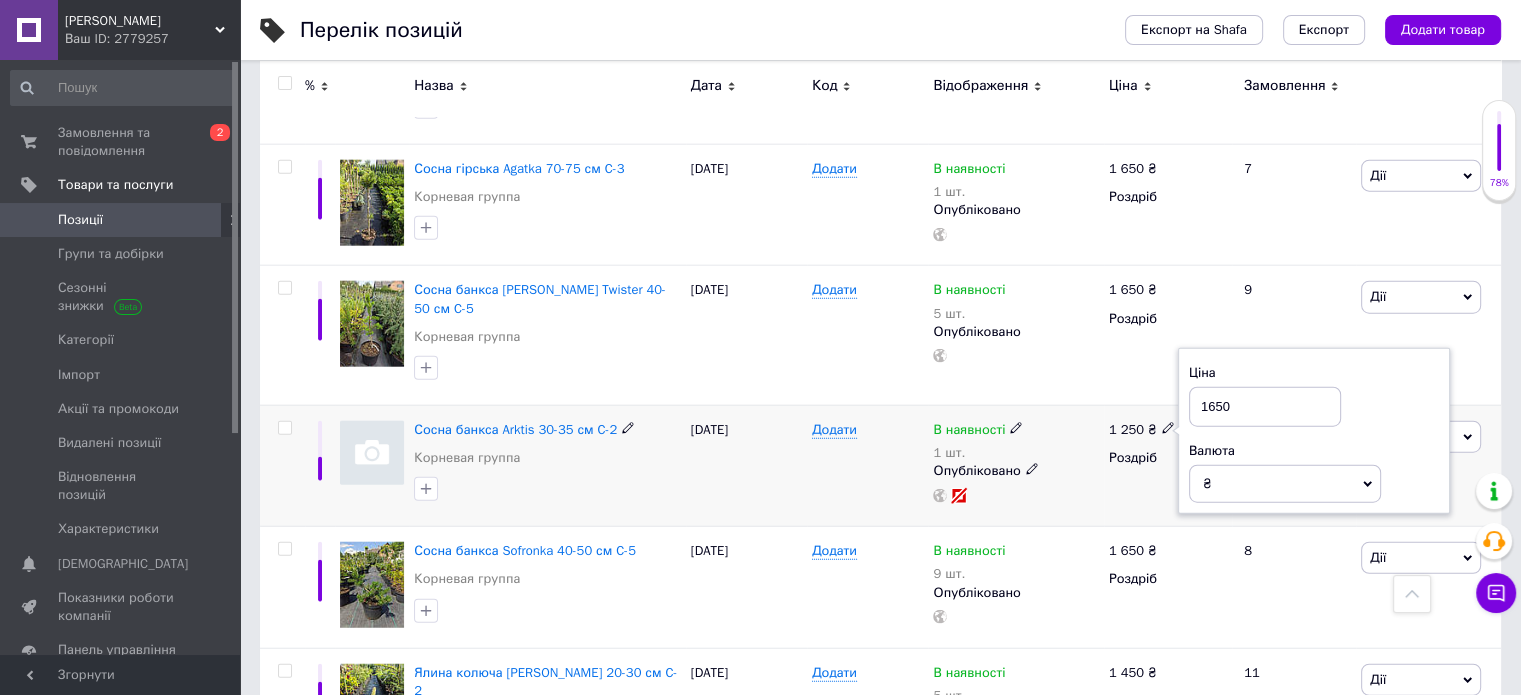 type on "1650" 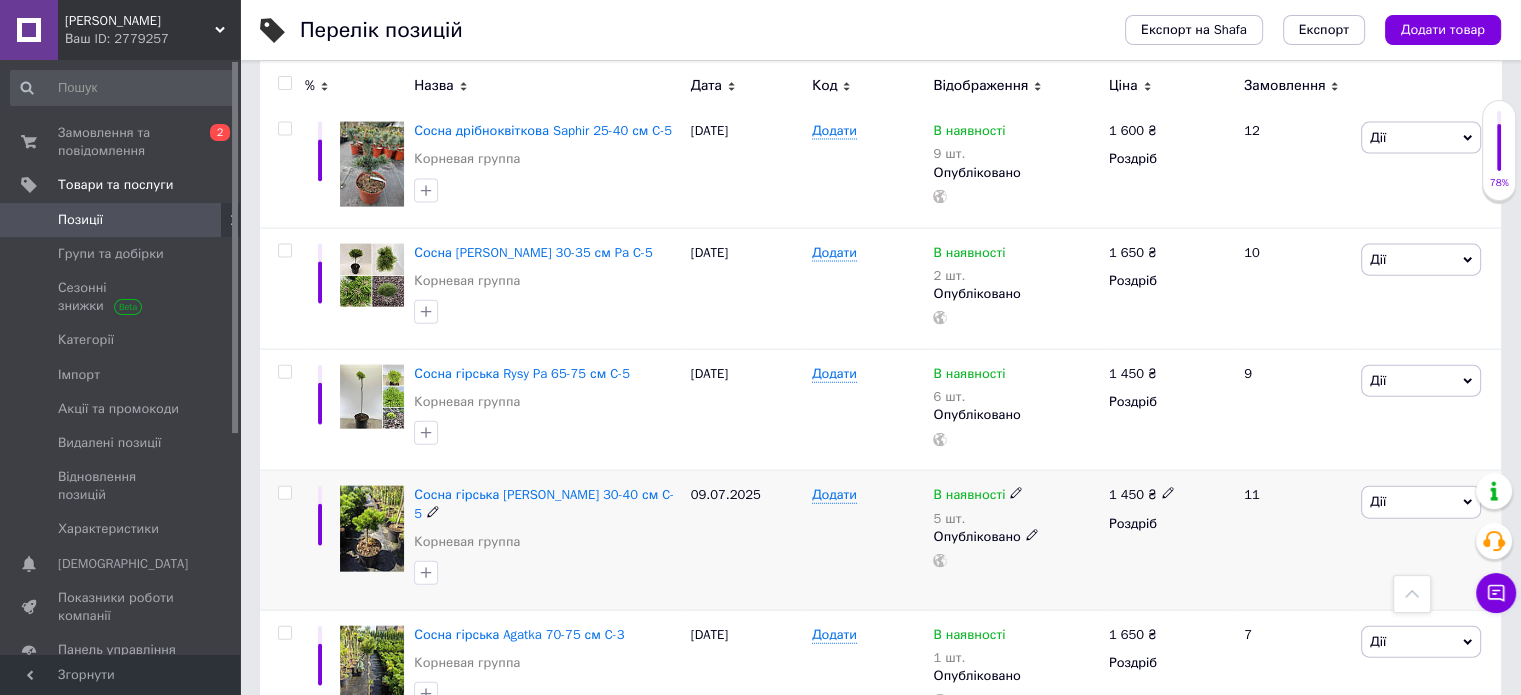 scroll, scrollTop: 4446, scrollLeft: 0, axis: vertical 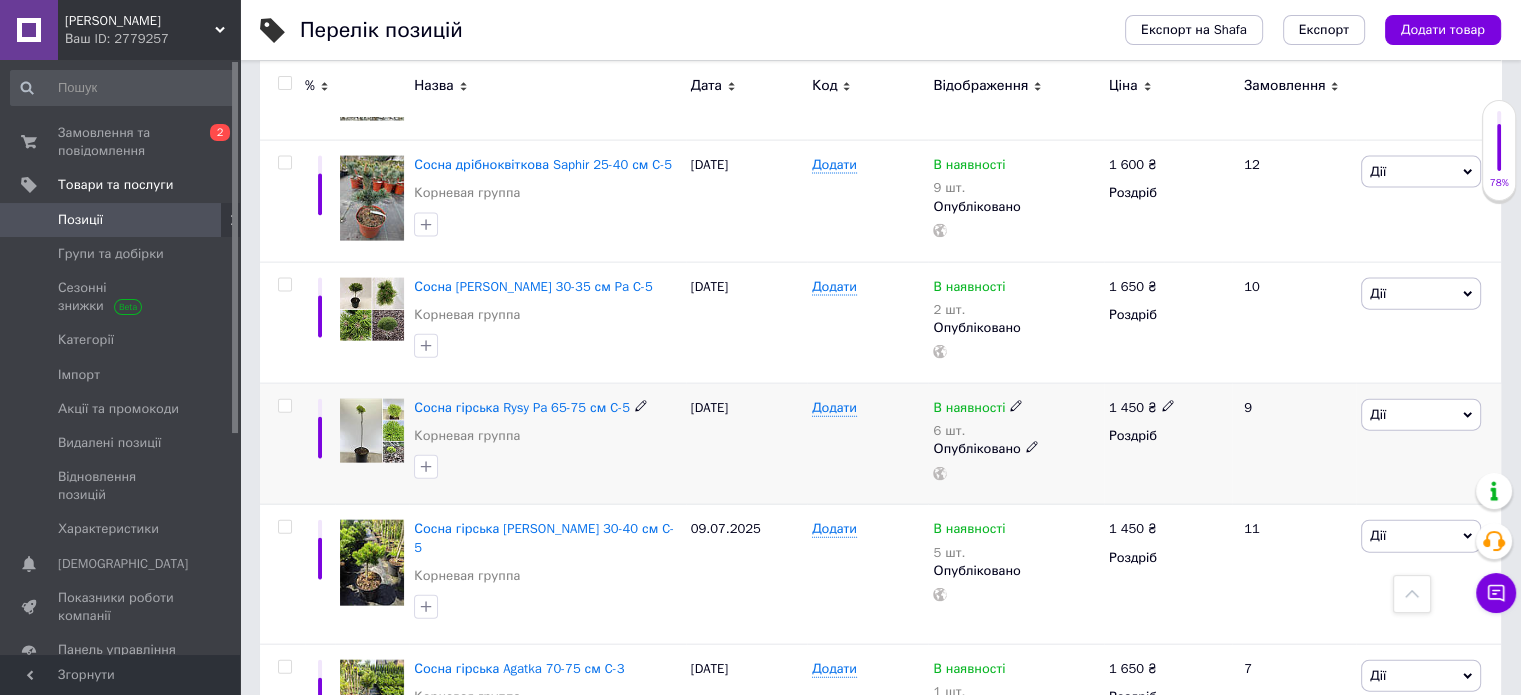click 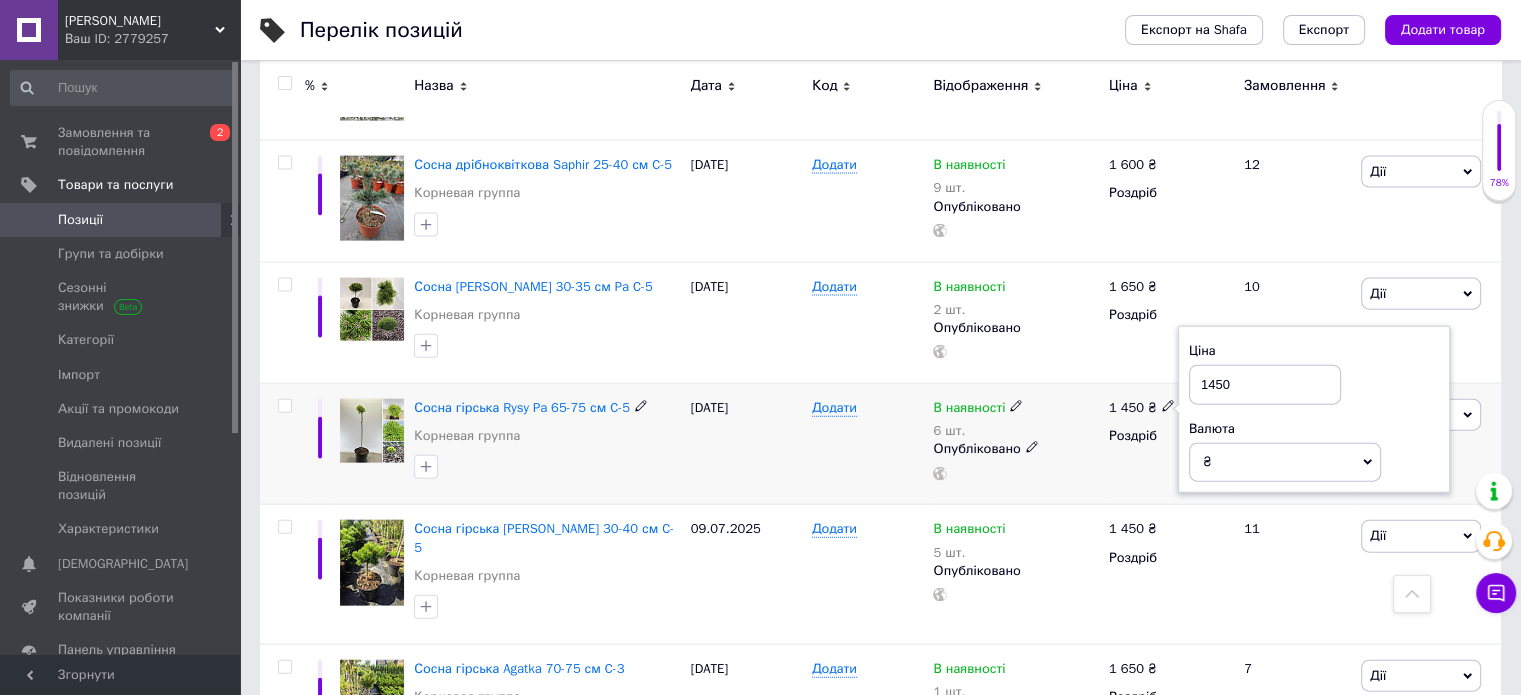 click on "1450" at bounding box center (1265, 385) 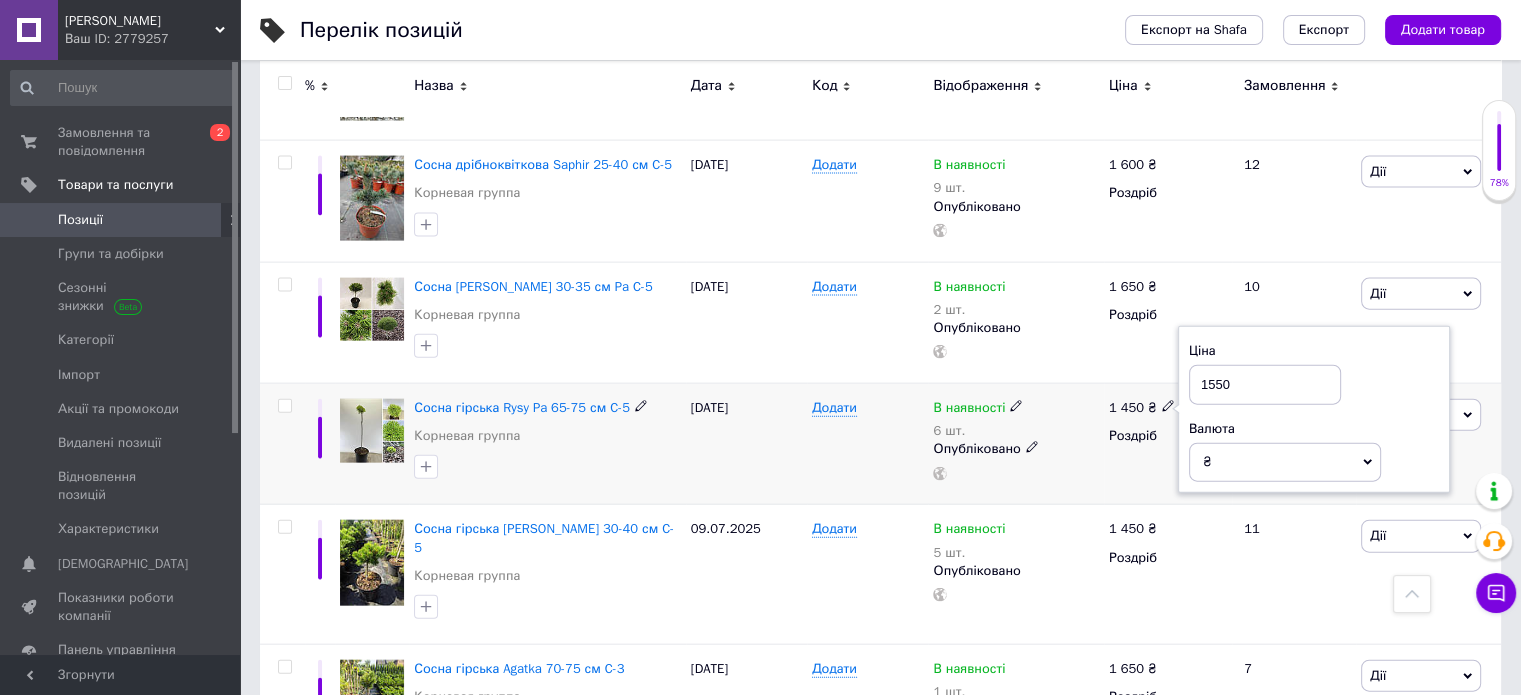 type on "1550" 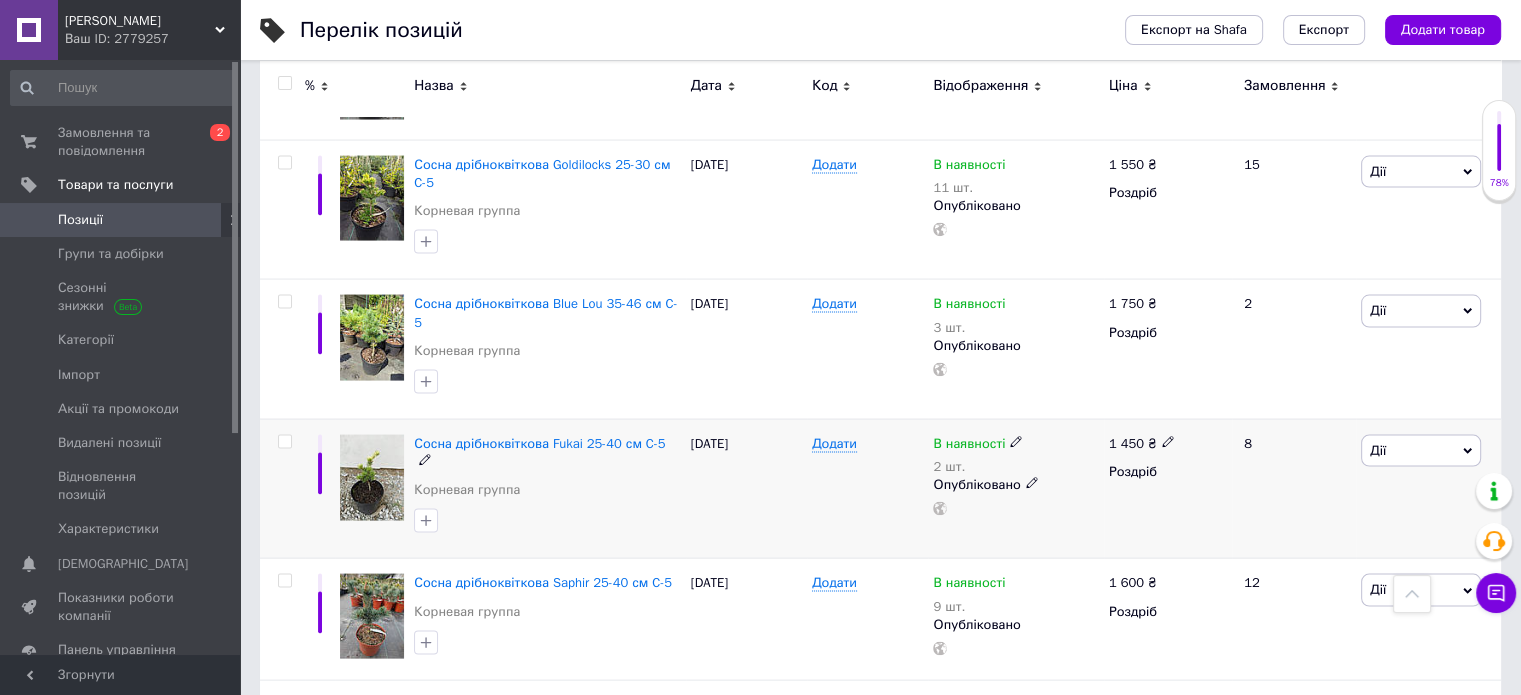 scroll, scrollTop: 3946, scrollLeft: 0, axis: vertical 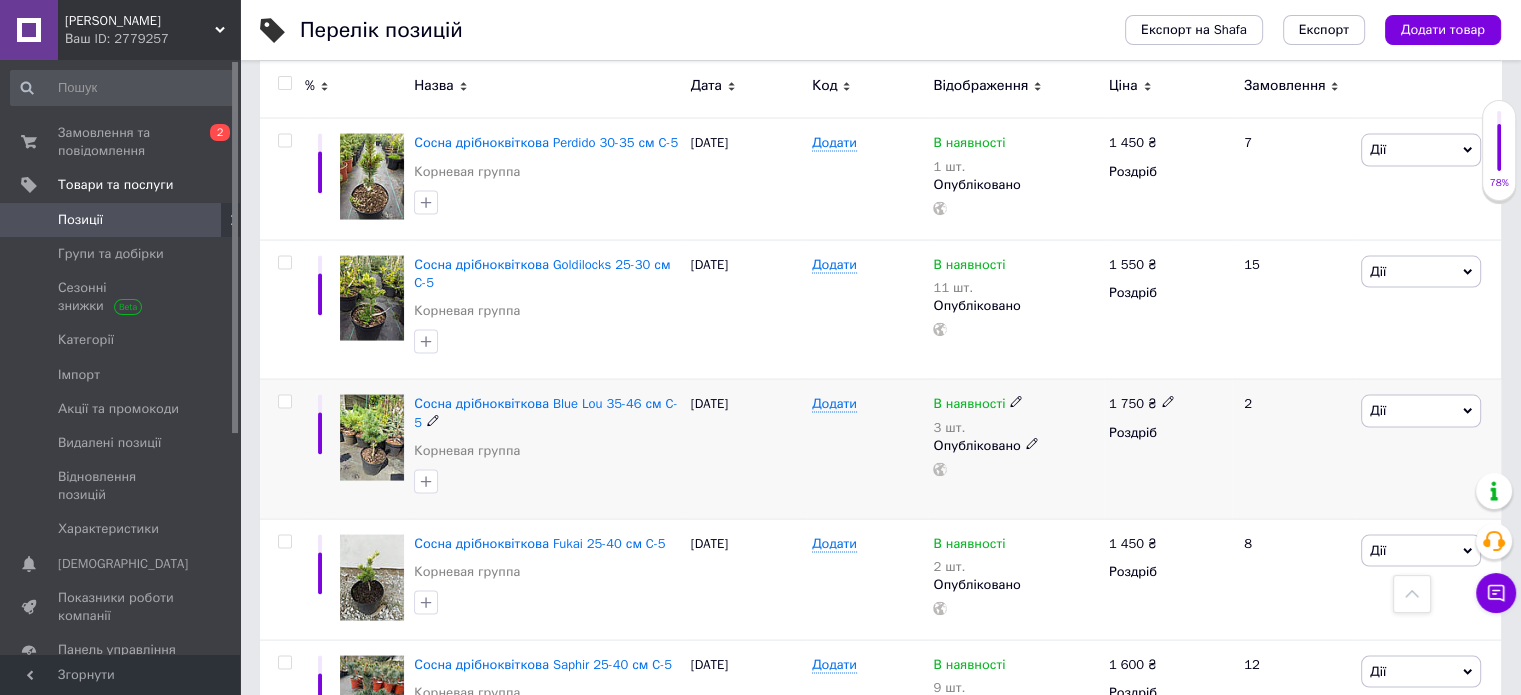 click 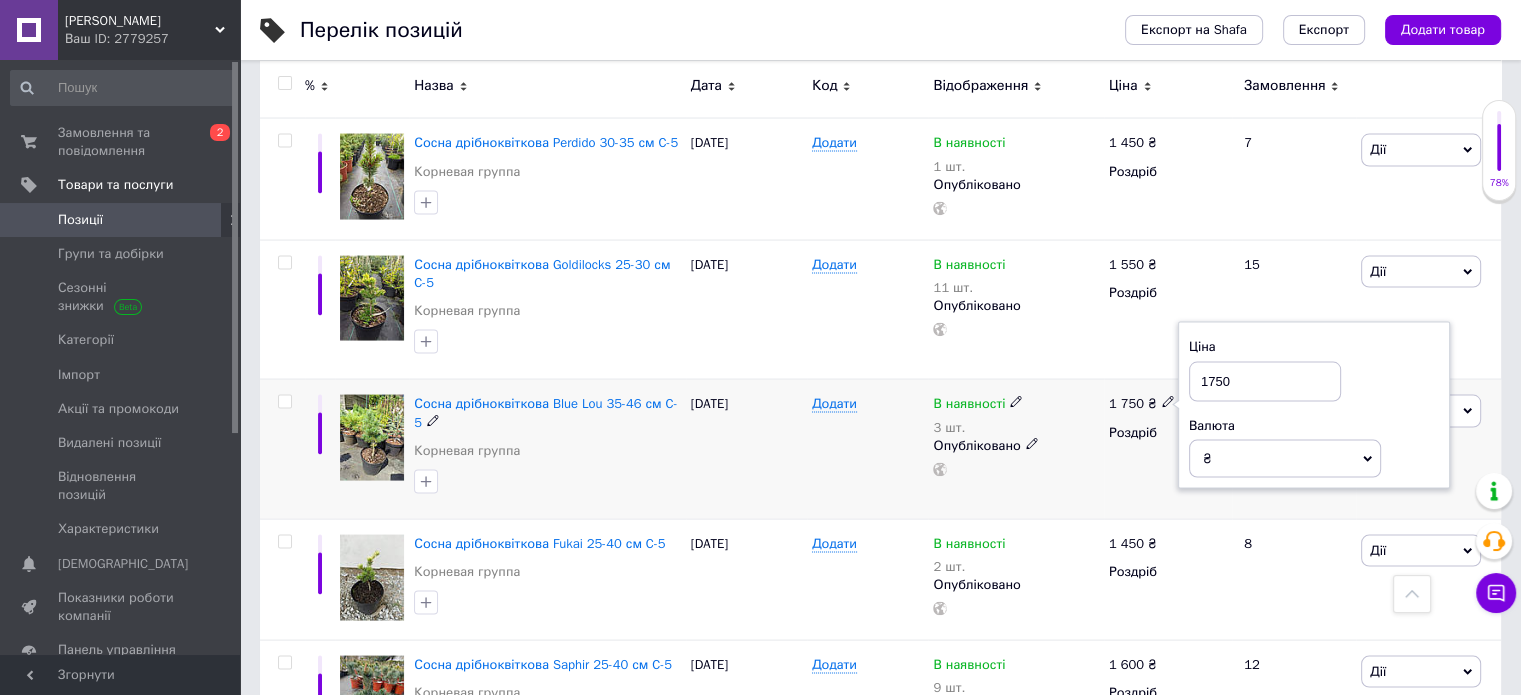 click on "1750" at bounding box center (1265, 382) 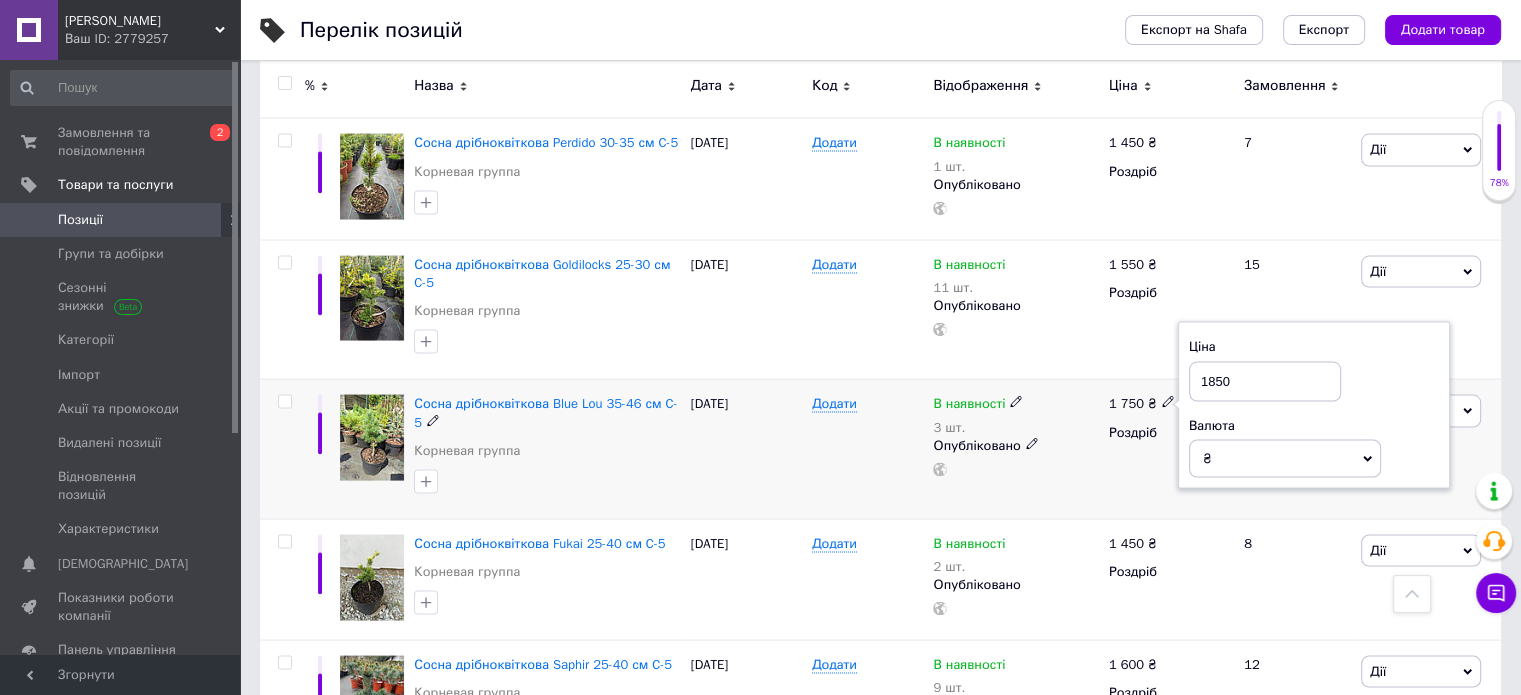 type on "1850" 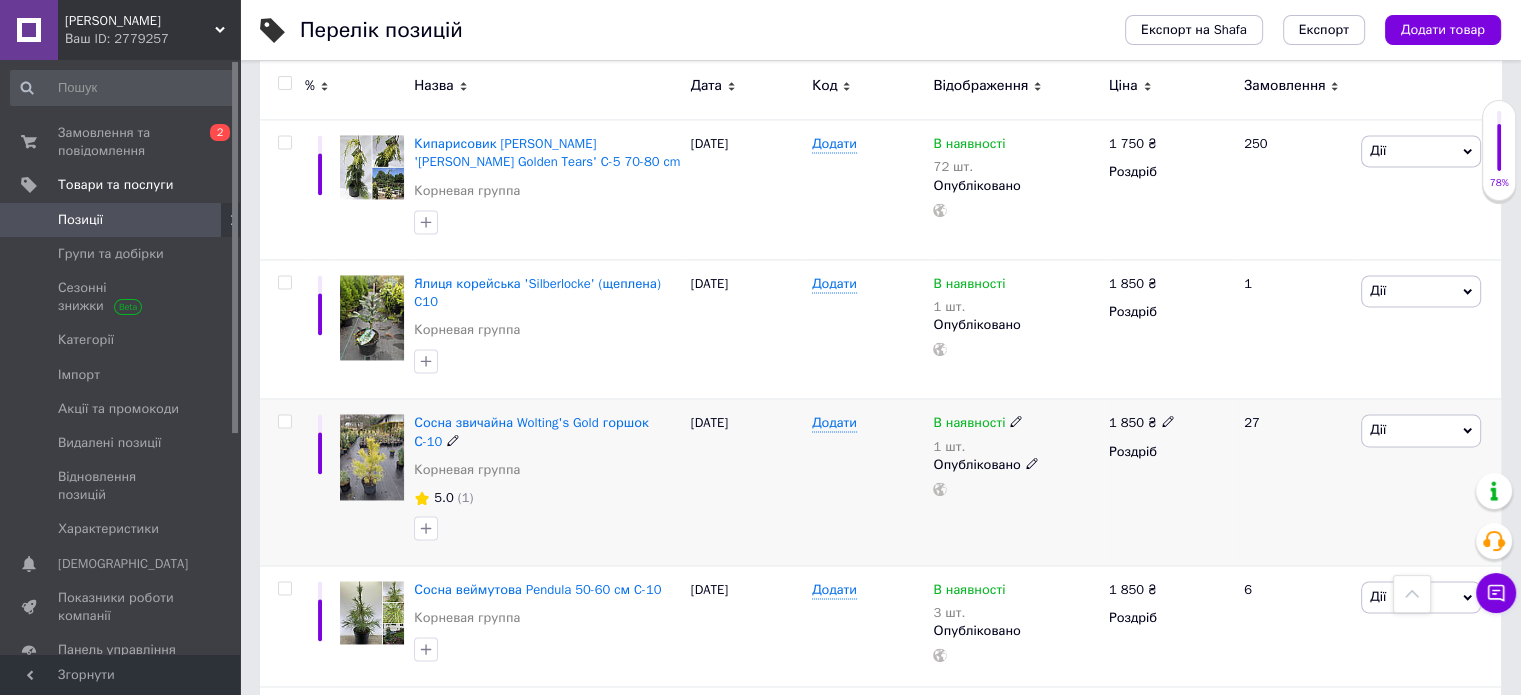 scroll, scrollTop: 2946, scrollLeft: 0, axis: vertical 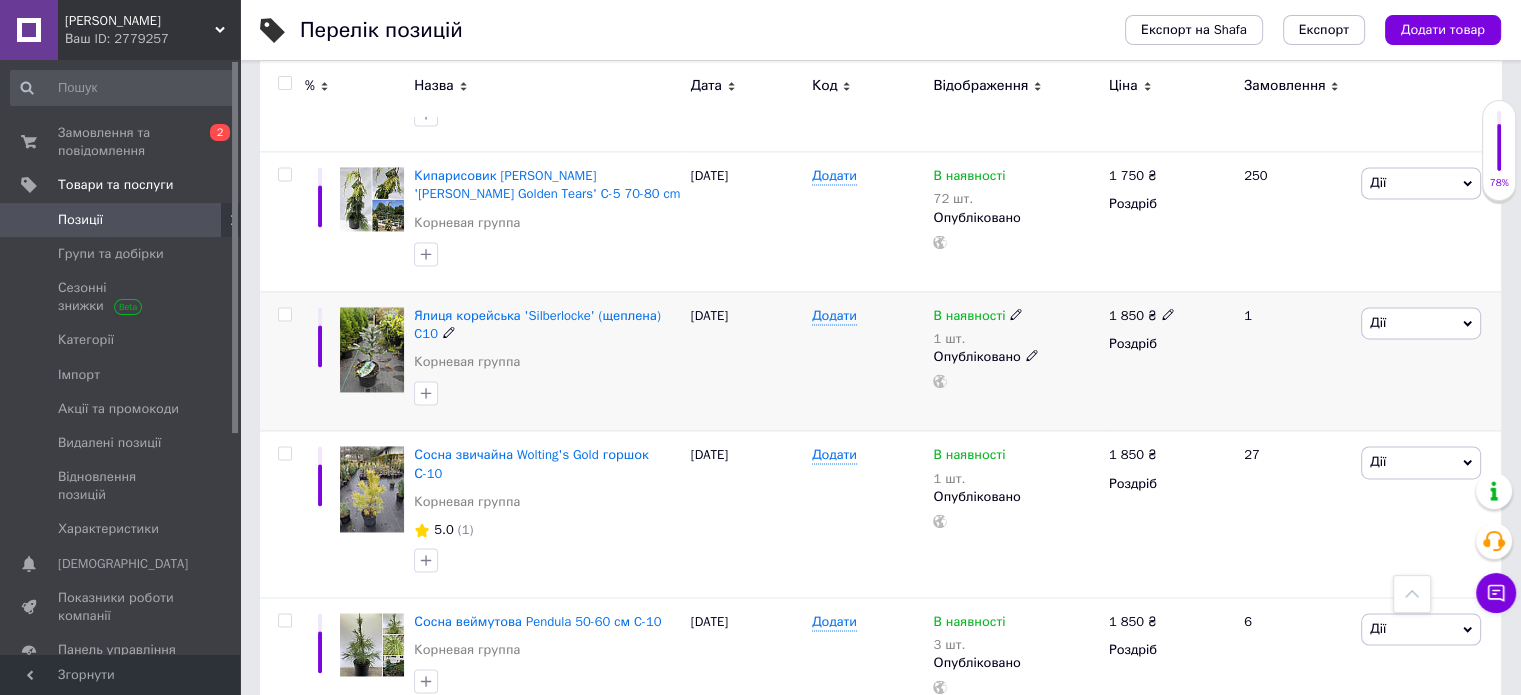 click 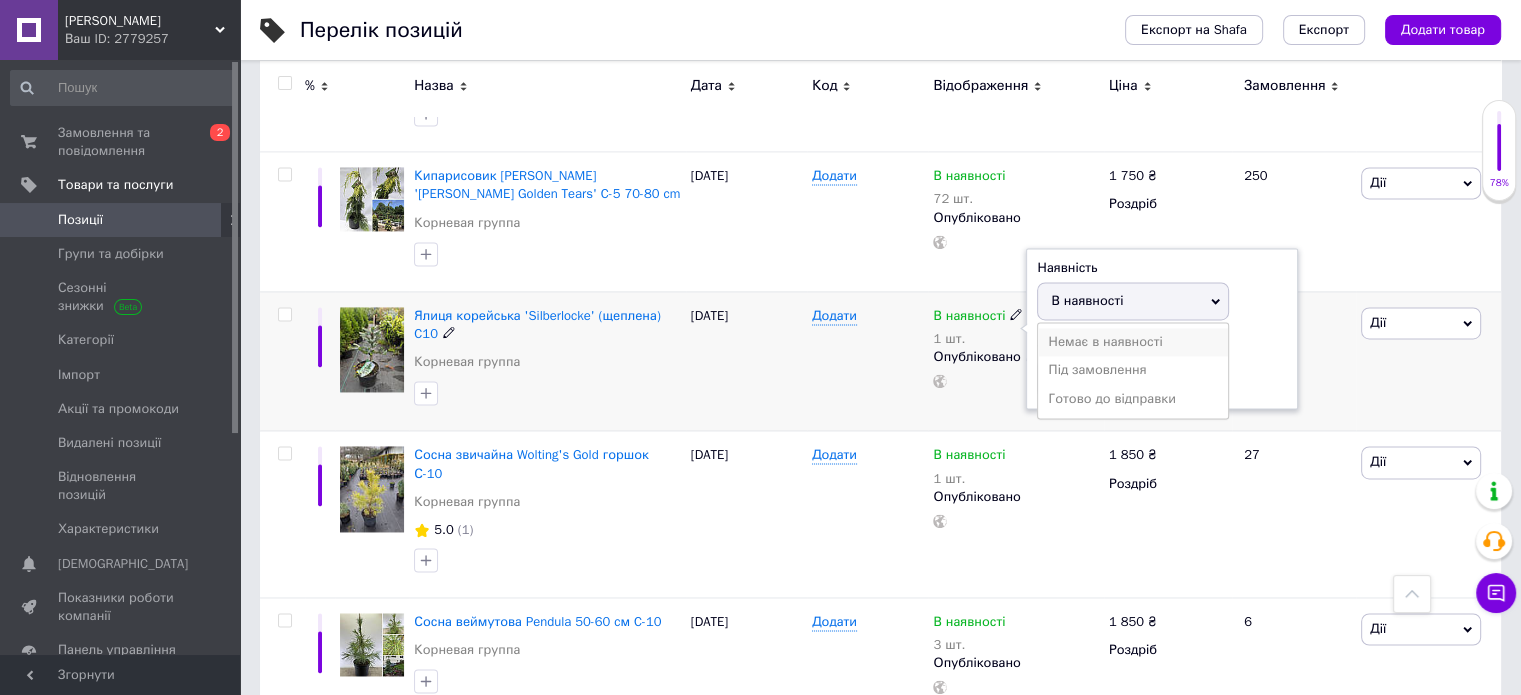 click on "Немає в наявності" at bounding box center (1133, 342) 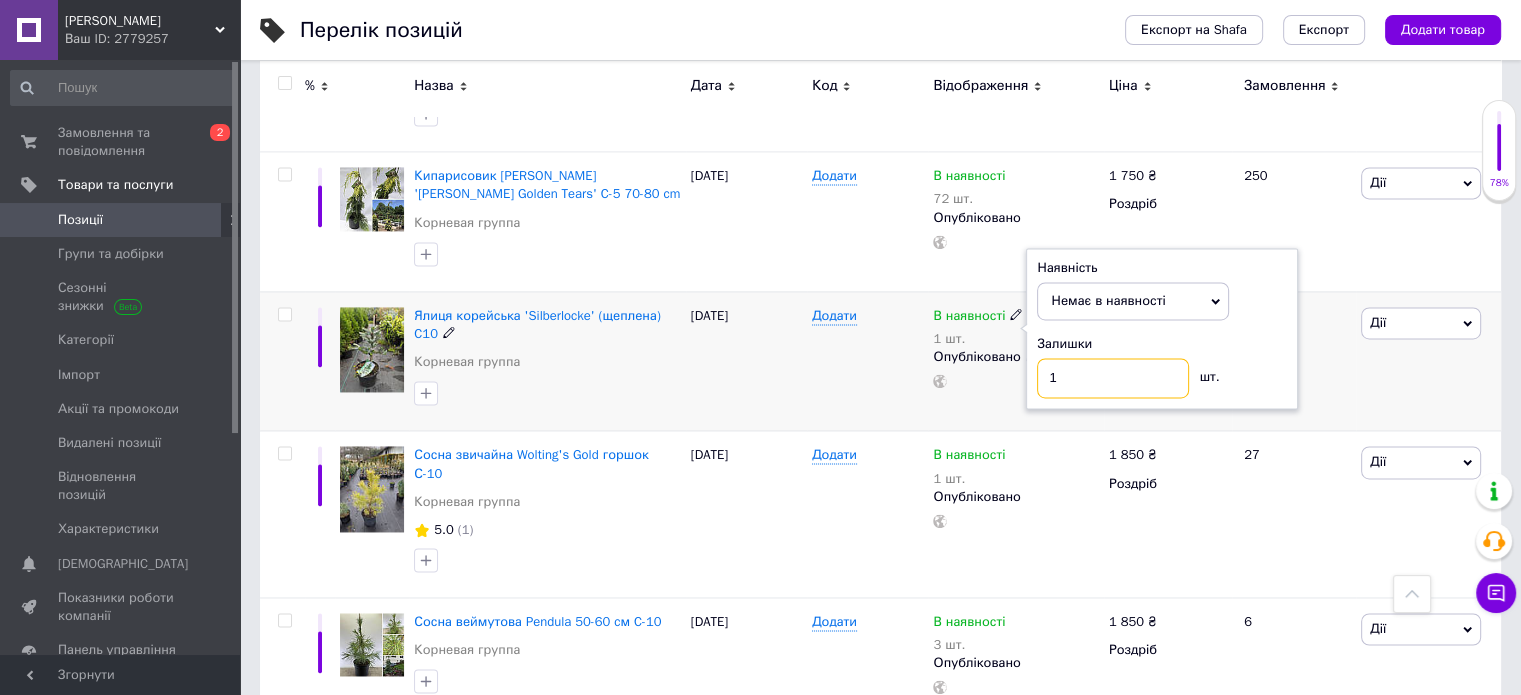 click on "1" at bounding box center (1113, 378) 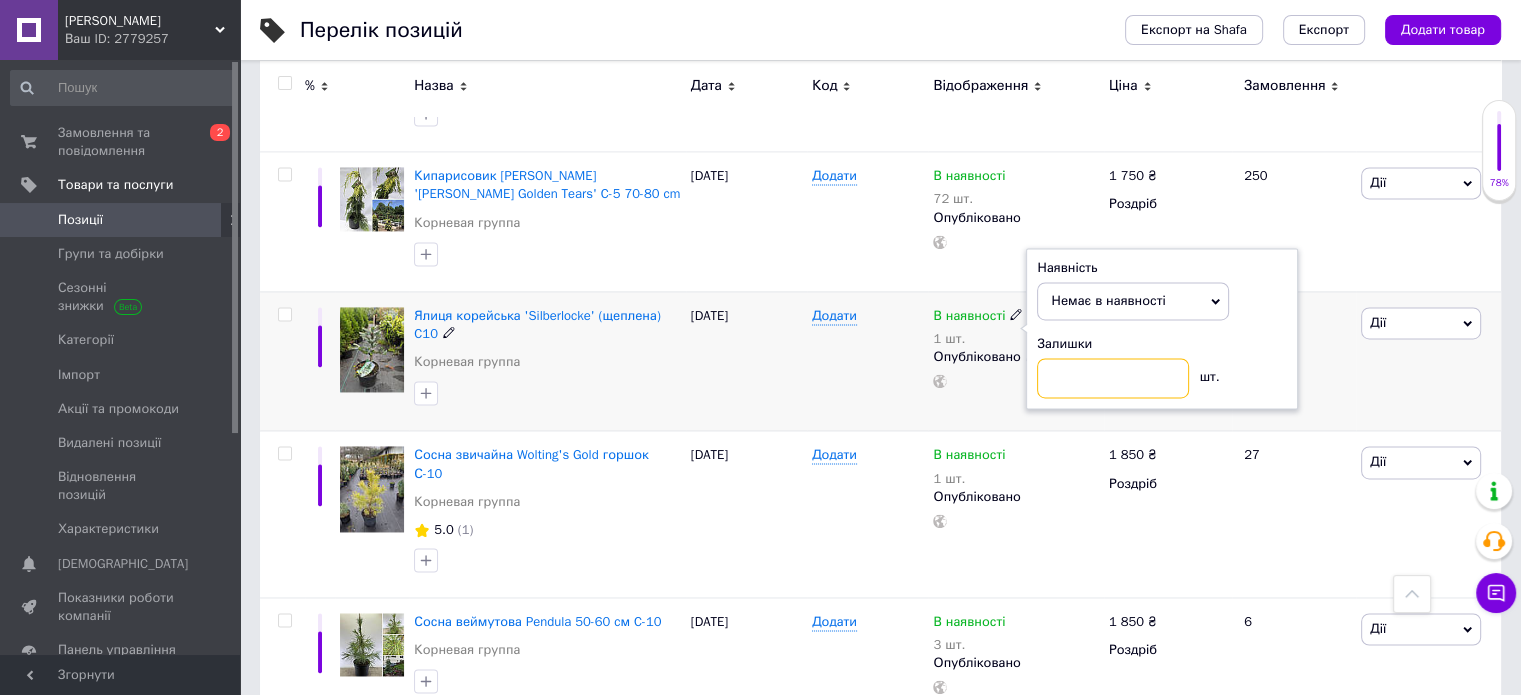 type 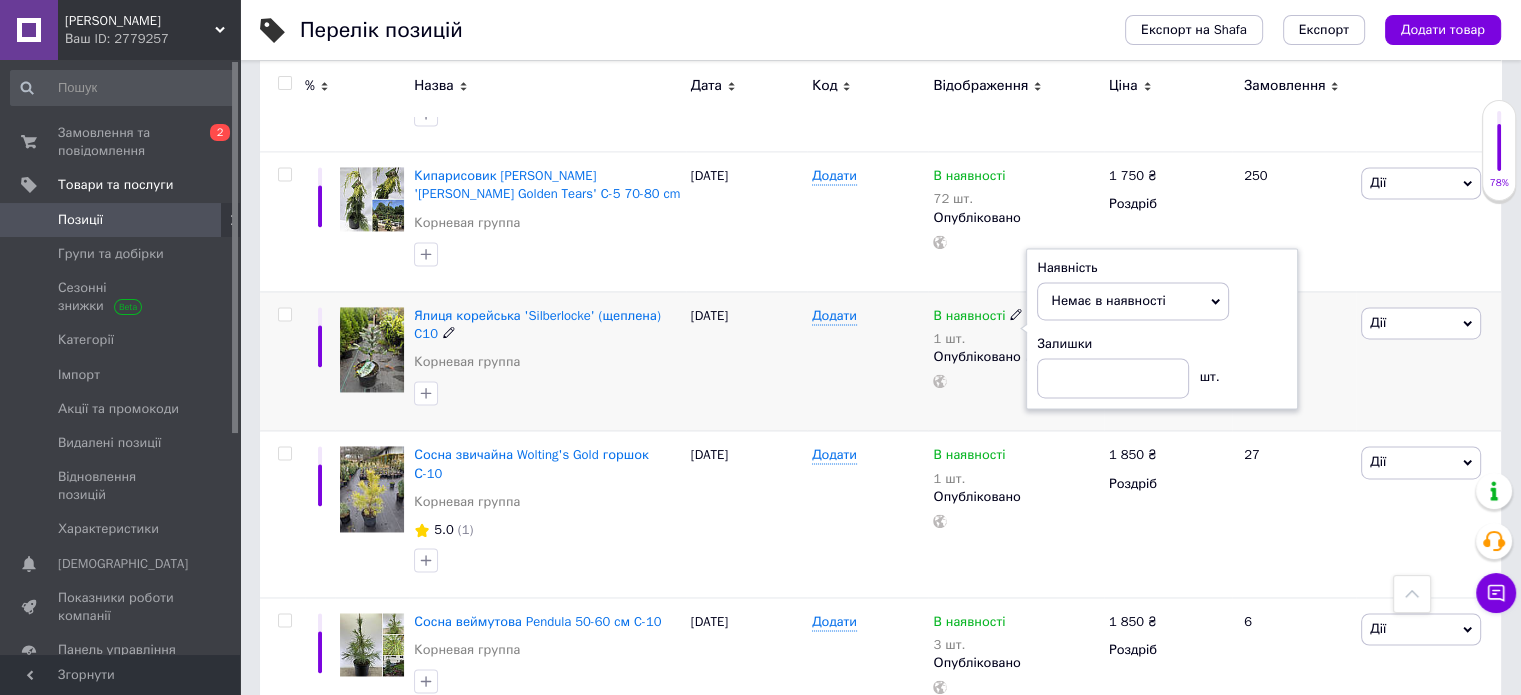 click on "Додати" at bounding box center [867, 361] 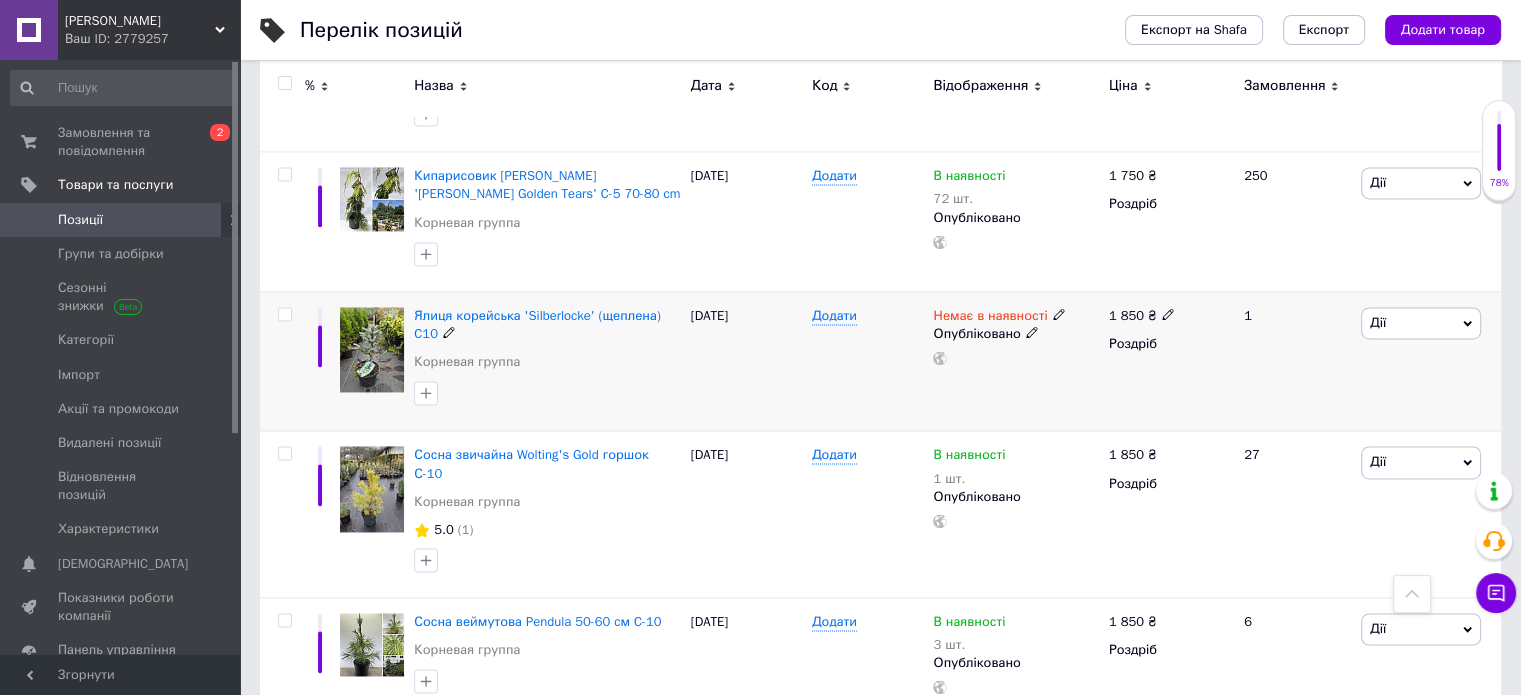 click on "Дії" at bounding box center [1421, 323] 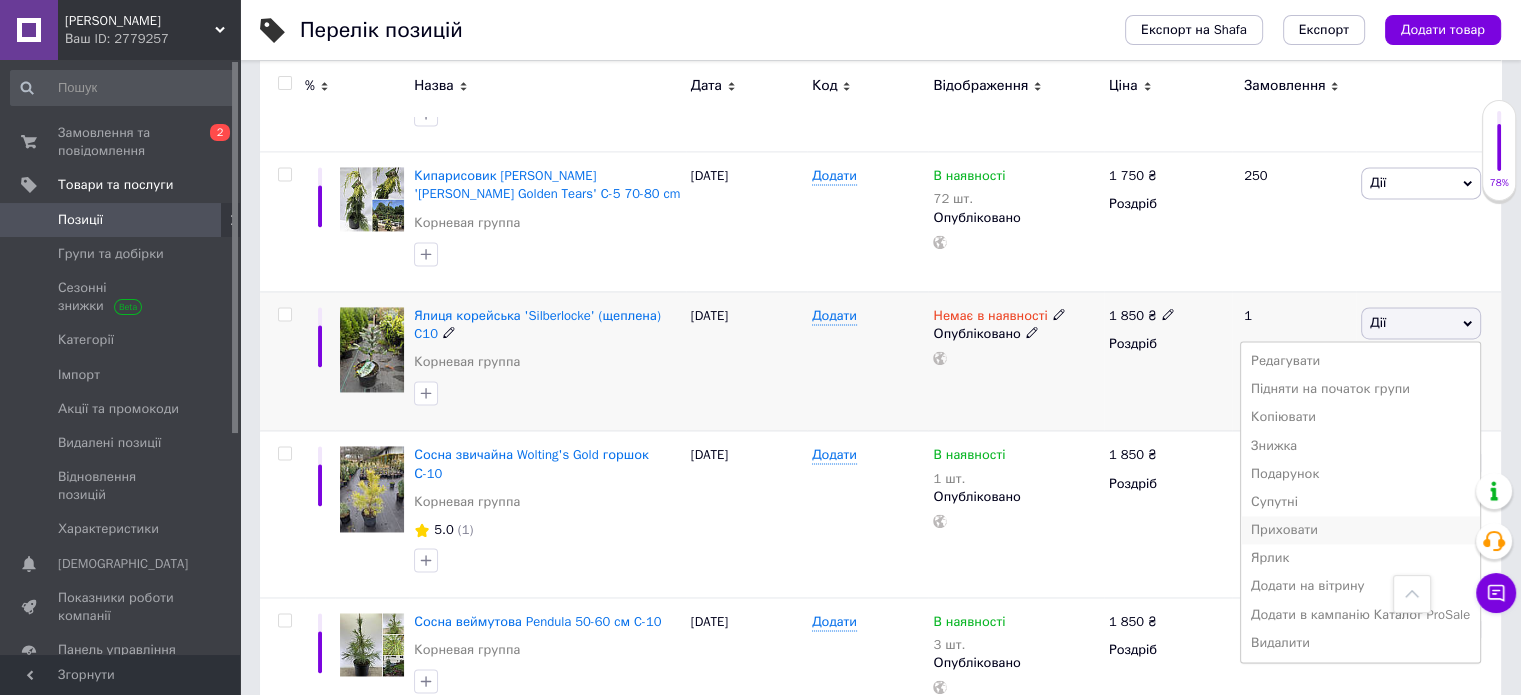 click on "Приховати" at bounding box center [1360, 530] 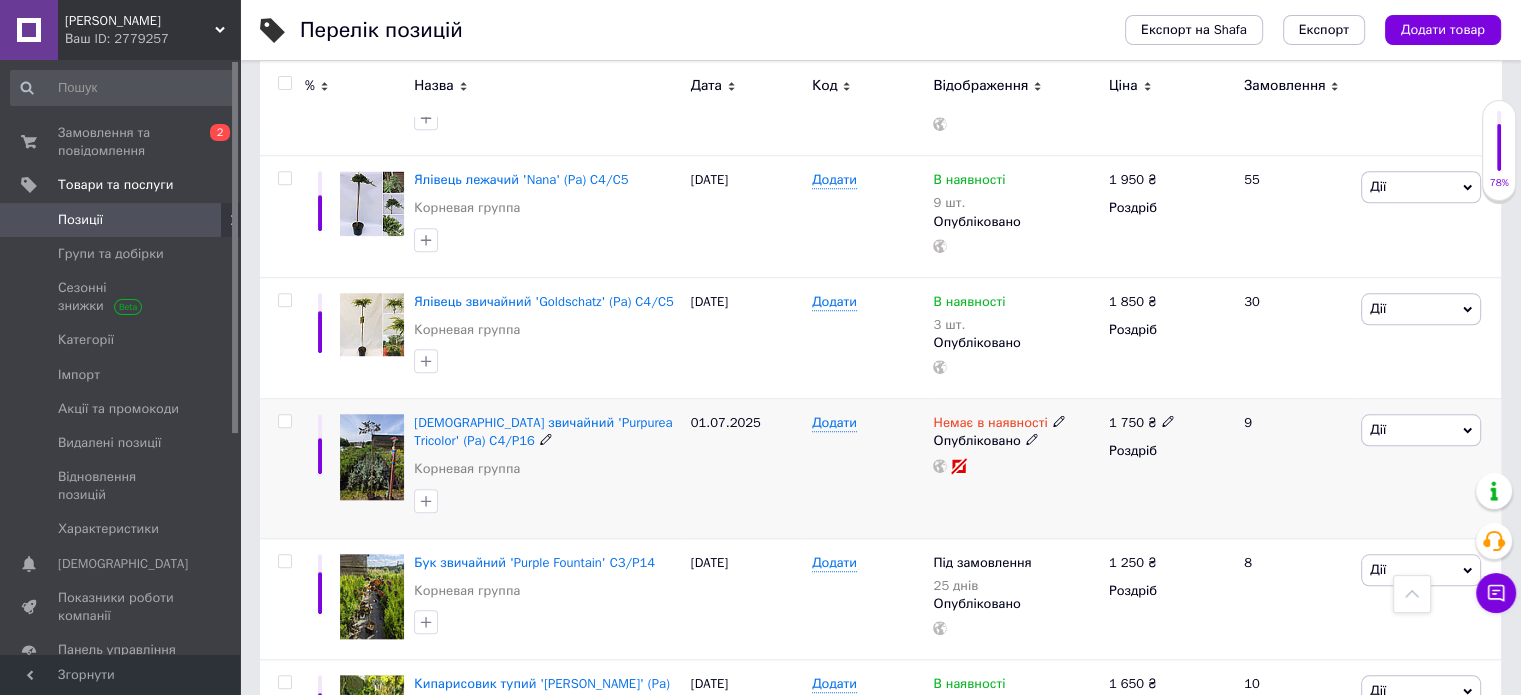 scroll, scrollTop: 1846, scrollLeft: 0, axis: vertical 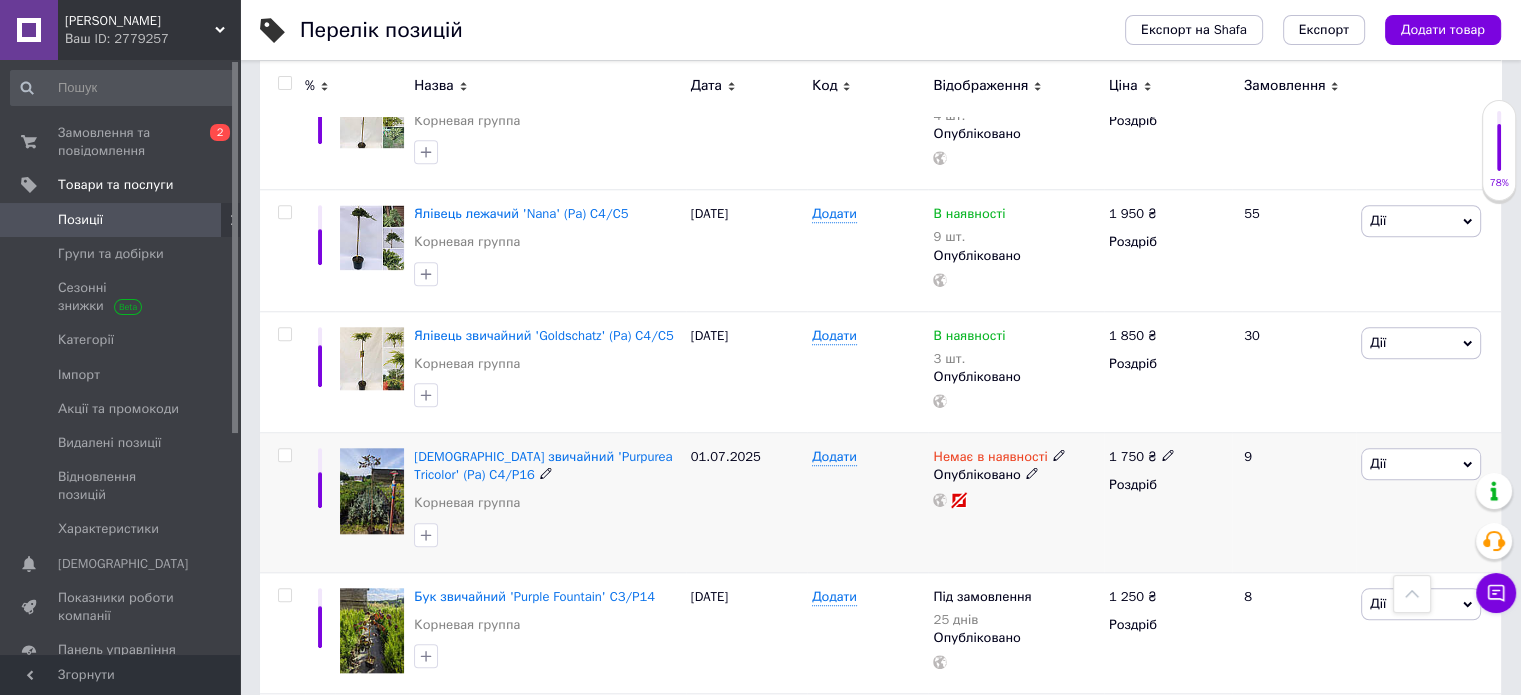 click on "Дії" at bounding box center [1378, 463] 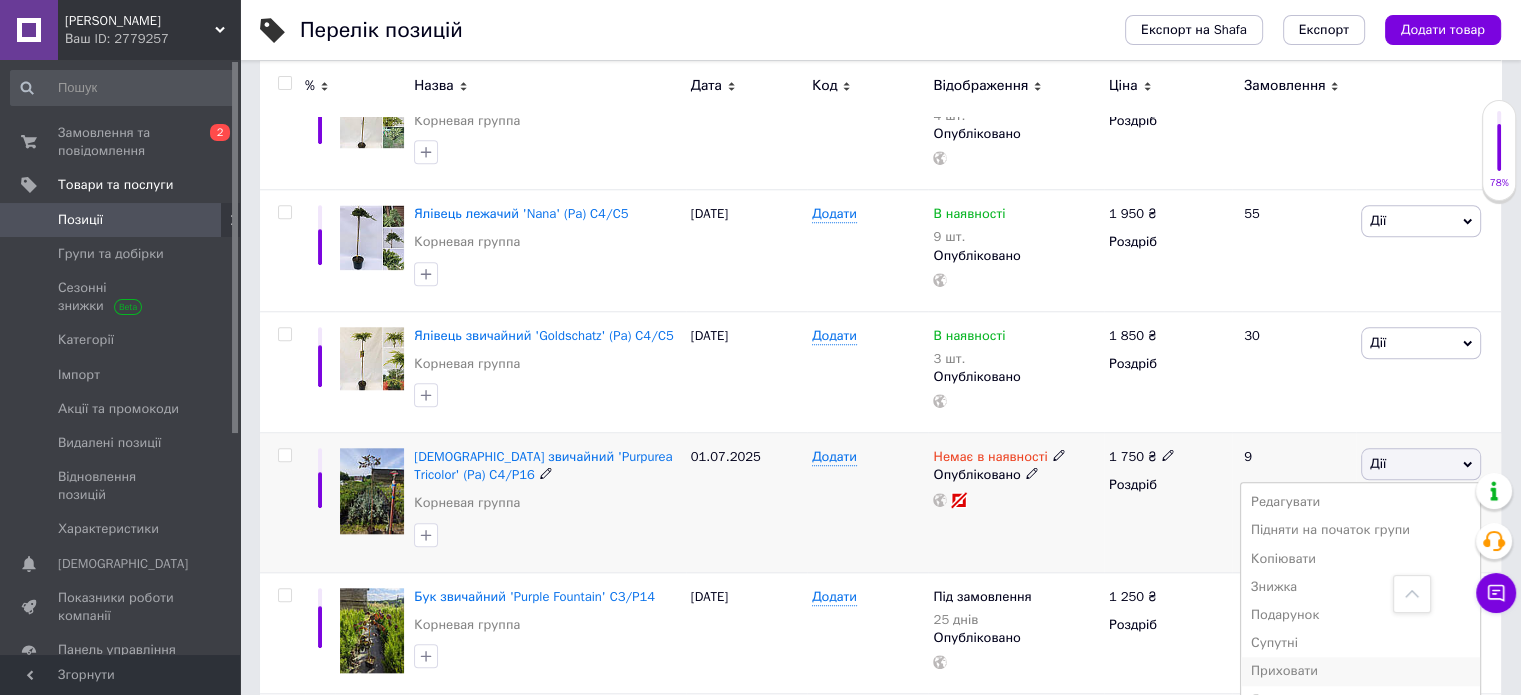 click on "Приховати" at bounding box center (1360, 671) 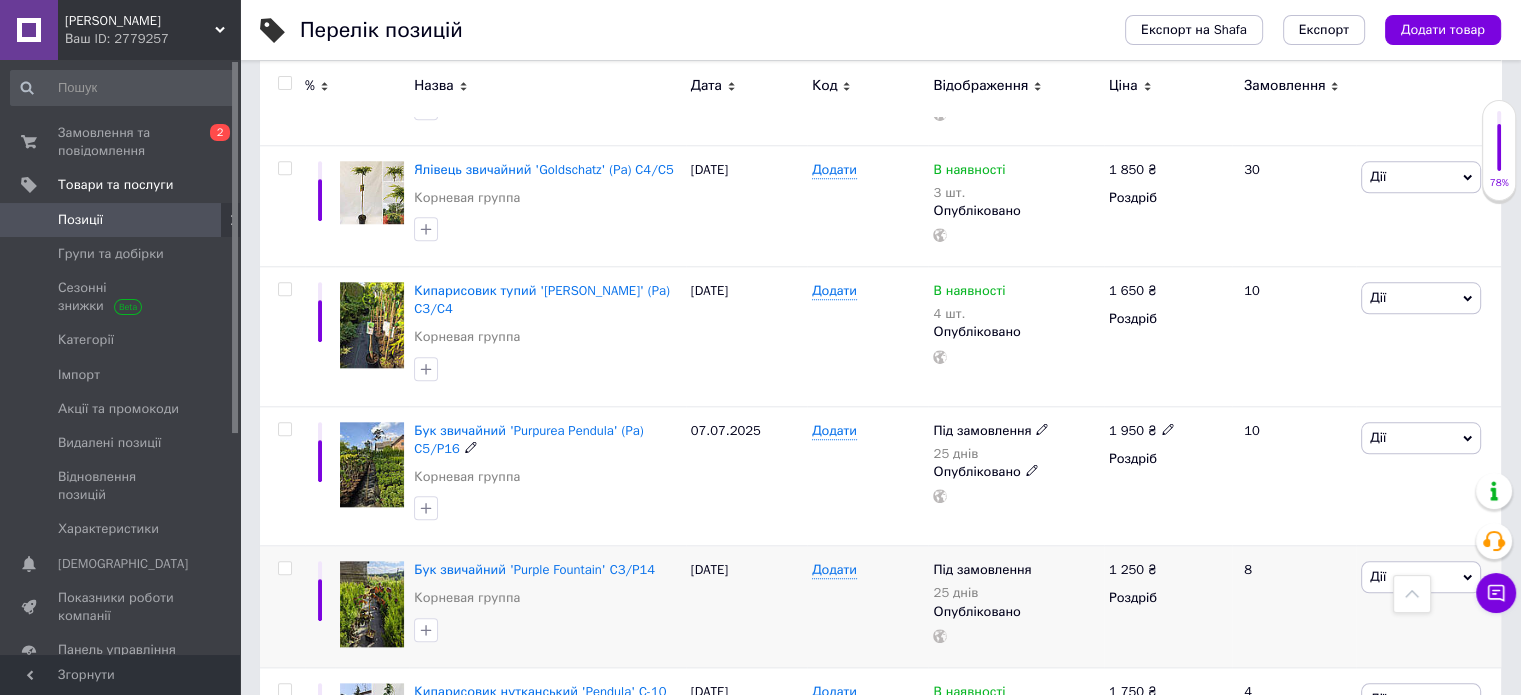scroll, scrollTop: 2046, scrollLeft: 0, axis: vertical 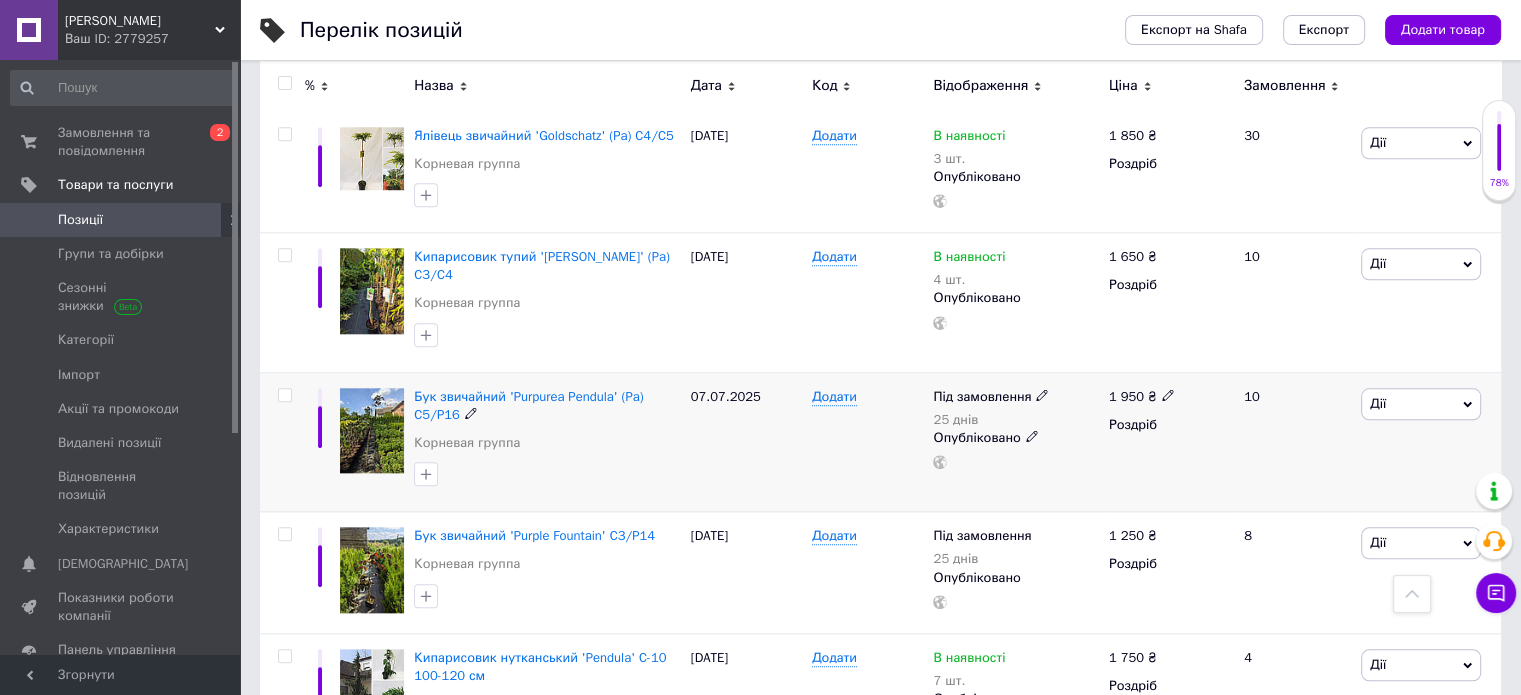 click on "Дії" at bounding box center [1421, 404] 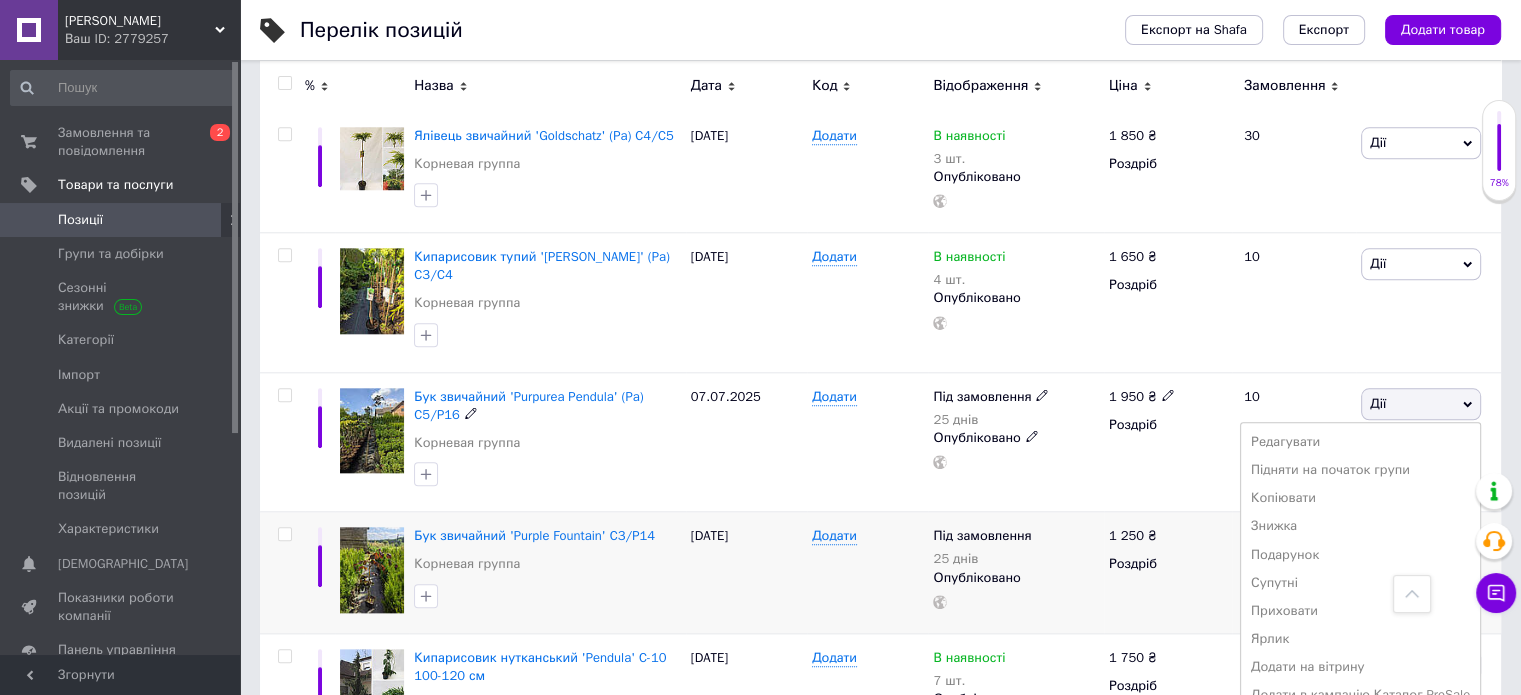 click on "Приховати" at bounding box center (1360, 611) 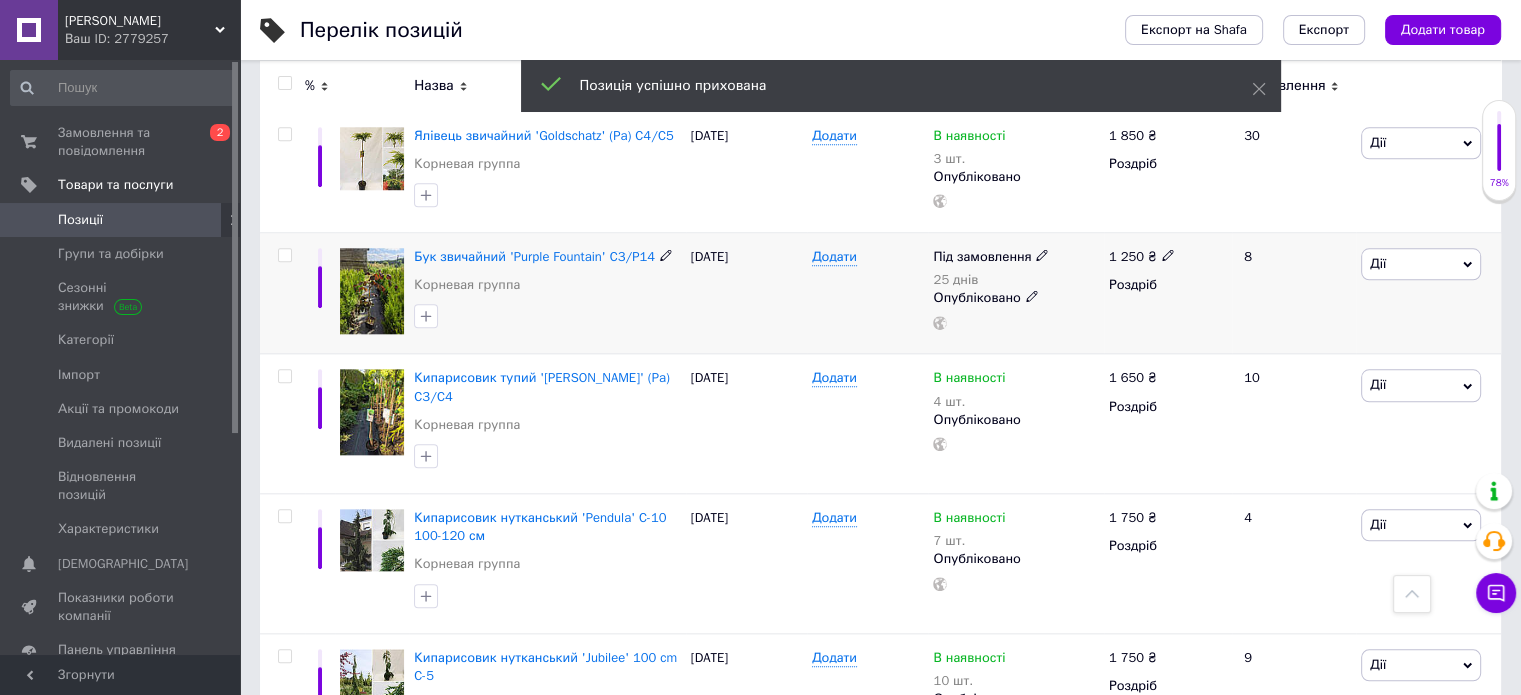 click on "Дії" at bounding box center (1421, 264) 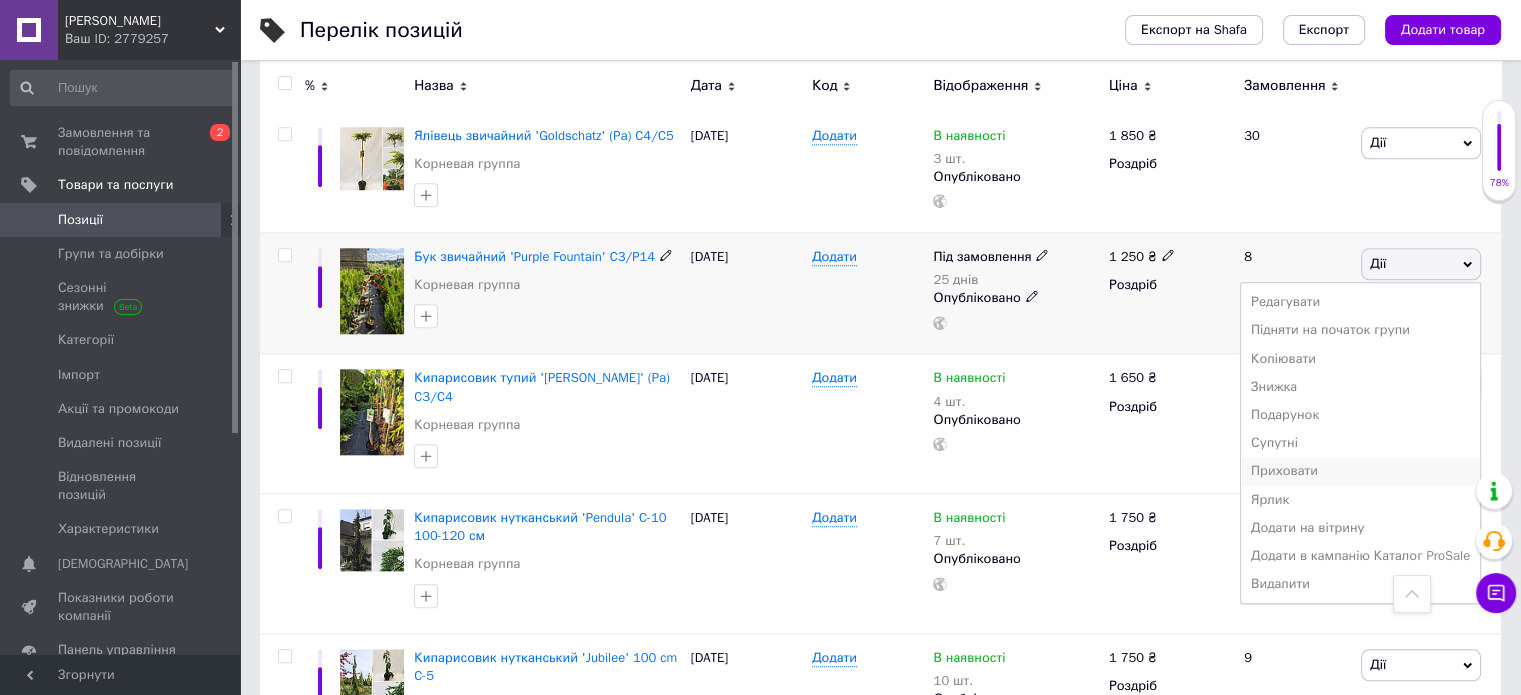 click on "Приховати" at bounding box center (1360, 471) 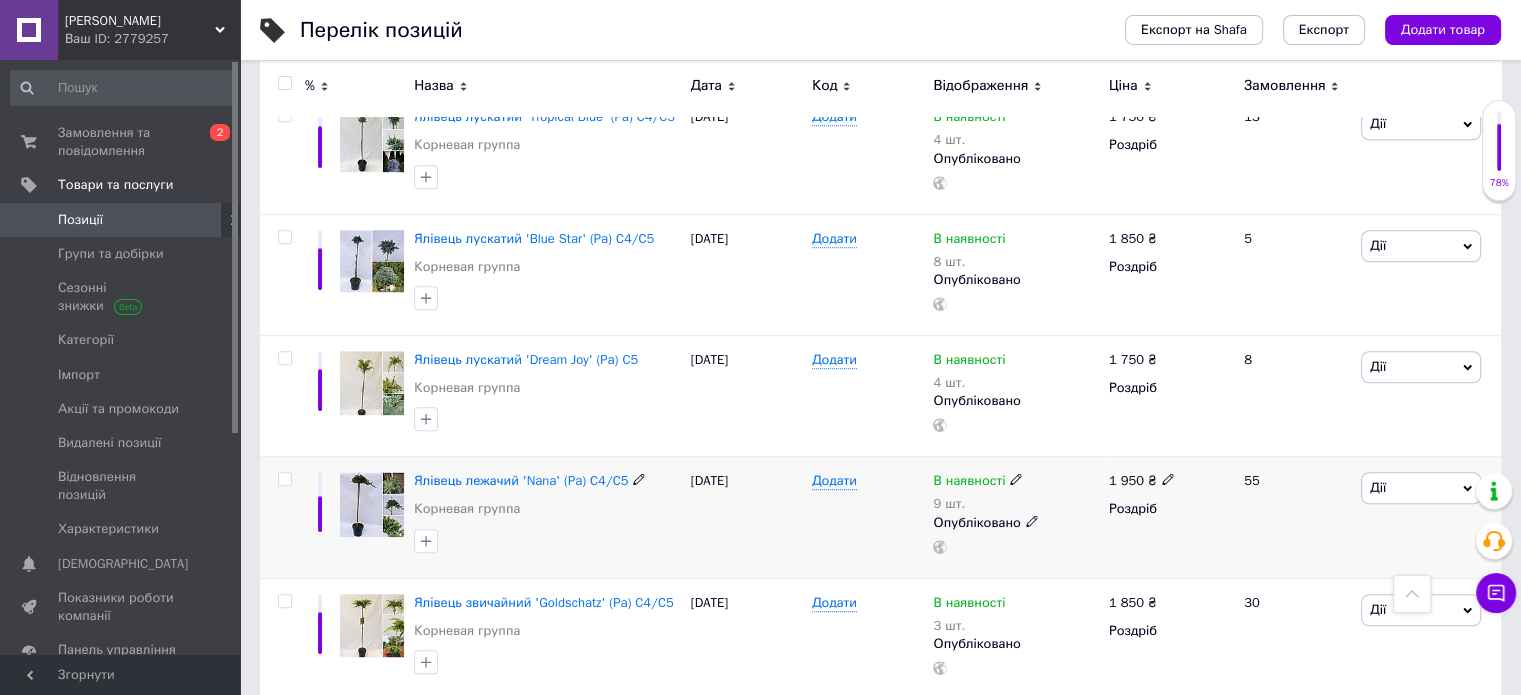 scroll, scrollTop: 1546, scrollLeft: 0, axis: vertical 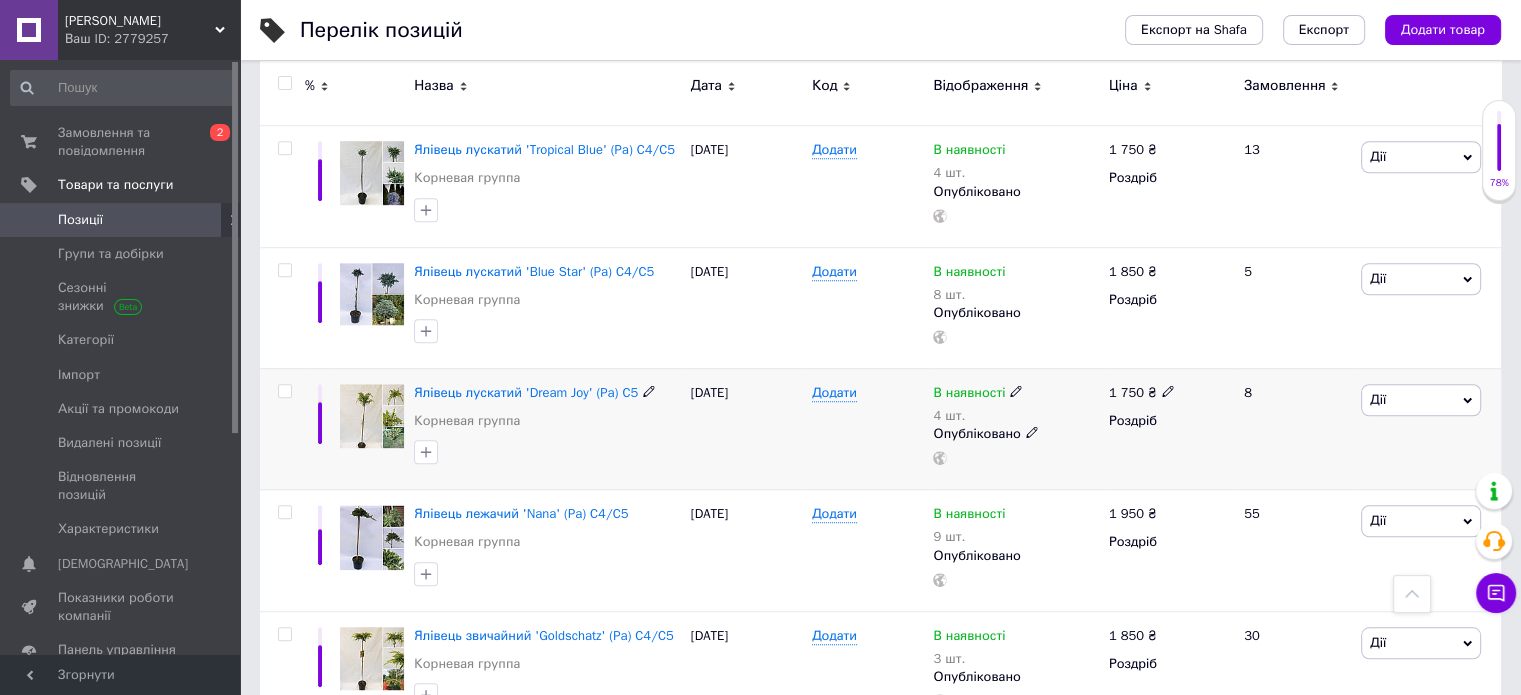 click 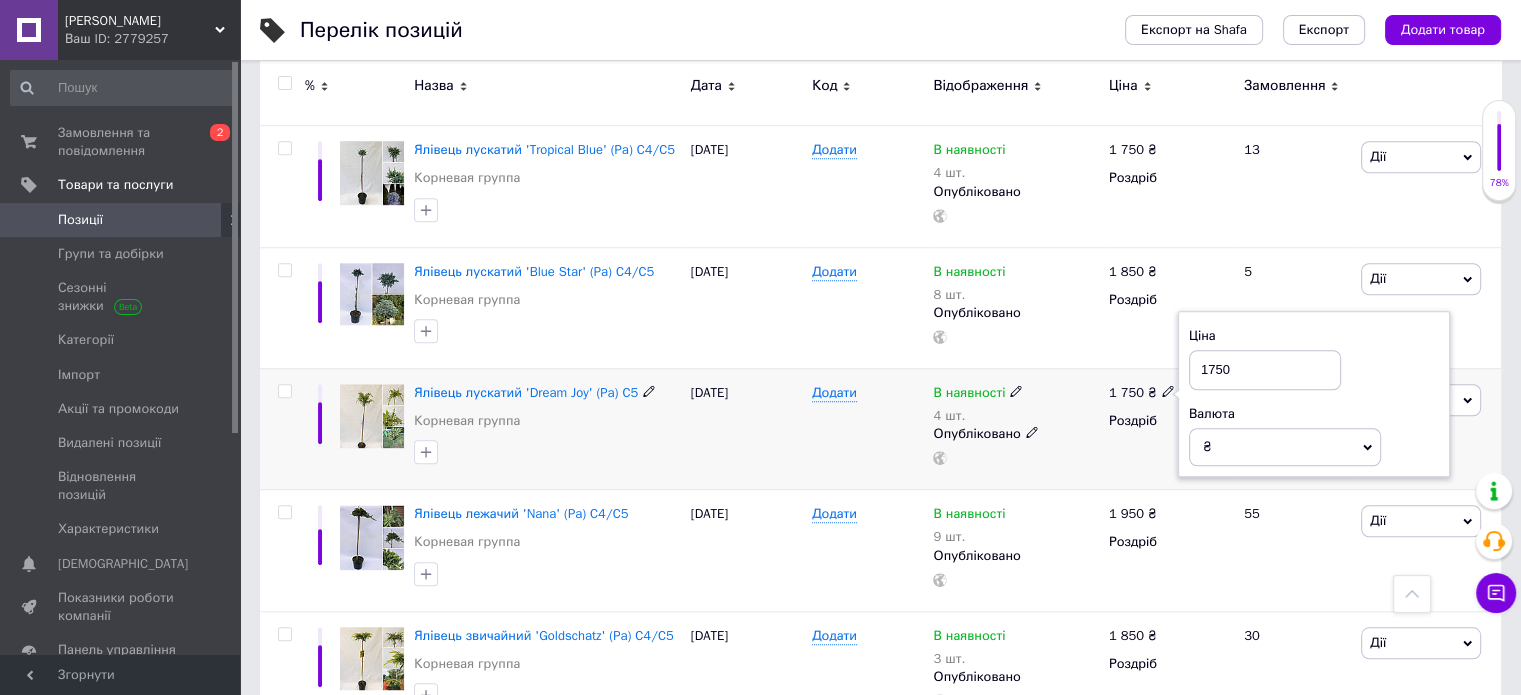 click on "1750" at bounding box center (1265, 370) 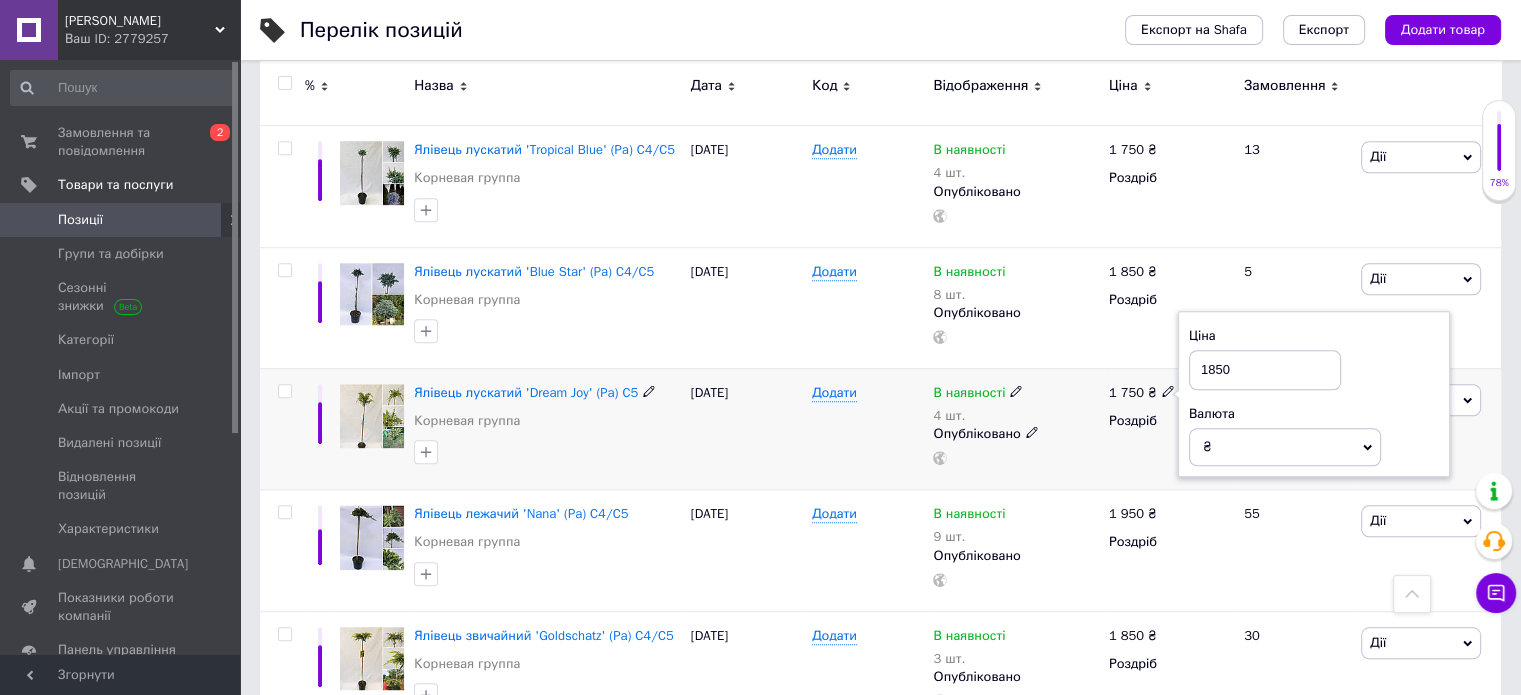 type on "1850" 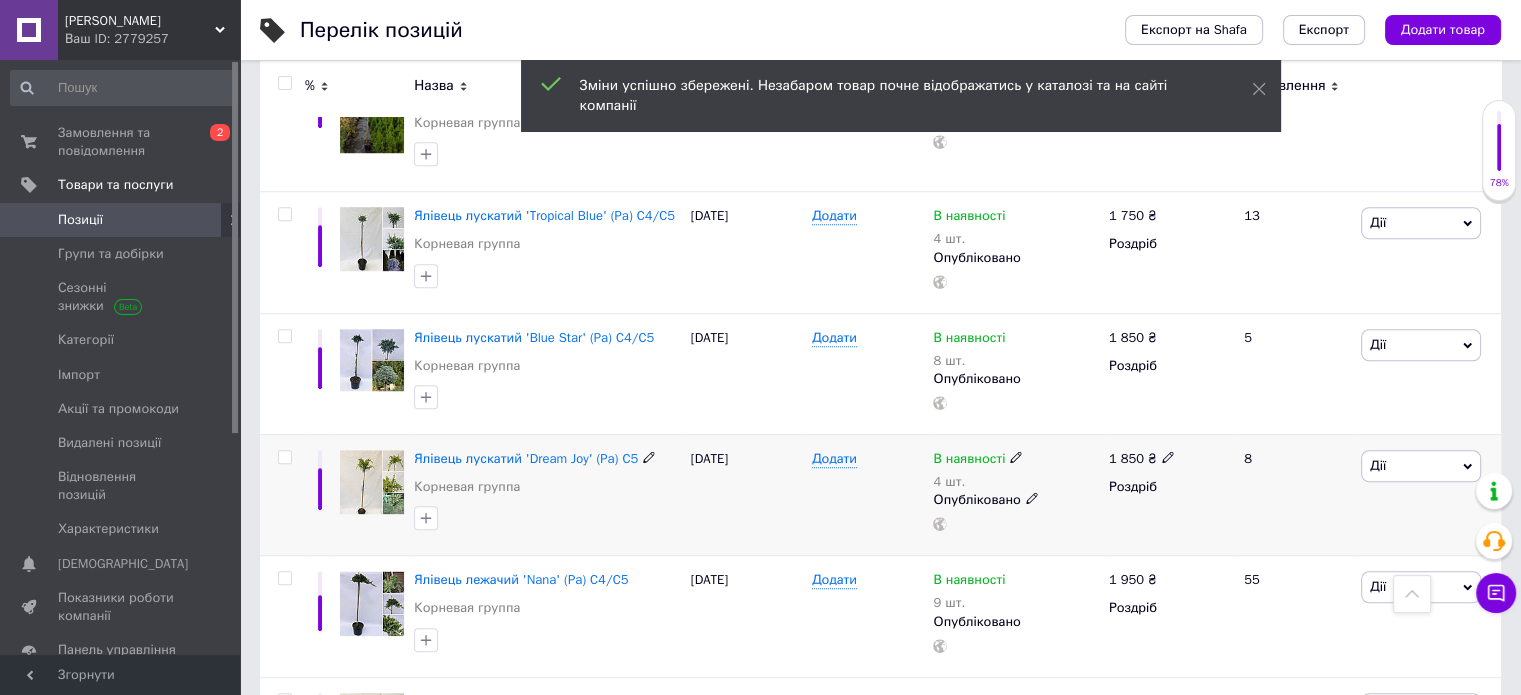scroll, scrollTop: 1446, scrollLeft: 0, axis: vertical 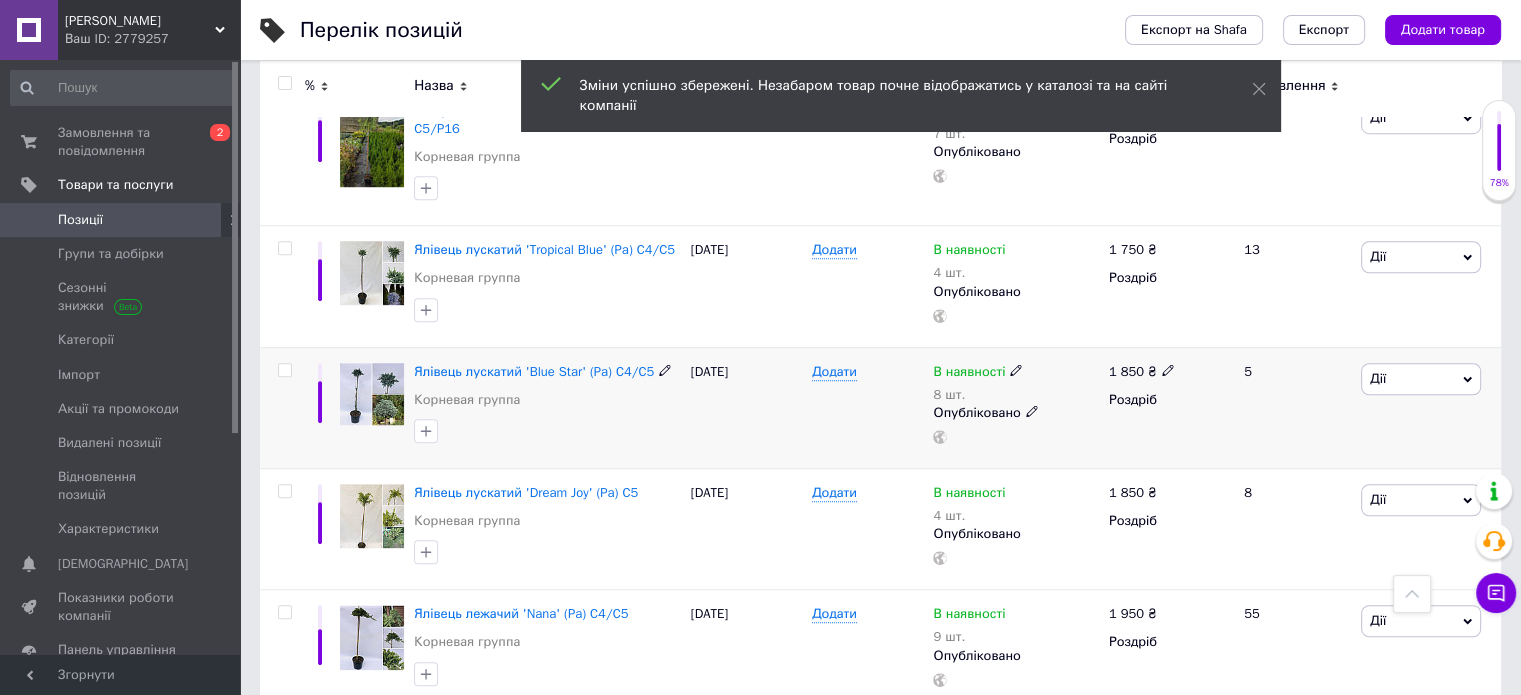 click 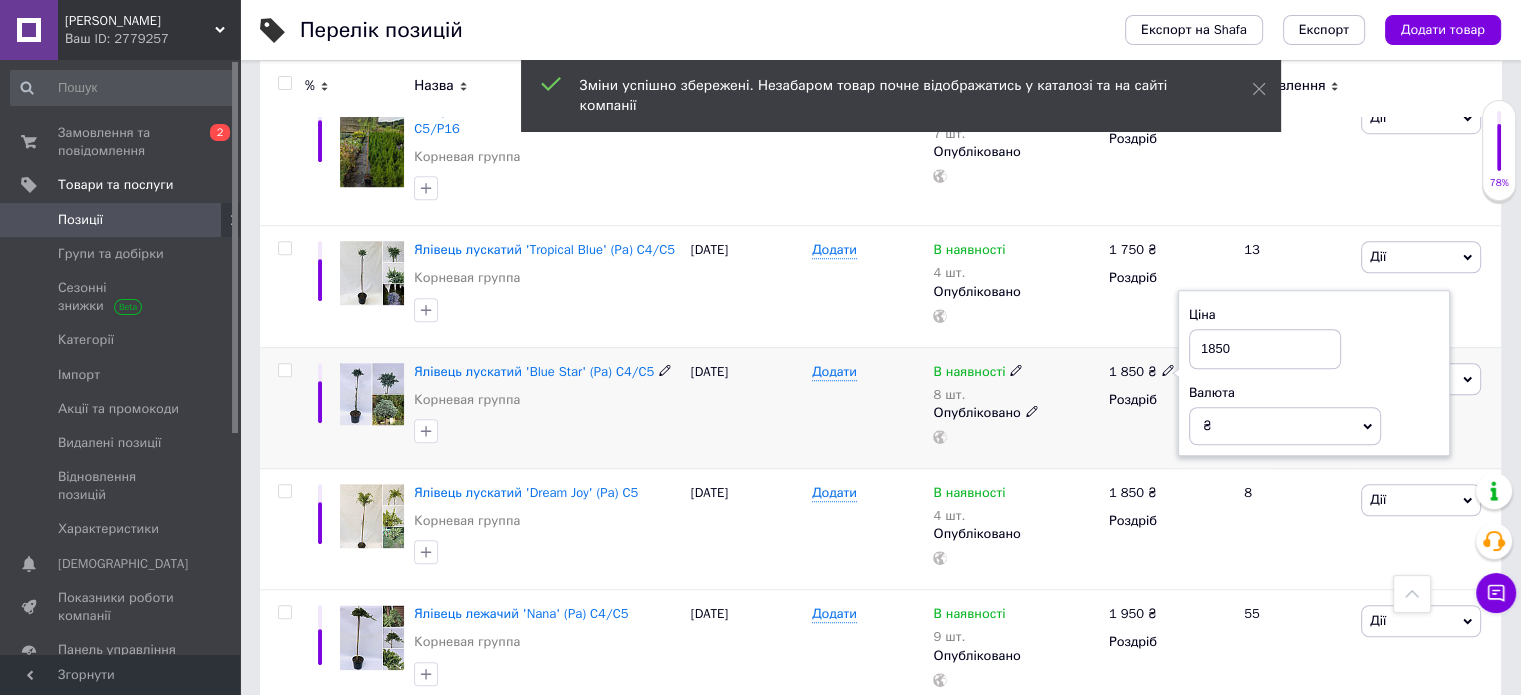 click on "1850" at bounding box center [1265, 349] 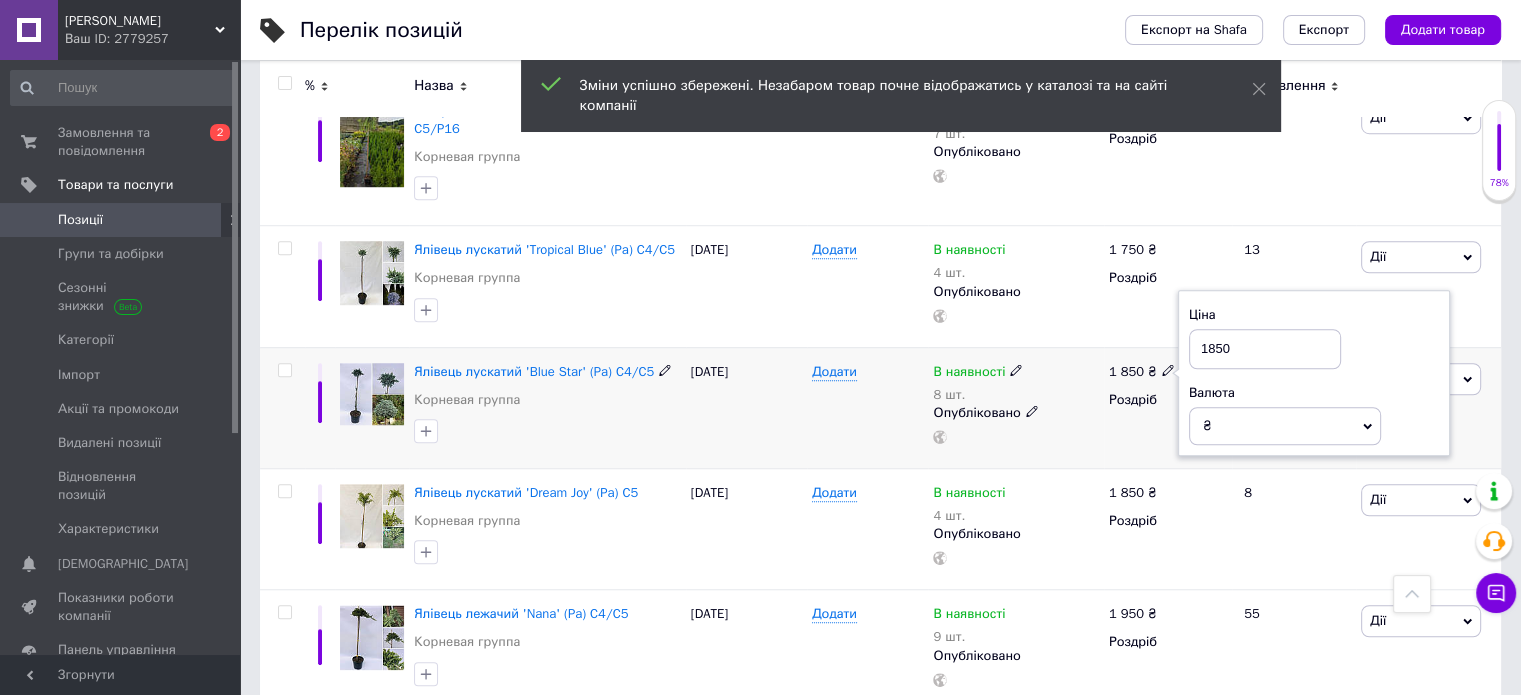 click on "1850" at bounding box center (1265, 349) 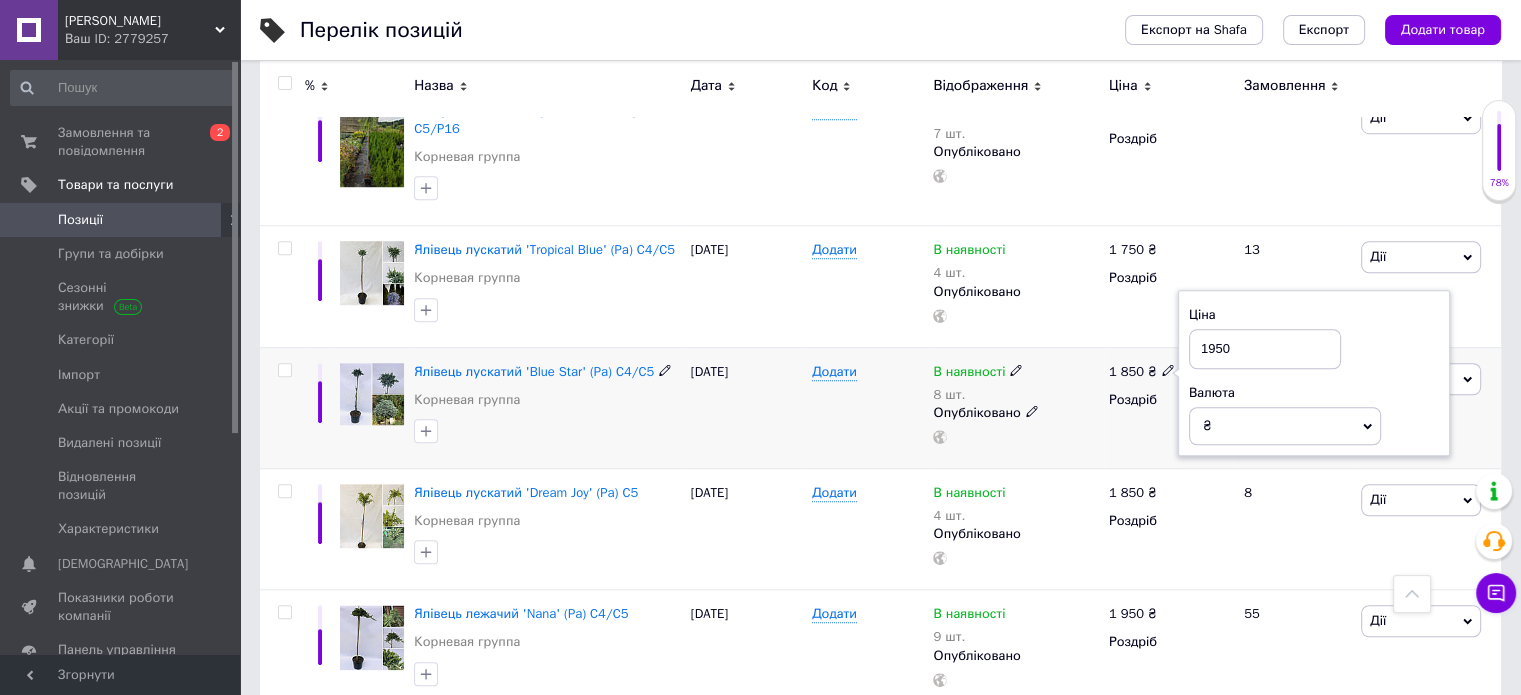 type on "1950" 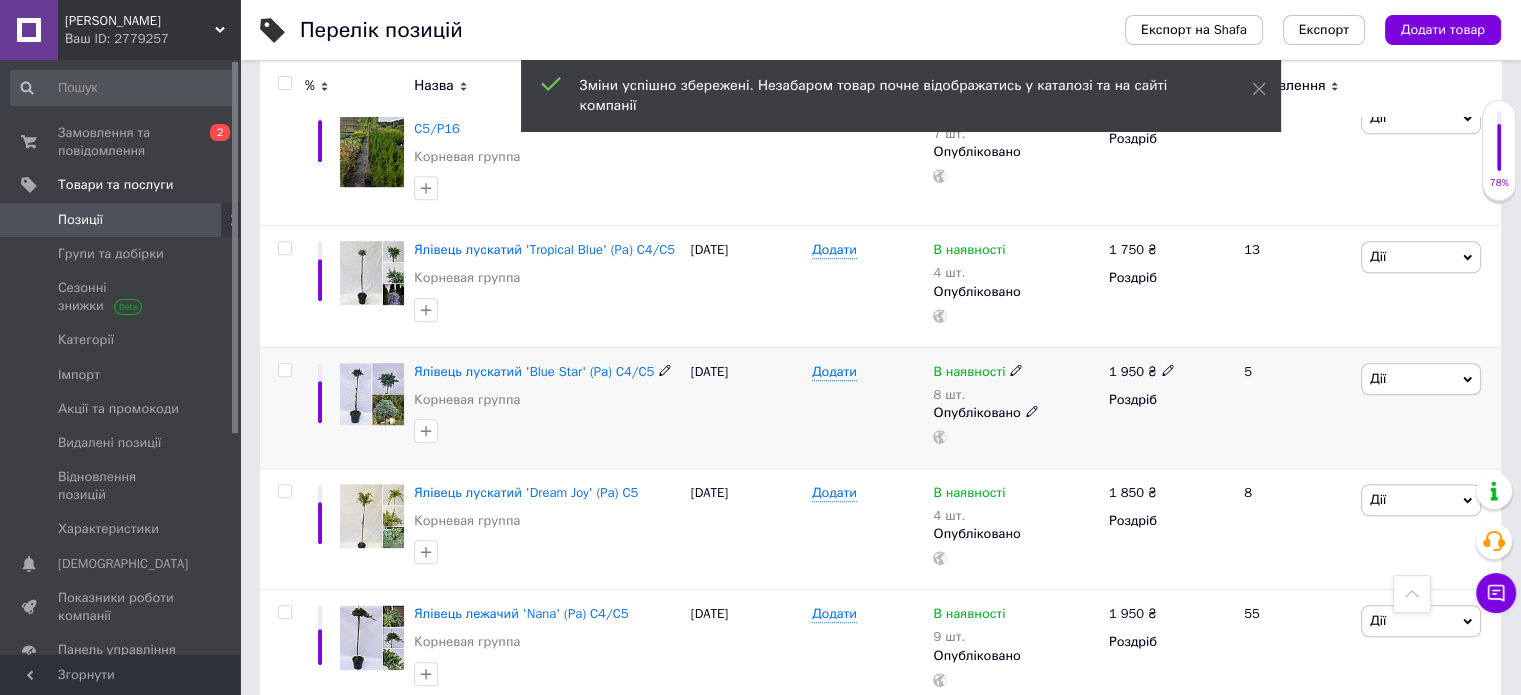 click on "В наявності 8 шт. Опубліковано" at bounding box center (1015, 404) 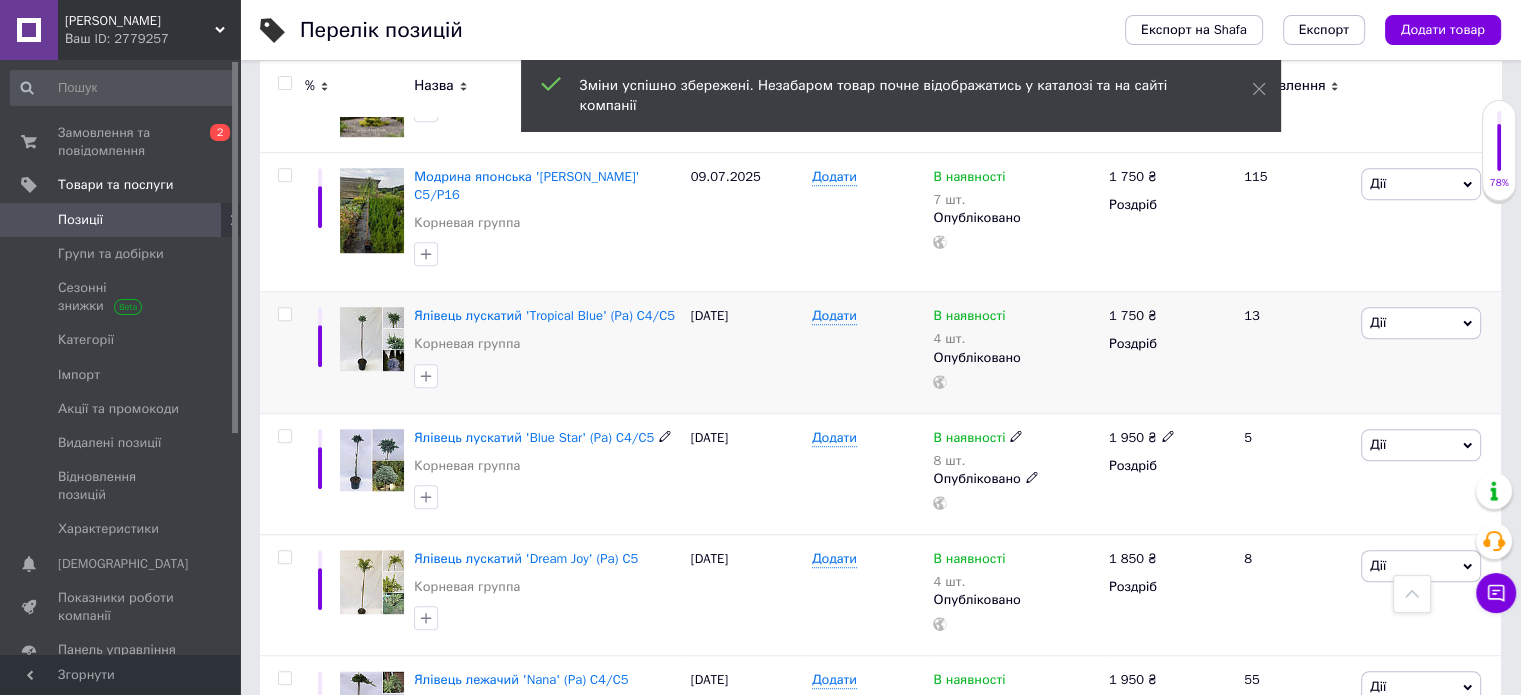 scroll, scrollTop: 1346, scrollLeft: 0, axis: vertical 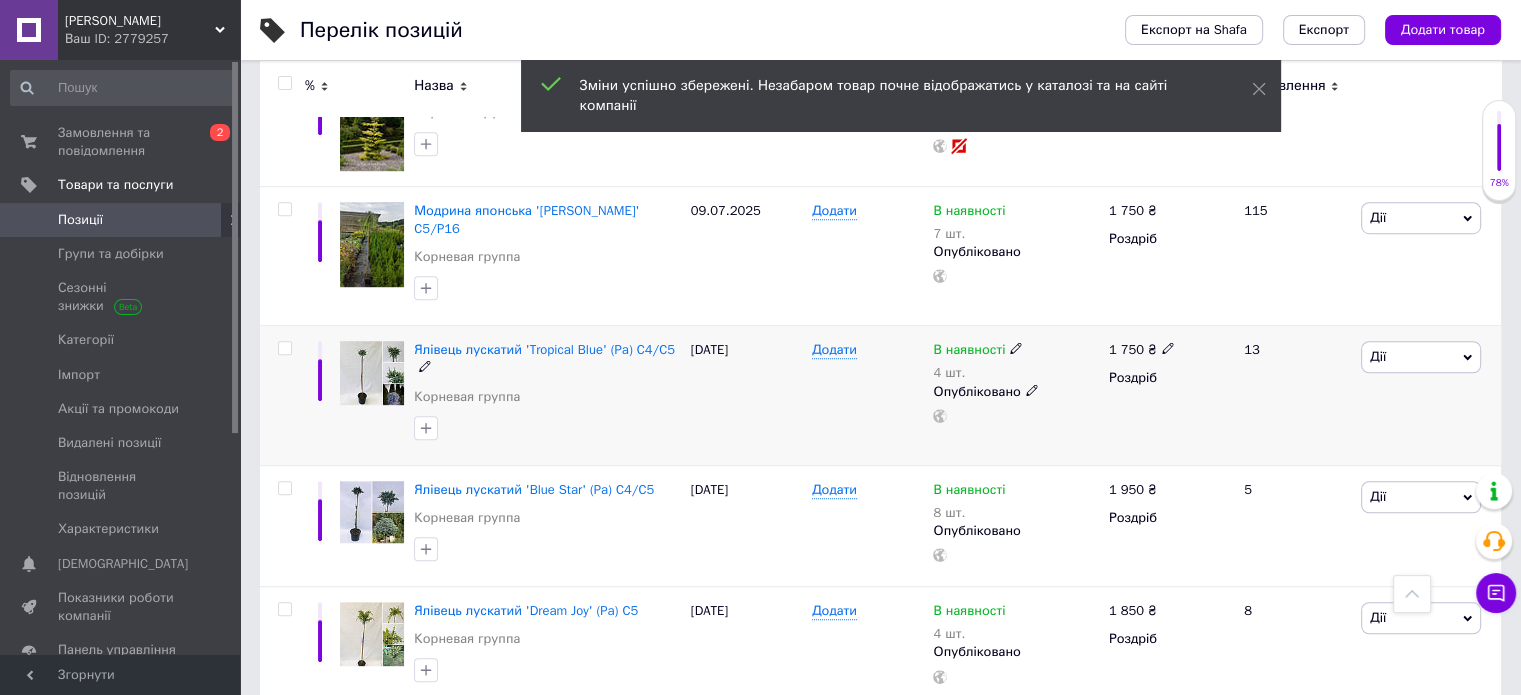 click 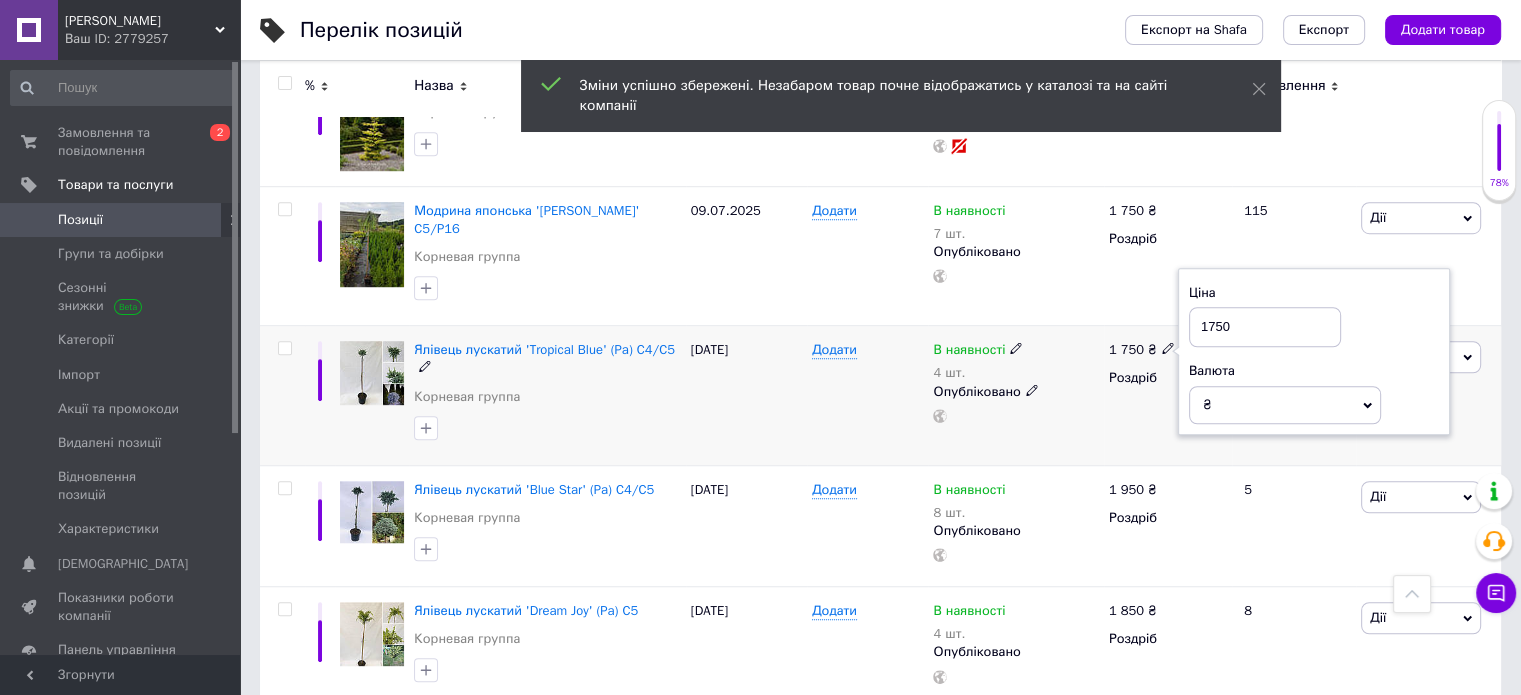click on "1750" at bounding box center (1265, 327) 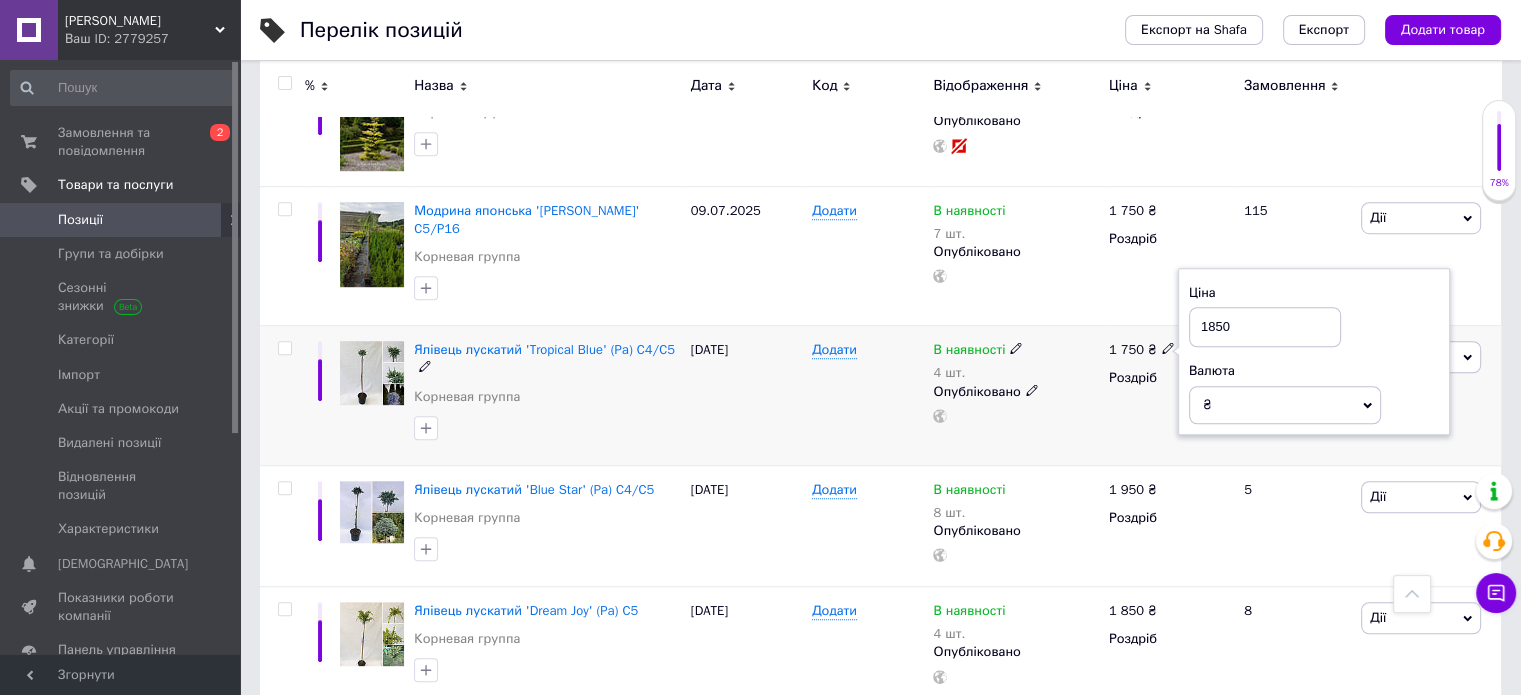type on "1850" 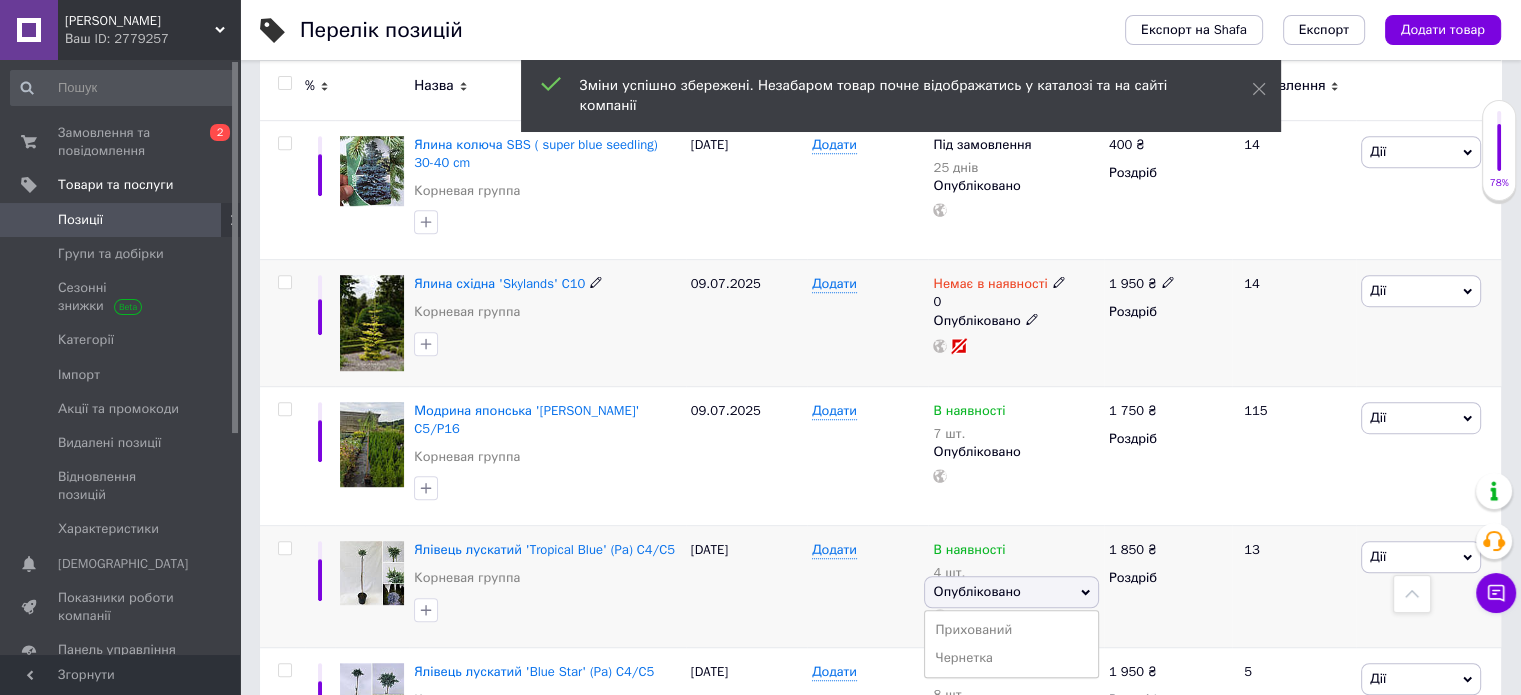 scroll, scrollTop: 1046, scrollLeft: 0, axis: vertical 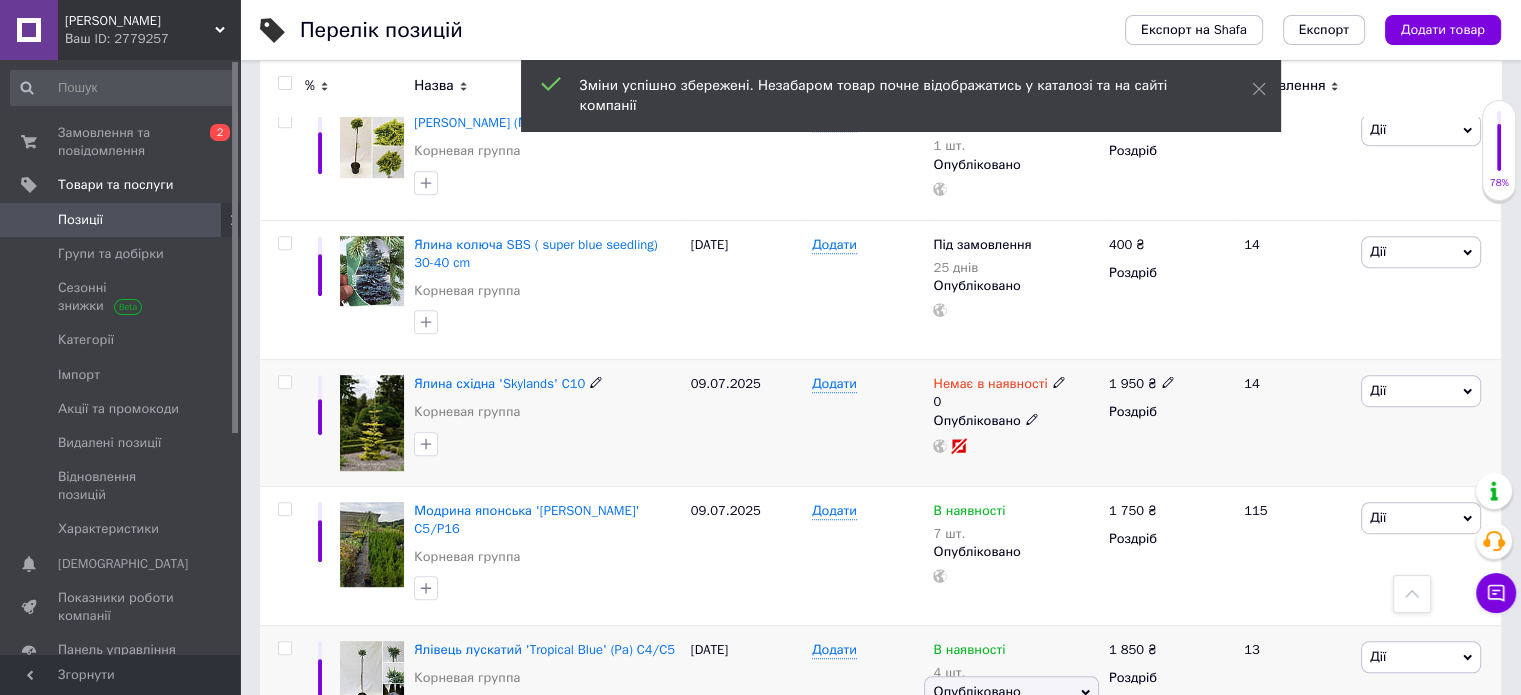 click on "Дії" at bounding box center (1378, 390) 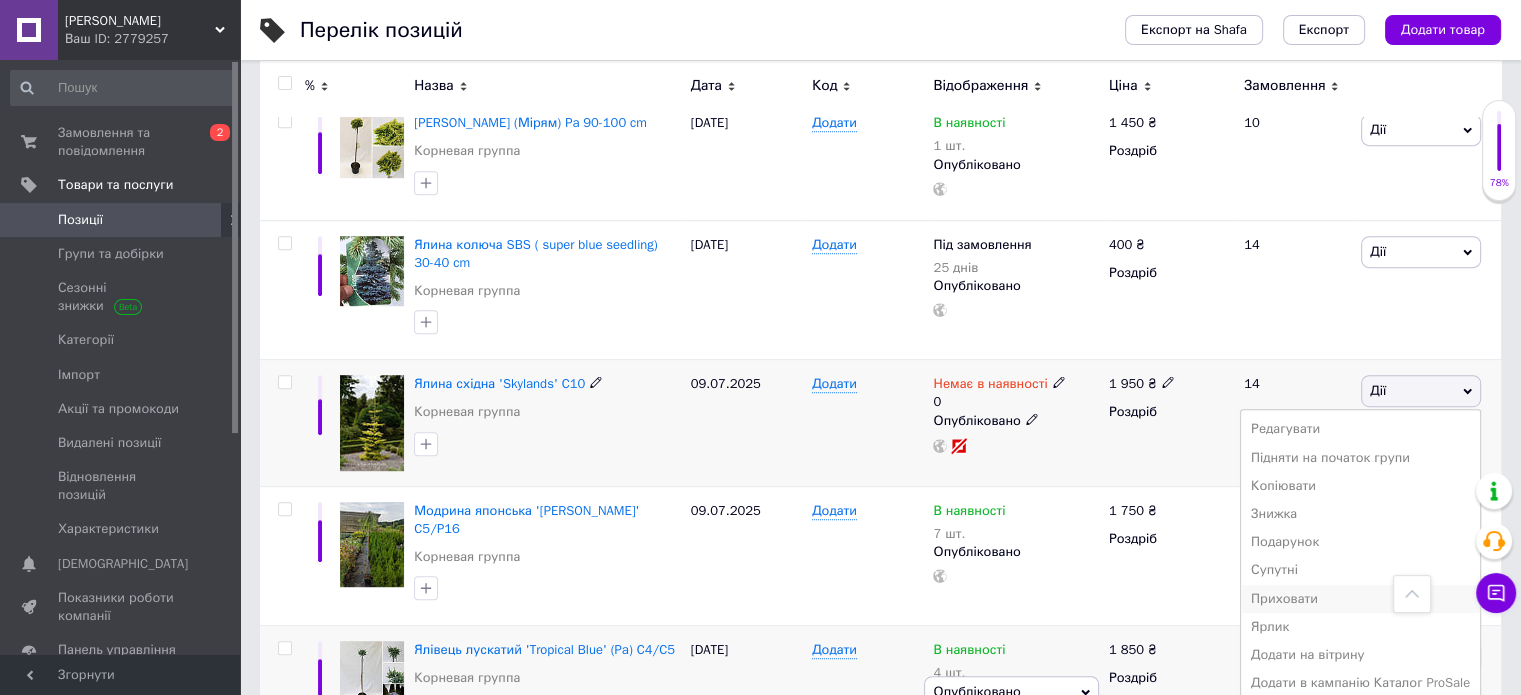 click on "Приховати" at bounding box center (1360, 599) 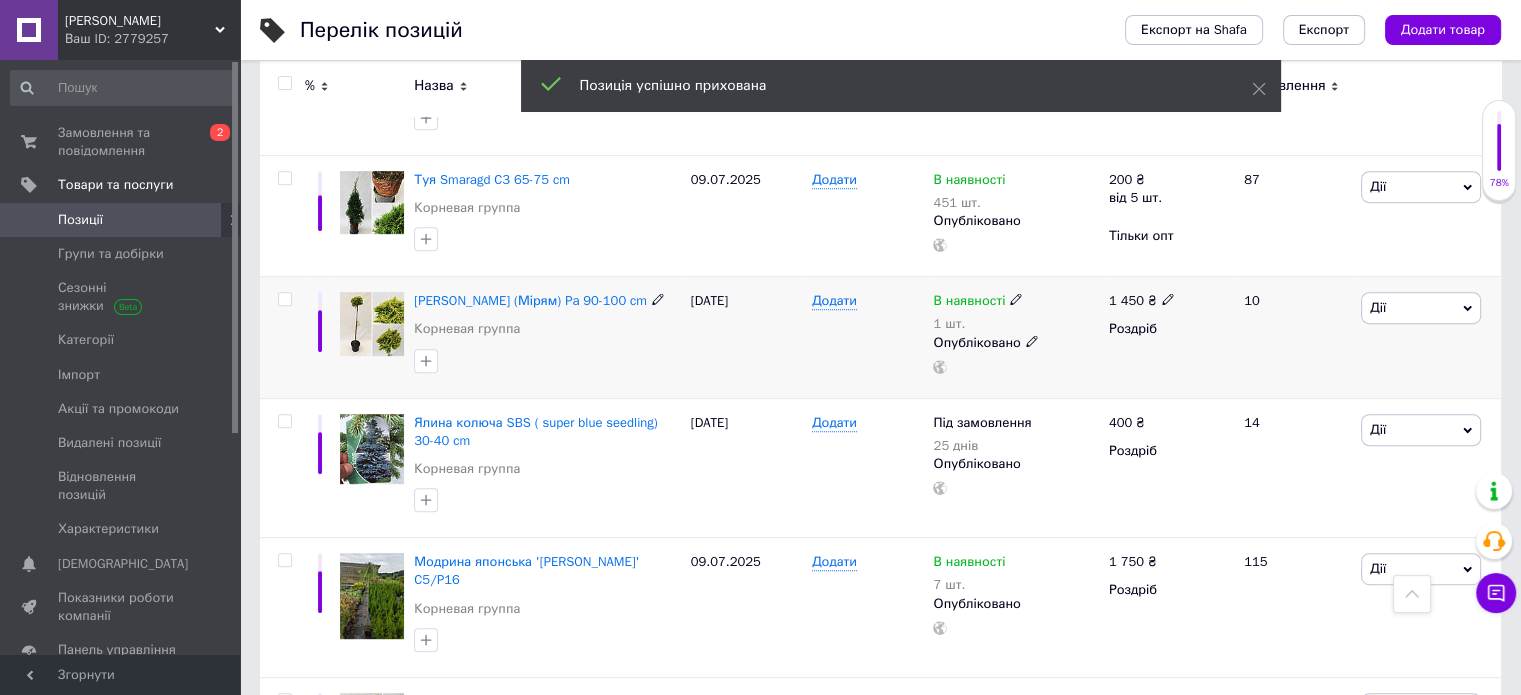 scroll, scrollTop: 846, scrollLeft: 0, axis: vertical 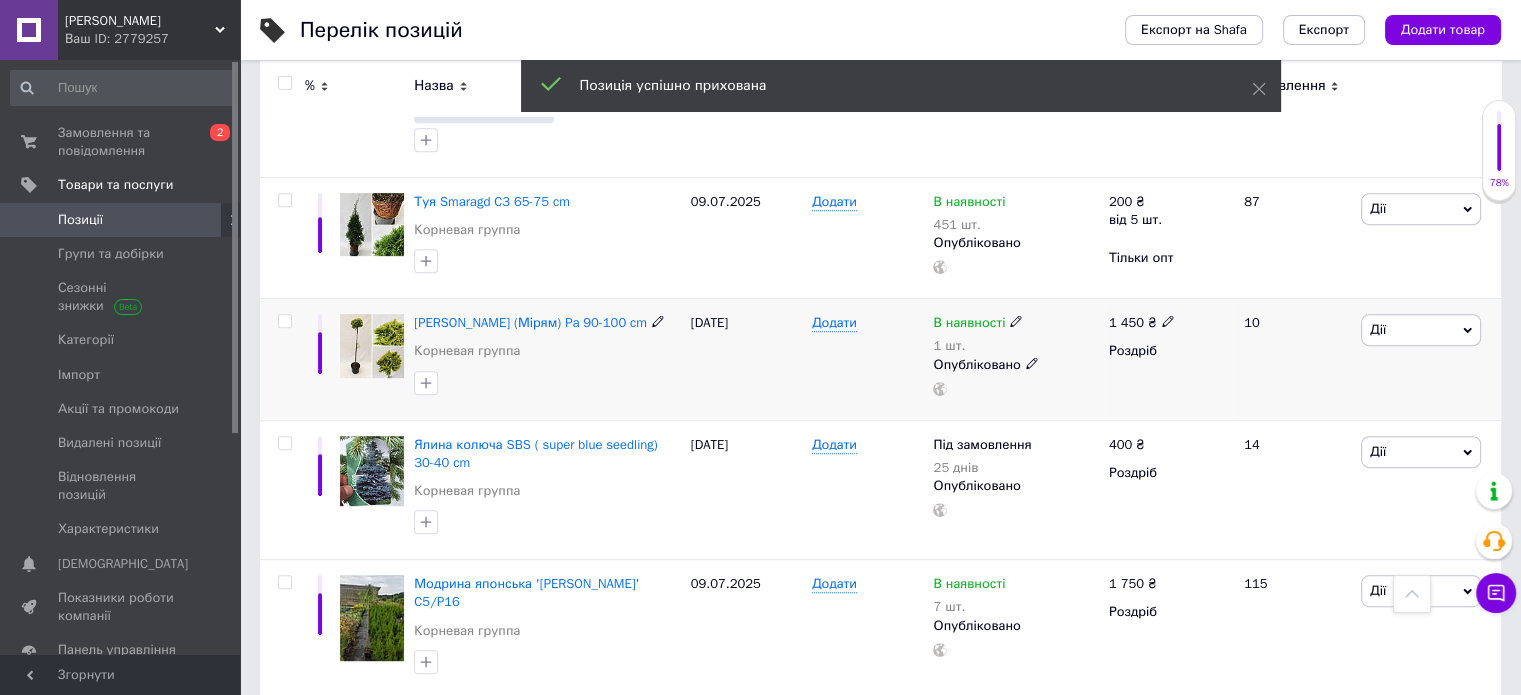 click 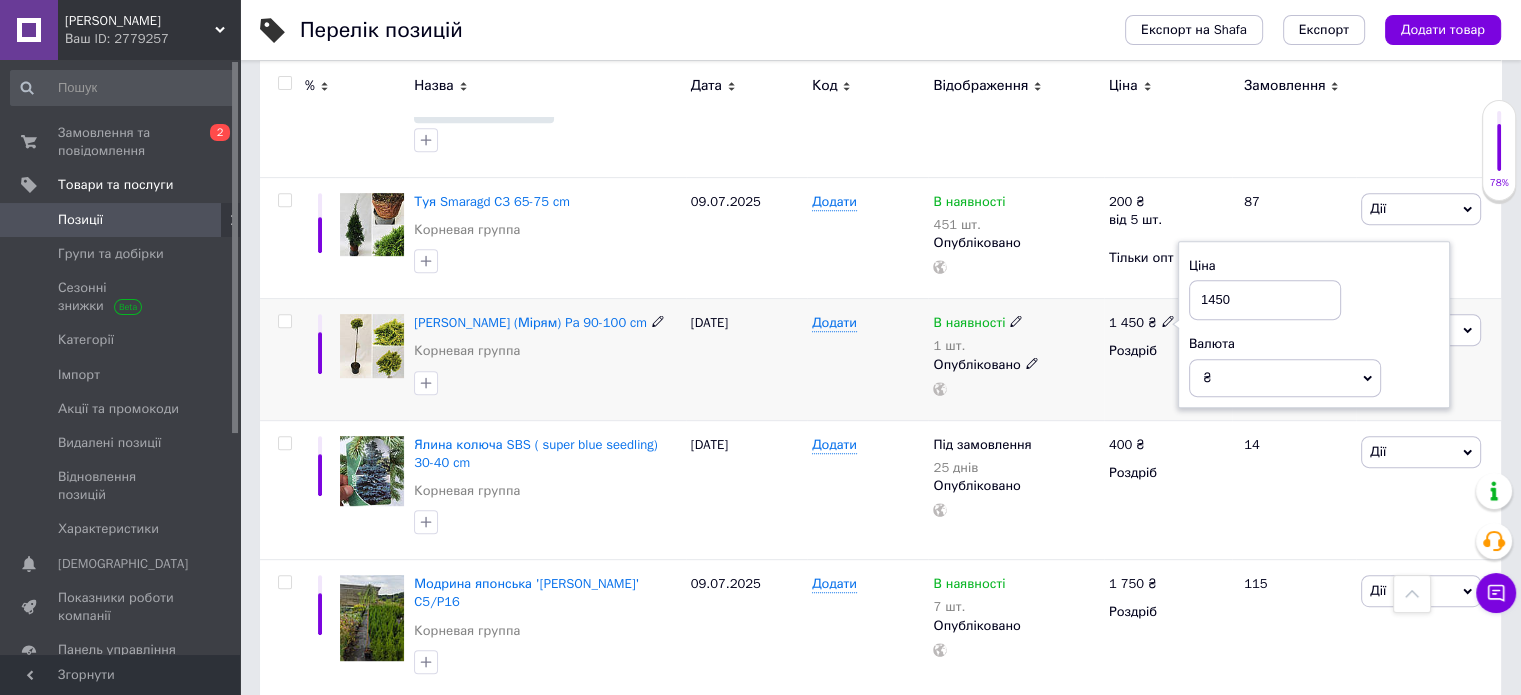 click on "1450" at bounding box center [1265, 300] 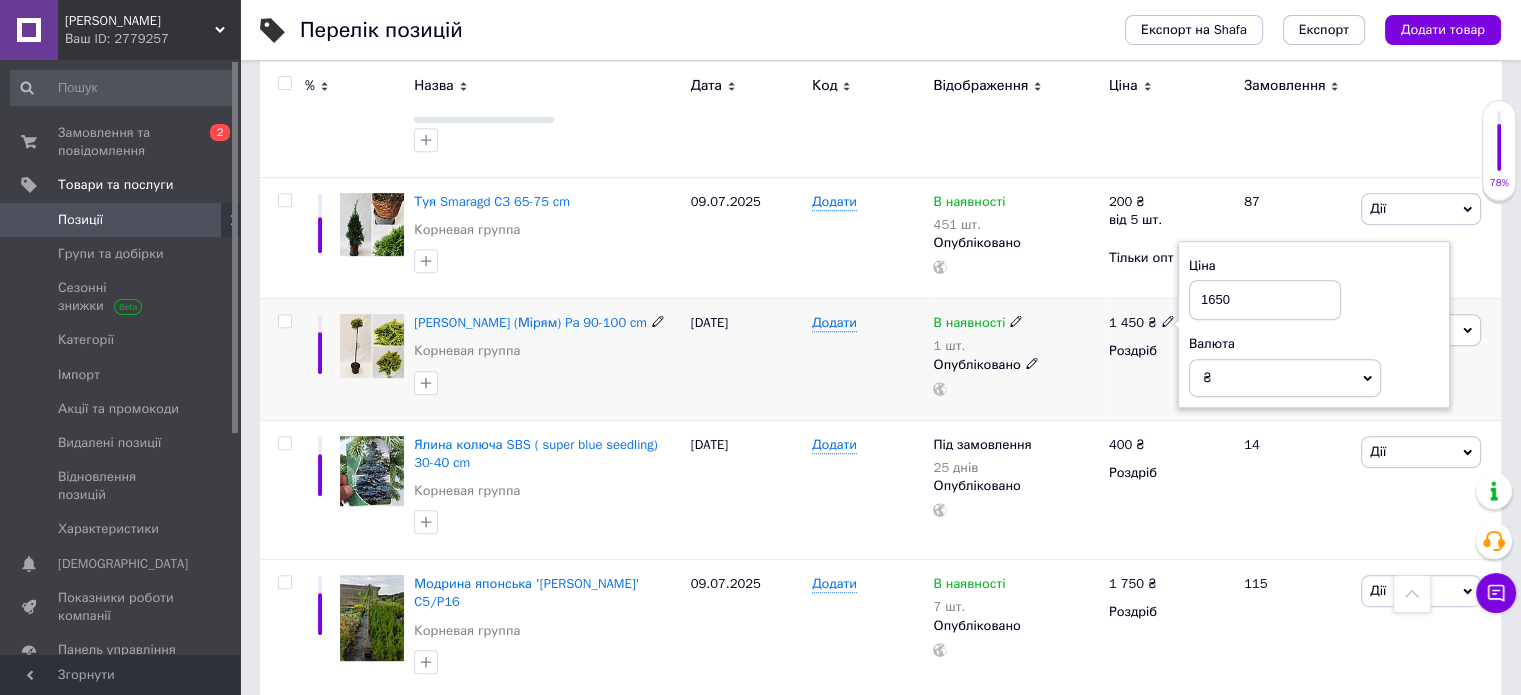 type on "1650" 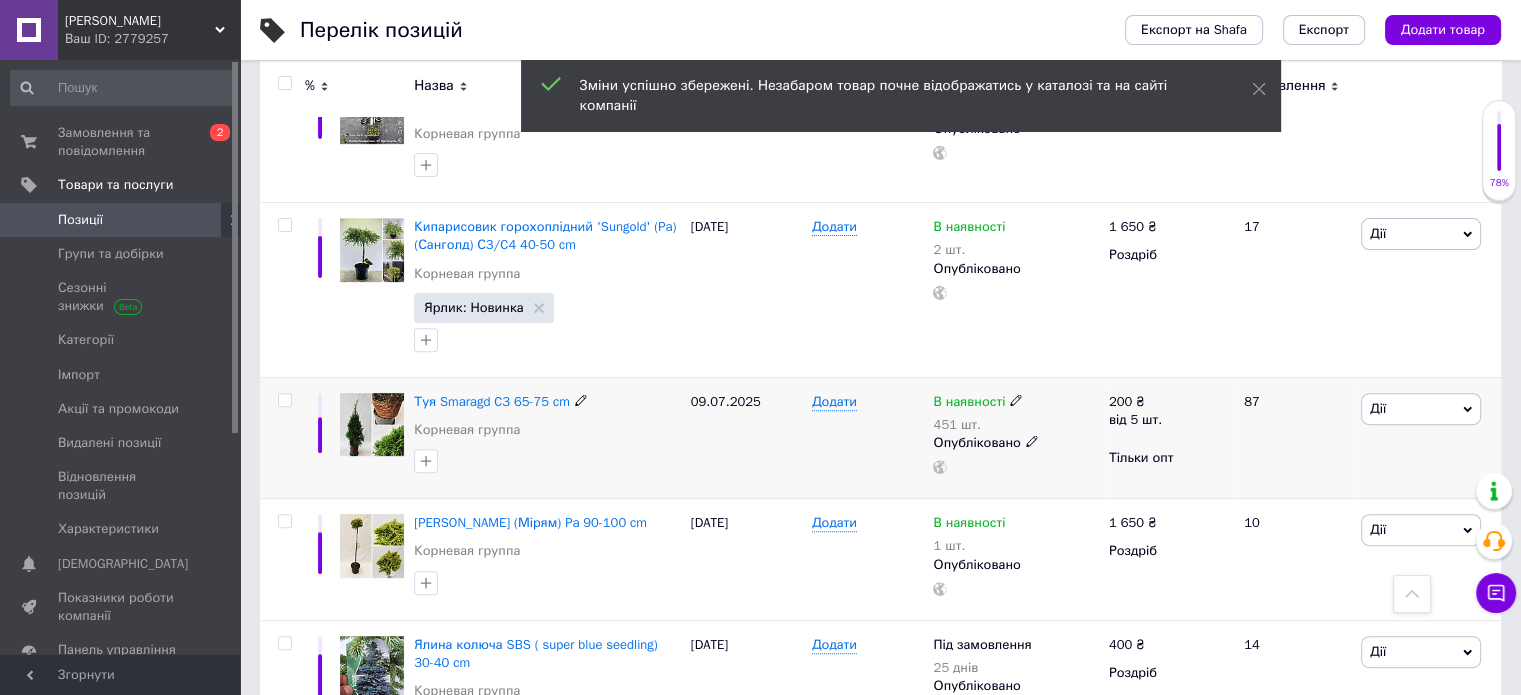 scroll, scrollTop: 546, scrollLeft: 0, axis: vertical 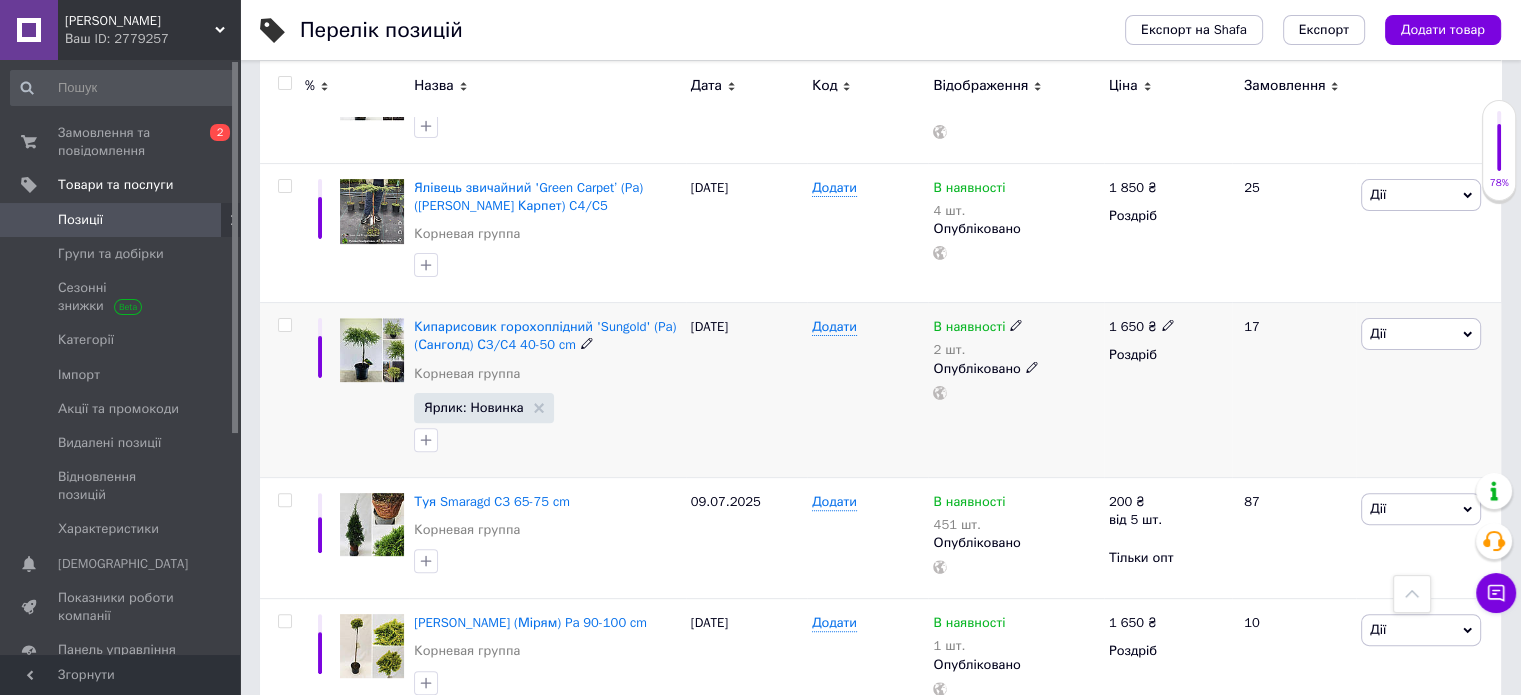 click 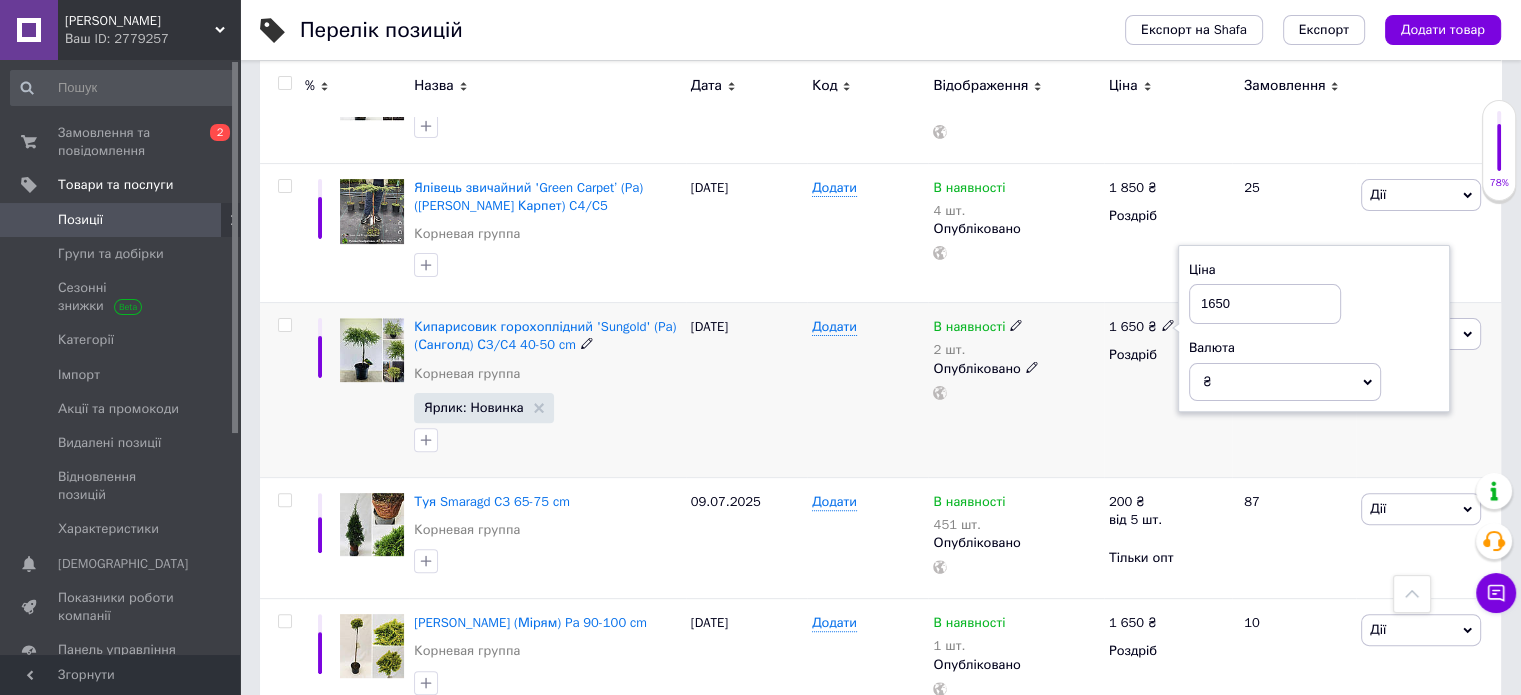 click on "1650" at bounding box center (1265, 304) 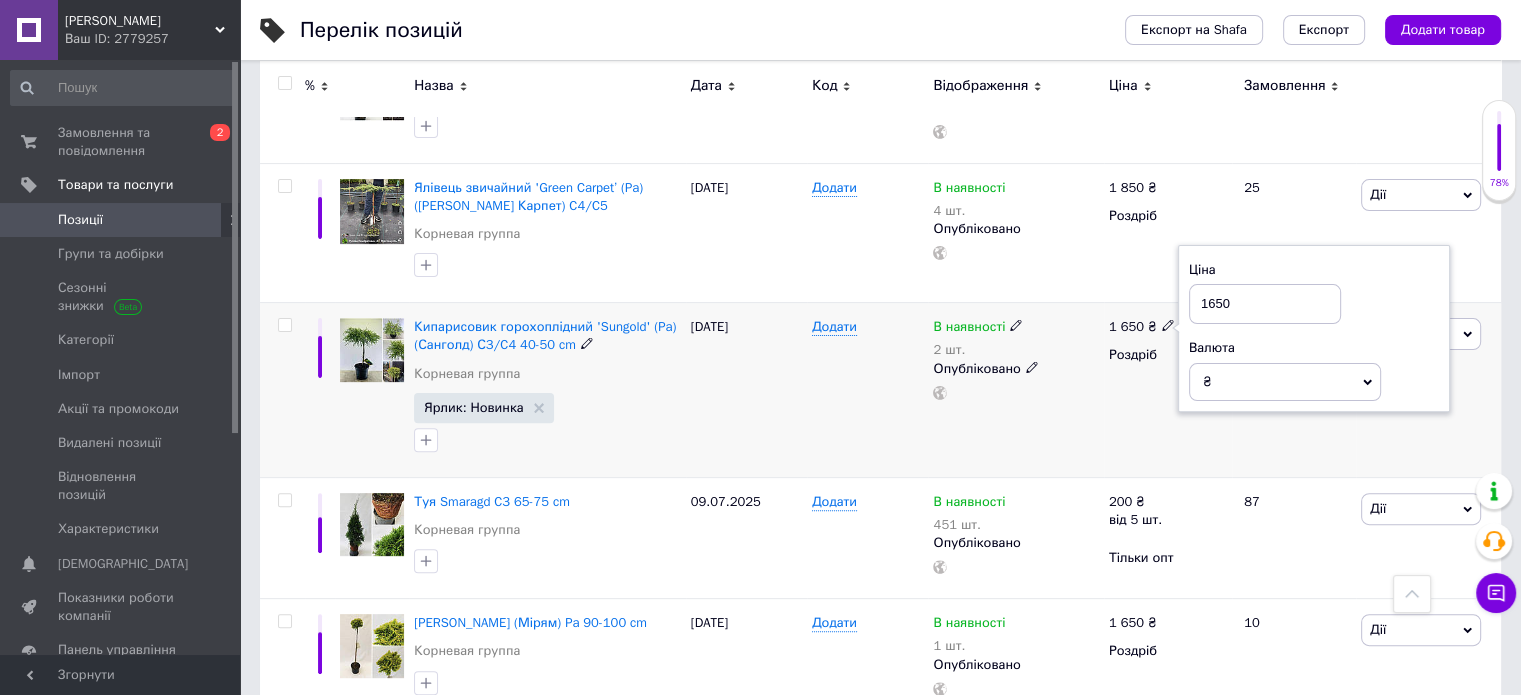 click on "1650" at bounding box center [1265, 304] 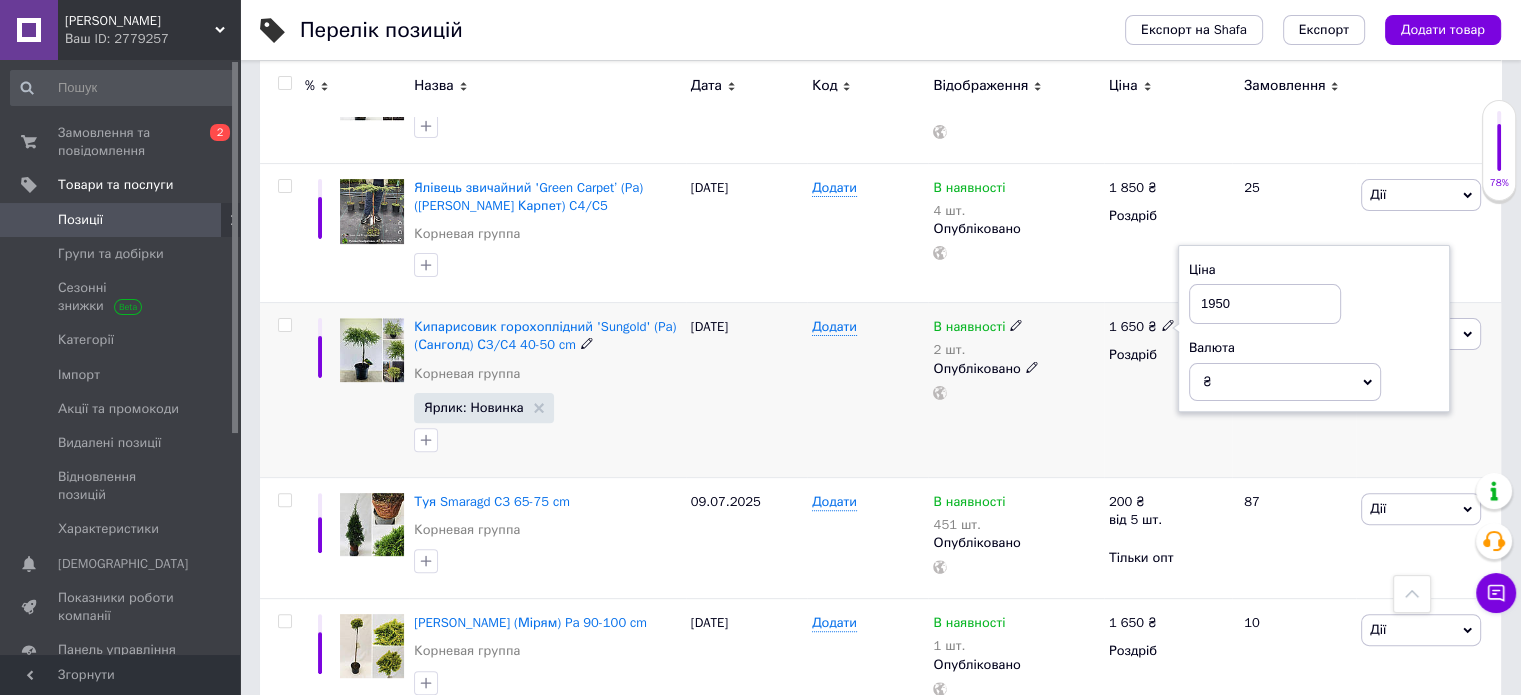 type on "1950" 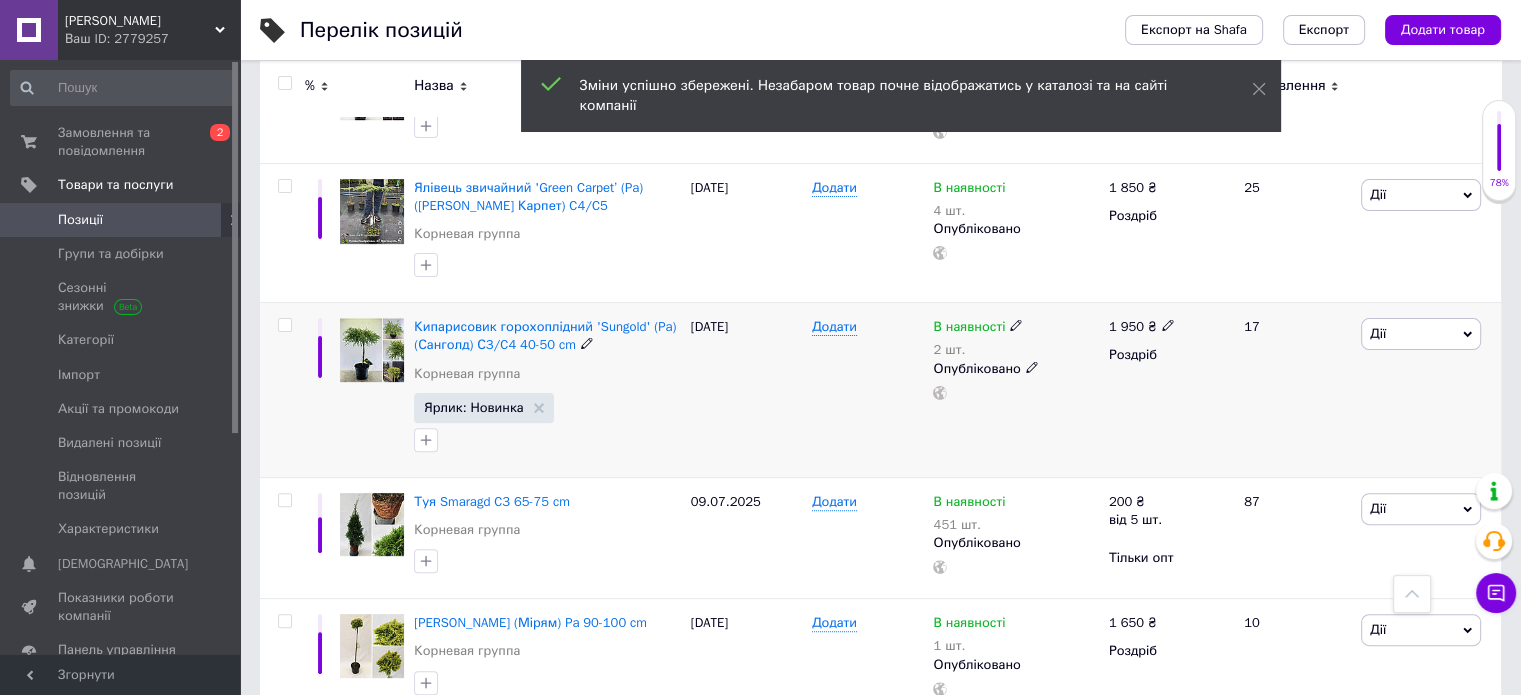 click on "В наявності" at bounding box center [978, 327] 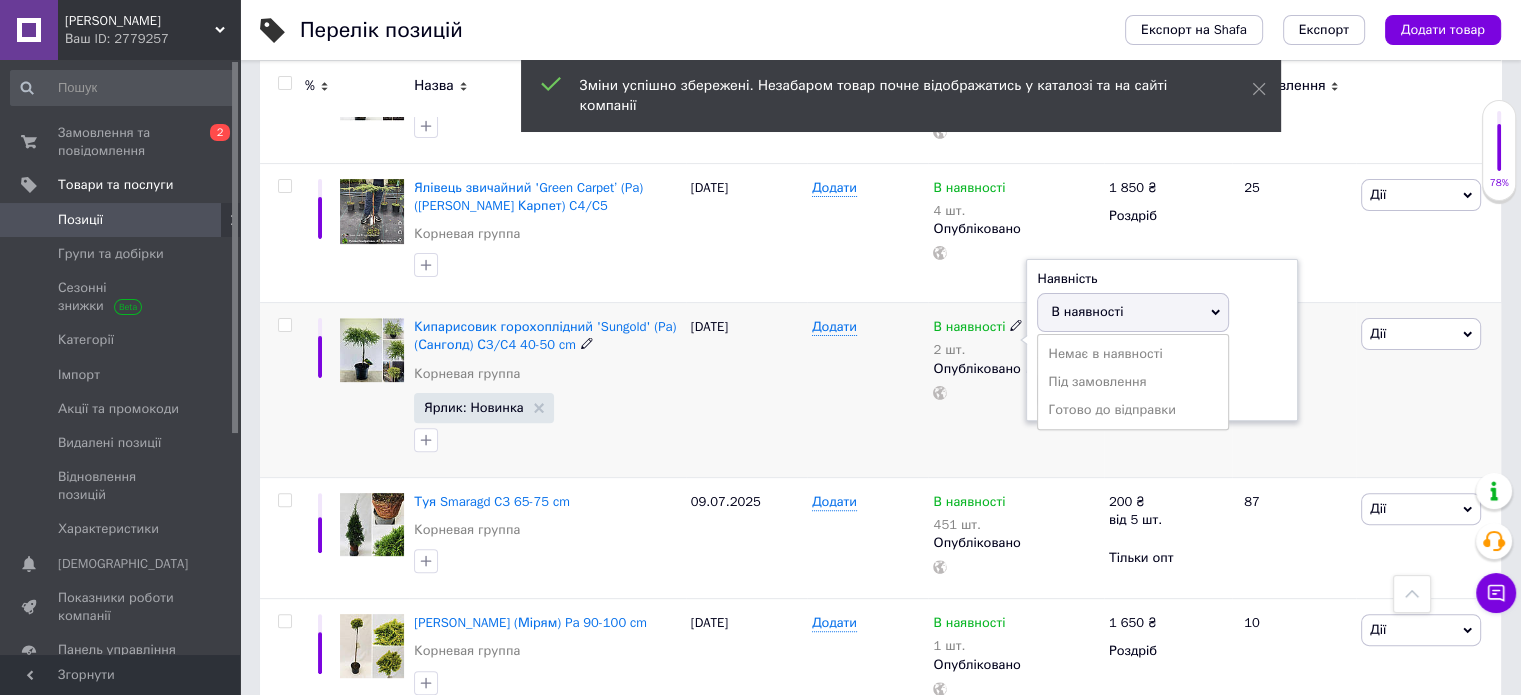 click on "В наявності" at bounding box center (1087, 311) 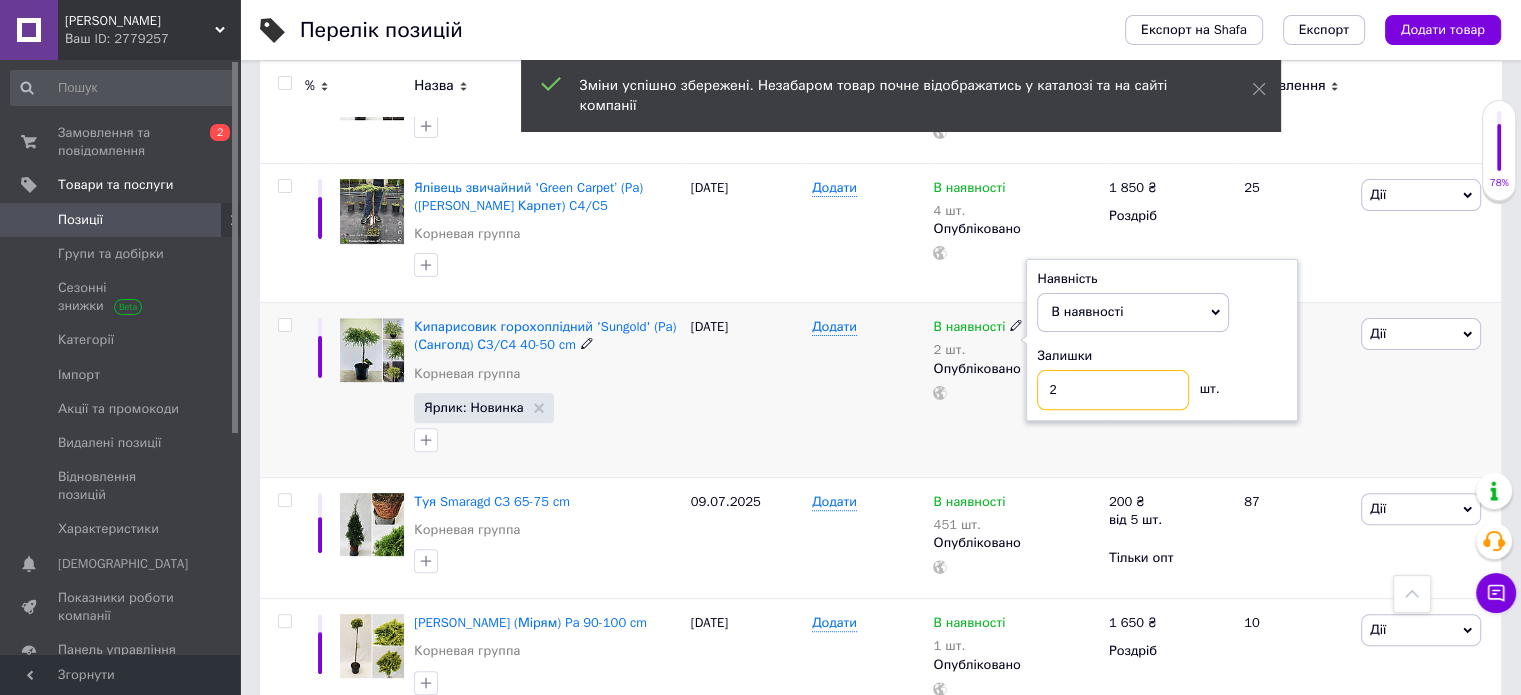 click on "2" at bounding box center (1113, 390) 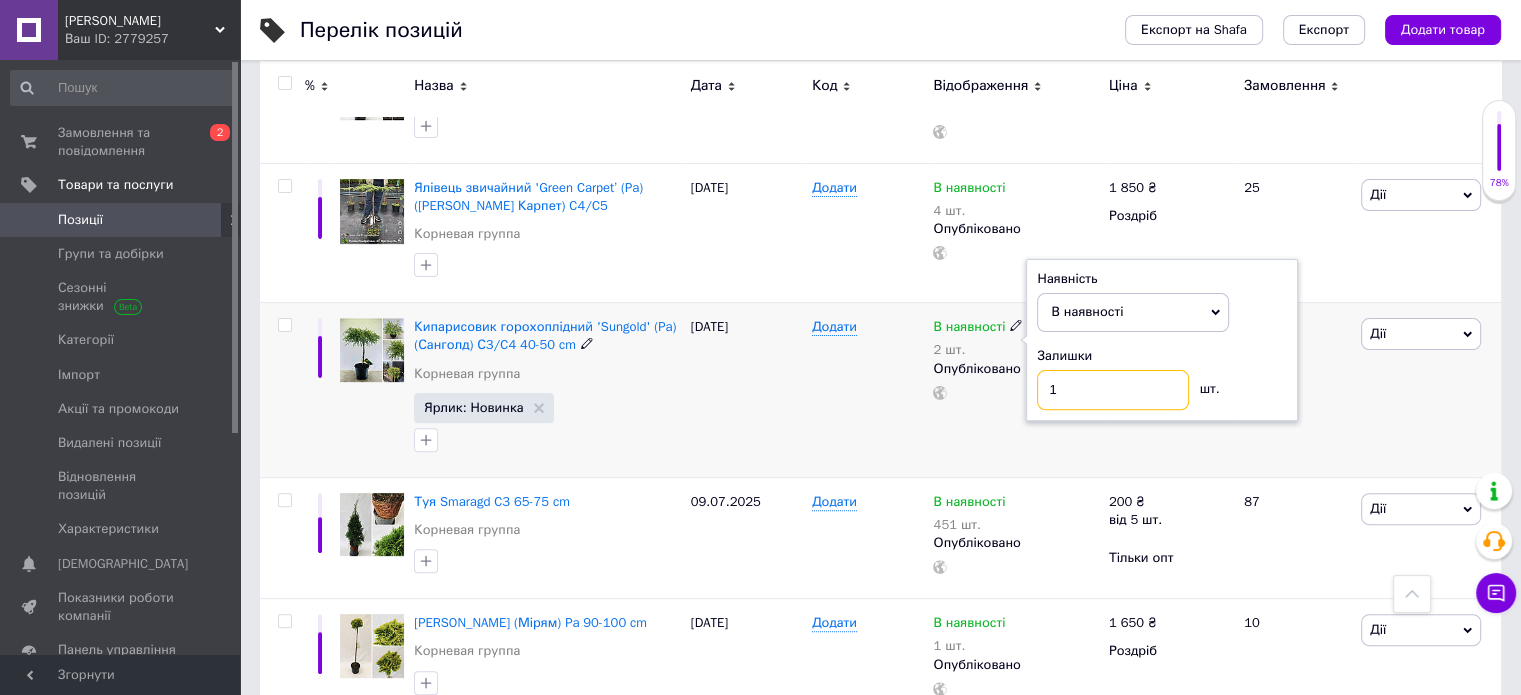 type on "1" 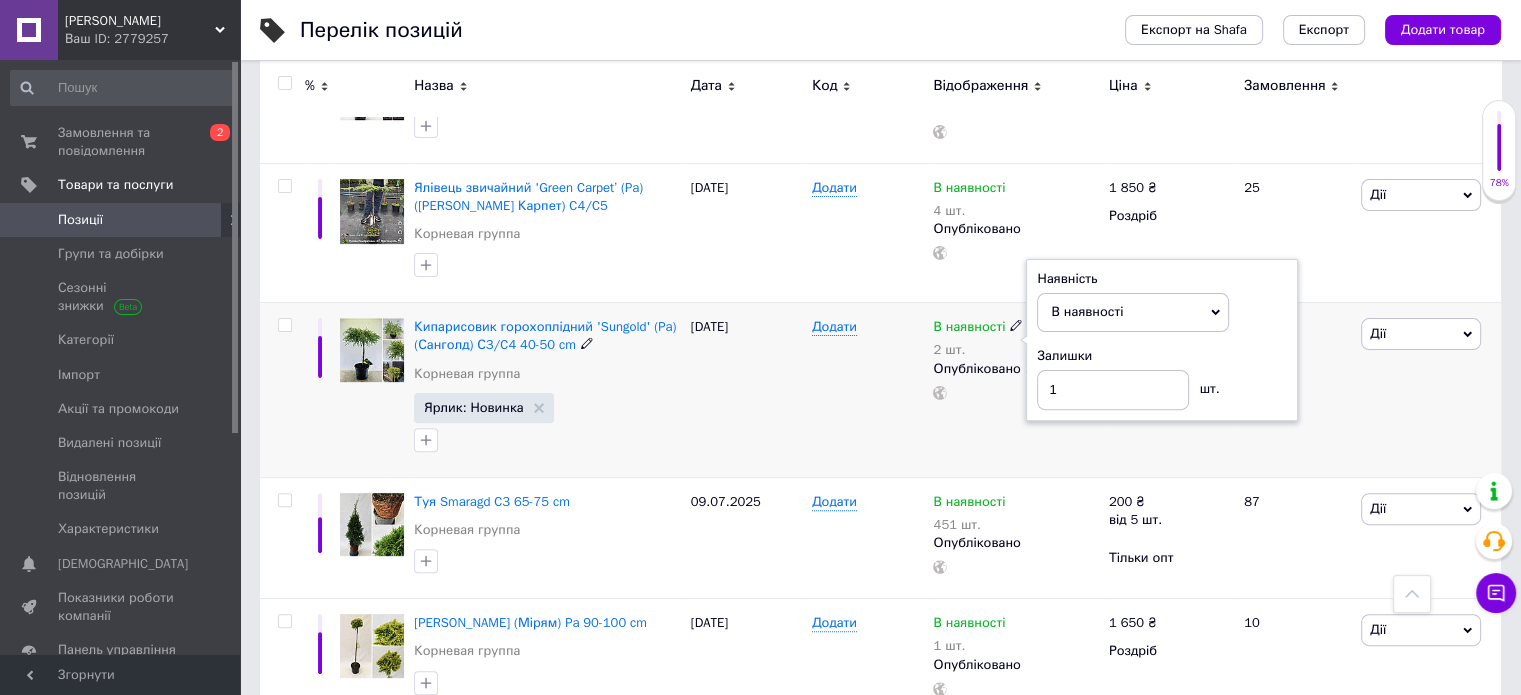 click on "Додати" at bounding box center (867, 390) 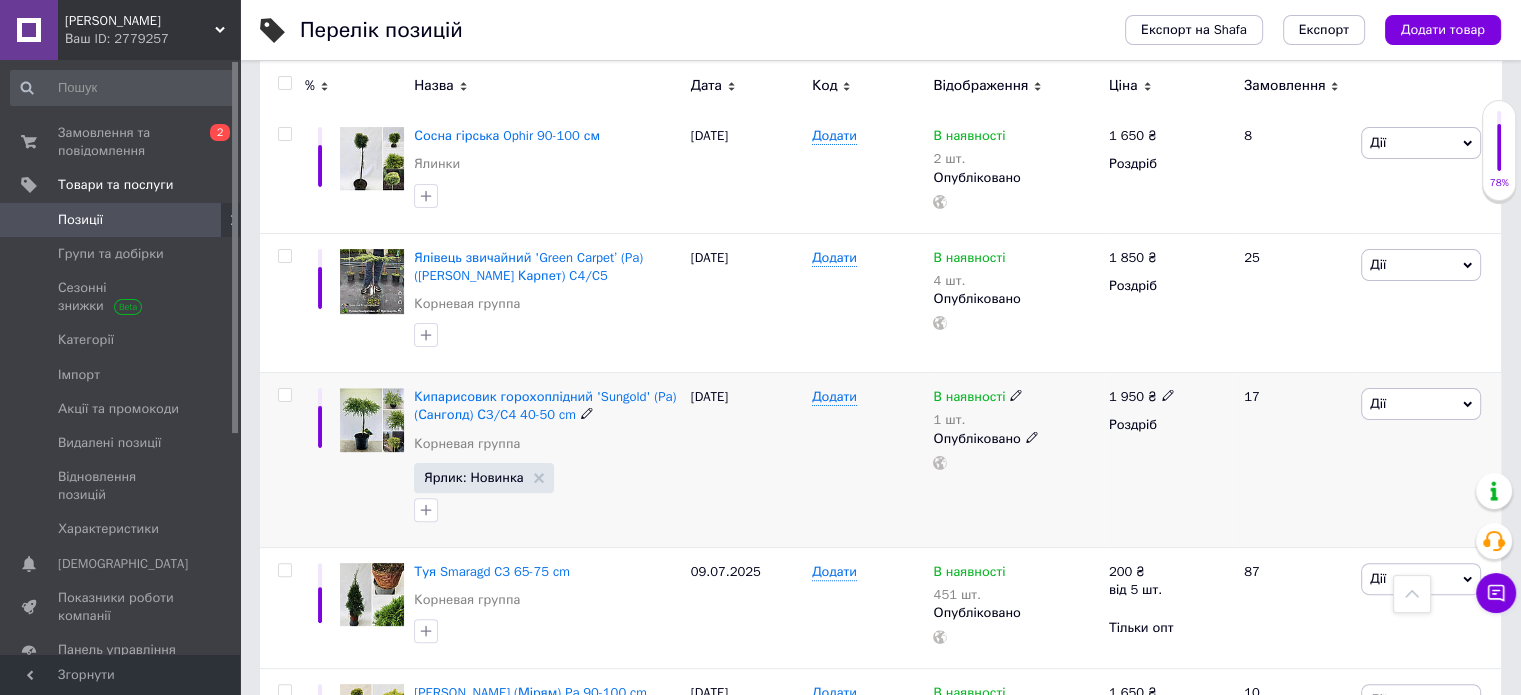 scroll, scrollTop: 446, scrollLeft: 0, axis: vertical 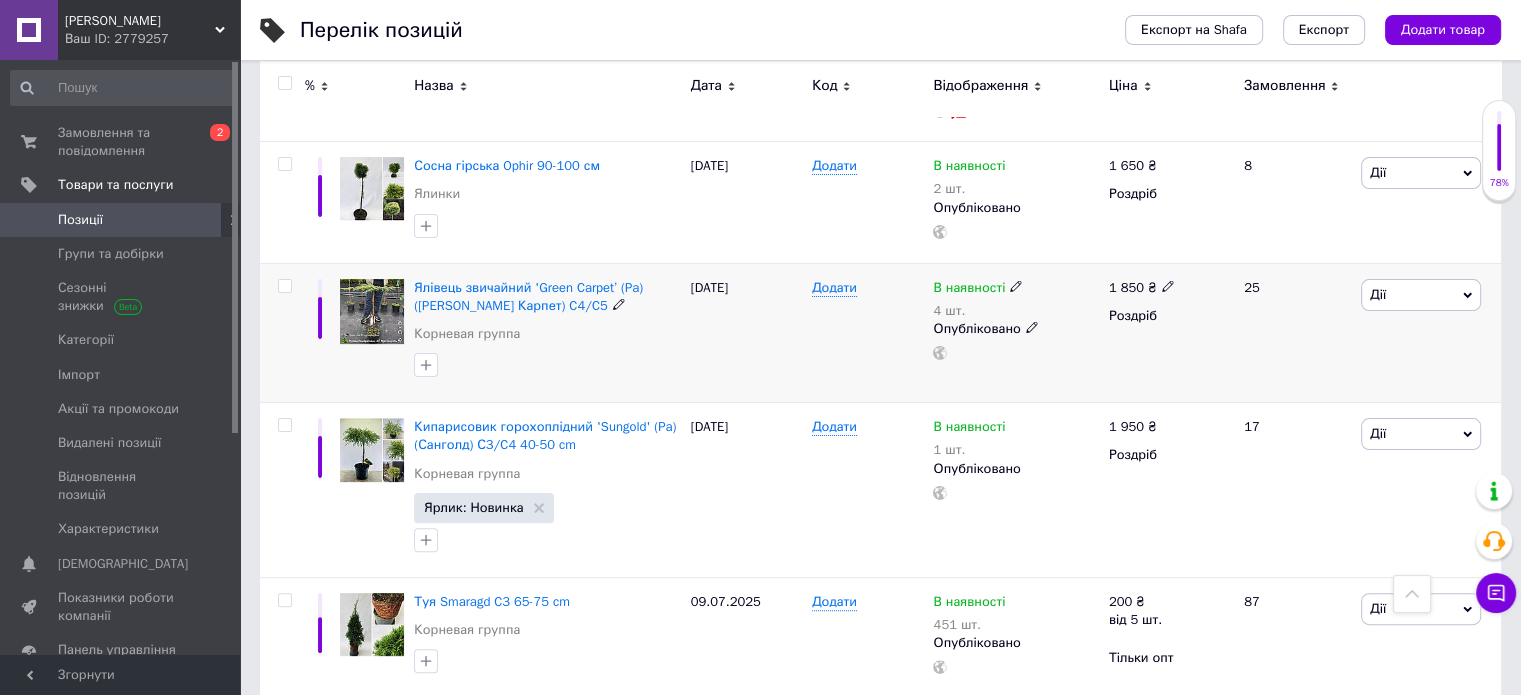 click 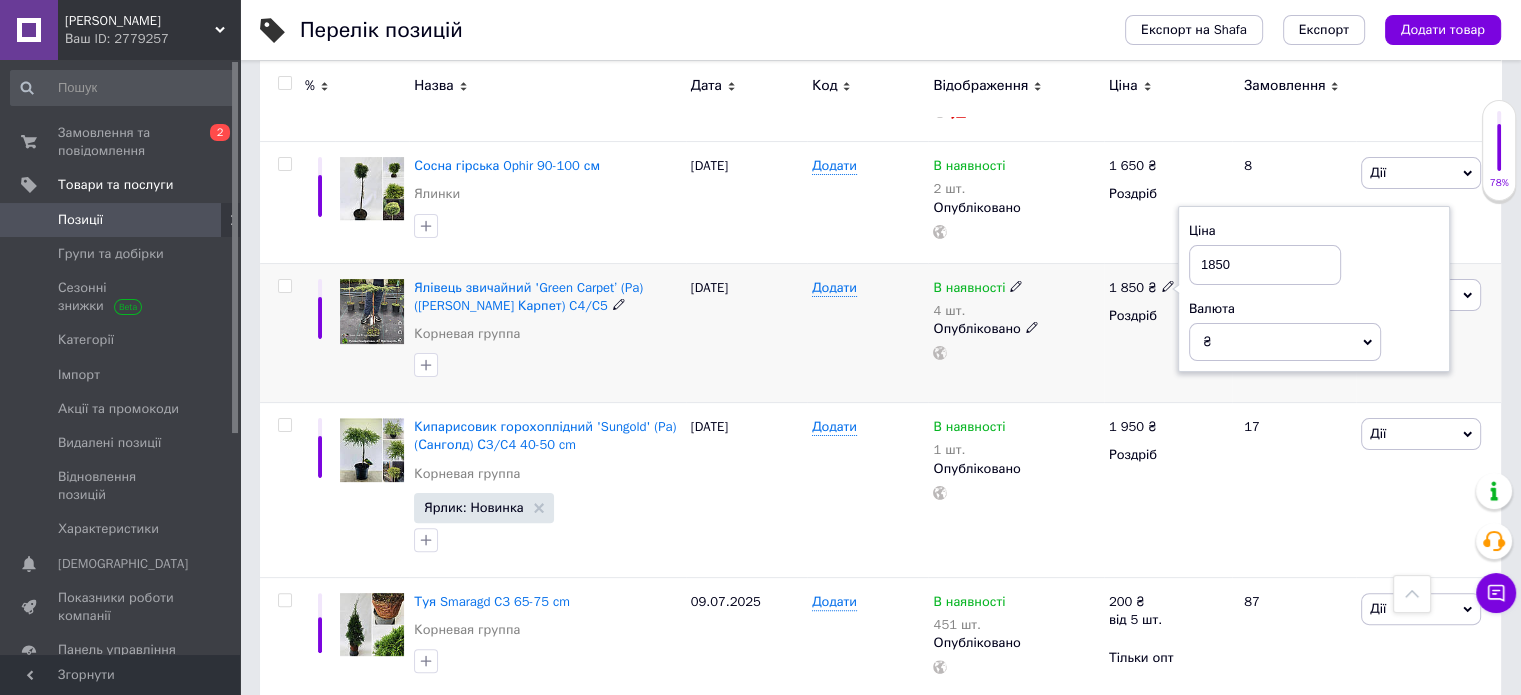 click on "1850" at bounding box center [1265, 265] 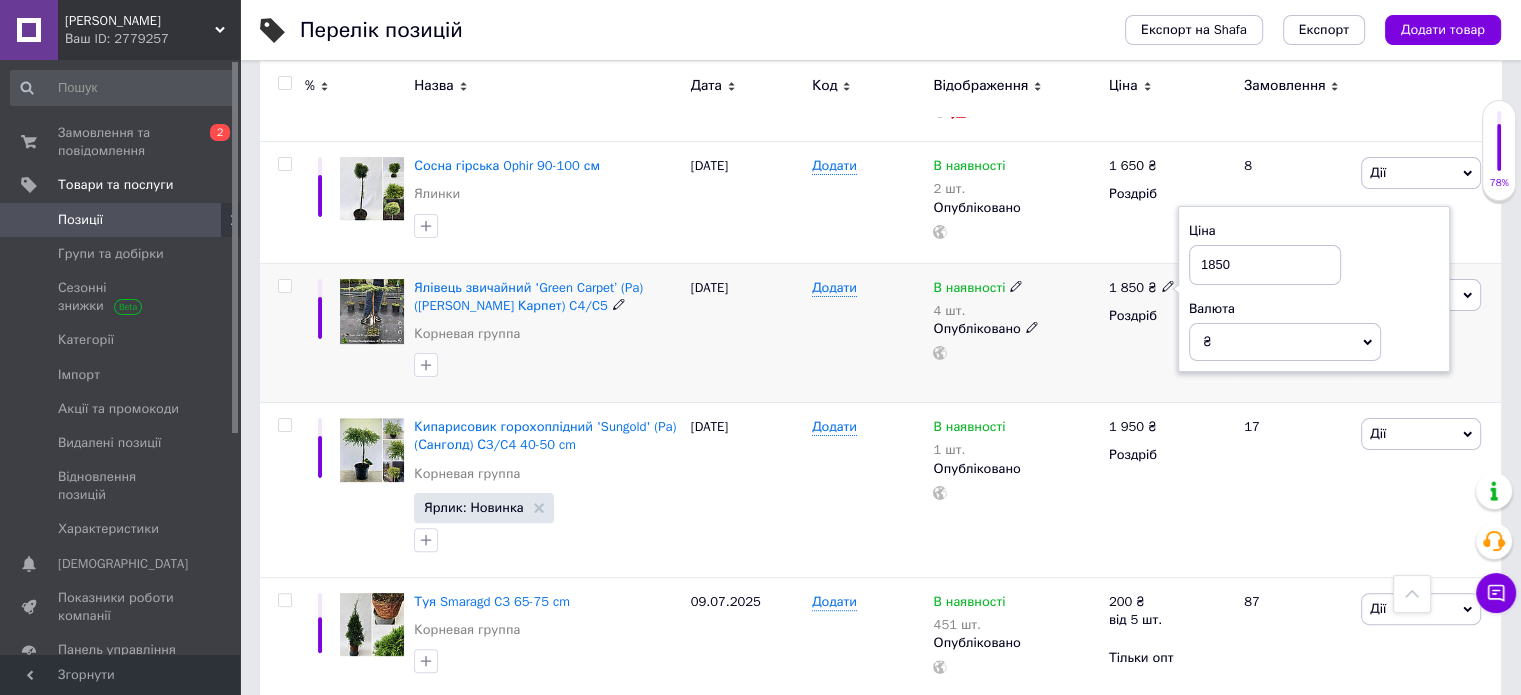click on "Додати" at bounding box center [867, 333] 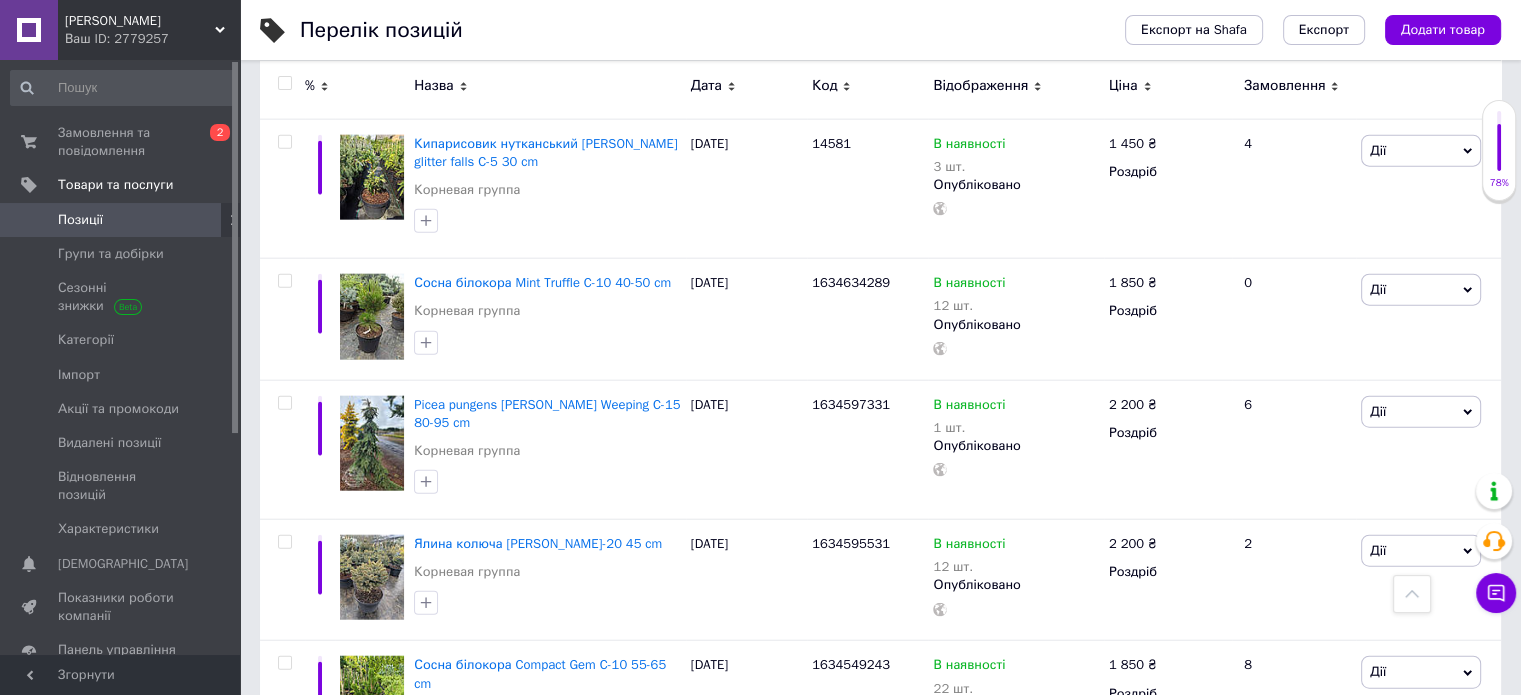 scroll, scrollTop: 12484, scrollLeft: 0, axis: vertical 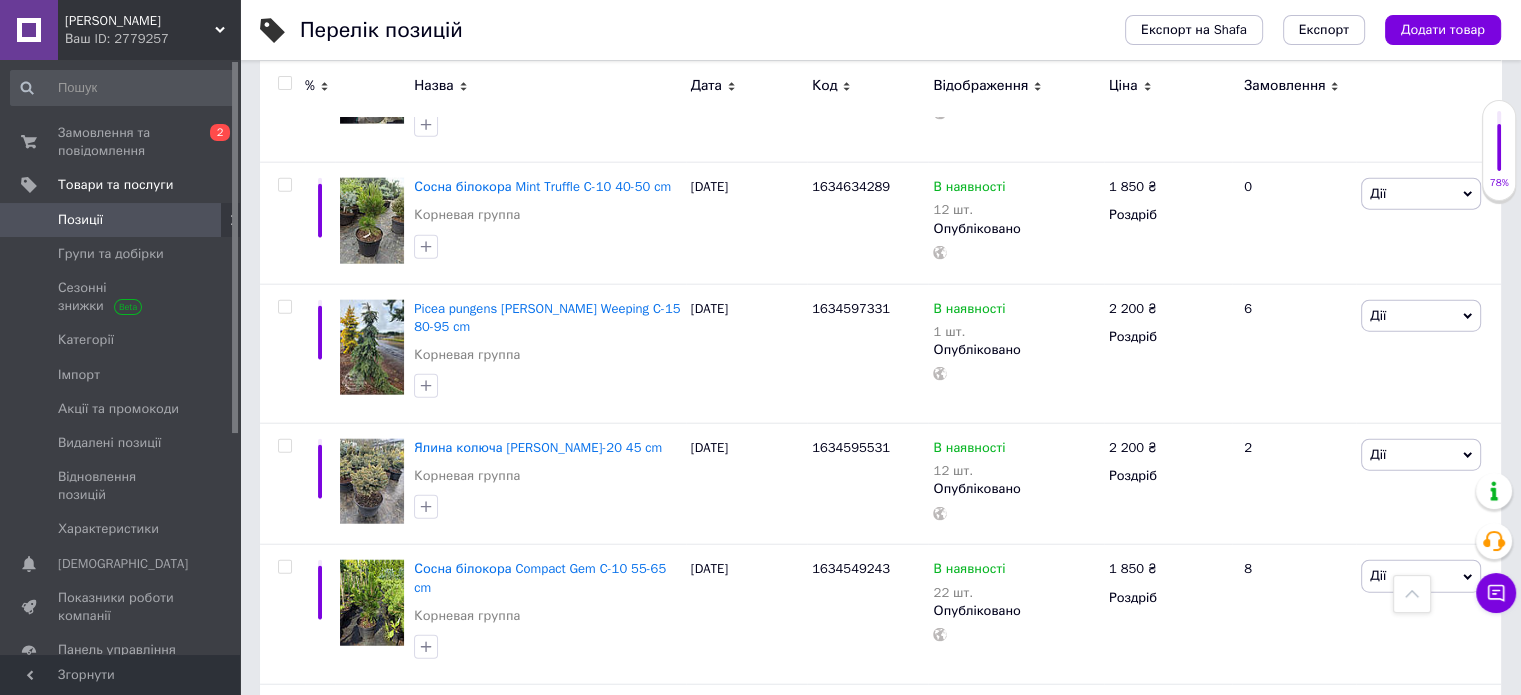 click on "3" at bounding box center [494, 974] 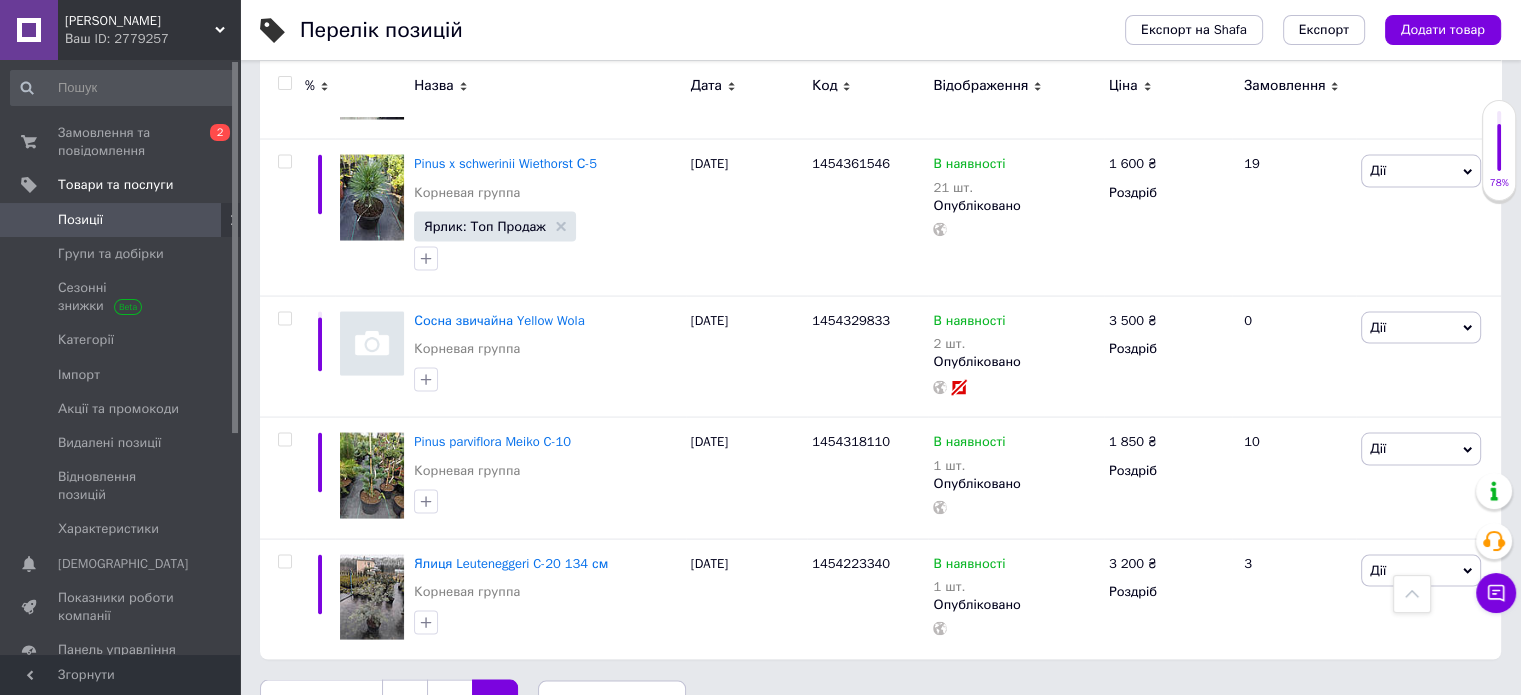 scroll, scrollTop: 3912, scrollLeft: 0, axis: vertical 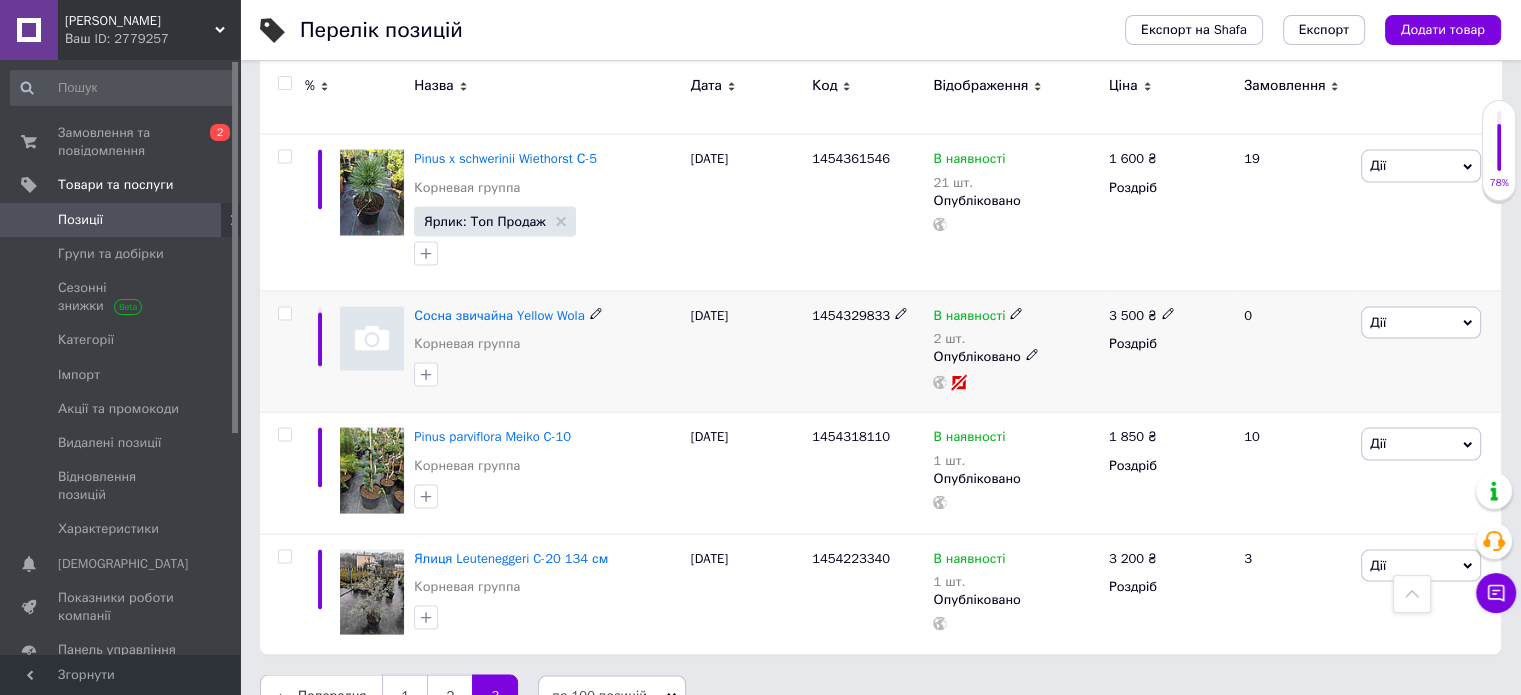 click on "Дії" at bounding box center (1421, 323) 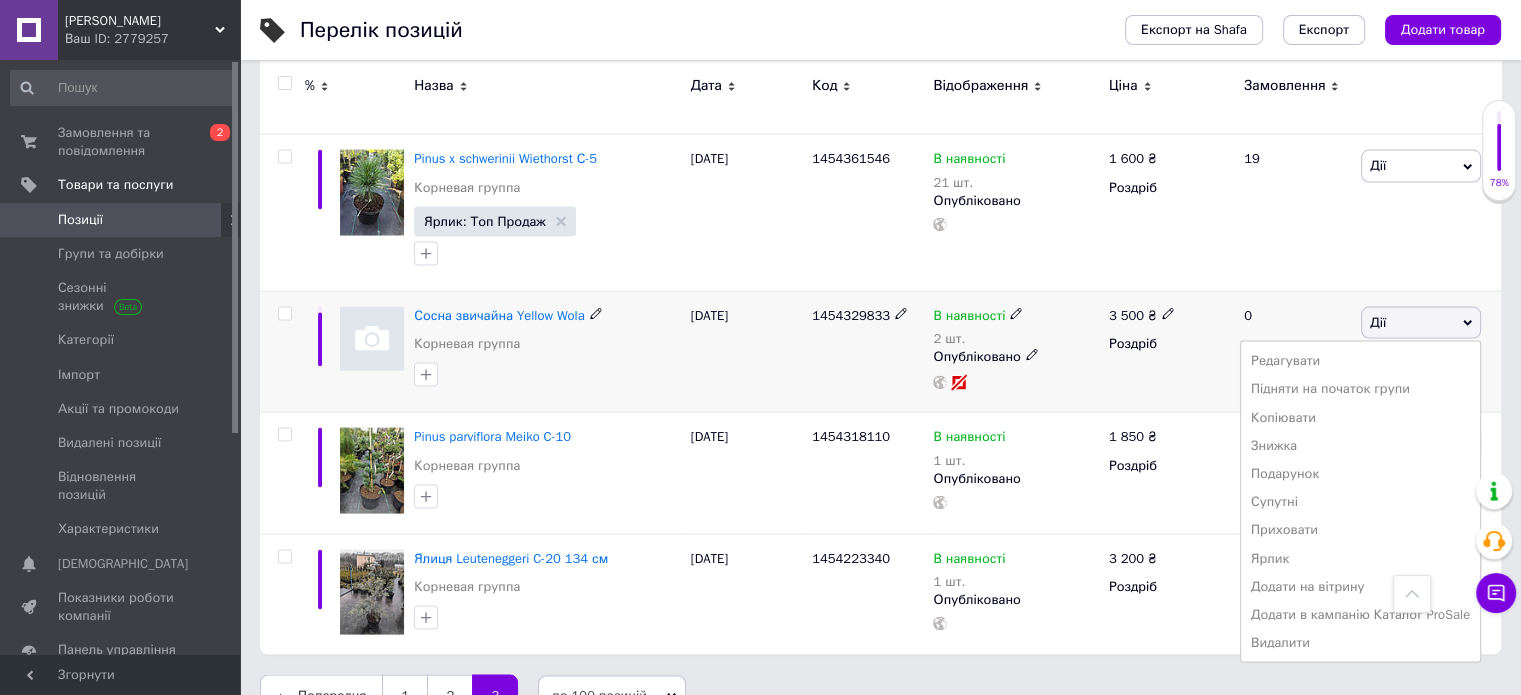 click 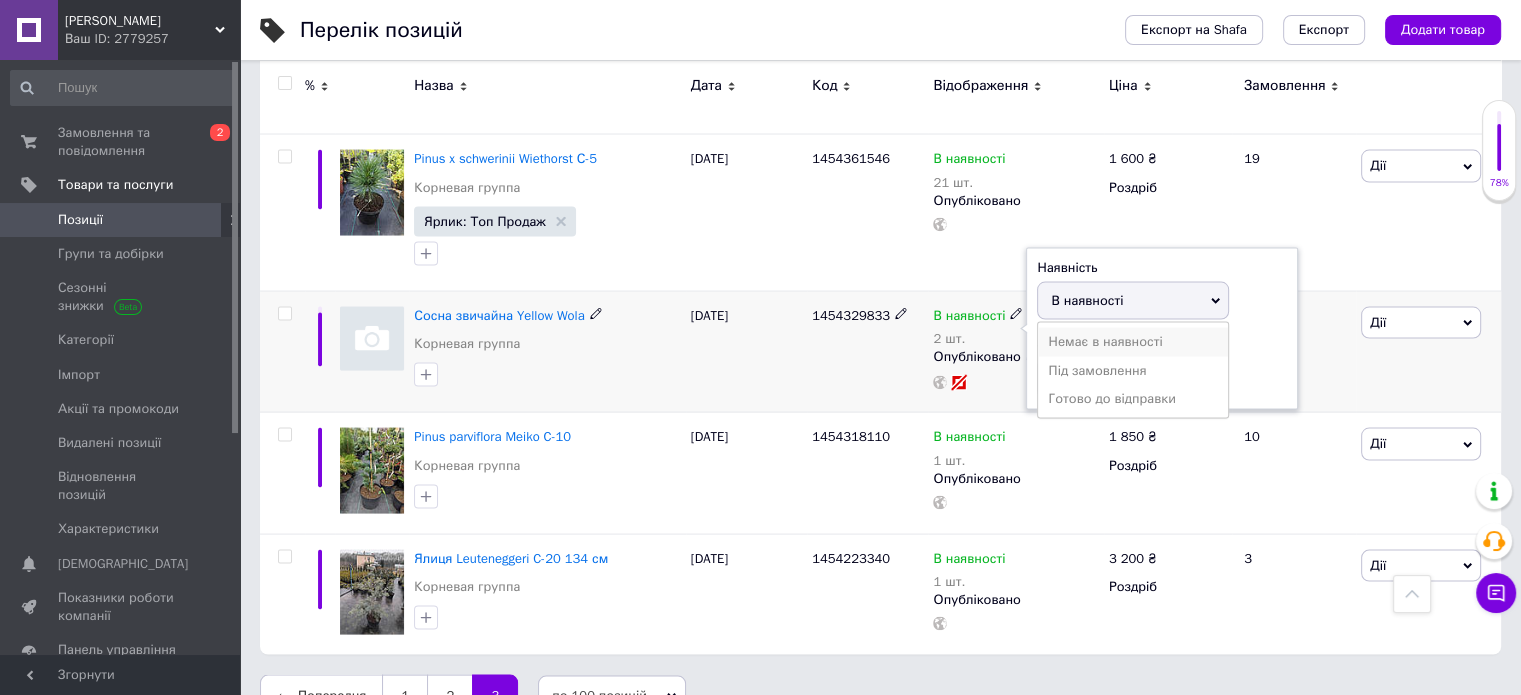 click on "Немає в наявності" at bounding box center [1133, 342] 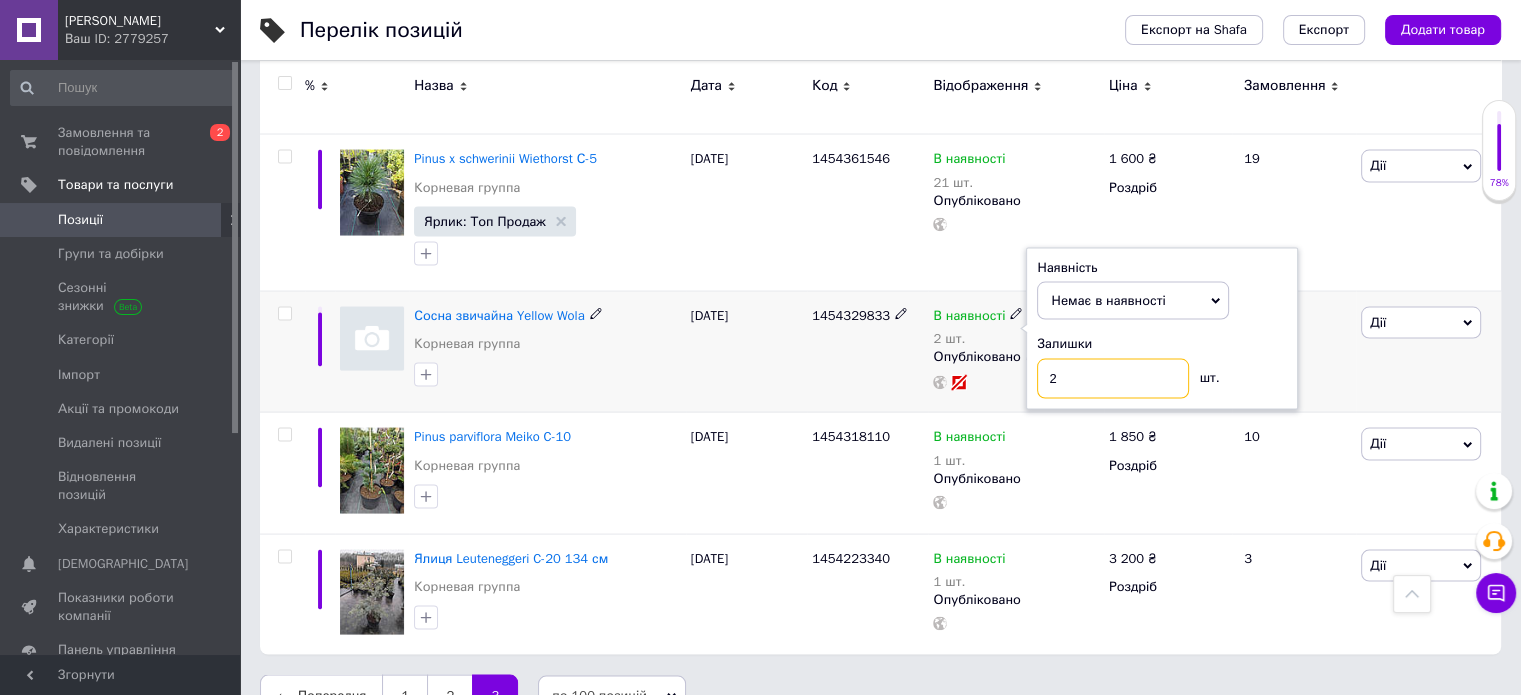 click on "2" at bounding box center (1113, 379) 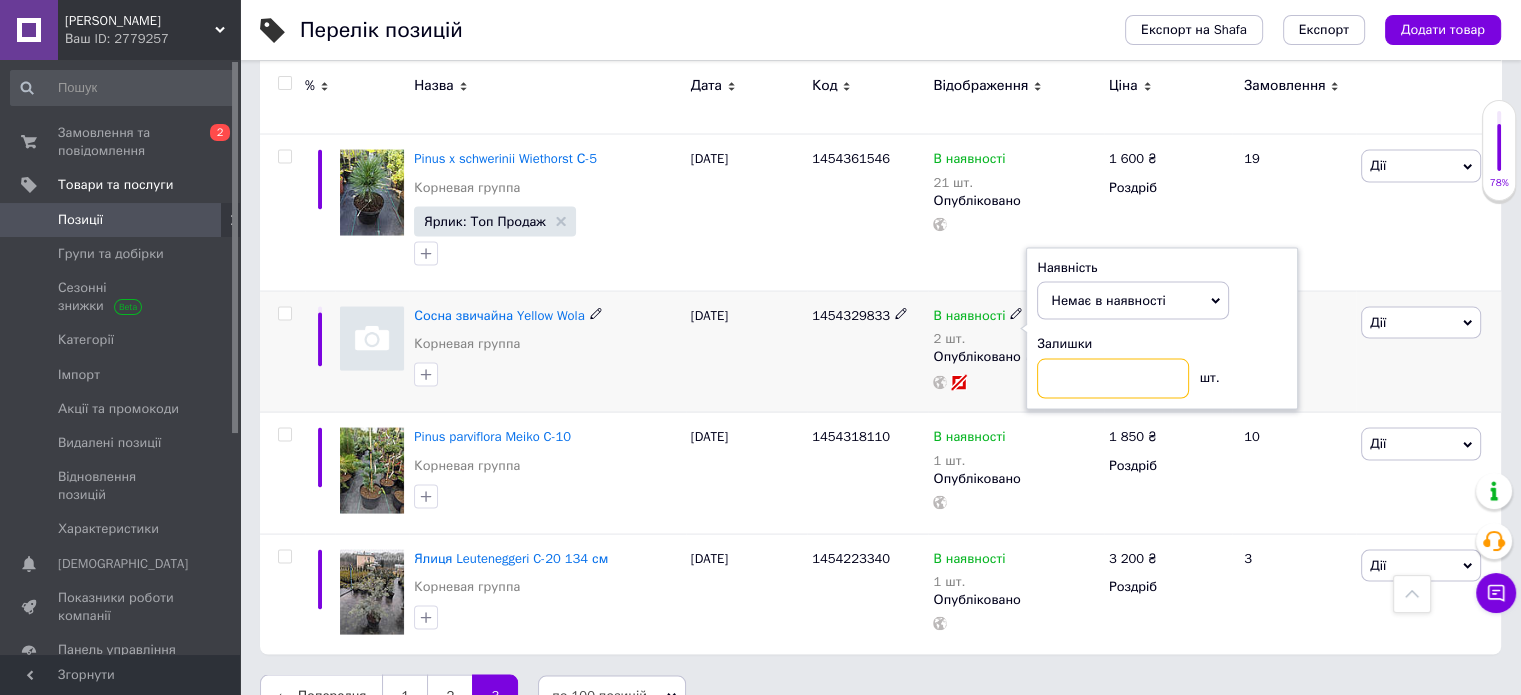 type 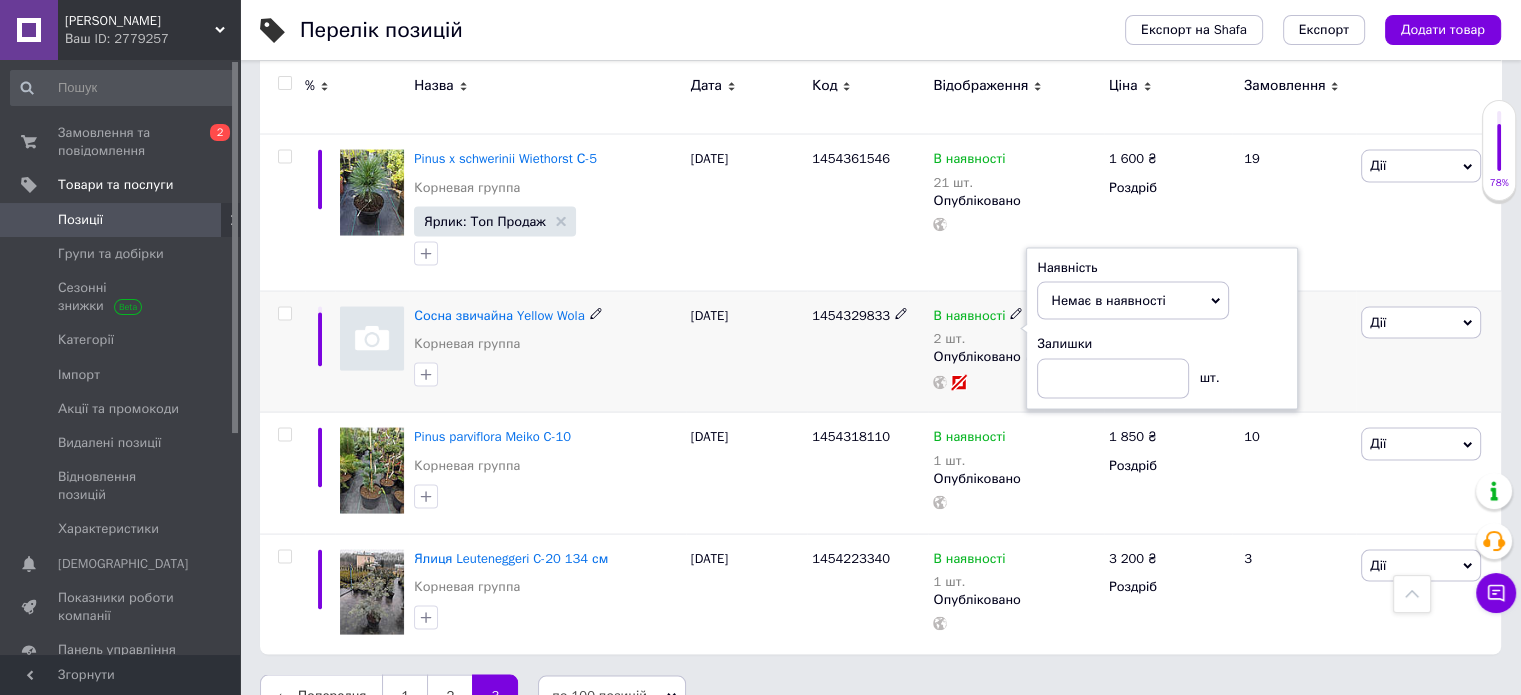 click on "1454329833" at bounding box center [867, 352] 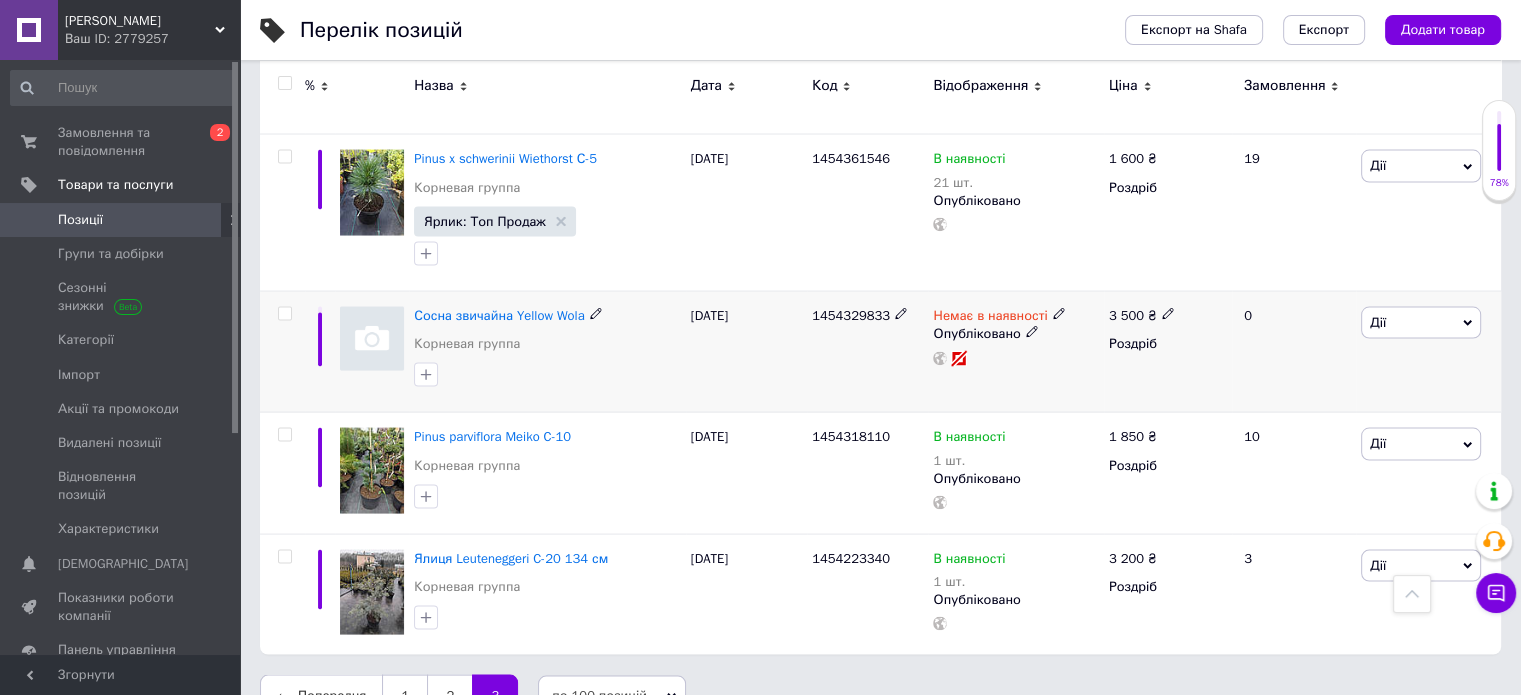 click on "Дії" at bounding box center [1421, 323] 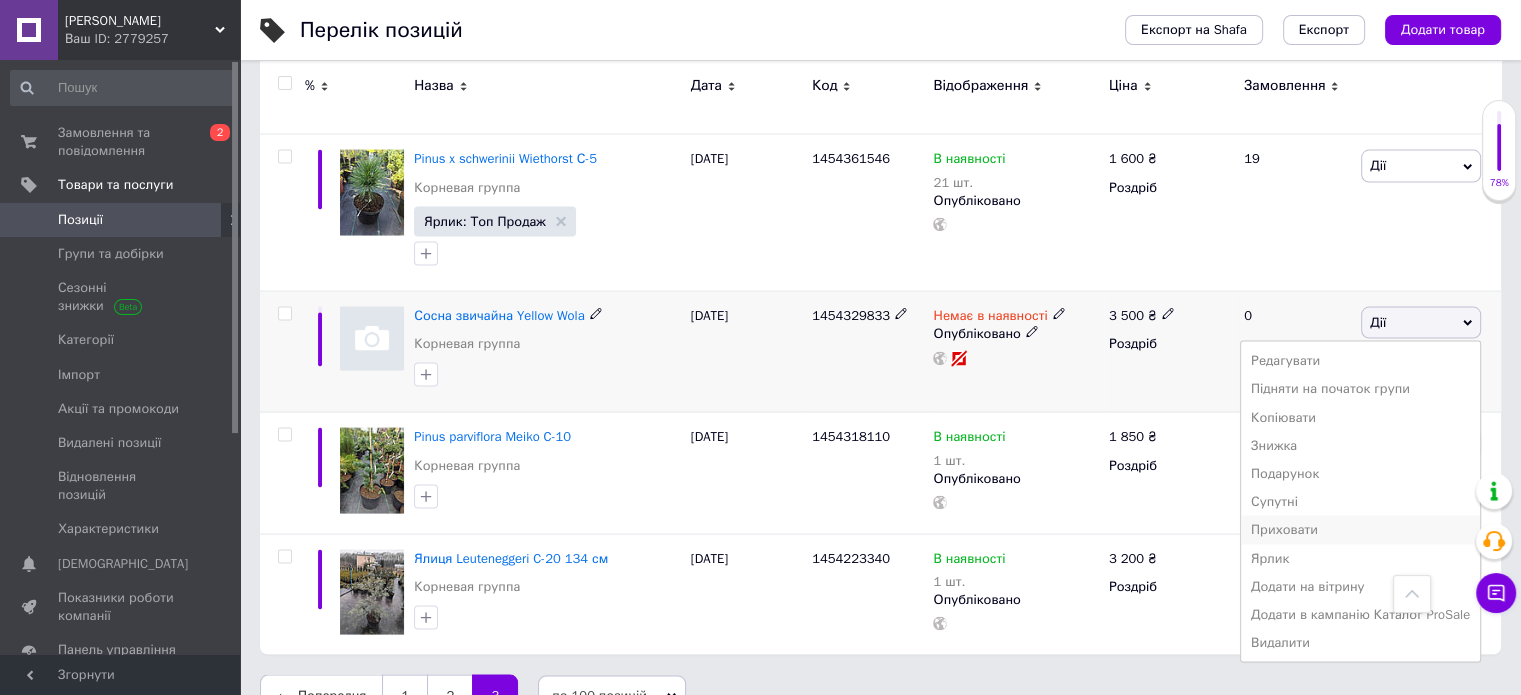 click on "Приховати" at bounding box center [1360, 530] 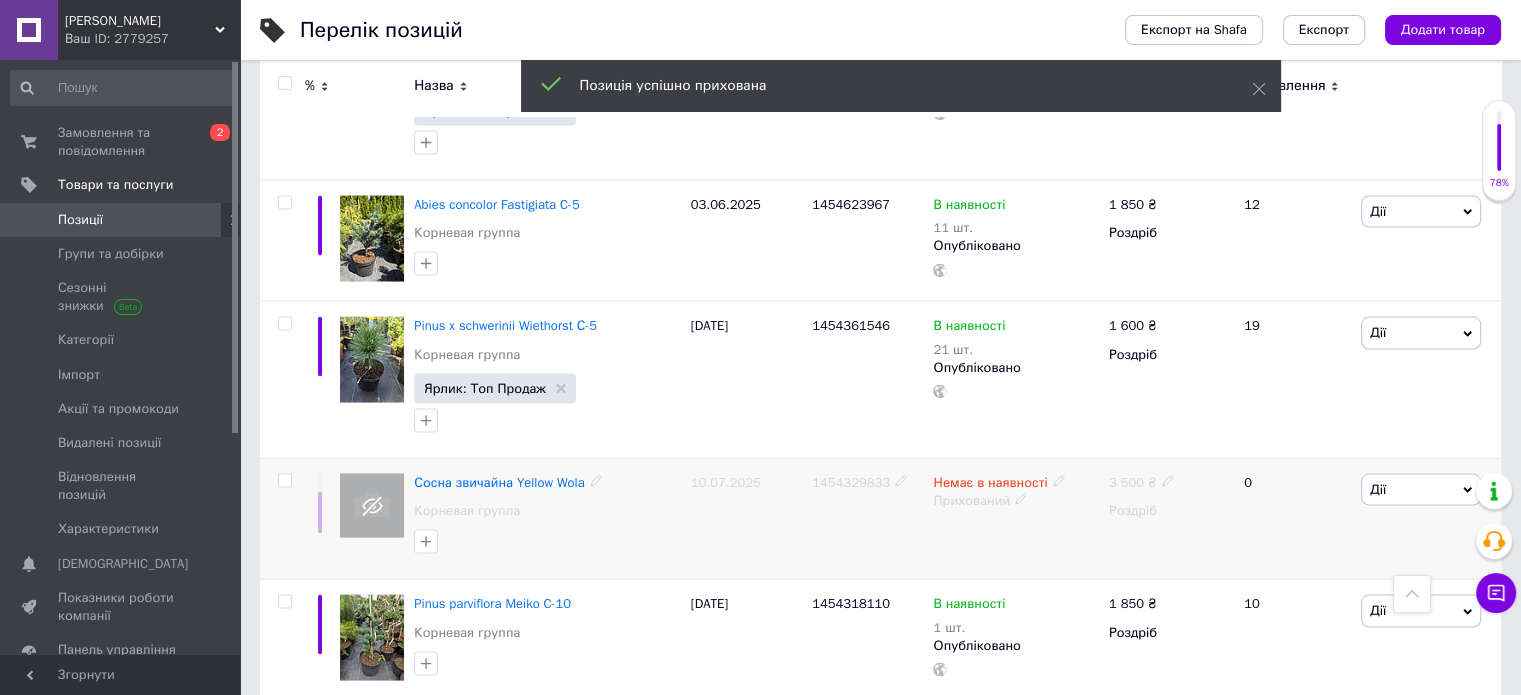 scroll, scrollTop: 3712, scrollLeft: 0, axis: vertical 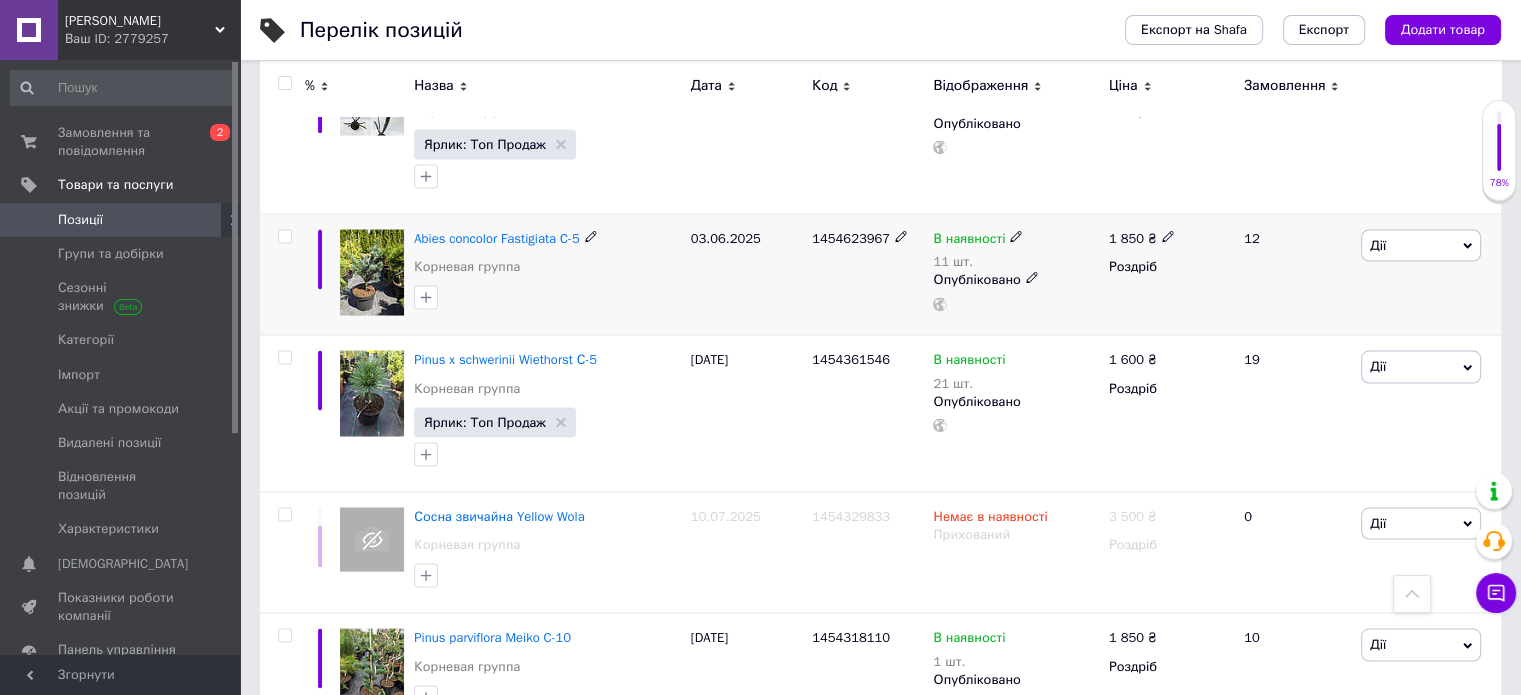 click 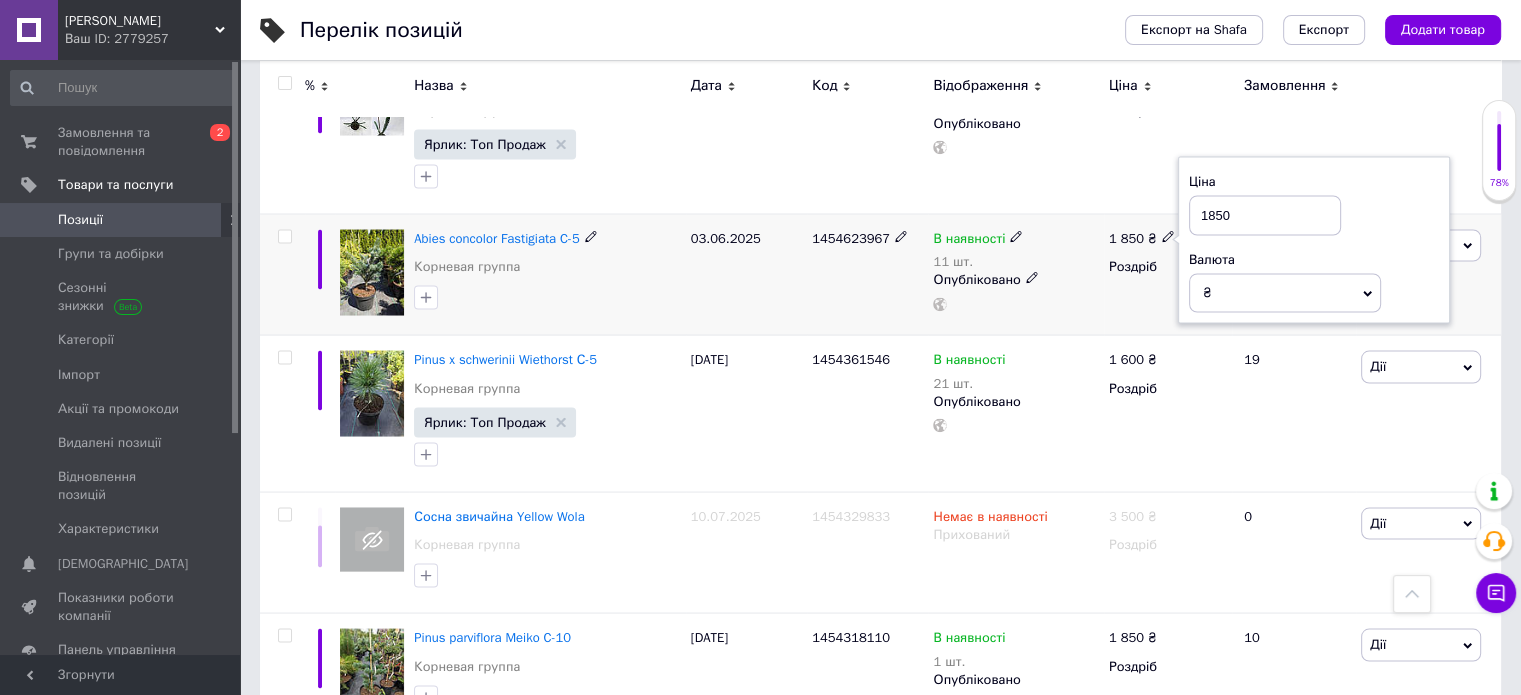 click on "1 850   ₴ Ціна 1850 Валюта ₴ $ EUR CHF GBP ¥ PLN ₸ MDL HUF KGS CNY TRY KRW lei Роздріб" at bounding box center (1168, 274) 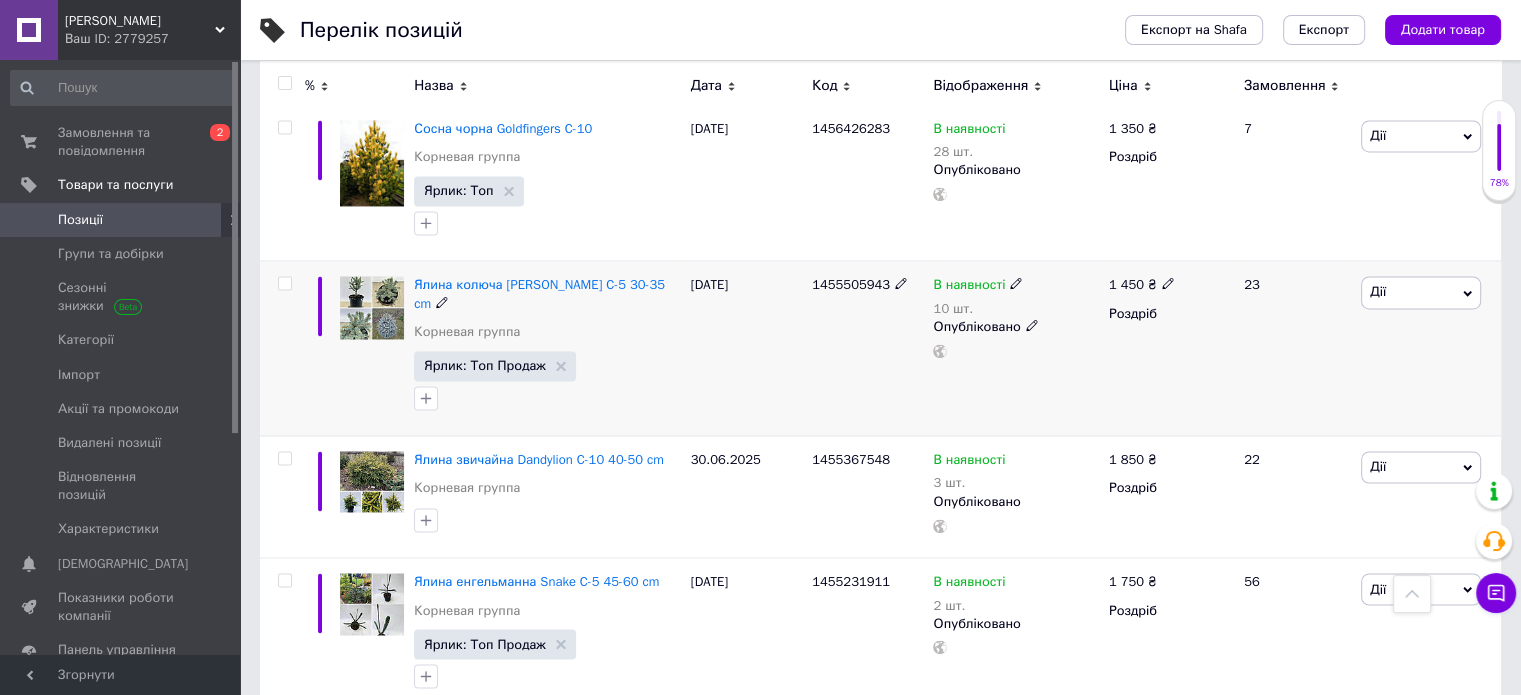 scroll, scrollTop: 3112, scrollLeft: 0, axis: vertical 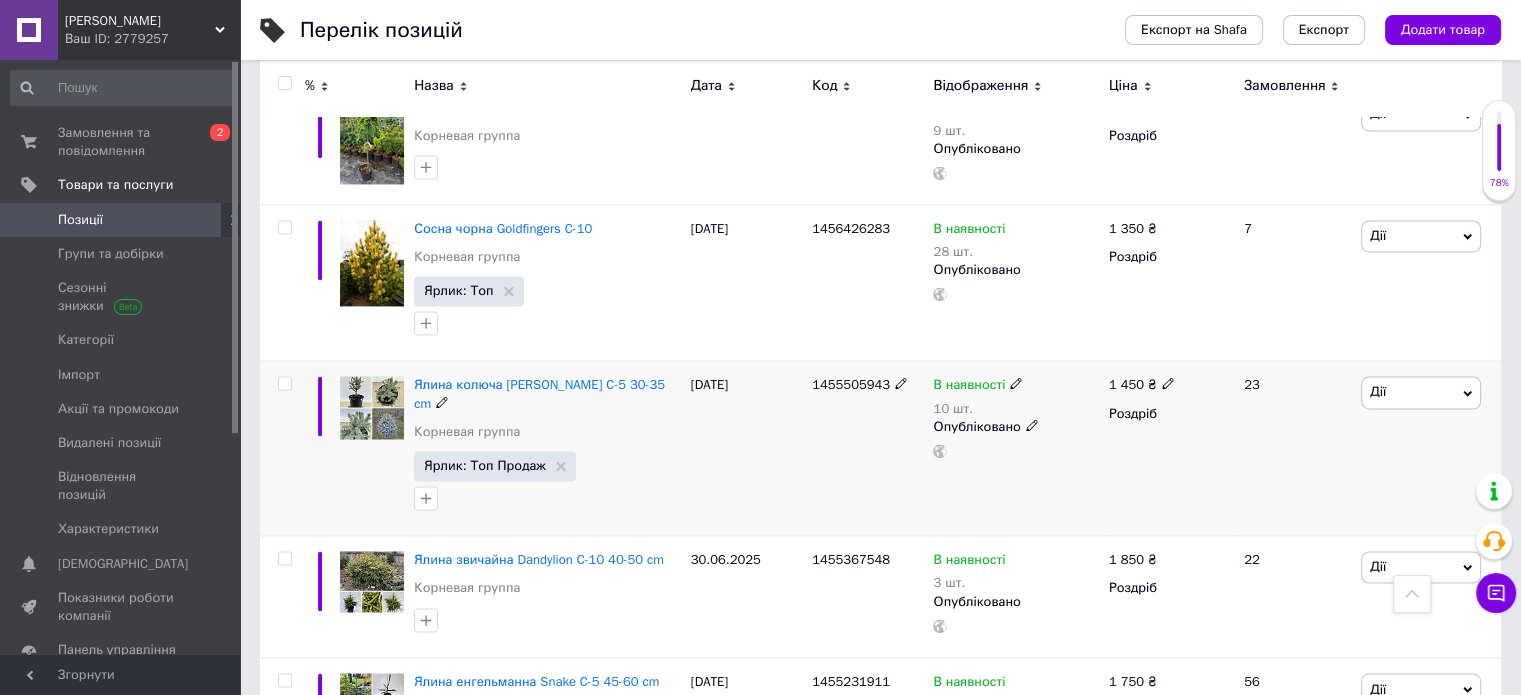 click 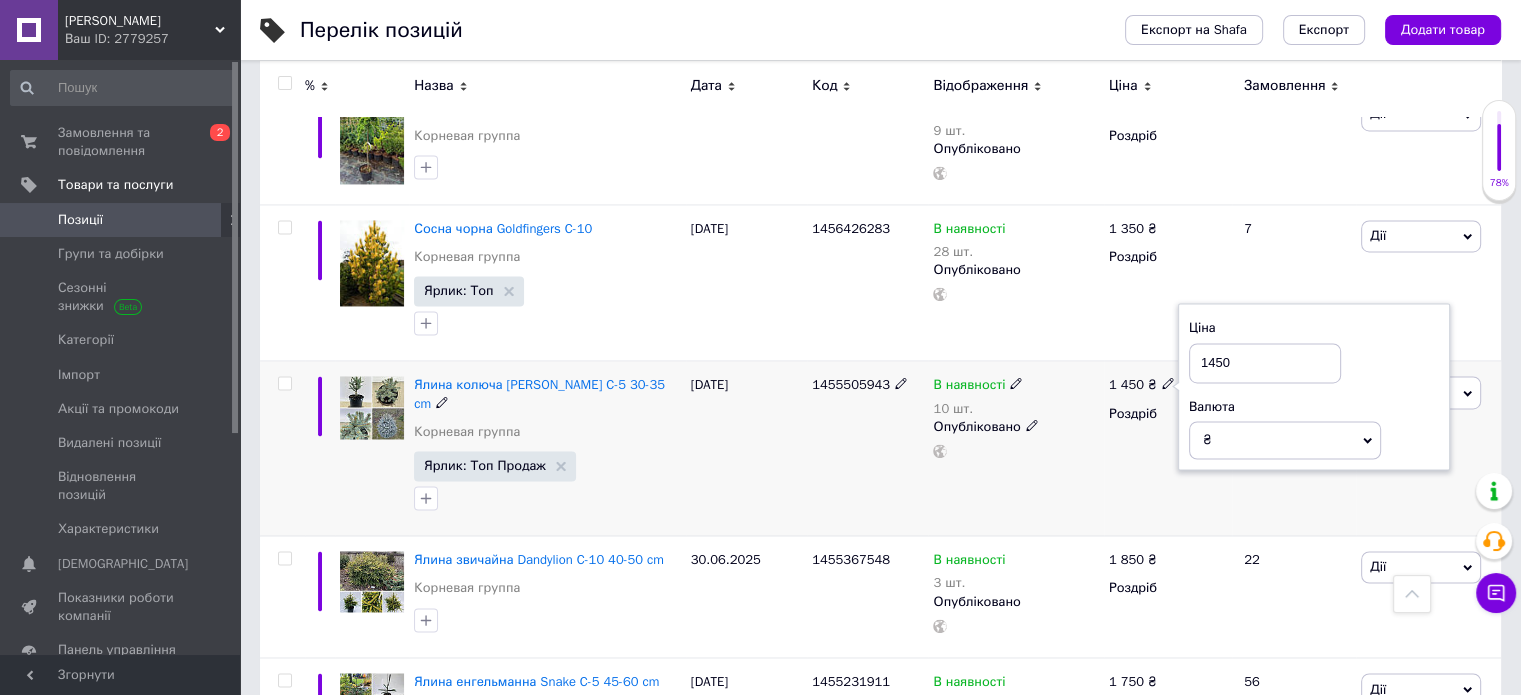 click on "1450" at bounding box center (1265, 363) 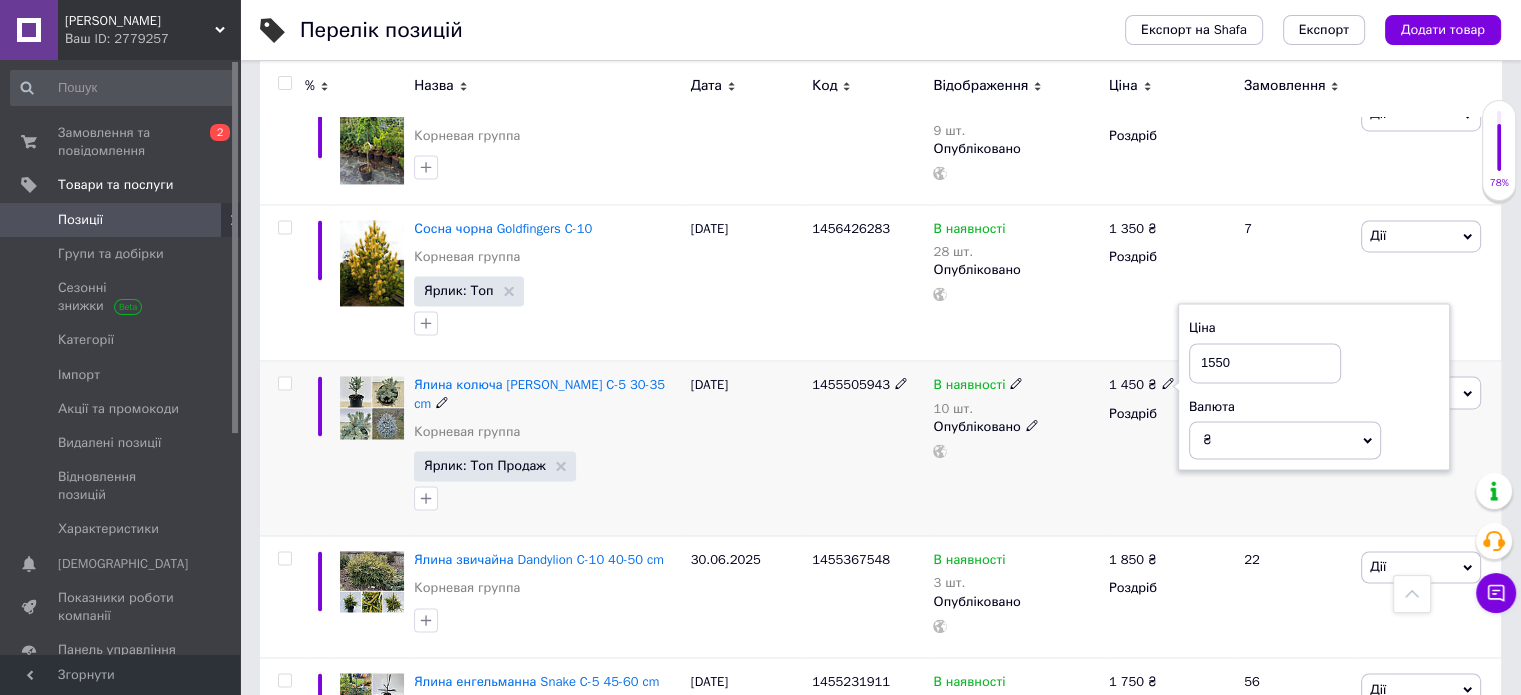 type on "1550" 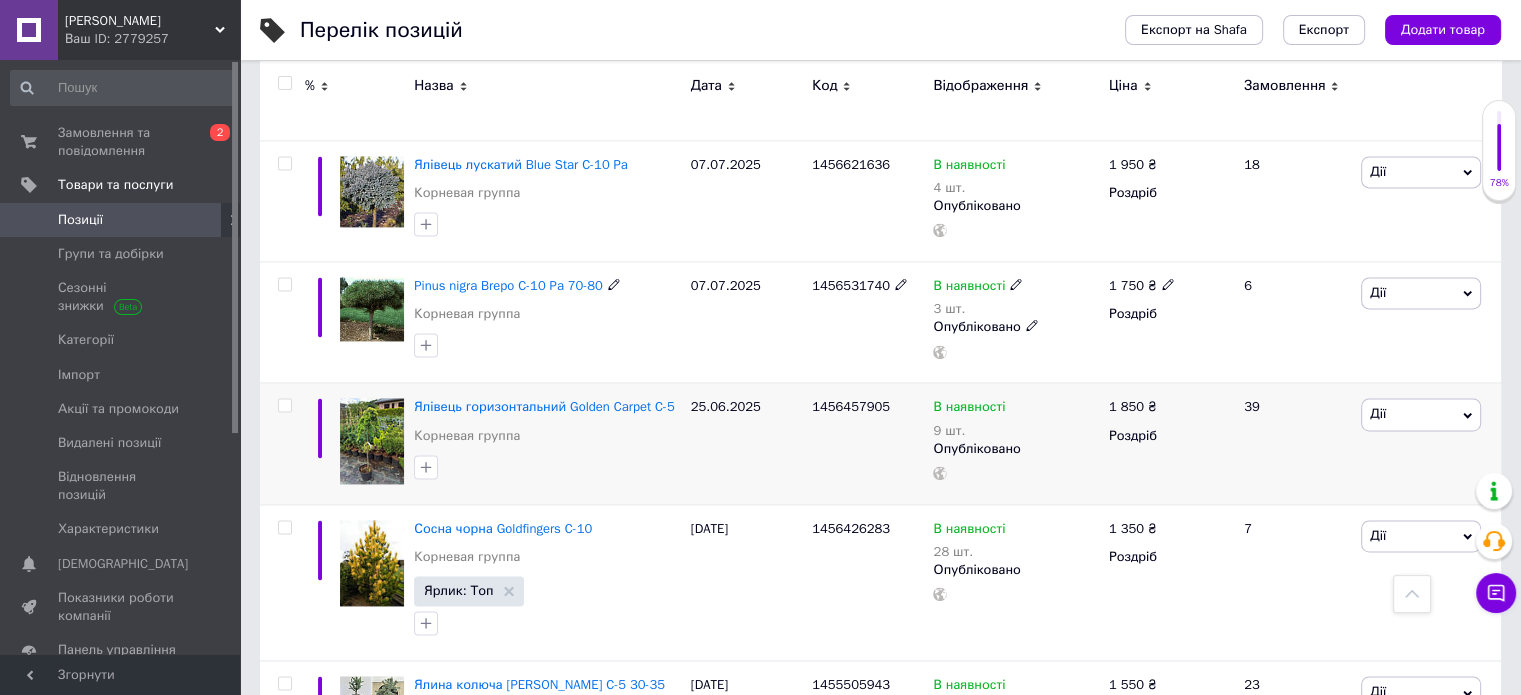 scroll, scrollTop: 2712, scrollLeft: 0, axis: vertical 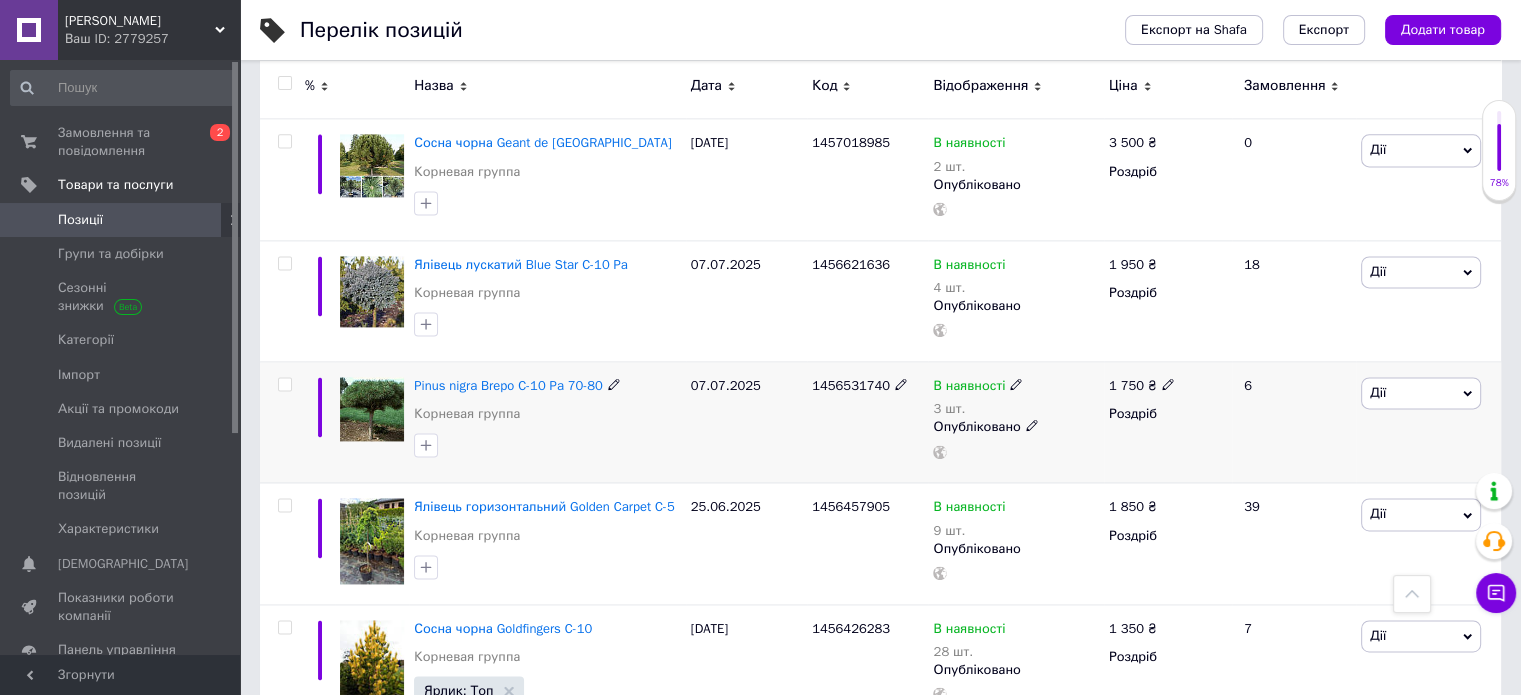 click 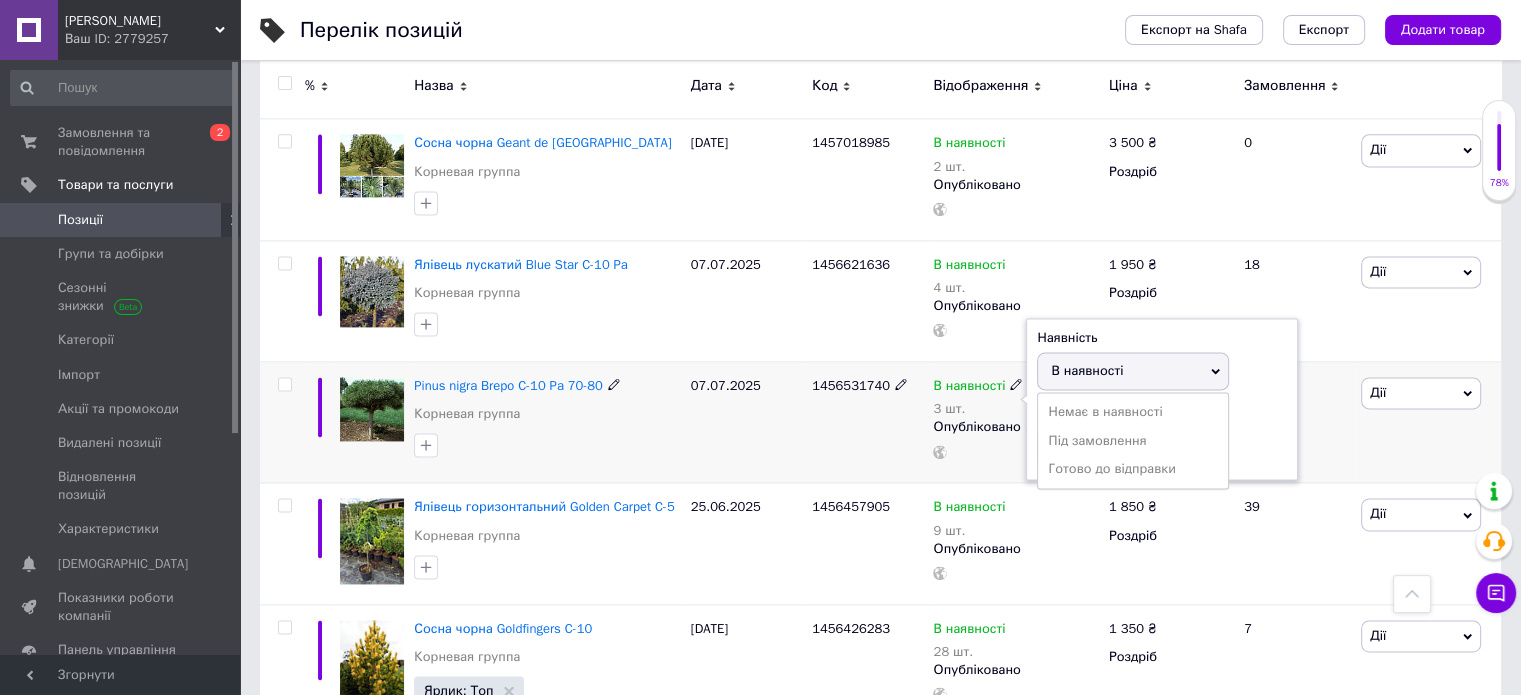 click on "В наявності" at bounding box center [1087, 370] 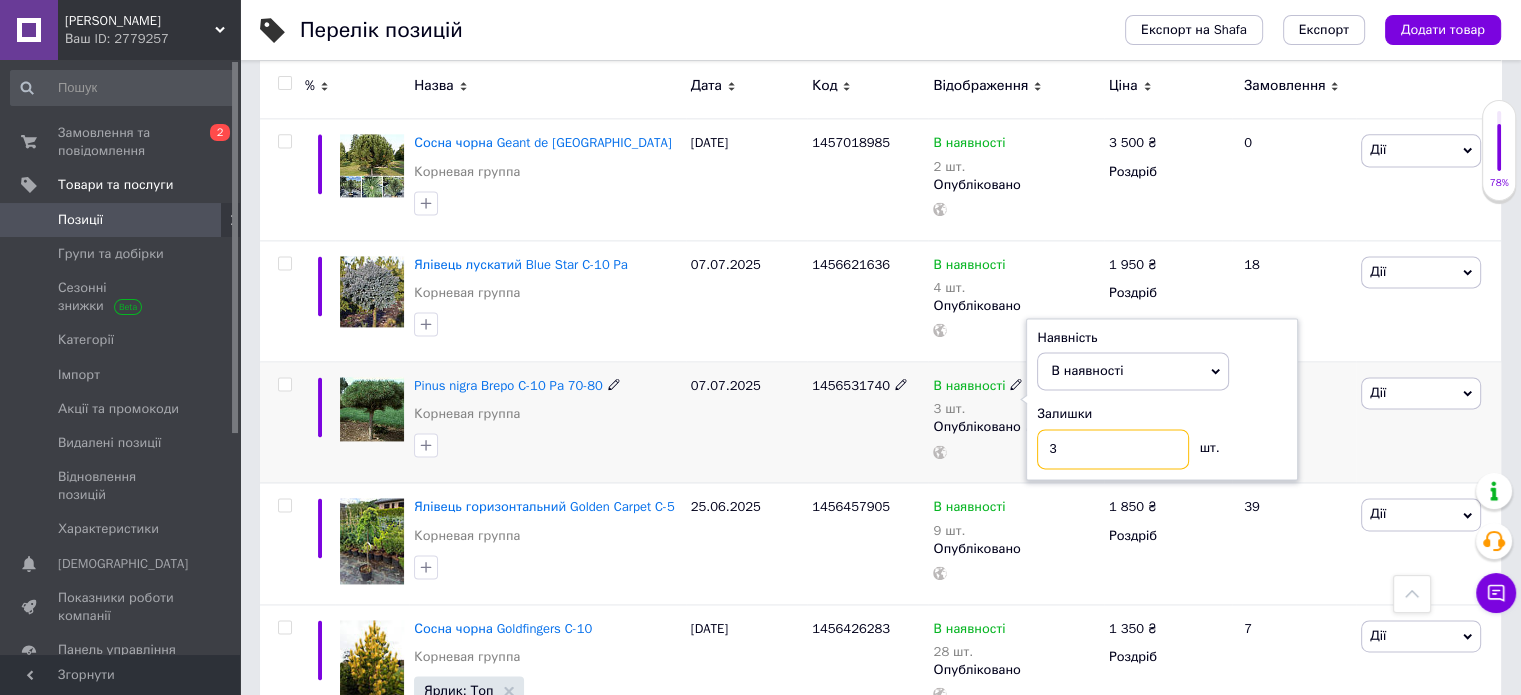 click on "3" at bounding box center (1113, 449) 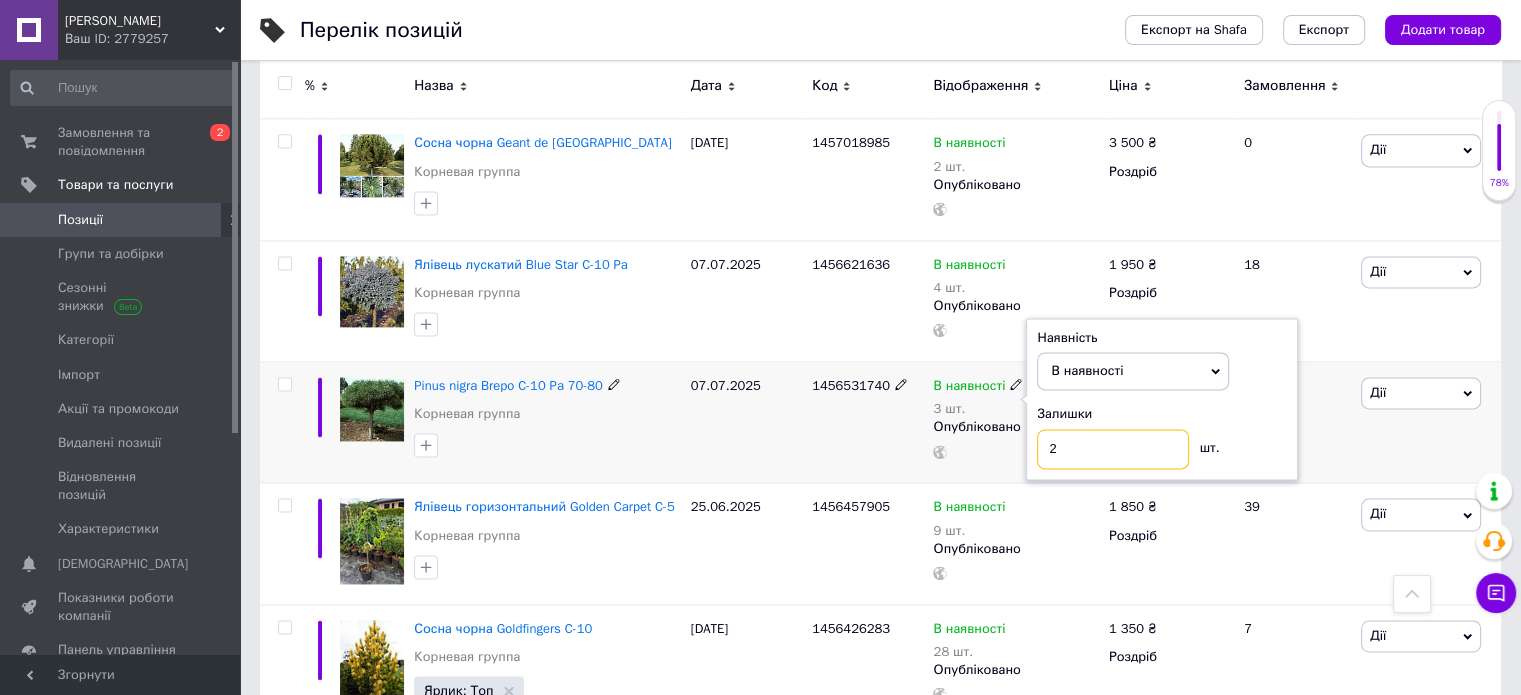 type on "2" 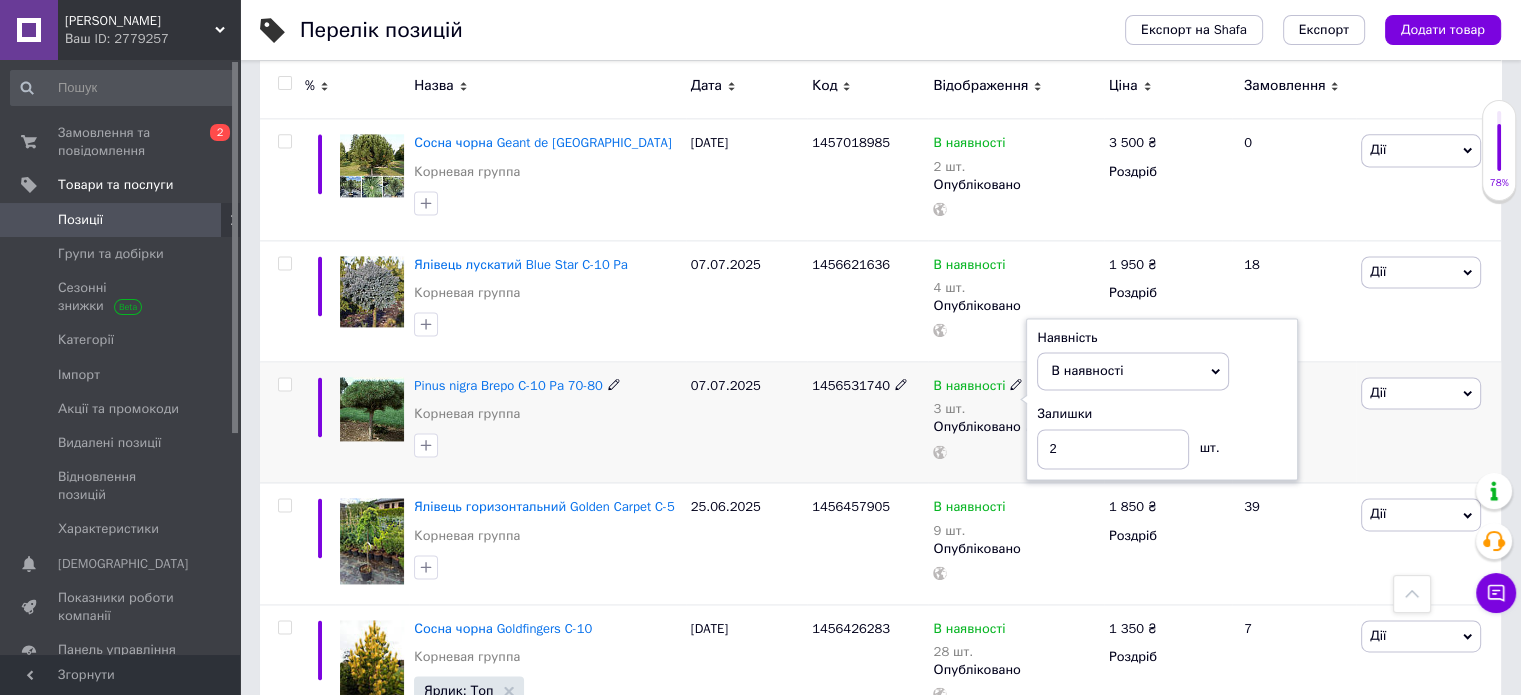 click on "1456531740" at bounding box center [867, 422] 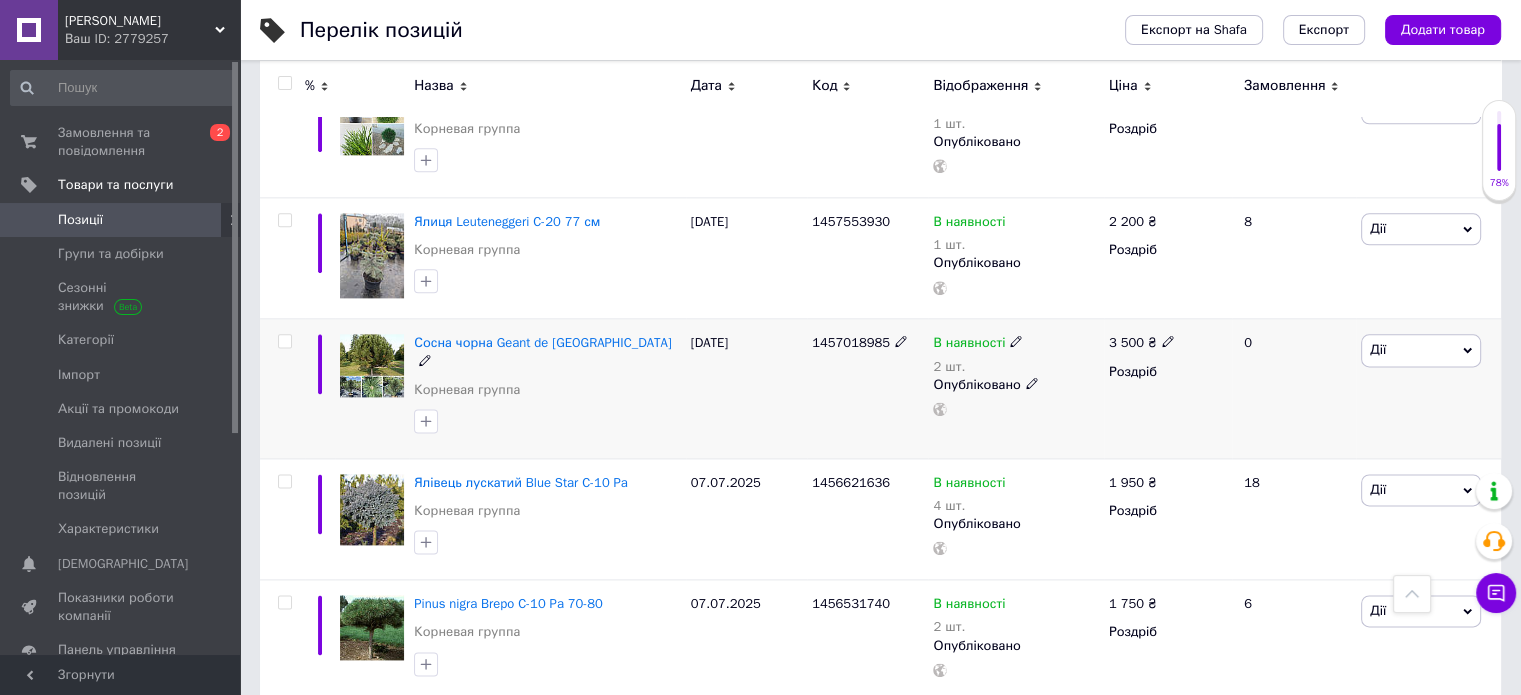 scroll, scrollTop: 2412, scrollLeft: 0, axis: vertical 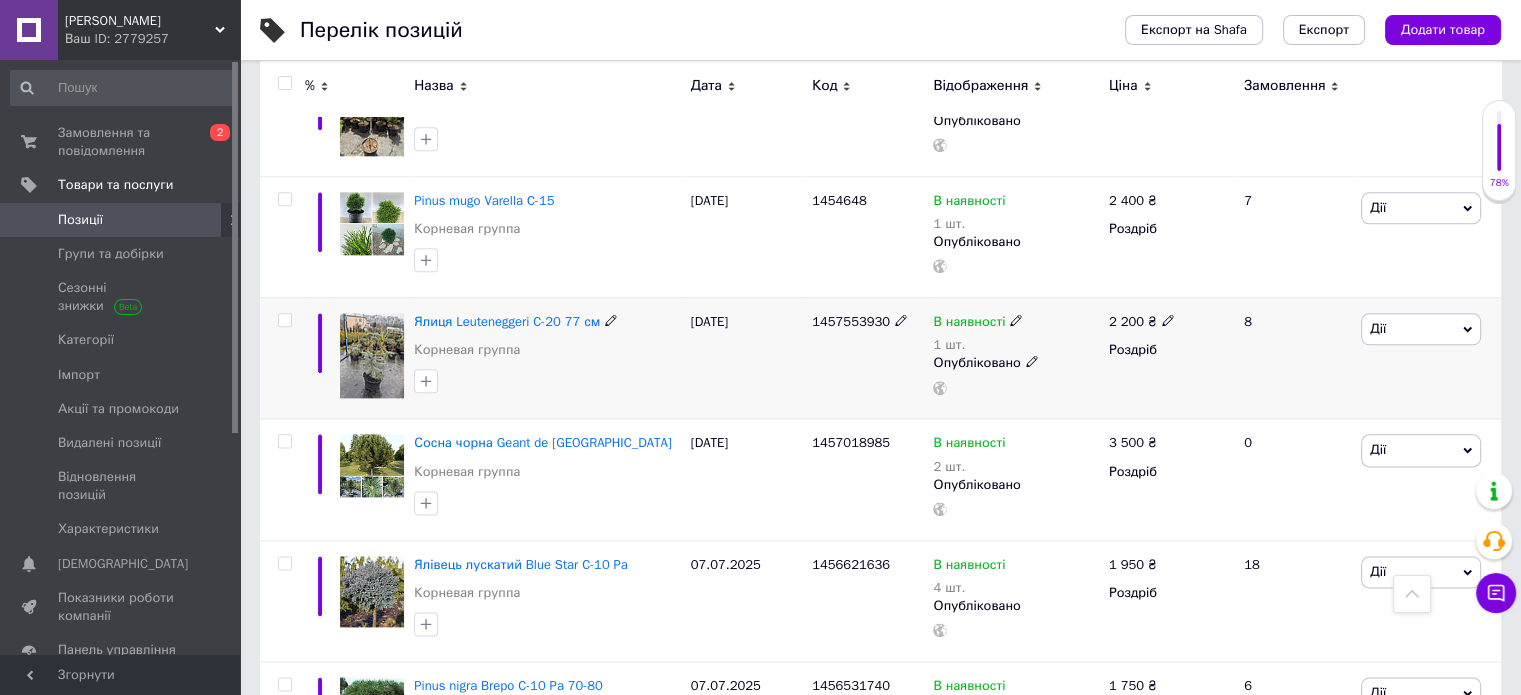 click 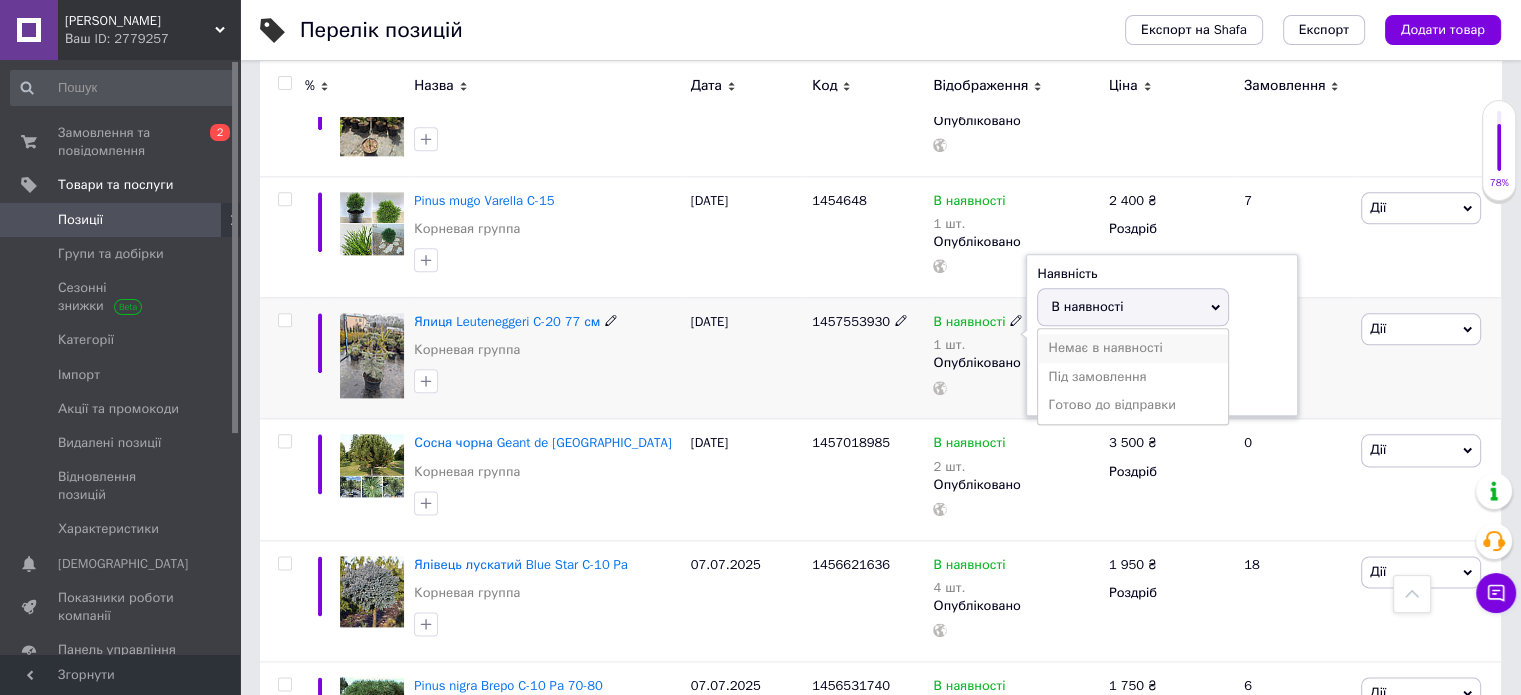 drag, startPoint x: 1058, startPoint y: 318, endPoint x: 1014, endPoint y: 355, distance: 57.48913 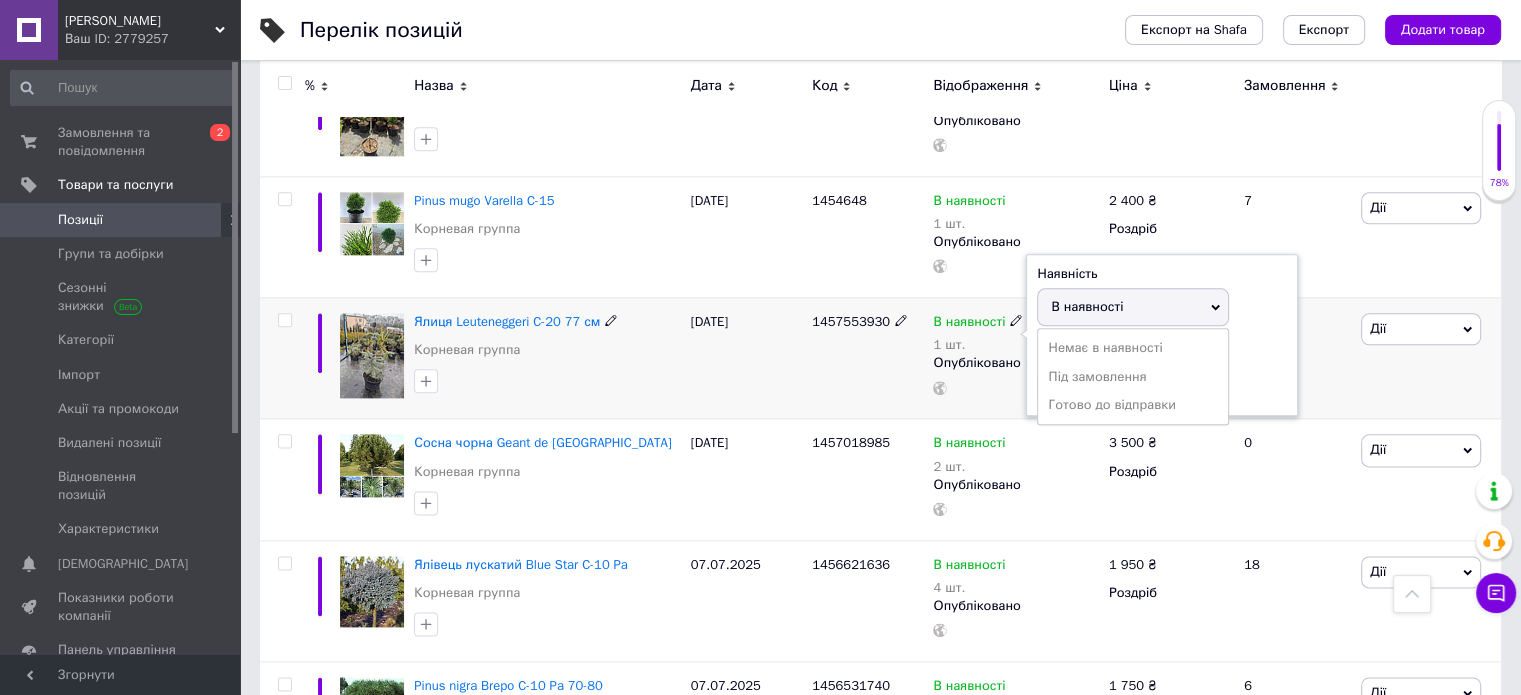 click on "Немає в наявності" at bounding box center [1133, 348] 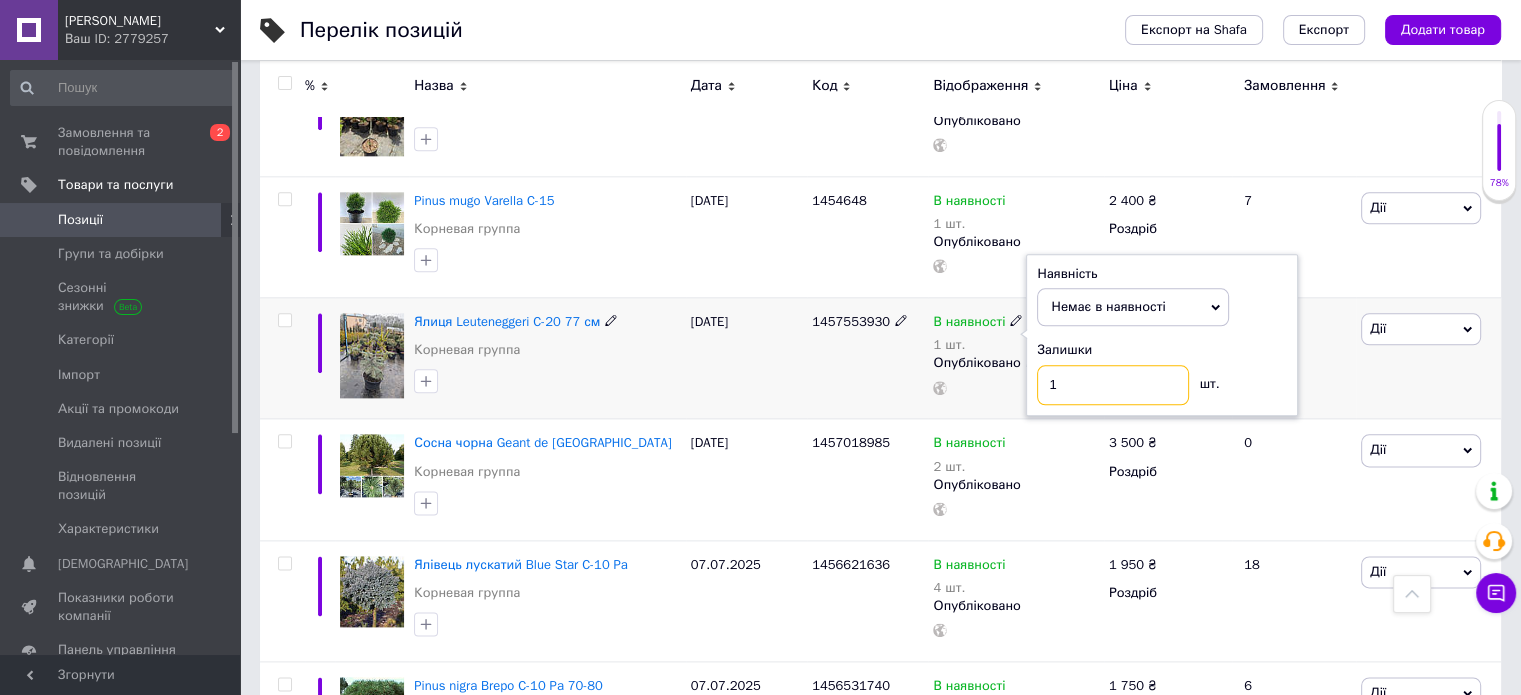 click on "1" at bounding box center [1113, 385] 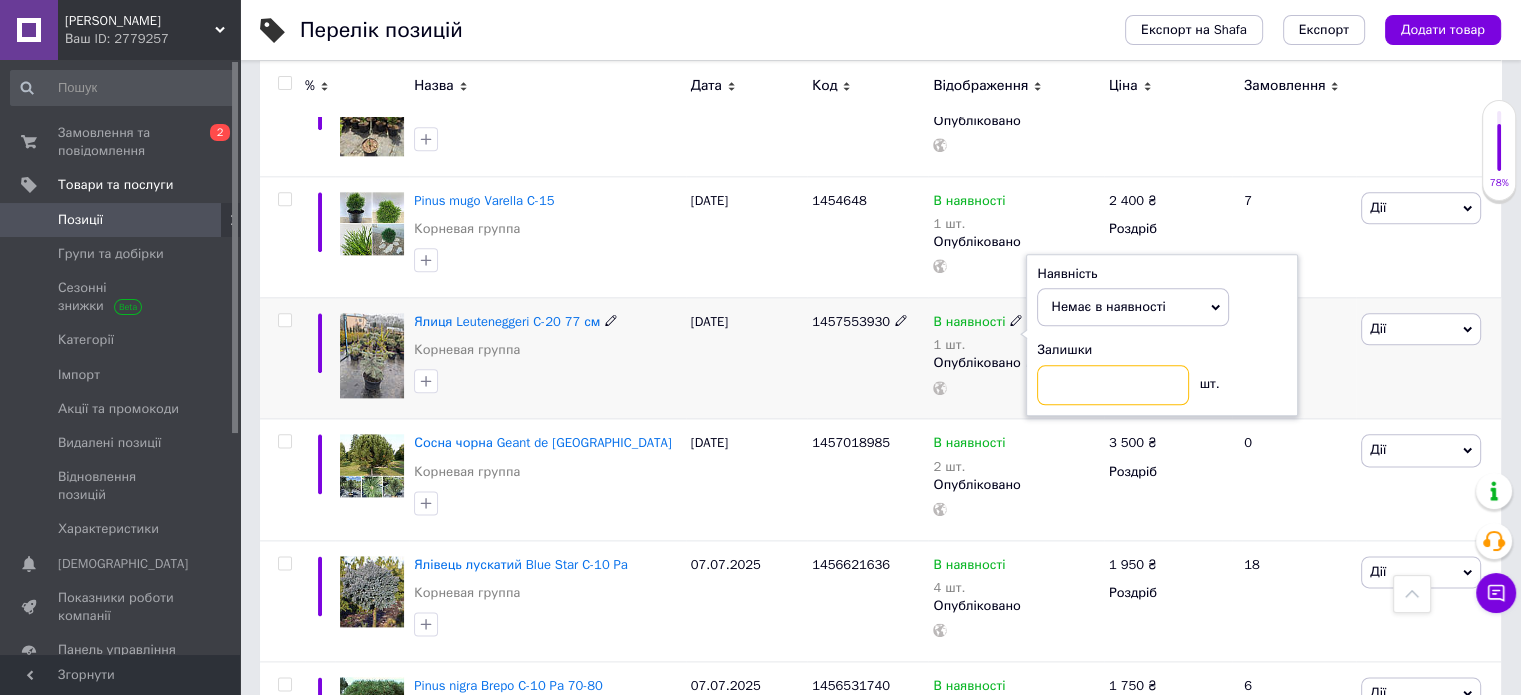 type 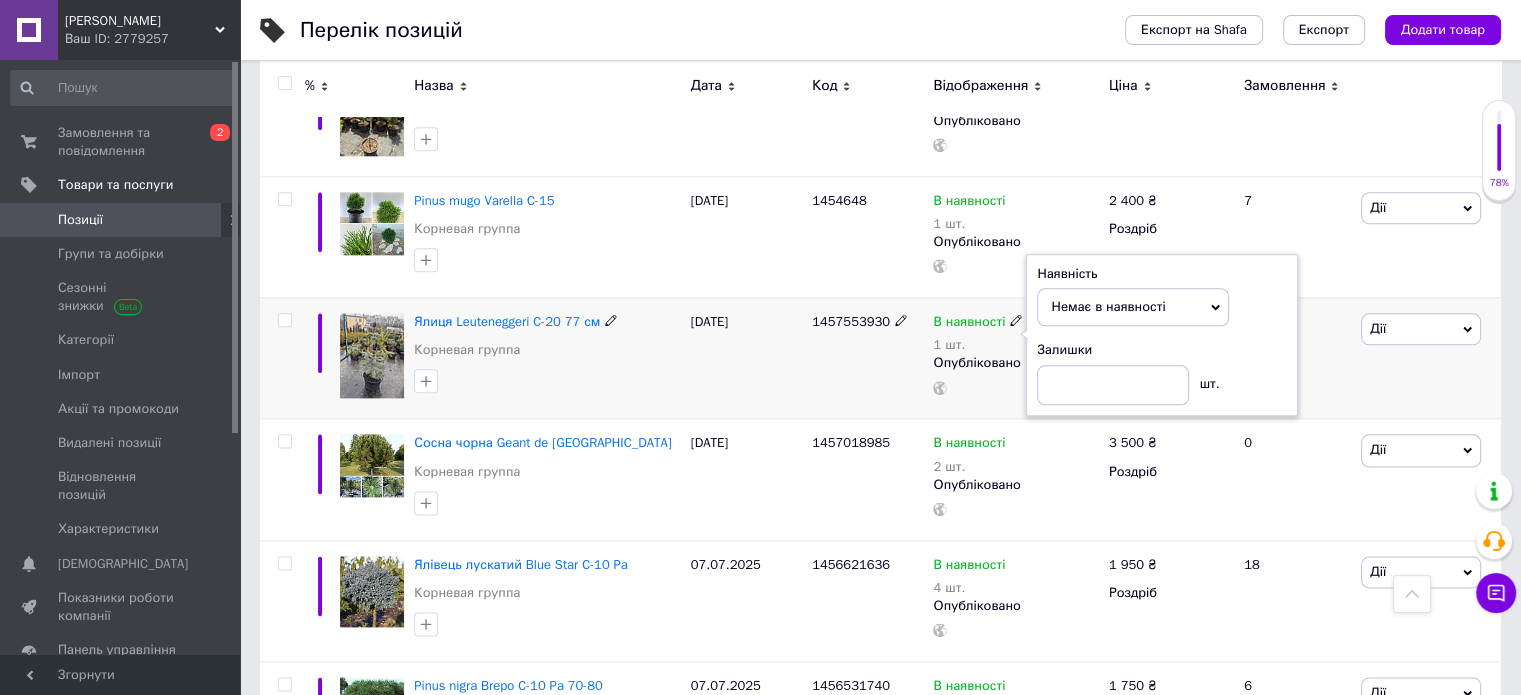 click on "1457553930" at bounding box center [867, 357] 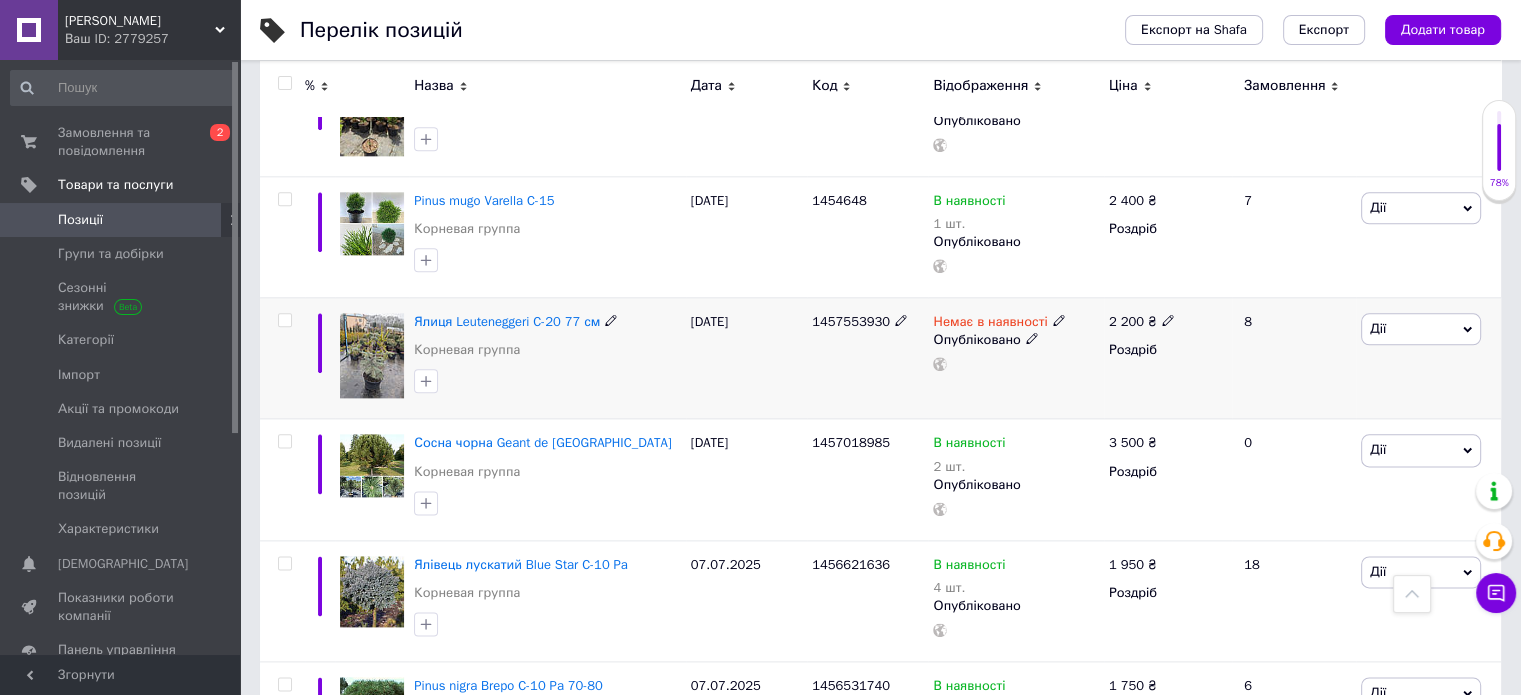 click on "Дії" at bounding box center (1378, 328) 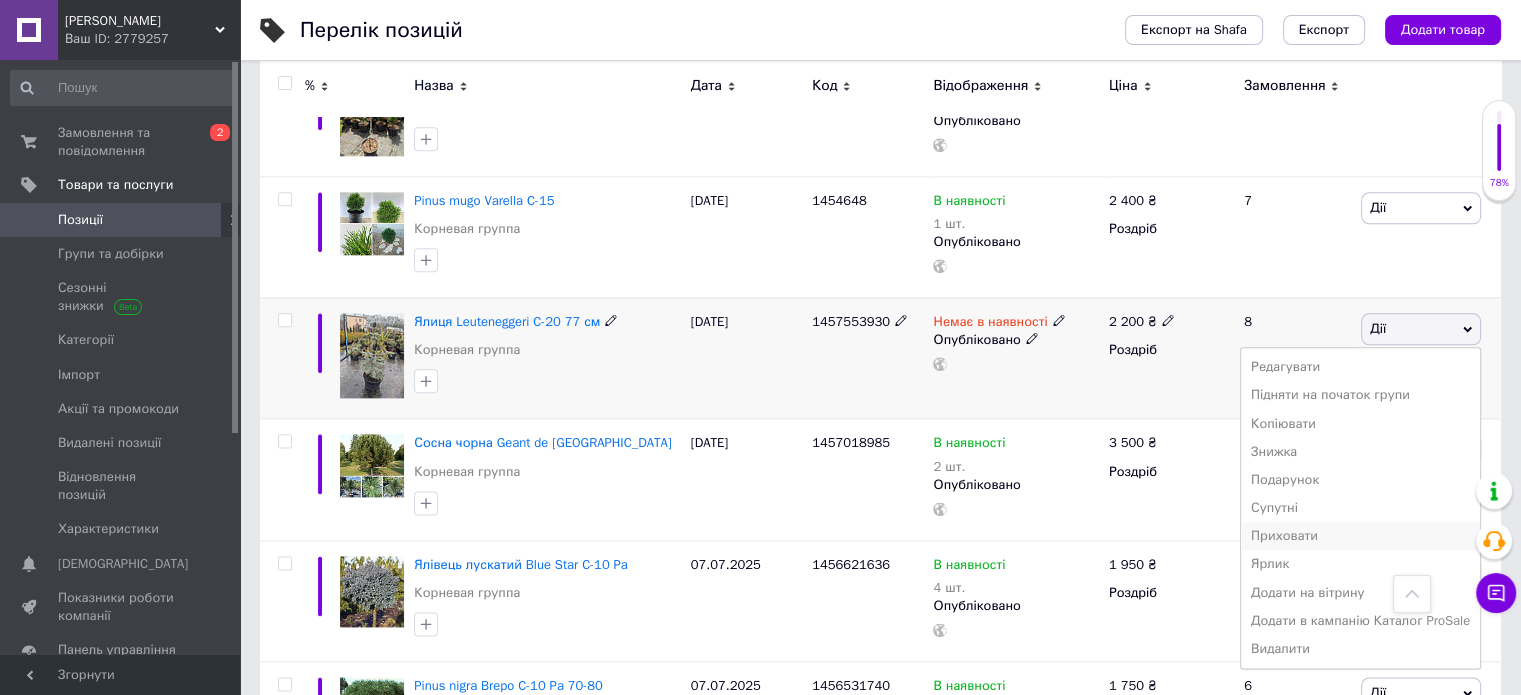 click on "Приховати" at bounding box center [1360, 536] 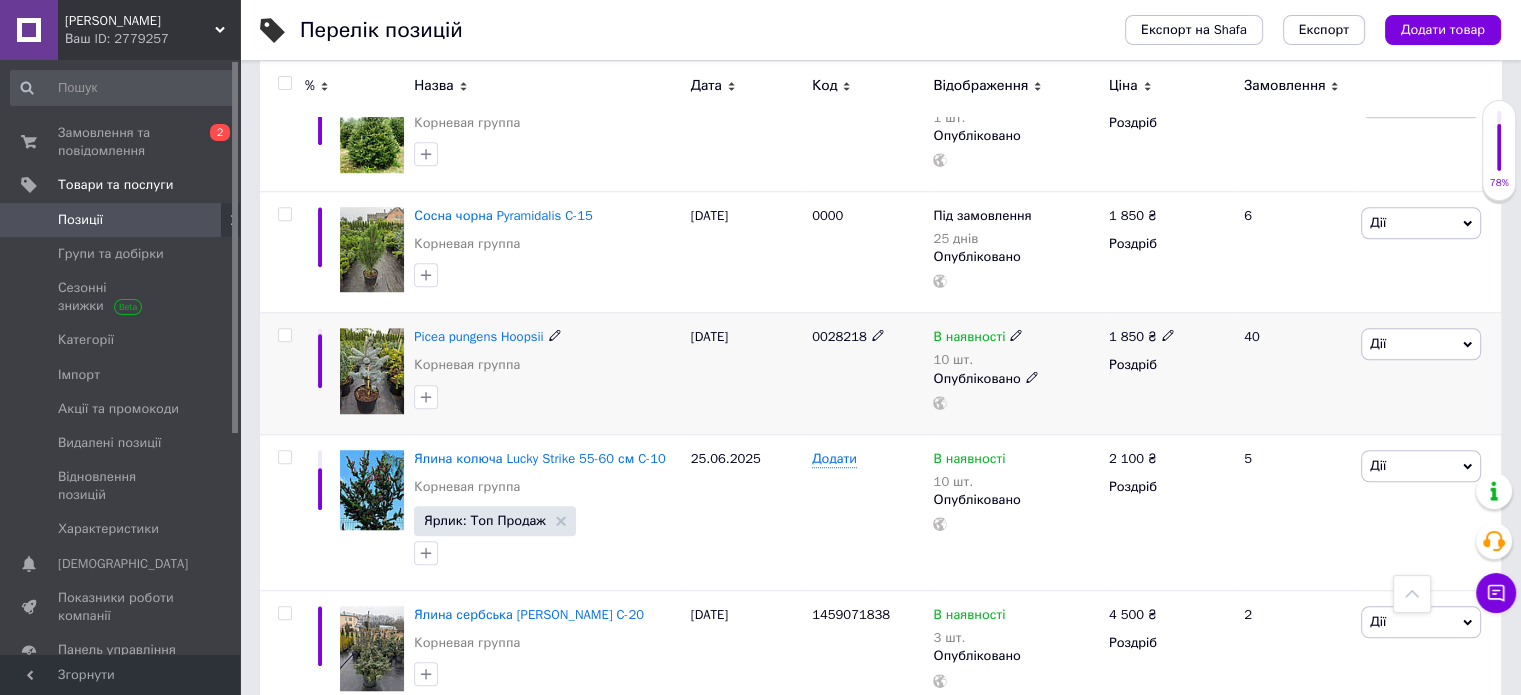 scroll, scrollTop: 1412, scrollLeft: 0, axis: vertical 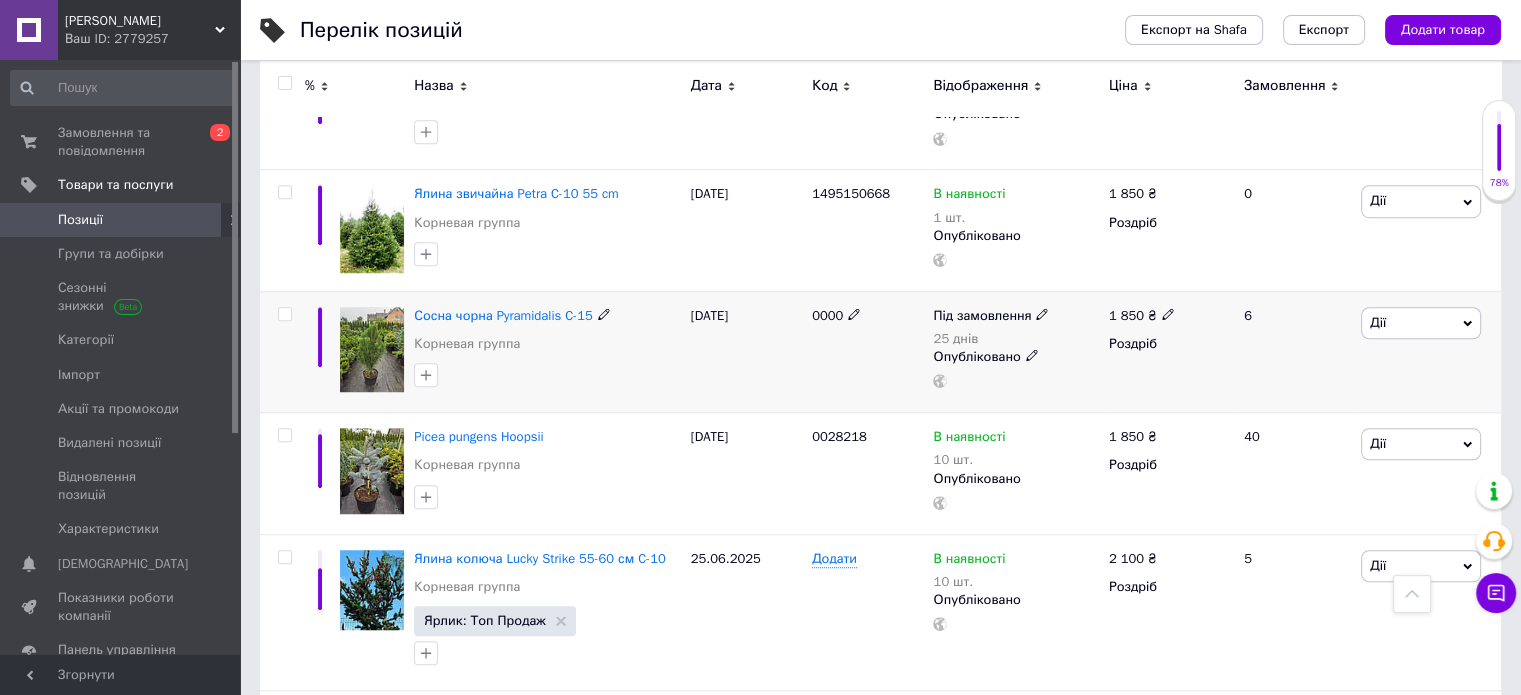 click on "Дії" at bounding box center [1421, 323] 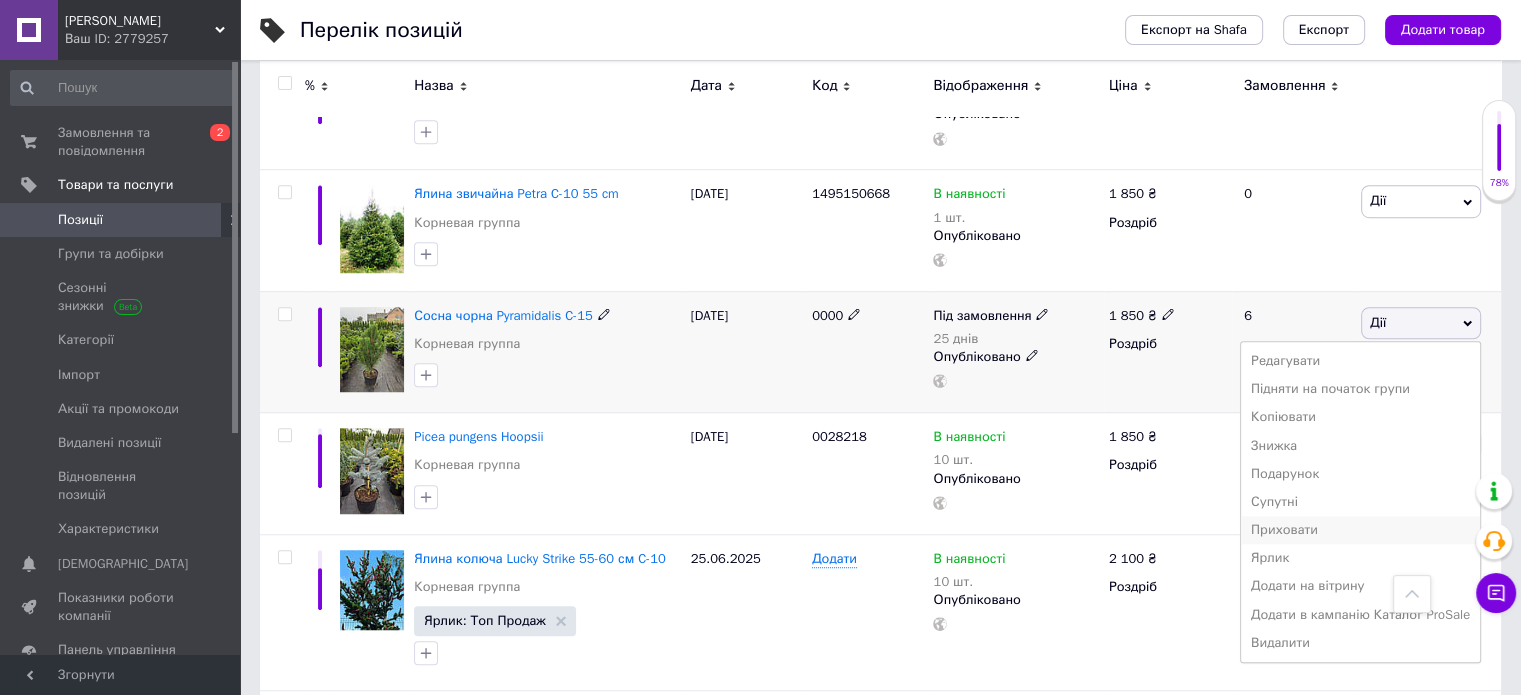 click on "Приховати" at bounding box center [1360, 530] 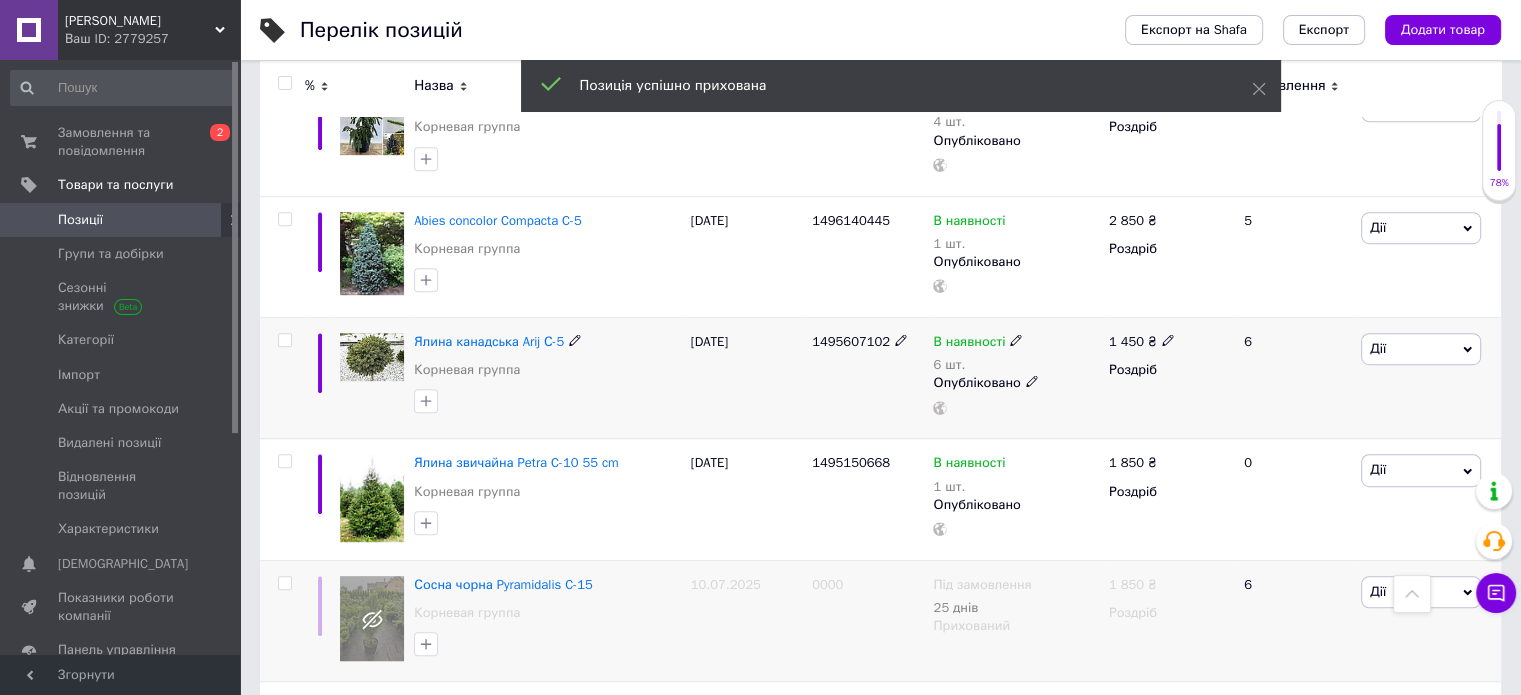 scroll, scrollTop: 1112, scrollLeft: 0, axis: vertical 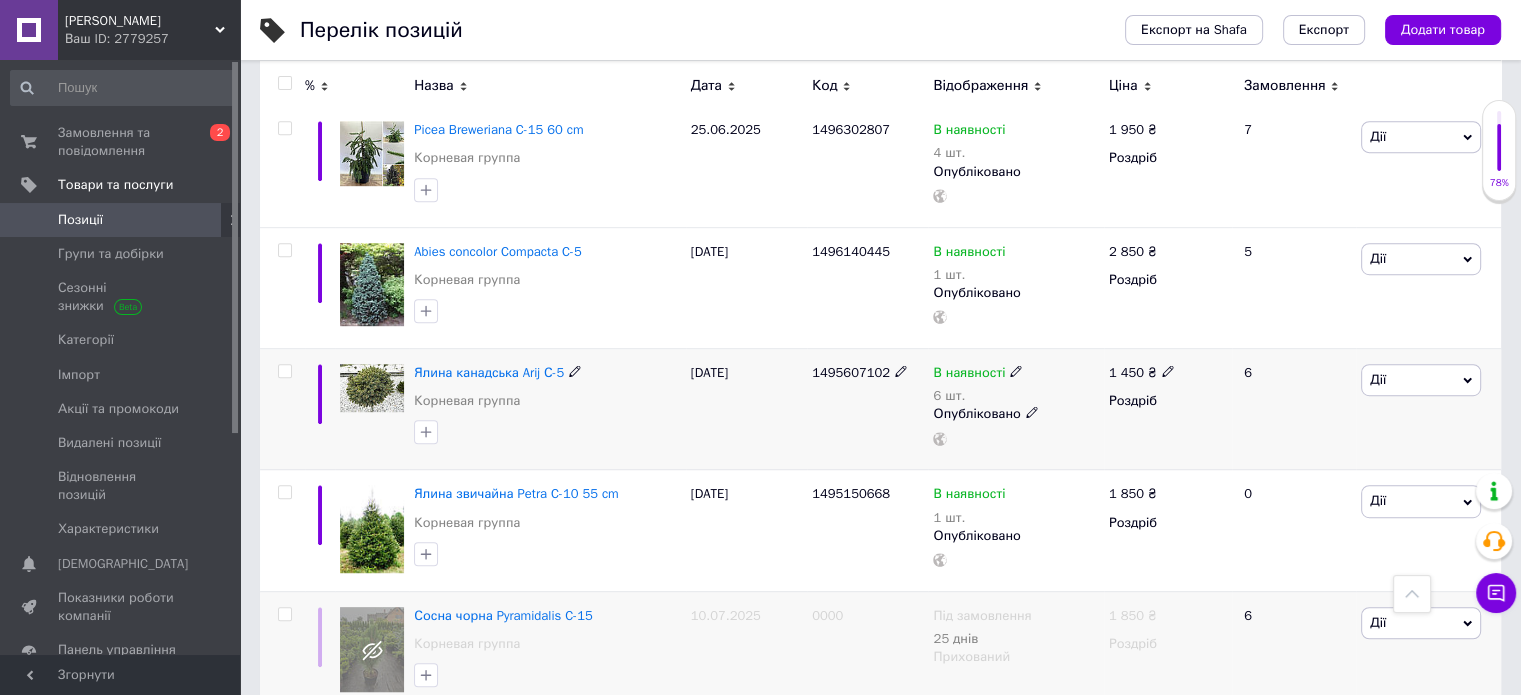 click 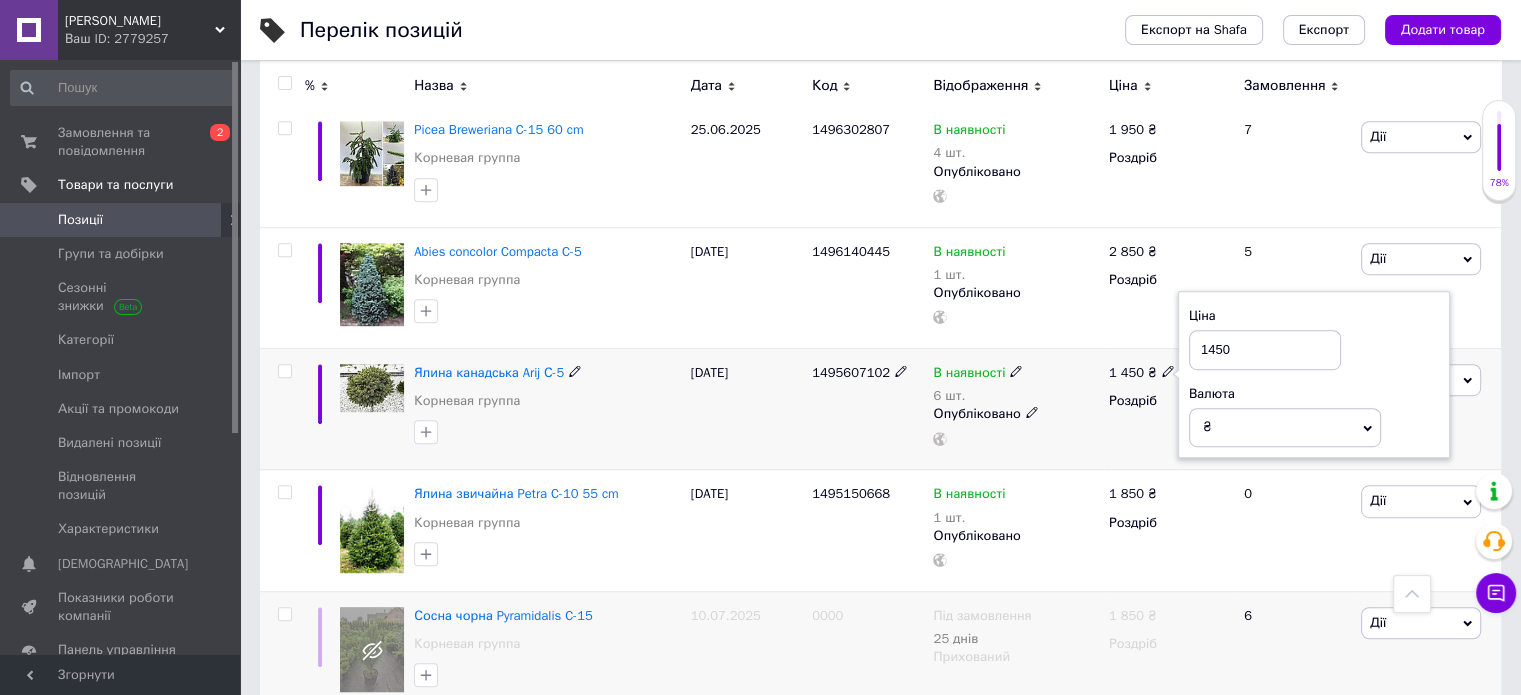 click on "1 450   ₴ Ціна 1450 Валюта ₴ $ EUR CHF GBP ¥ PLN ₸ MDL HUF KGS CNY TRY KRW lei Роздріб" at bounding box center [1168, 409] 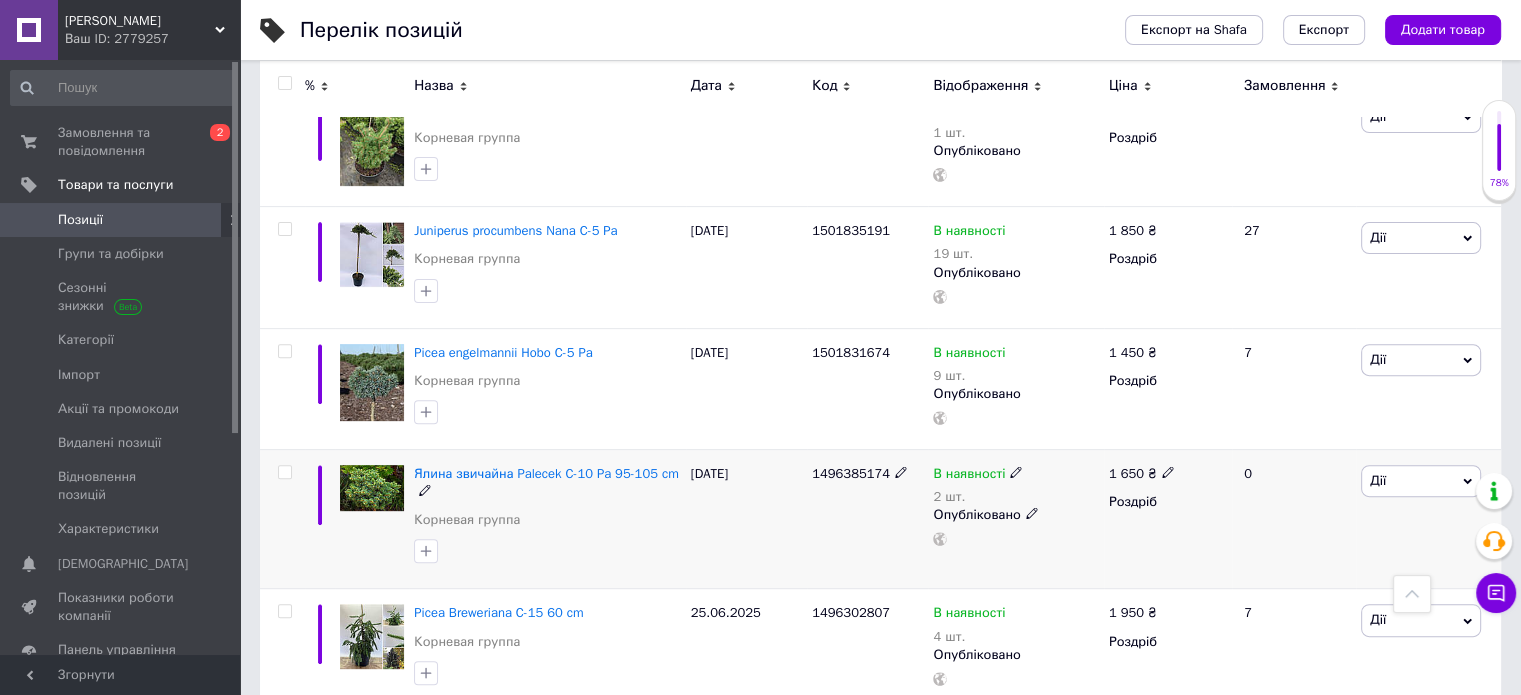 scroll, scrollTop: 612, scrollLeft: 0, axis: vertical 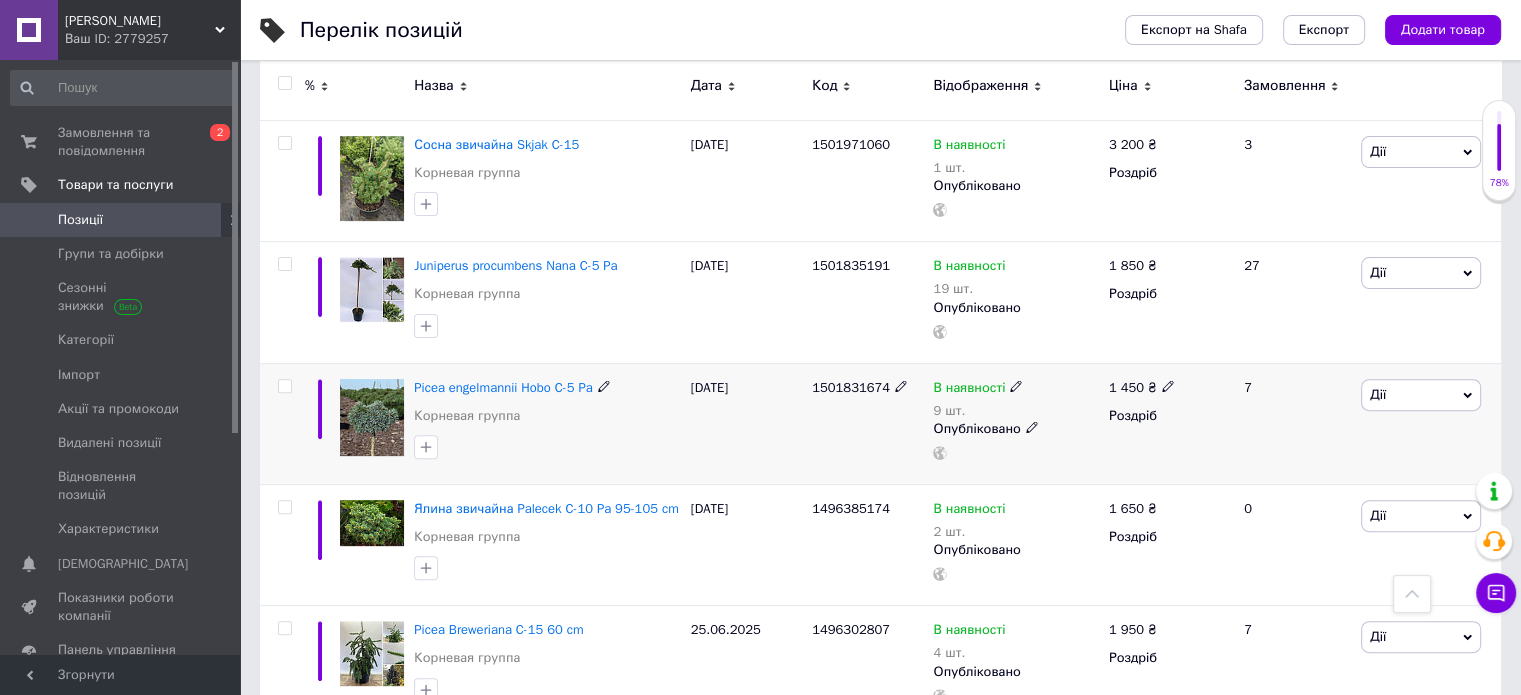 click 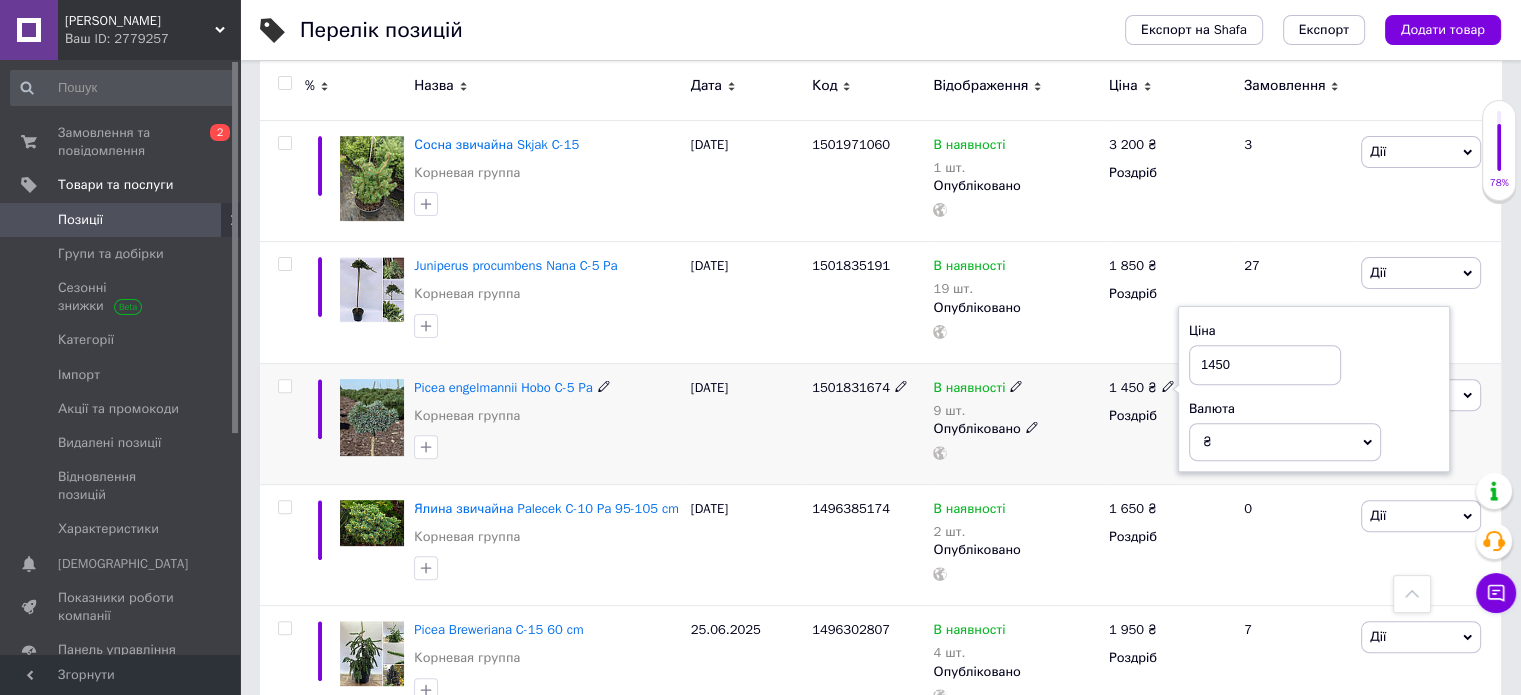 click on "1450" at bounding box center (1265, 365) 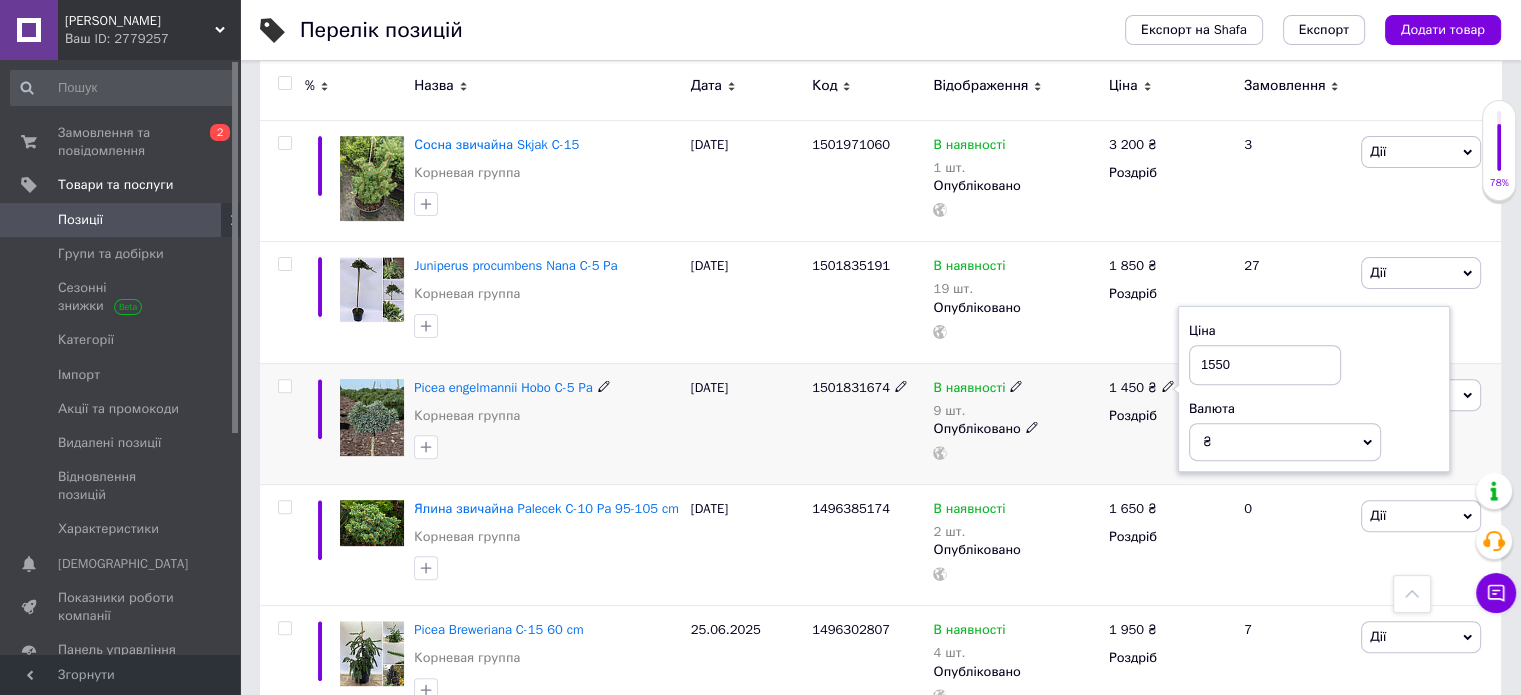 type on "1550" 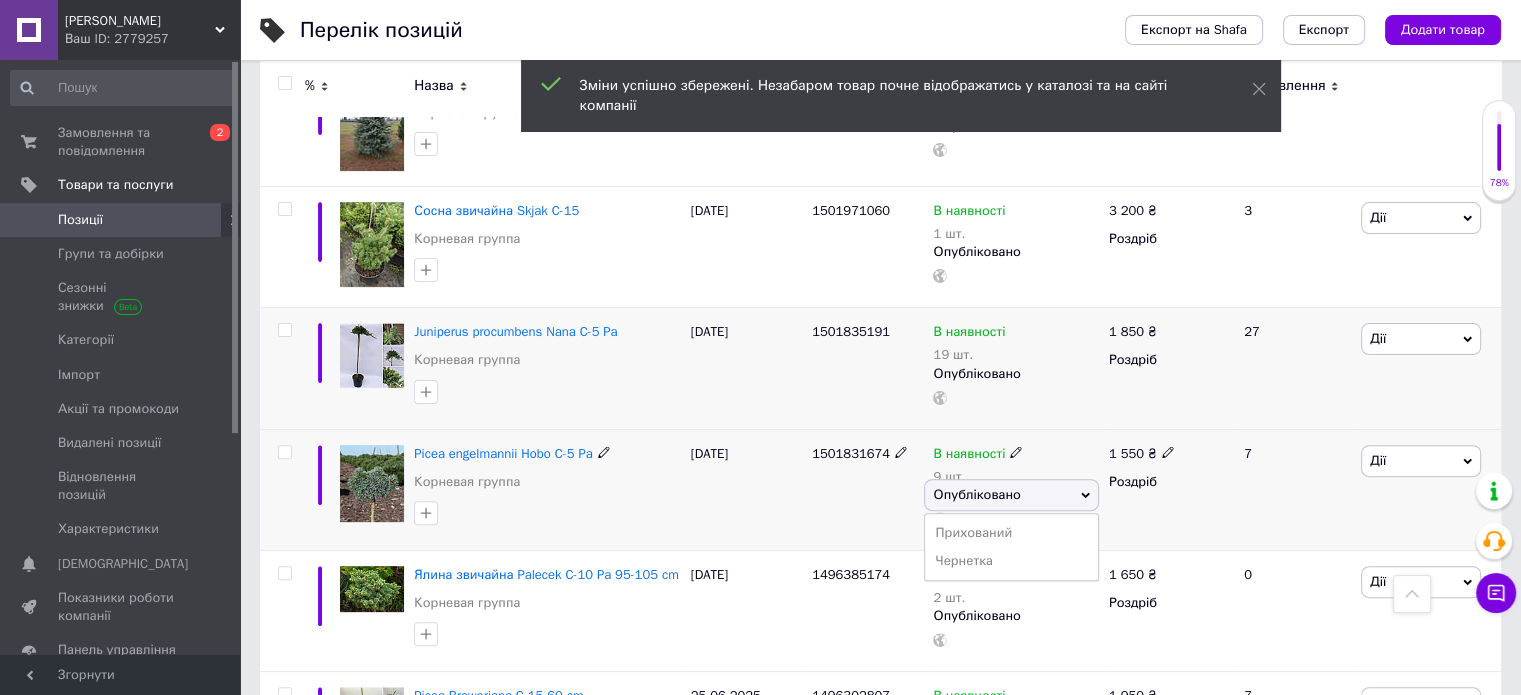 scroll, scrollTop: 512, scrollLeft: 0, axis: vertical 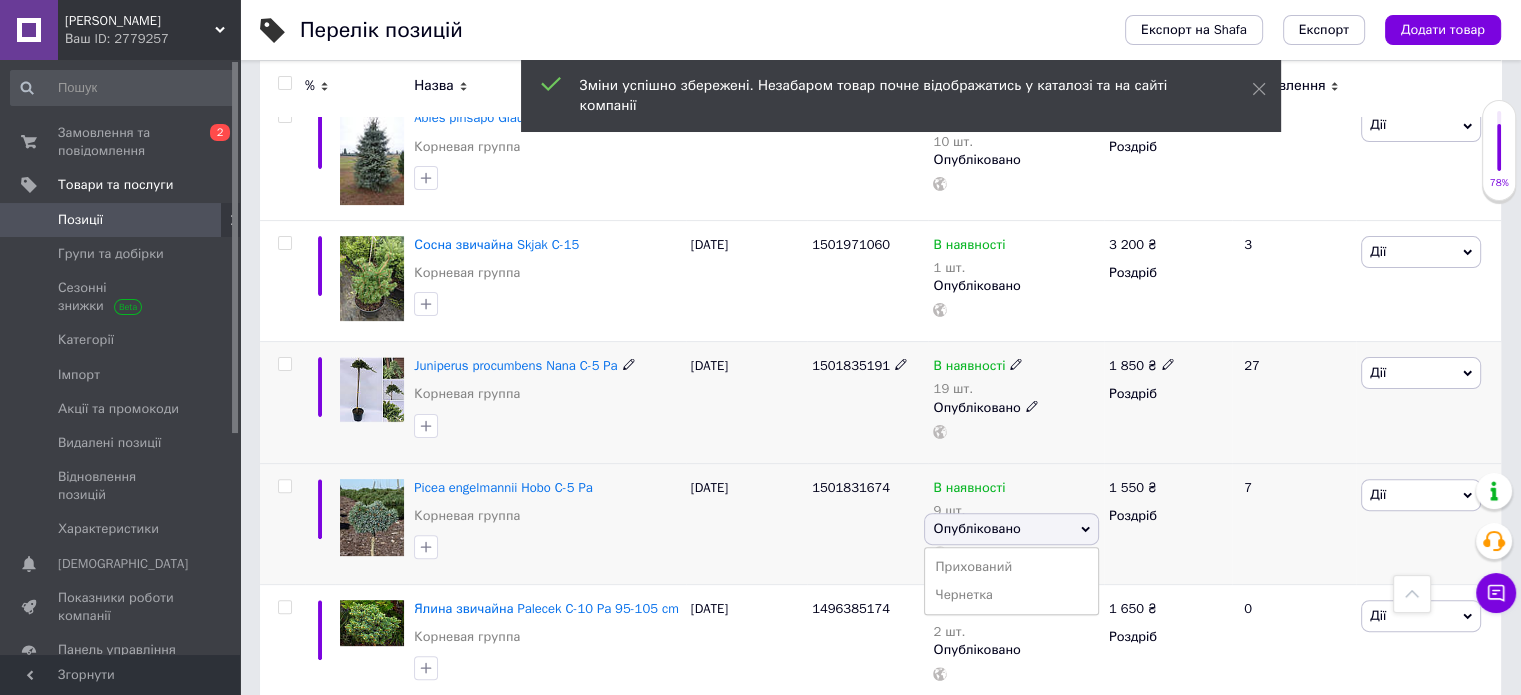click 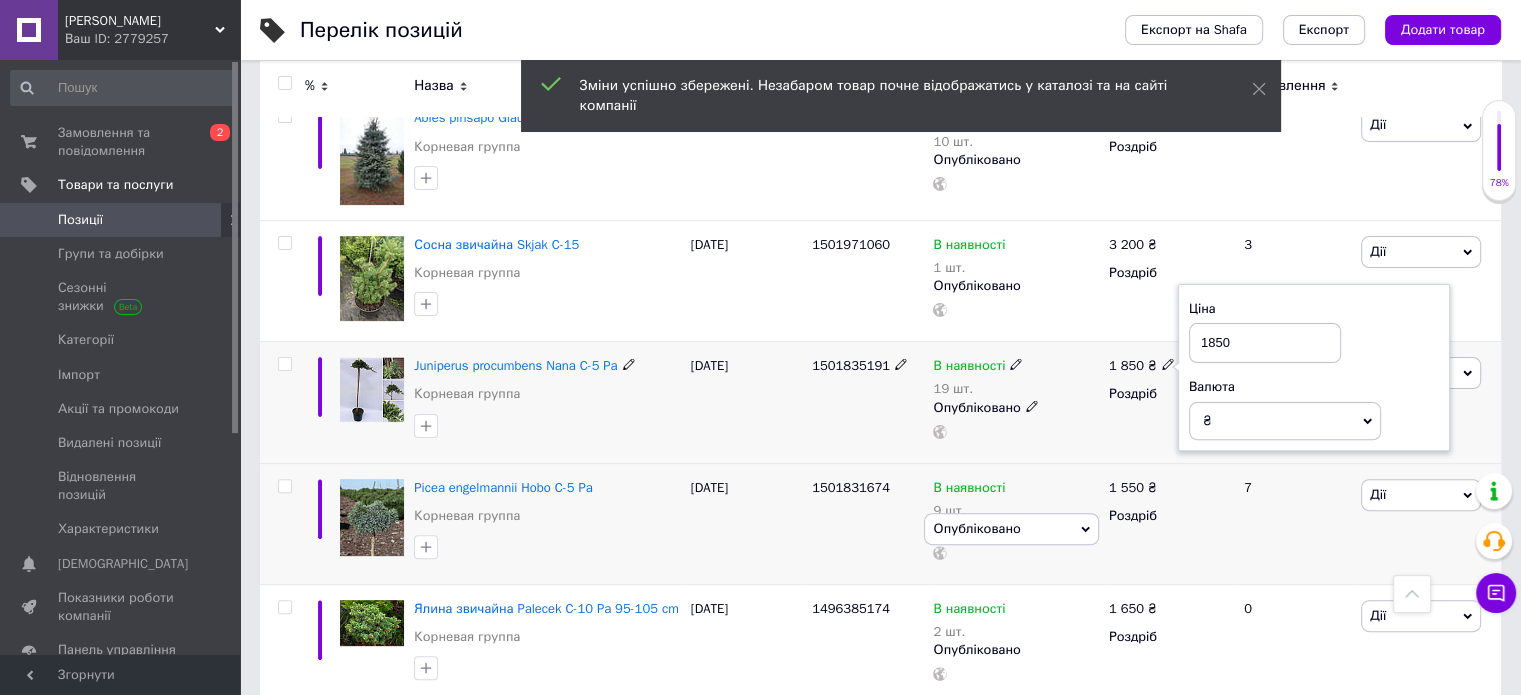 click on "1850" at bounding box center [1265, 343] 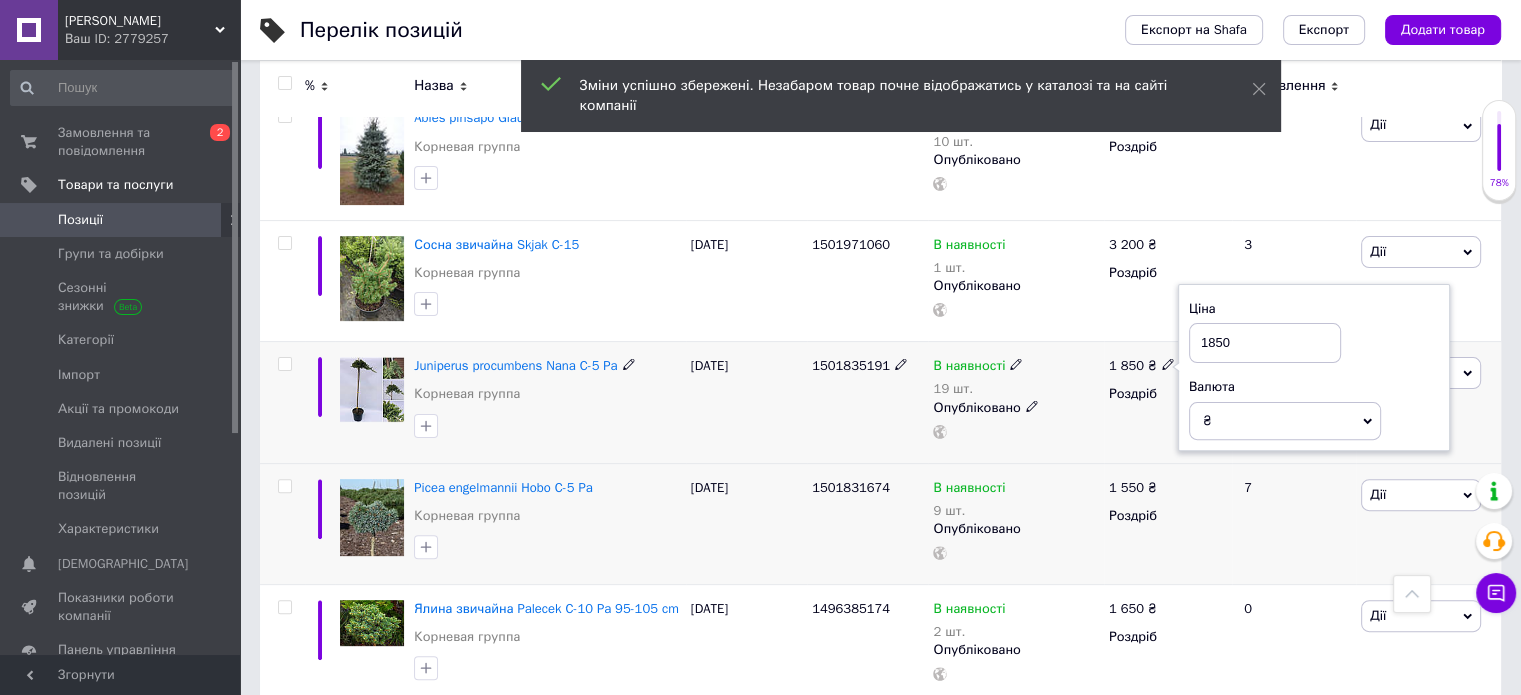 click on "1850" at bounding box center [1265, 343] 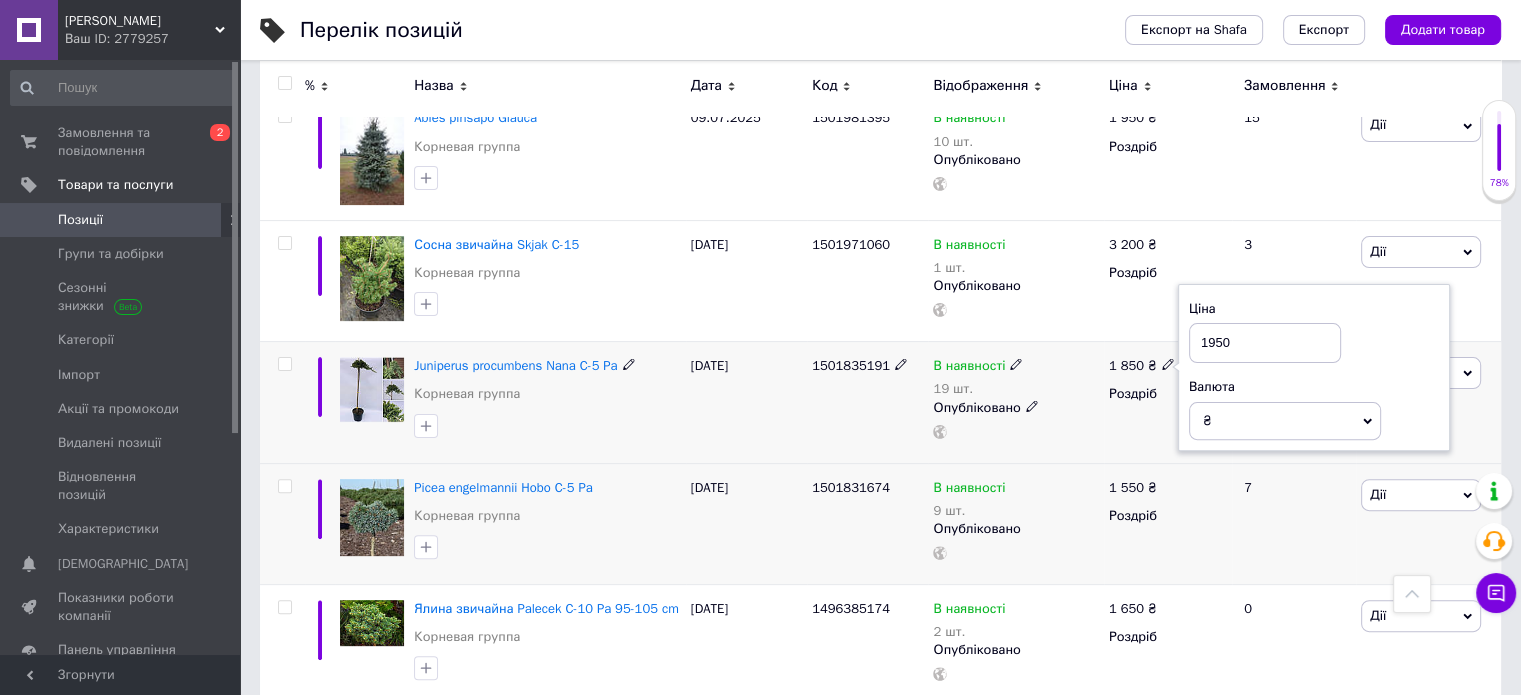 type on "1950" 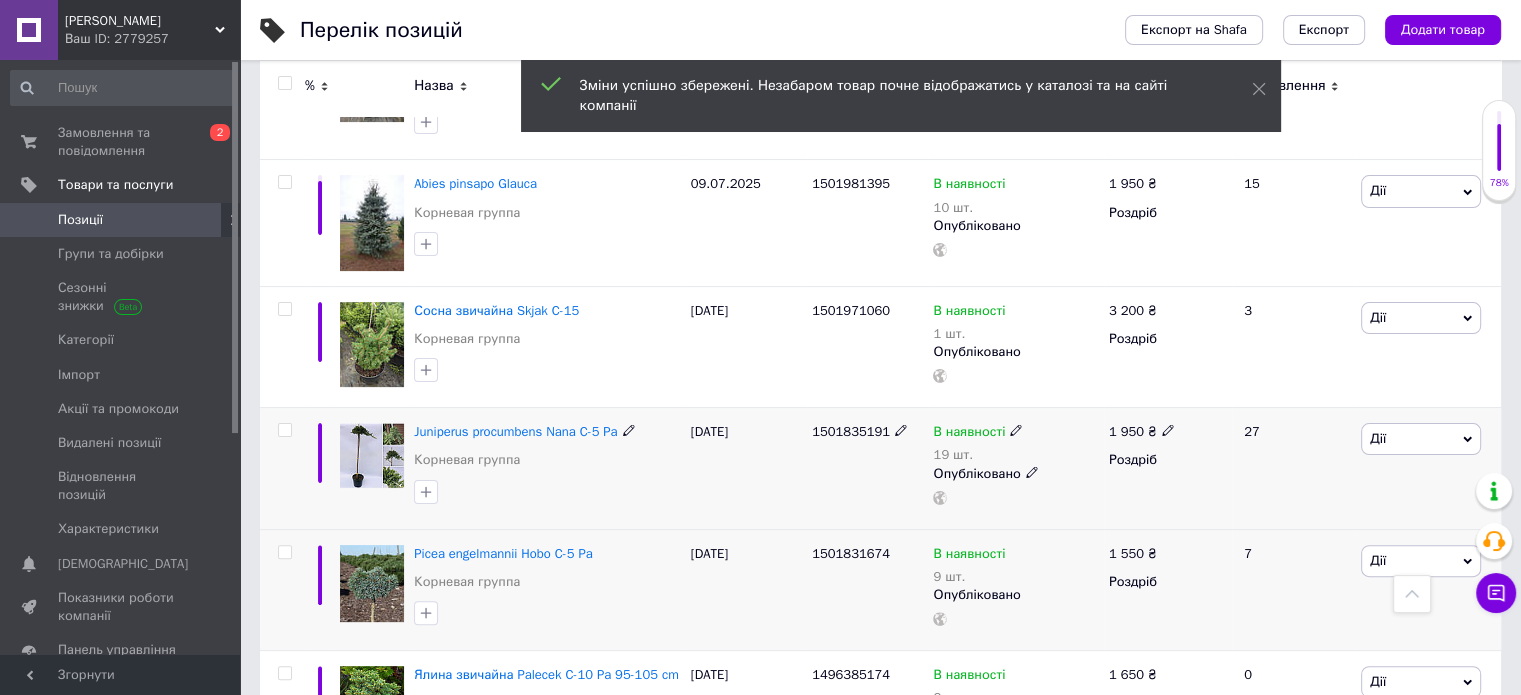 scroll, scrollTop: 412, scrollLeft: 0, axis: vertical 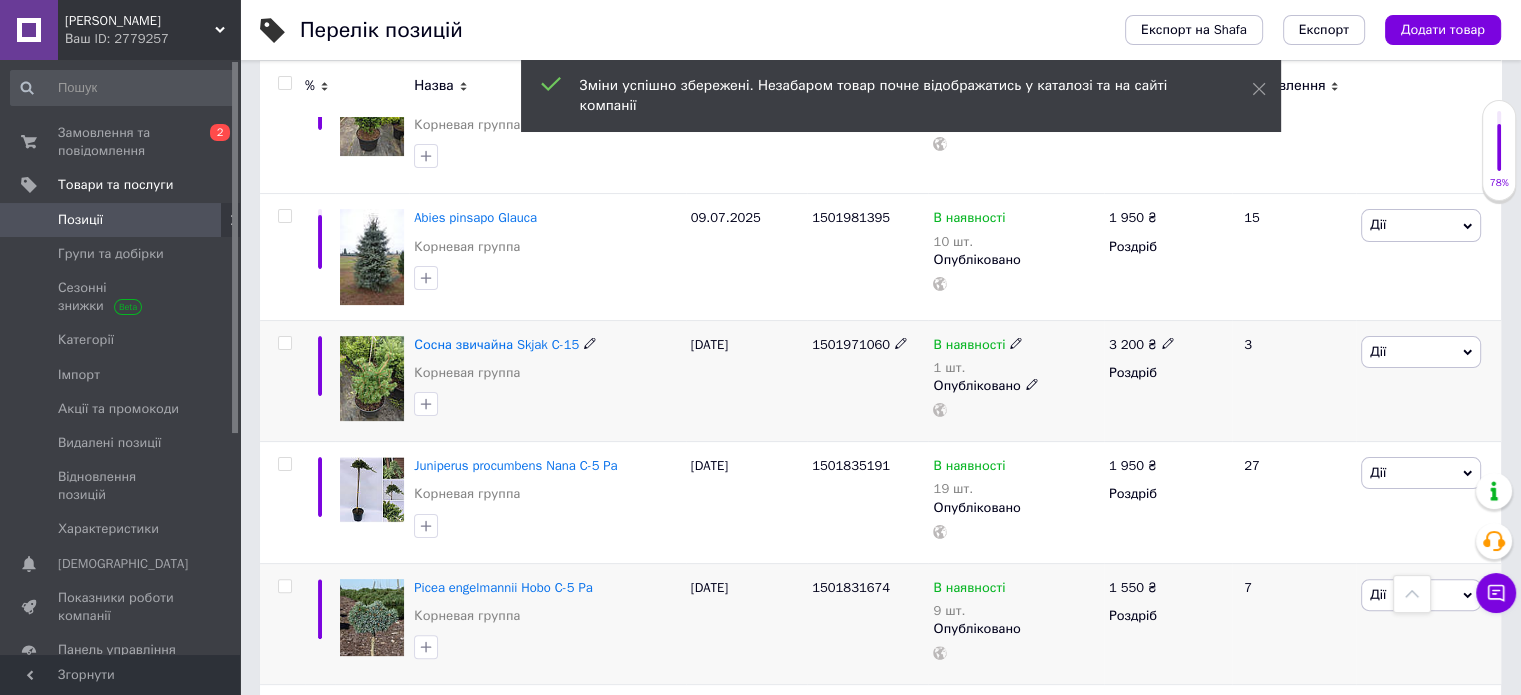 click 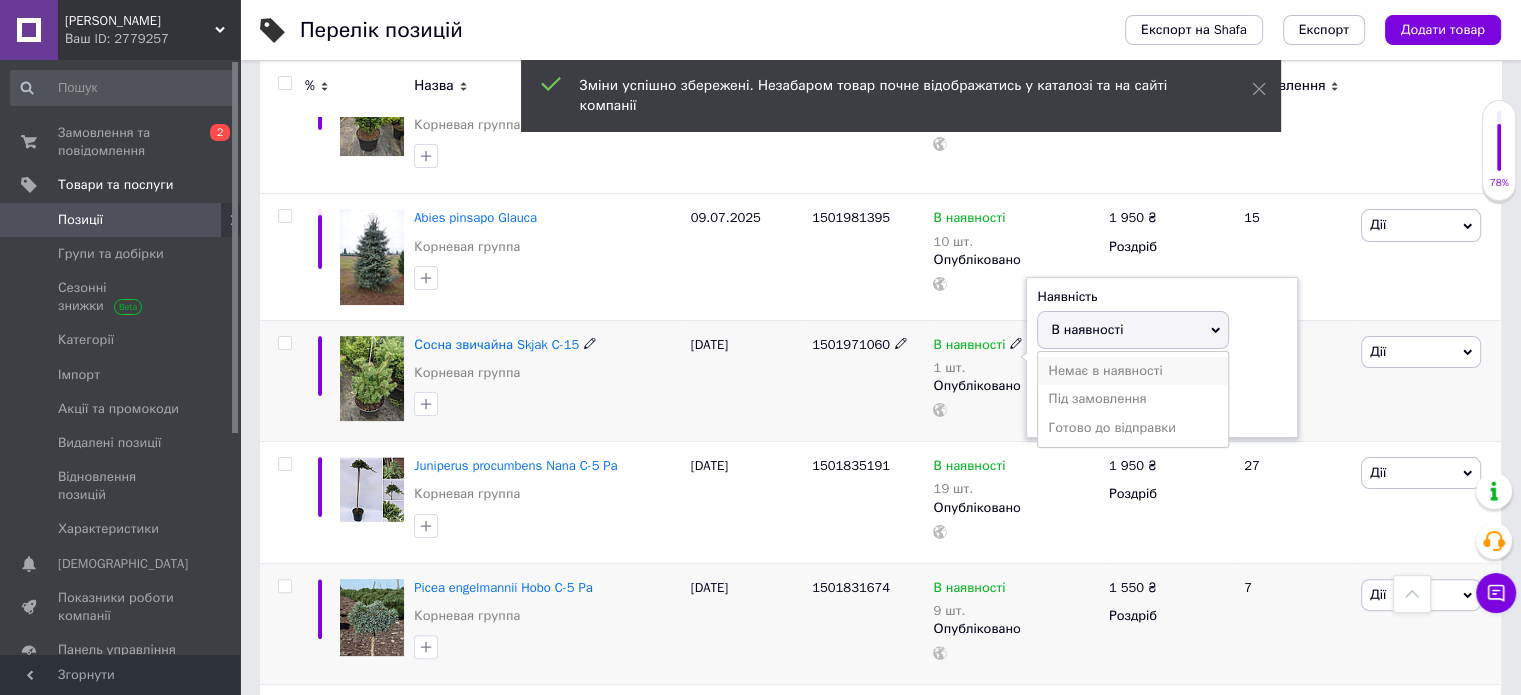 click on "Немає в наявності" at bounding box center [1133, 371] 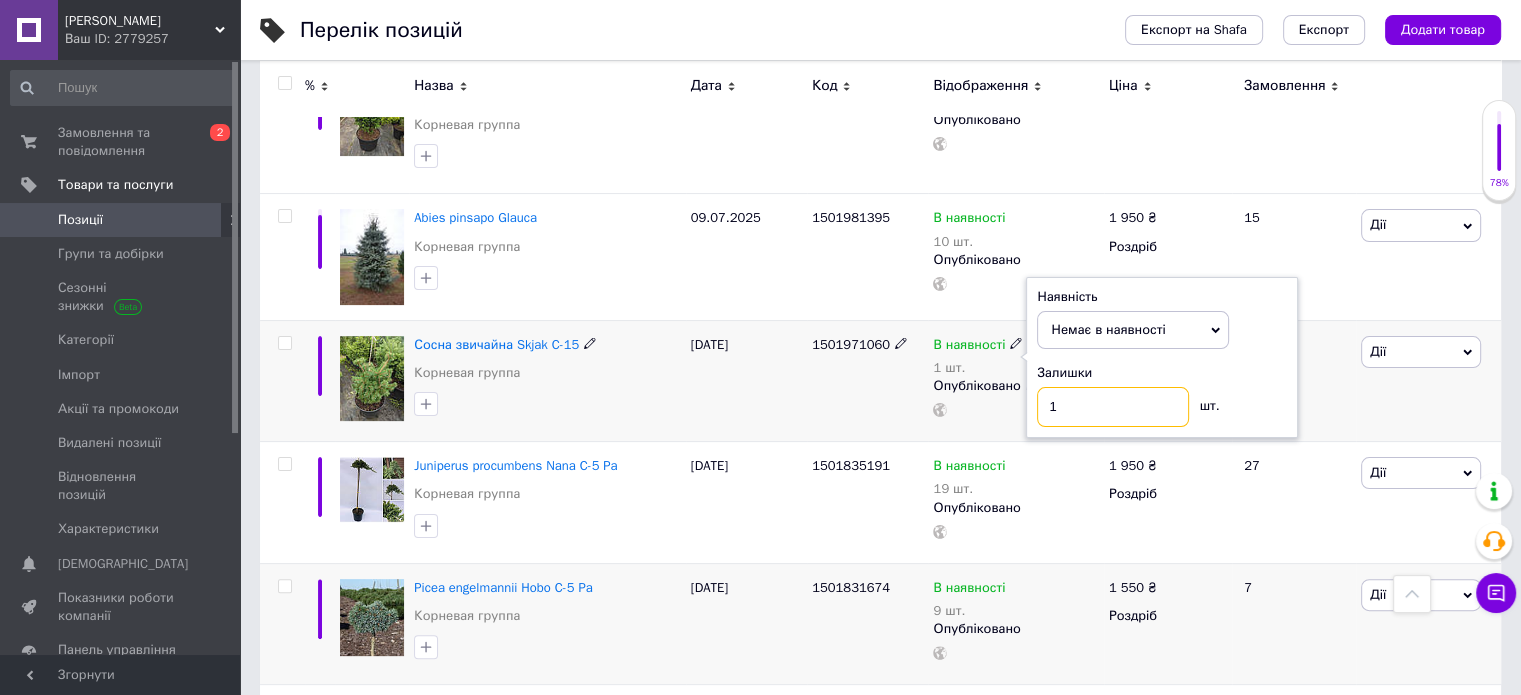 click on "1" at bounding box center (1113, 407) 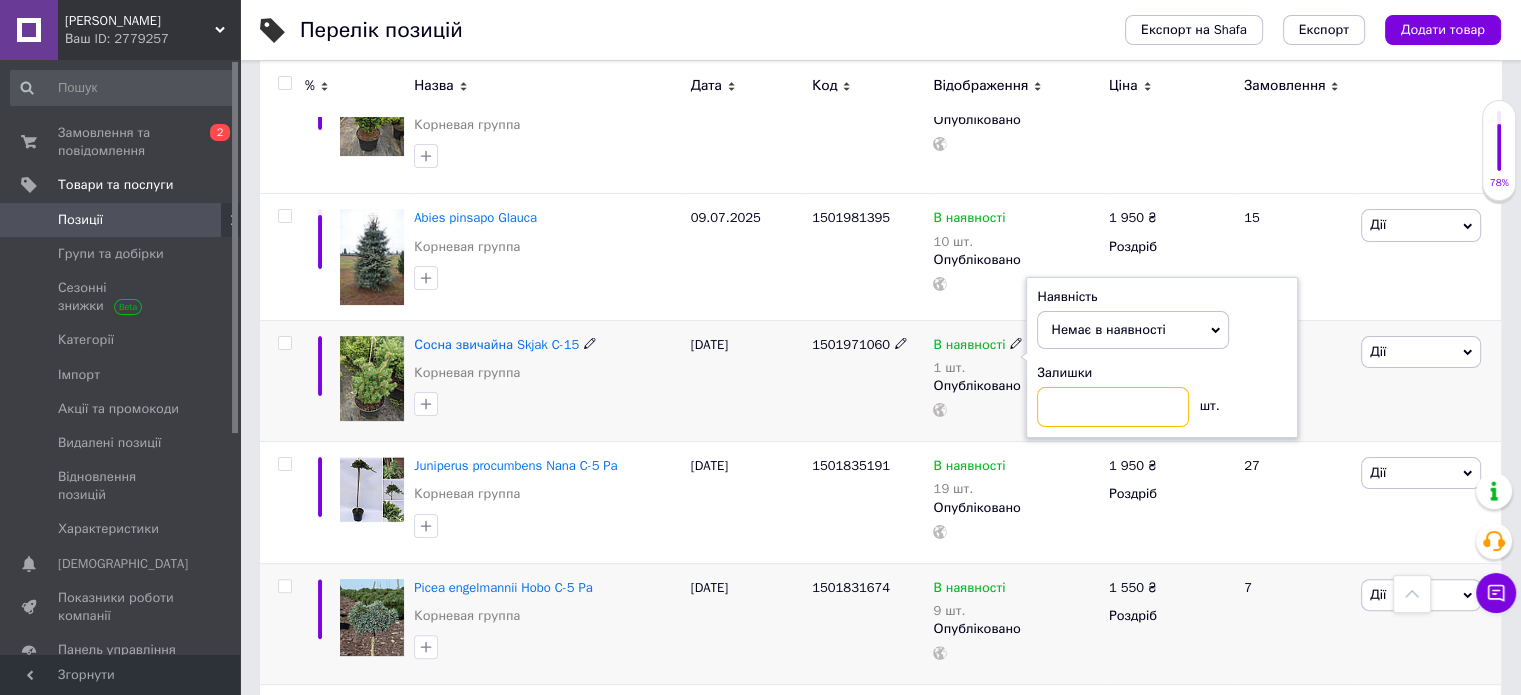 type 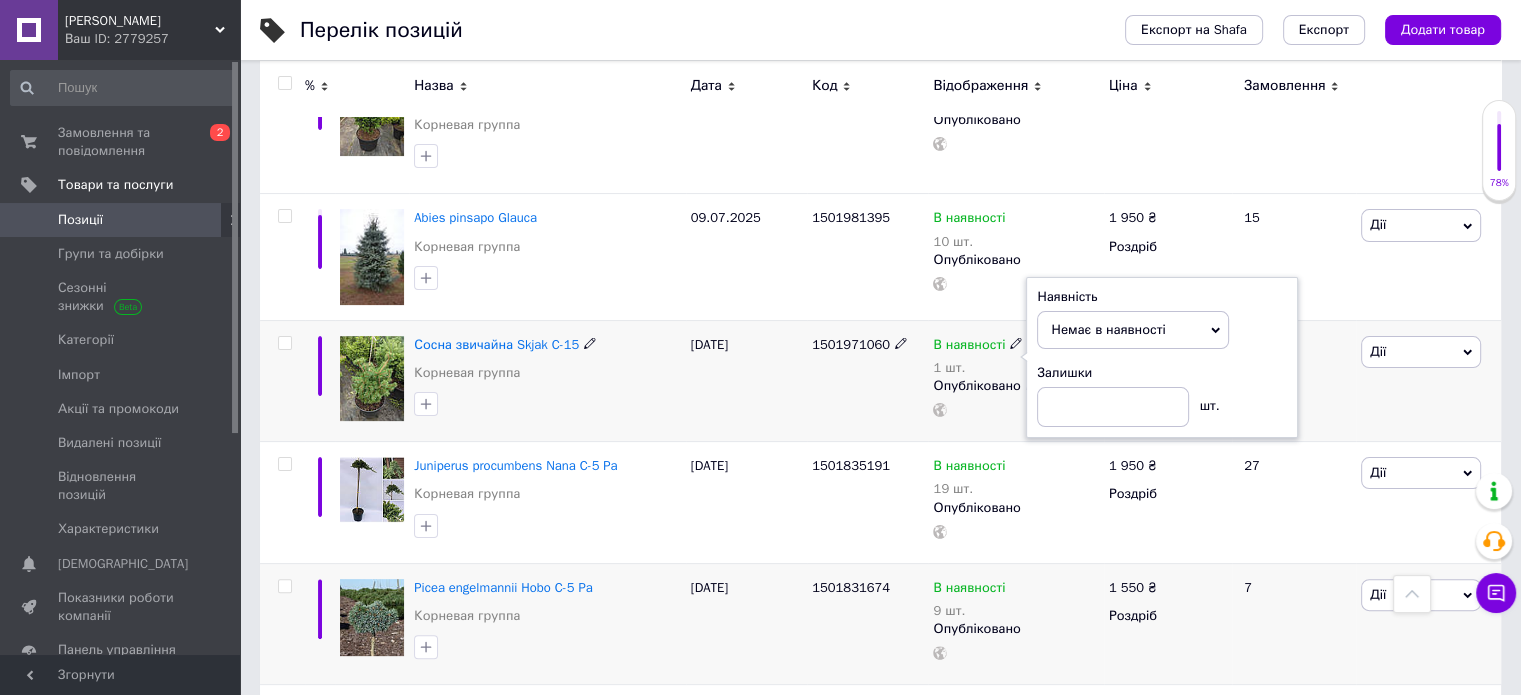 click on "1501971060" at bounding box center [867, 380] 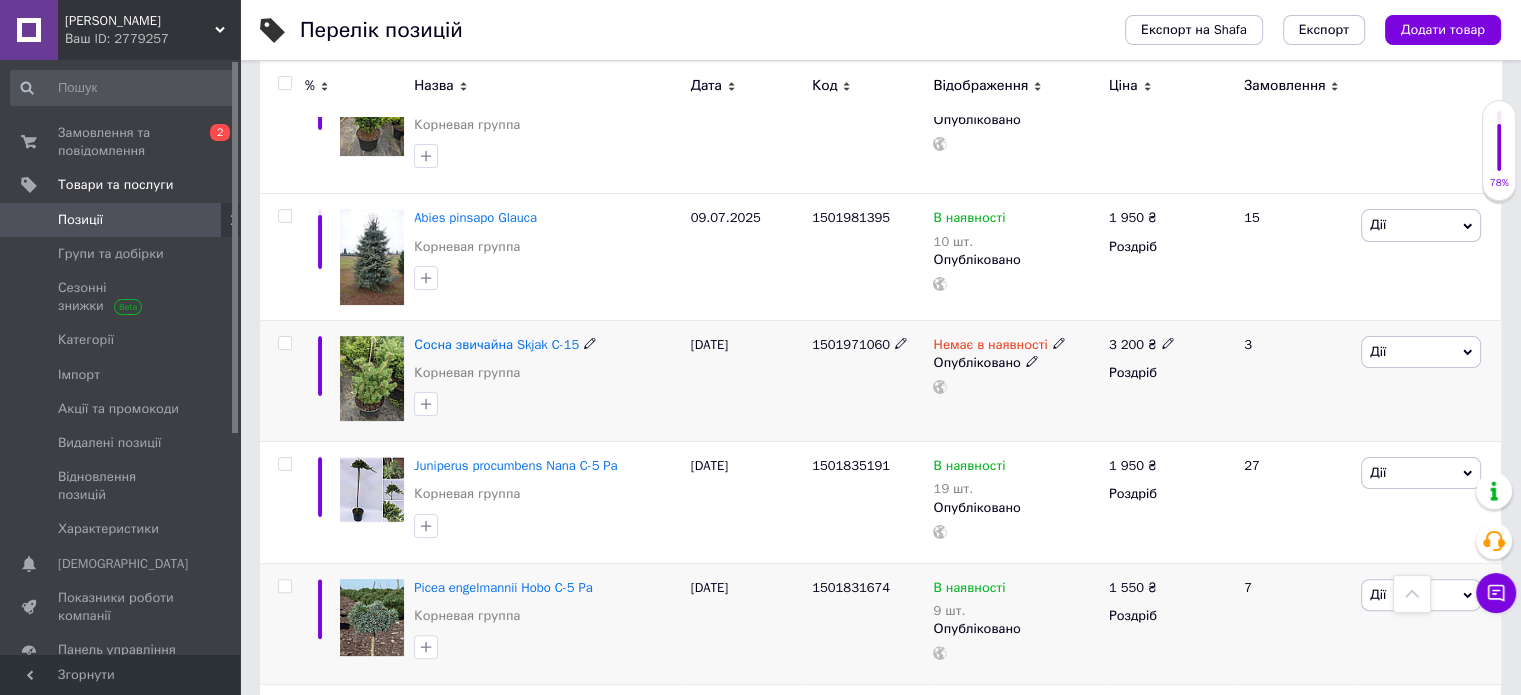 click on "Дії" at bounding box center [1378, 351] 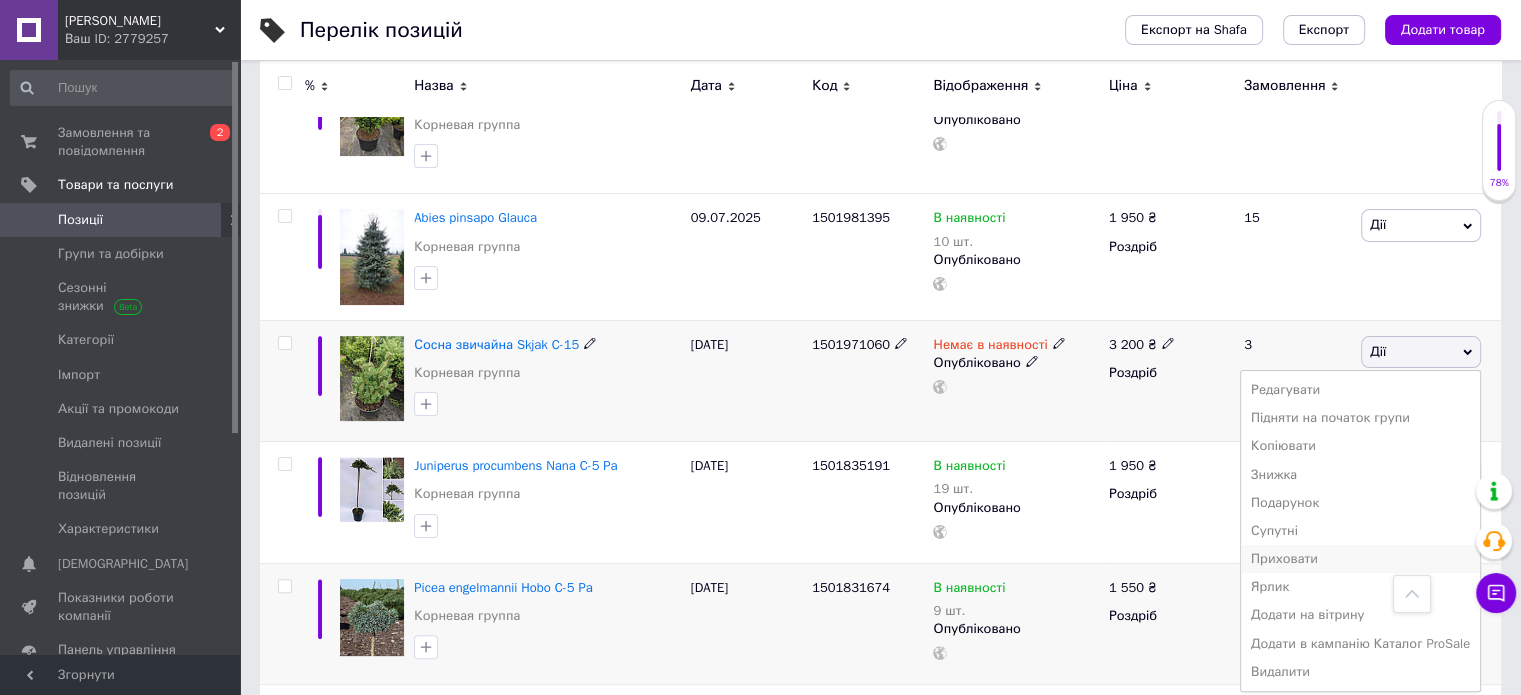 click on "Приховати" at bounding box center [1360, 559] 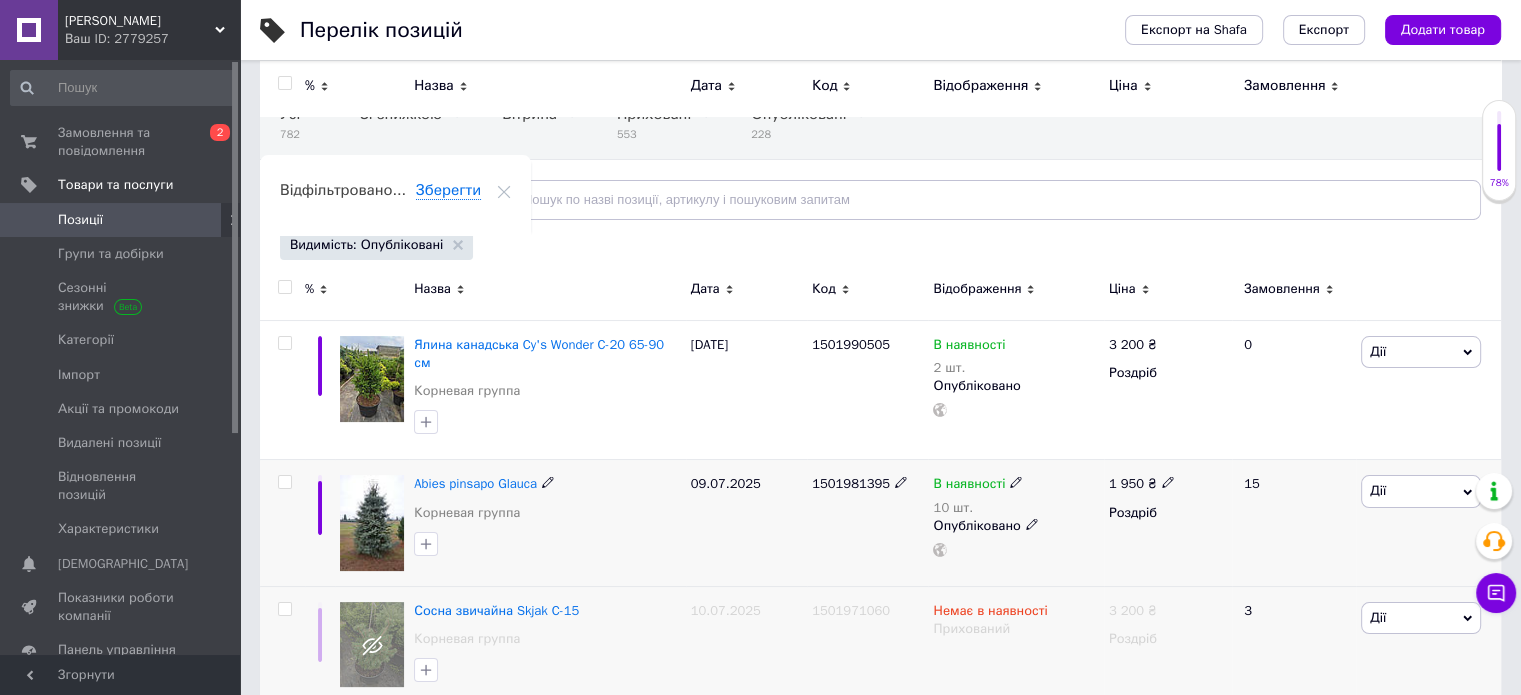 scroll, scrollTop: 112, scrollLeft: 0, axis: vertical 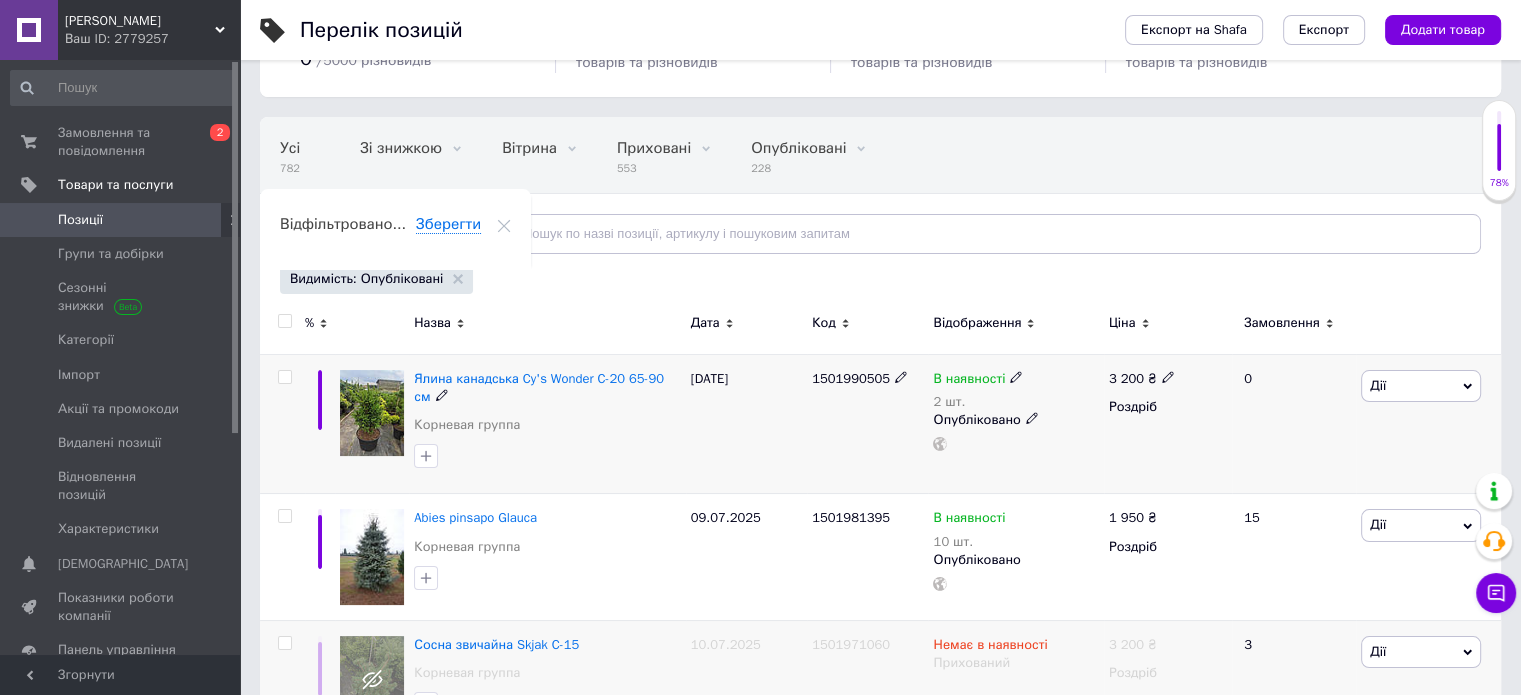 click 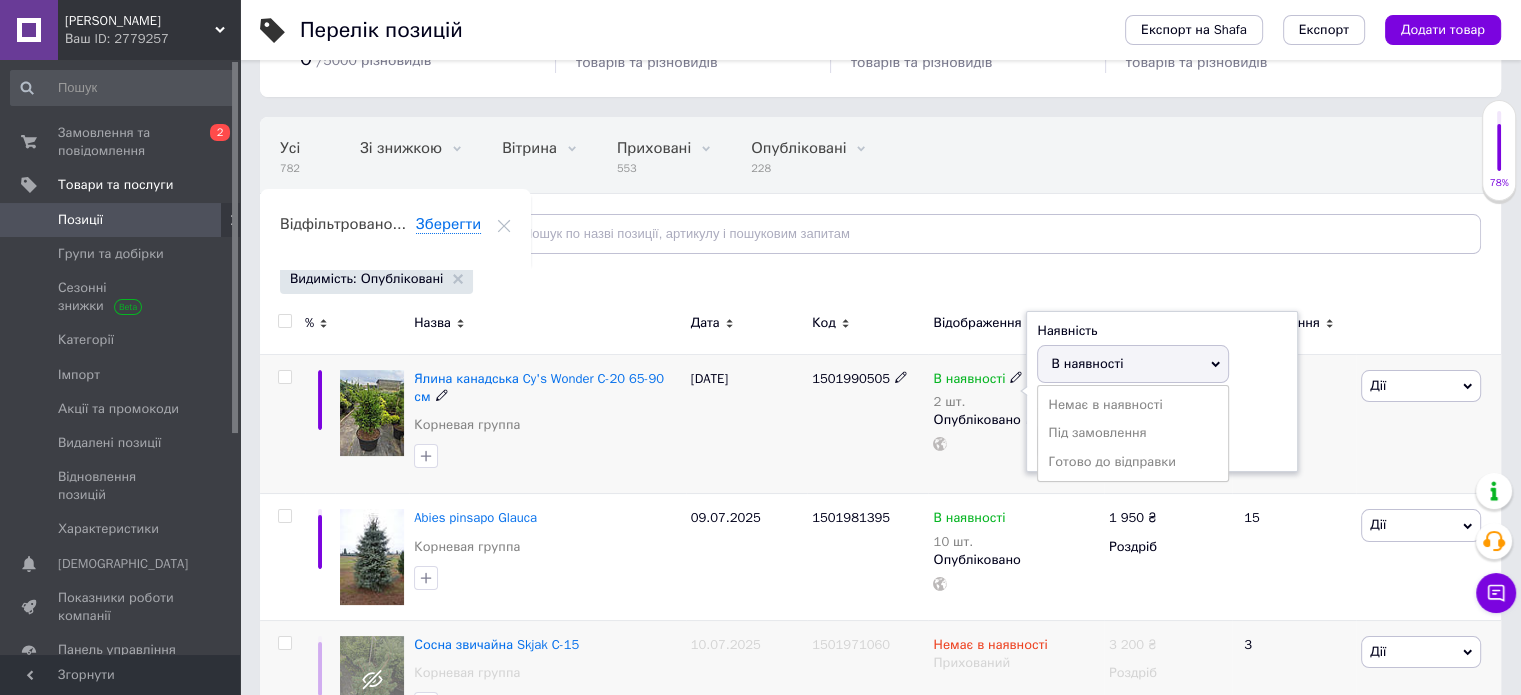 click on "В наявності" at bounding box center (1087, 363) 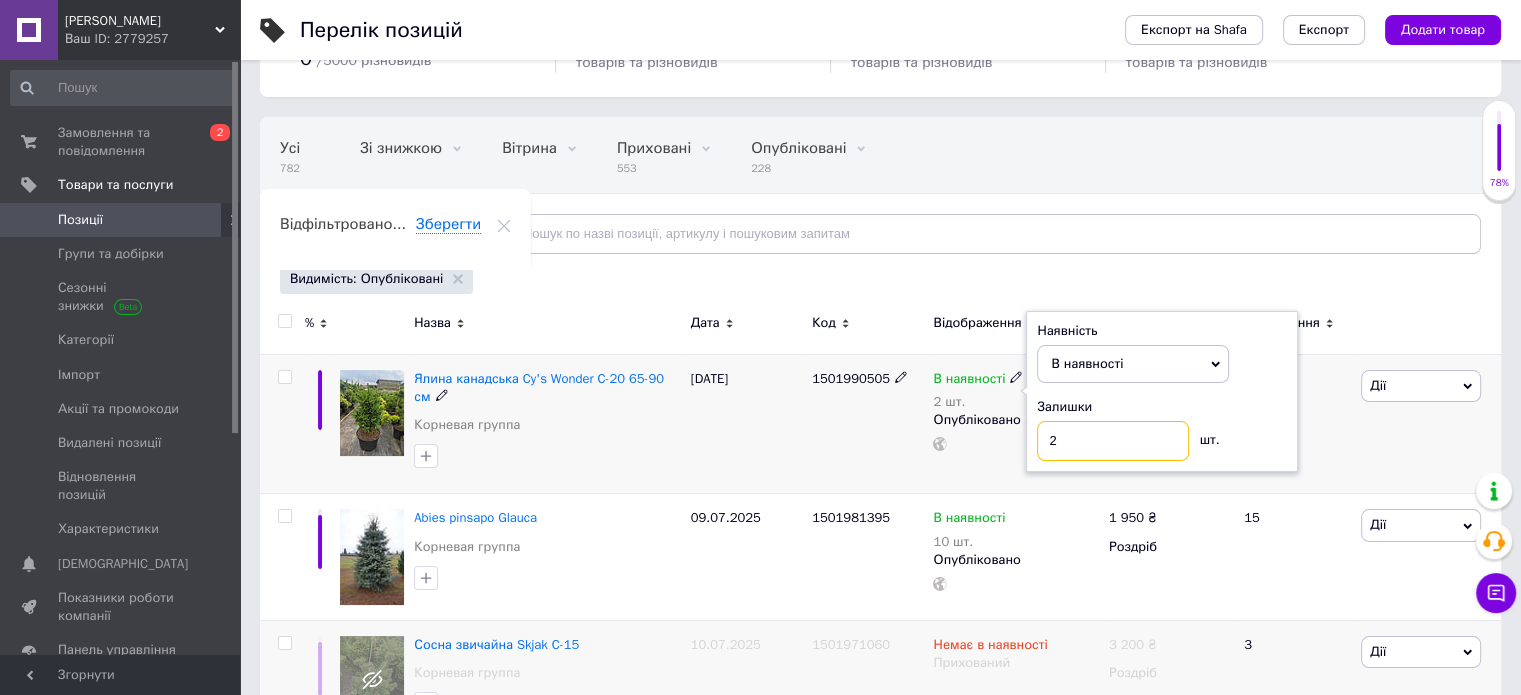 click on "2" at bounding box center [1113, 441] 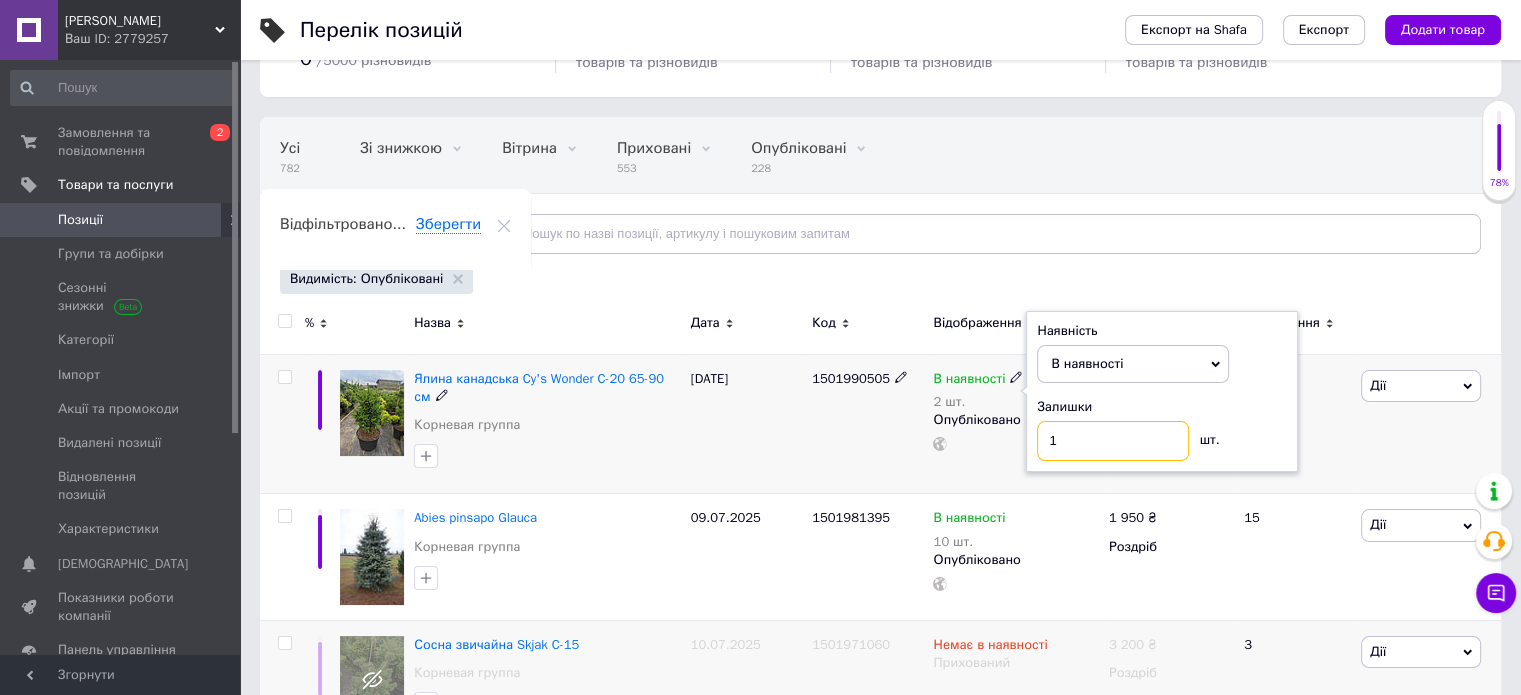 type on "1" 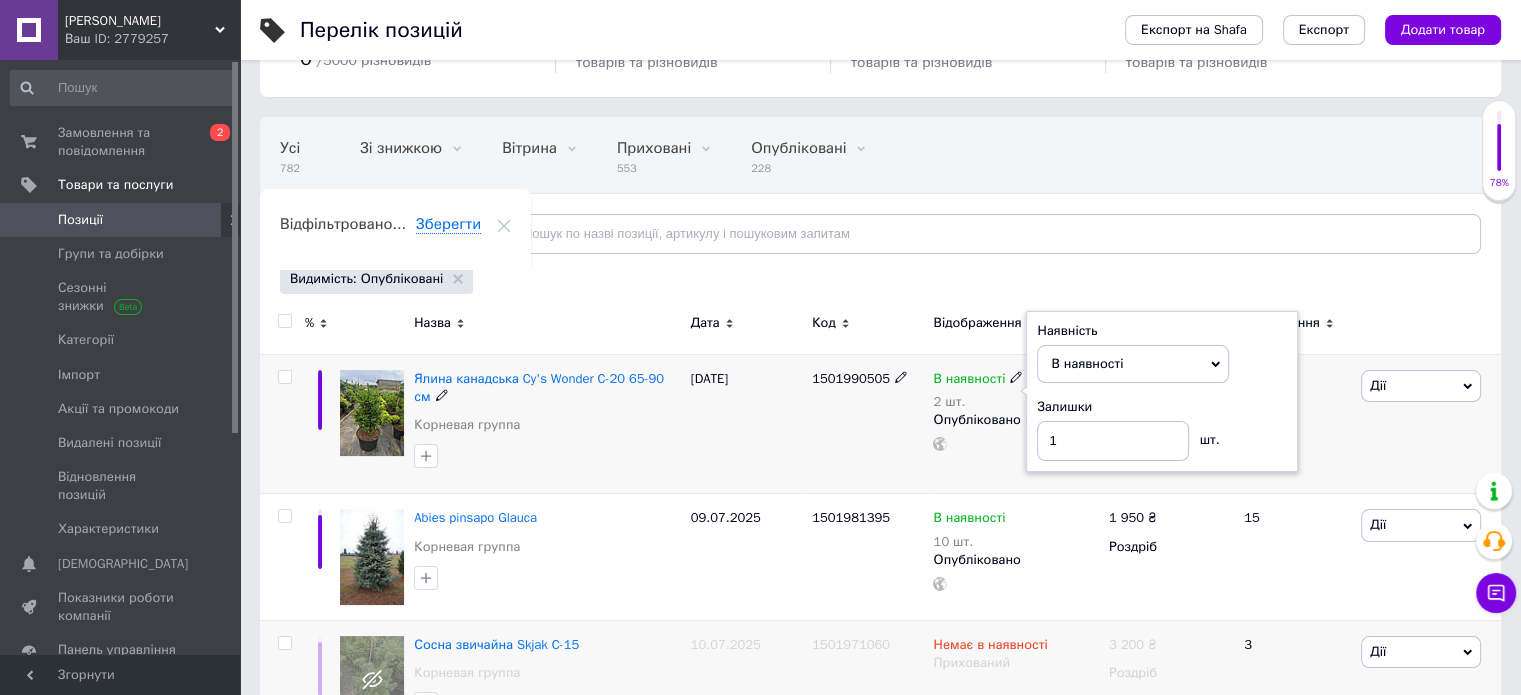 click on "1501990505" at bounding box center (867, 424) 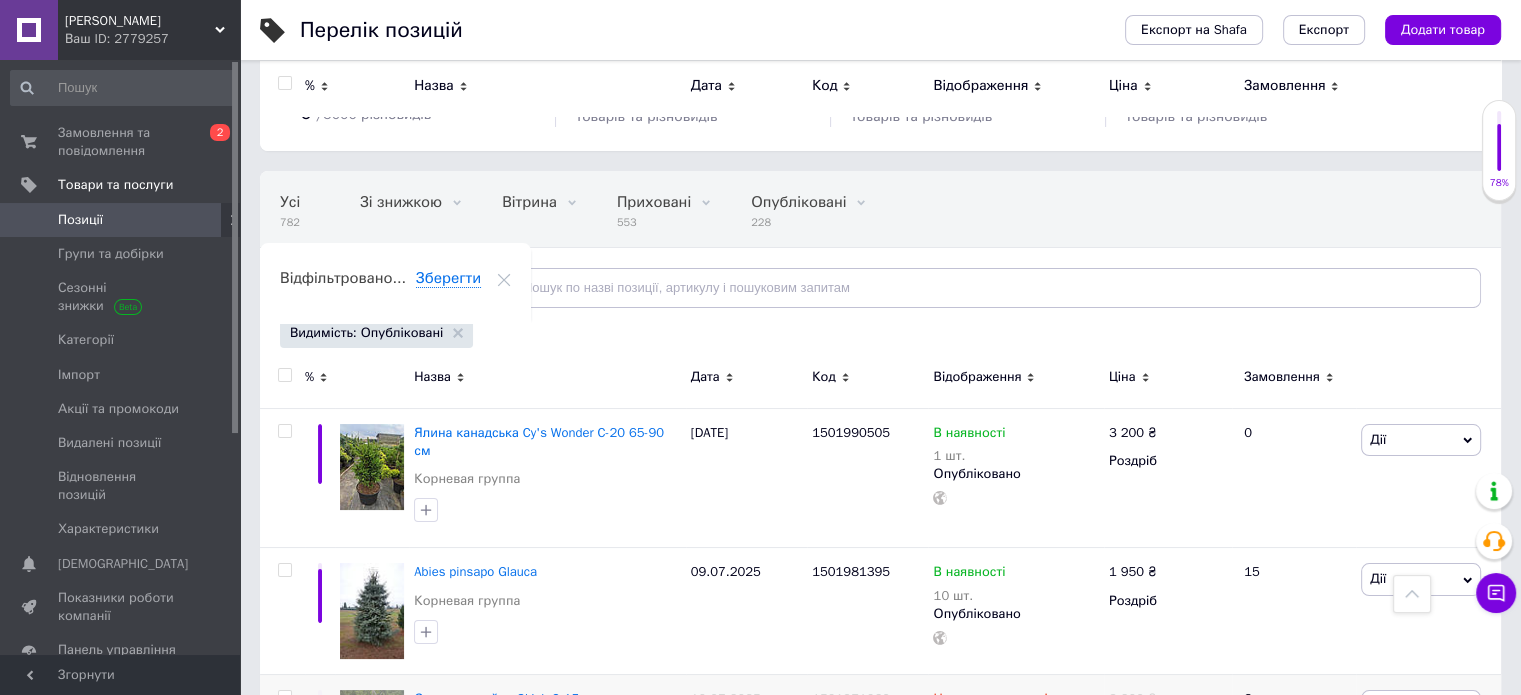 scroll, scrollTop: 0, scrollLeft: 0, axis: both 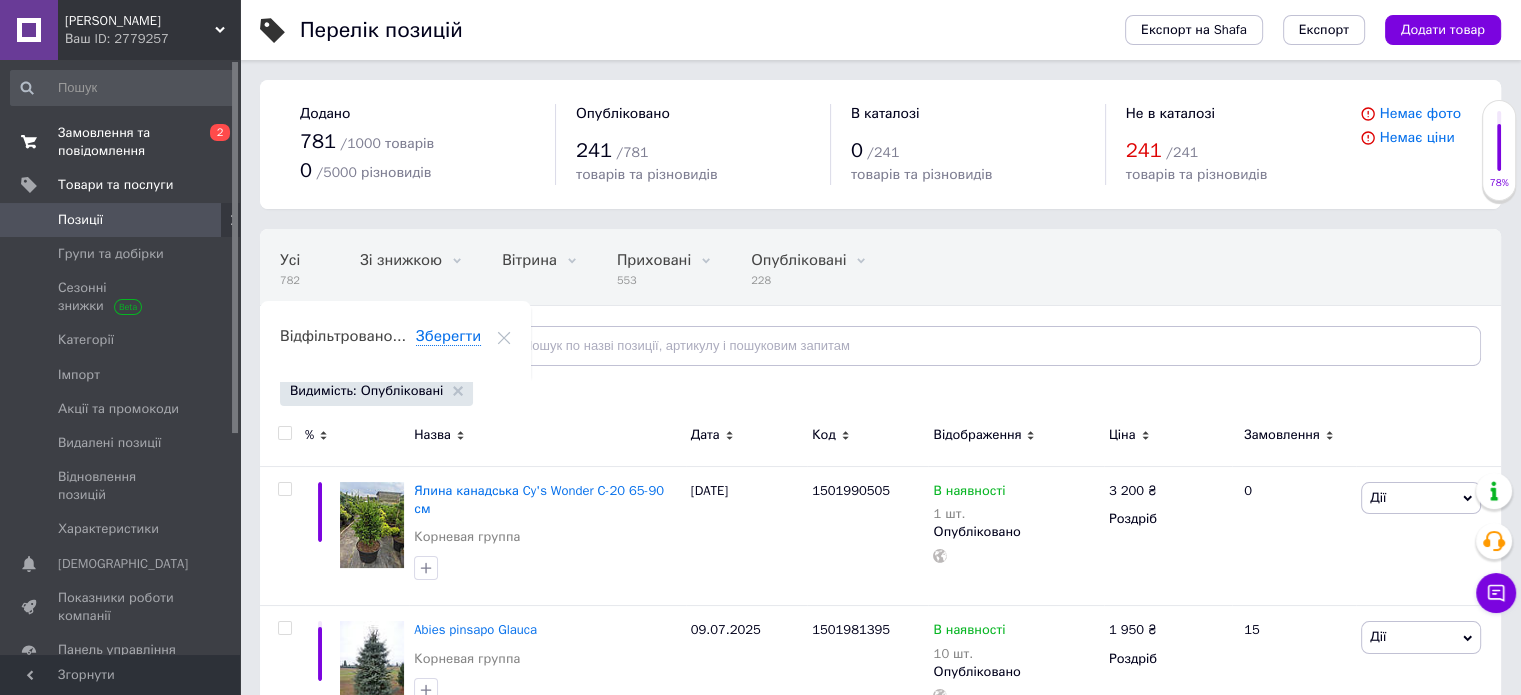 click on "Замовлення та повідомлення" at bounding box center [121, 142] 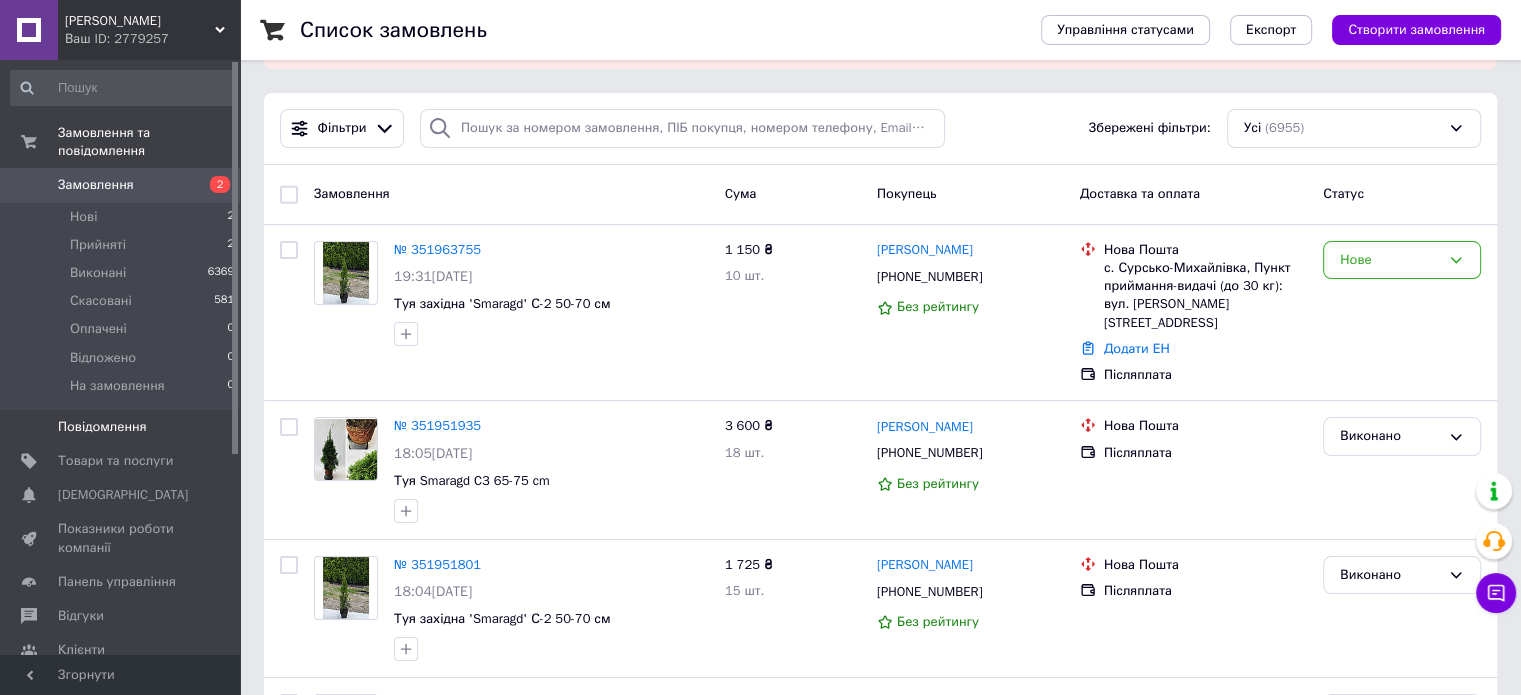 scroll, scrollTop: 300, scrollLeft: 0, axis: vertical 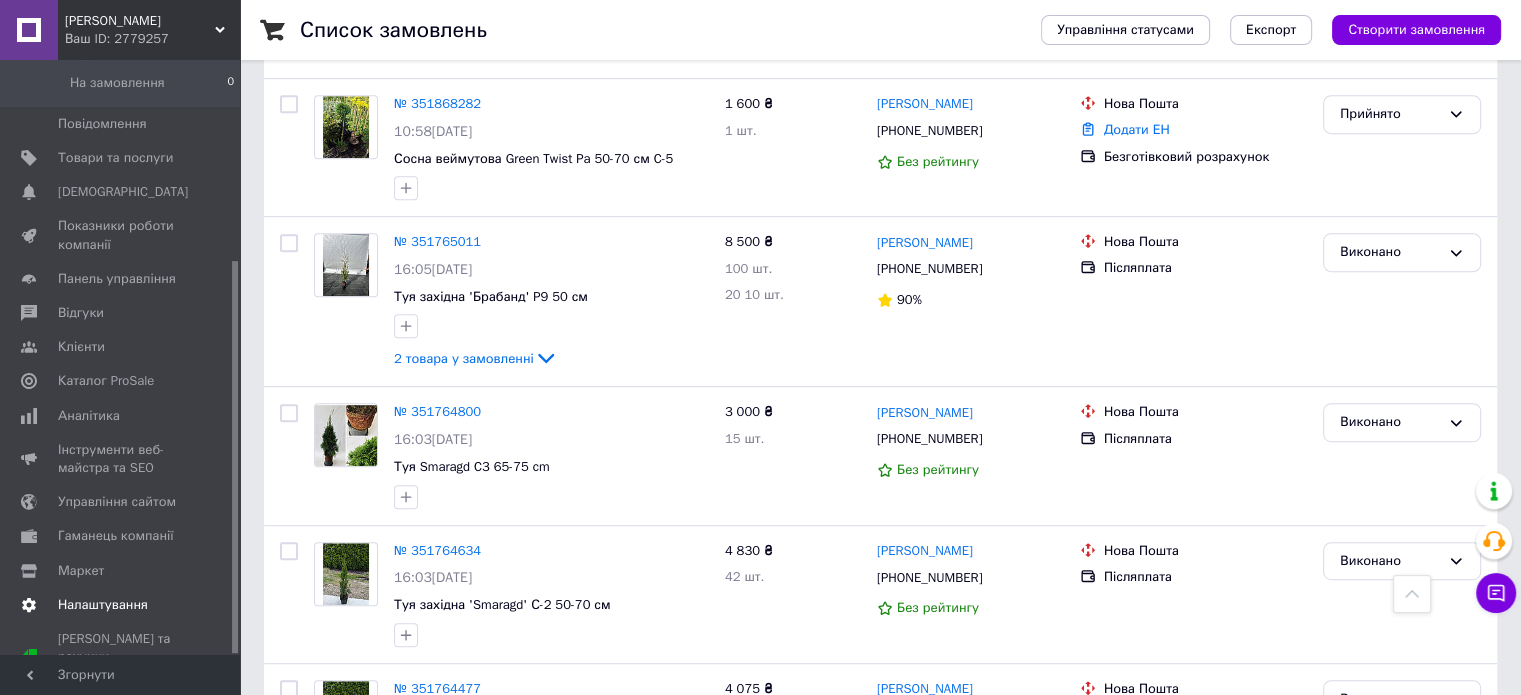 click on "Налаштування" at bounding box center (103, 605) 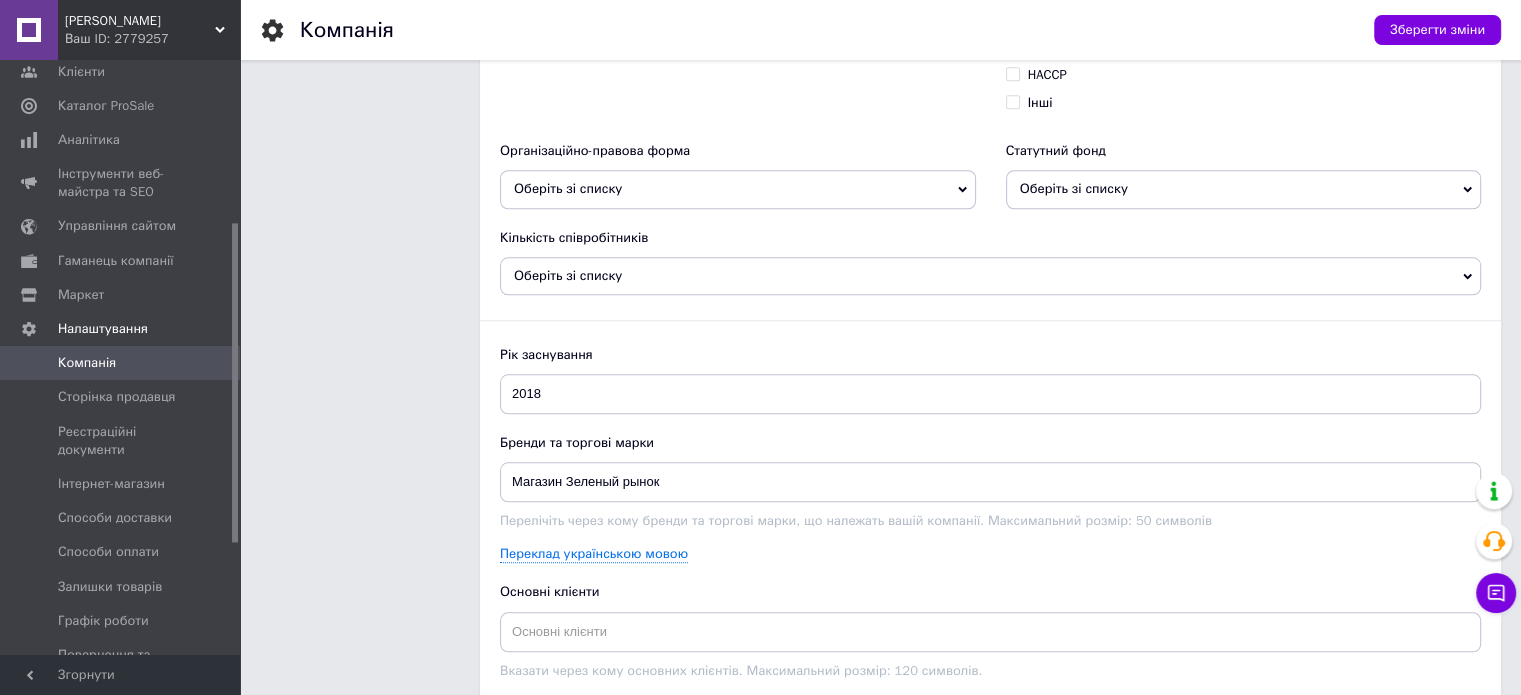 scroll, scrollTop: 2000, scrollLeft: 0, axis: vertical 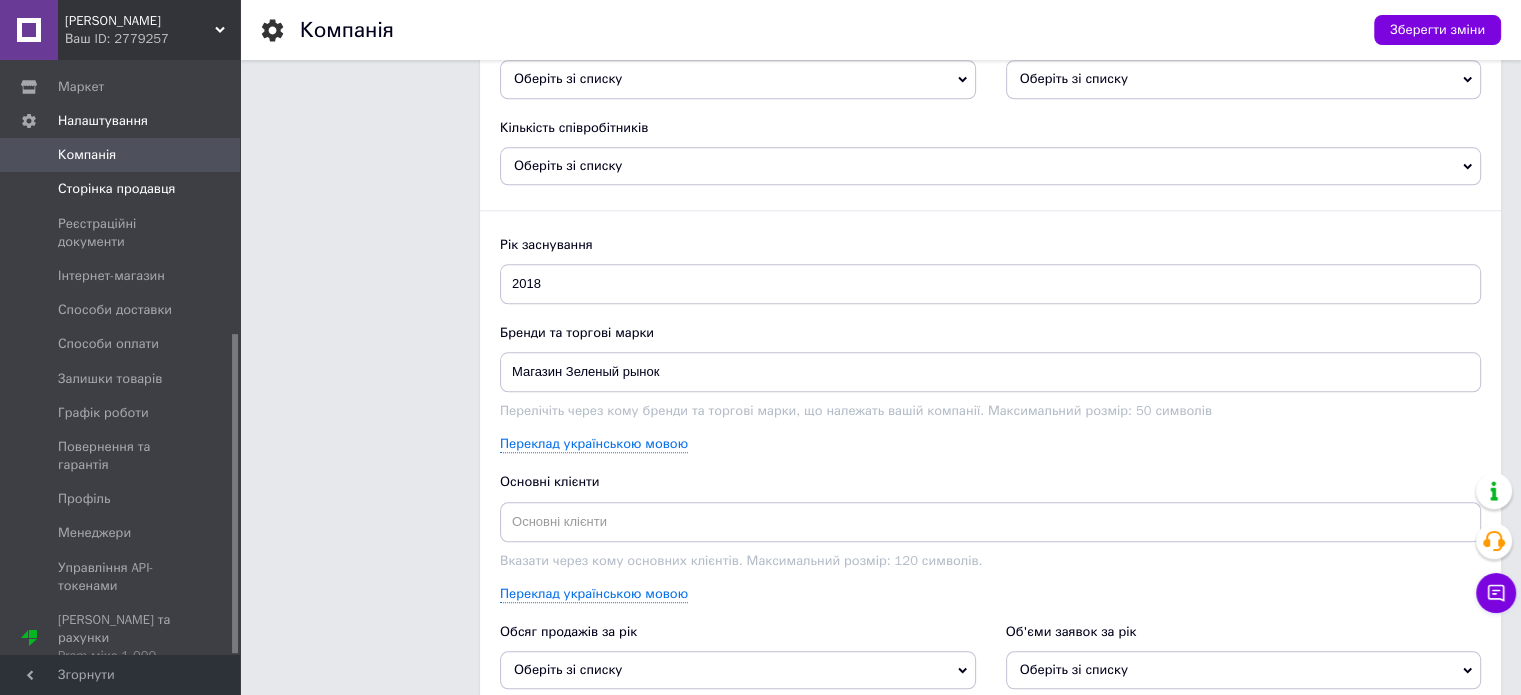 click on "Сторінка продавця" at bounding box center [116, 189] 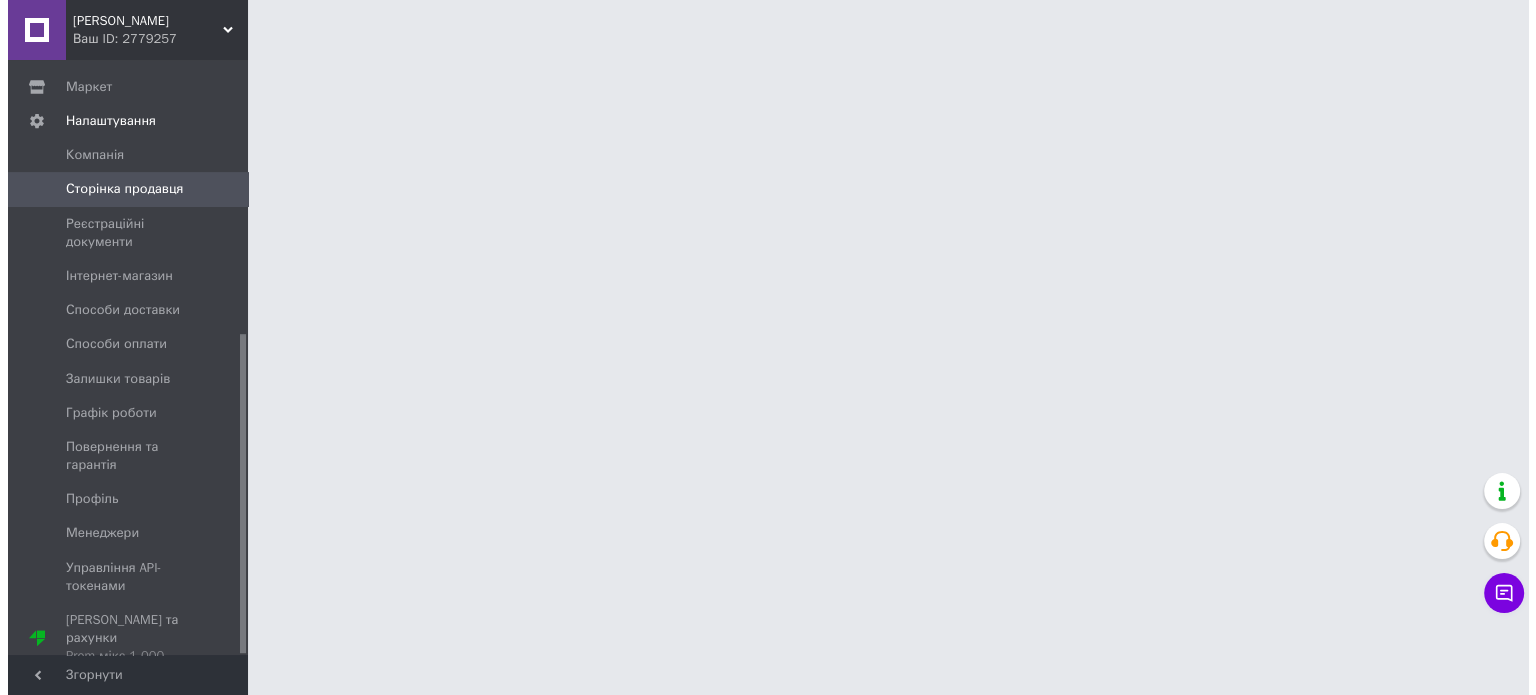 scroll, scrollTop: 0, scrollLeft: 0, axis: both 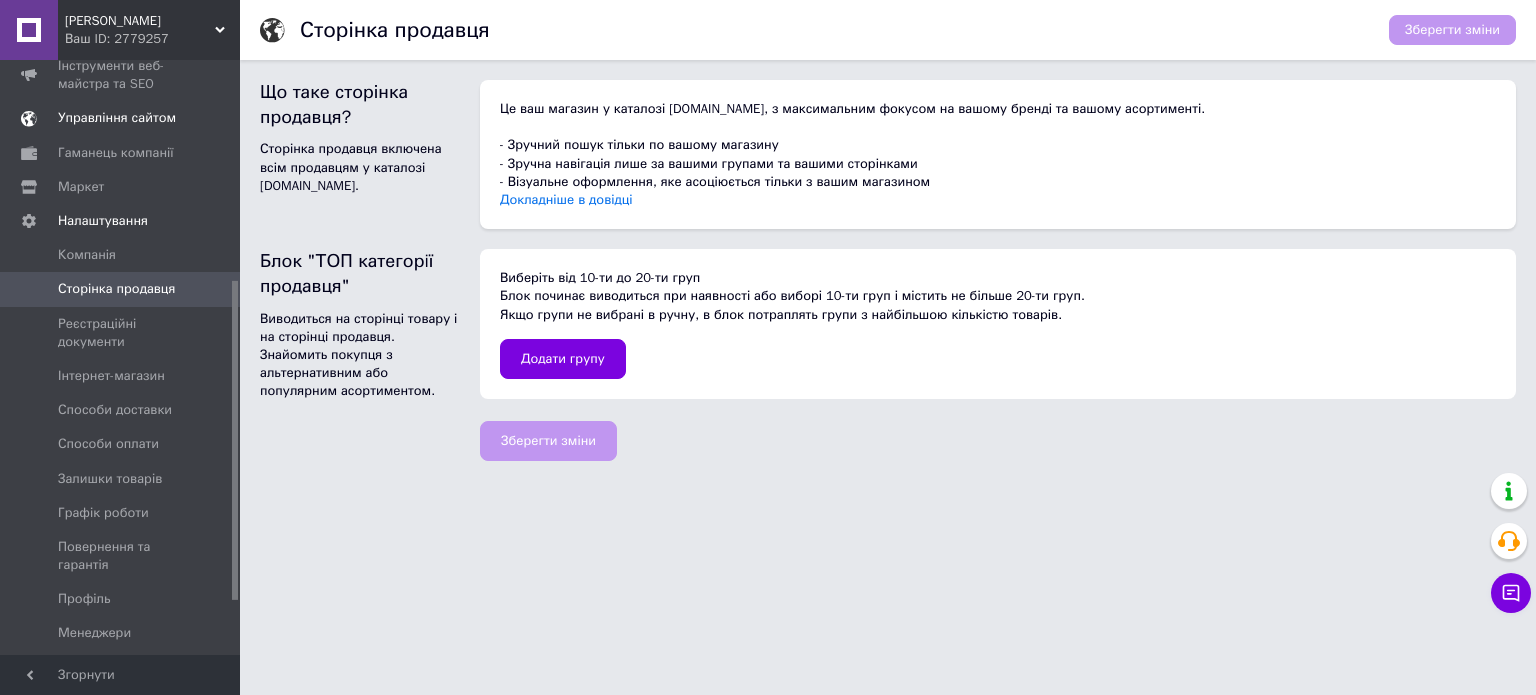 click on "Управління сайтом" at bounding box center (117, 118) 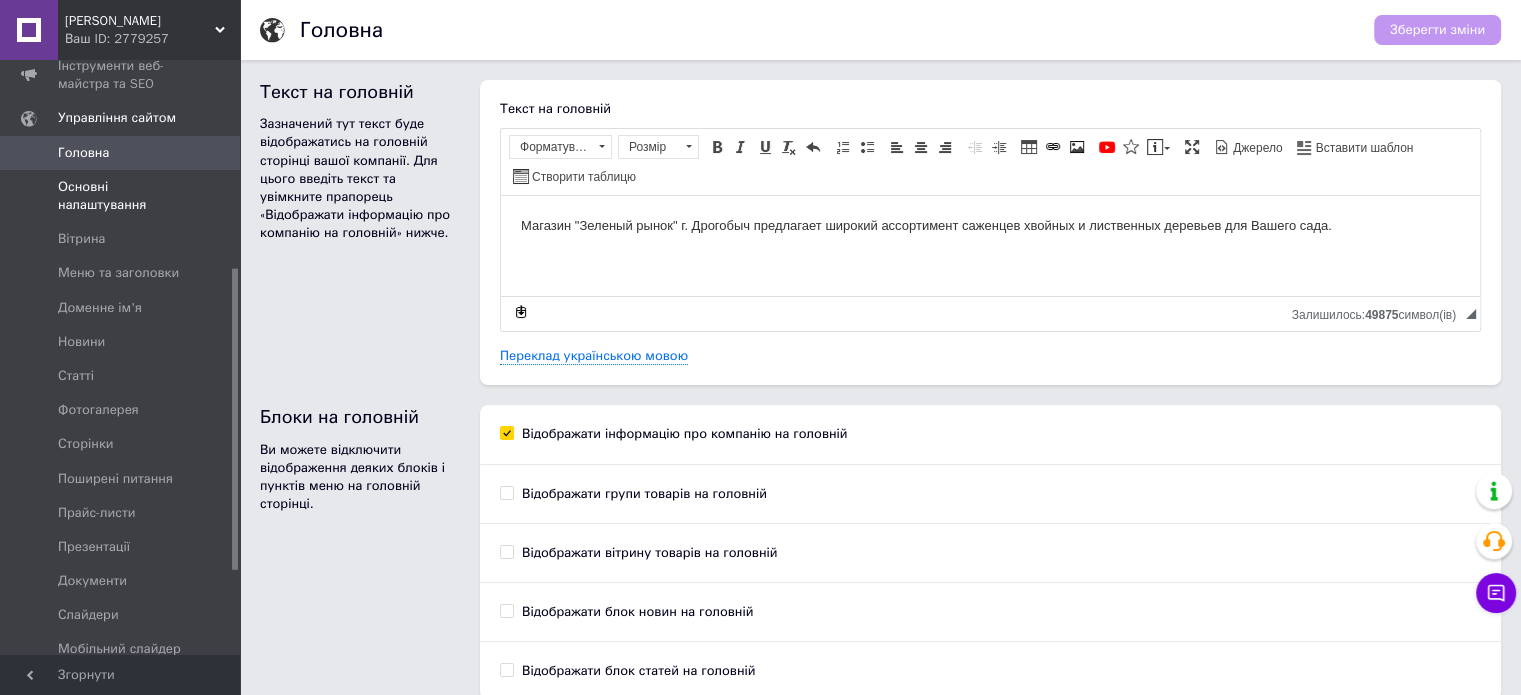 scroll, scrollTop: 0, scrollLeft: 0, axis: both 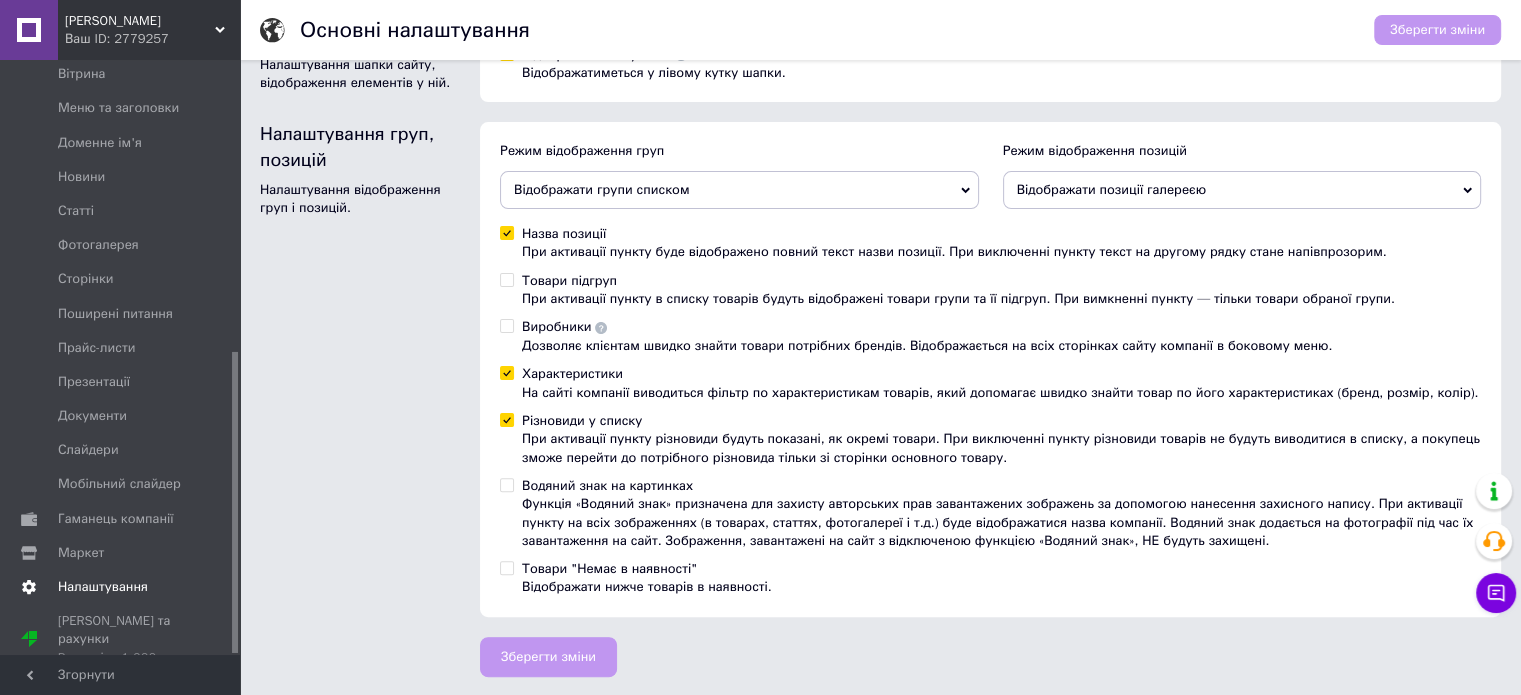 click on "Налаштування" at bounding box center [103, 587] 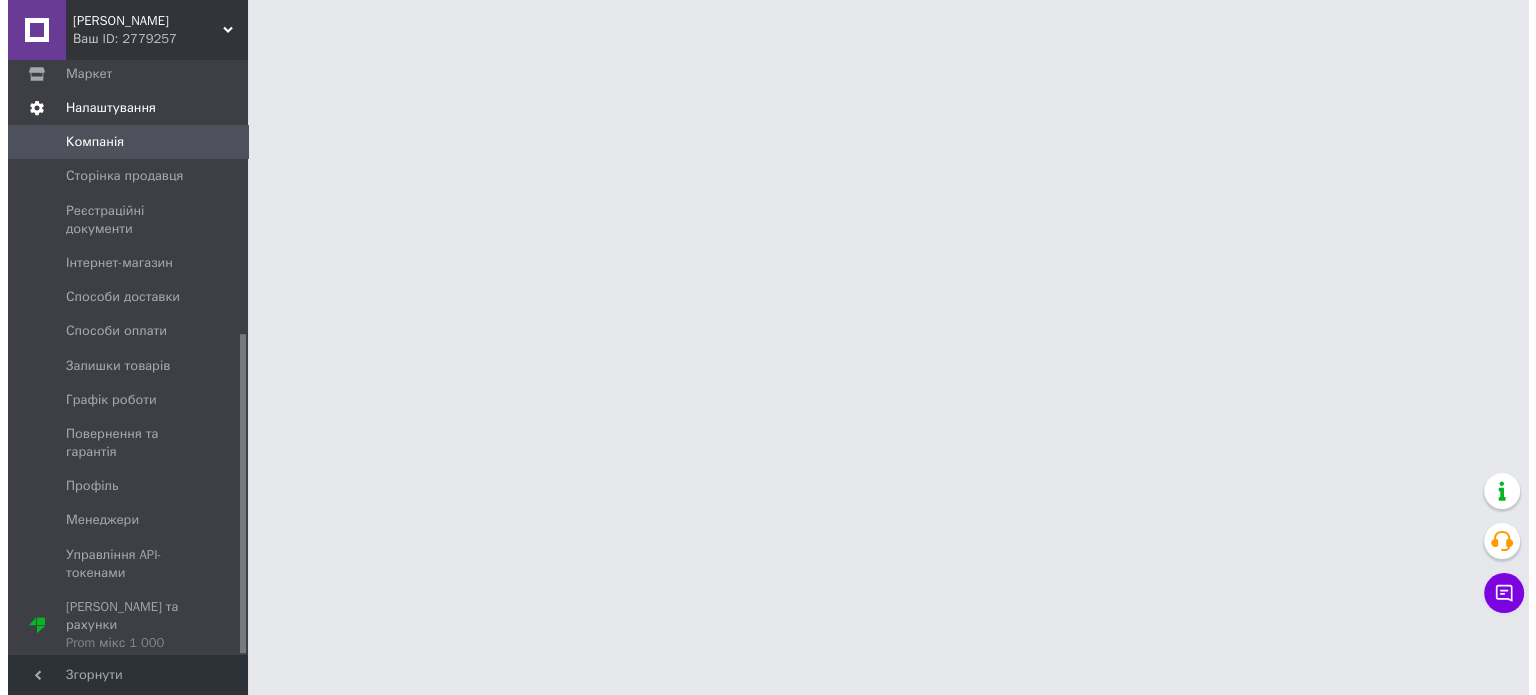 scroll, scrollTop: 0, scrollLeft: 0, axis: both 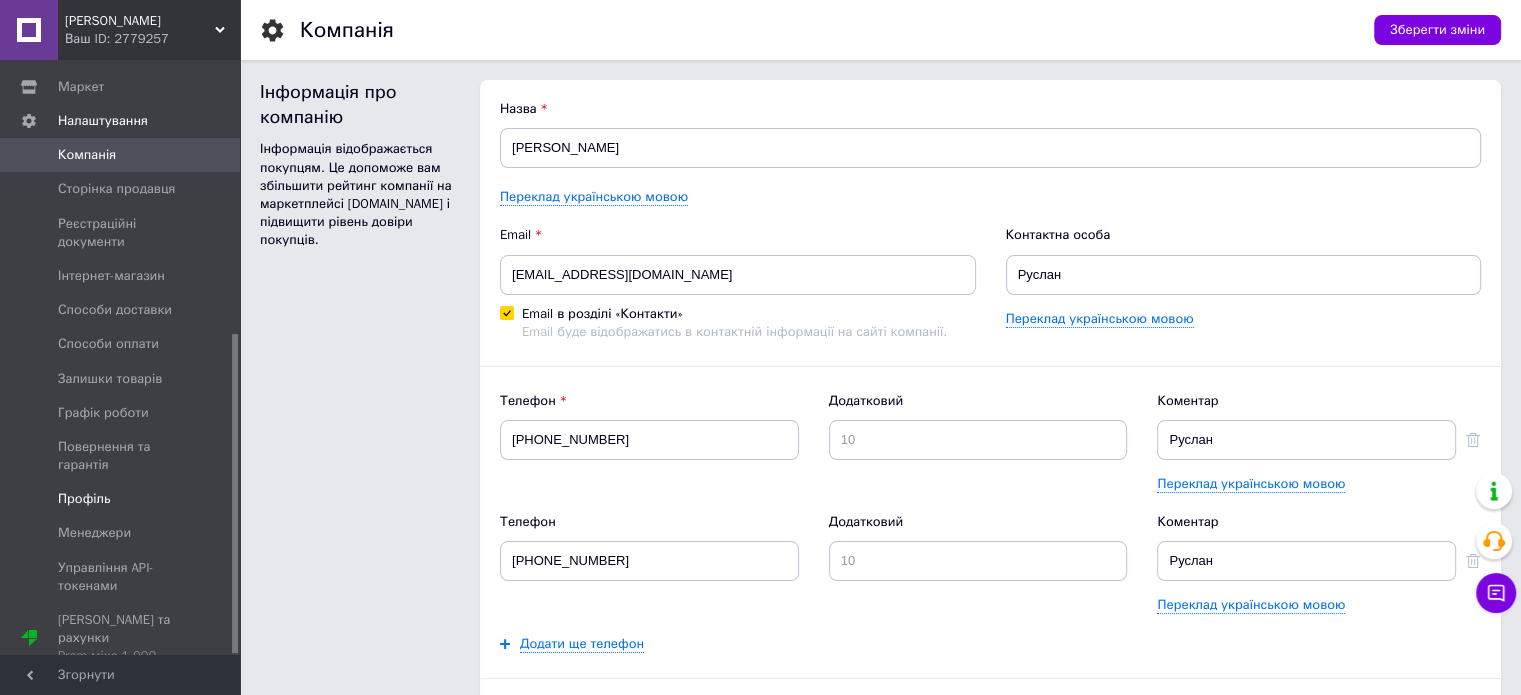 click on "Профіль" at bounding box center (84, 499) 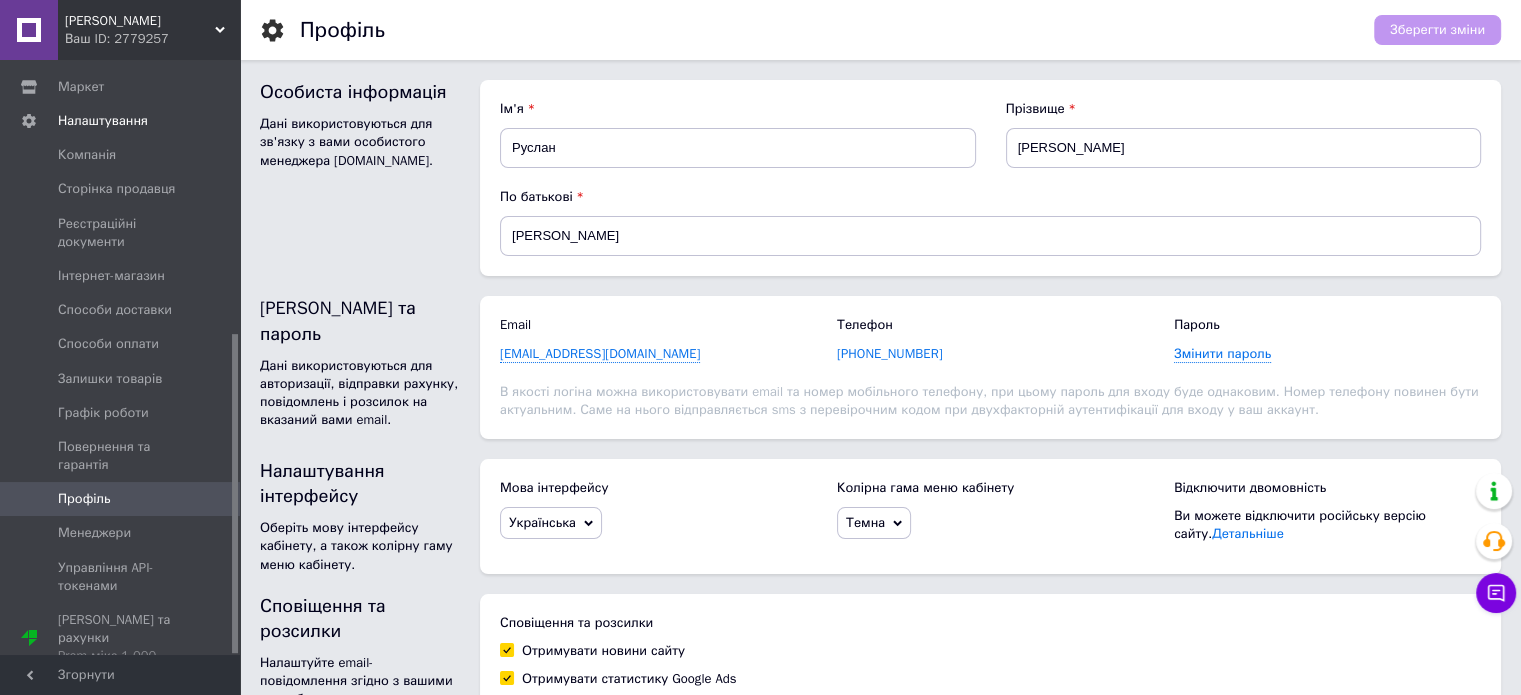 click on "[PHONE_NUMBER]" at bounding box center [889, 354] 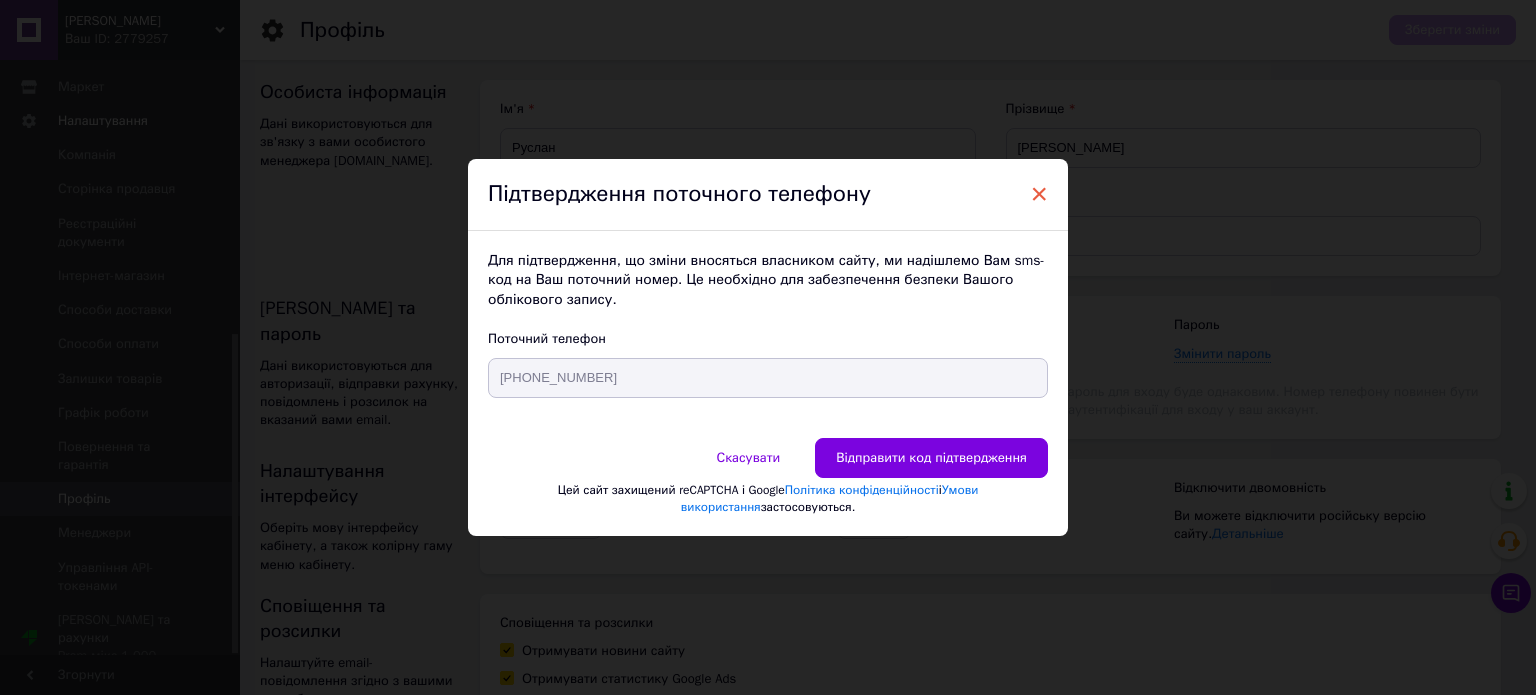 click on "×" at bounding box center (1039, 194) 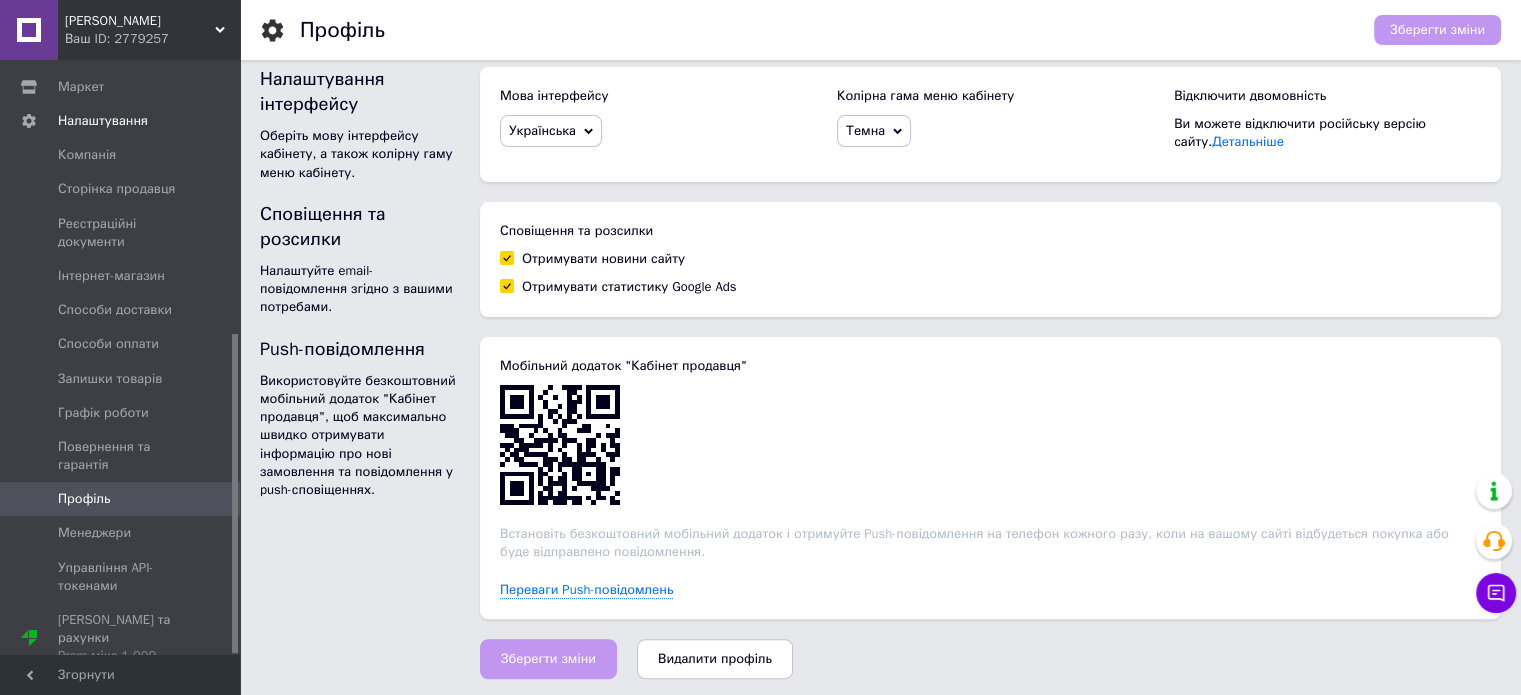 scroll, scrollTop: 393, scrollLeft: 0, axis: vertical 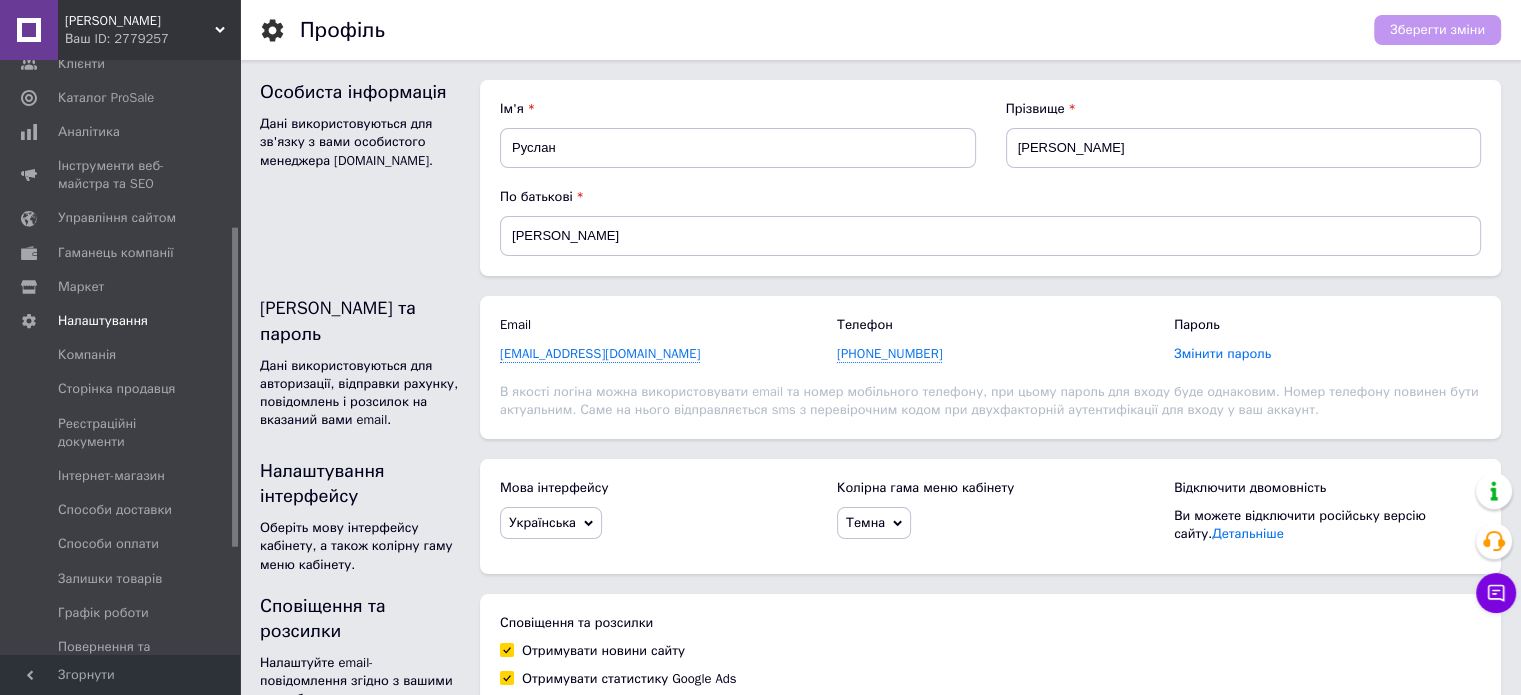 click on "Змінити пароль" at bounding box center [1222, 354] 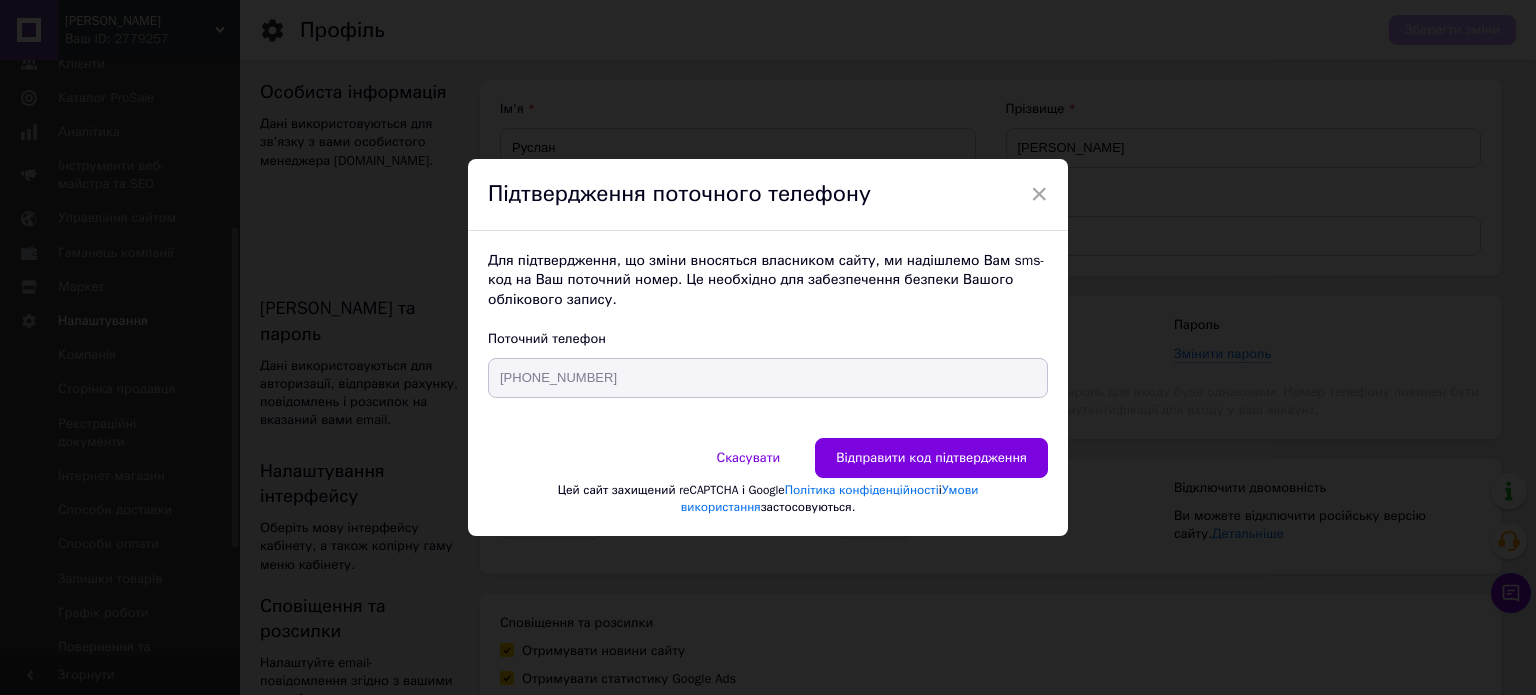 click on "Підтвердження поточного телефону" at bounding box center (768, 195) 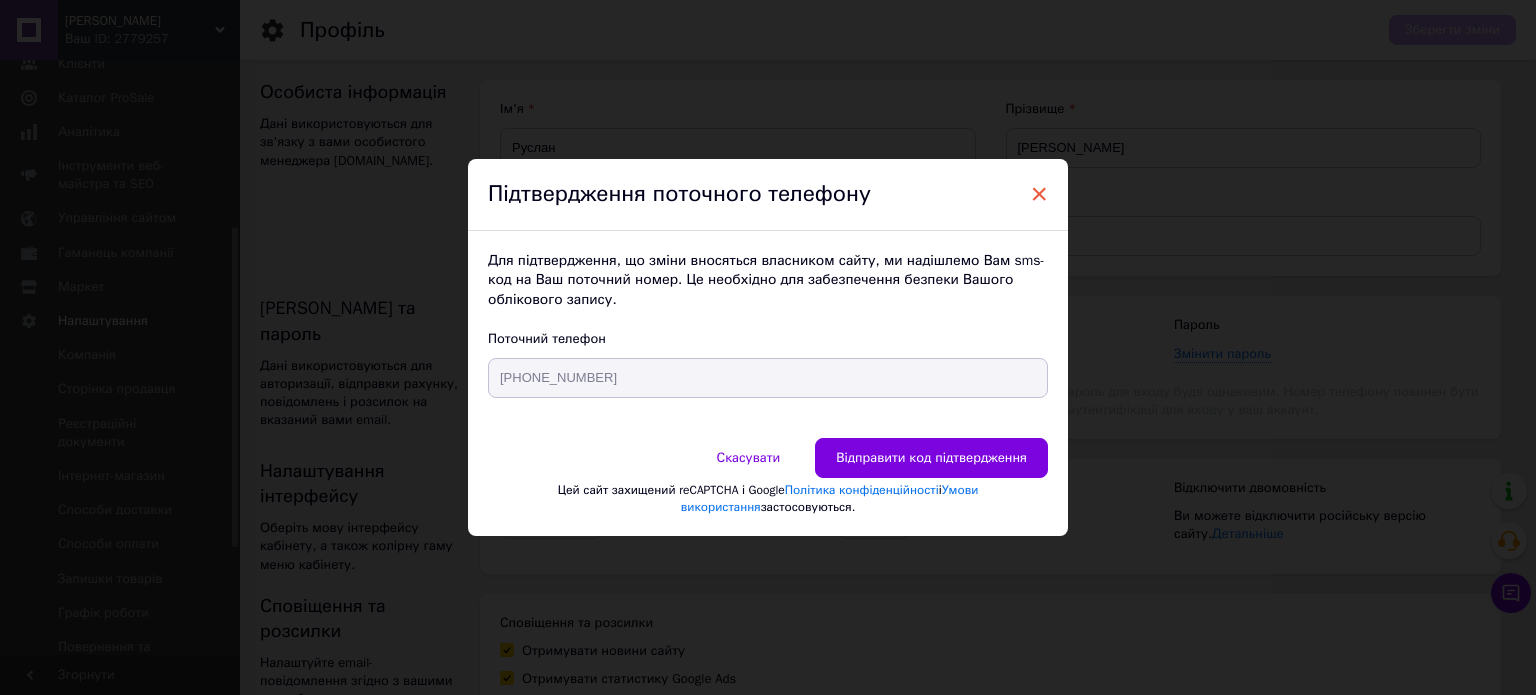 click on "×" at bounding box center (1039, 194) 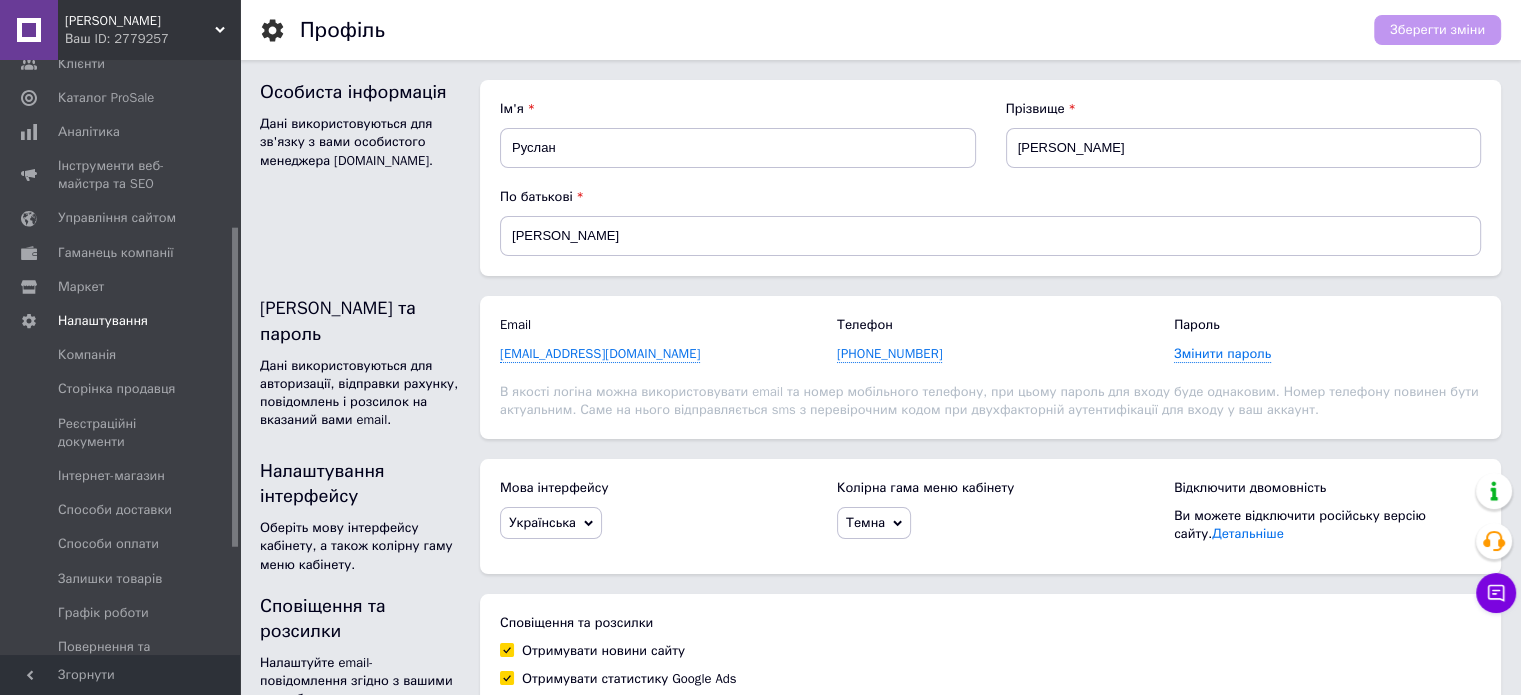 click on "Телефон [PHONE_NUMBER]" at bounding box center [990, 339] 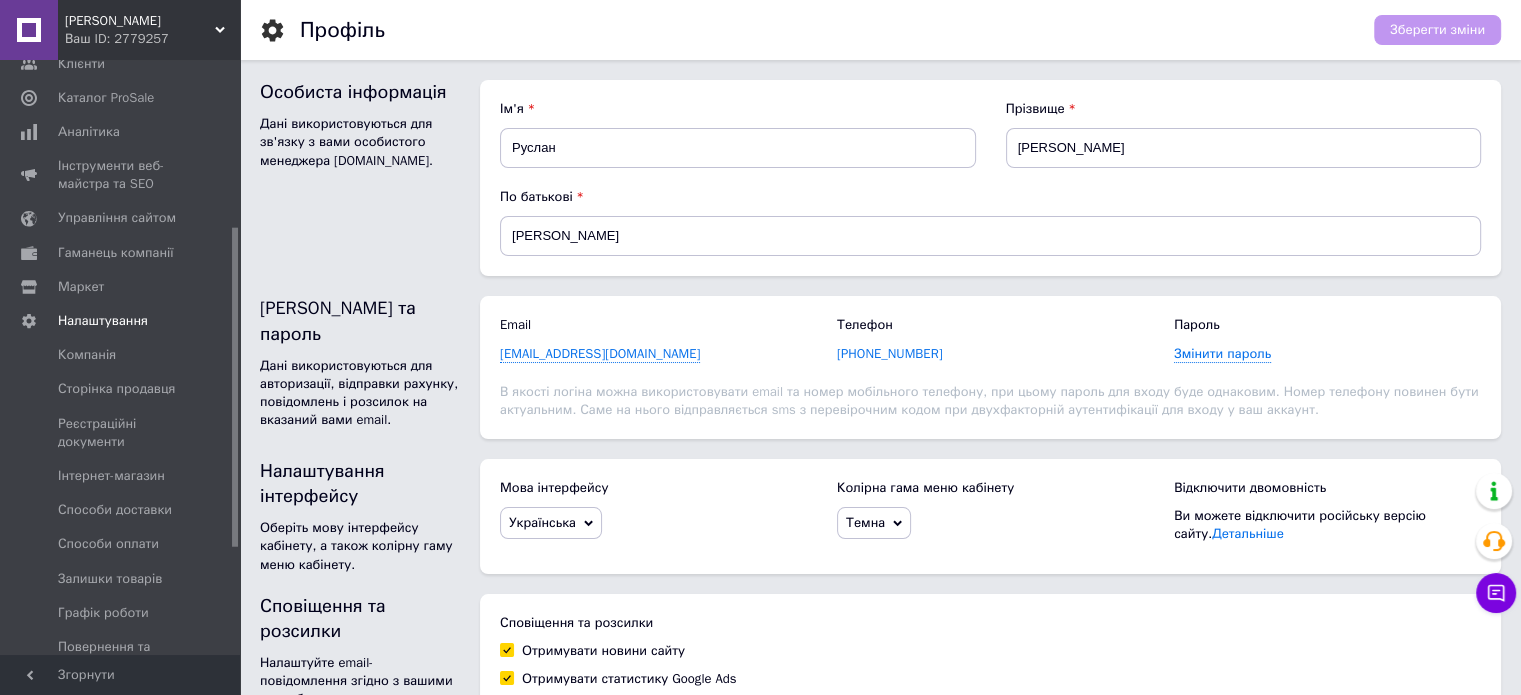 click on "[PHONE_NUMBER]" at bounding box center [889, 354] 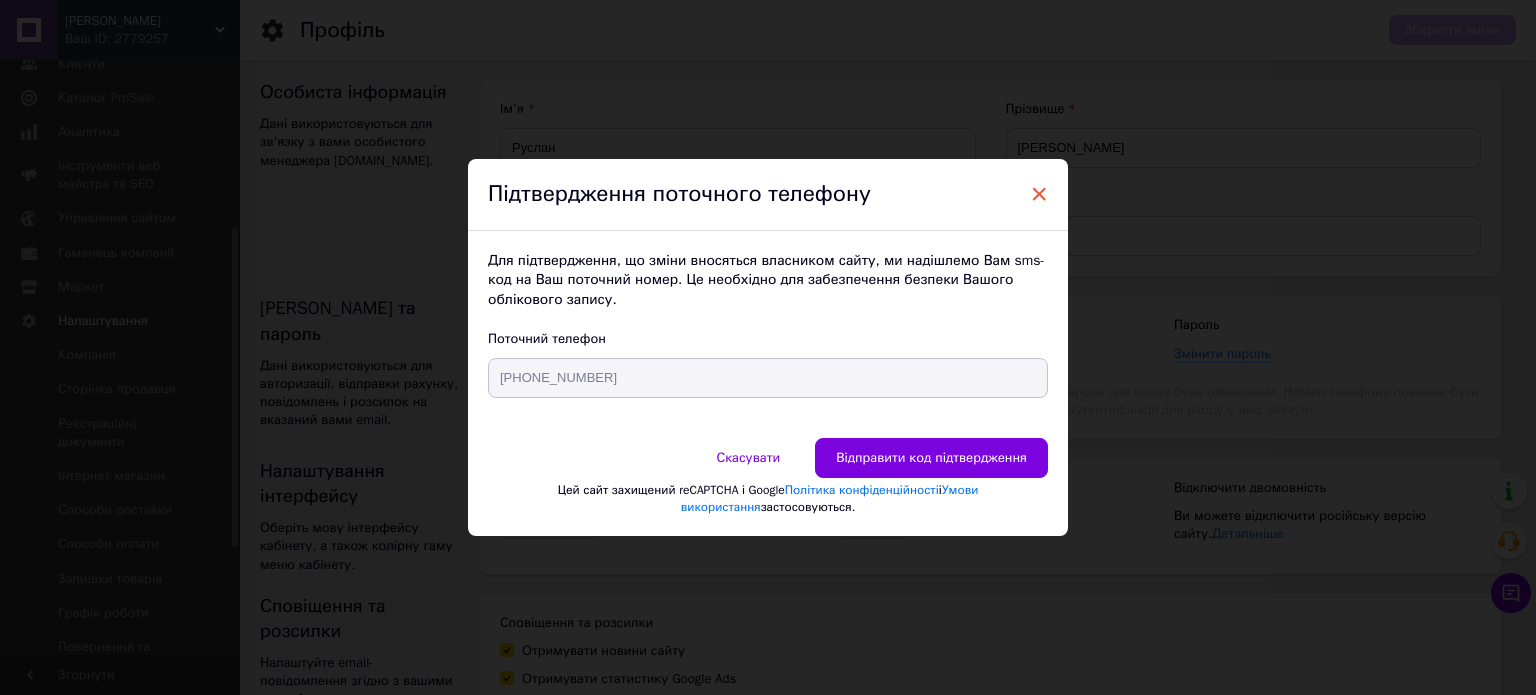 click on "×" at bounding box center [1039, 194] 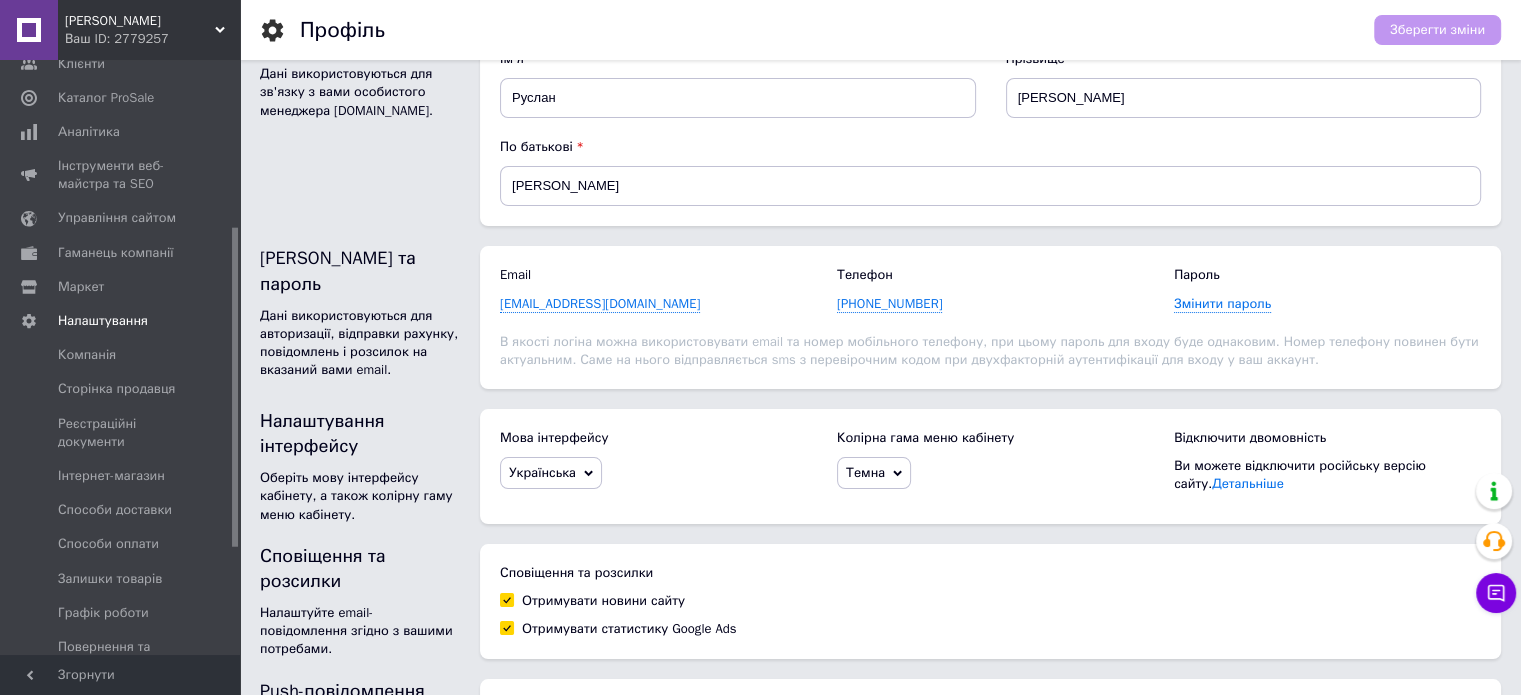 scroll, scrollTop: 0, scrollLeft: 0, axis: both 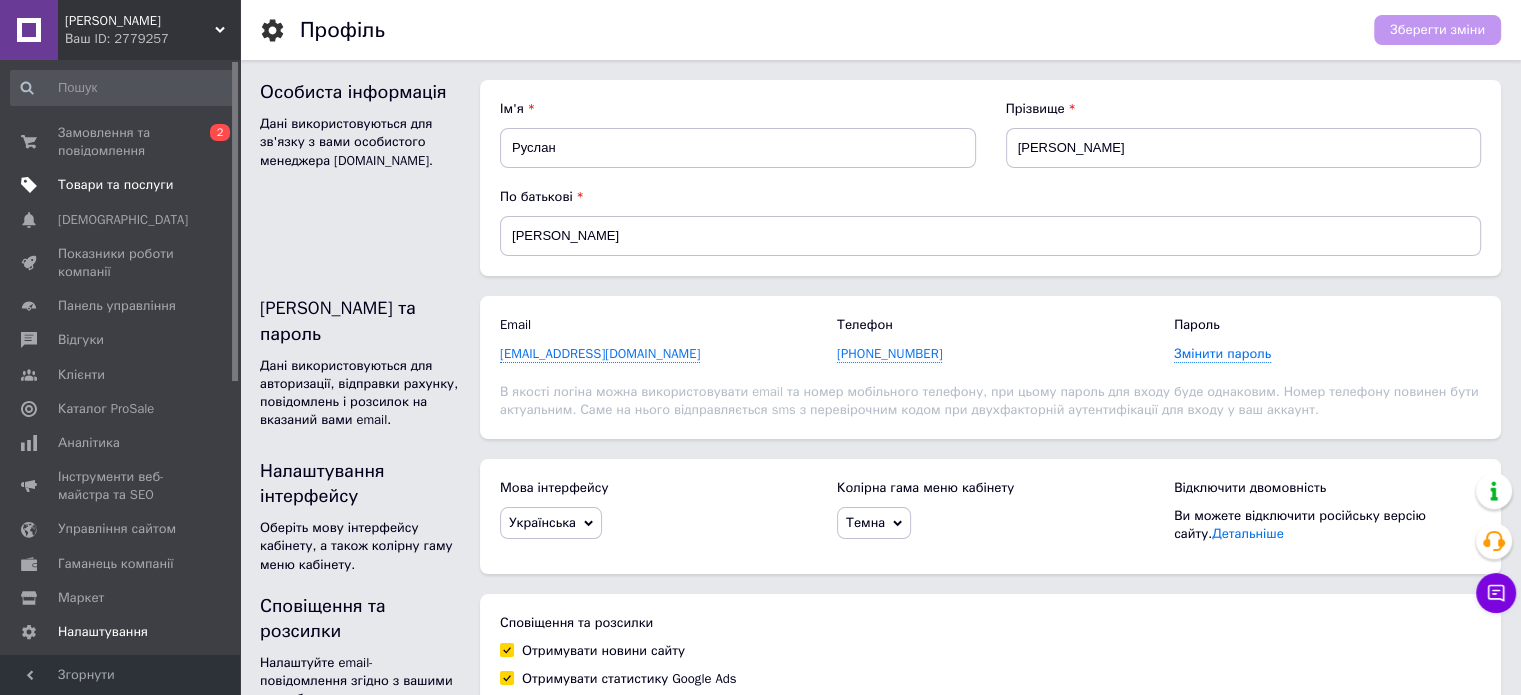 click on "Товари та послуги" at bounding box center [115, 185] 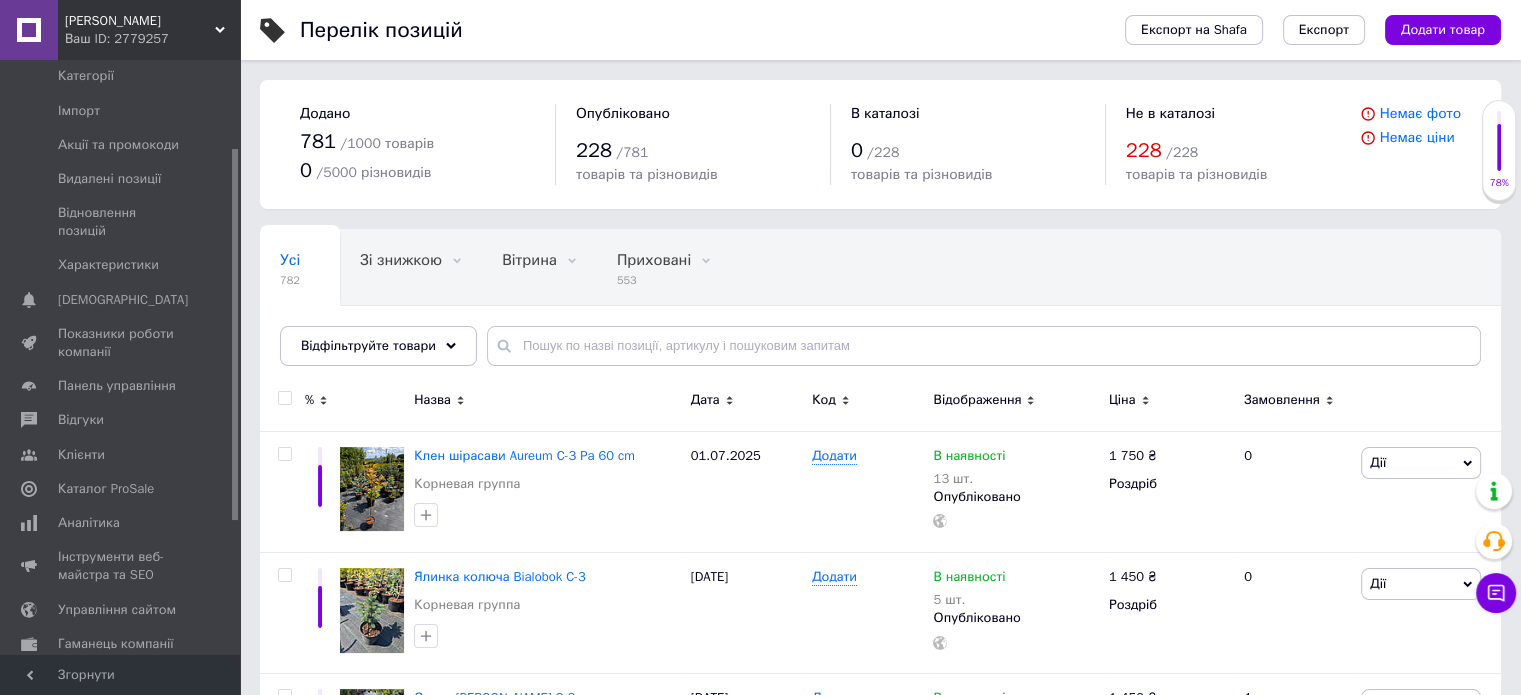 scroll, scrollTop: 353, scrollLeft: 0, axis: vertical 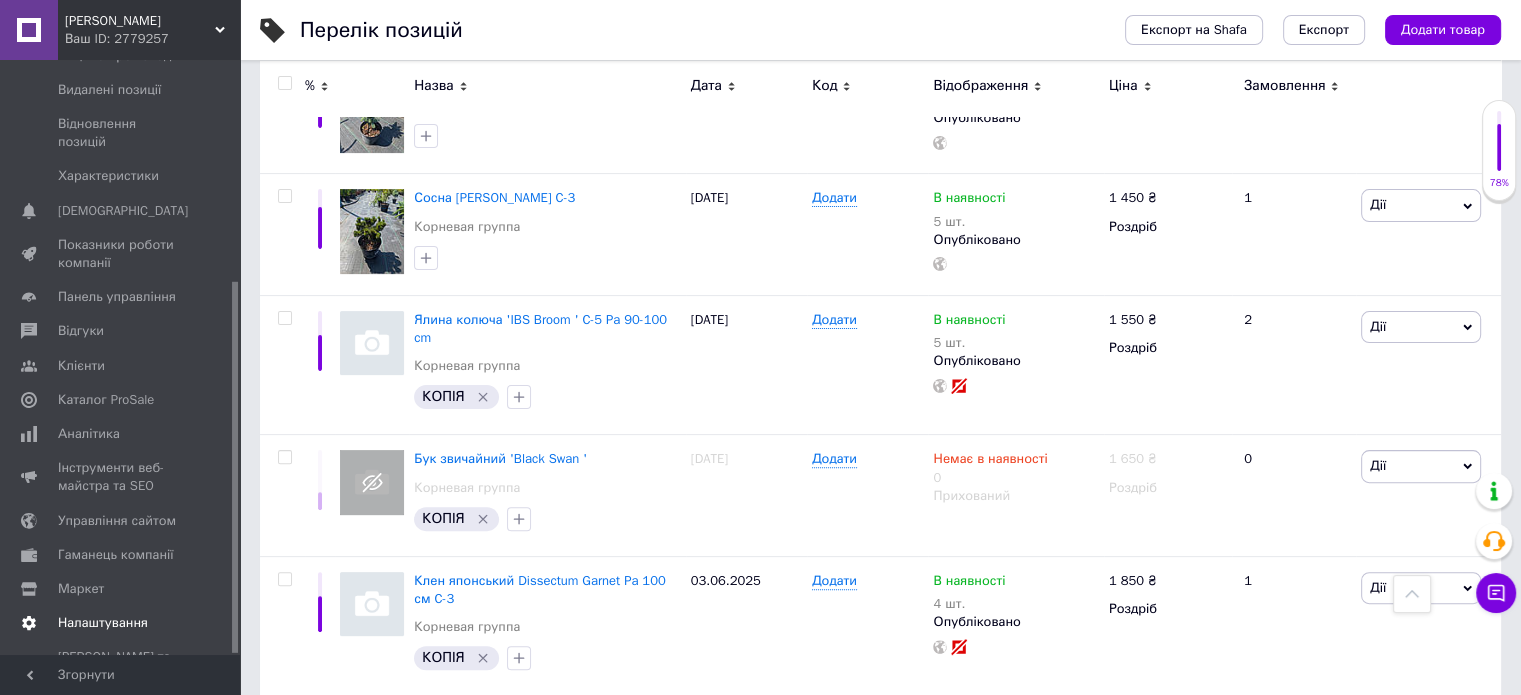 click on "Налаштування" at bounding box center (103, 623) 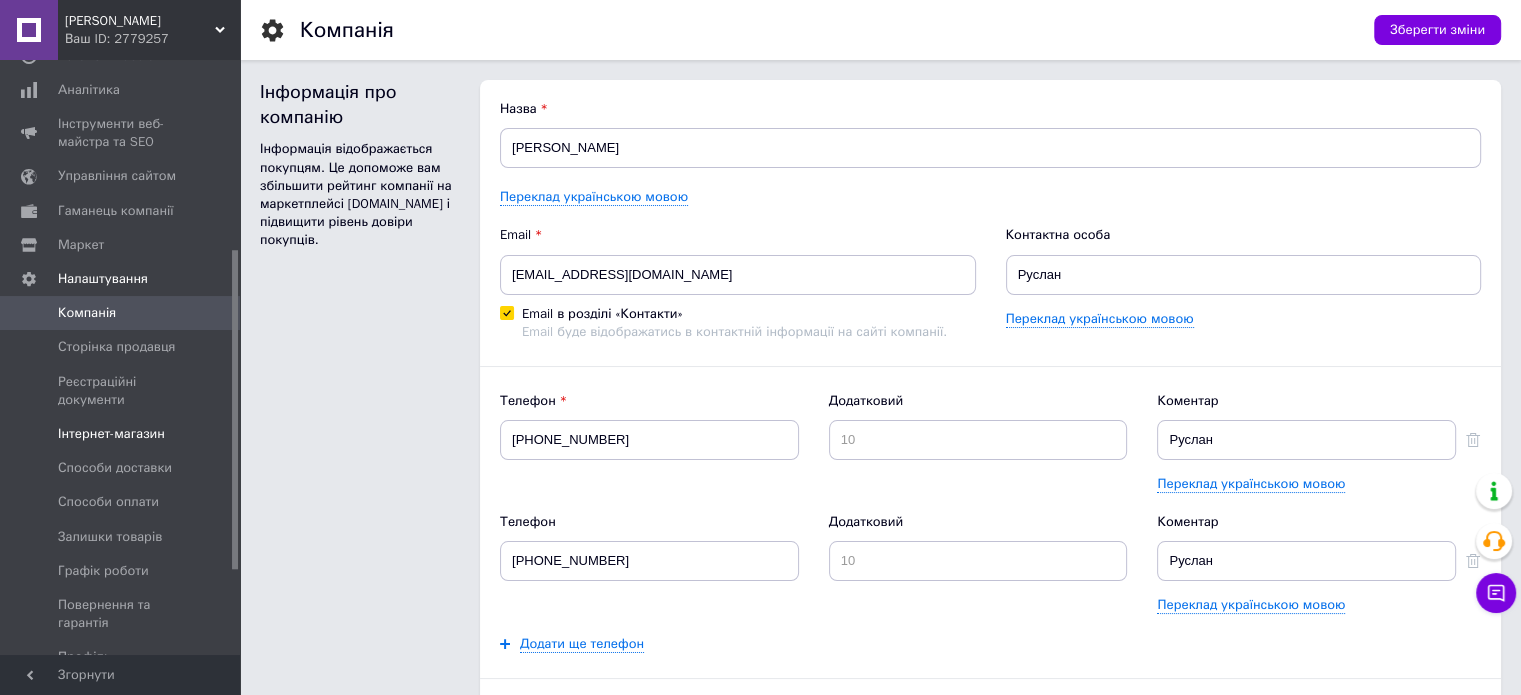 scroll, scrollTop: 0, scrollLeft: 0, axis: both 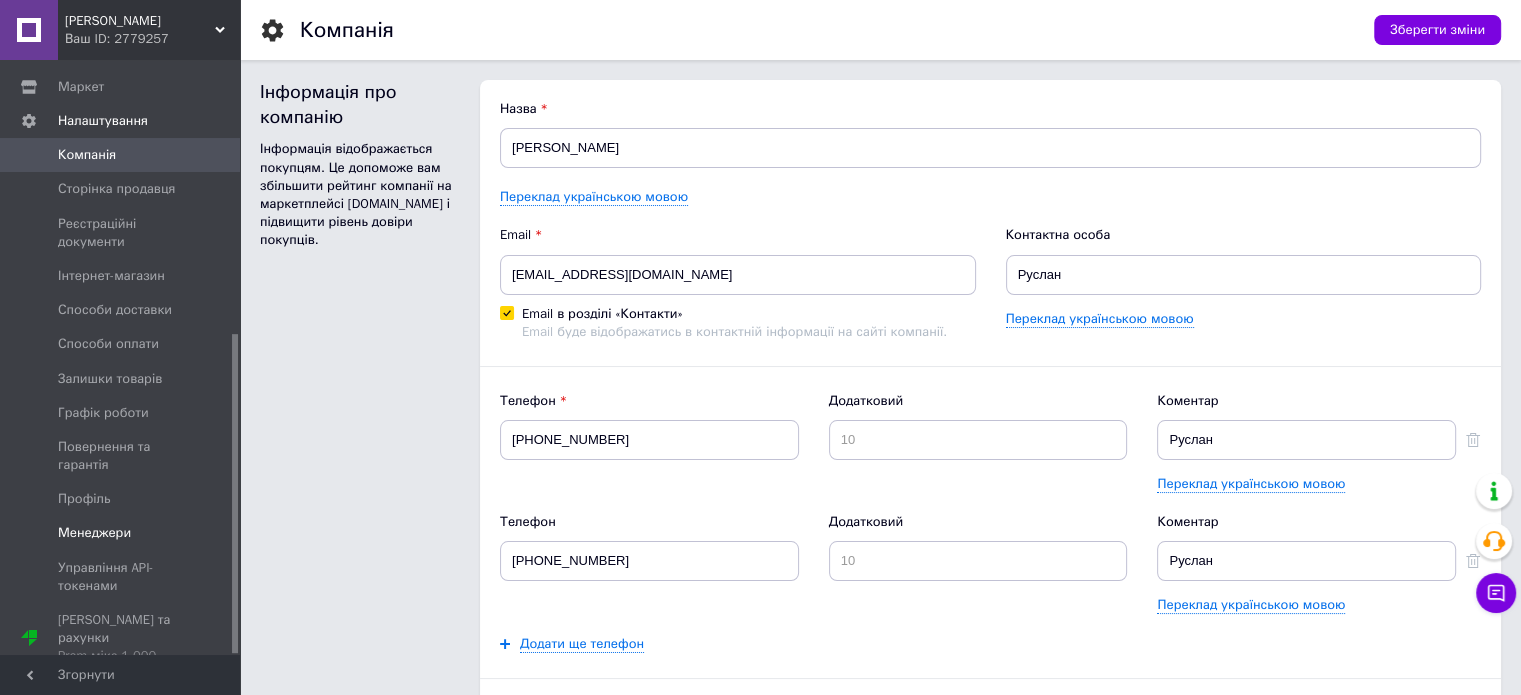 click on "Менеджери" at bounding box center [94, 533] 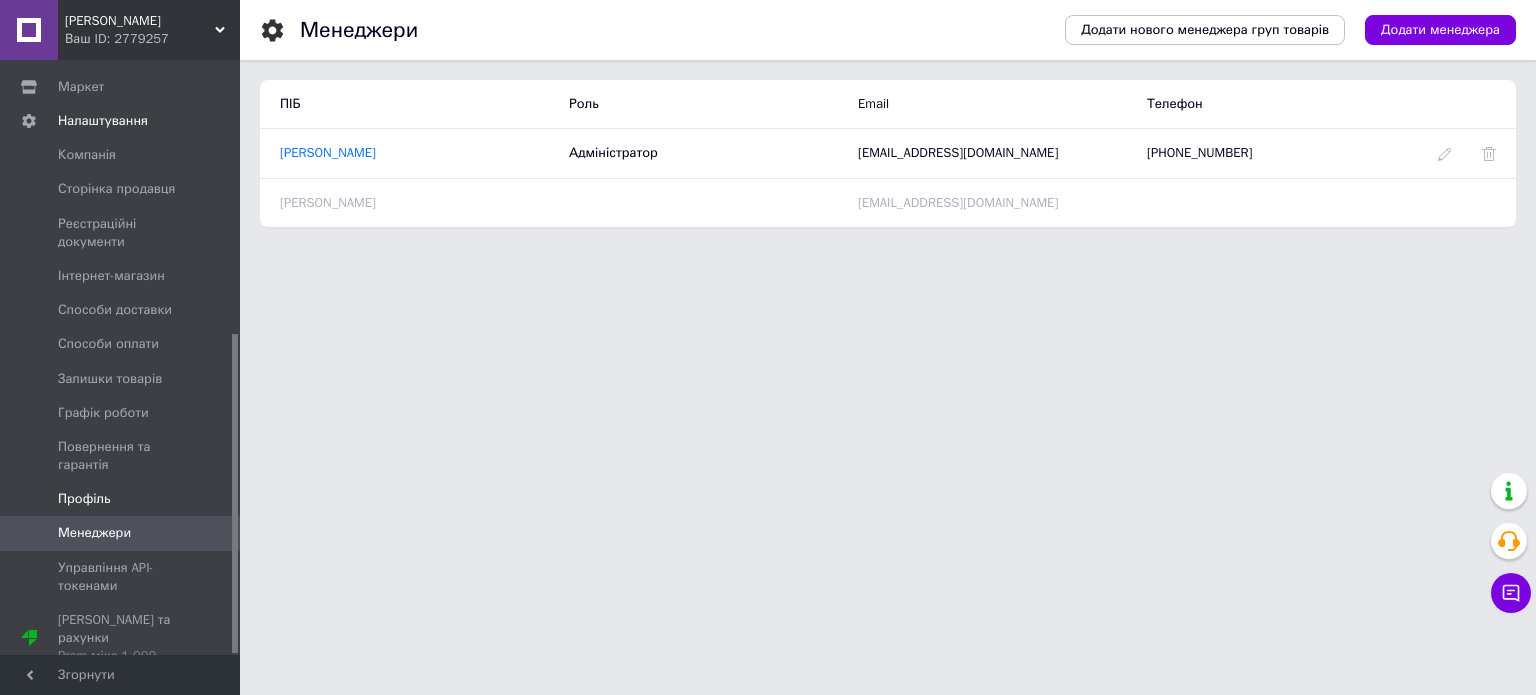 click on "Профіль" at bounding box center (84, 499) 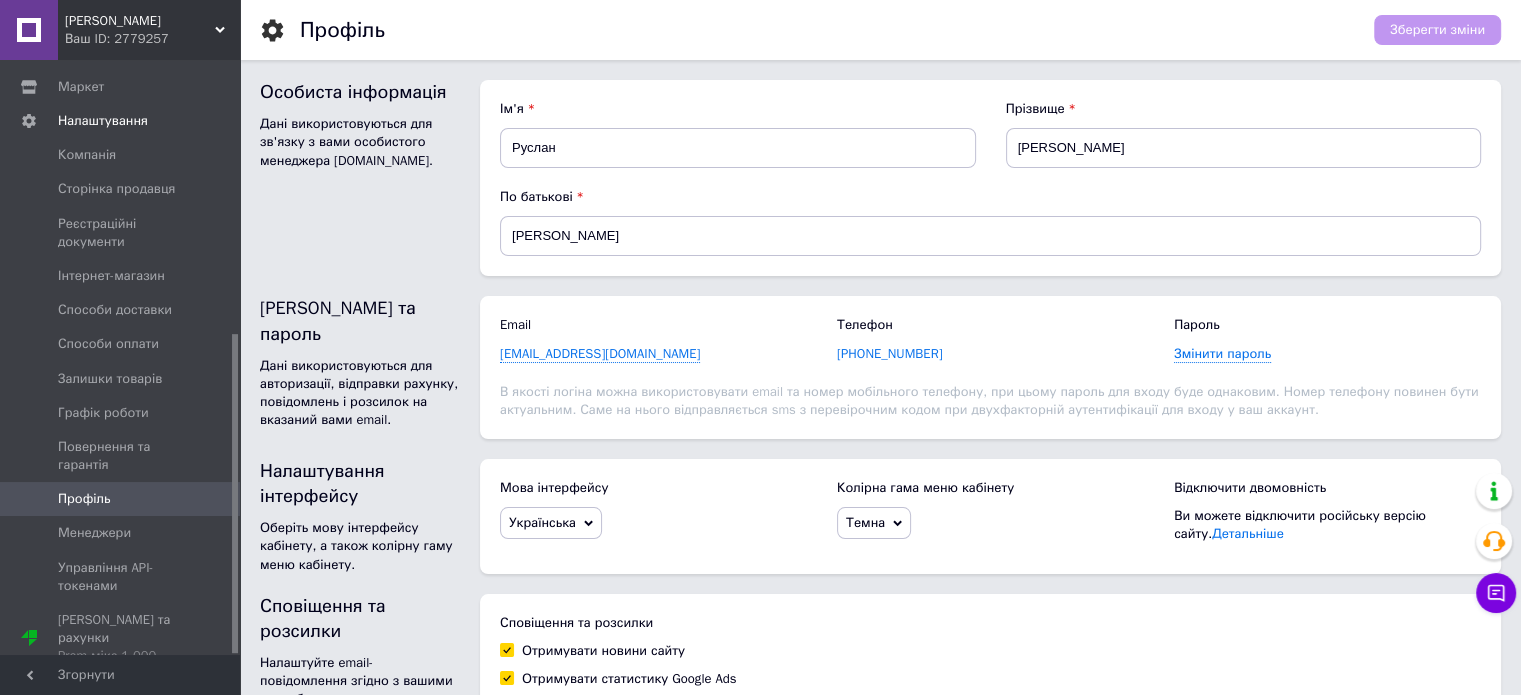 click on "[PHONE_NUMBER]" at bounding box center [889, 354] 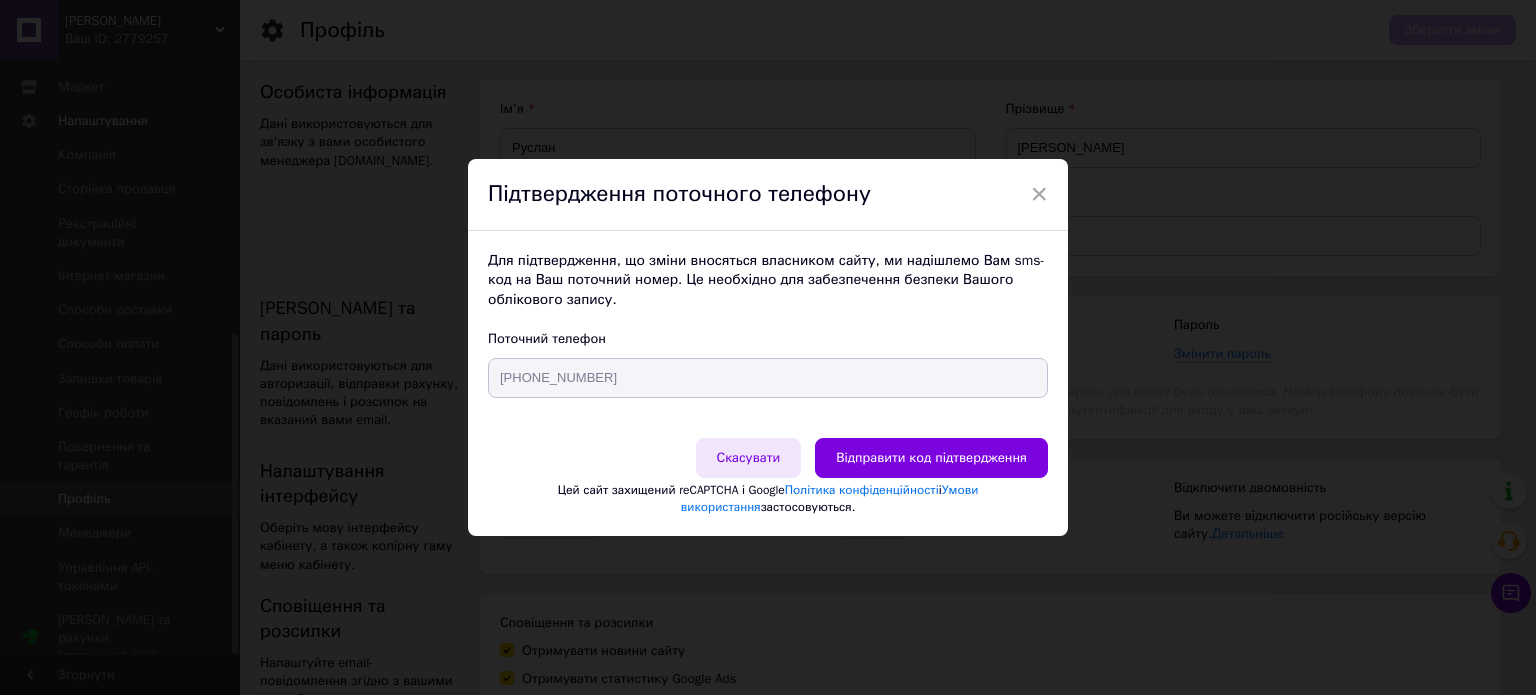 click on "Скасувати" at bounding box center (749, 458) 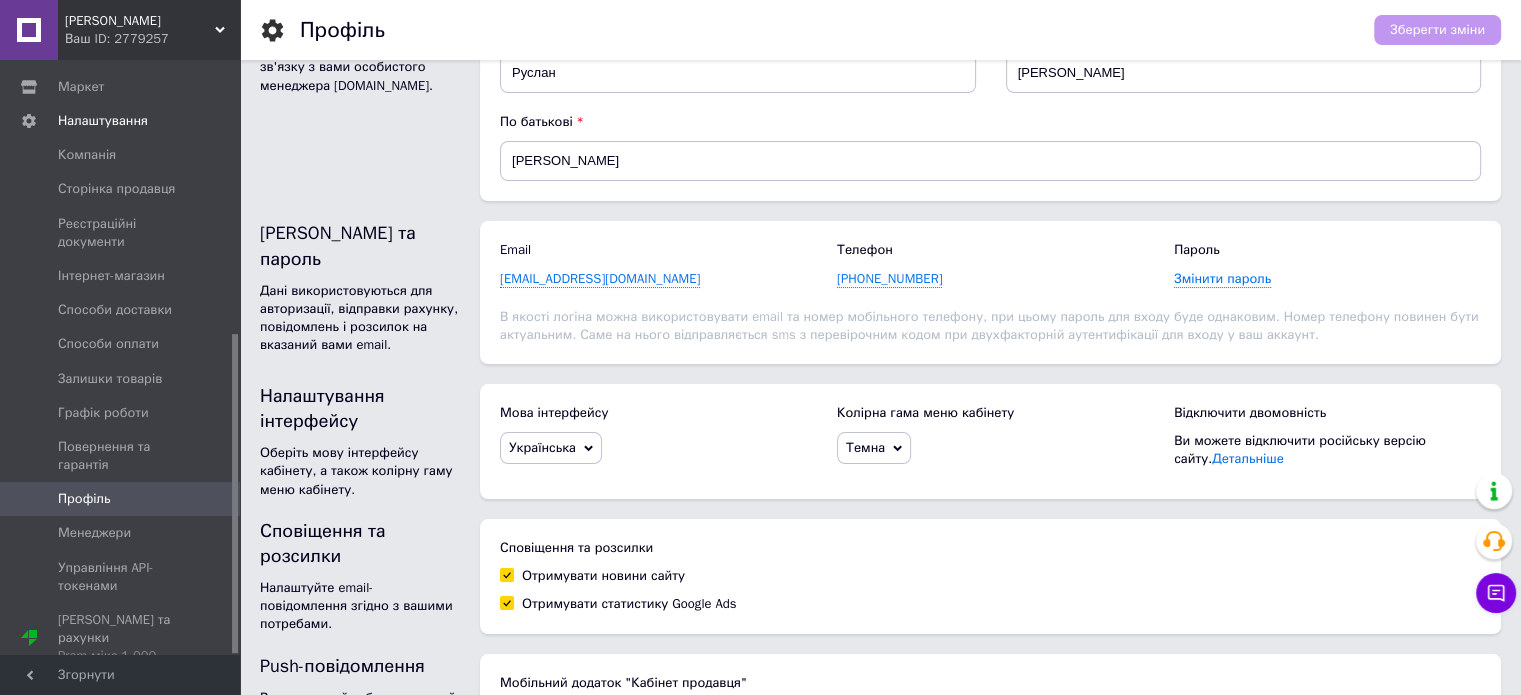 scroll, scrollTop: 0, scrollLeft: 0, axis: both 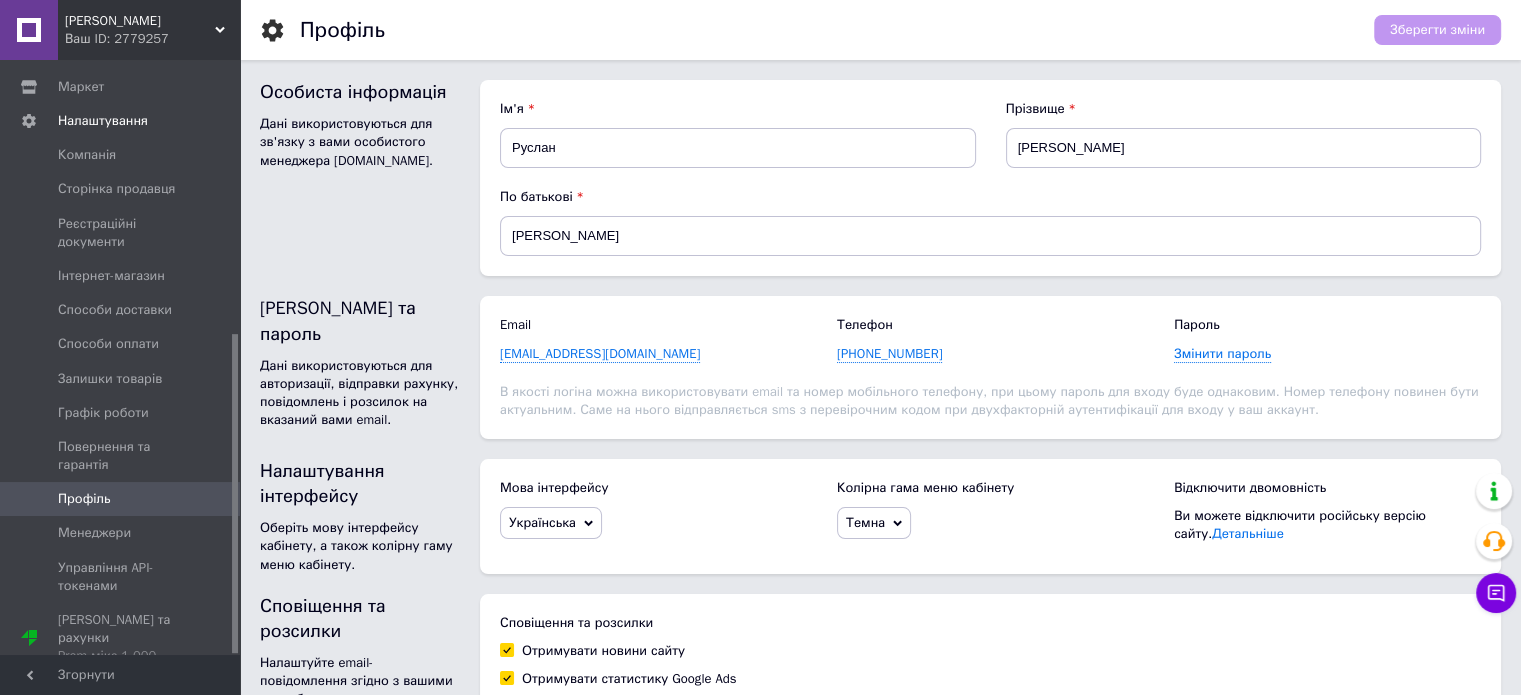 click on "[PERSON_NAME]" at bounding box center (140, 21) 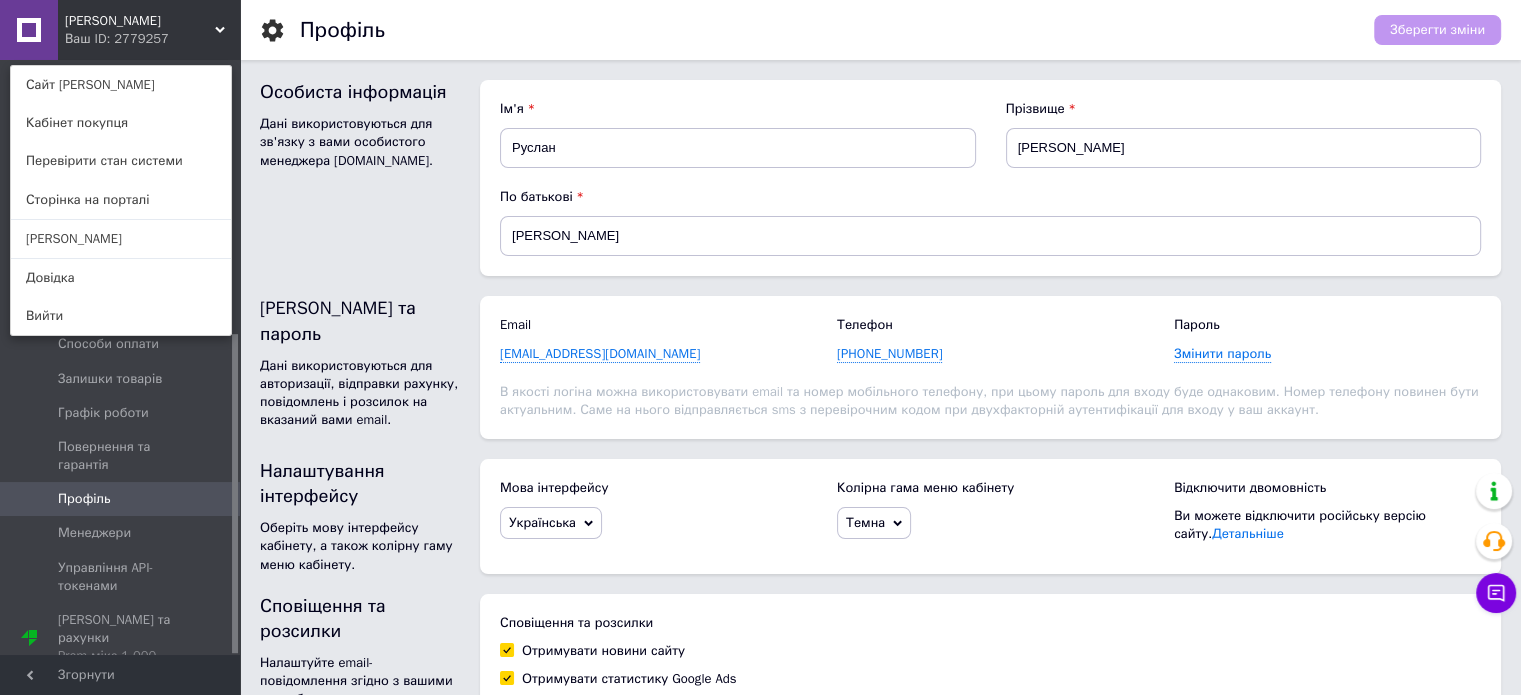click on "Особиста інформація Дані використовуються для зв'язку з вами особистого менеджера [DOMAIN_NAME]." at bounding box center [360, 178] 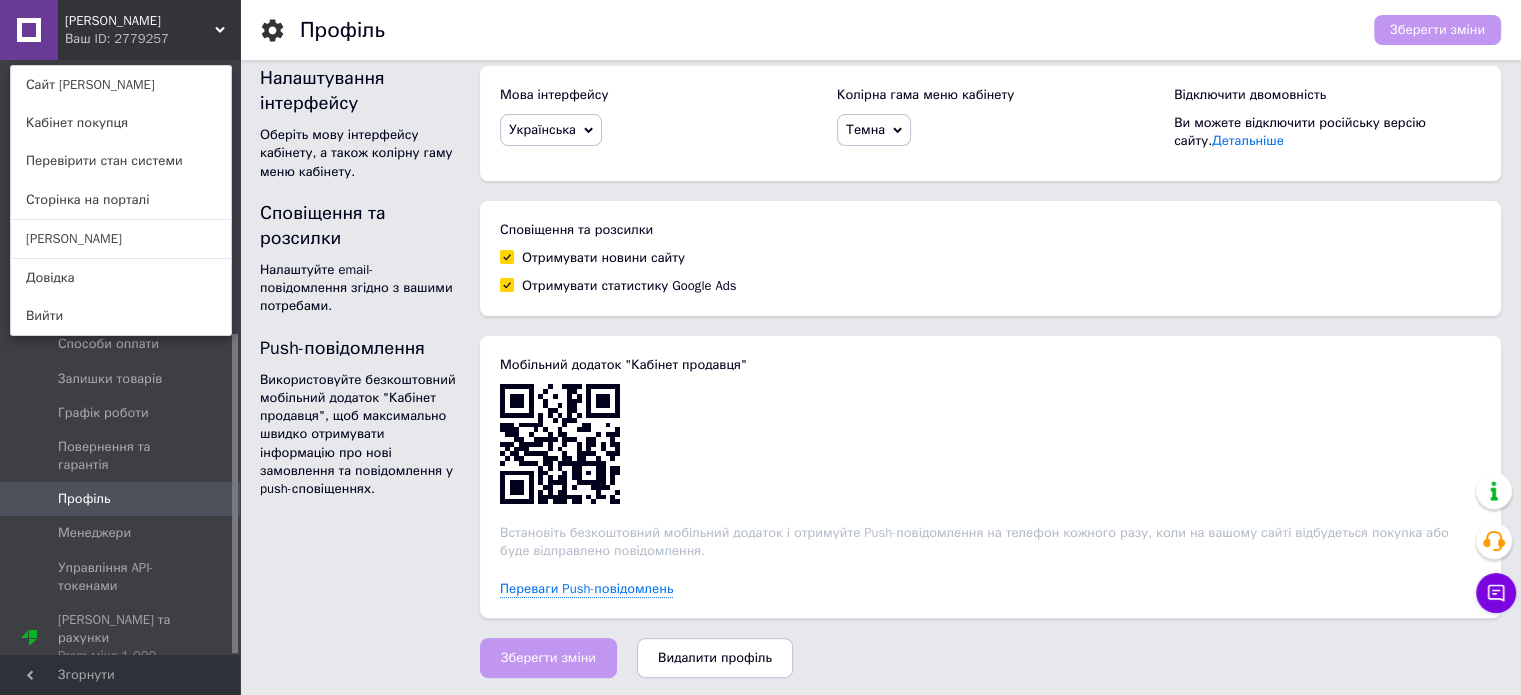 scroll, scrollTop: 0, scrollLeft: 0, axis: both 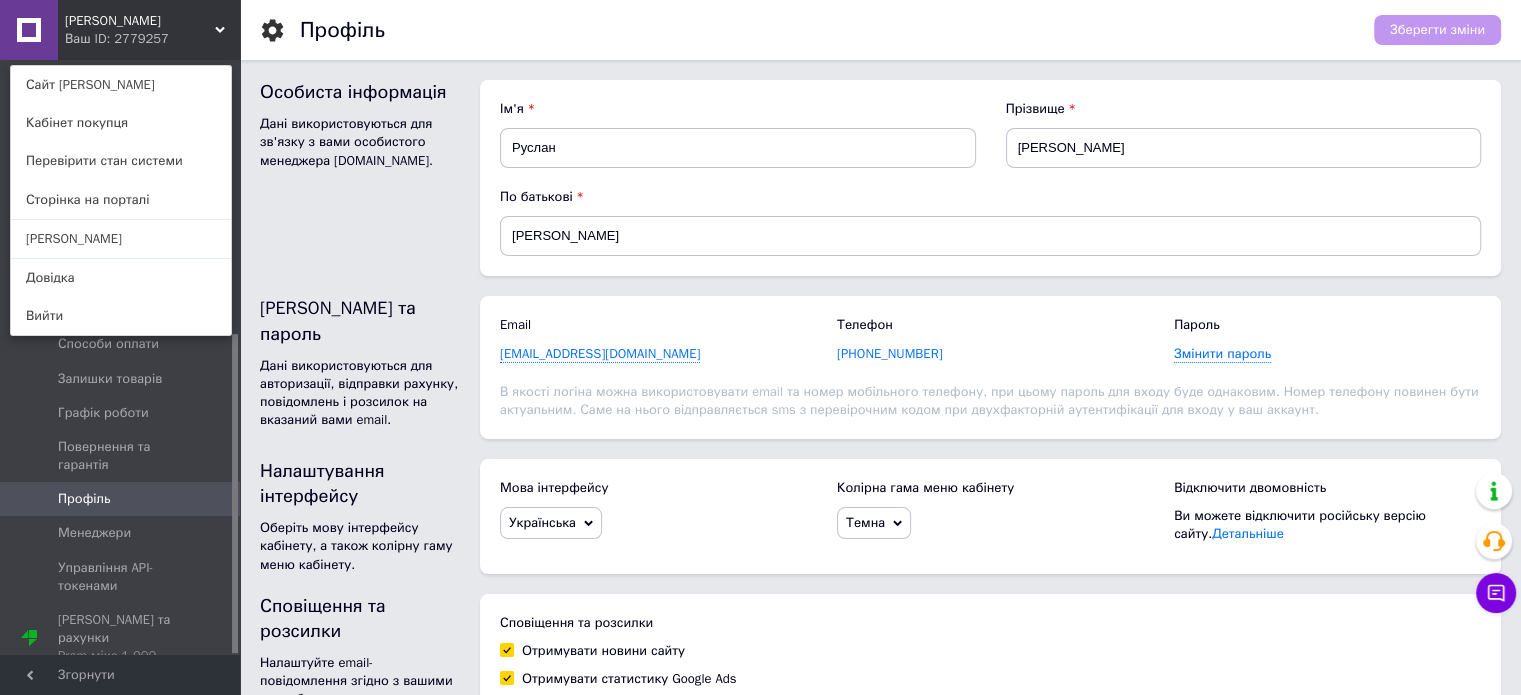 click on "[PHONE_NUMBER]" at bounding box center [889, 354] 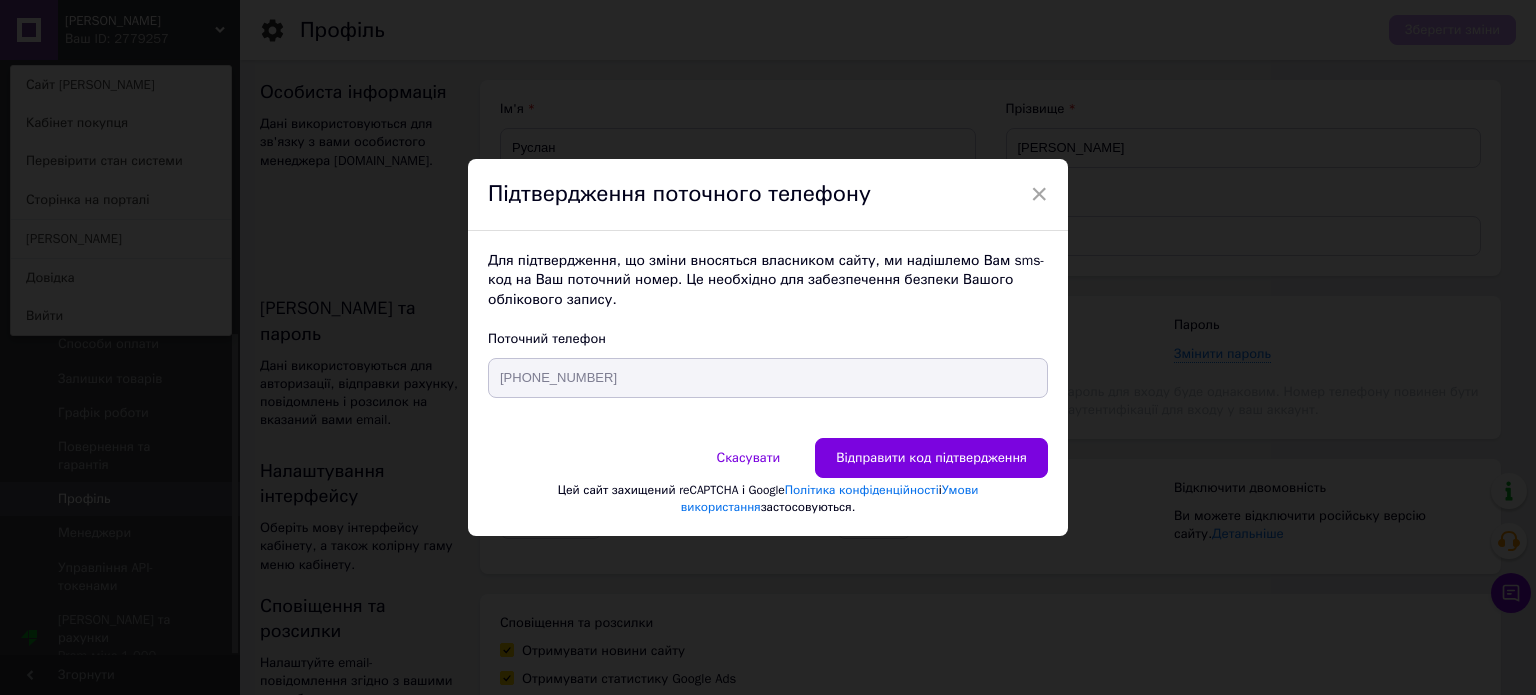 click on "Для підтвердження,
що зміни вносяться власником сайту, ми надішлемо Вам
sms-код на Ваш поточний номер. Це необхідно для
забезпечення безпеки Вашого облікового запису." at bounding box center (768, 280) 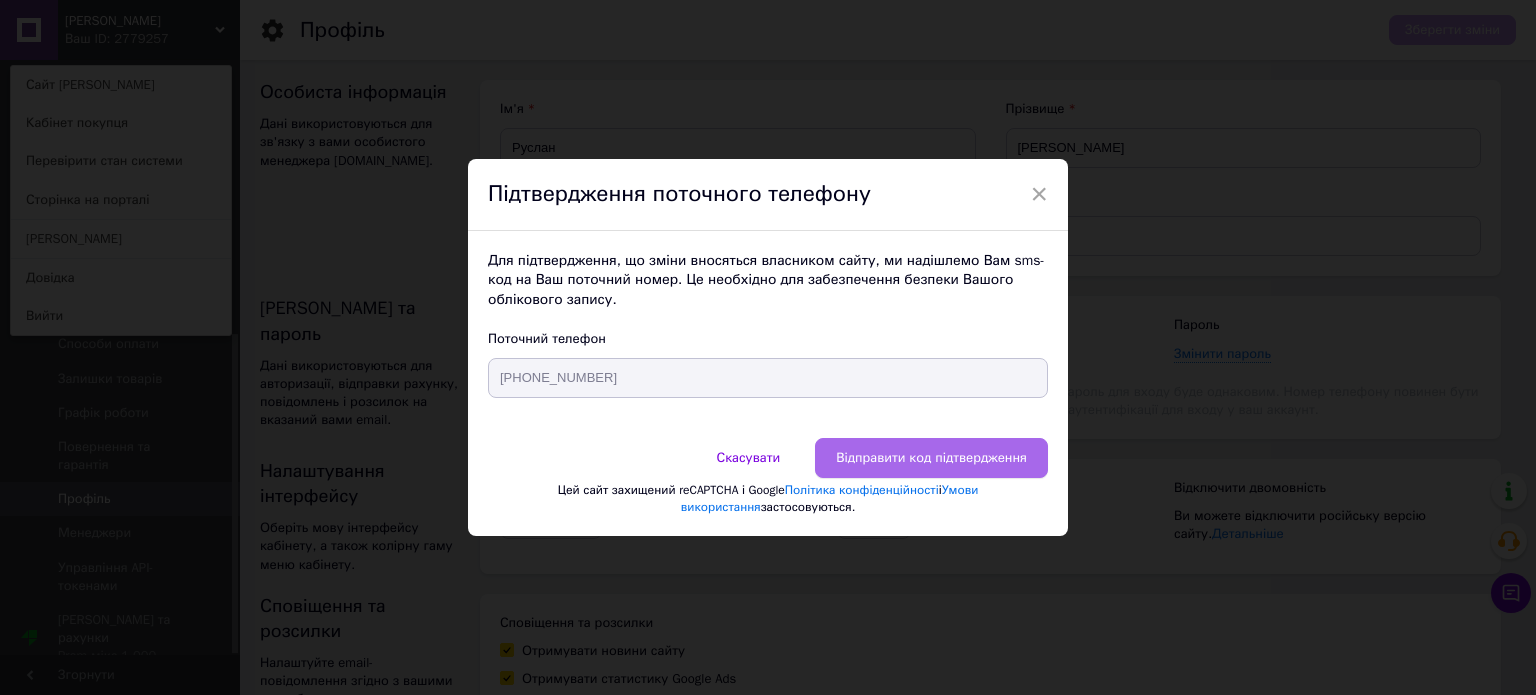 click on "Відправити код підтвердження" at bounding box center [931, 458] 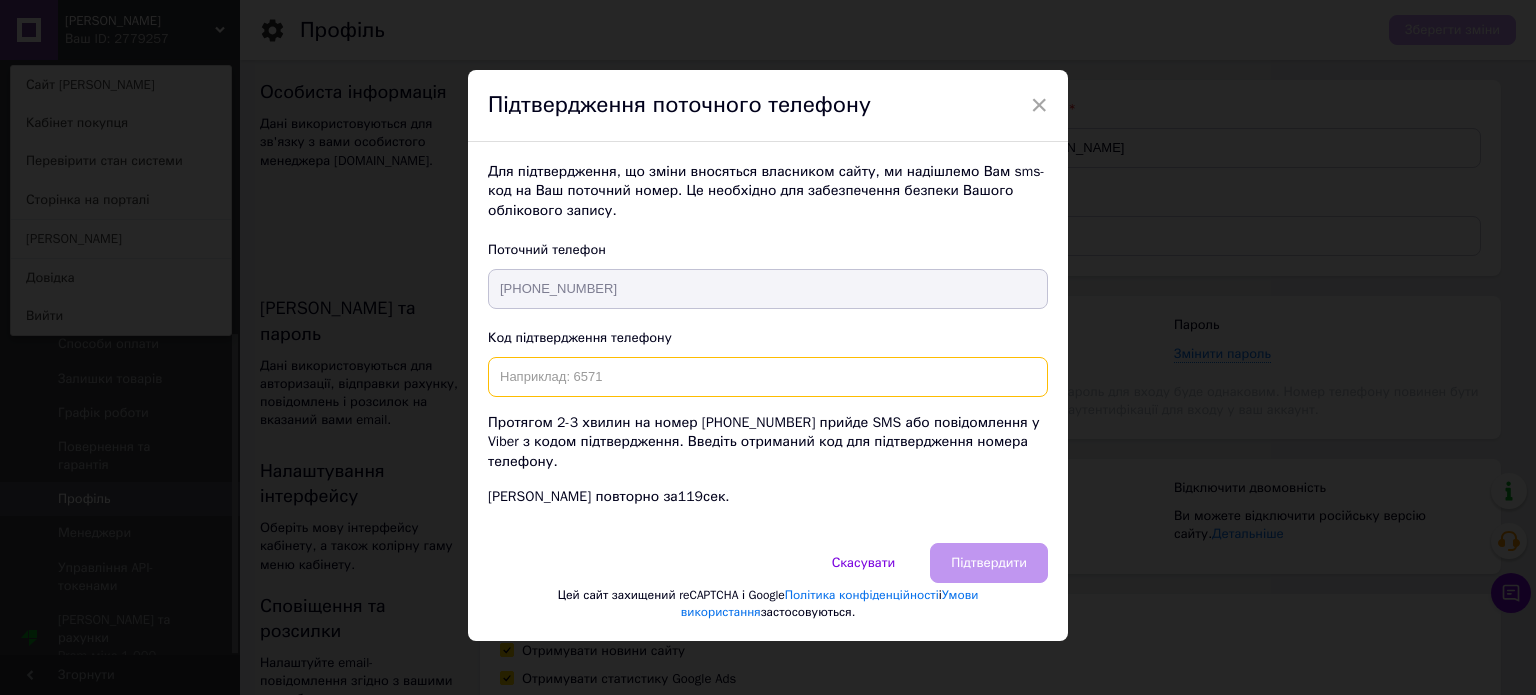 click at bounding box center [768, 377] 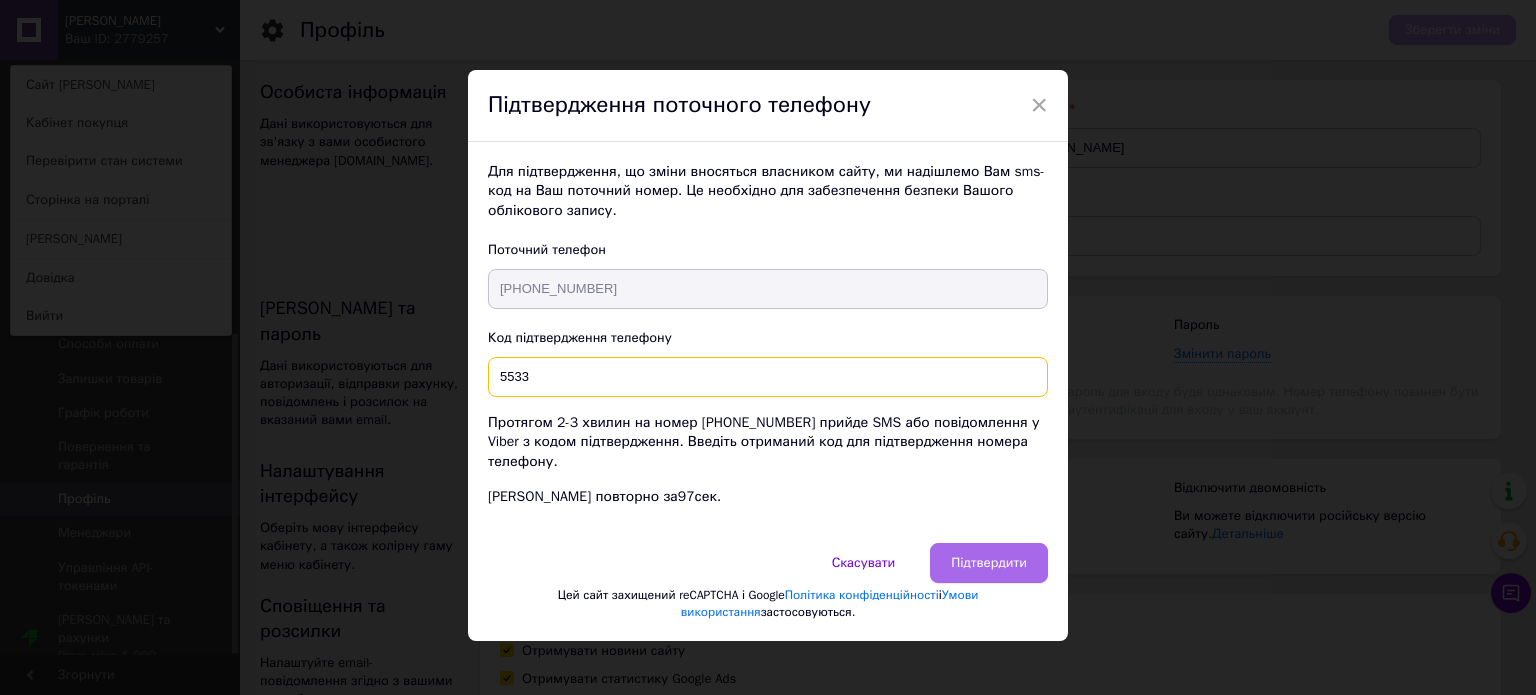 type on "5533" 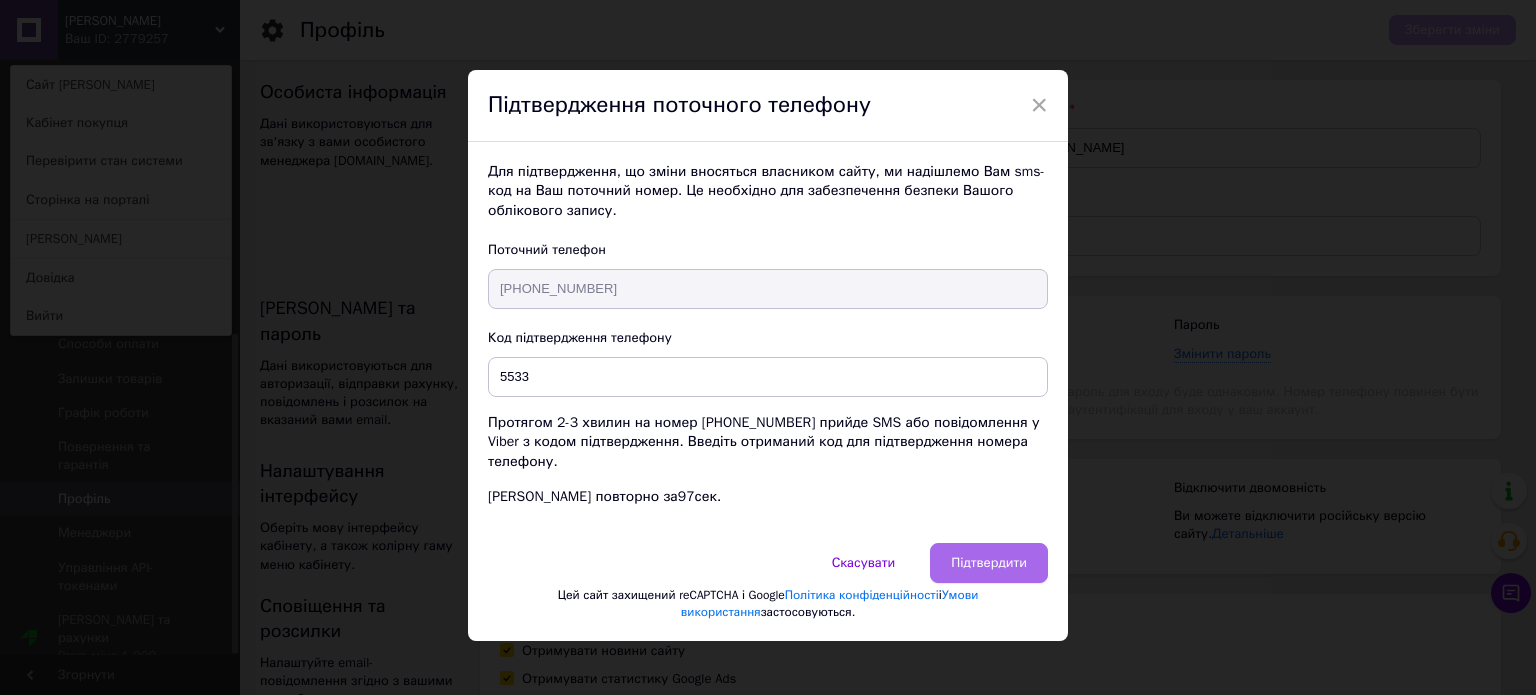 click on "Підтвердити" at bounding box center (989, 563) 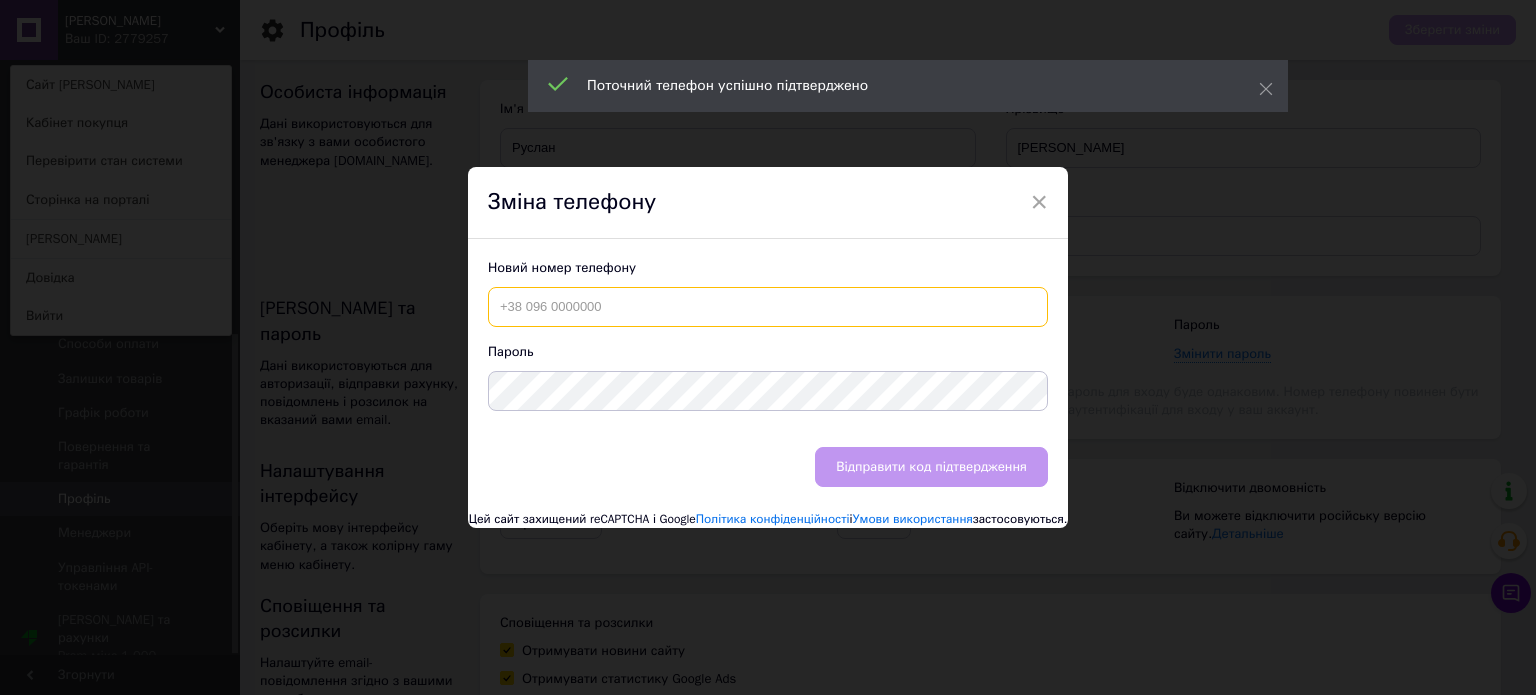 click at bounding box center (768, 307) 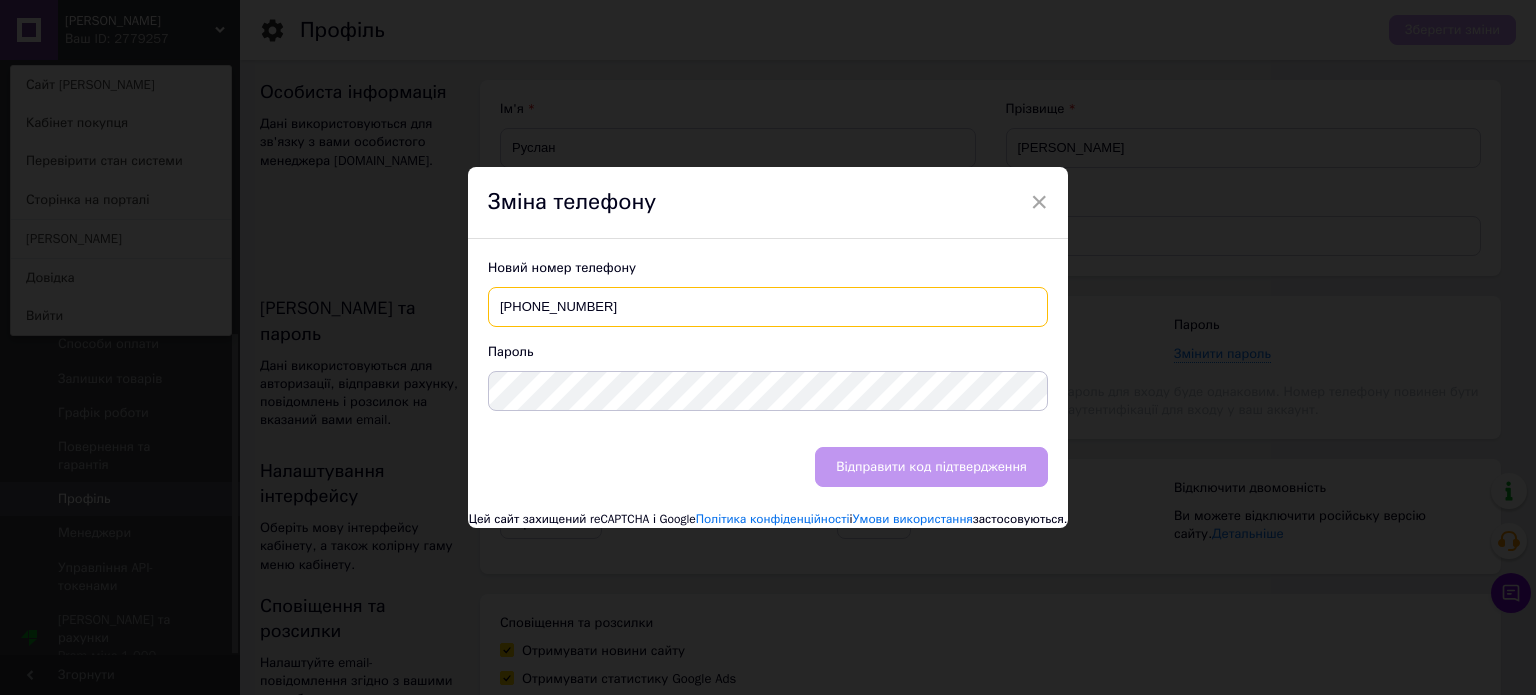 type on "[PHONE_NUMBER]" 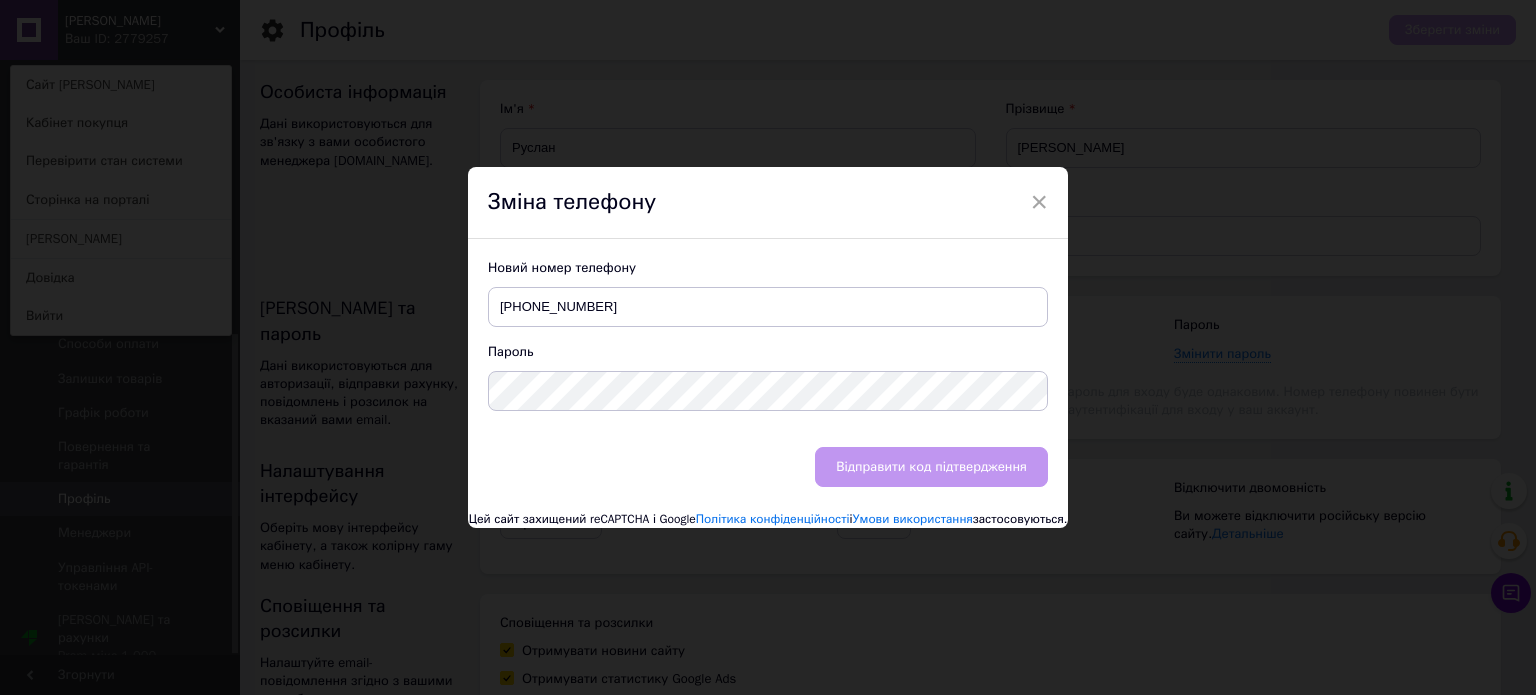 click on "Пароль" at bounding box center (768, 352) 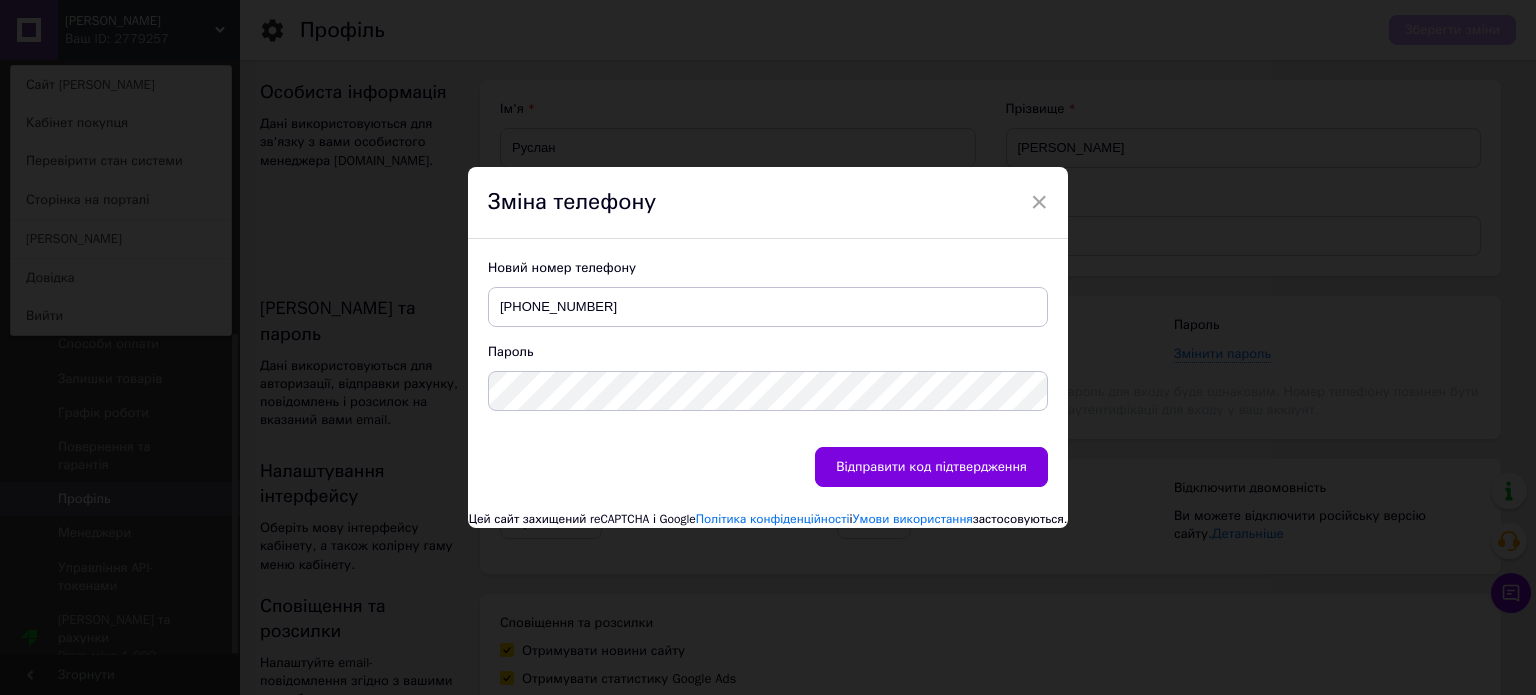 click on "Пароль" at bounding box center (768, 352) 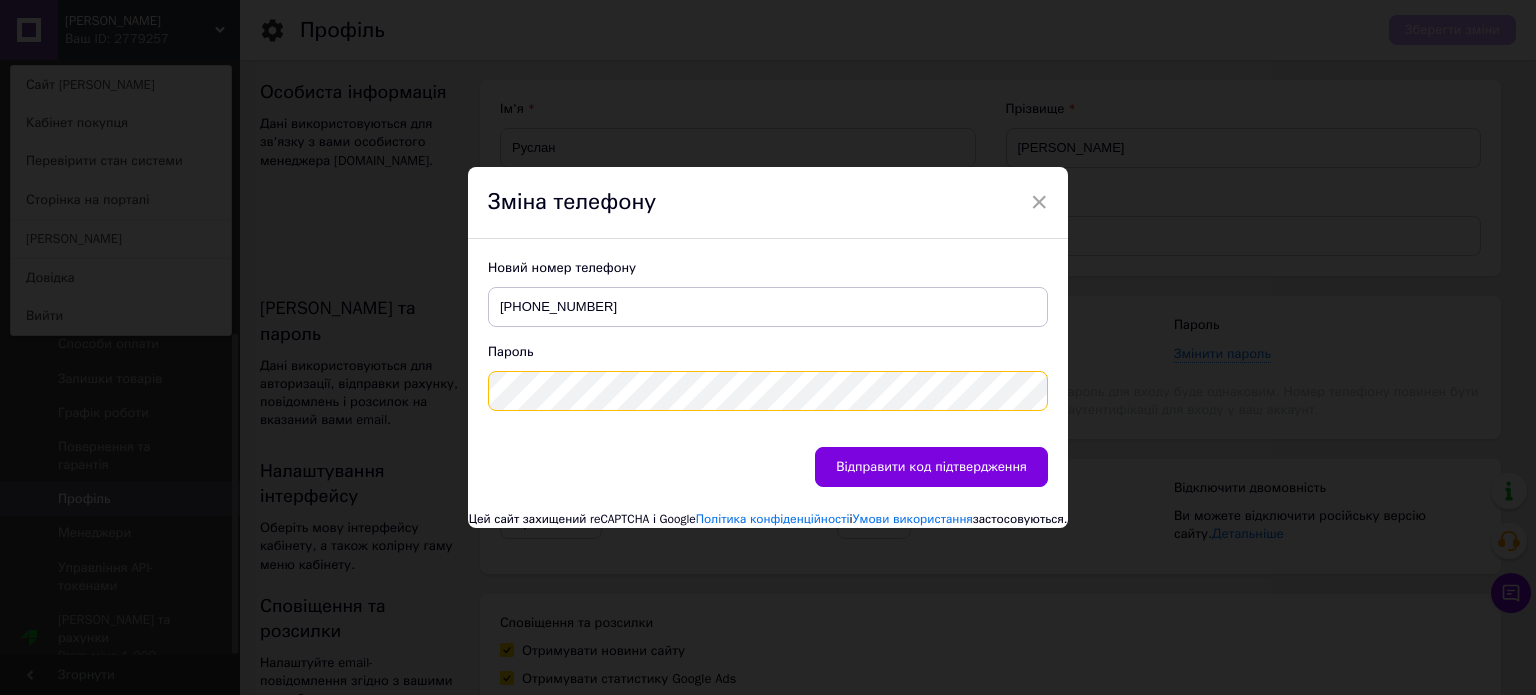 click on "× Зміна телефону Новий номер телефону [PHONE_NUMBER] Пароль Відправити код підтвердження Цей сайт захищений reCAPTCHA і Google  Політика конфіденційності  і  Умови використання  застосовуються." at bounding box center [768, 347] 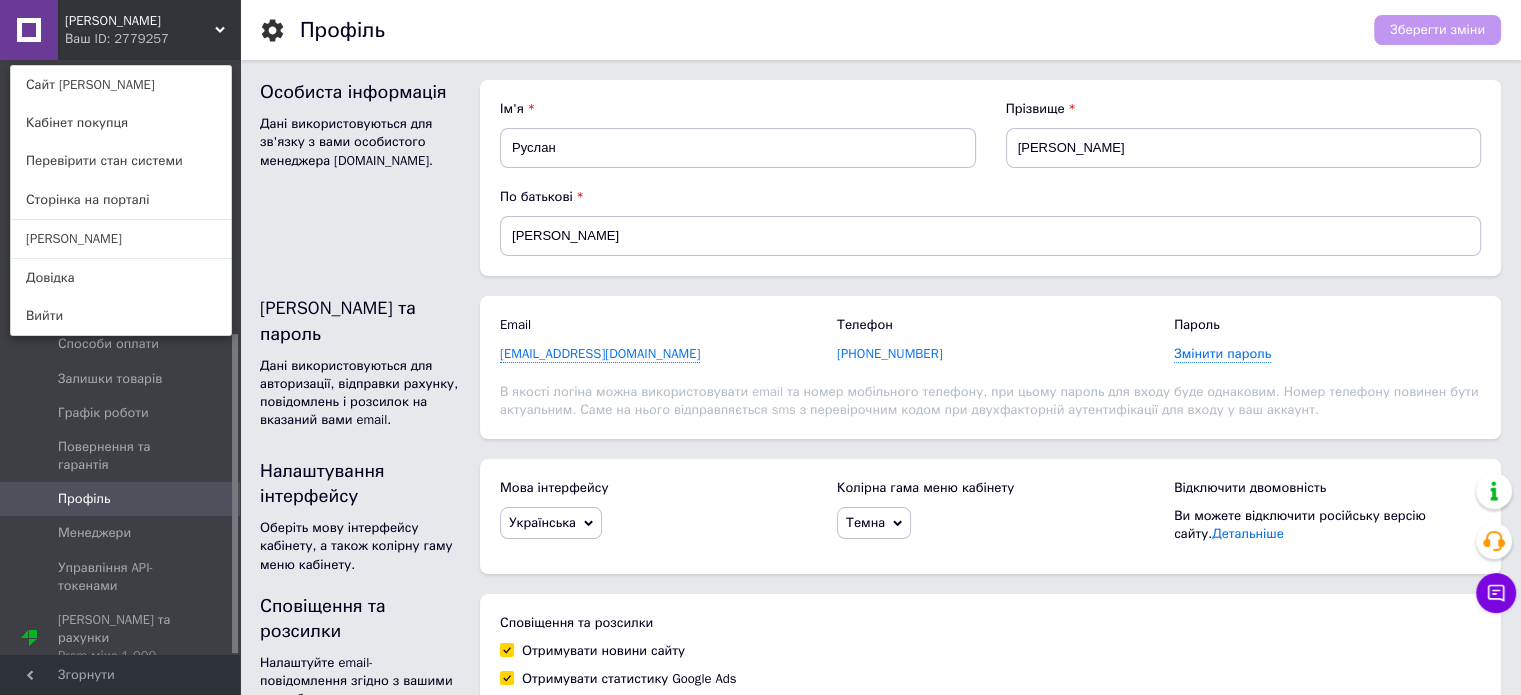 click on "[PHONE_NUMBER]" at bounding box center (889, 354) 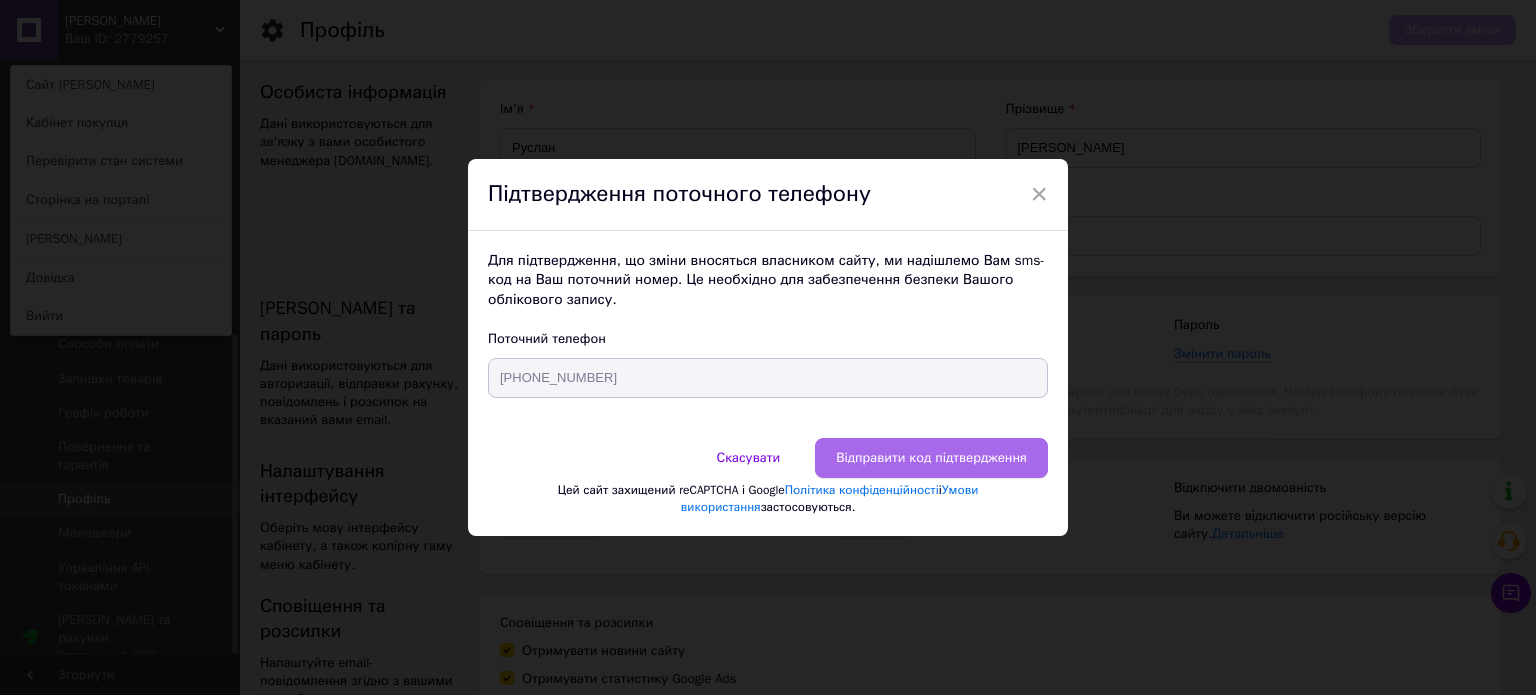 click on "Відправити код підтвердження" at bounding box center (931, 458) 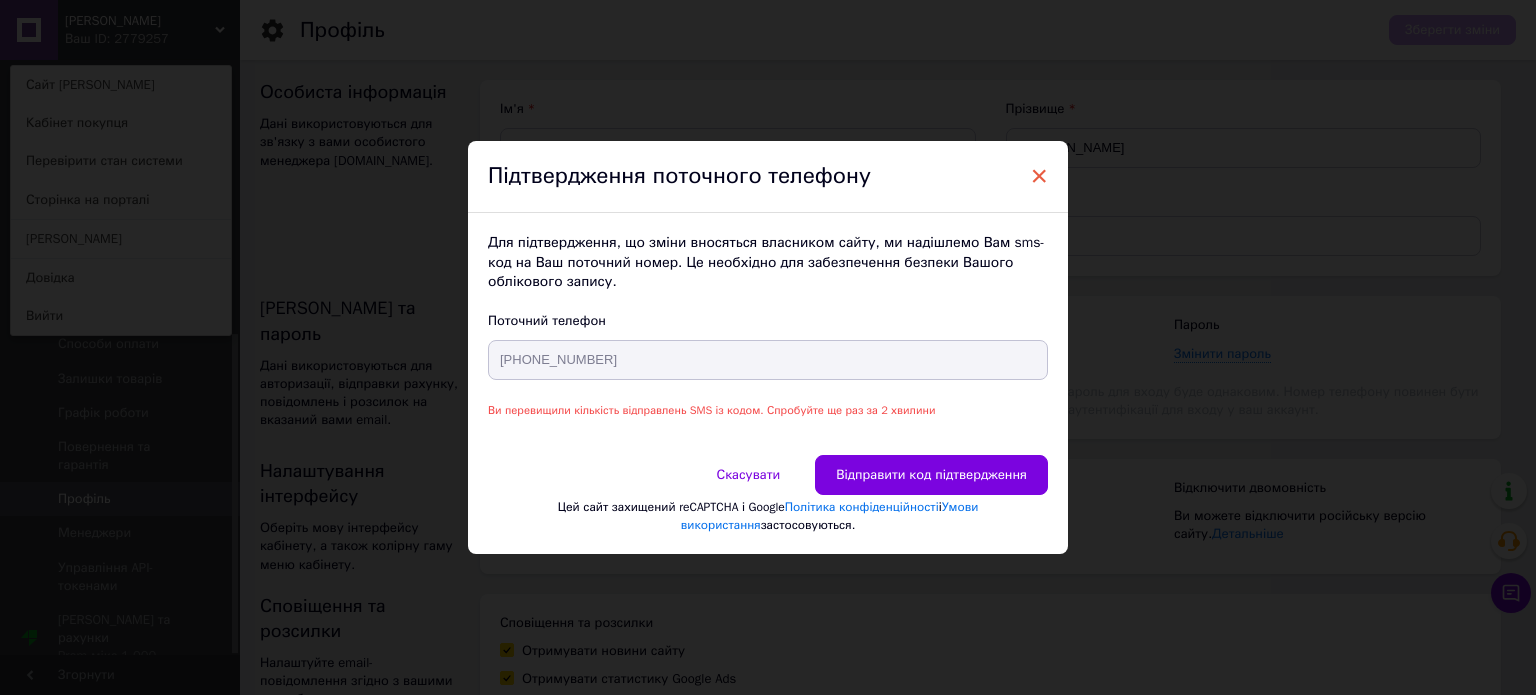 click on "×" at bounding box center (1039, 176) 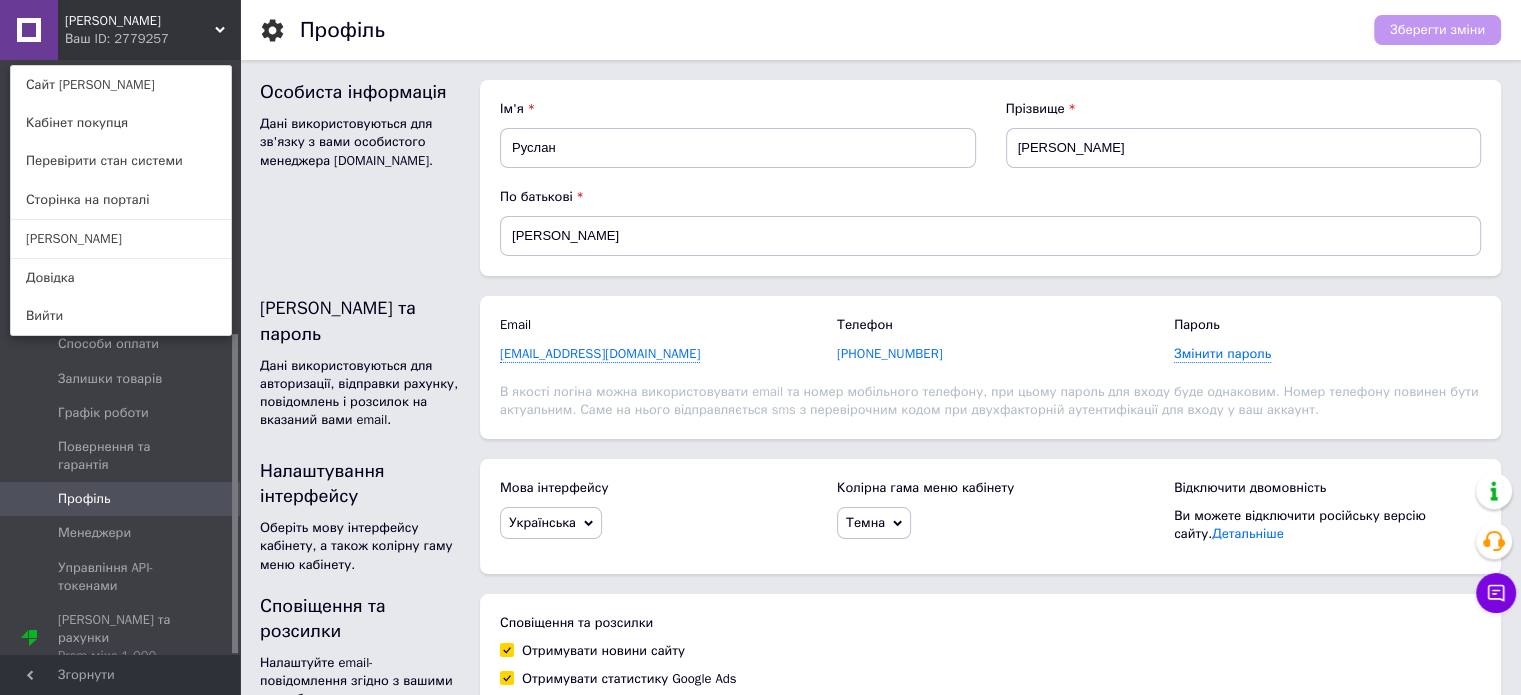 click on "[PHONE_NUMBER]" at bounding box center (889, 354) 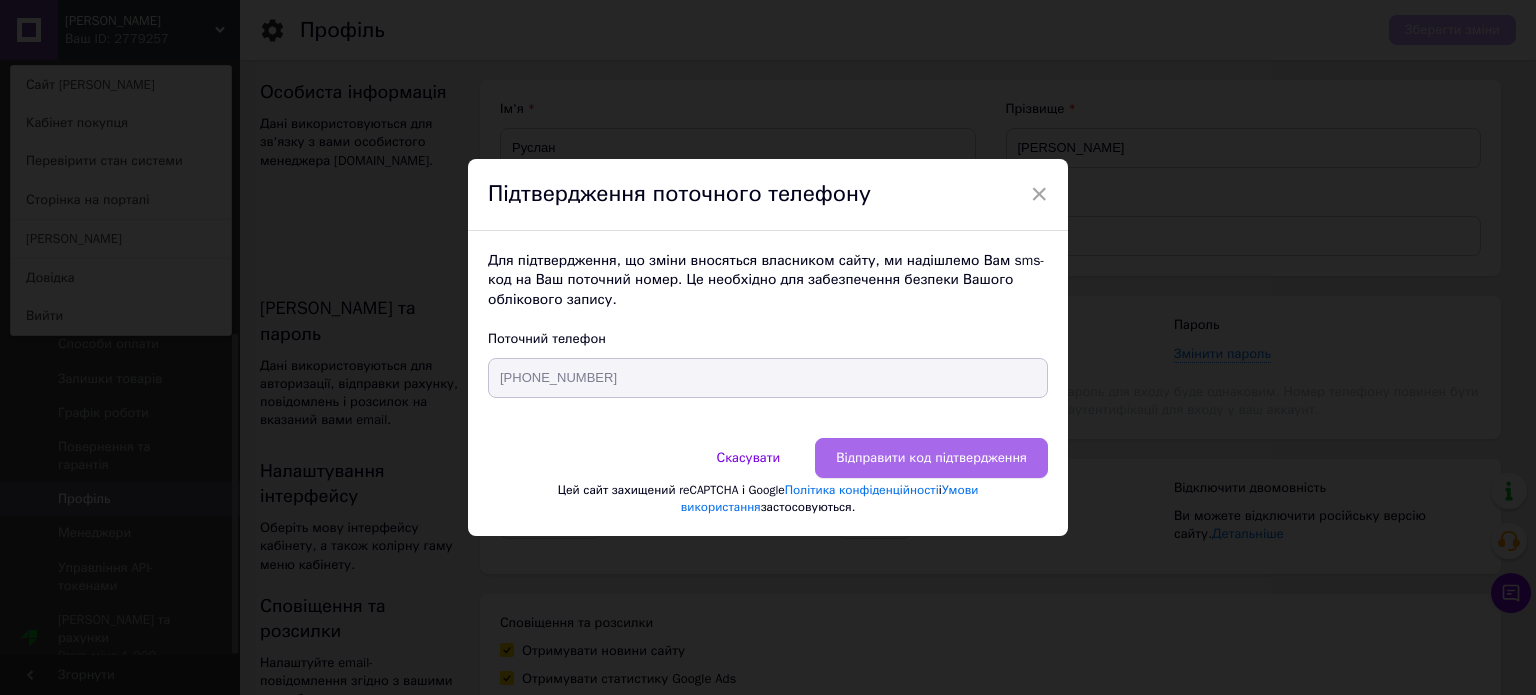 click on "Відправити код підтвердження" at bounding box center (931, 458) 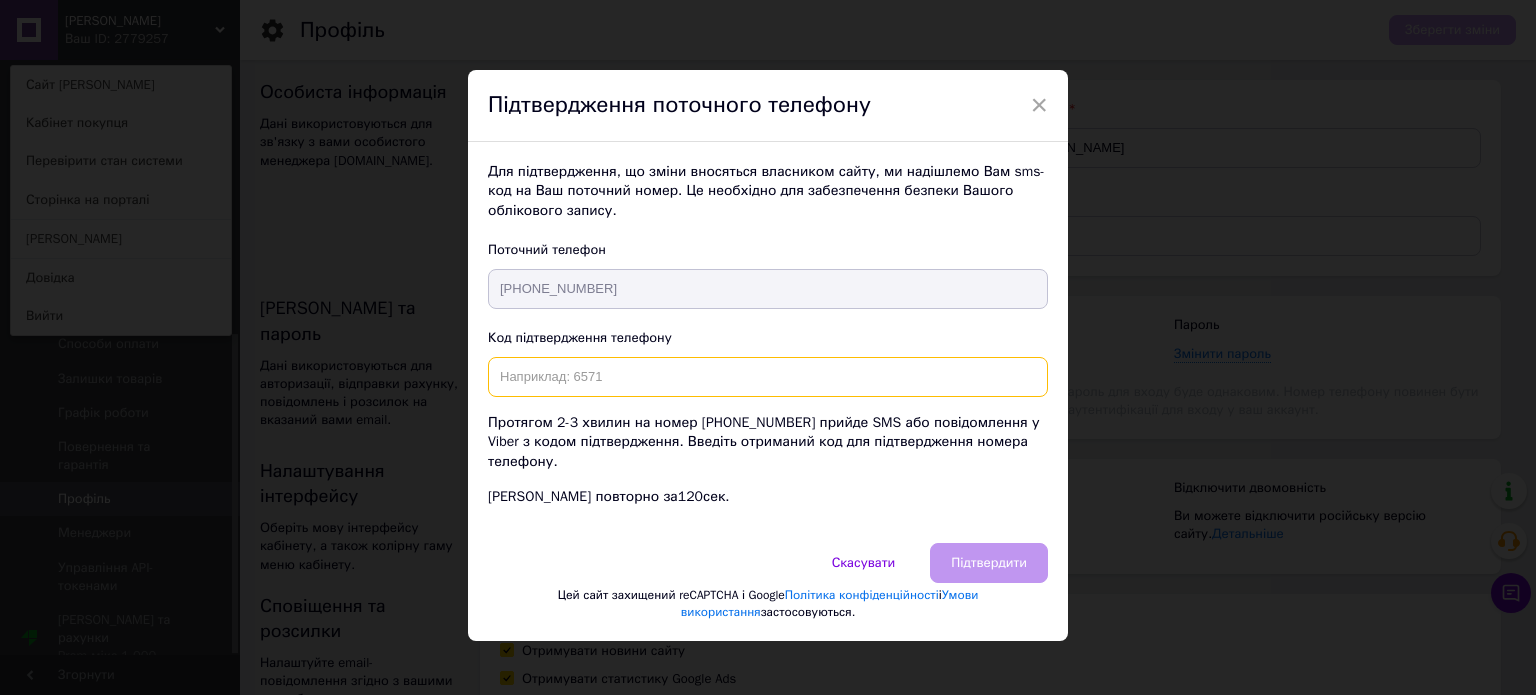 click at bounding box center [768, 377] 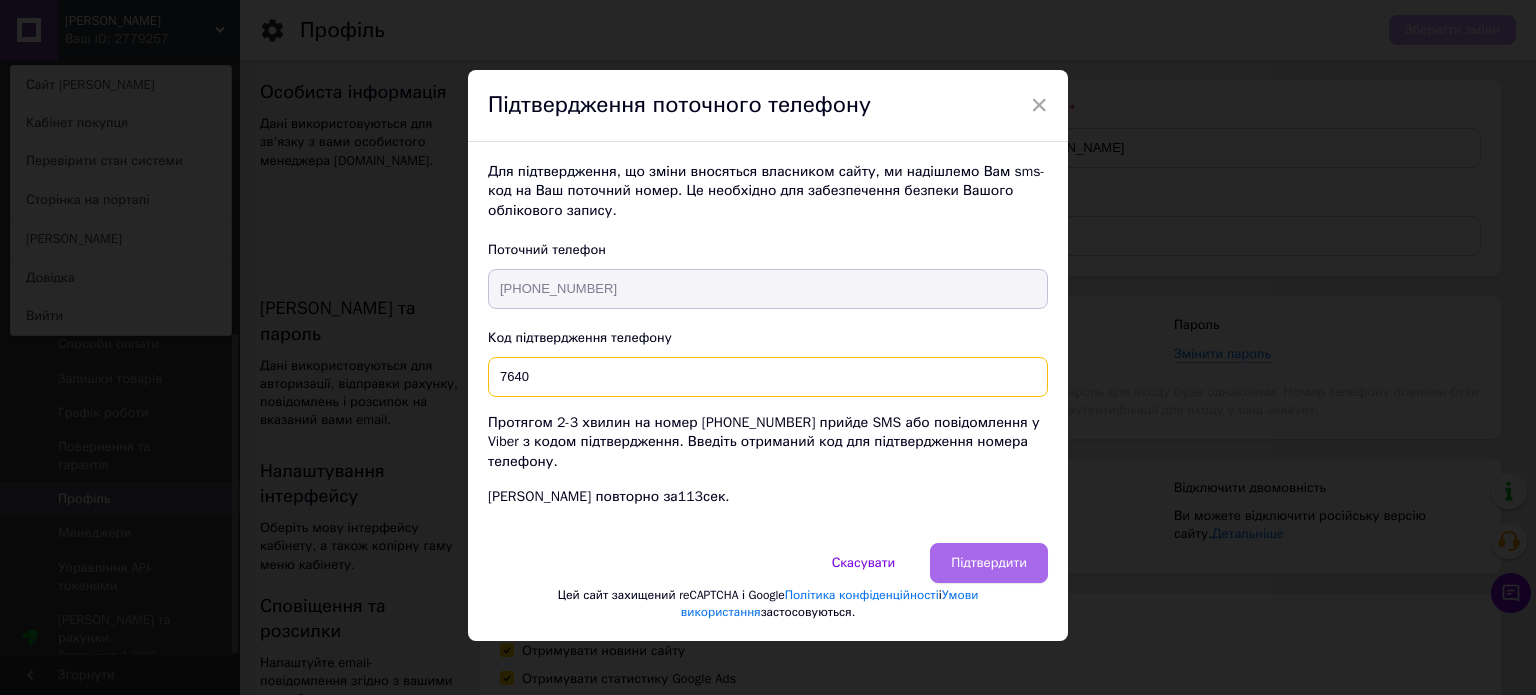 type on "7640" 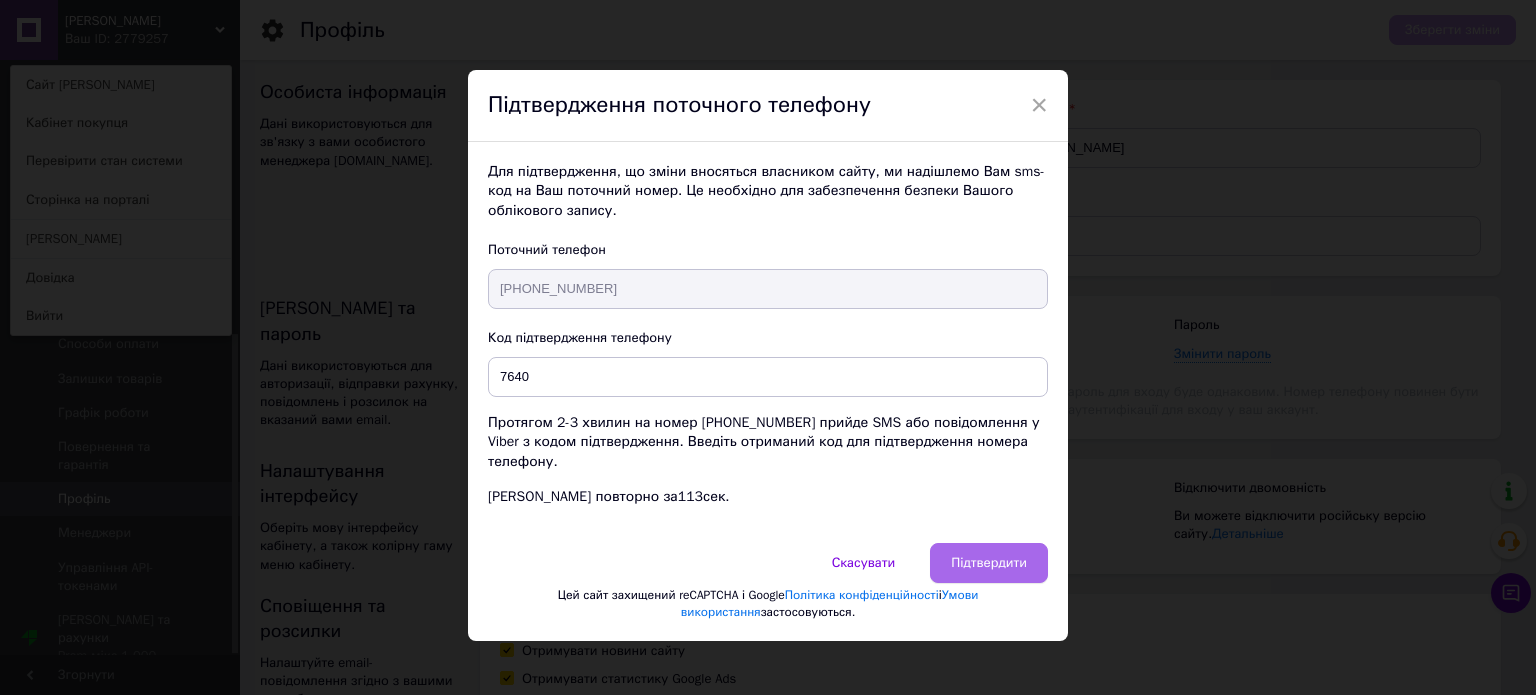 click on "Підтвердити" at bounding box center [989, 563] 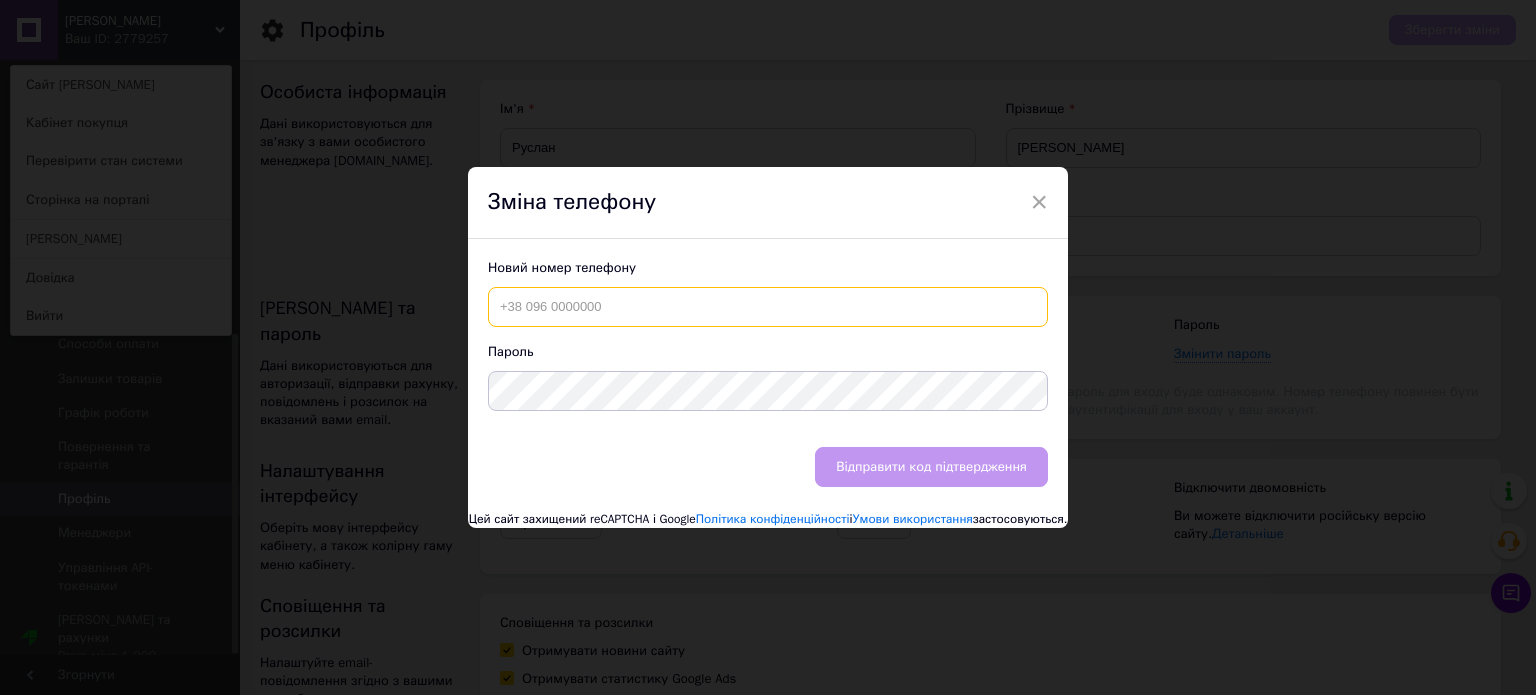 click at bounding box center (768, 307) 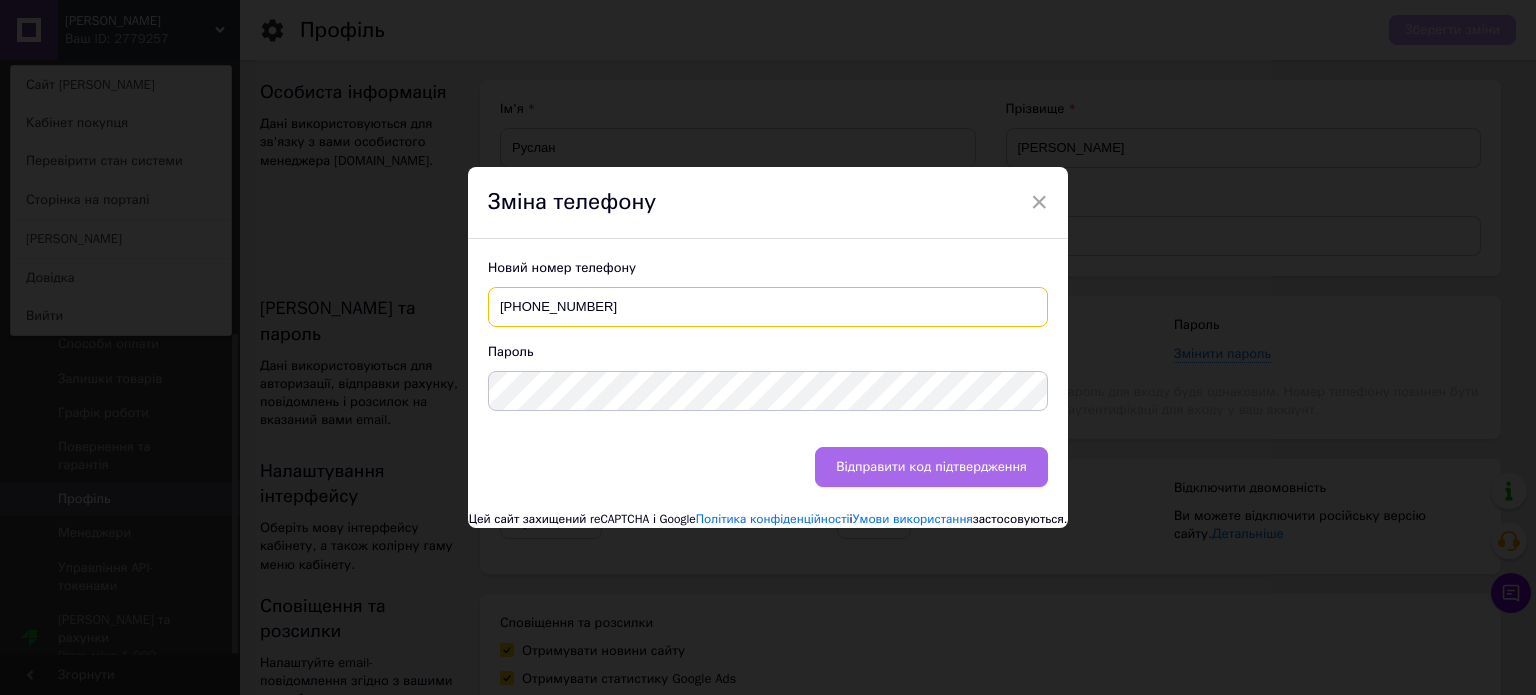 type on "[PHONE_NUMBER]" 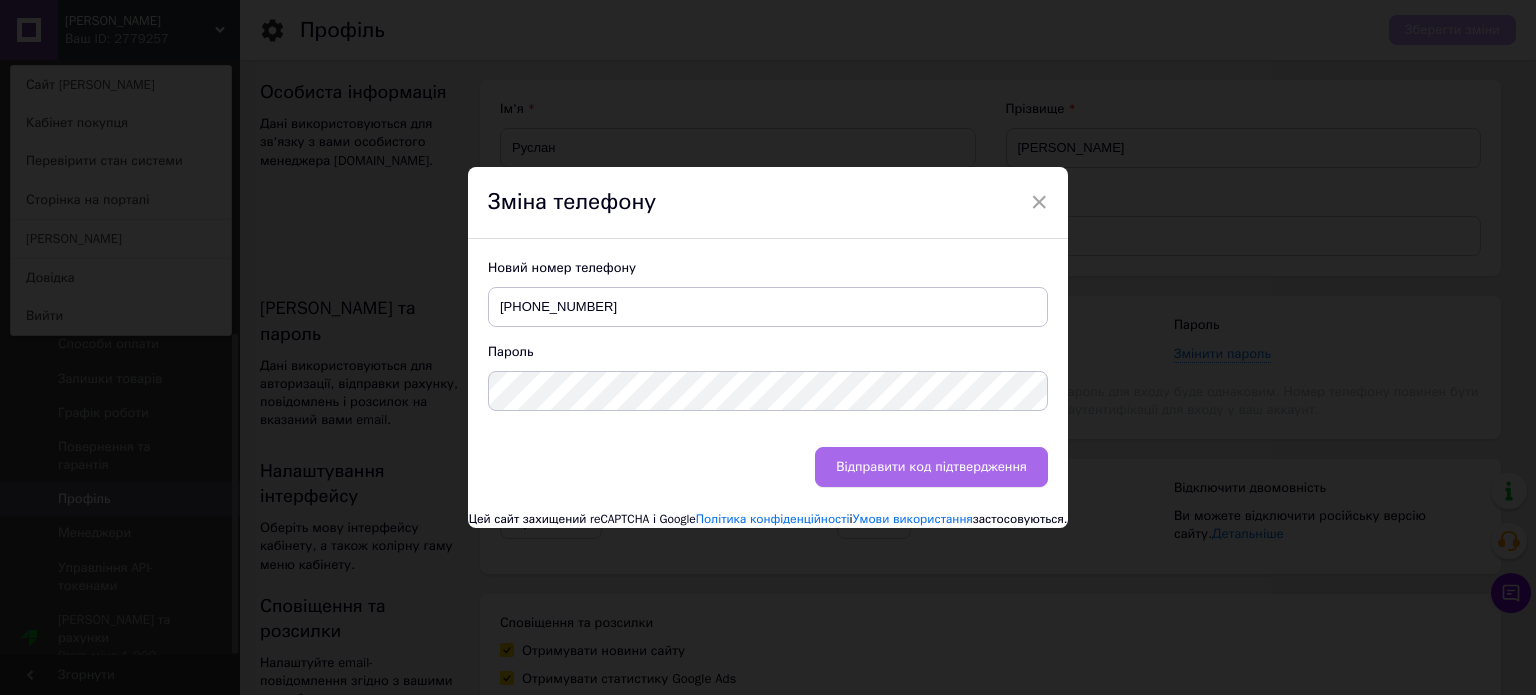 click on "Відправити код підтвердження" at bounding box center [931, 467] 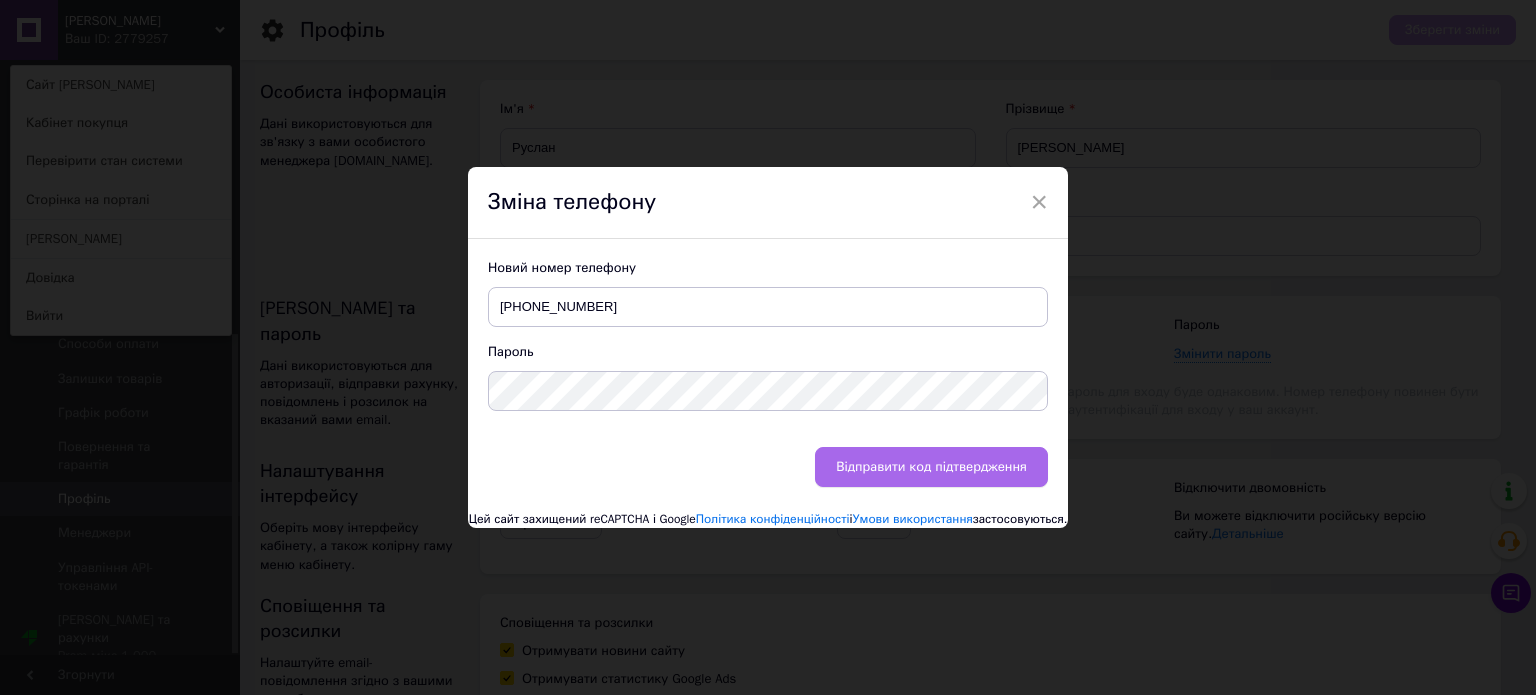 click on "Відправити код підтвердження" at bounding box center (931, 467) 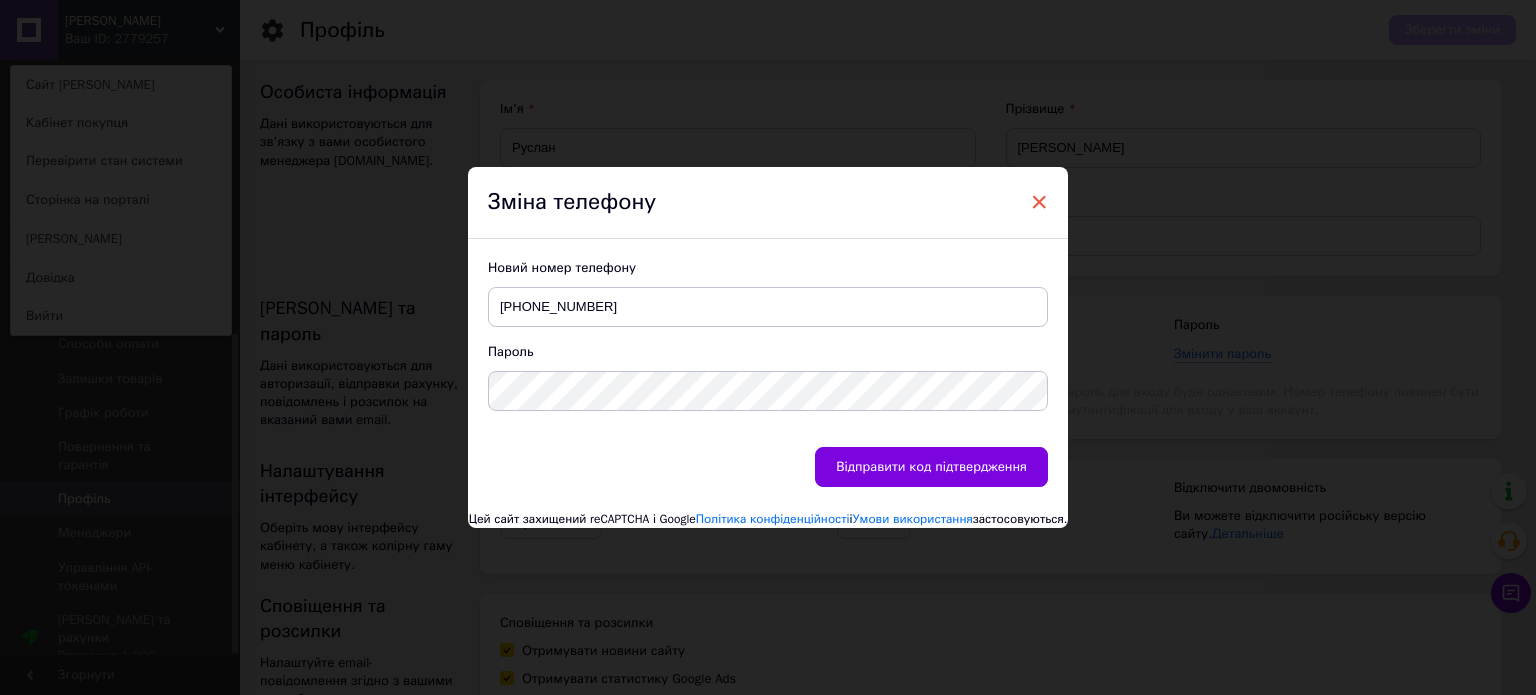 click on "×" at bounding box center [1039, 202] 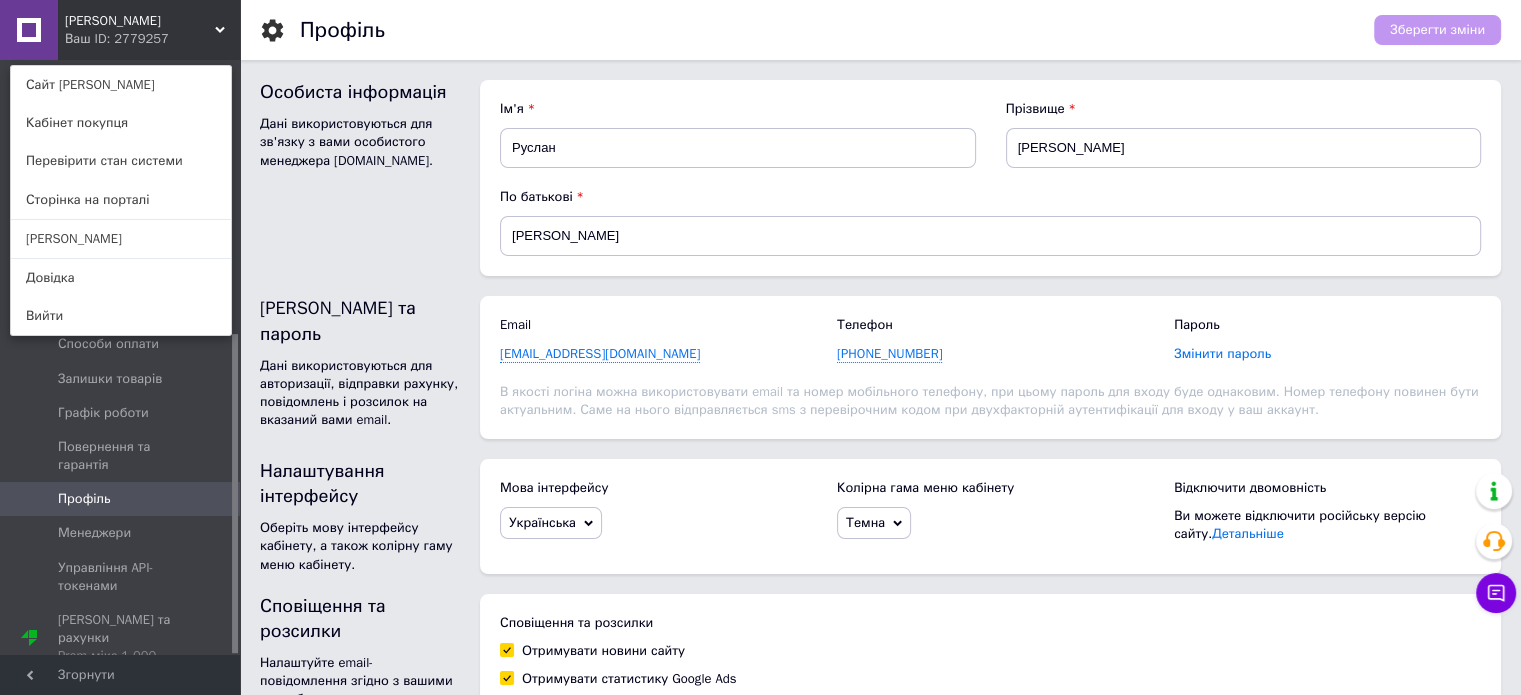 click on "Змінити пароль" at bounding box center (1222, 354) 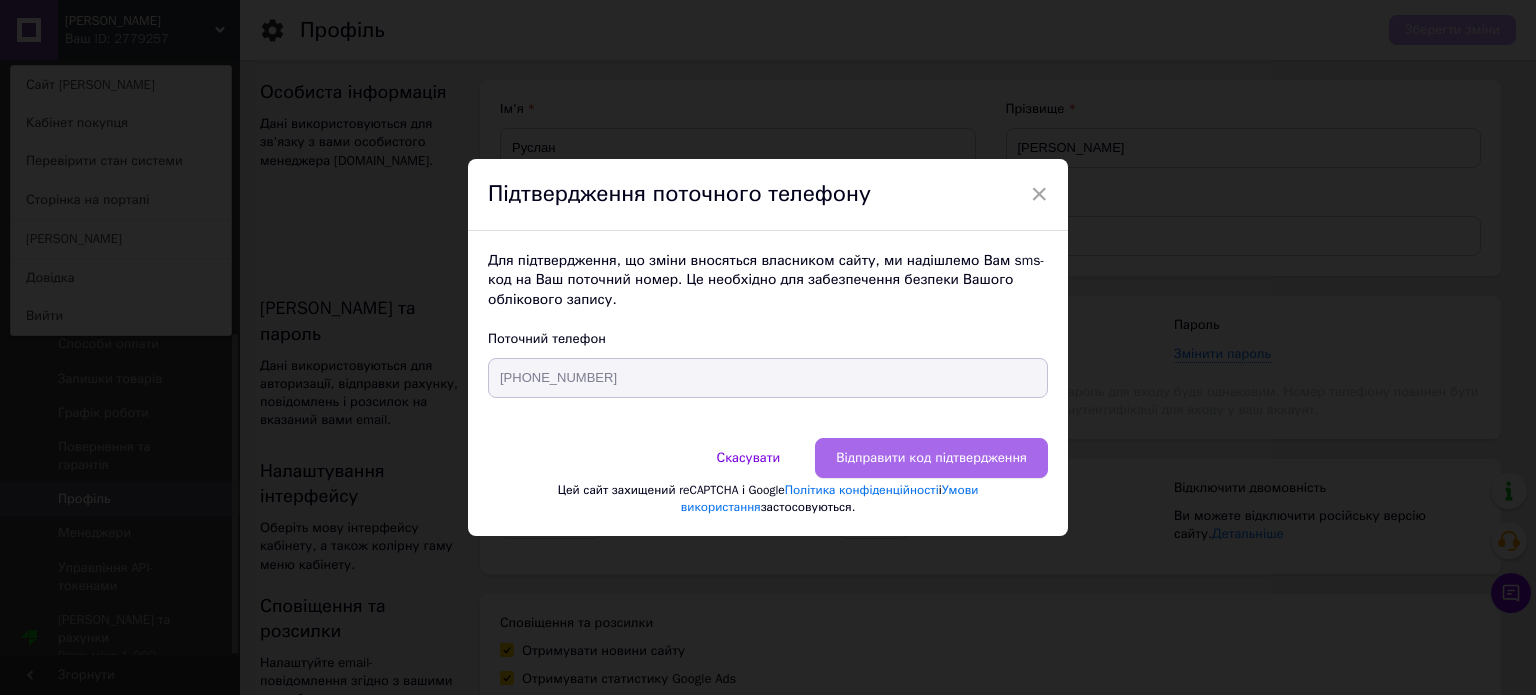 click on "Відправити код підтвердження" at bounding box center (931, 458) 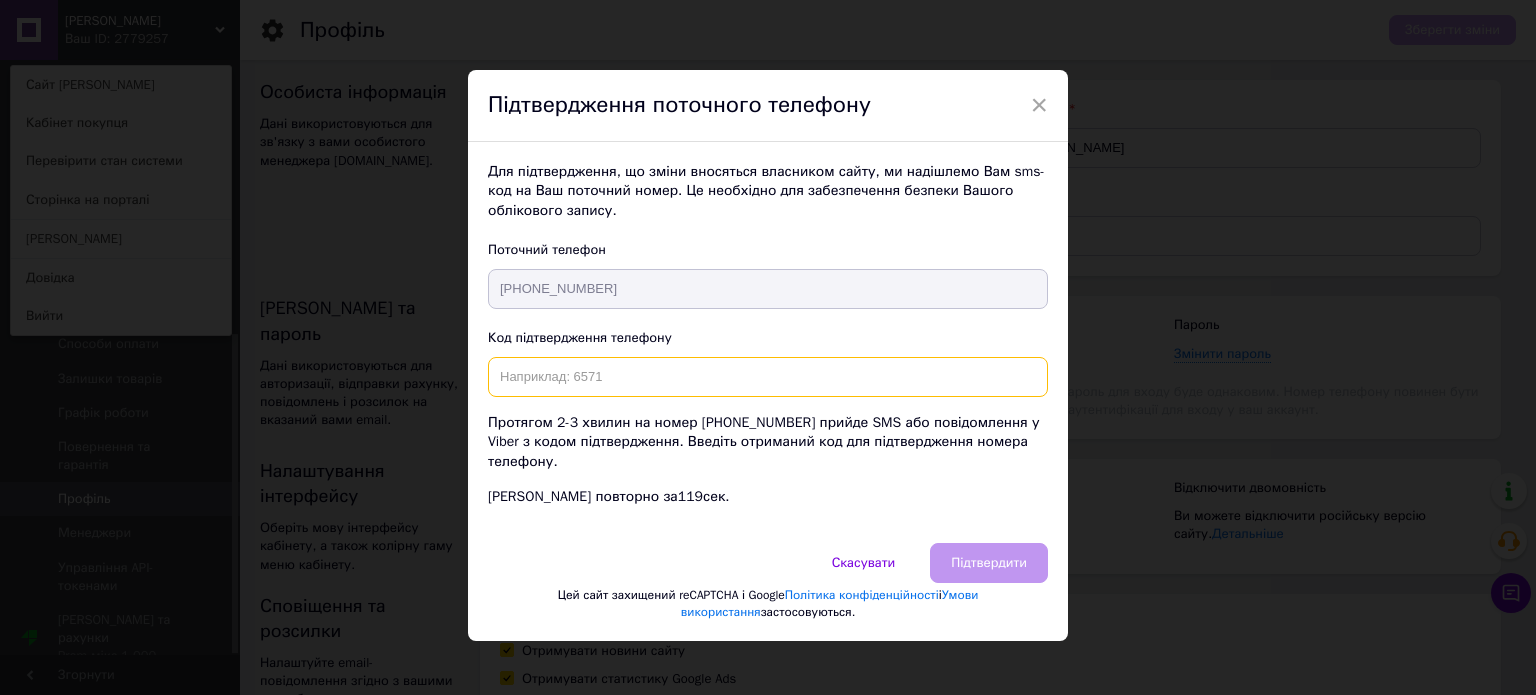 click at bounding box center [768, 377] 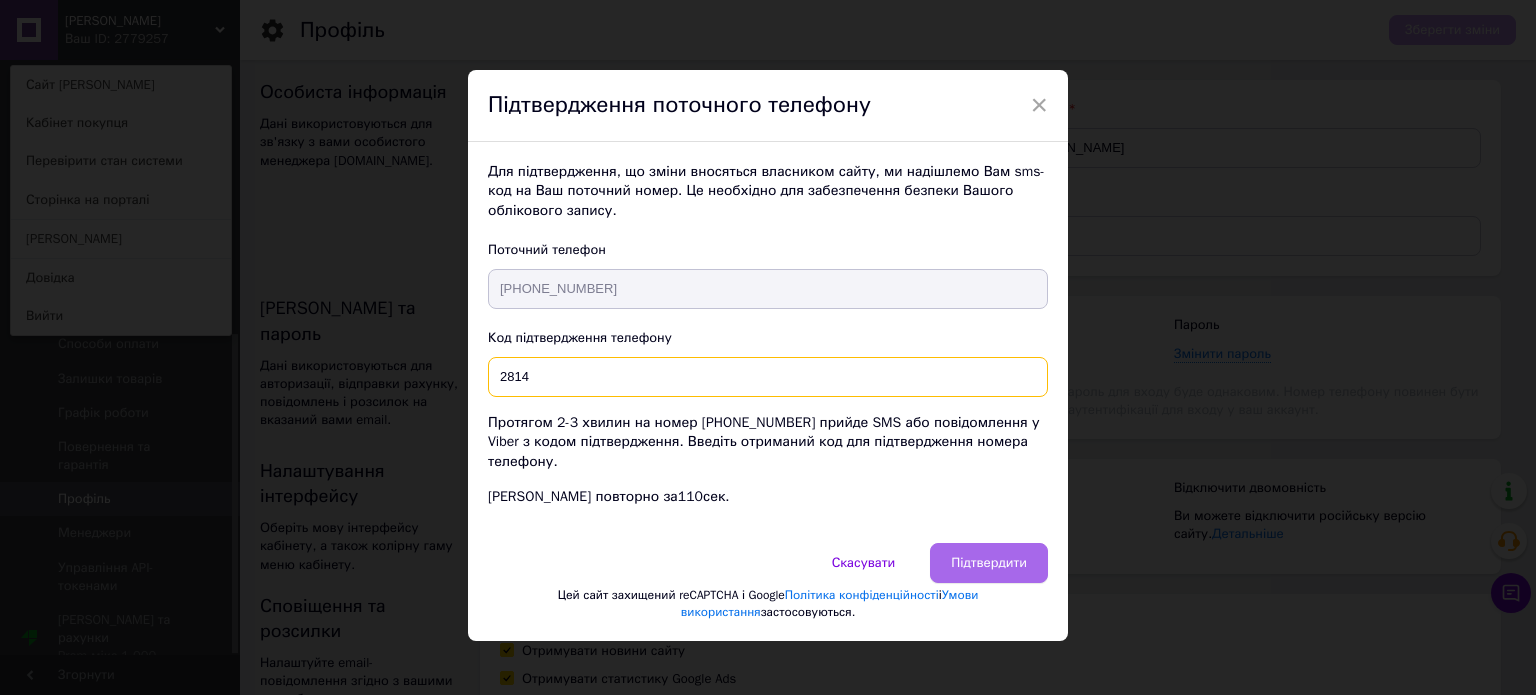 type on "2814" 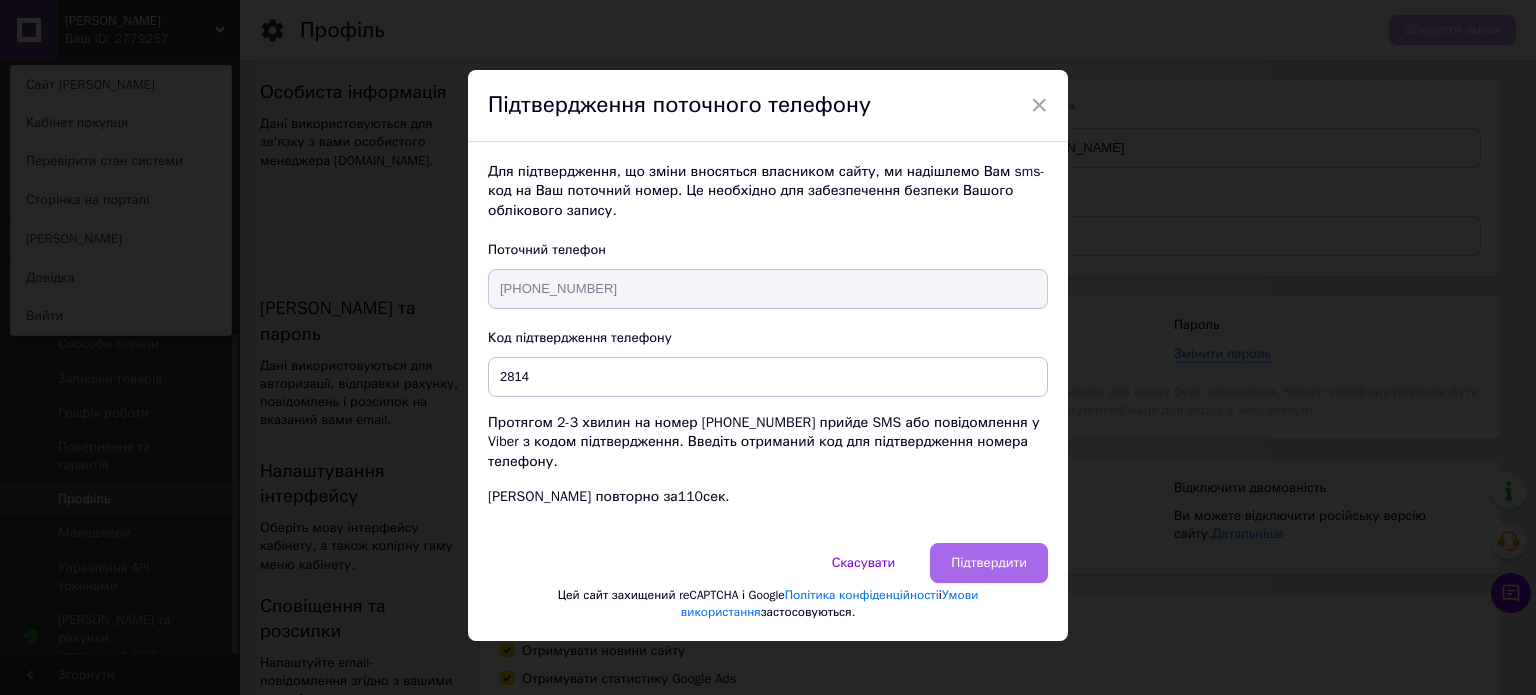 click on "Підтвердити" at bounding box center [989, 563] 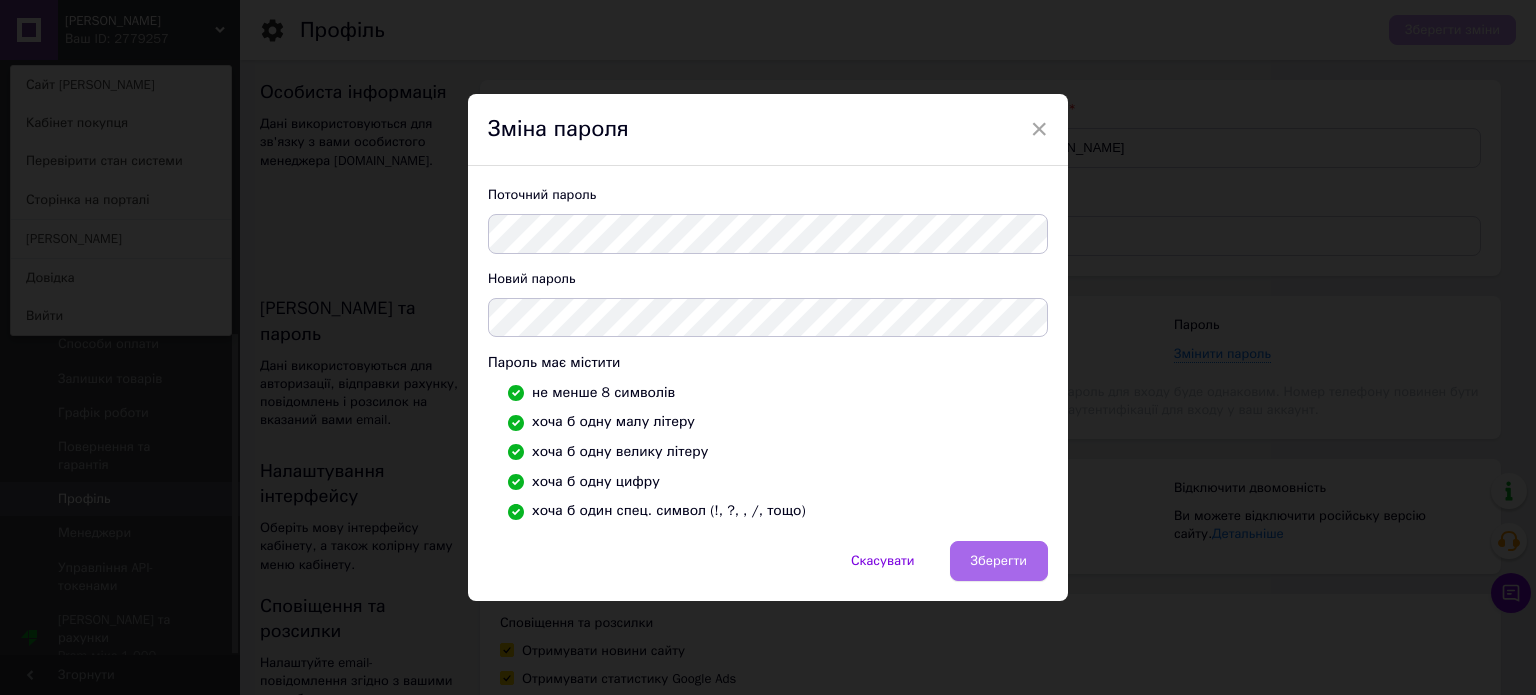 click on "Зберегти" at bounding box center [999, 561] 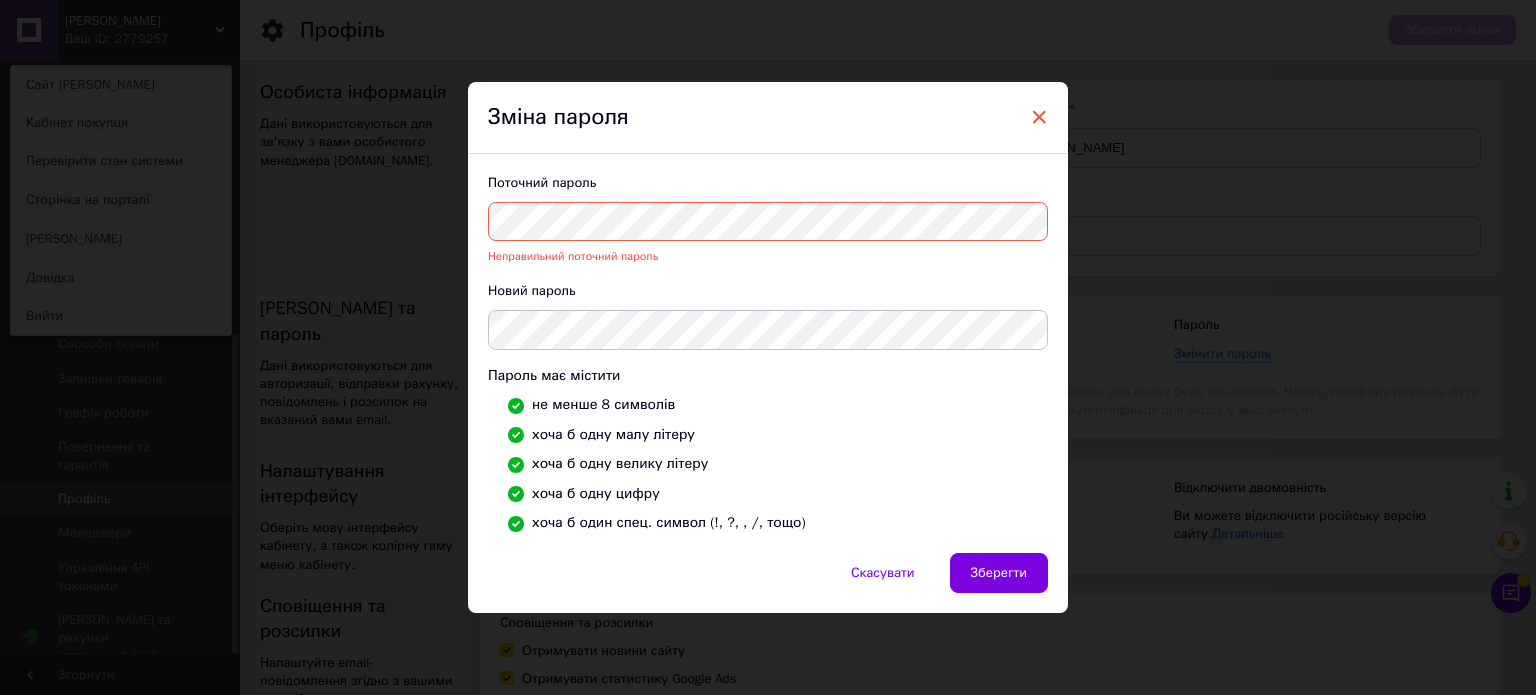 click on "×" at bounding box center (1039, 117) 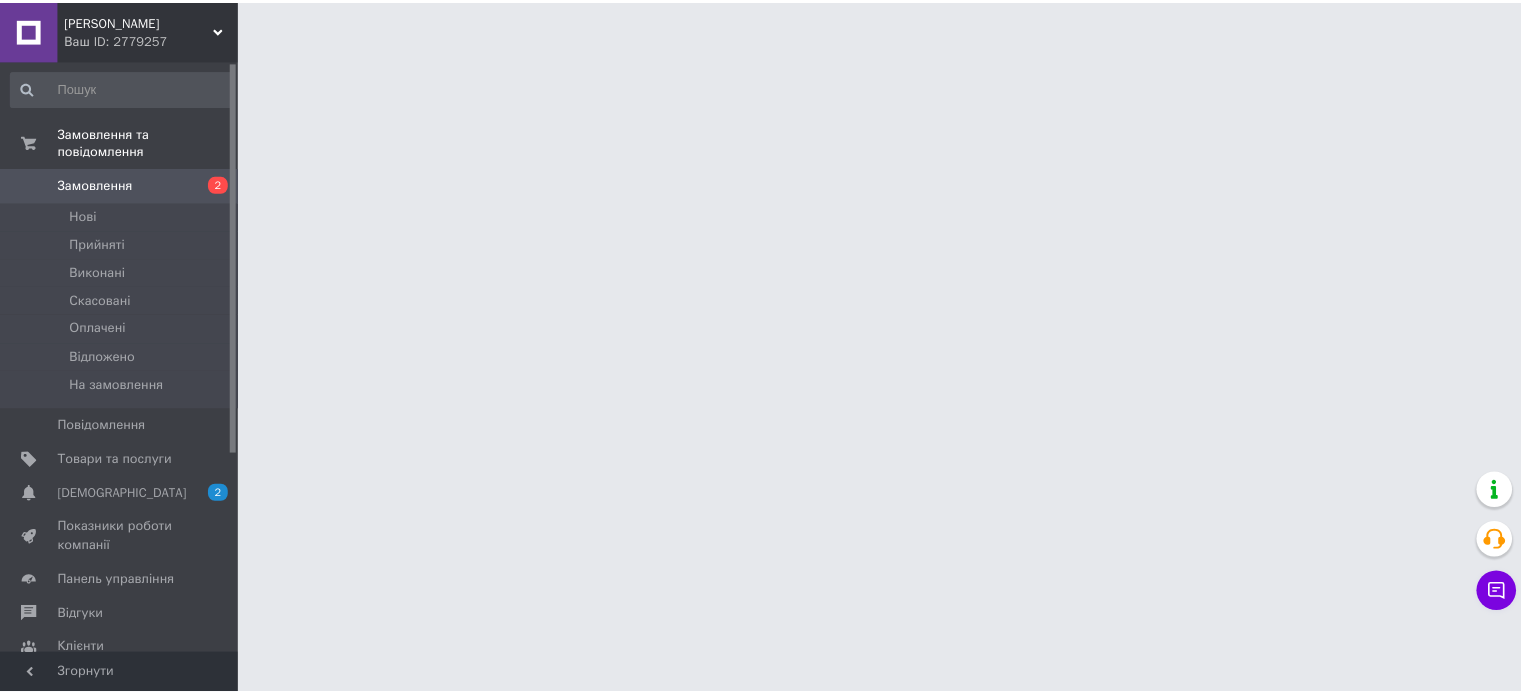 scroll, scrollTop: 0, scrollLeft: 0, axis: both 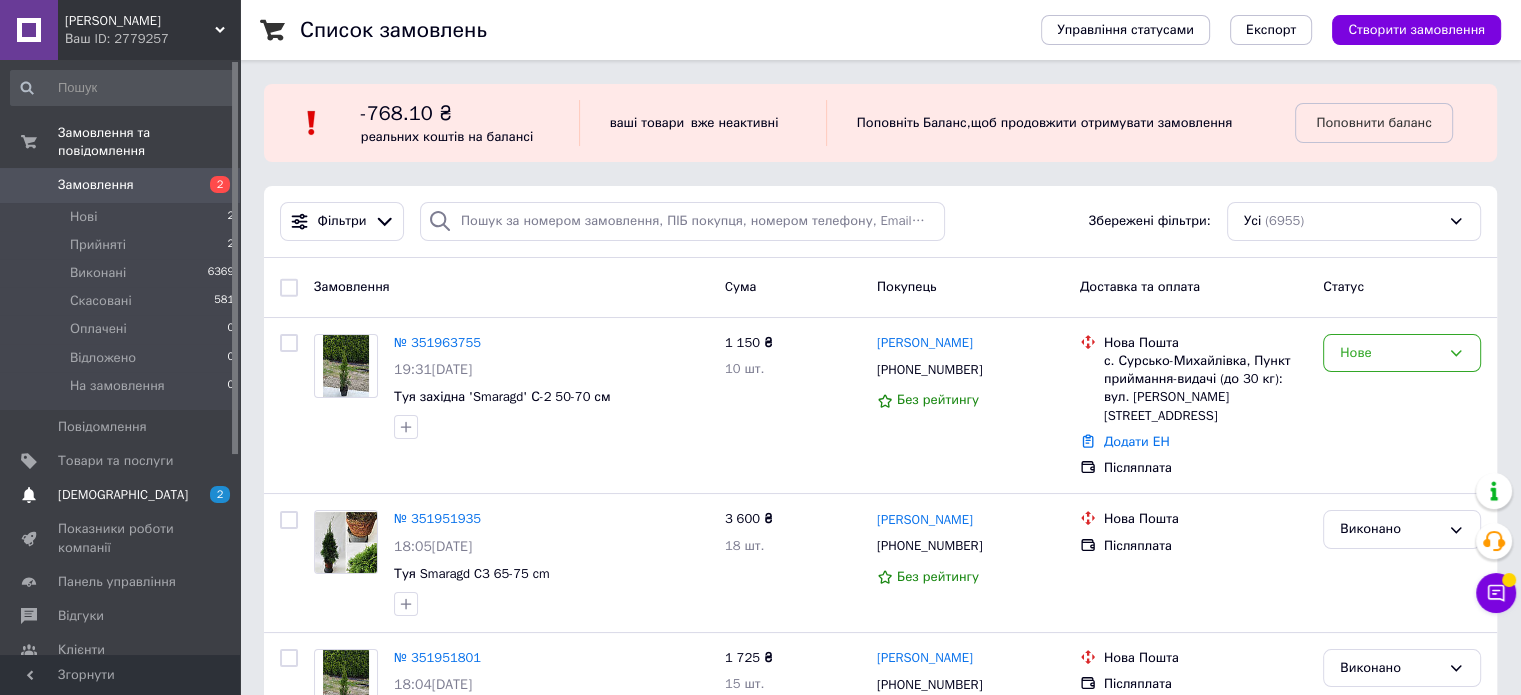 click on "Сповіщення 2 0" at bounding box center [123, 495] 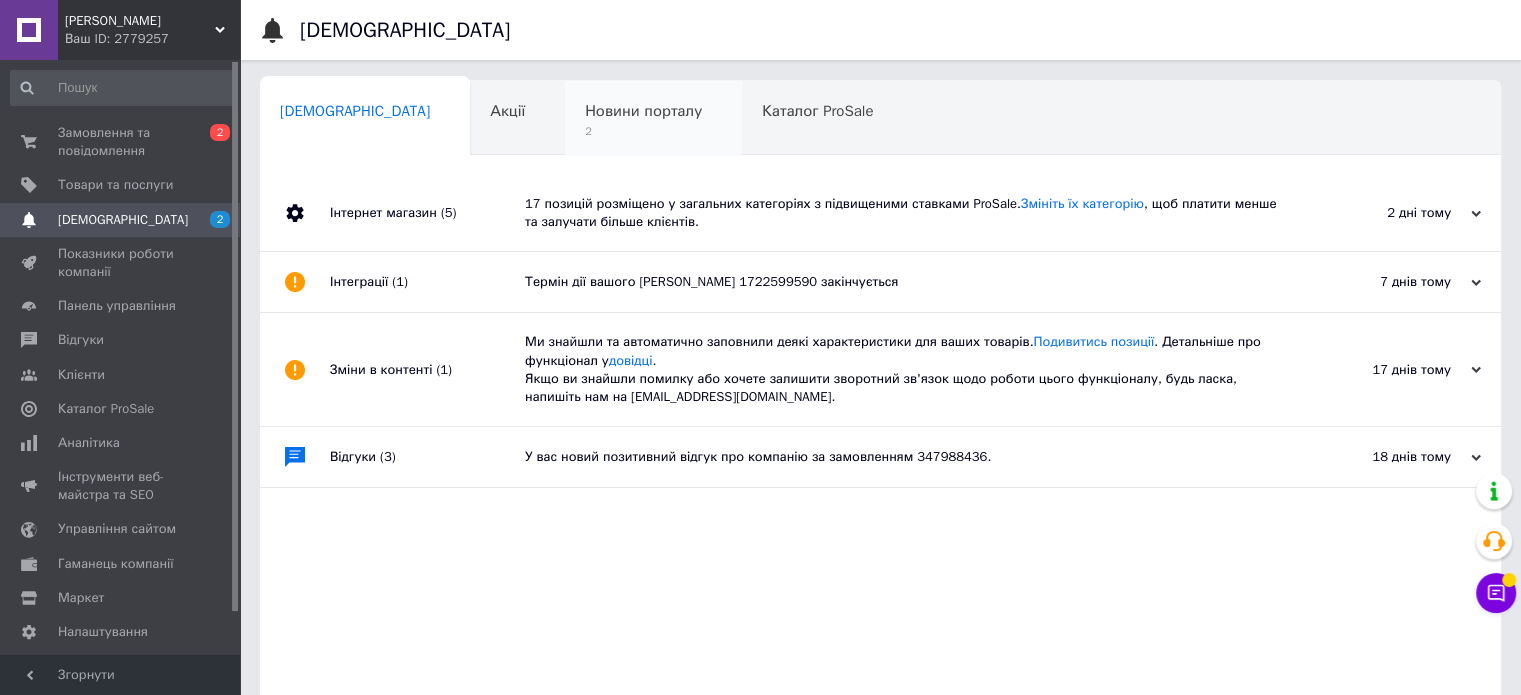 click on "2" at bounding box center (643, 131) 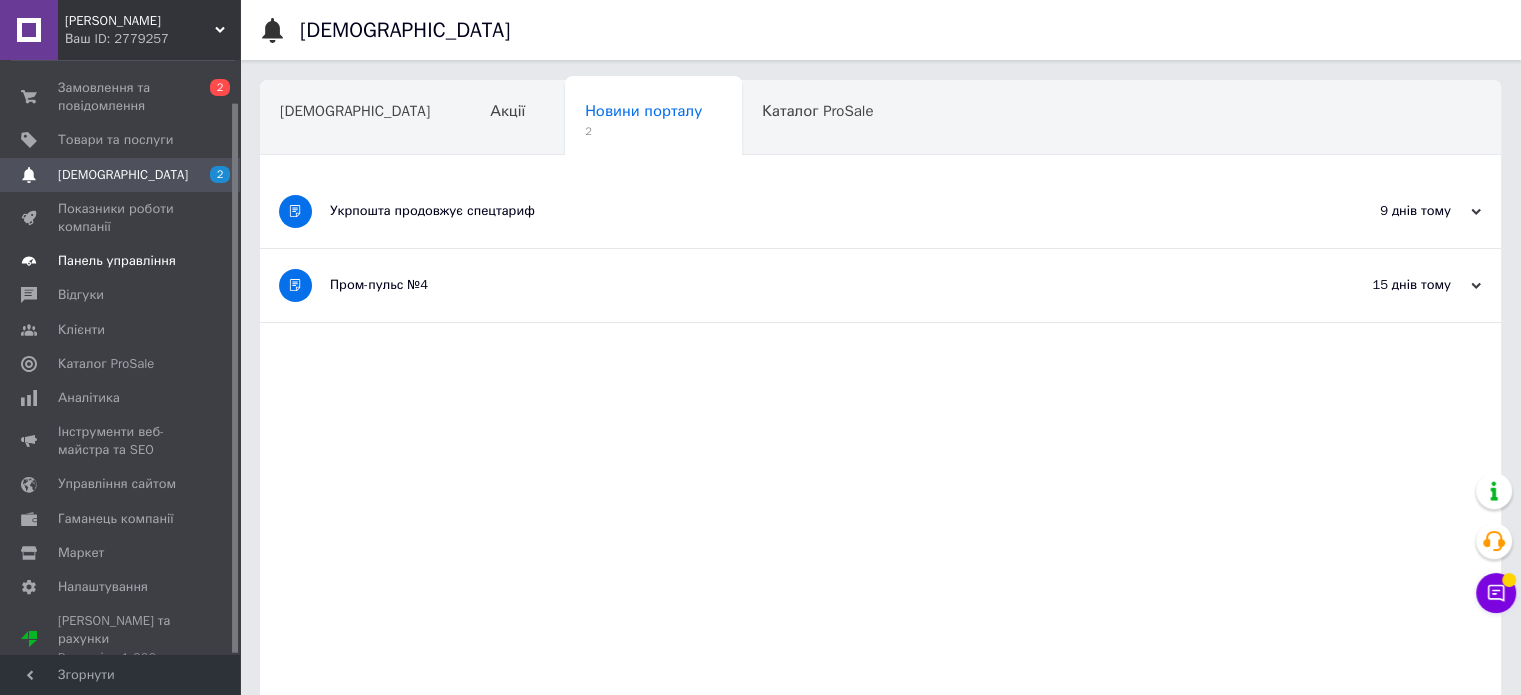 scroll, scrollTop: 0, scrollLeft: 0, axis: both 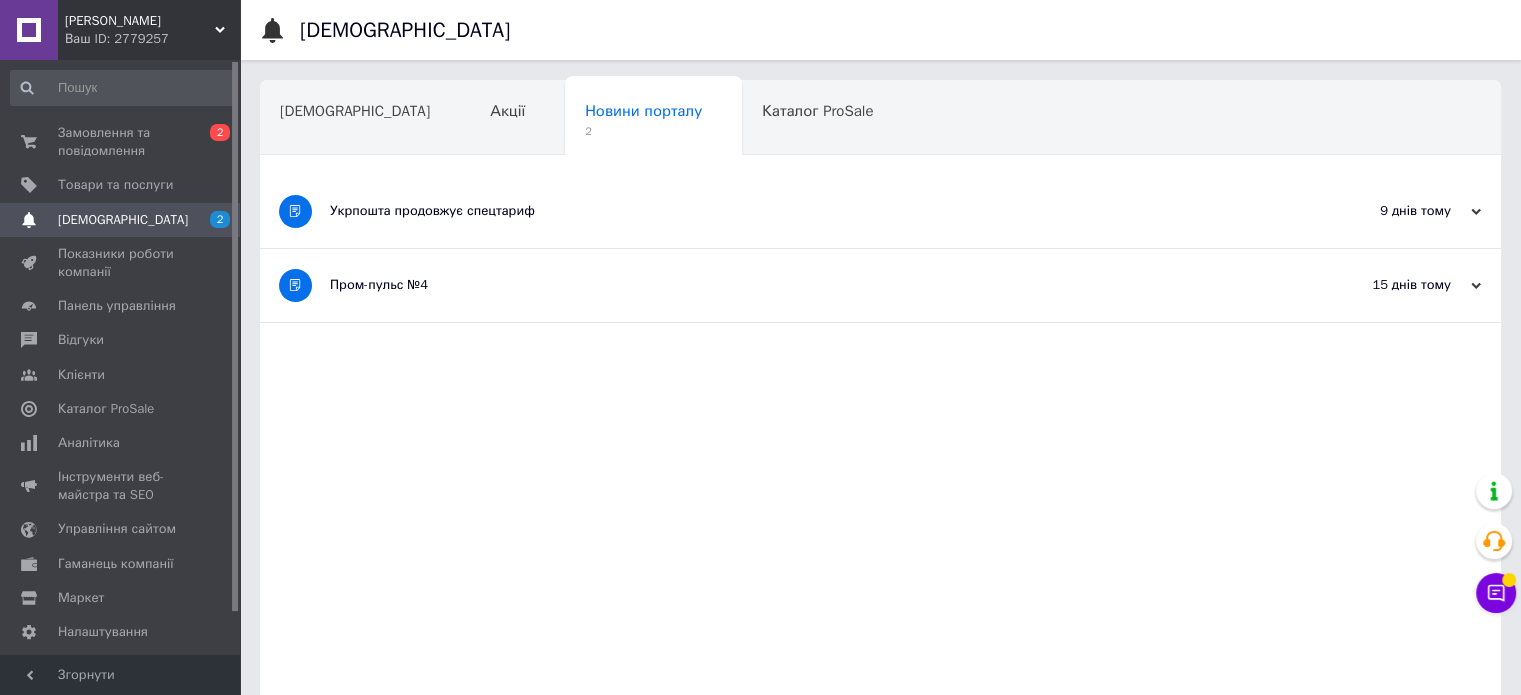 click on "[PERSON_NAME]" at bounding box center (140, 21) 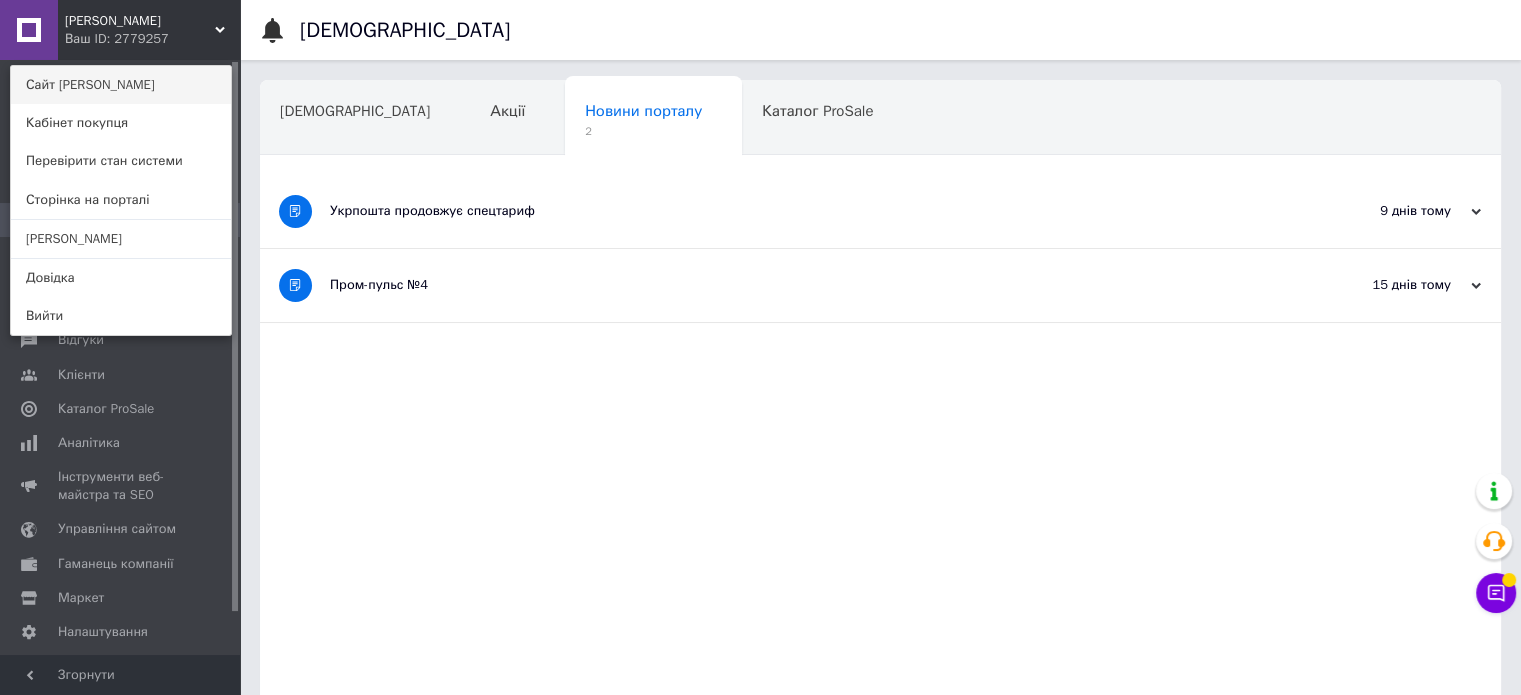 click on "Сайт [PERSON_NAME]" at bounding box center [121, 85] 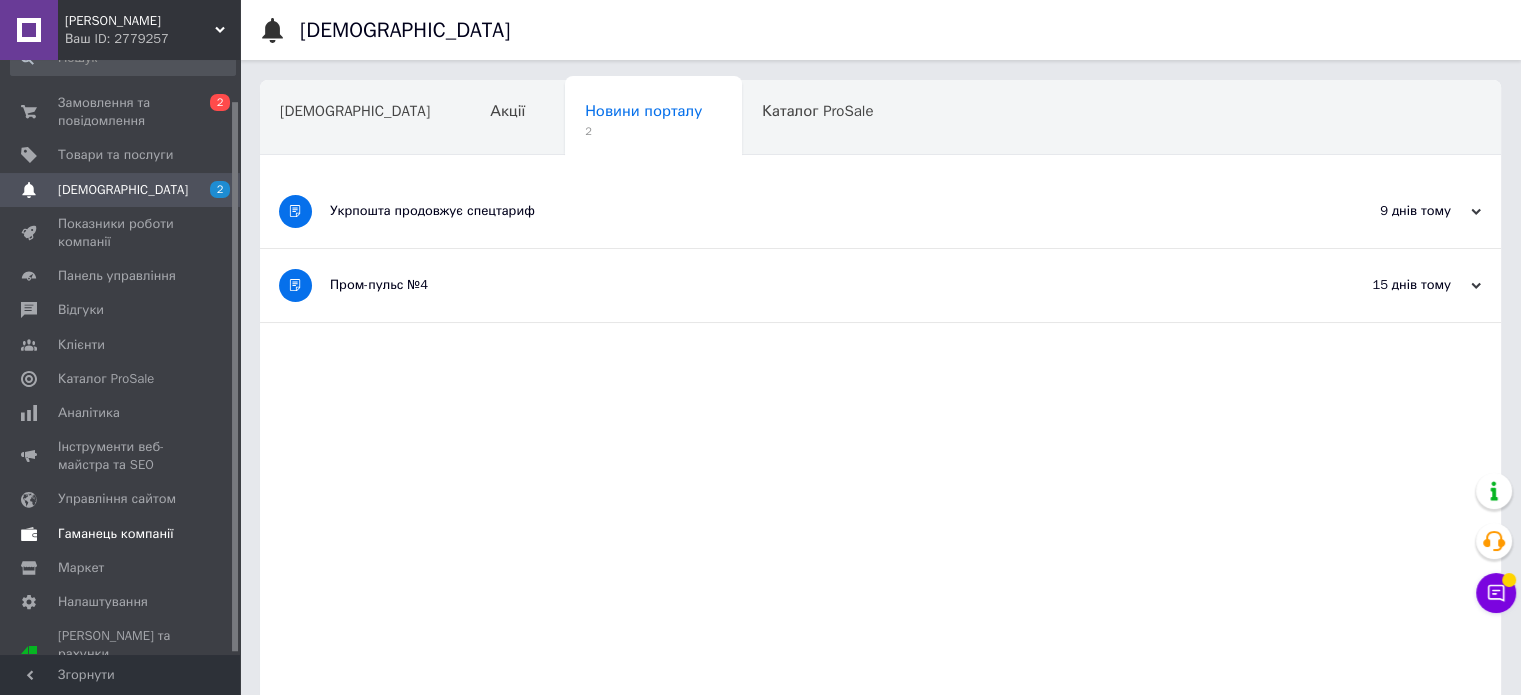 scroll, scrollTop: 45, scrollLeft: 0, axis: vertical 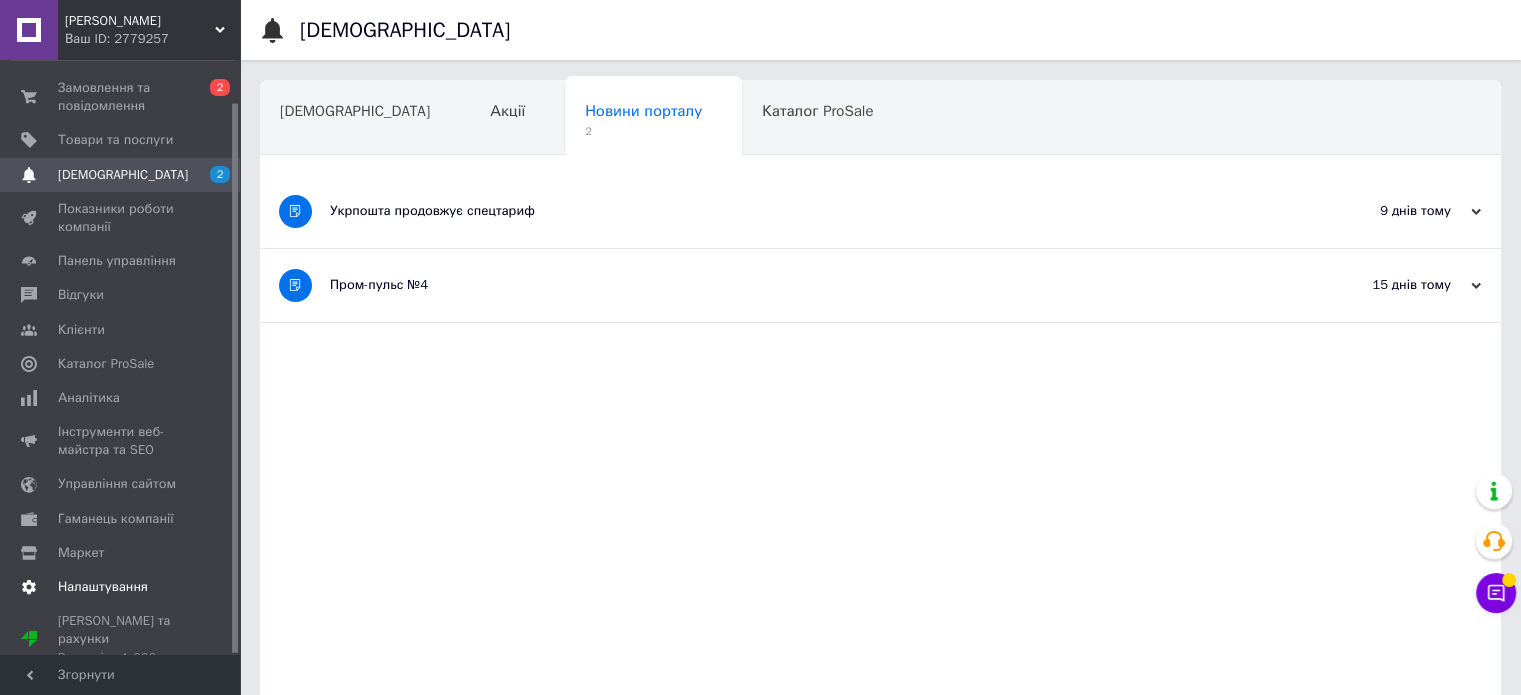click on "Налаштування" at bounding box center [103, 587] 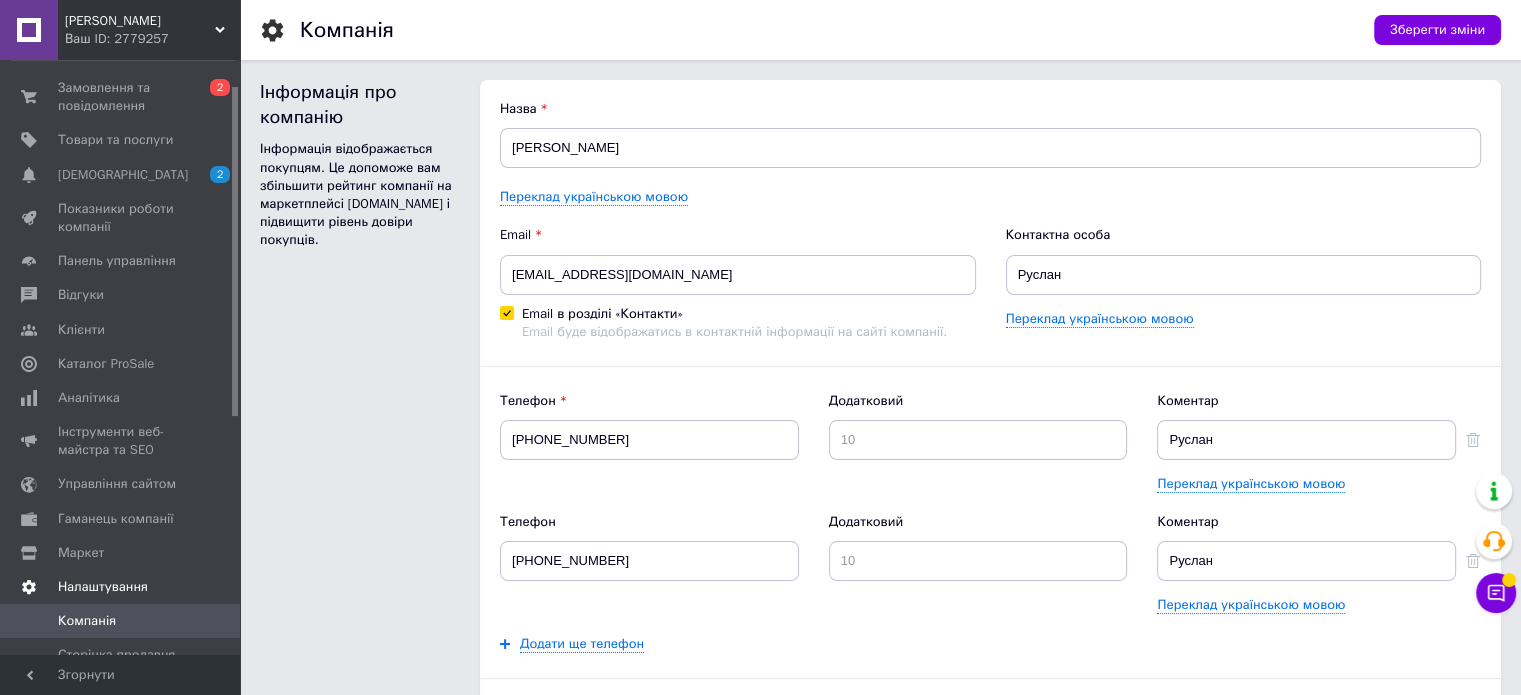 scroll, scrollTop: 0, scrollLeft: 0, axis: both 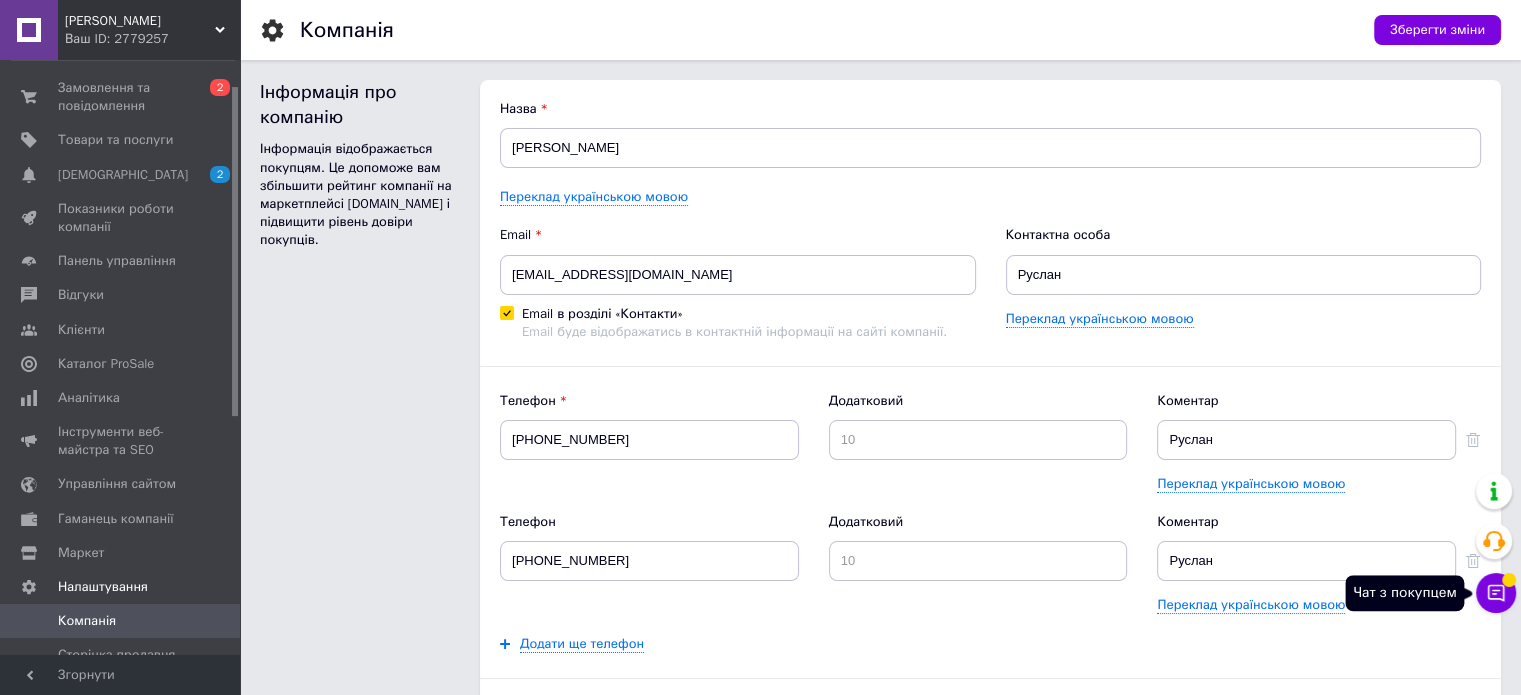 click 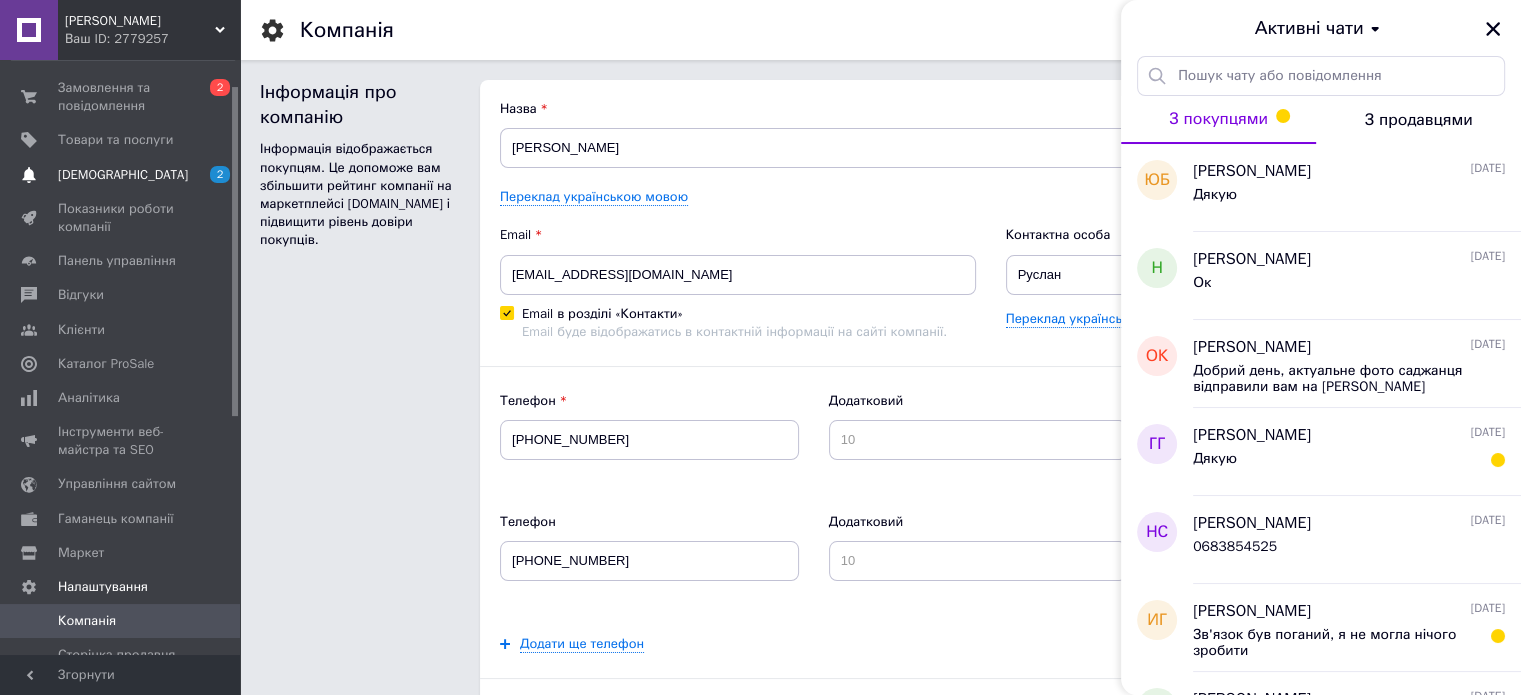 click on "[DEMOGRAPHIC_DATA]" at bounding box center [123, 175] 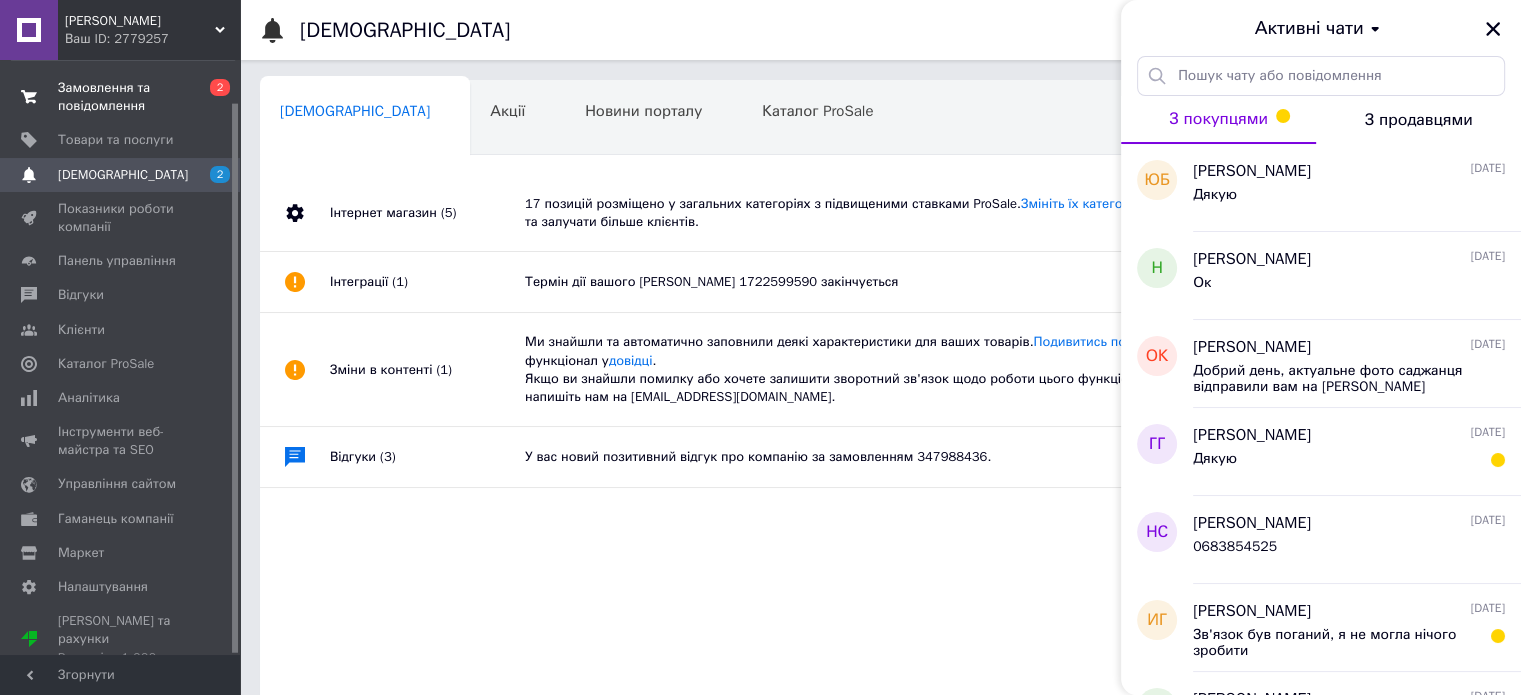 click on "Замовлення та повідомлення" at bounding box center (121, 97) 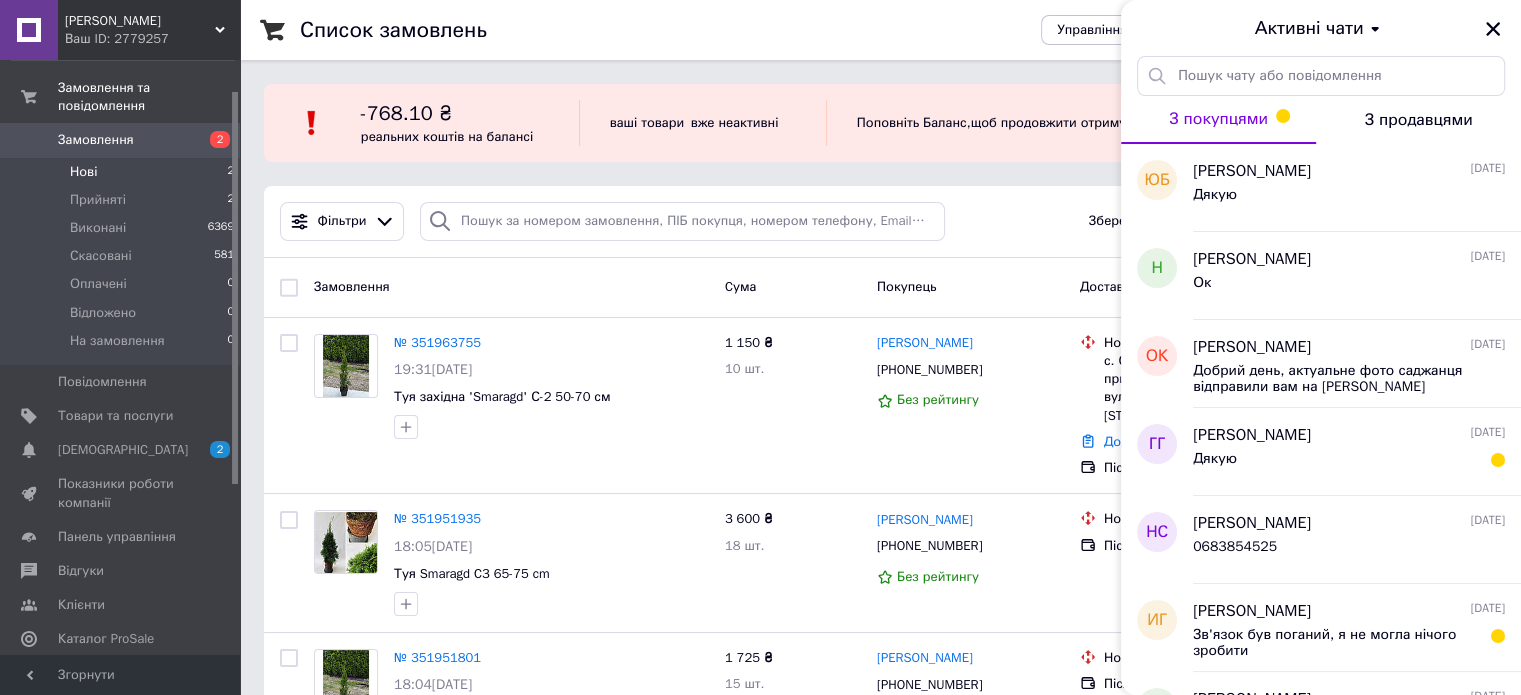 click on "Нові 2" at bounding box center (123, 172) 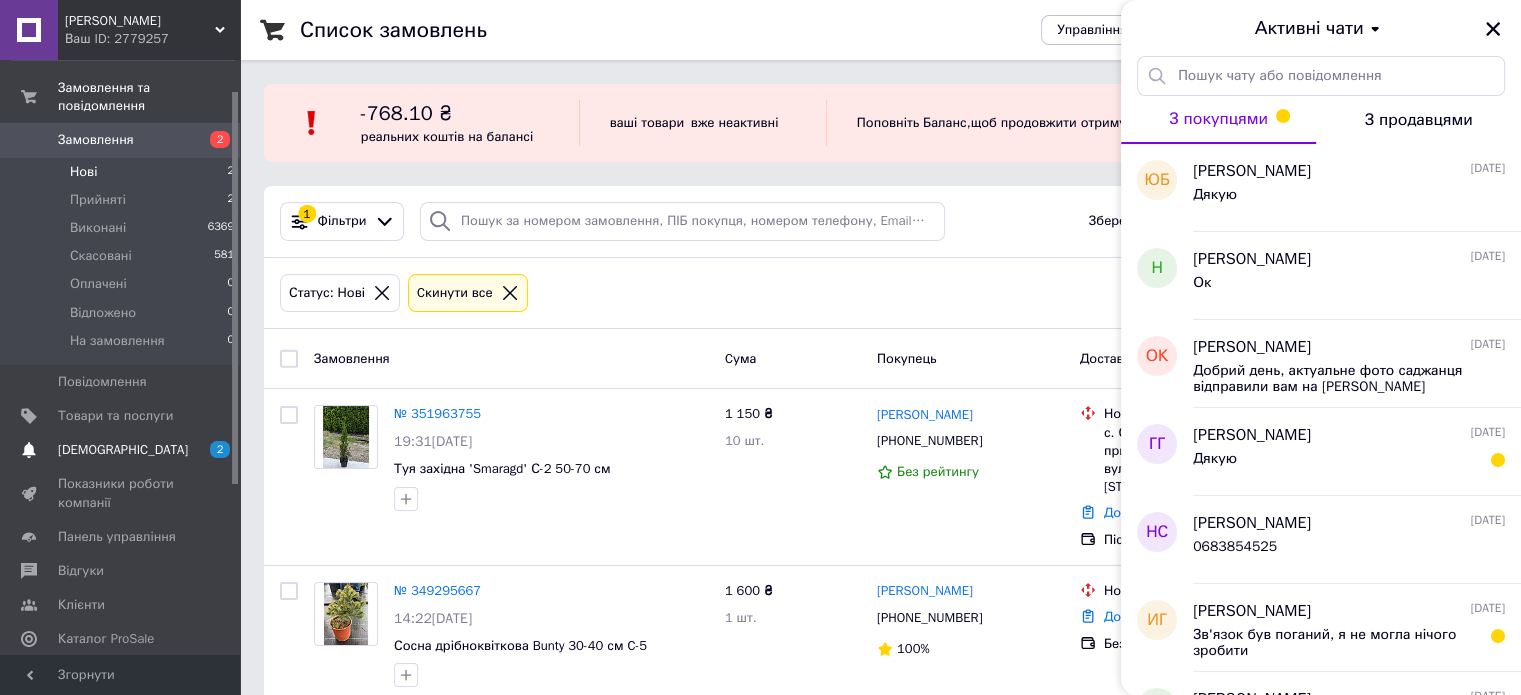 click on "[DEMOGRAPHIC_DATA]" at bounding box center (121, 450) 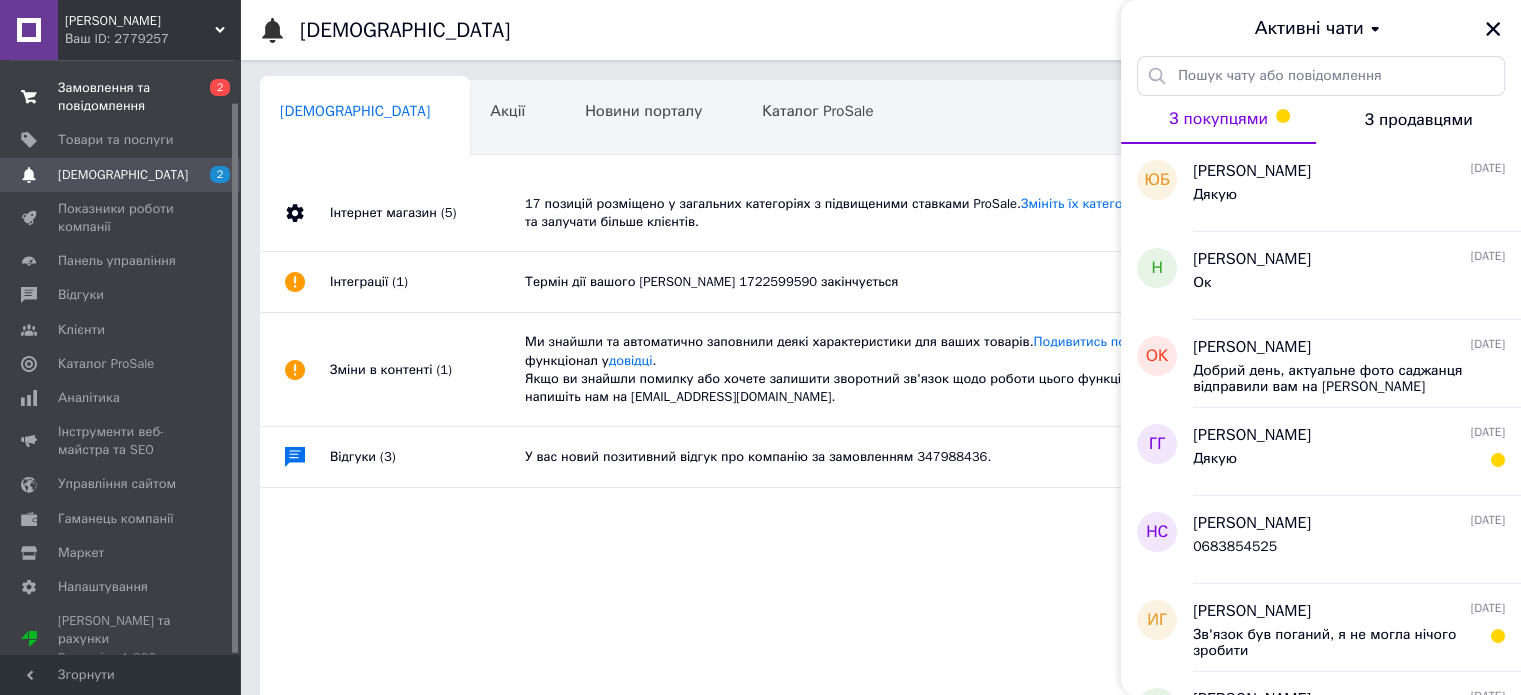 click on "Замовлення та повідомлення" at bounding box center (121, 97) 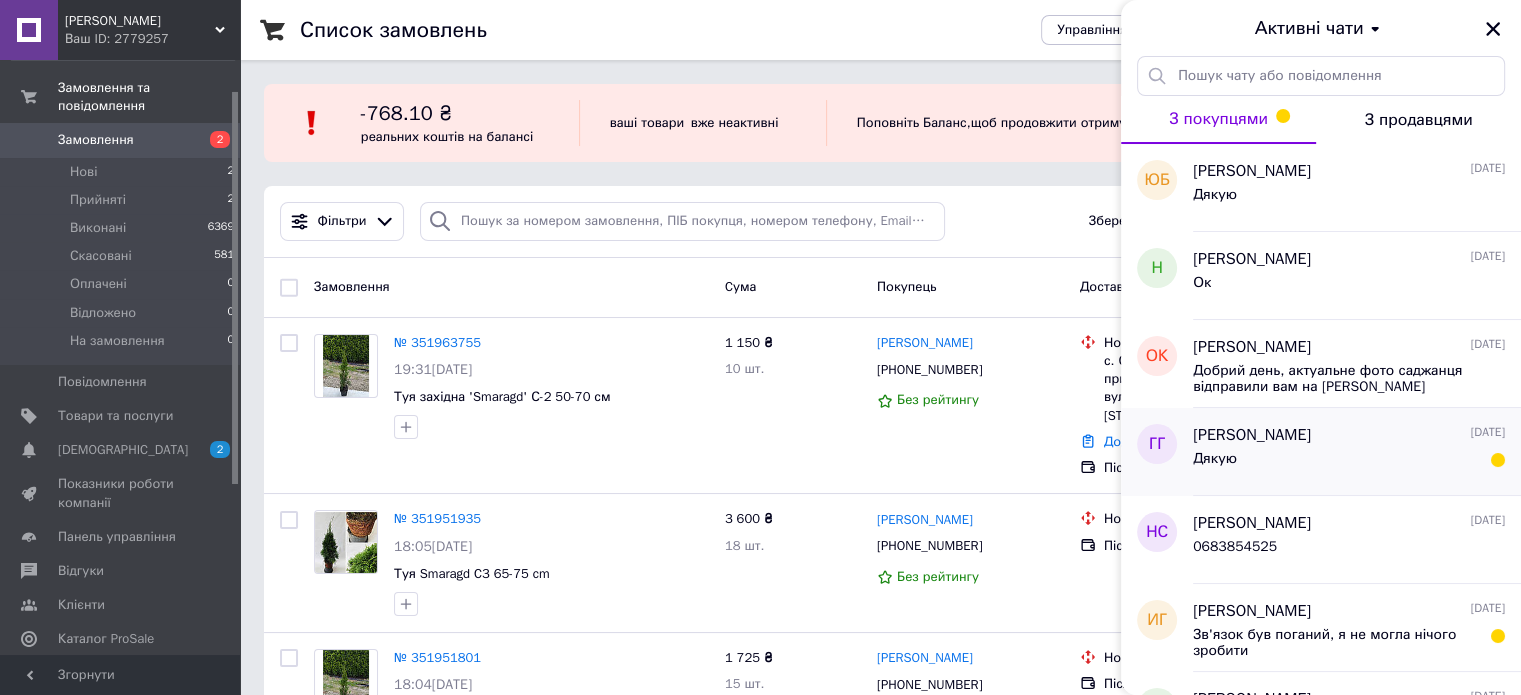 click on "Дякую" at bounding box center [1349, 463] 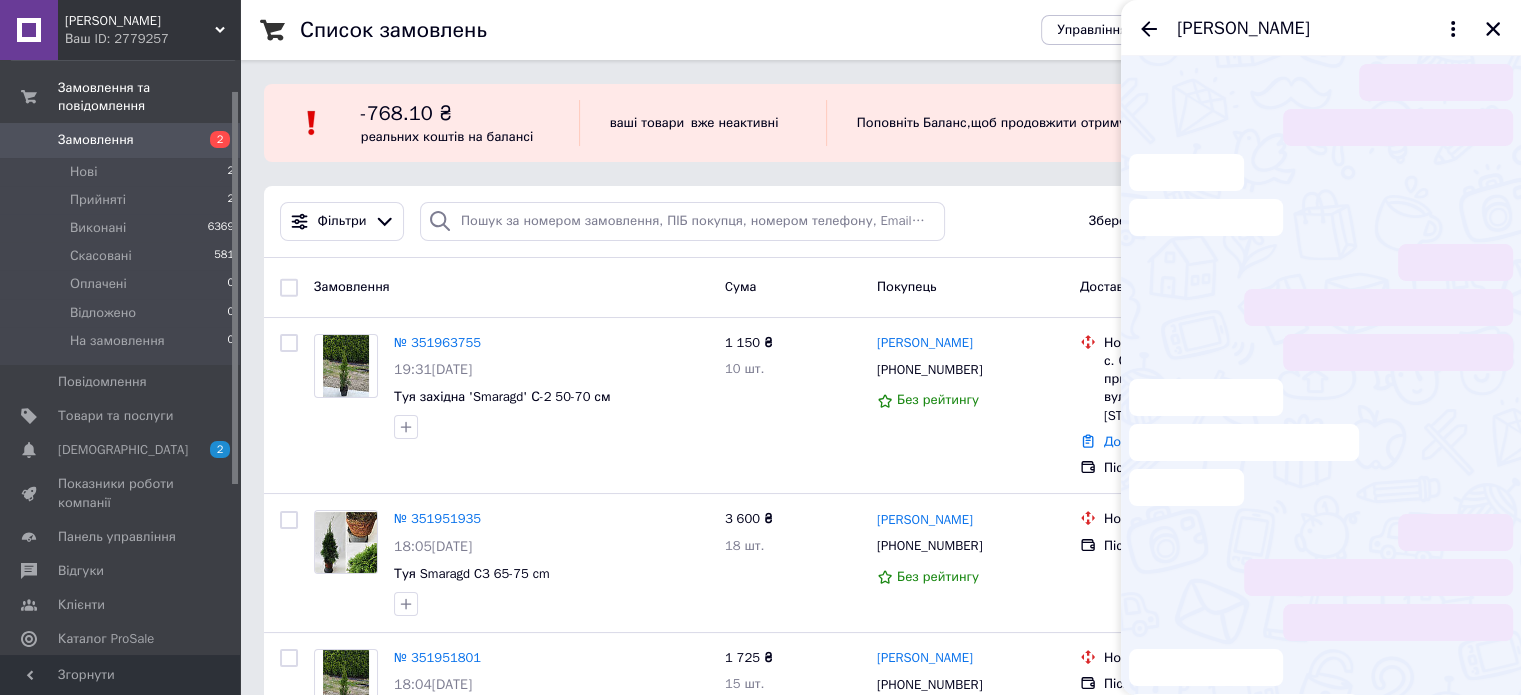 scroll, scrollTop: 137, scrollLeft: 0, axis: vertical 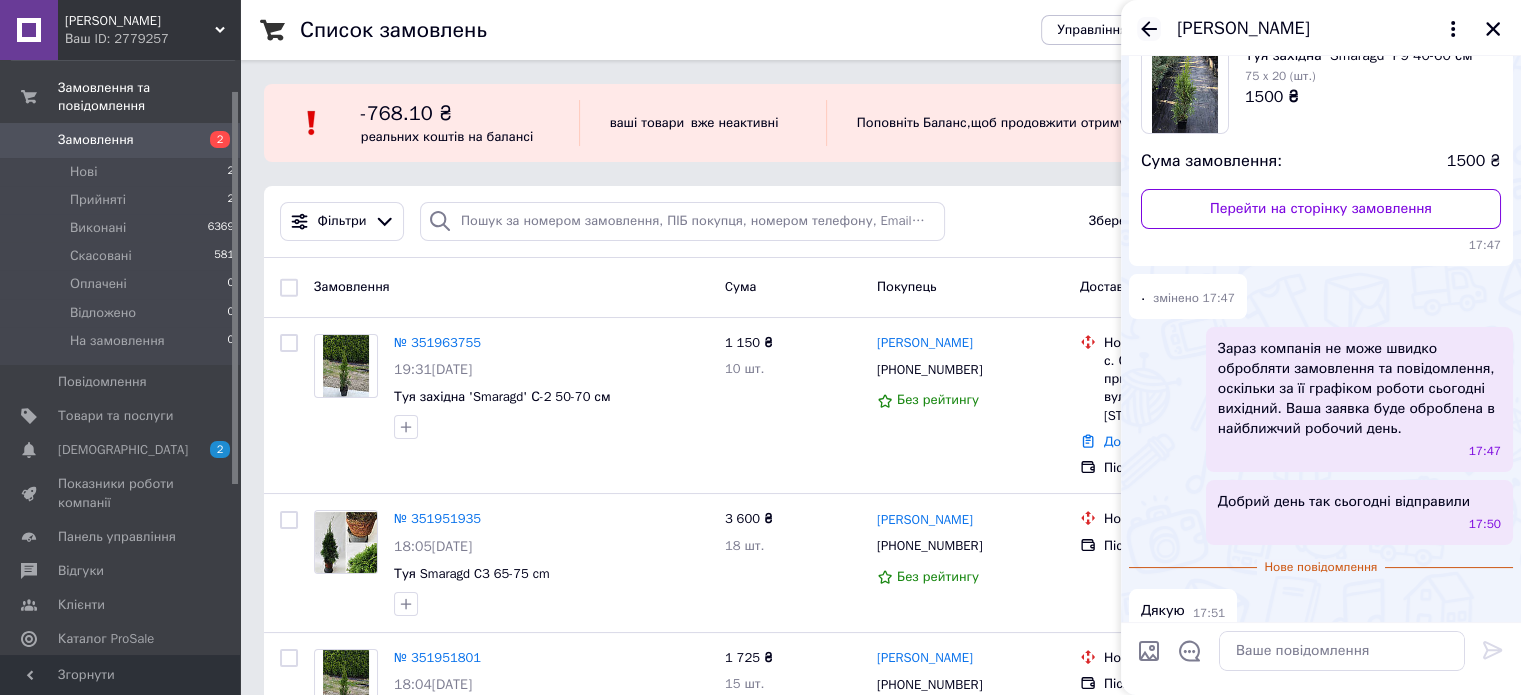 click 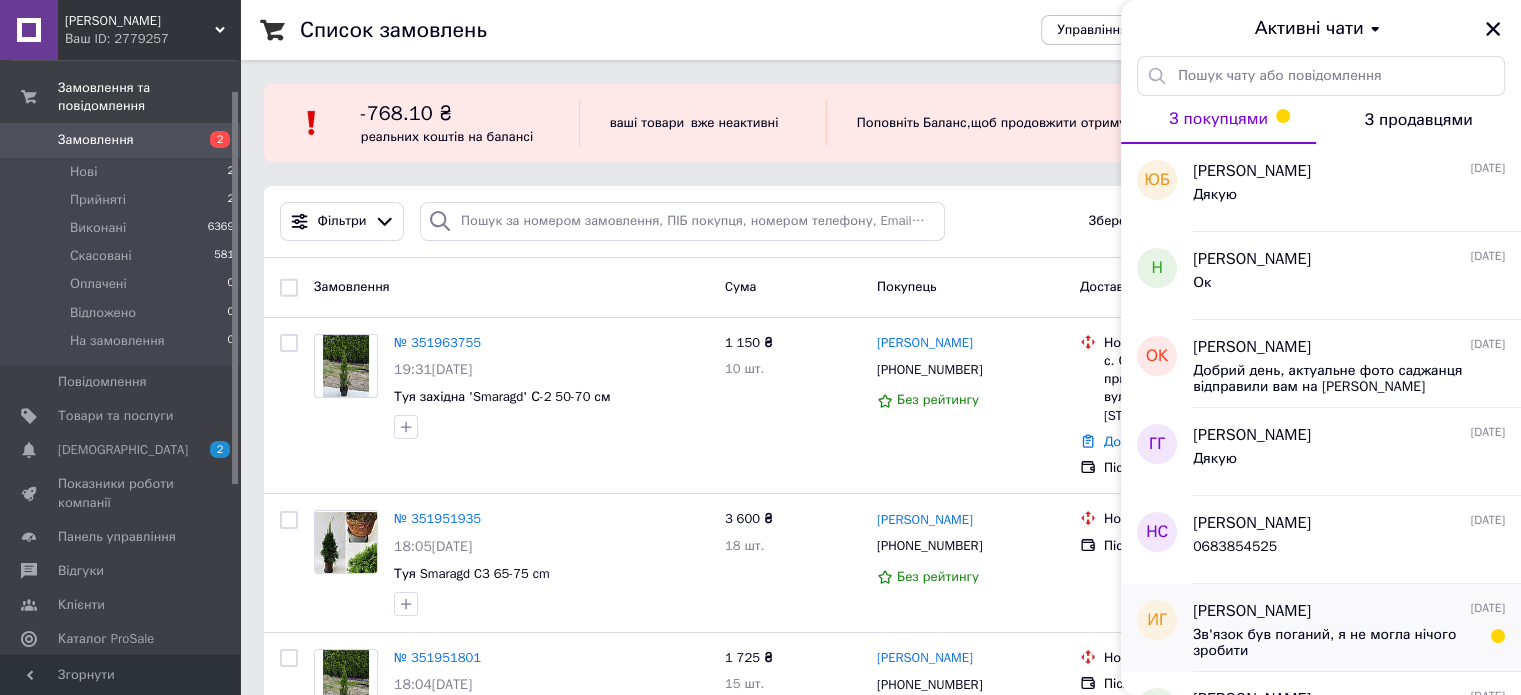 click on "Ира Губская 11.03.2025" at bounding box center [1349, 611] 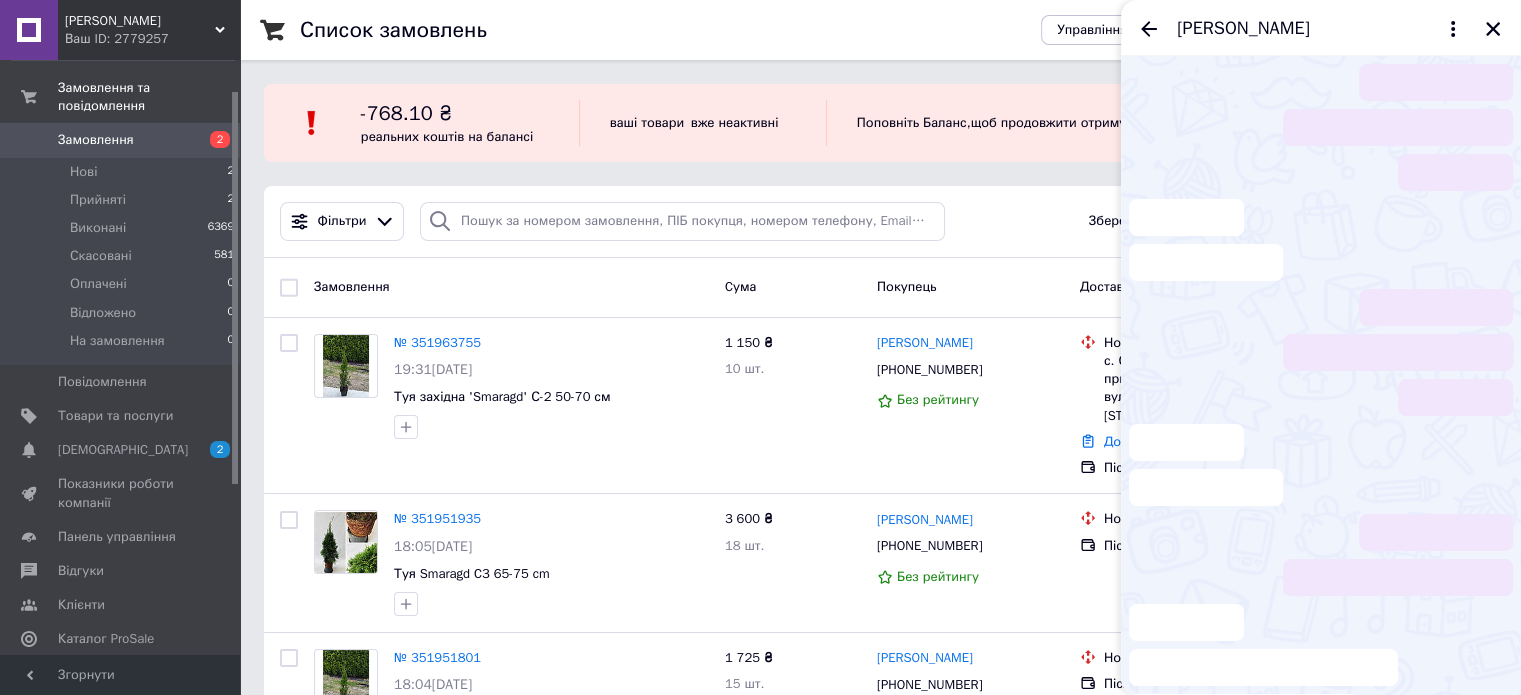 scroll, scrollTop: 136, scrollLeft: 0, axis: vertical 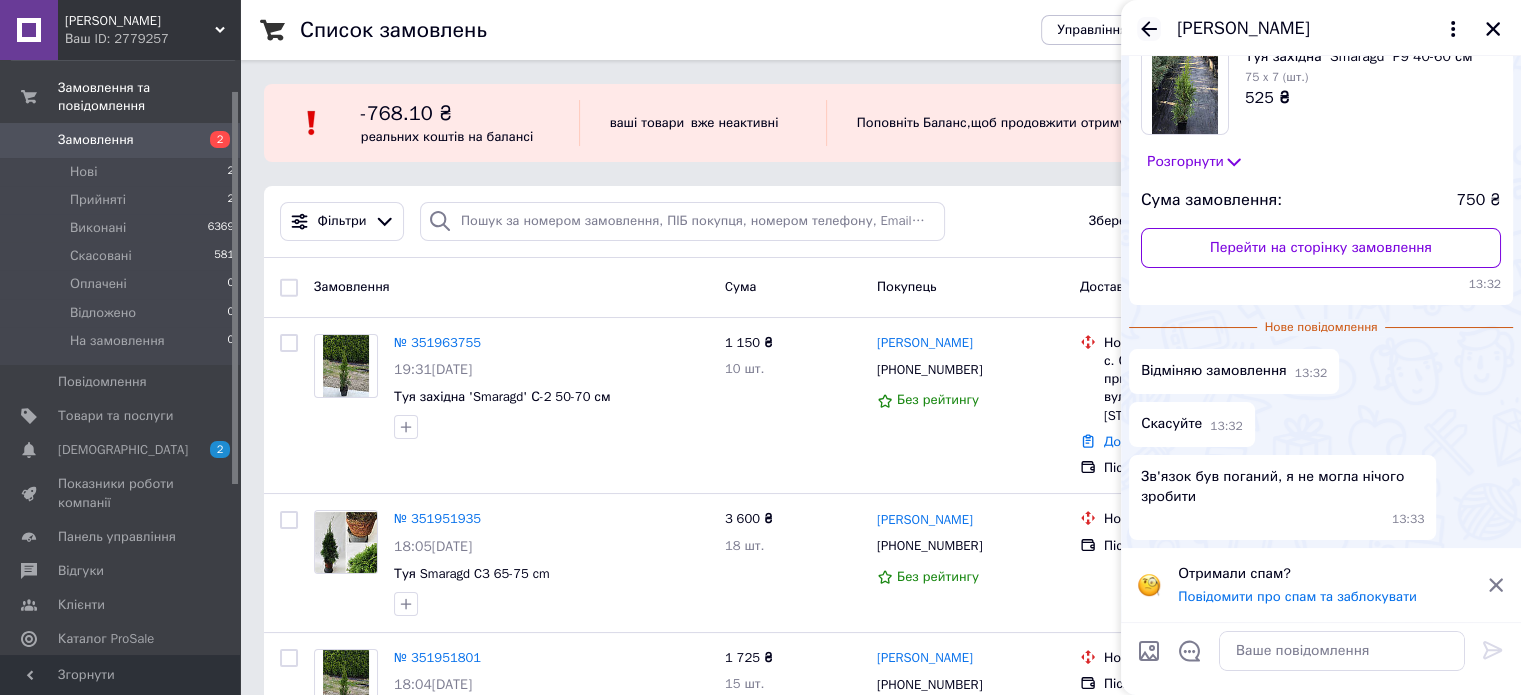 click 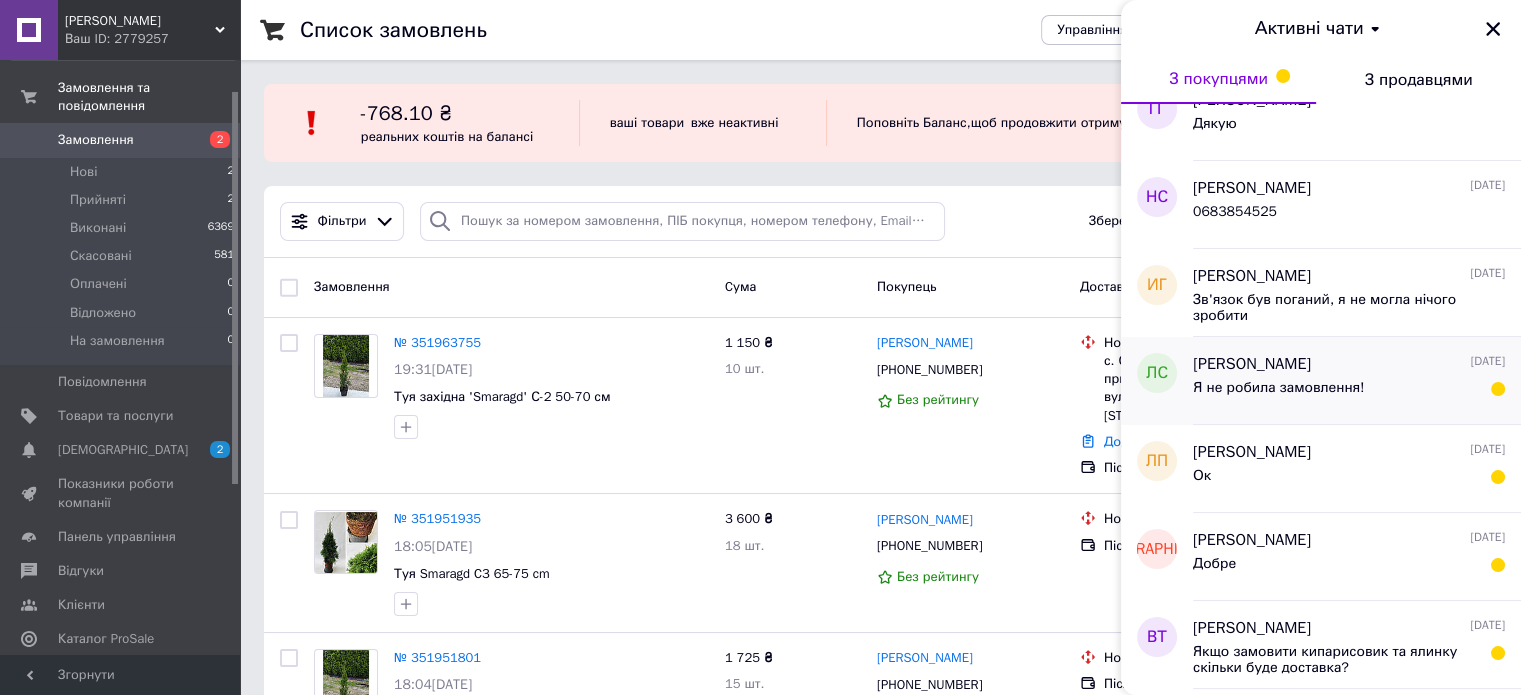 scroll, scrollTop: 300, scrollLeft: 0, axis: vertical 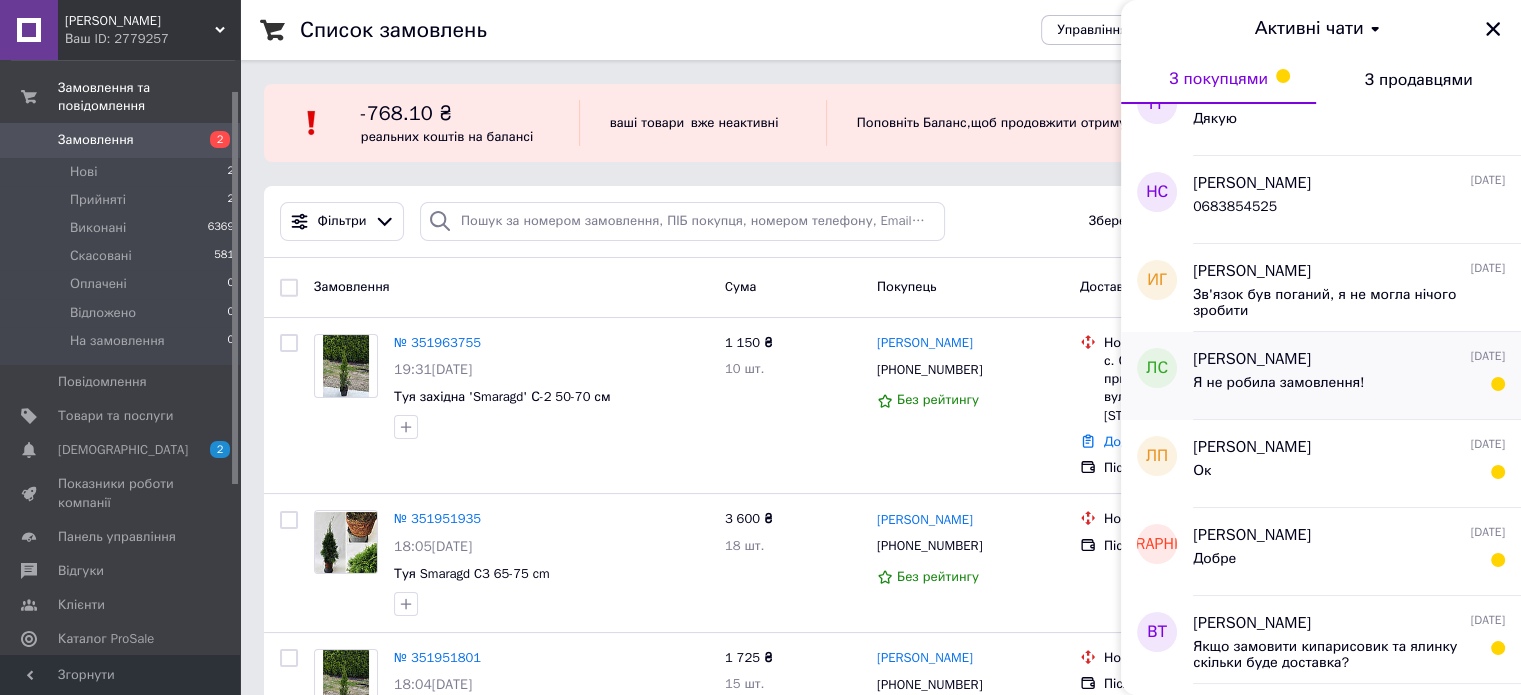 click on "Я не робила замовлення!" at bounding box center [1278, 383] 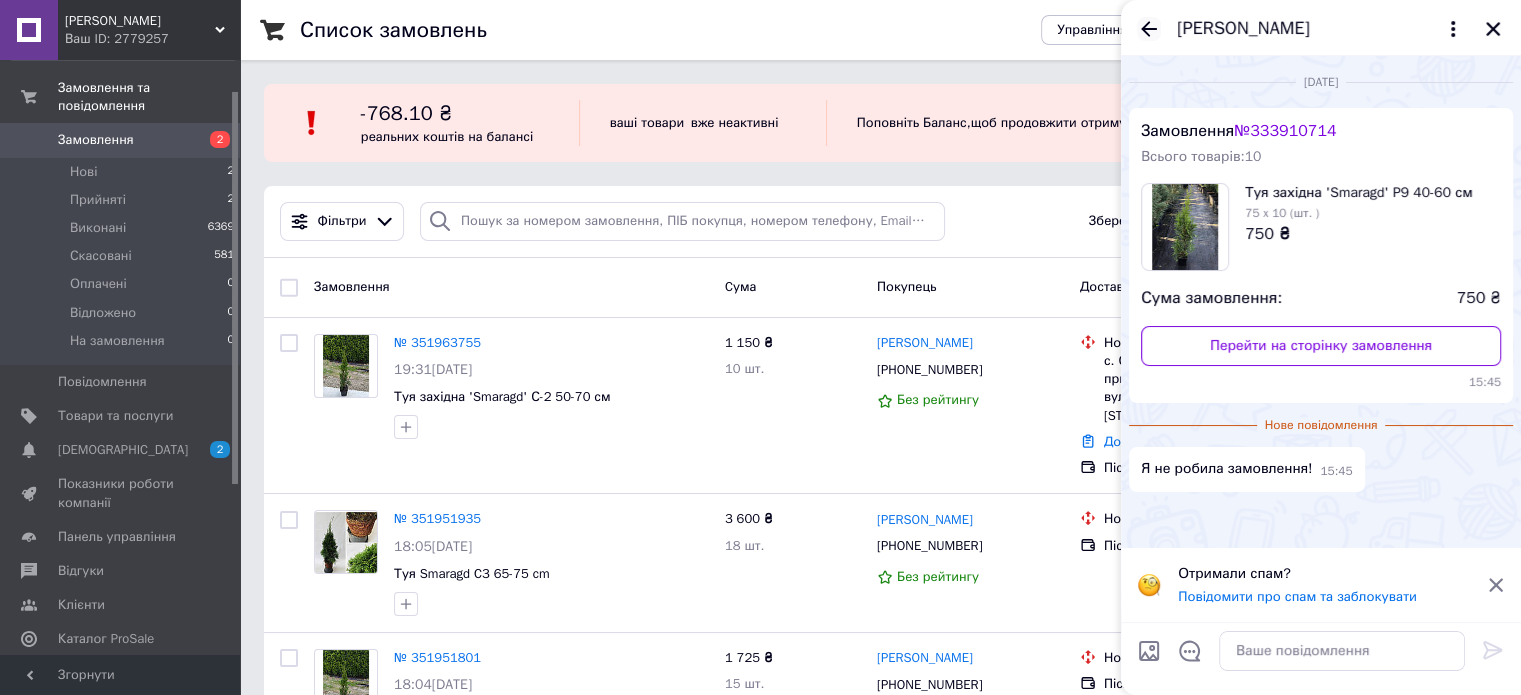 click 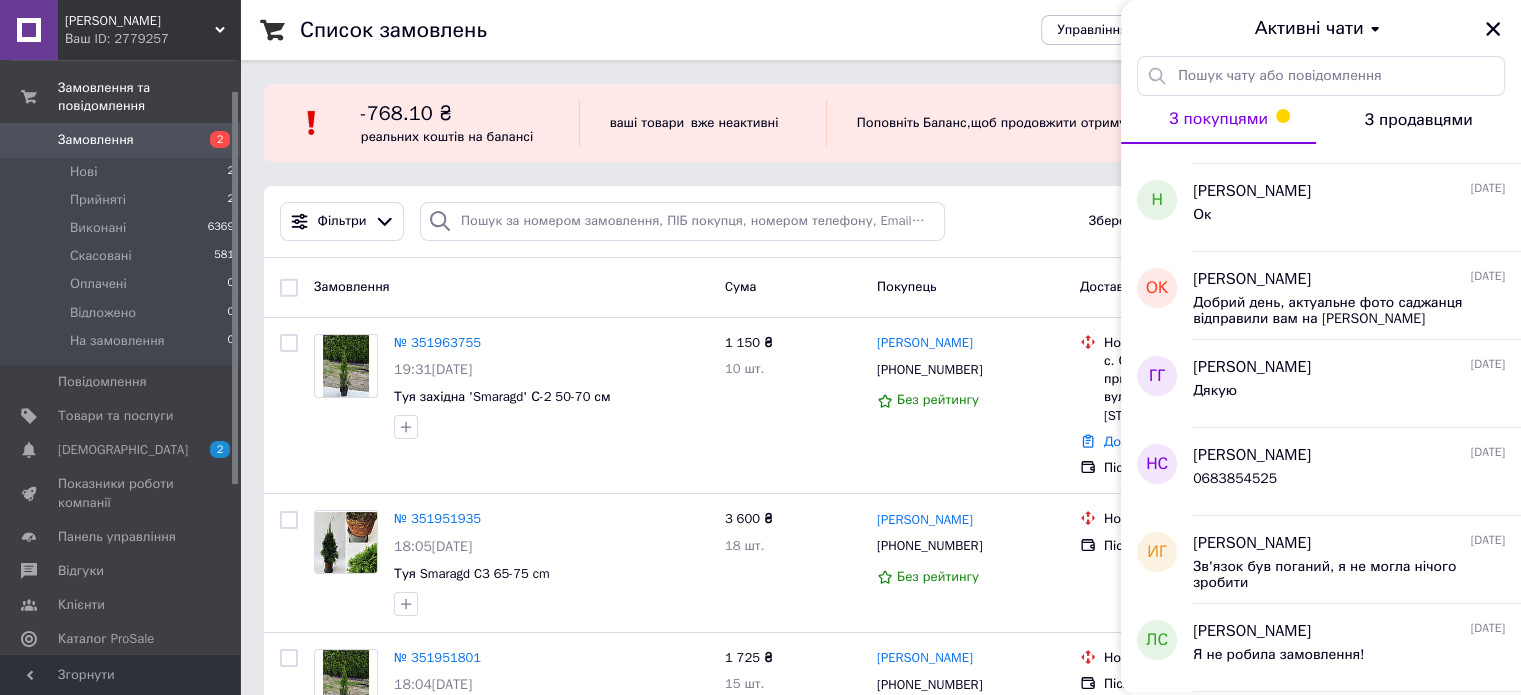 scroll, scrollTop: 300, scrollLeft: 0, axis: vertical 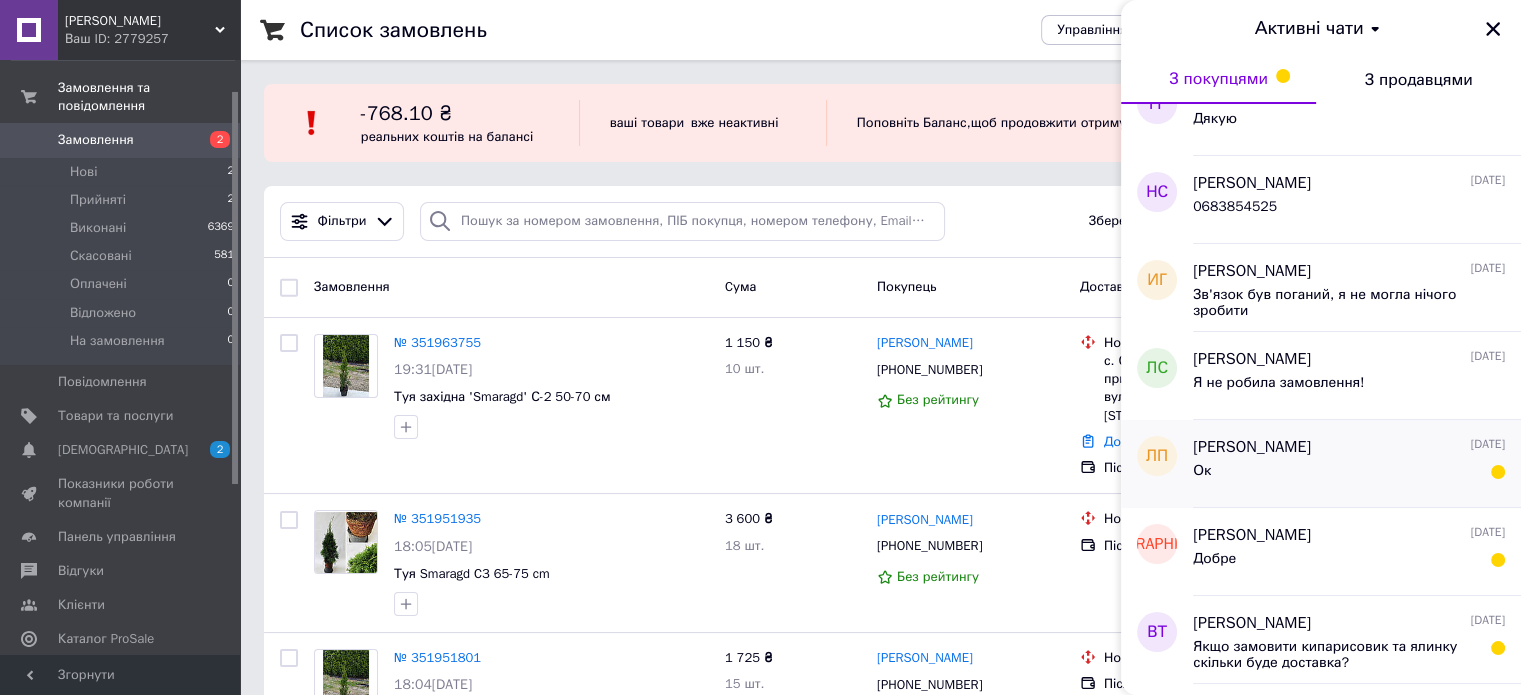 click on "Ок" at bounding box center [1349, 475] 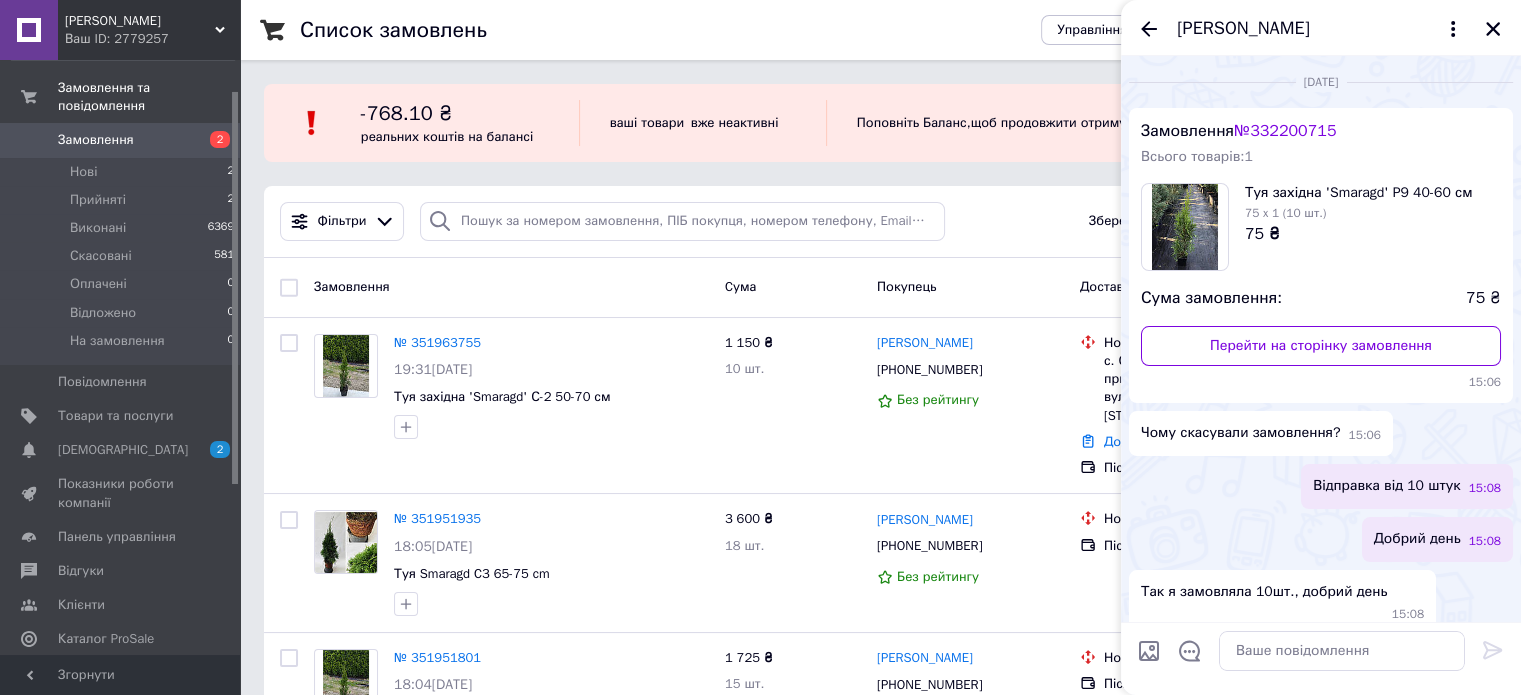 scroll, scrollTop: 782, scrollLeft: 0, axis: vertical 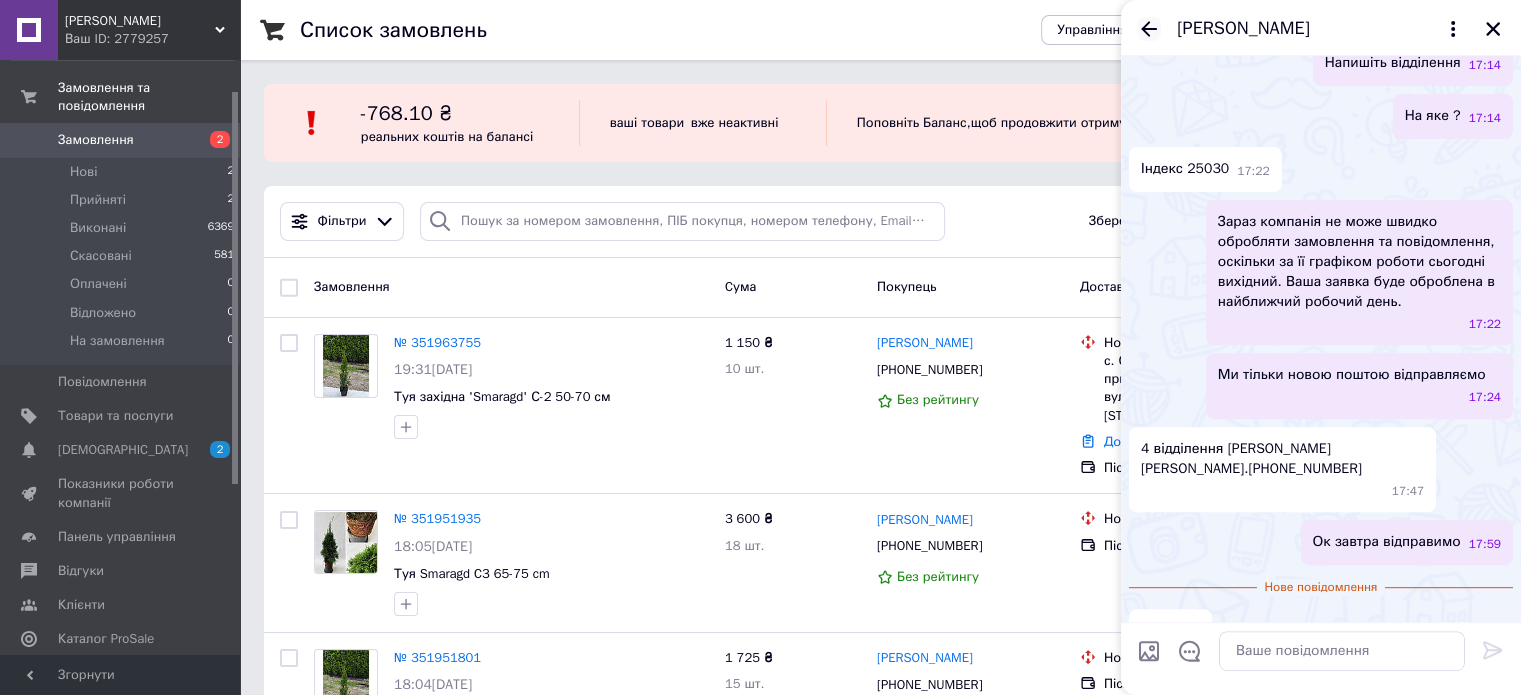 click 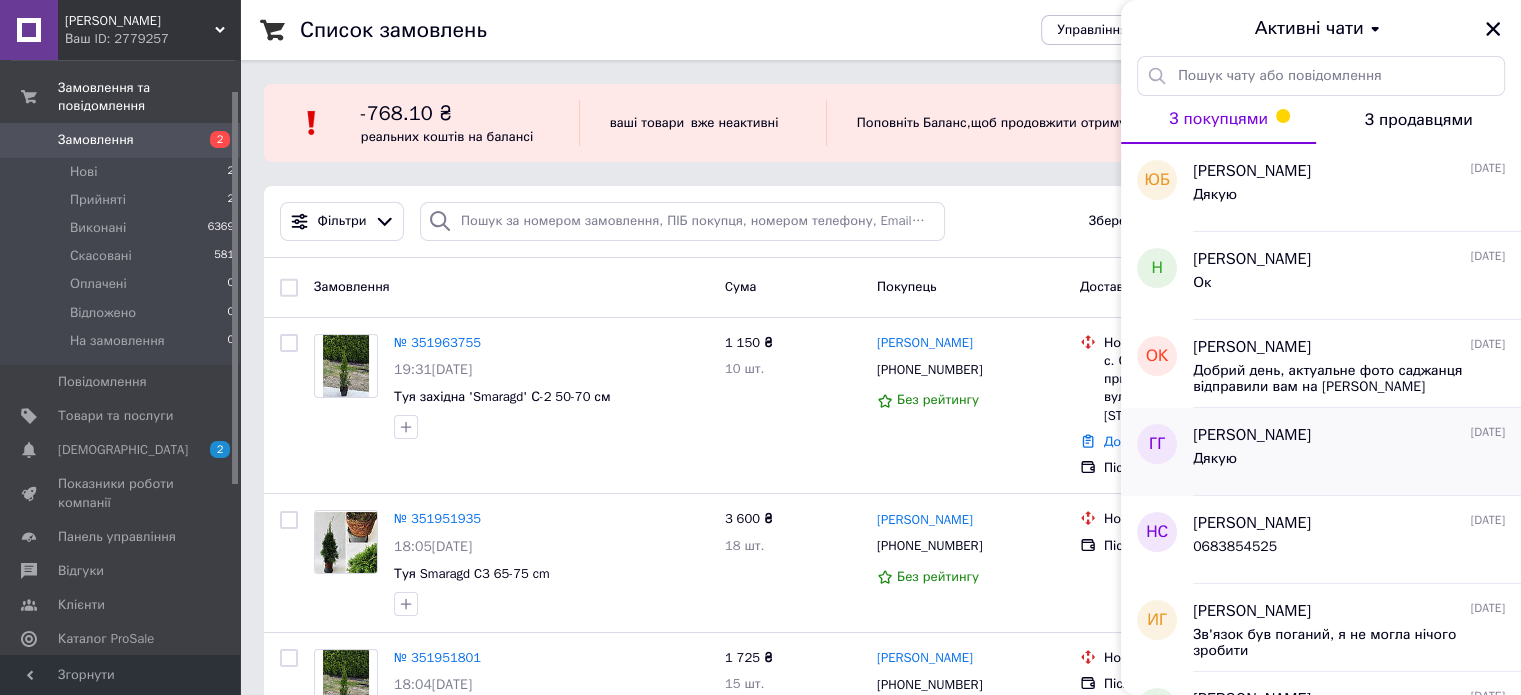 scroll, scrollTop: 400, scrollLeft: 0, axis: vertical 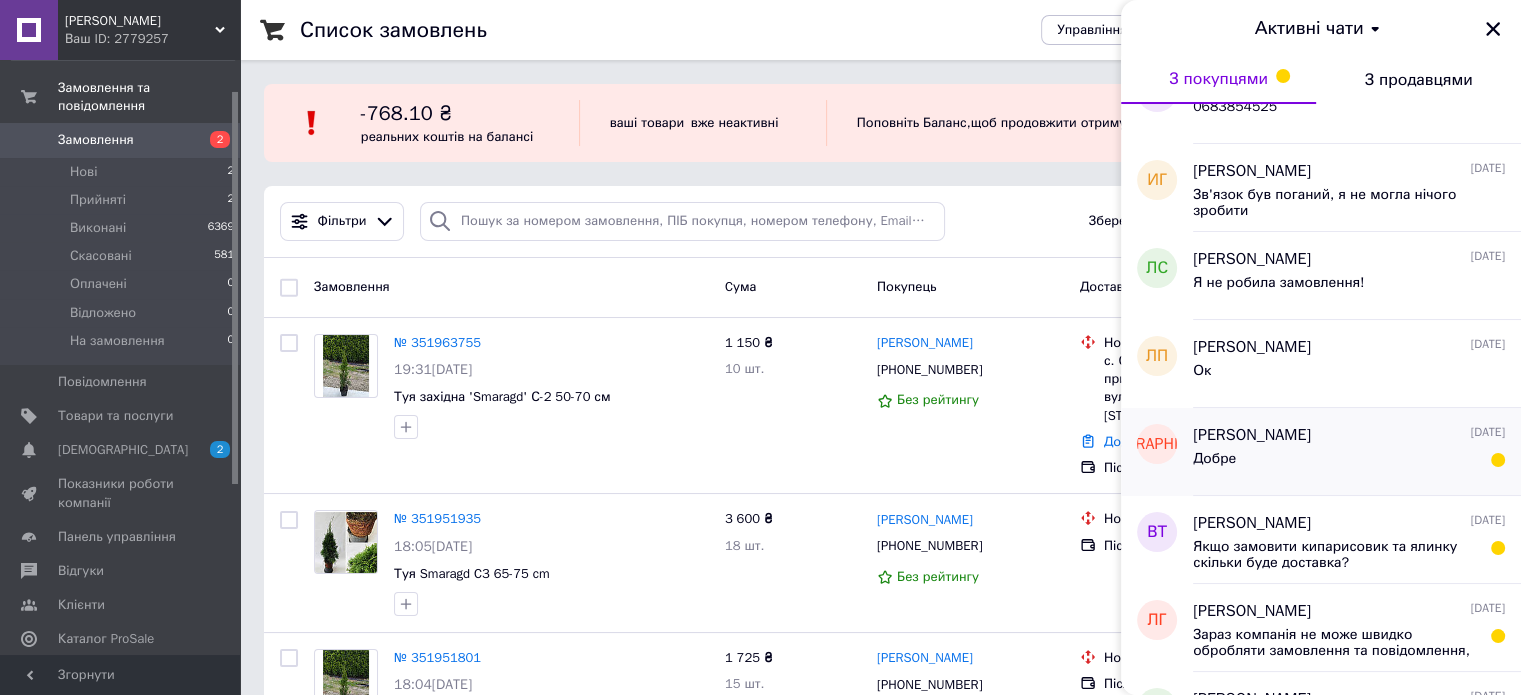 click on "Добре" at bounding box center [1349, 463] 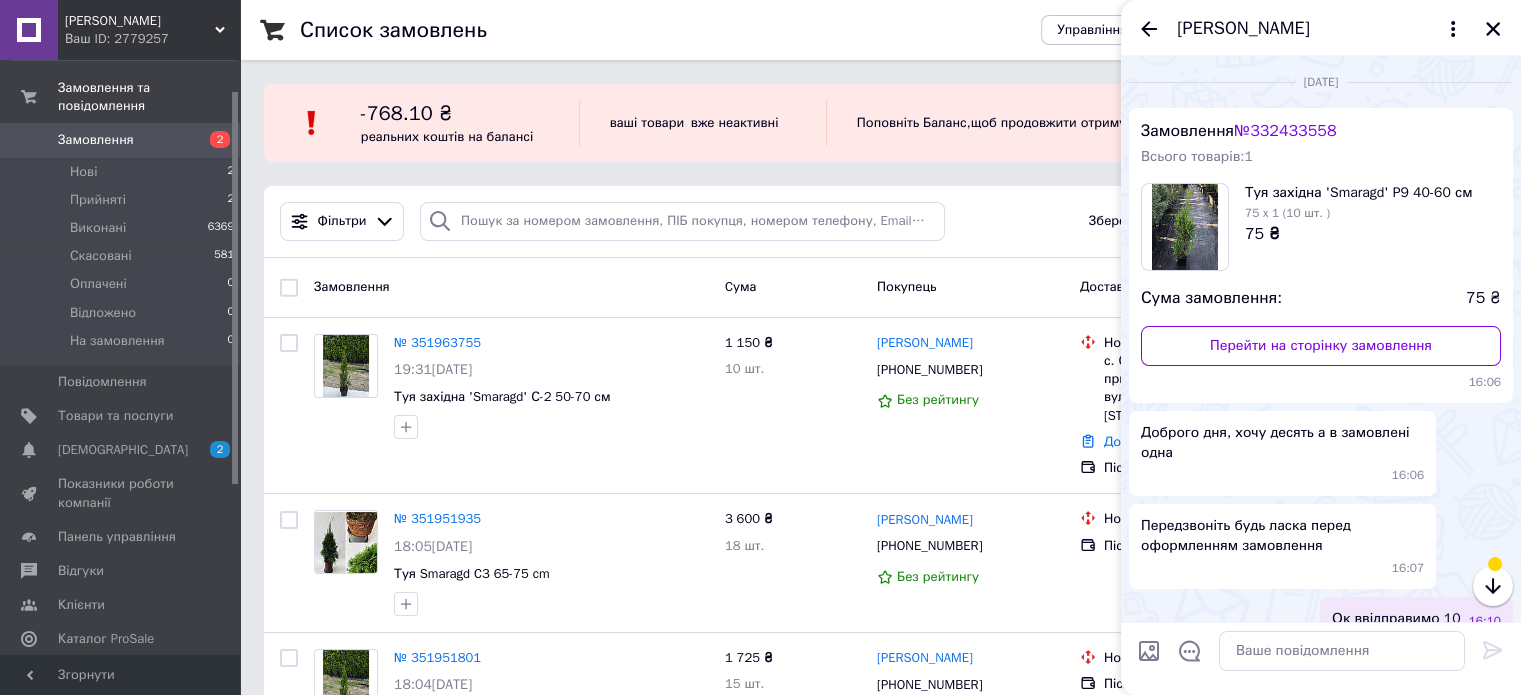 scroll, scrollTop: 389, scrollLeft: 0, axis: vertical 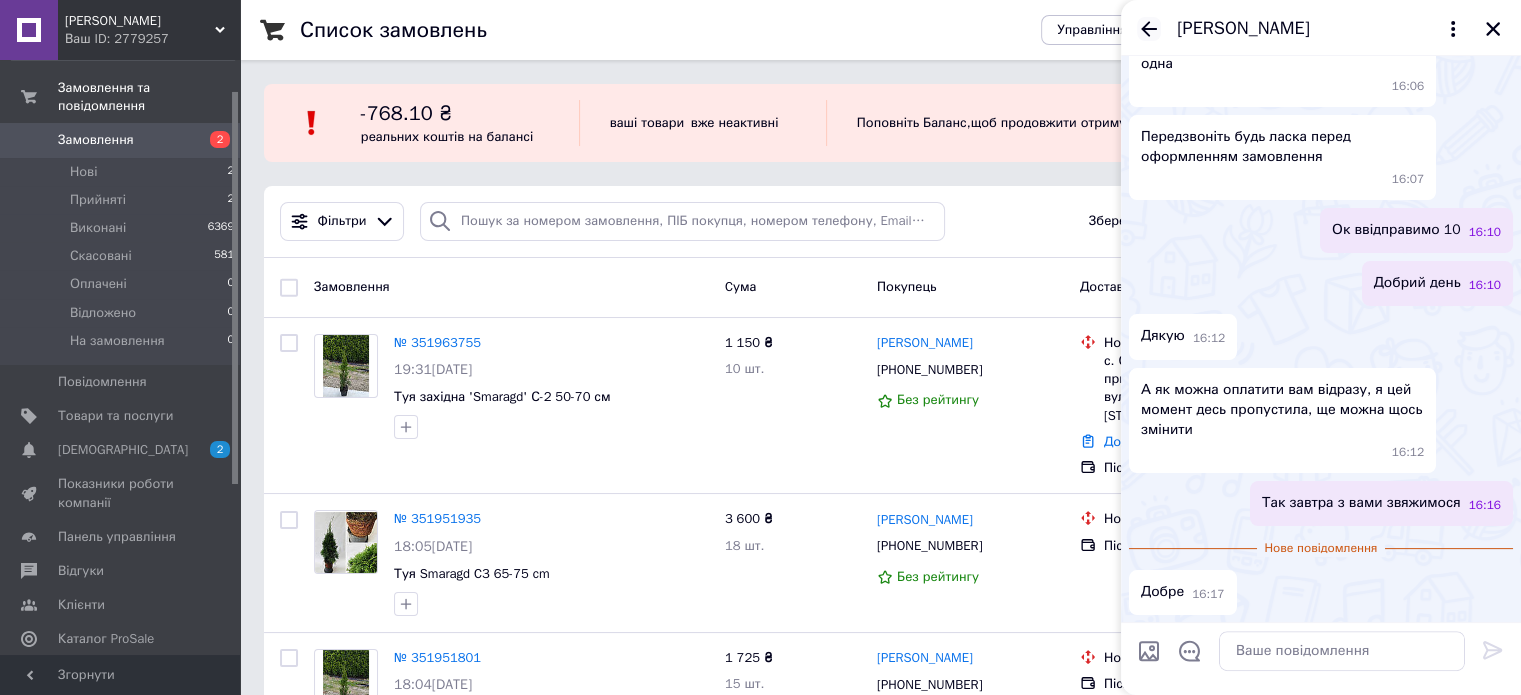 click 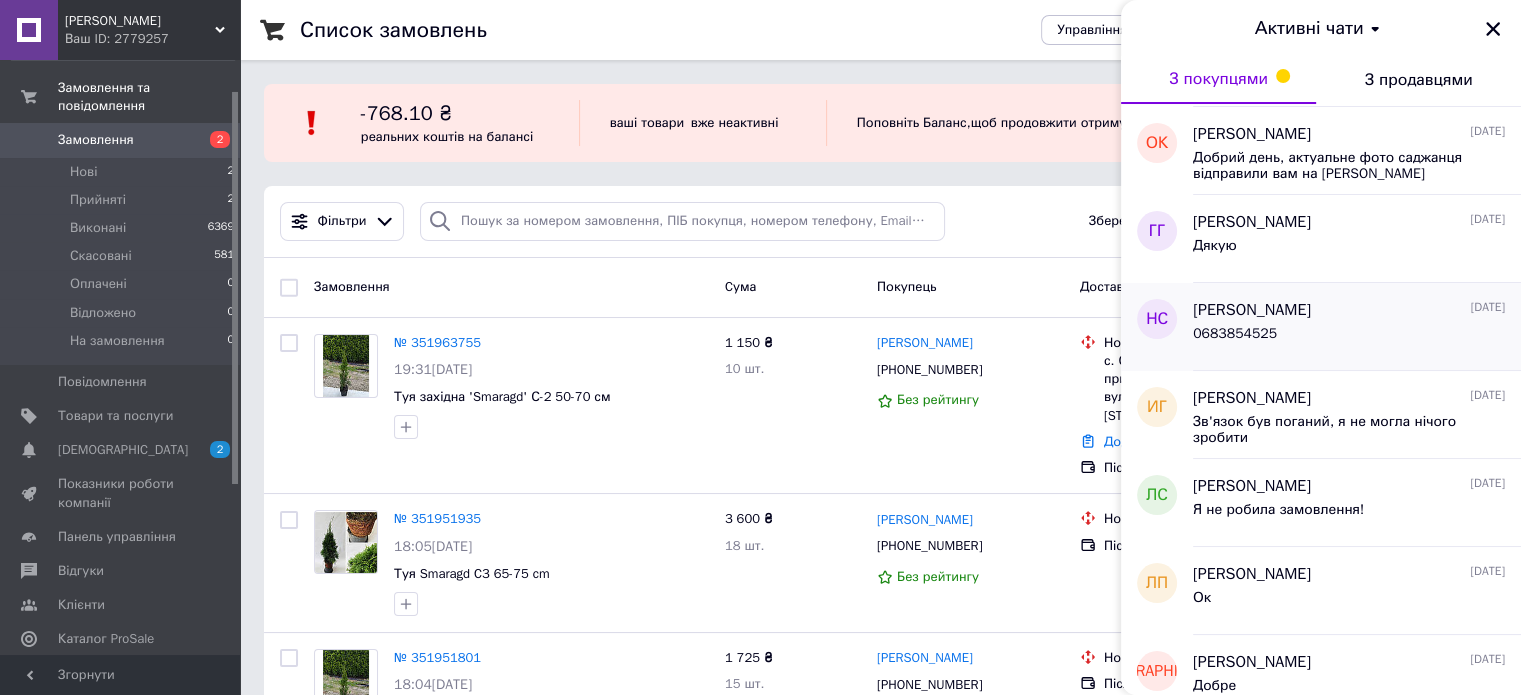 scroll, scrollTop: 300, scrollLeft: 0, axis: vertical 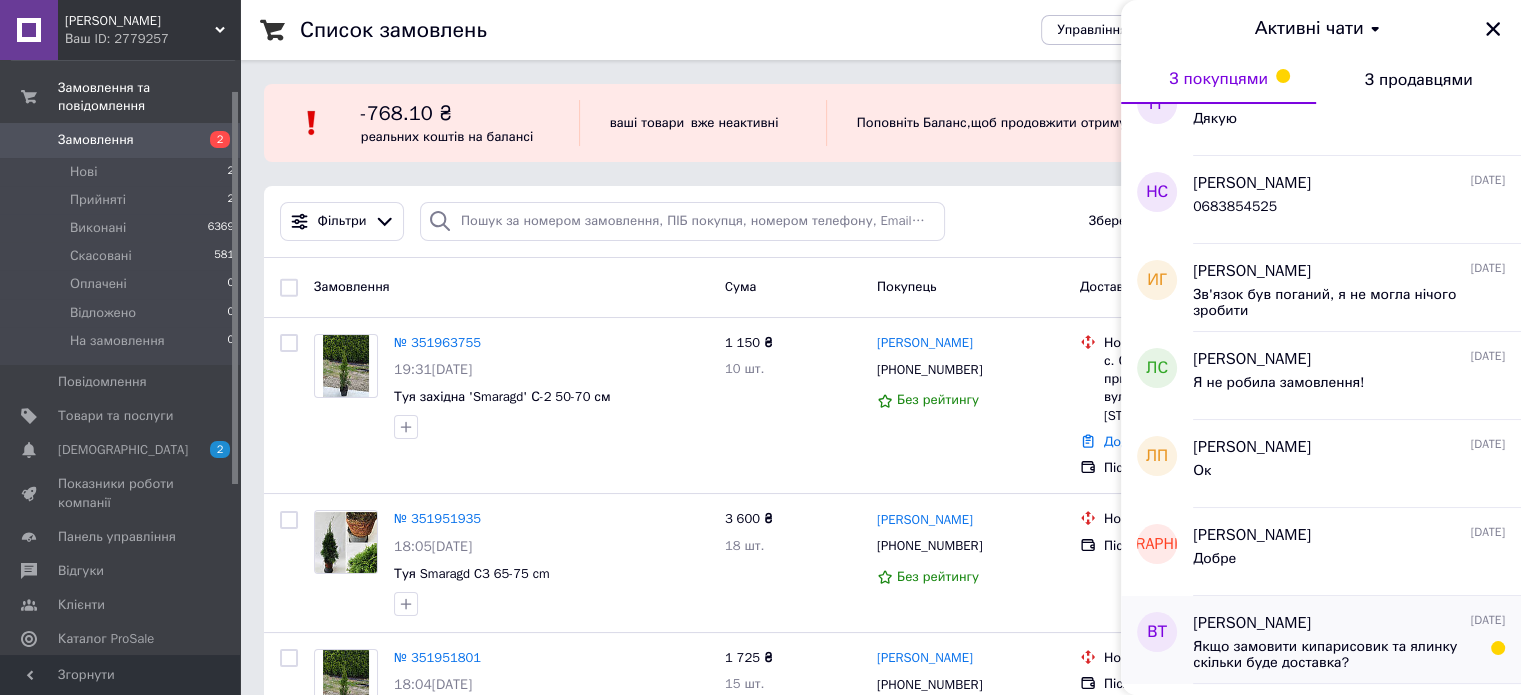 click on "Якщо замовити кипарисовик та ялинку скільки буде доставка?" at bounding box center [1335, 655] 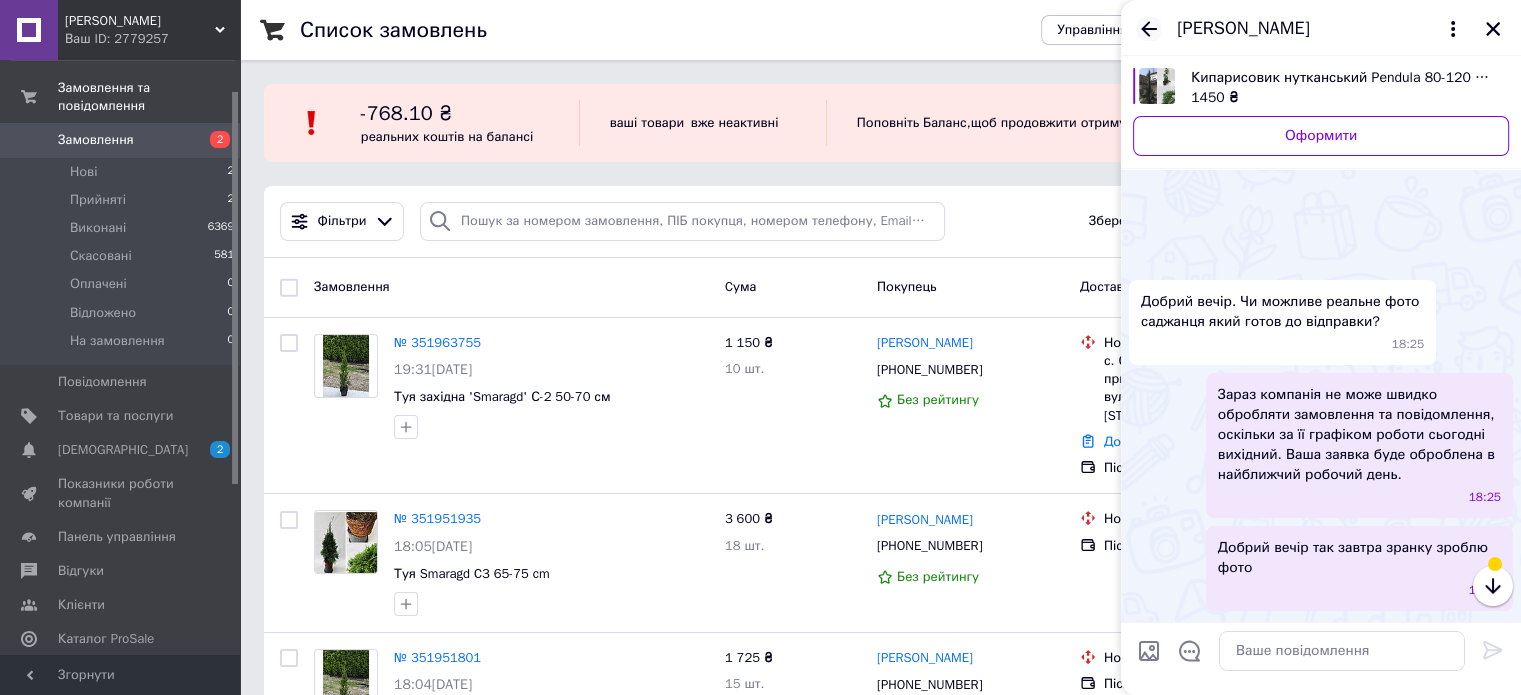 scroll, scrollTop: 681, scrollLeft: 0, axis: vertical 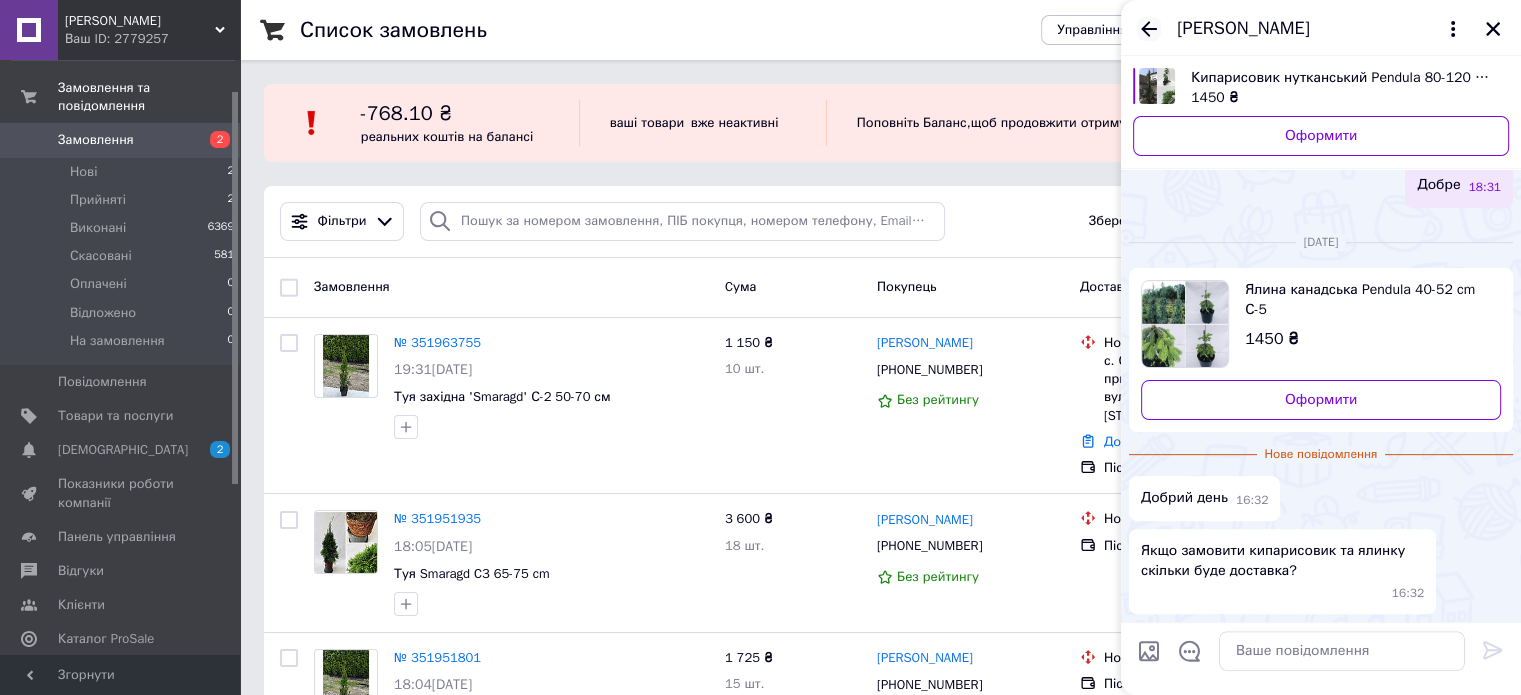 click 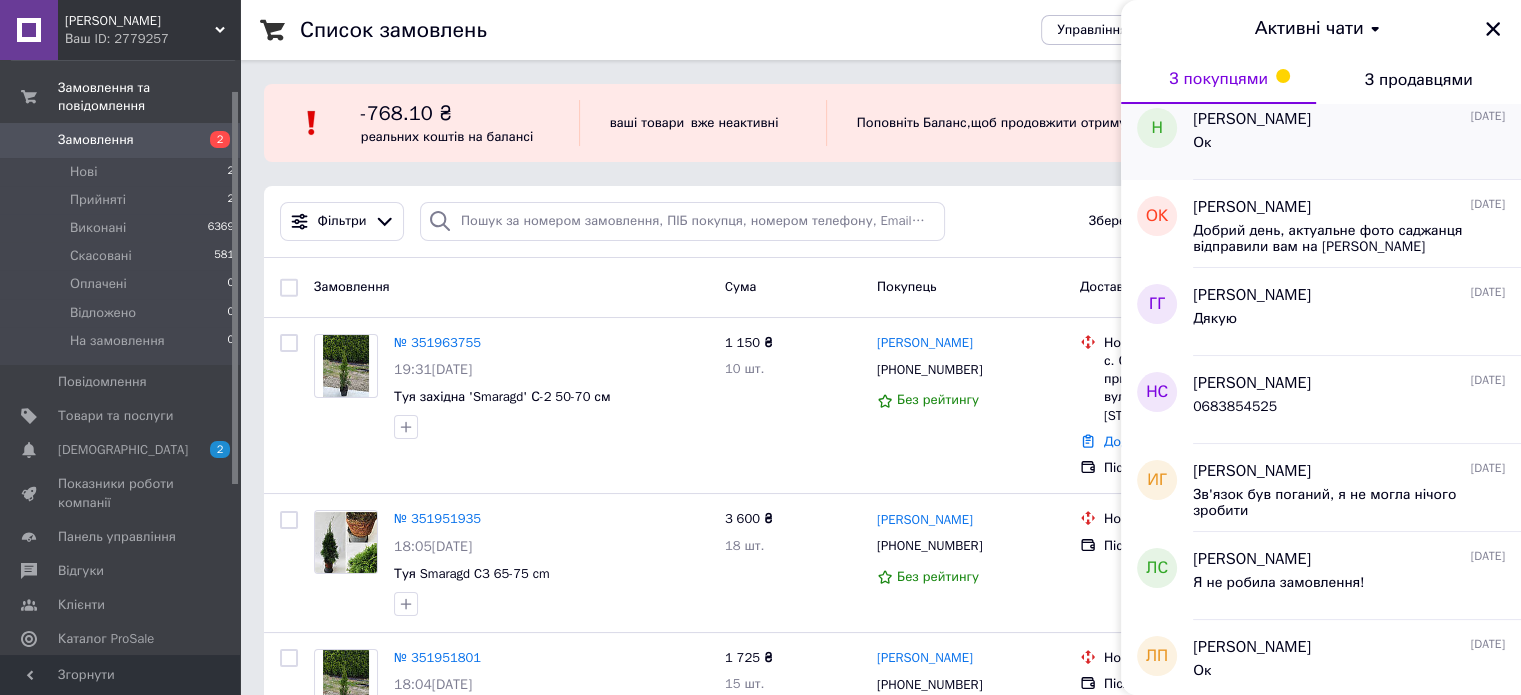 scroll, scrollTop: 0, scrollLeft: 0, axis: both 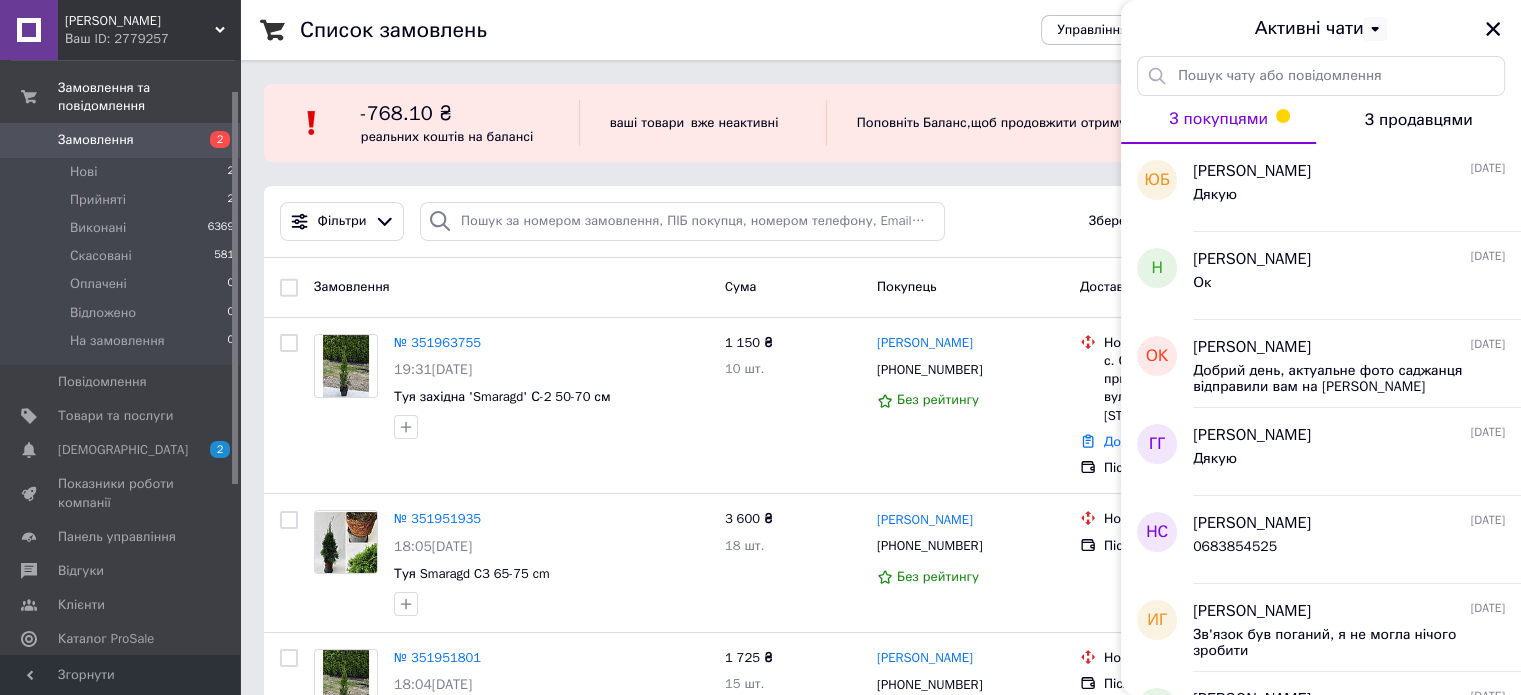 click 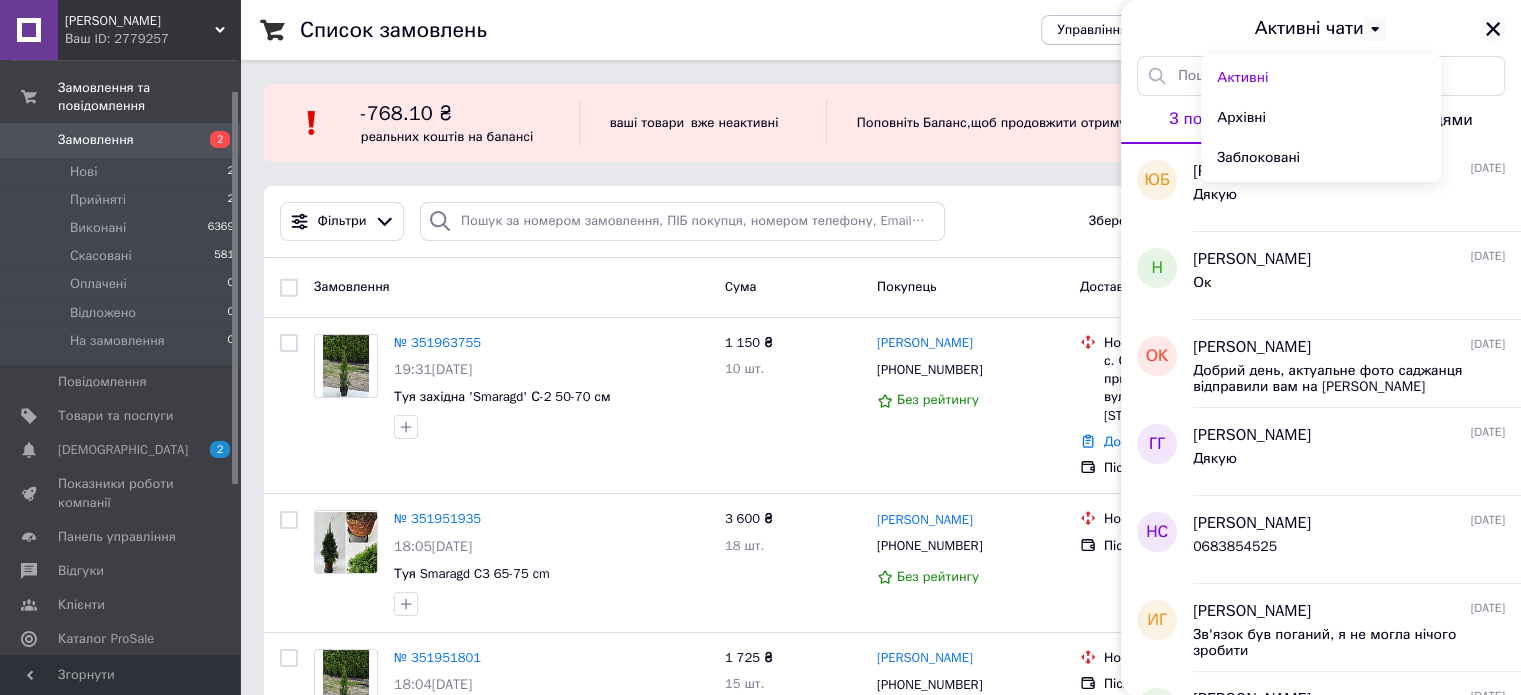 click 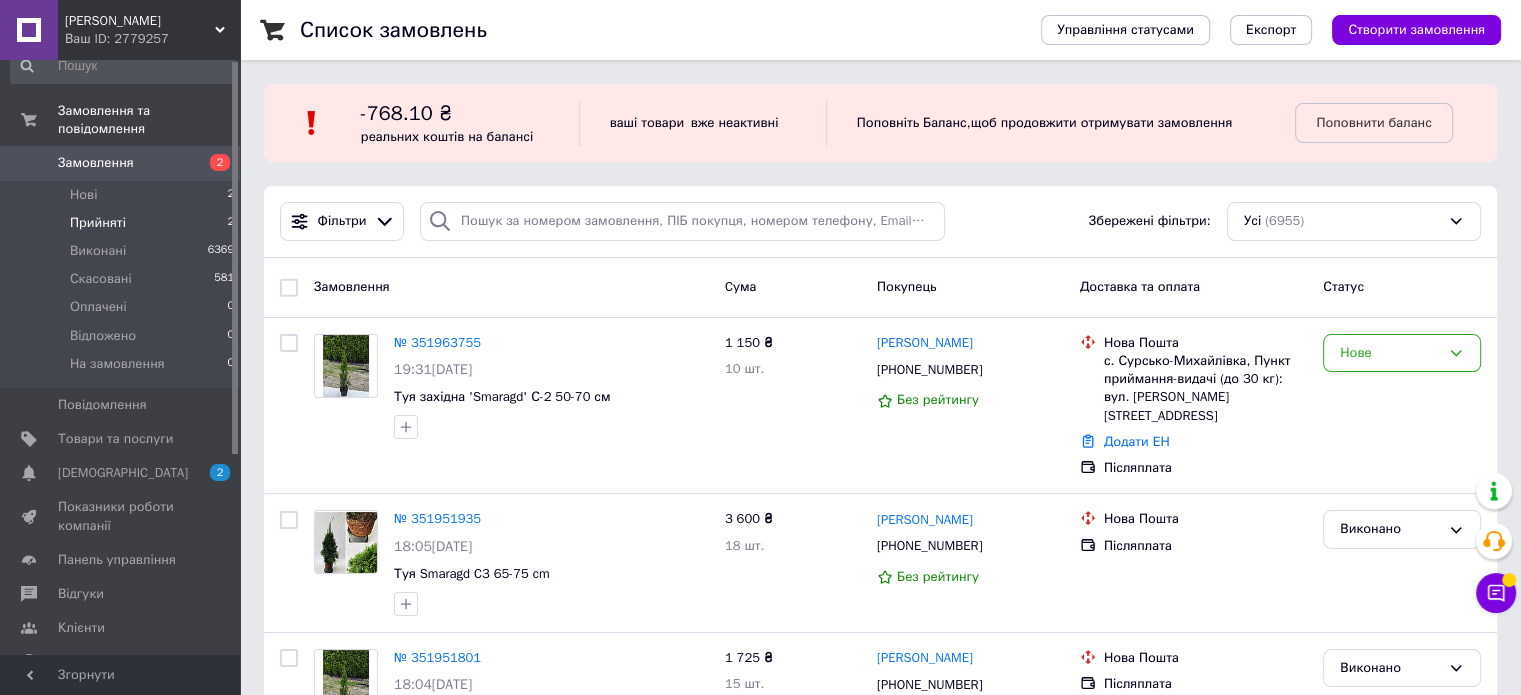 scroll, scrollTop: 0, scrollLeft: 0, axis: both 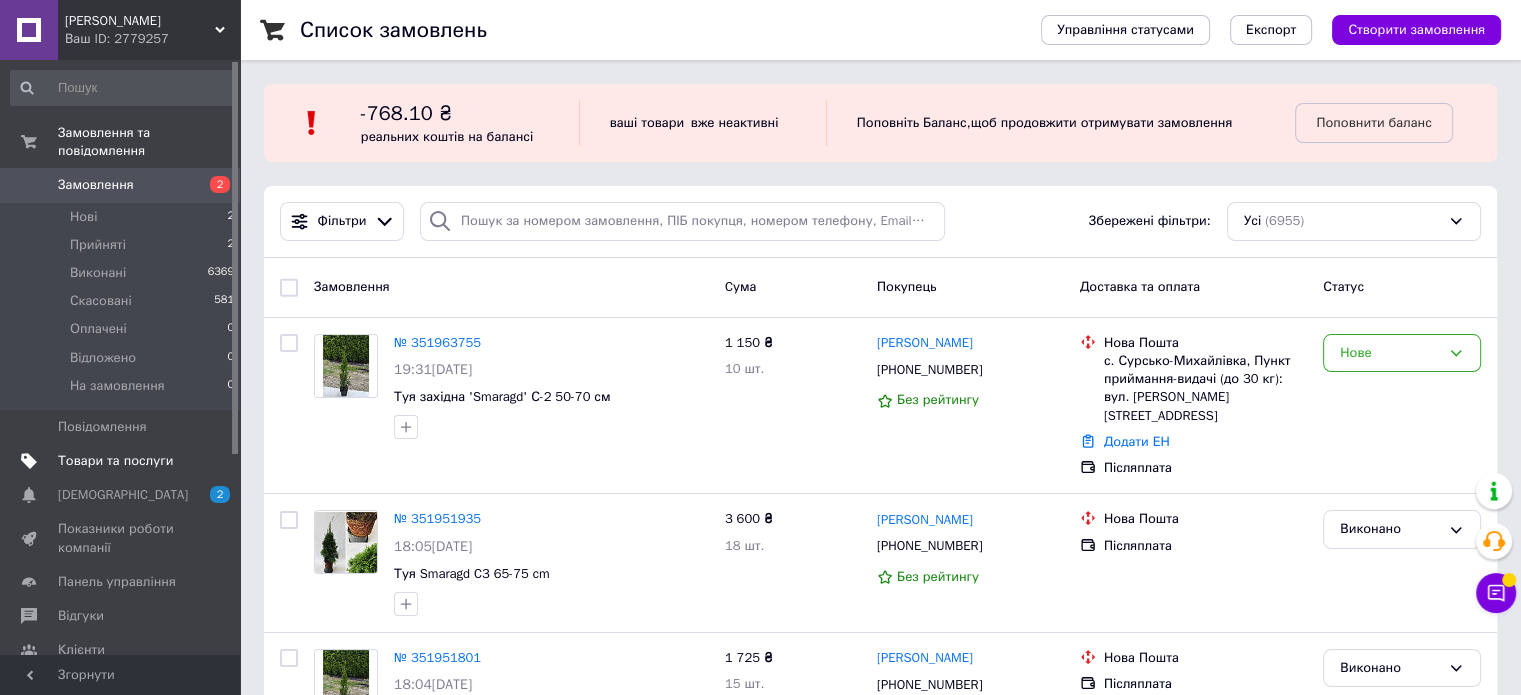click on "Товари та послуги" at bounding box center [115, 461] 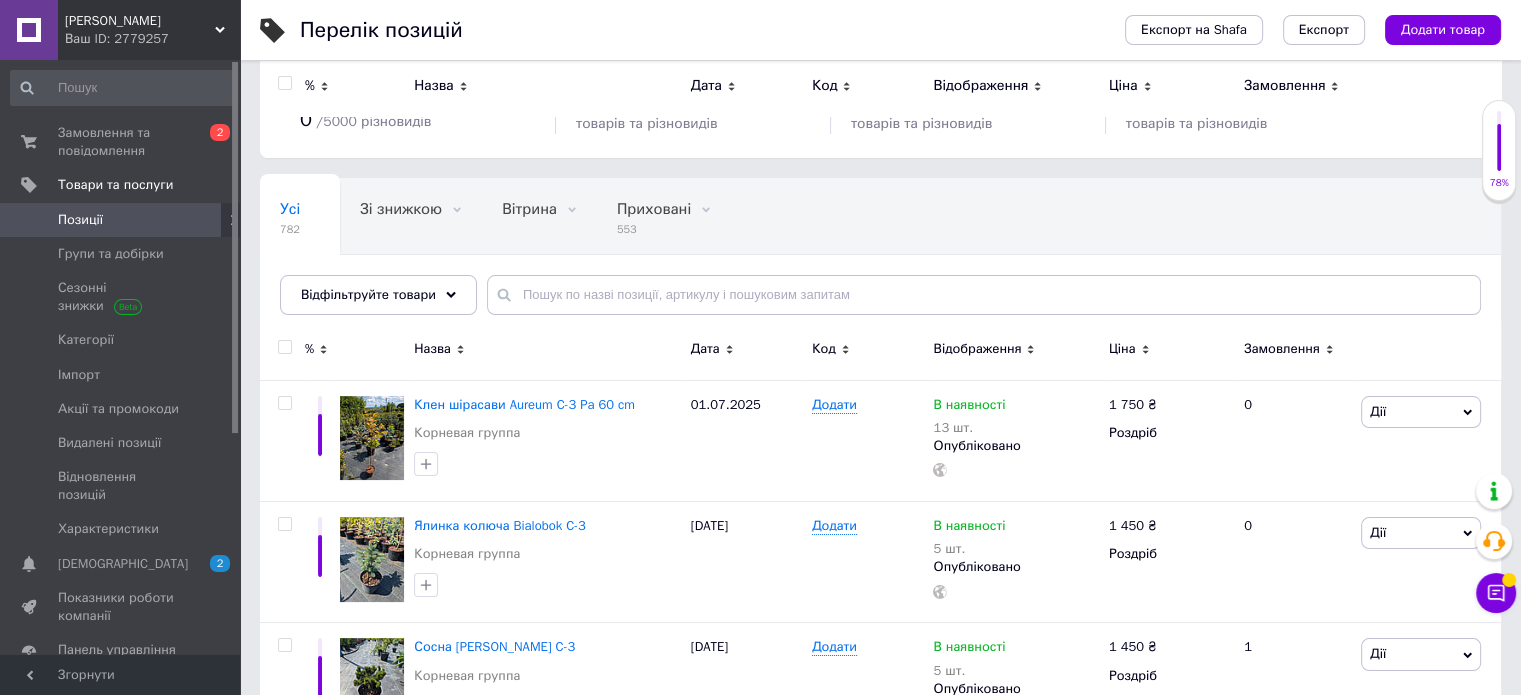 scroll, scrollTop: 0, scrollLeft: 0, axis: both 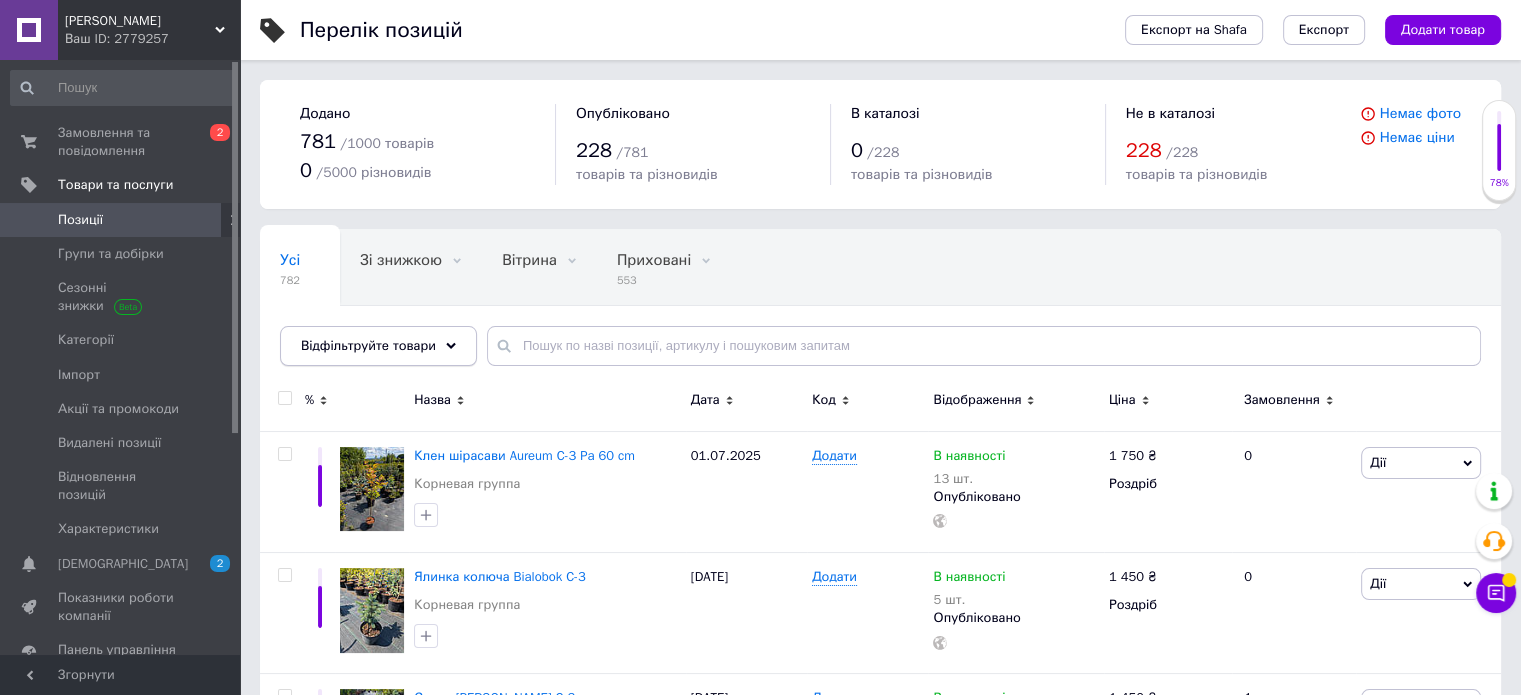 drag, startPoint x: 370, startPoint y: 349, endPoint x: 462, endPoint y: 349, distance: 92 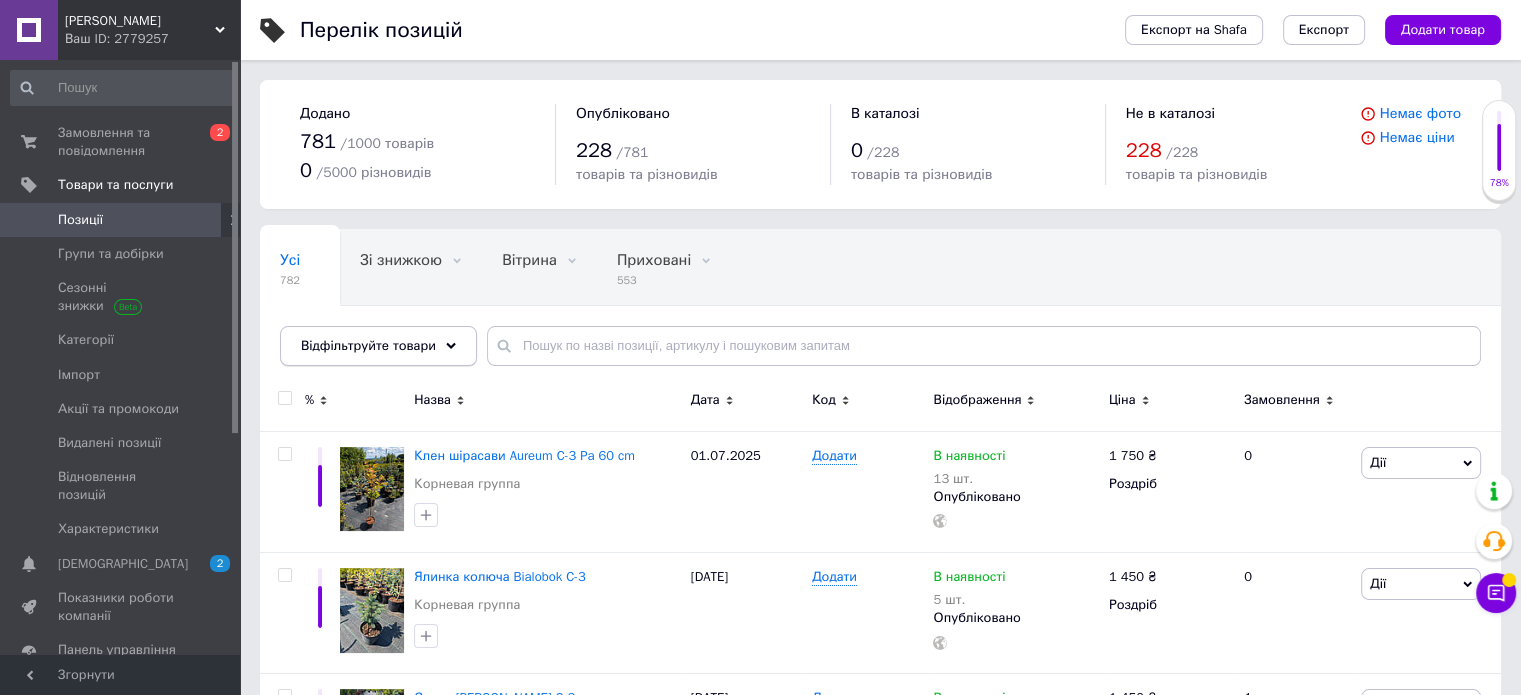 click on "Відфільтруйте товари" at bounding box center [368, 345] 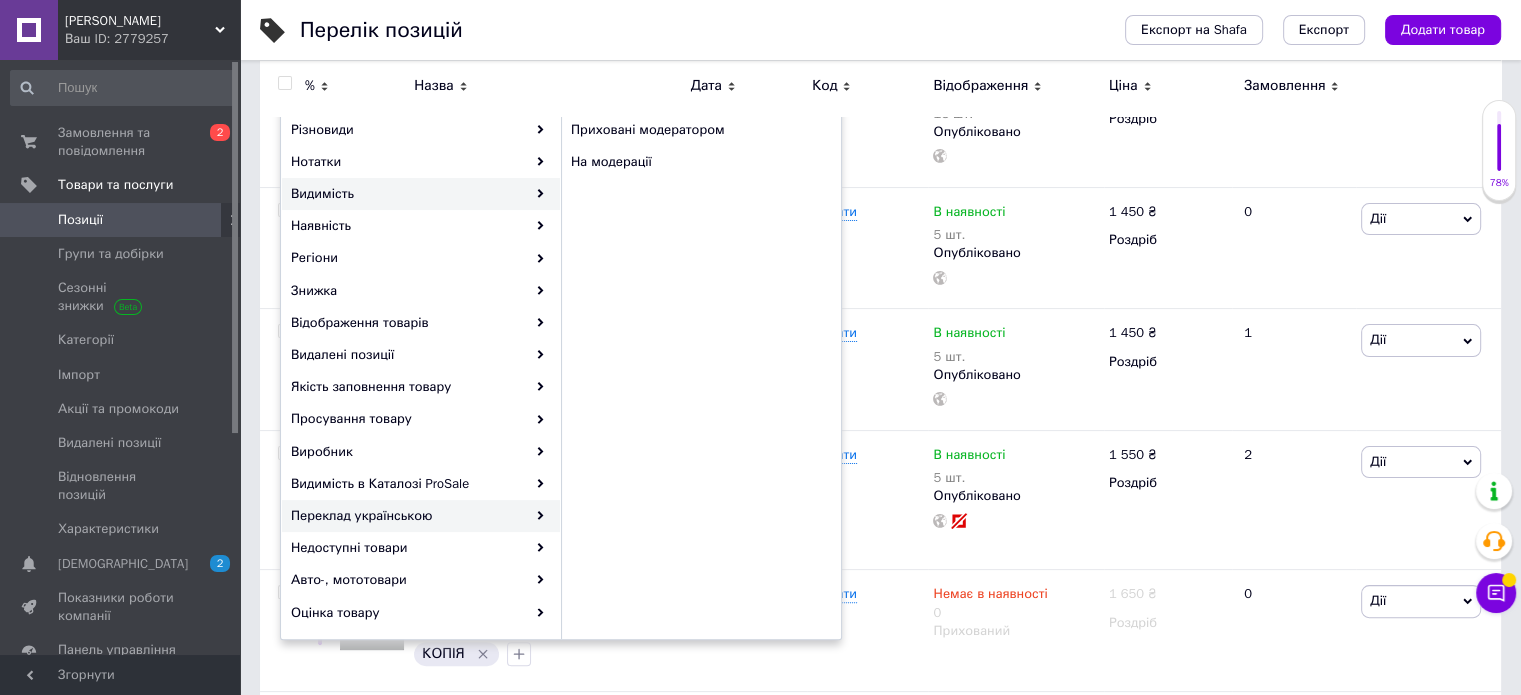 scroll, scrollTop: 400, scrollLeft: 0, axis: vertical 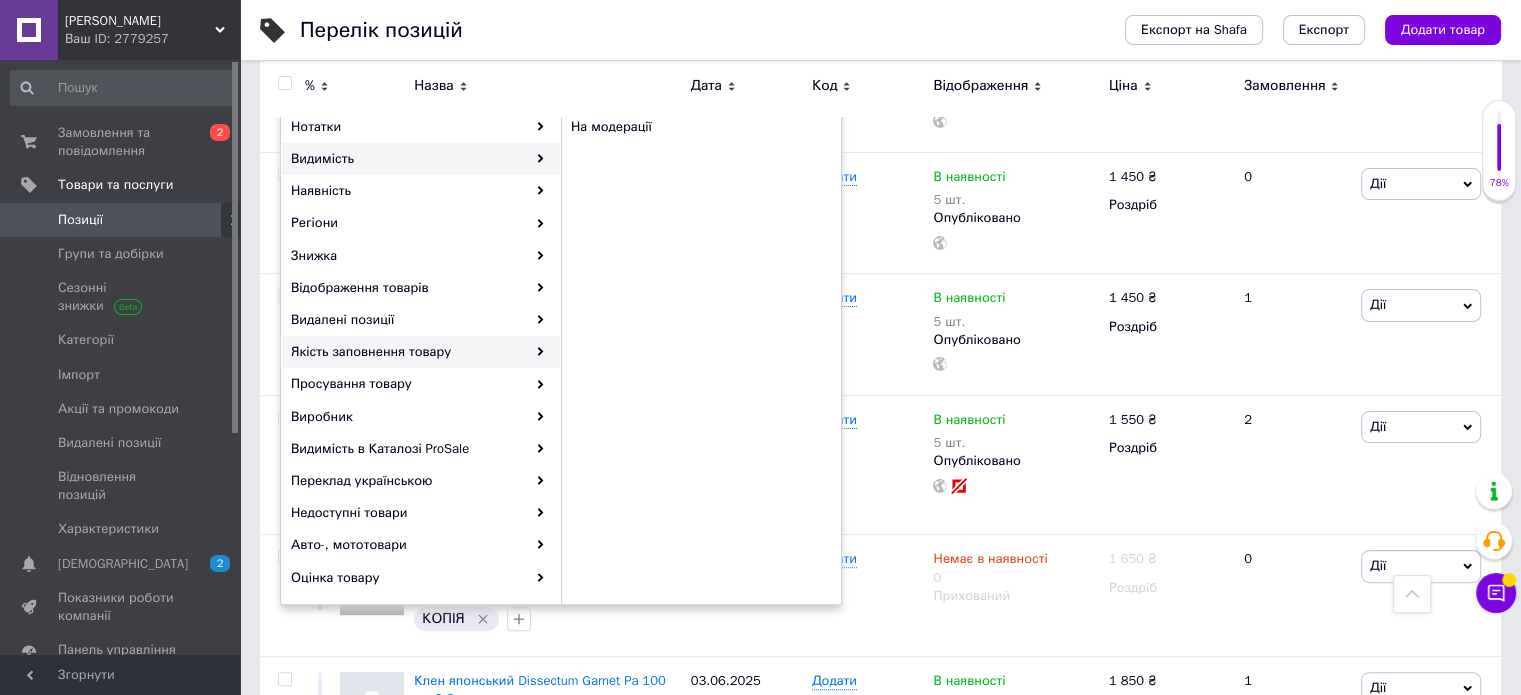 click on "Якість заповнення товару" at bounding box center (421, 352) 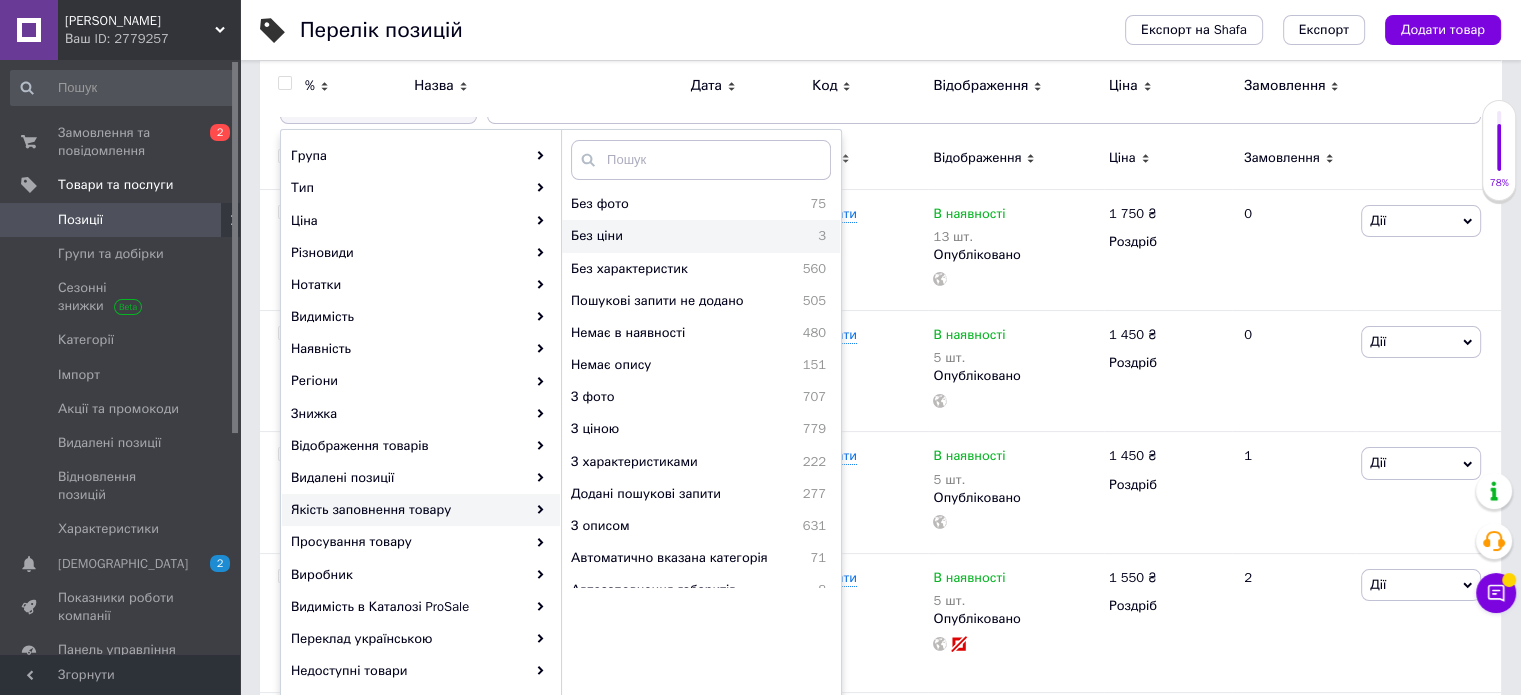 scroll, scrollTop: 200, scrollLeft: 0, axis: vertical 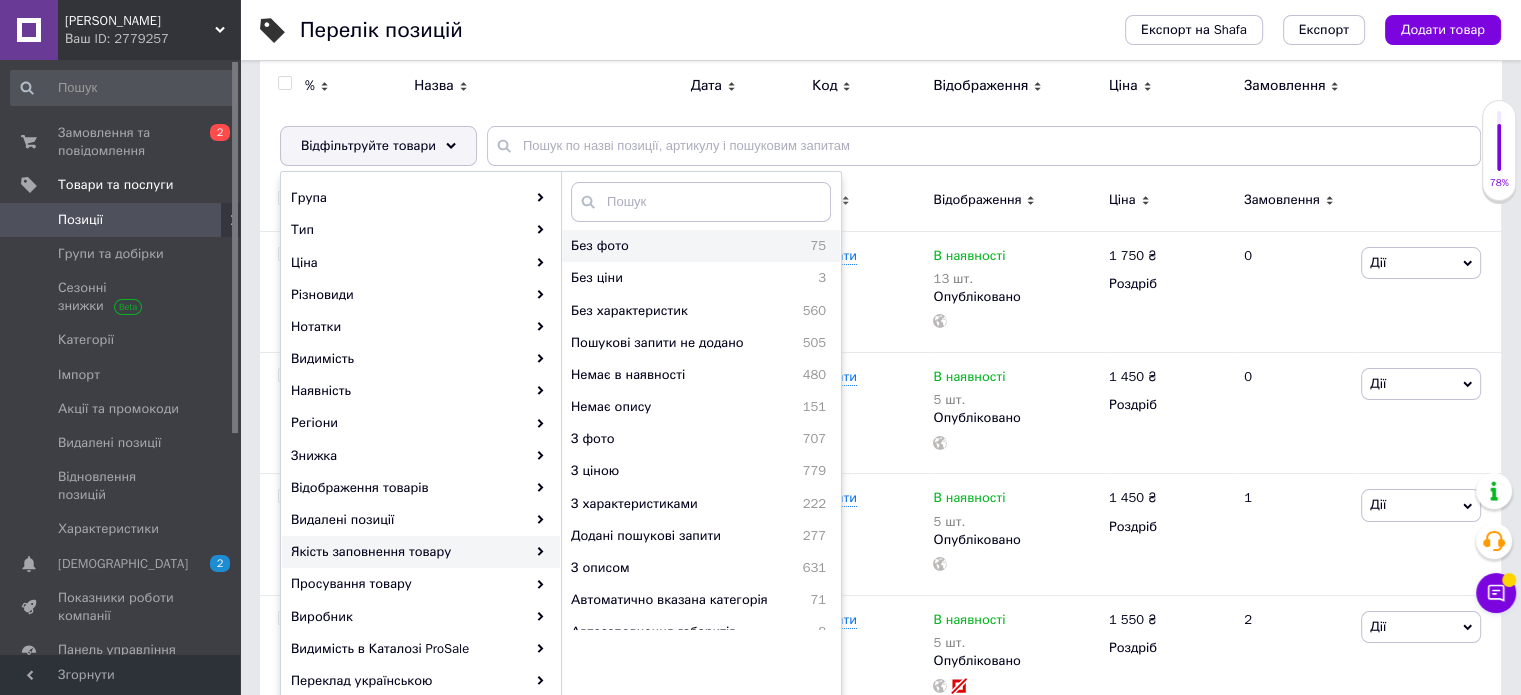 click on "Без фото" at bounding box center (659, 246) 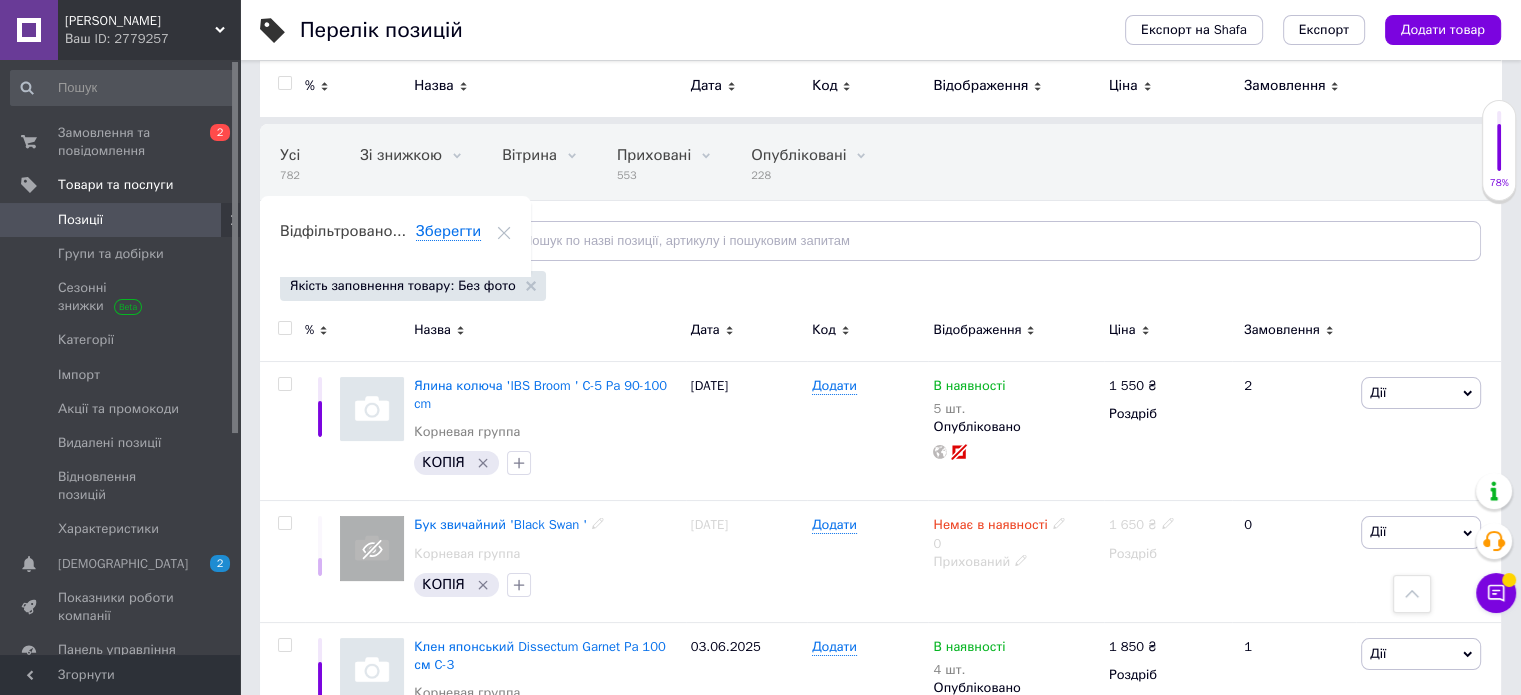scroll, scrollTop: 0, scrollLeft: 0, axis: both 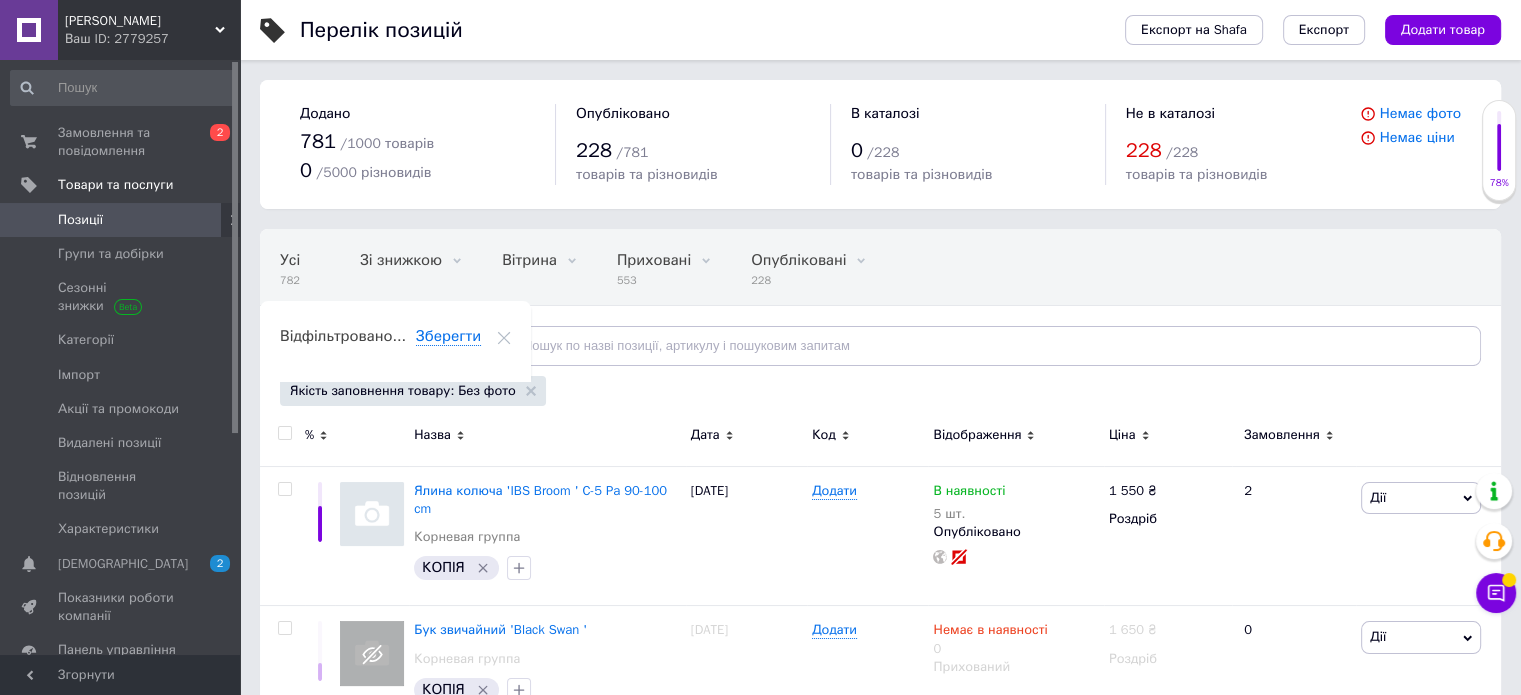 click on "Відфільтруйте товари" at bounding box center (368, 345) 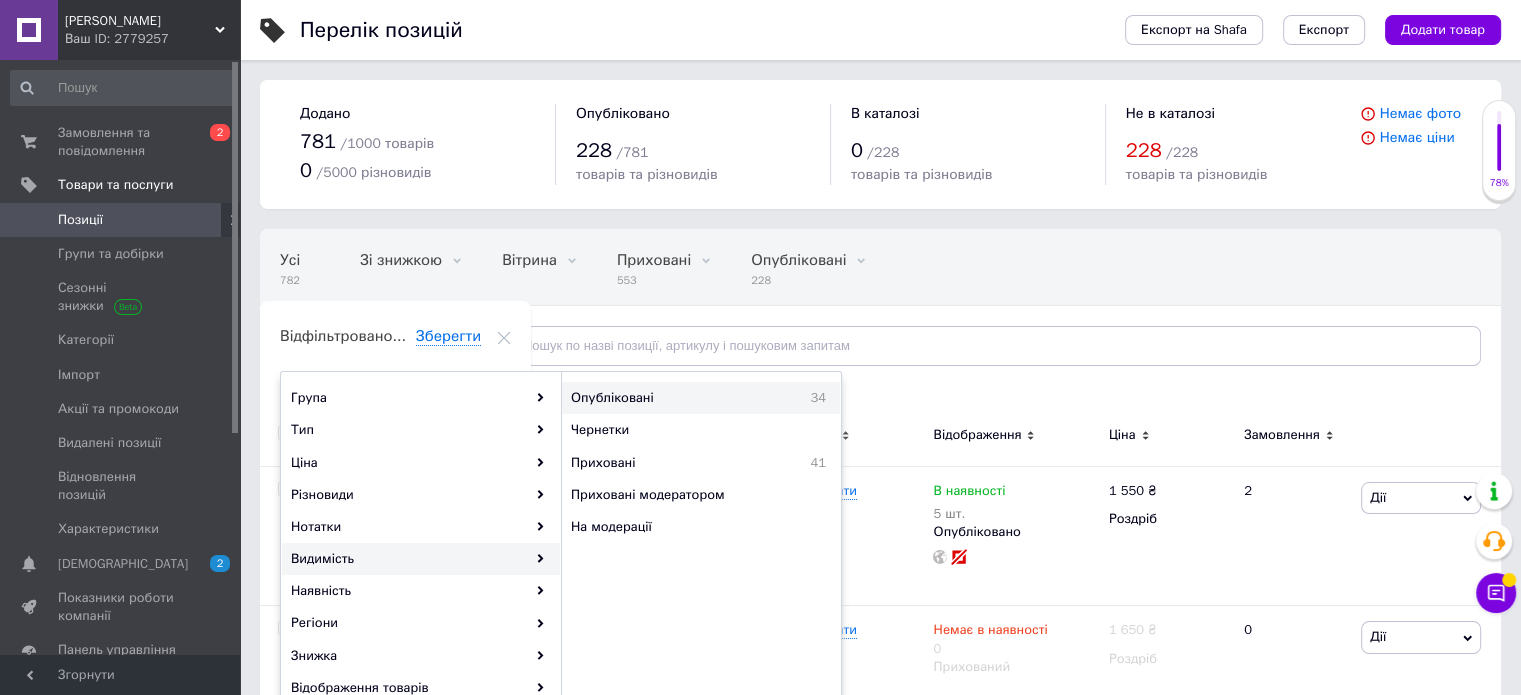 click on "Опубліковані" at bounding box center [668, 398] 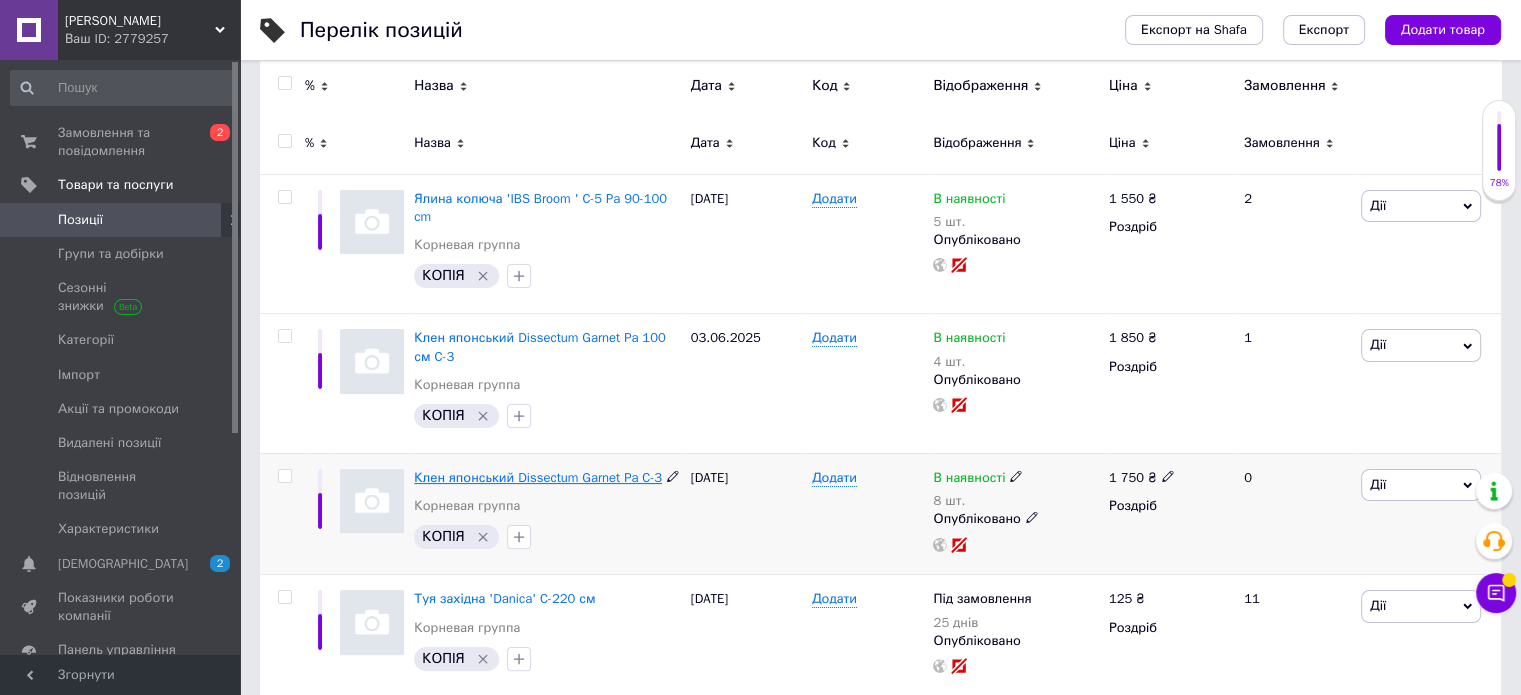 scroll, scrollTop: 400, scrollLeft: 0, axis: vertical 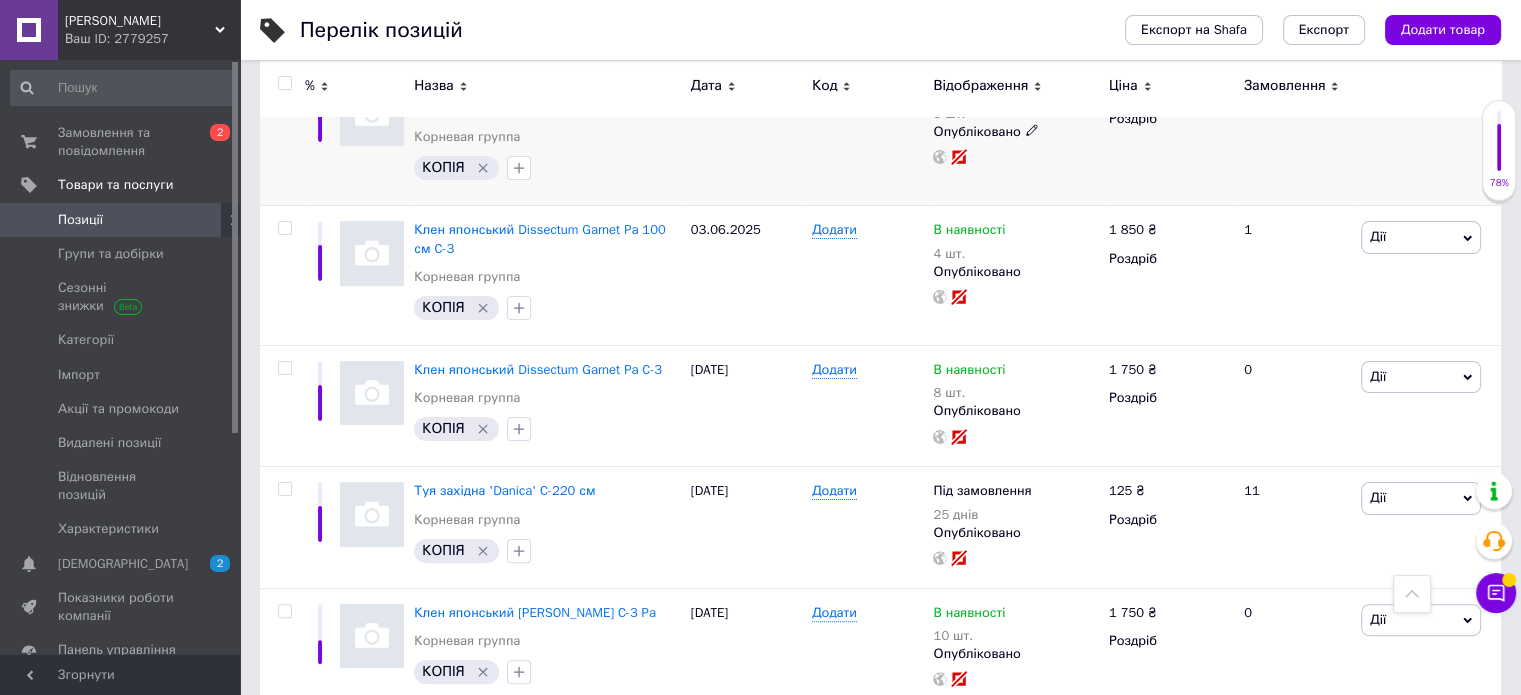 click 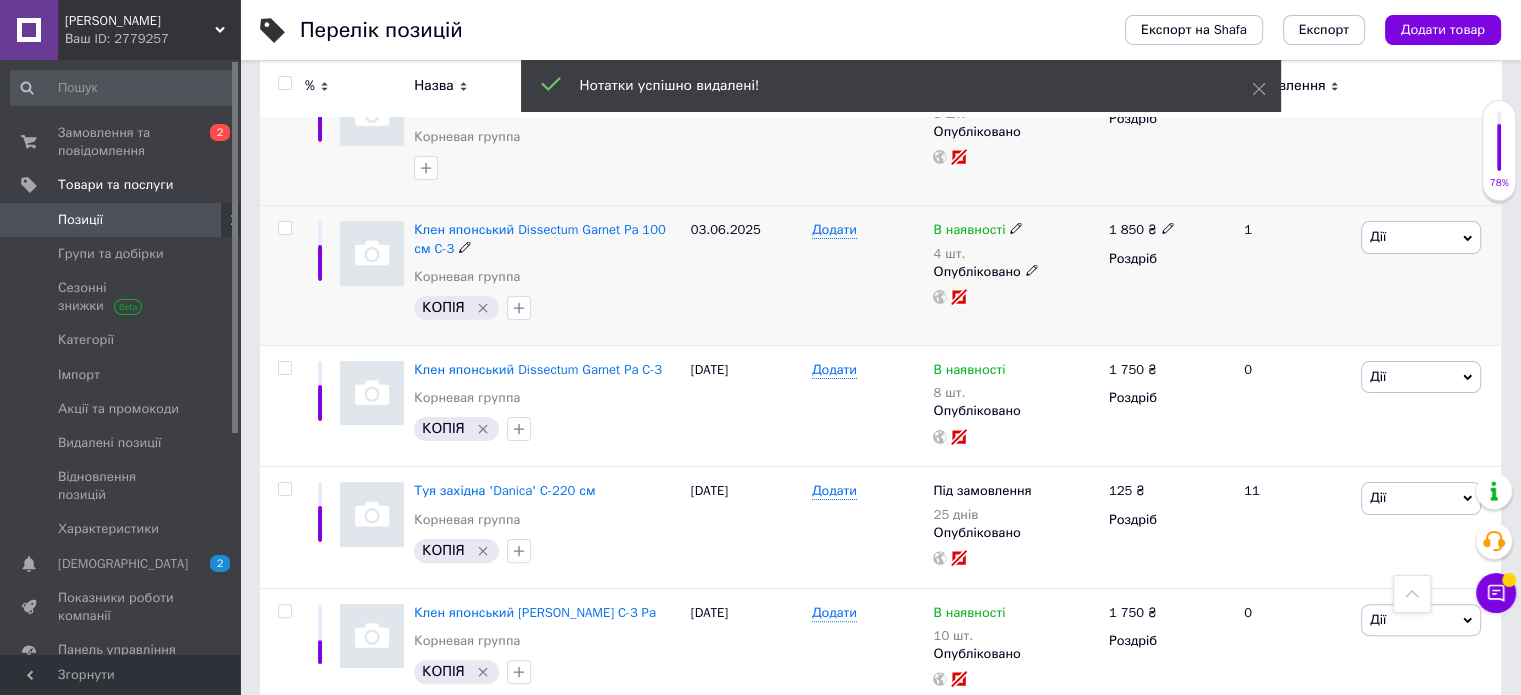click 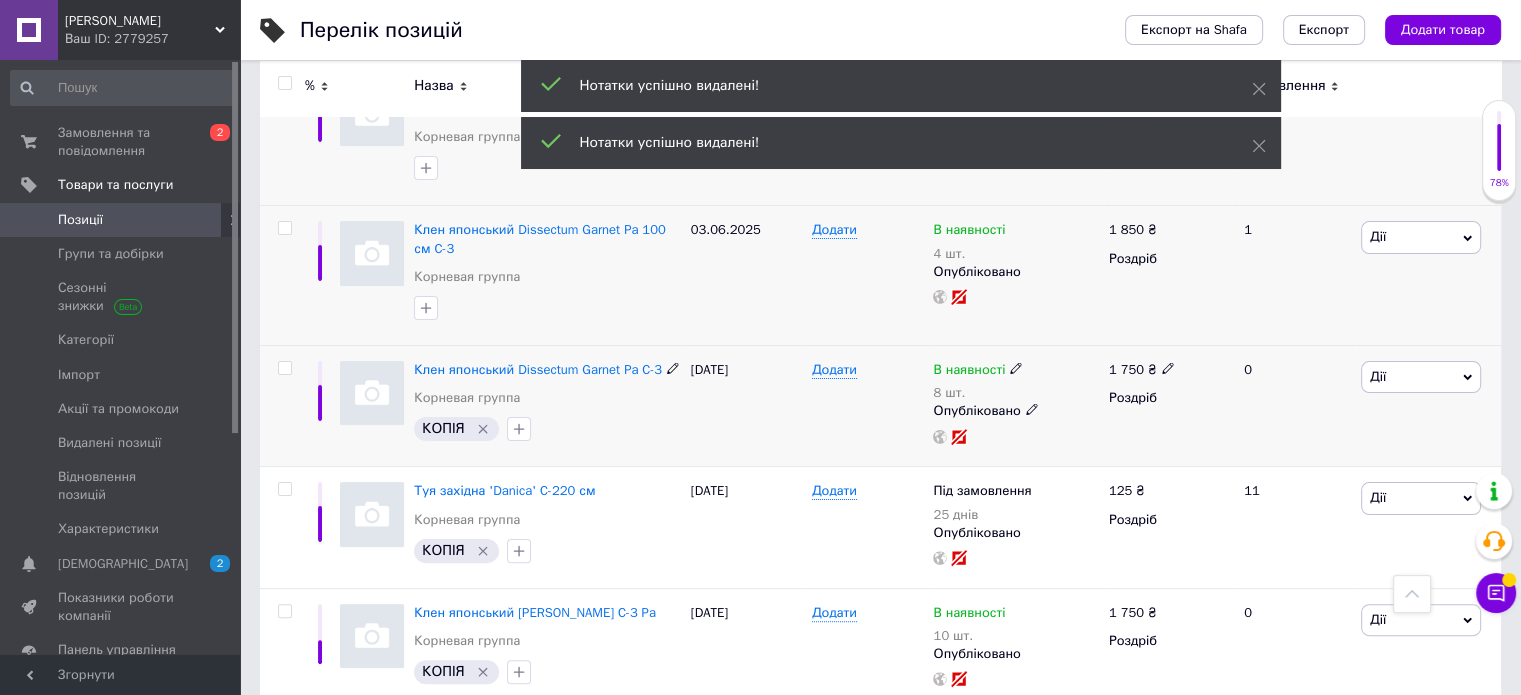 click 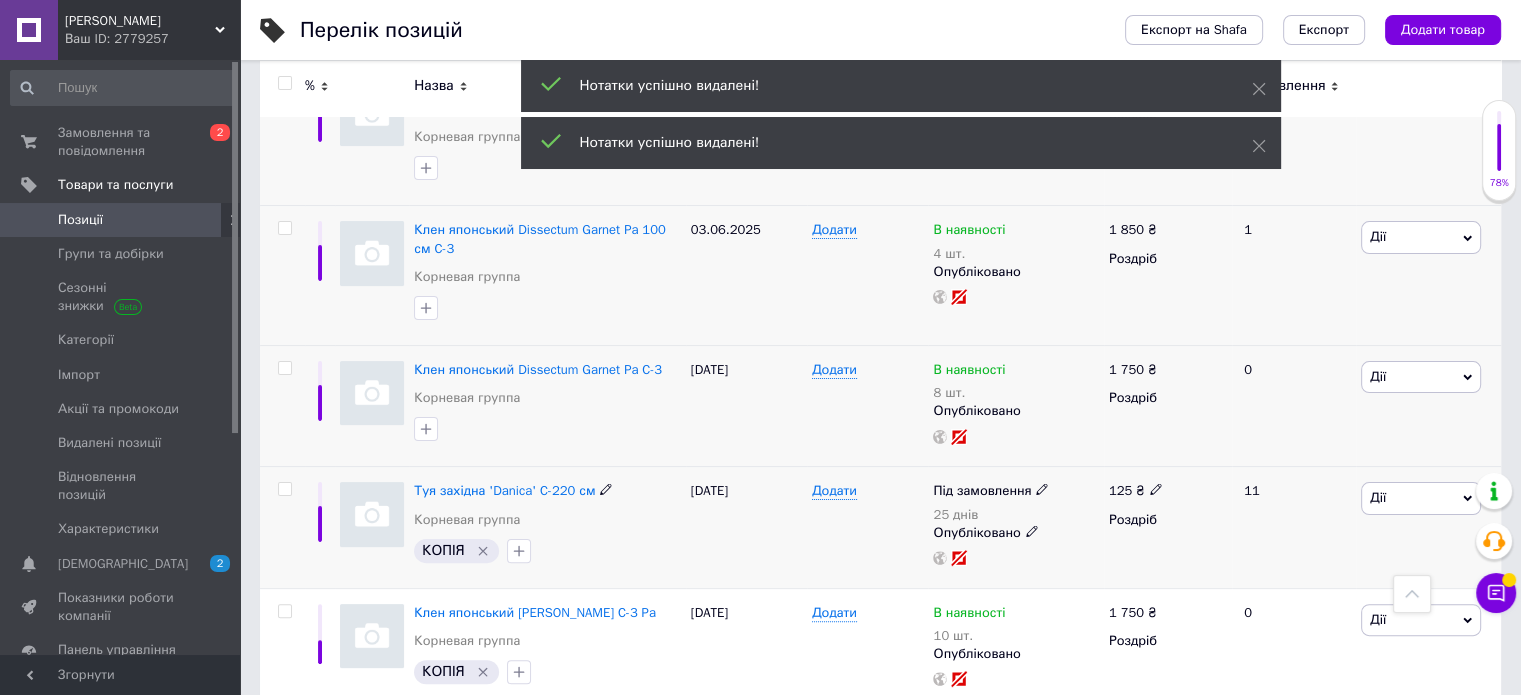 click 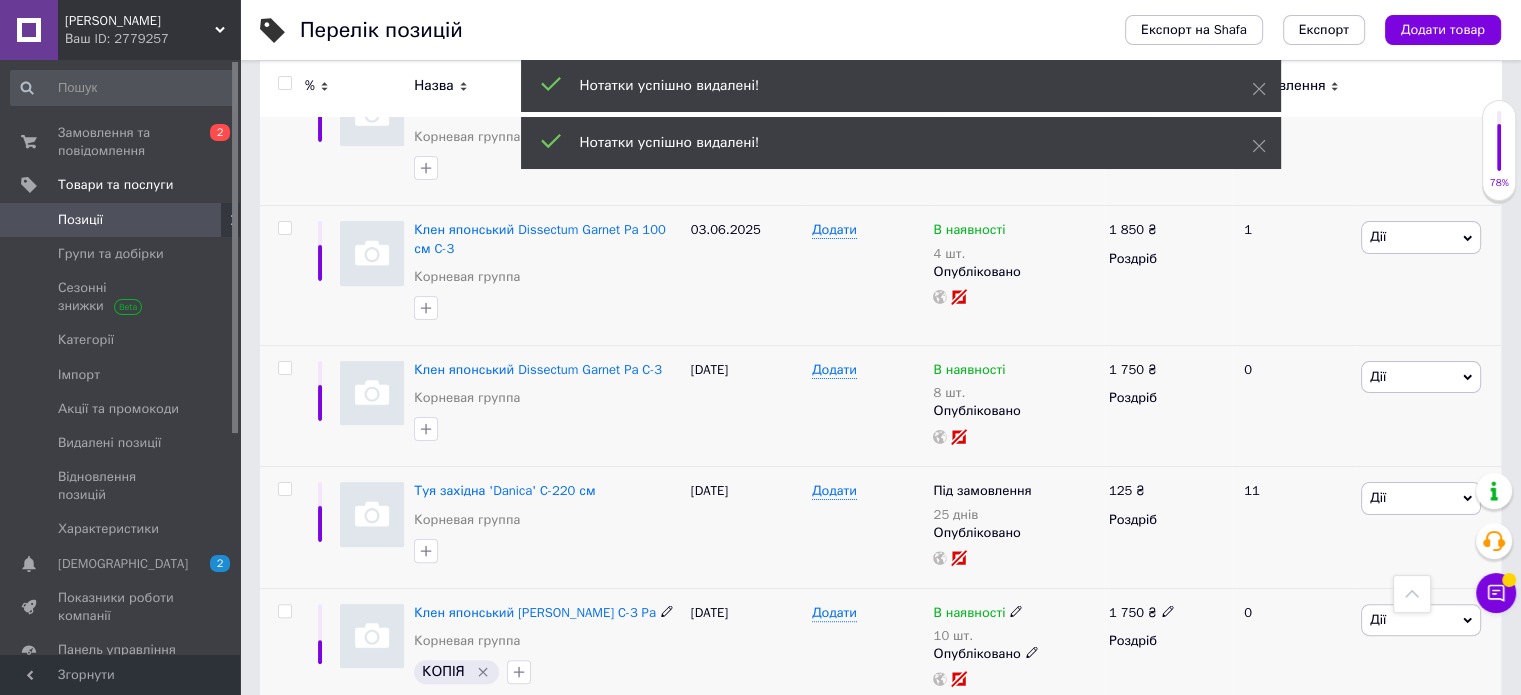 click 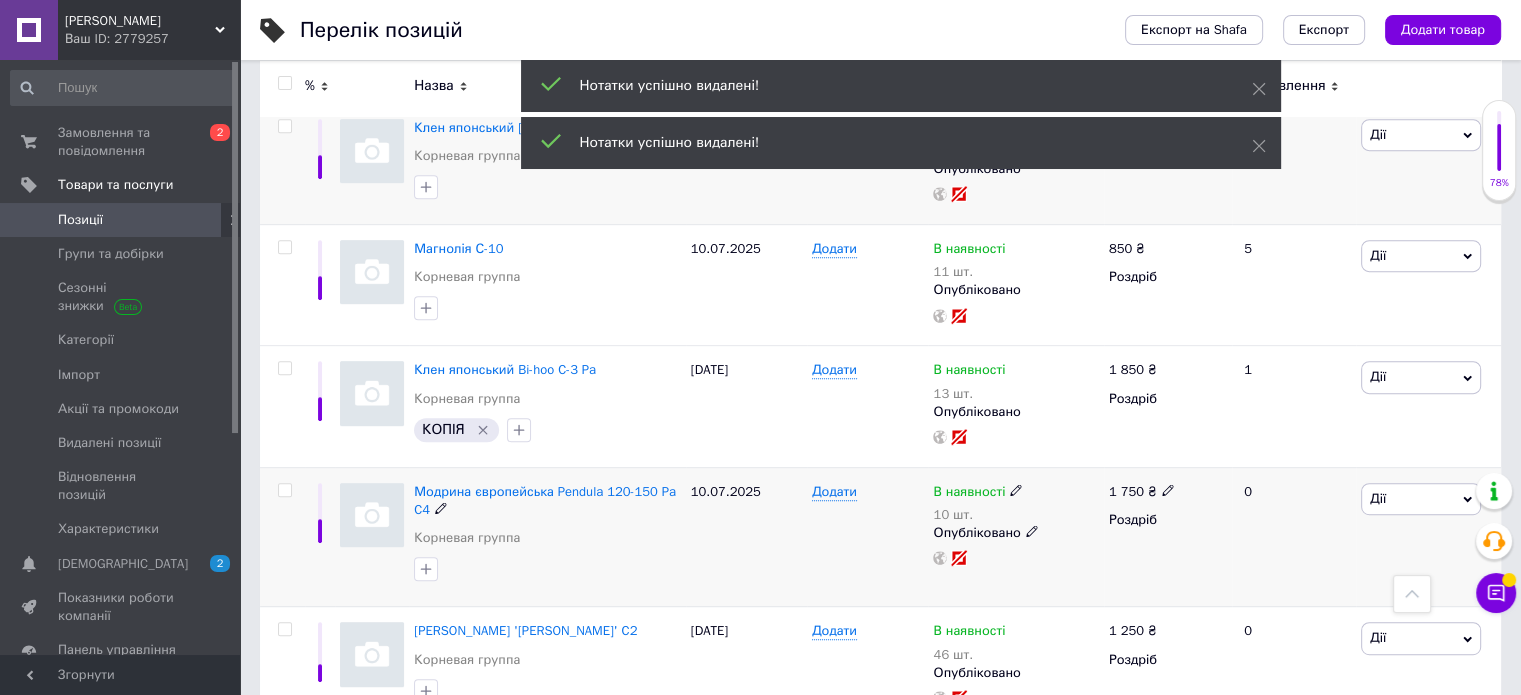 scroll, scrollTop: 900, scrollLeft: 0, axis: vertical 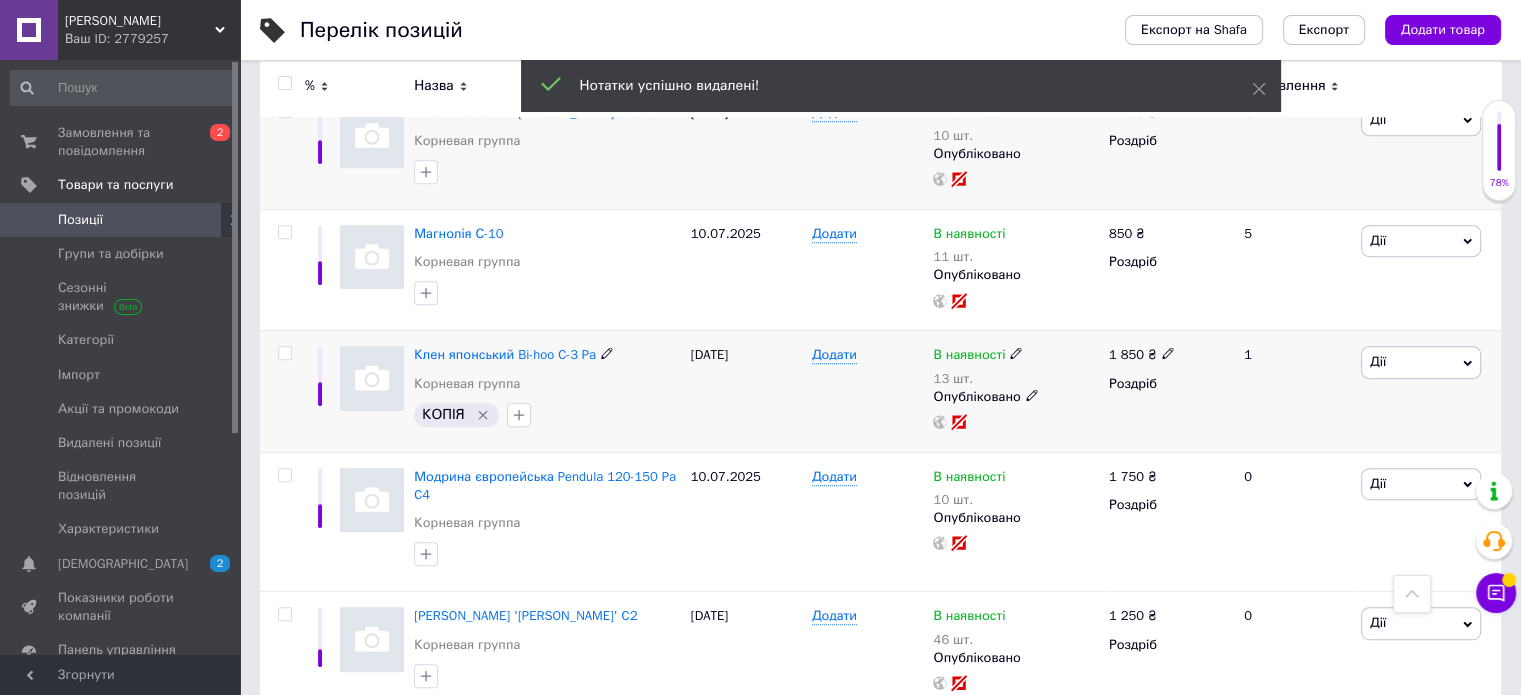 click 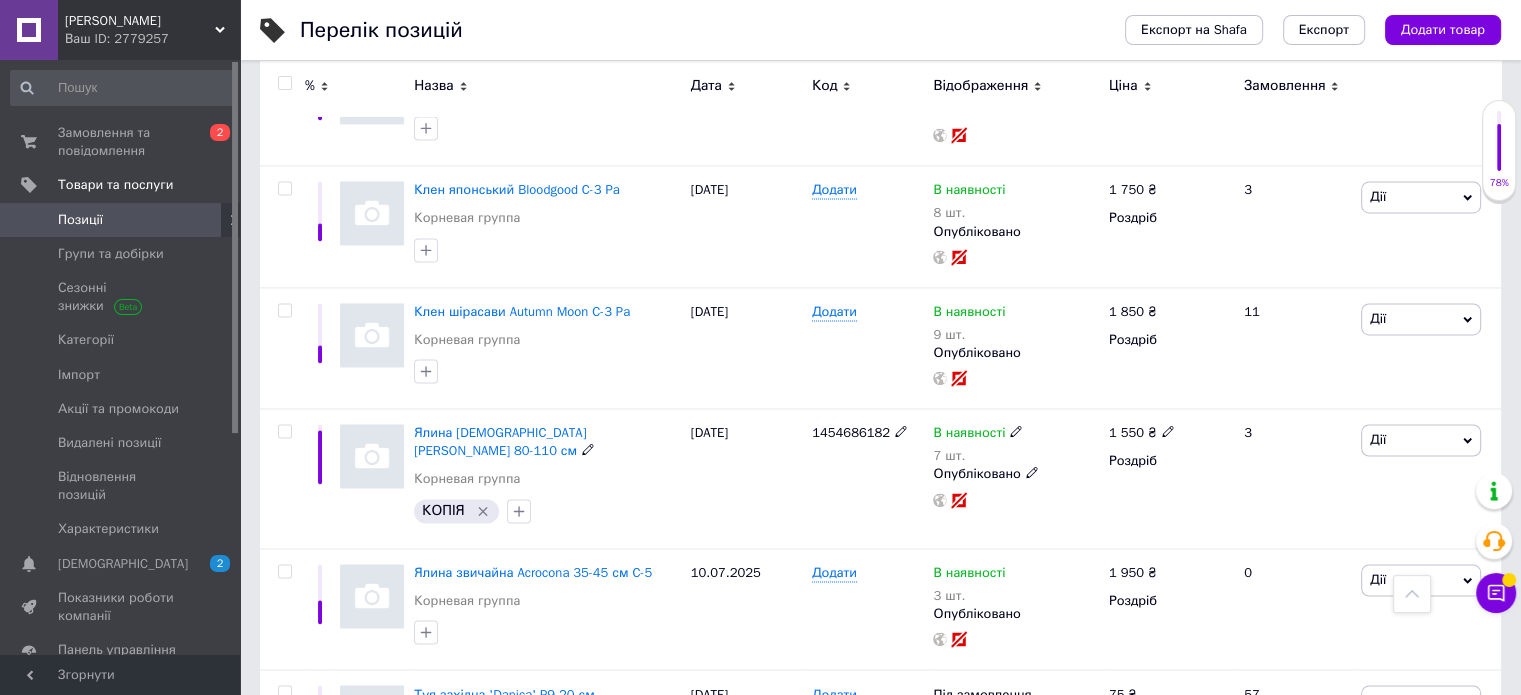 scroll, scrollTop: 3200, scrollLeft: 0, axis: vertical 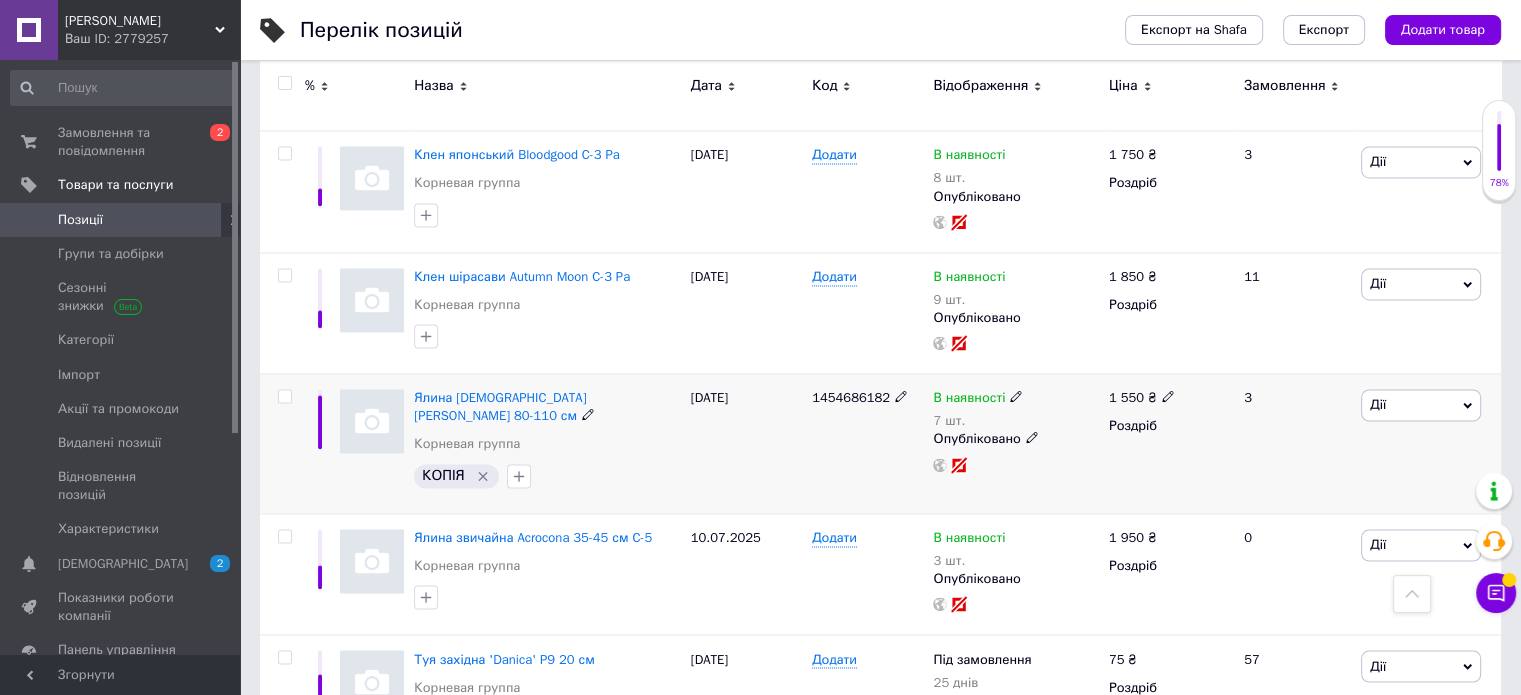 click 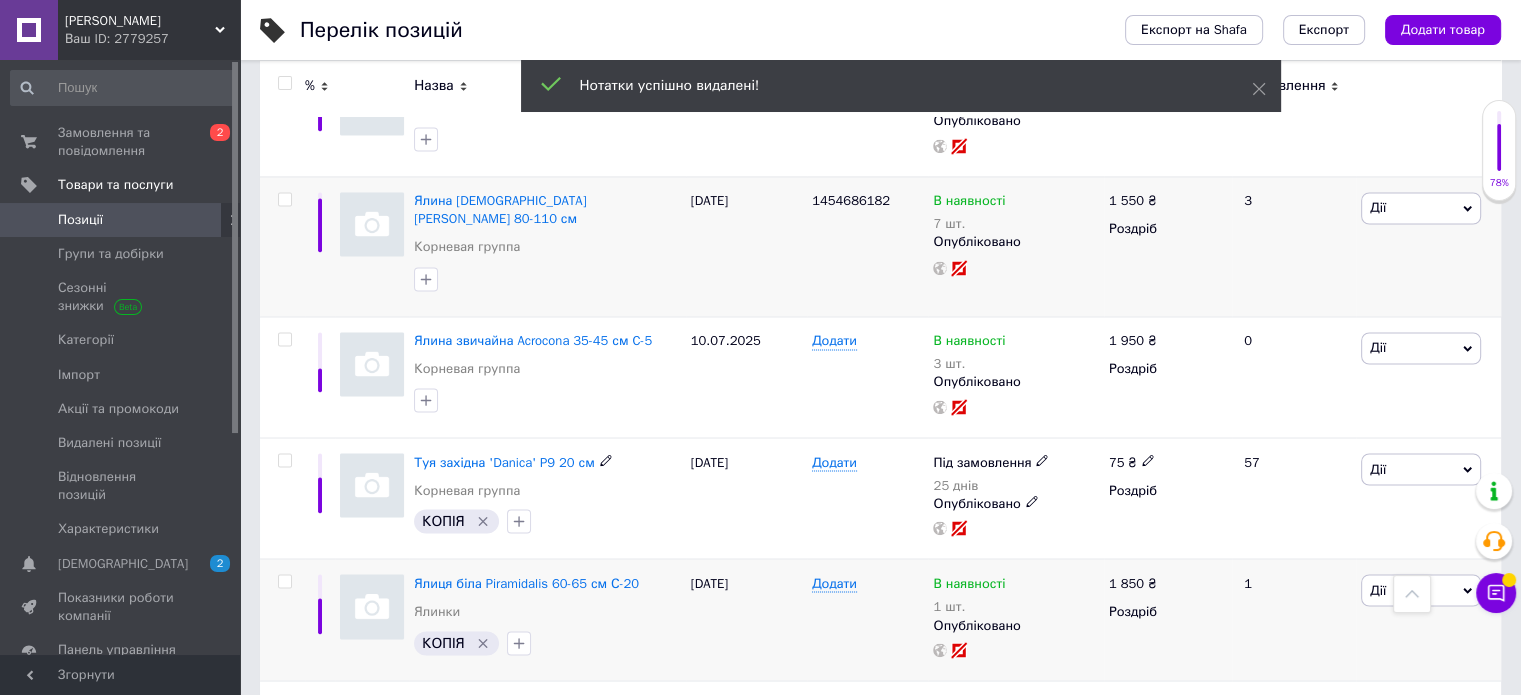 scroll, scrollTop: 3400, scrollLeft: 0, axis: vertical 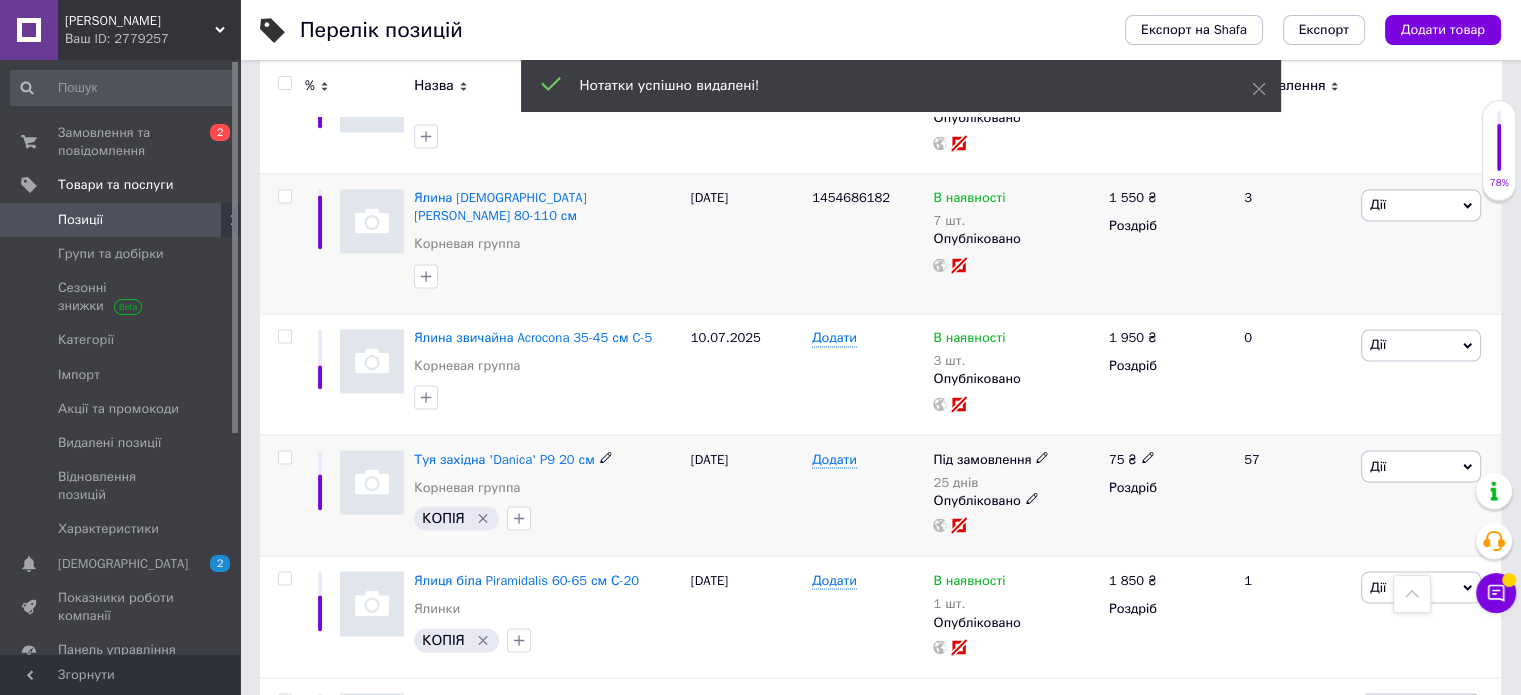 click 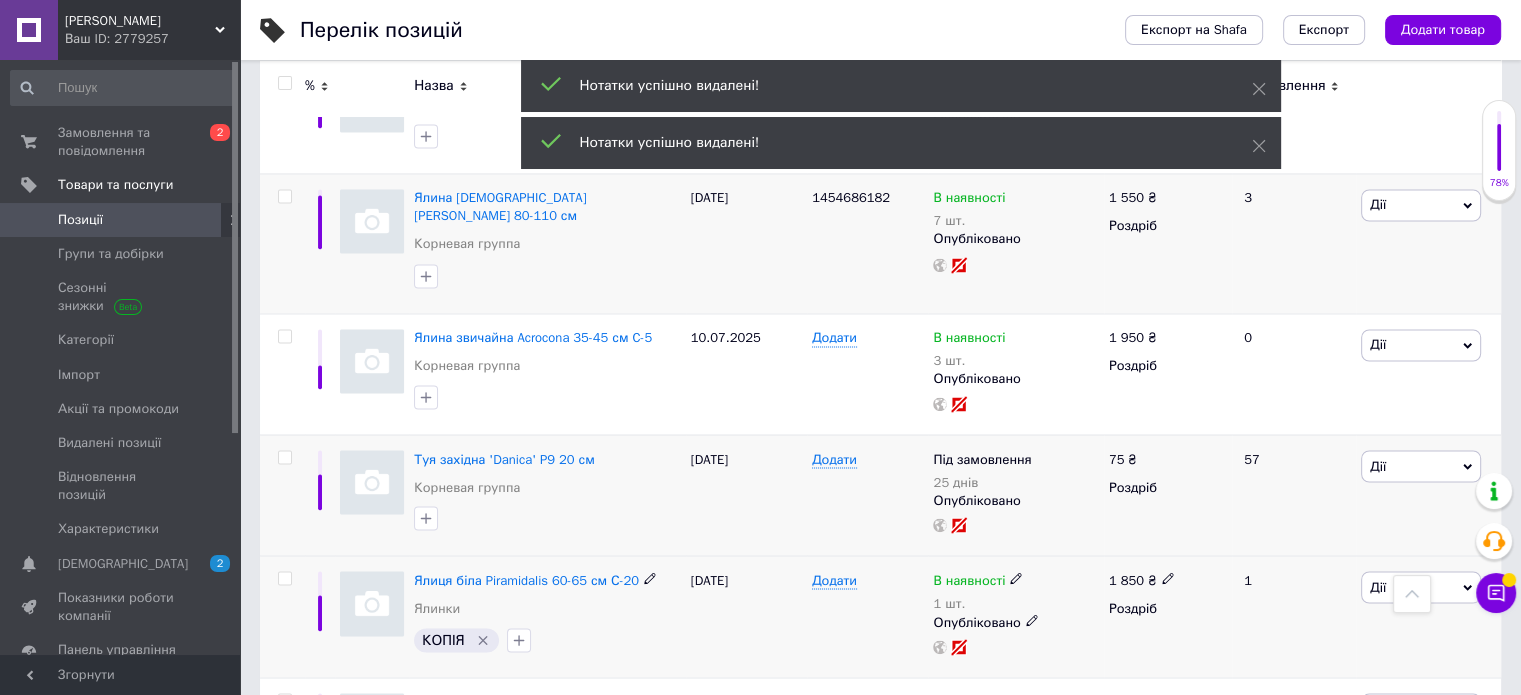 click 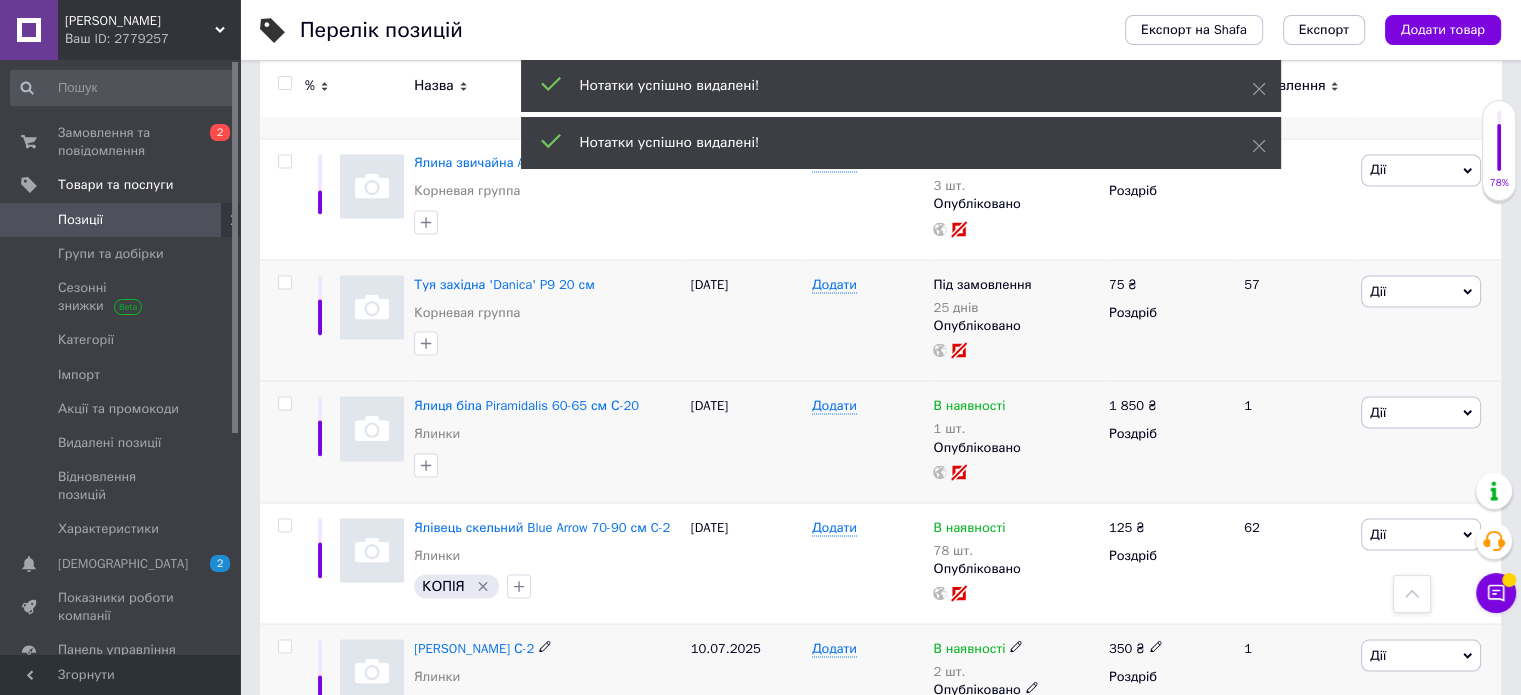 scroll, scrollTop: 3700, scrollLeft: 0, axis: vertical 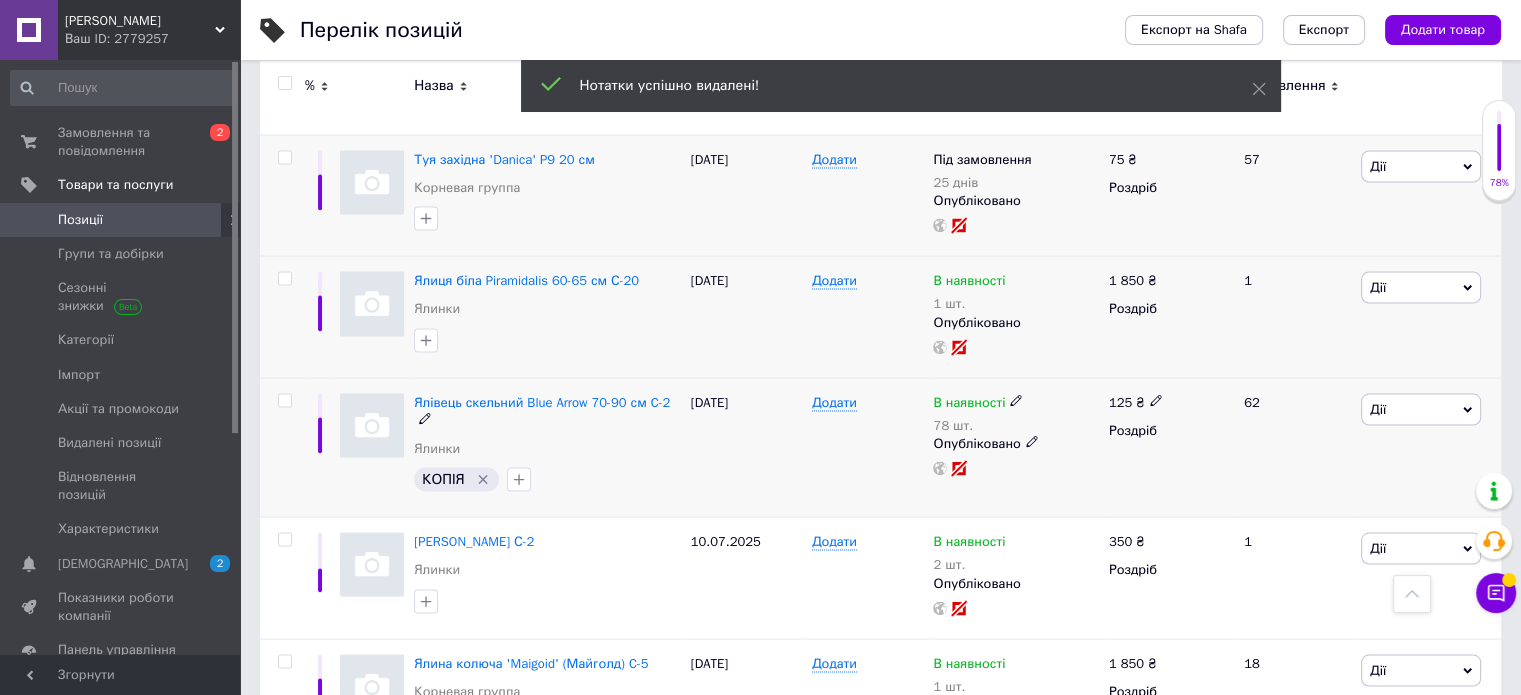 click 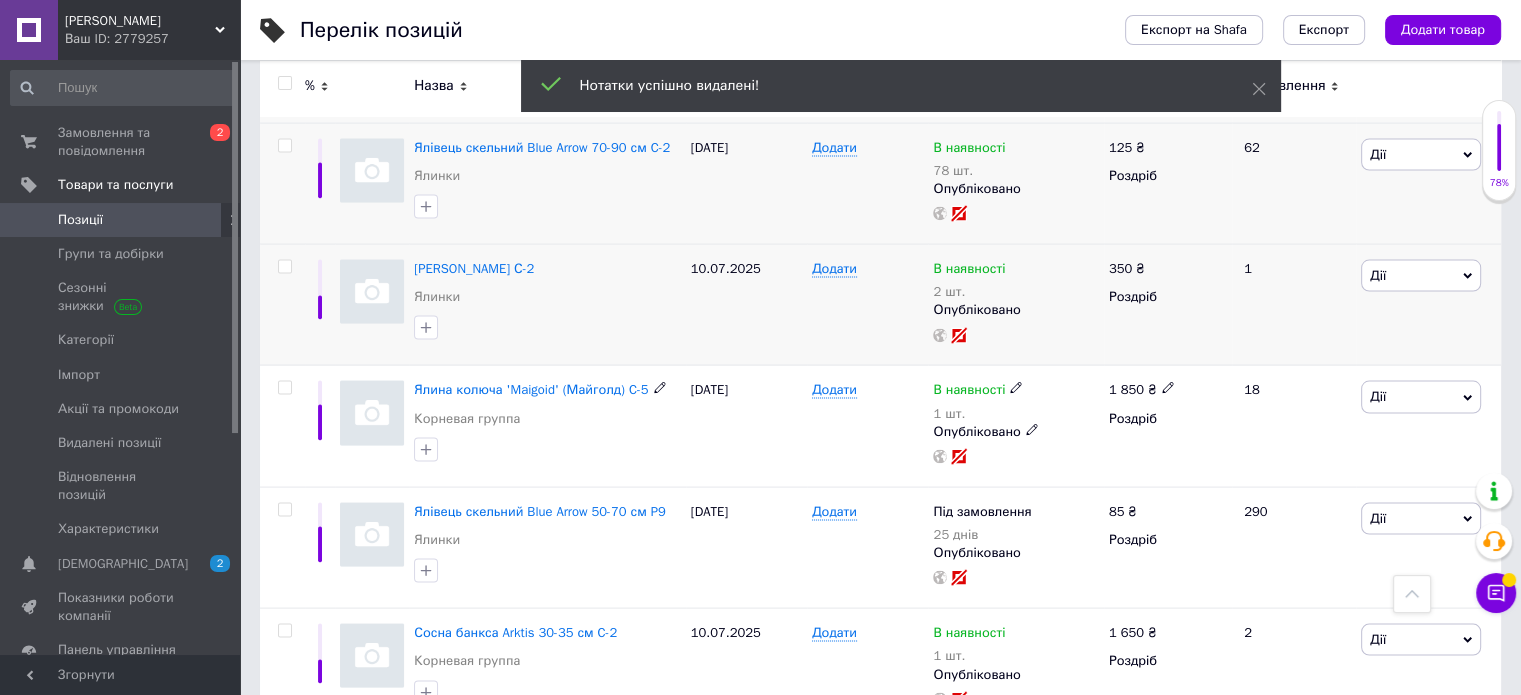 scroll, scrollTop: 4007, scrollLeft: 0, axis: vertical 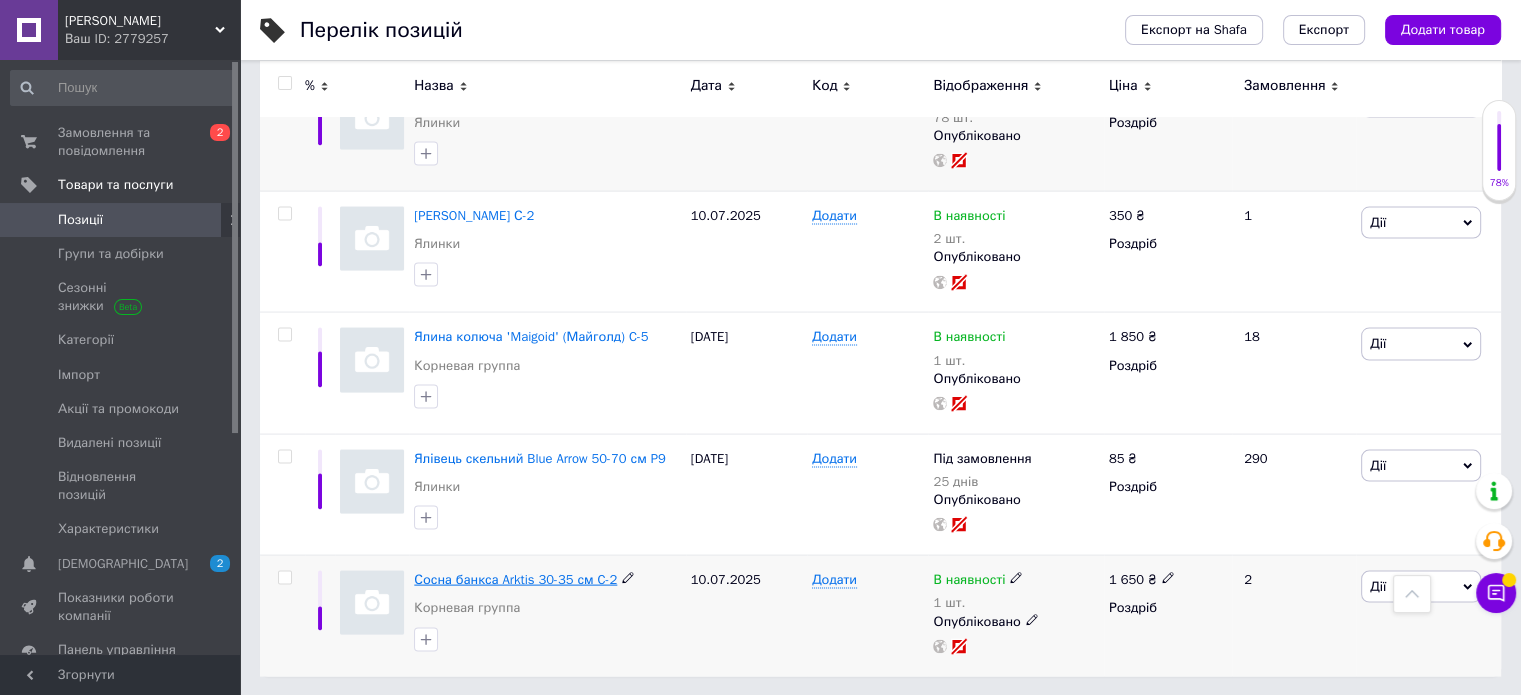 click on "Сосна банкса Arktis 30-35 см C-2" at bounding box center [515, 579] 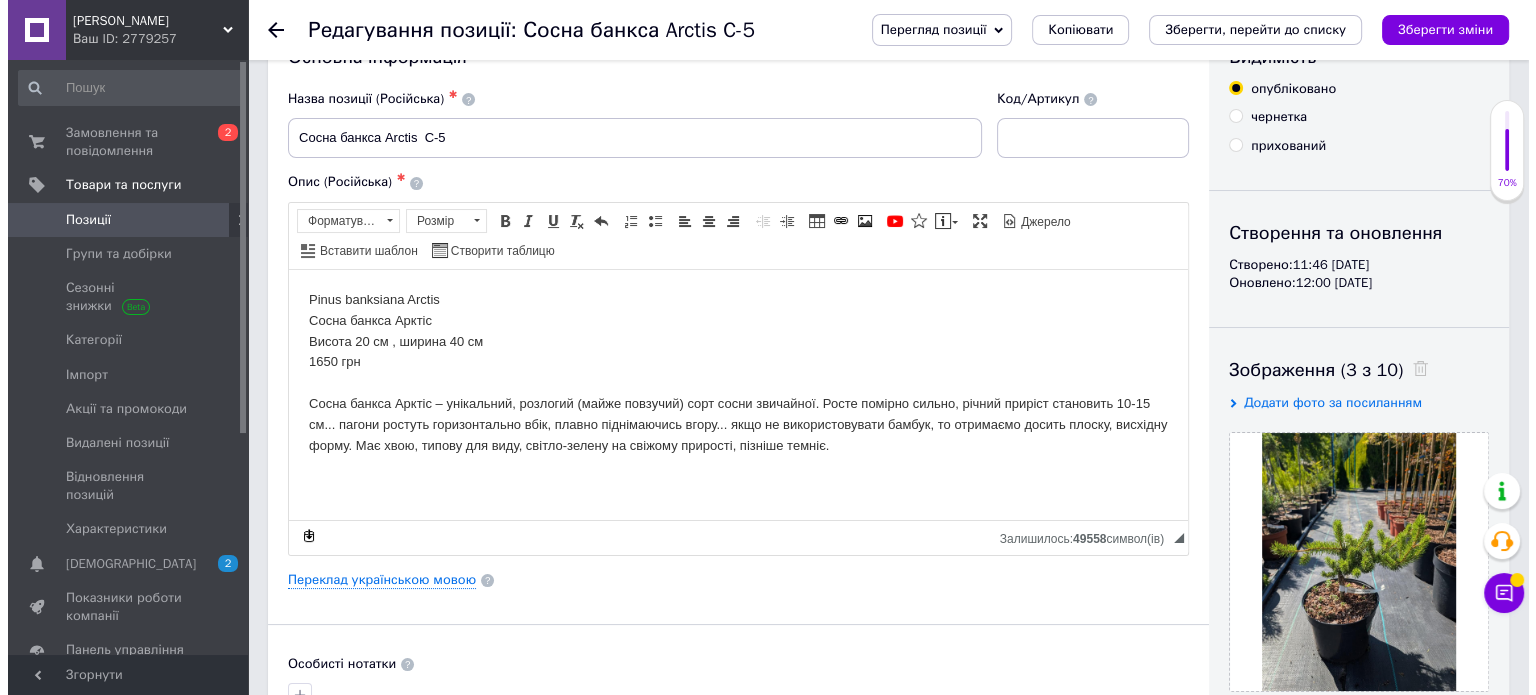 scroll, scrollTop: 100, scrollLeft: 0, axis: vertical 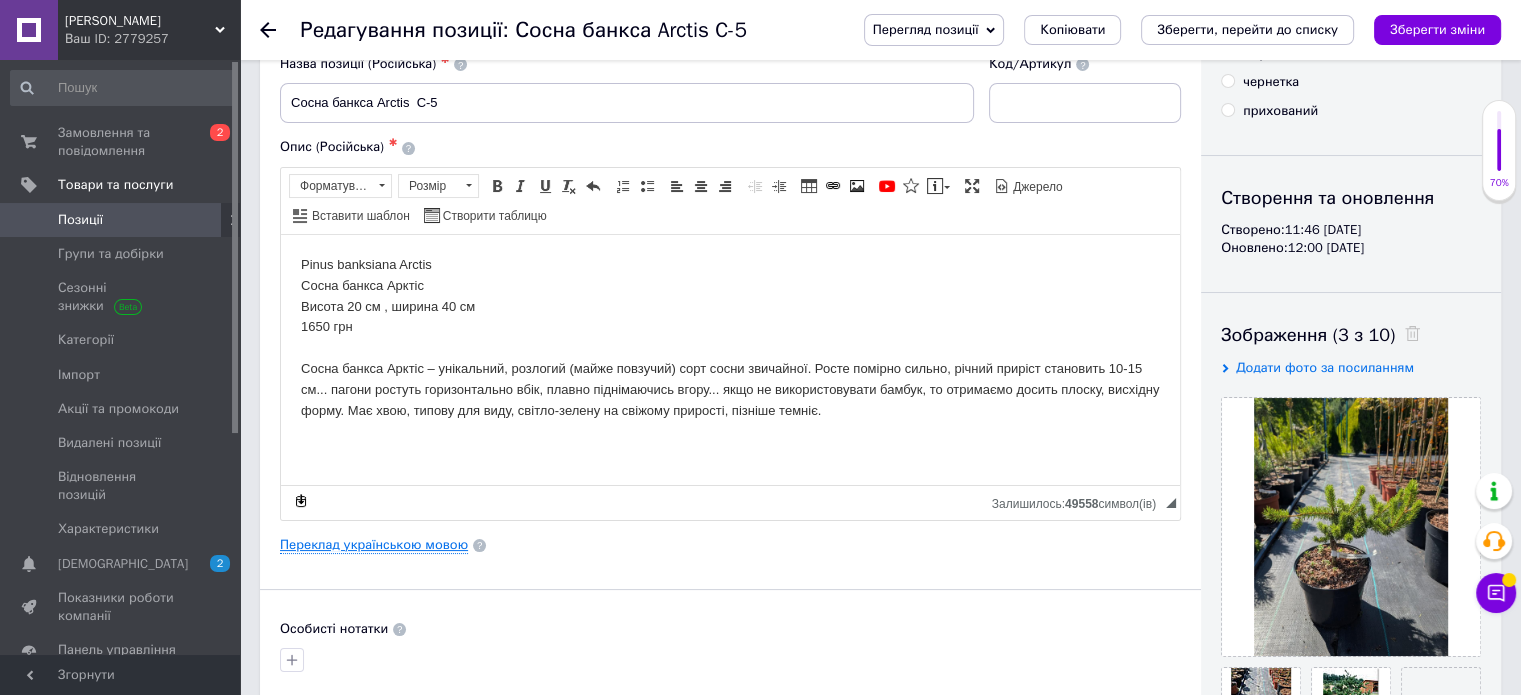 click on "Переклад українською мовою" at bounding box center (374, 545) 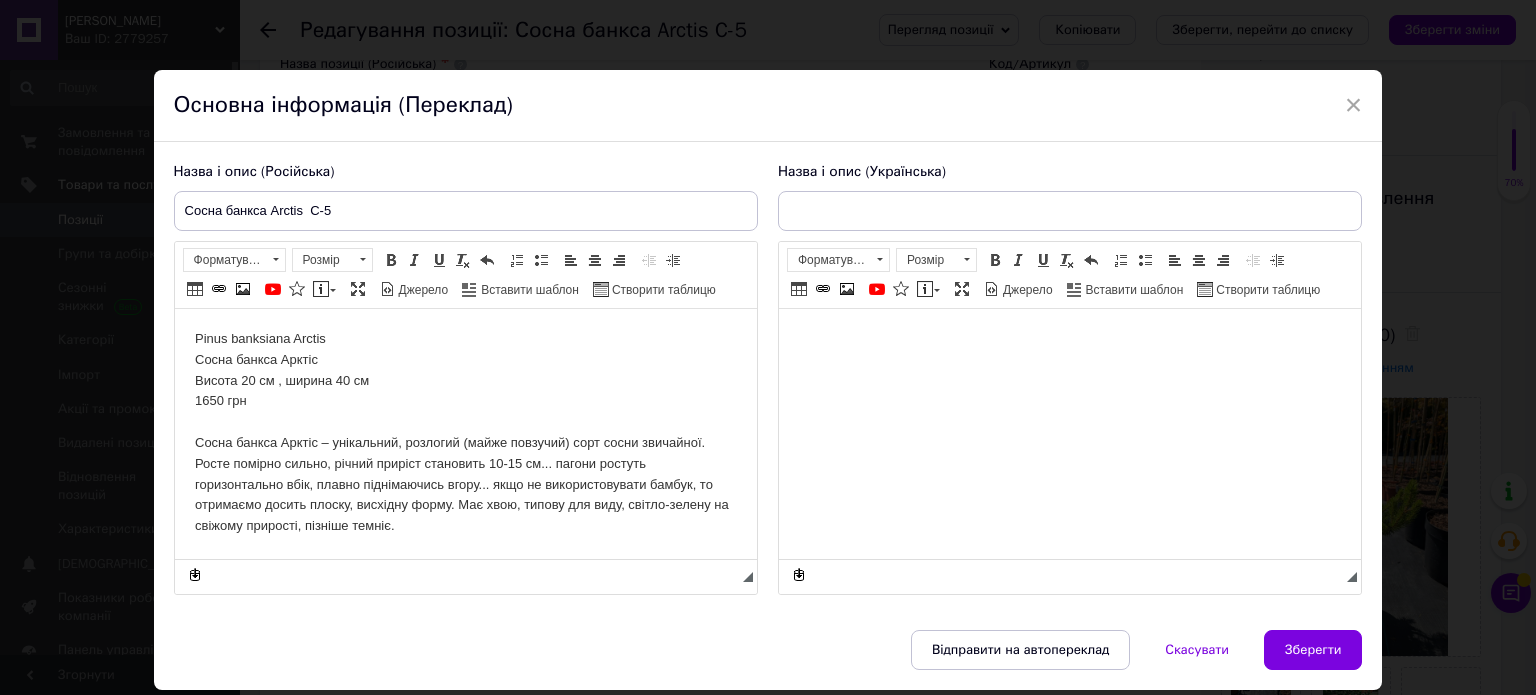 scroll, scrollTop: 0, scrollLeft: 0, axis: both 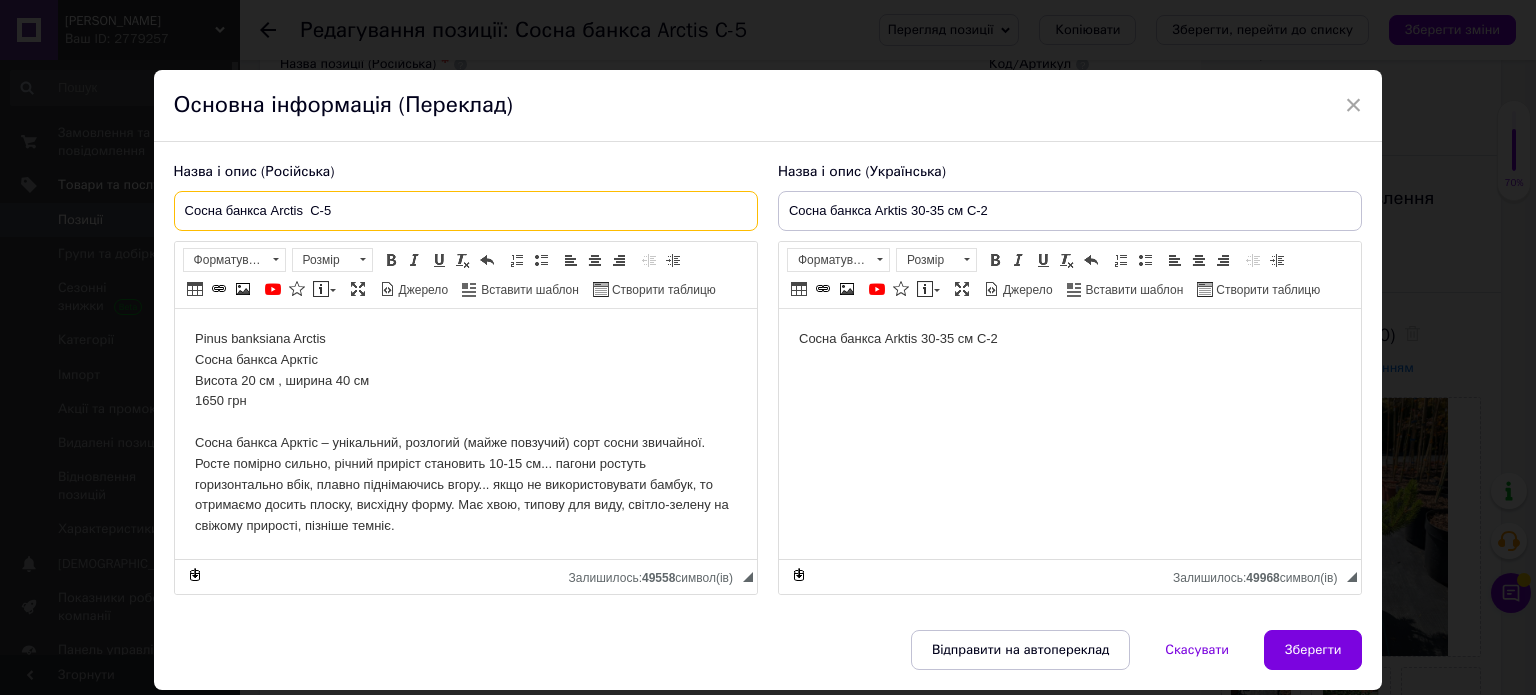 click on "Сосна банкса Arctis  C-5" at bounding box center [466, 211] 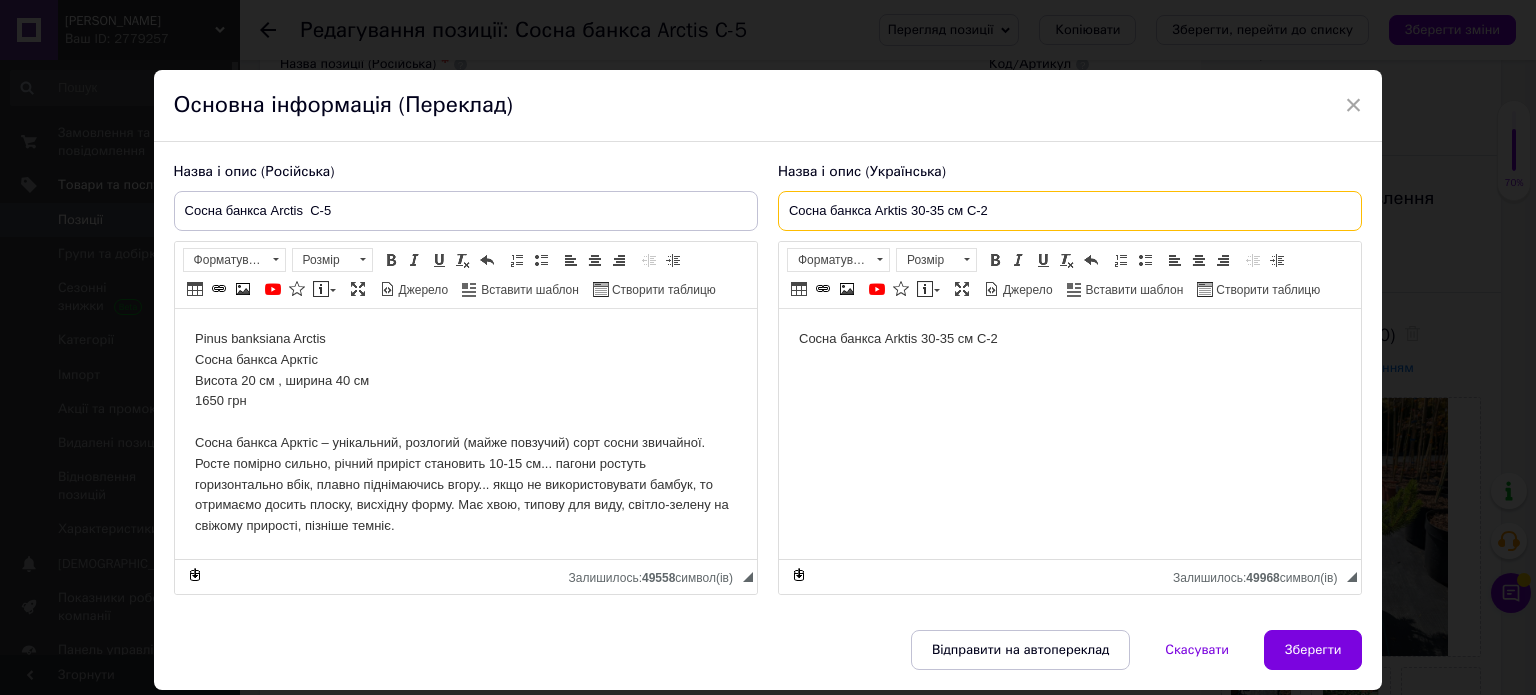 click on "Сосна банкса Arktis 30-35 см C-2" at bounding box center [1070, 211] 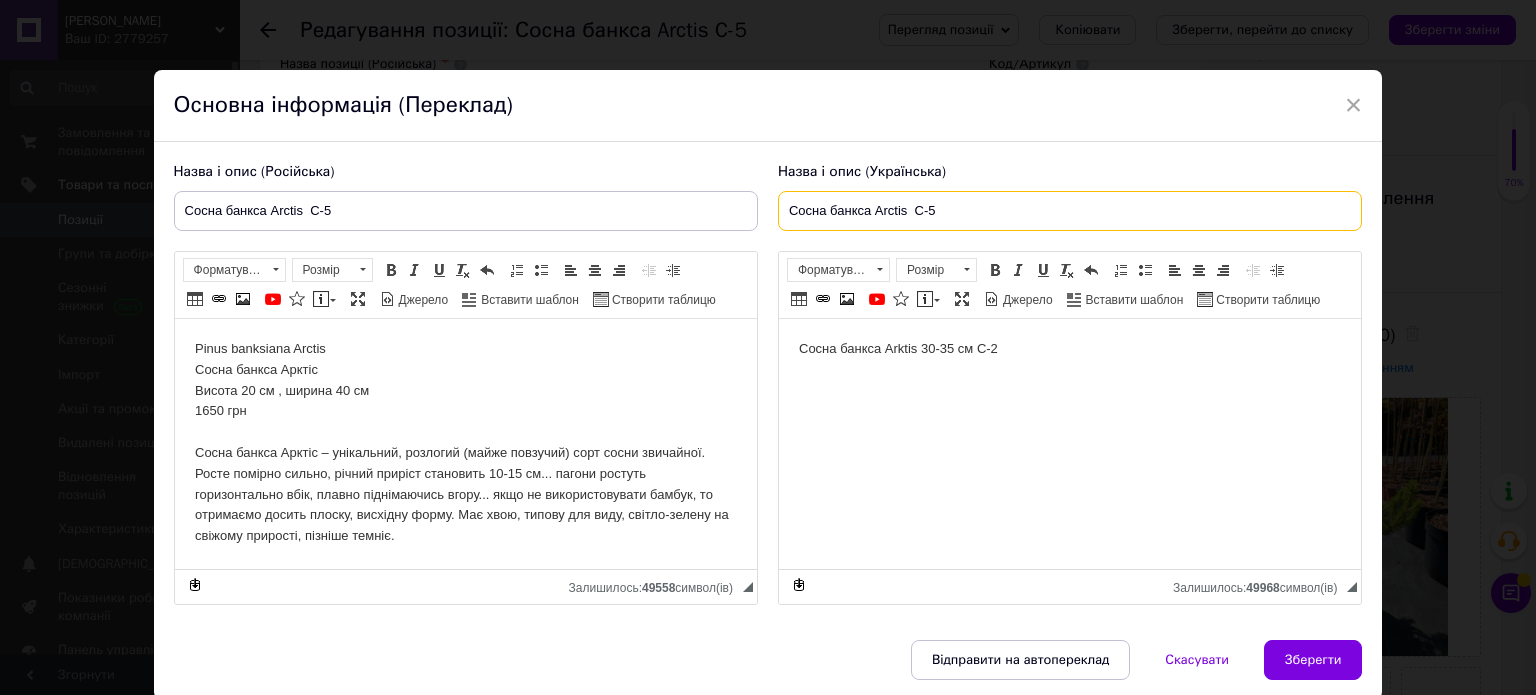 type on "Сосна банкса Arctis  C-5" 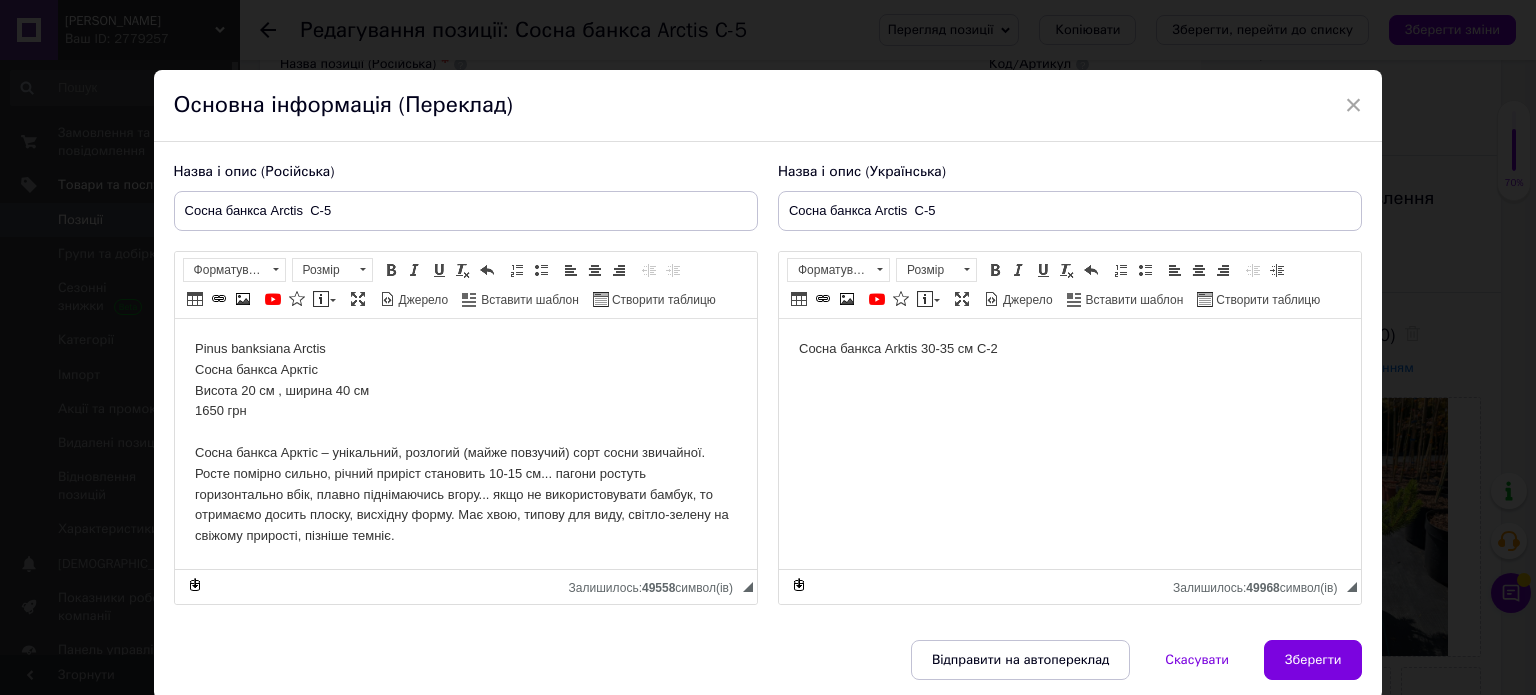 click on "Висота 20 см , ширина 40 см" at bounding box center (465, 391) 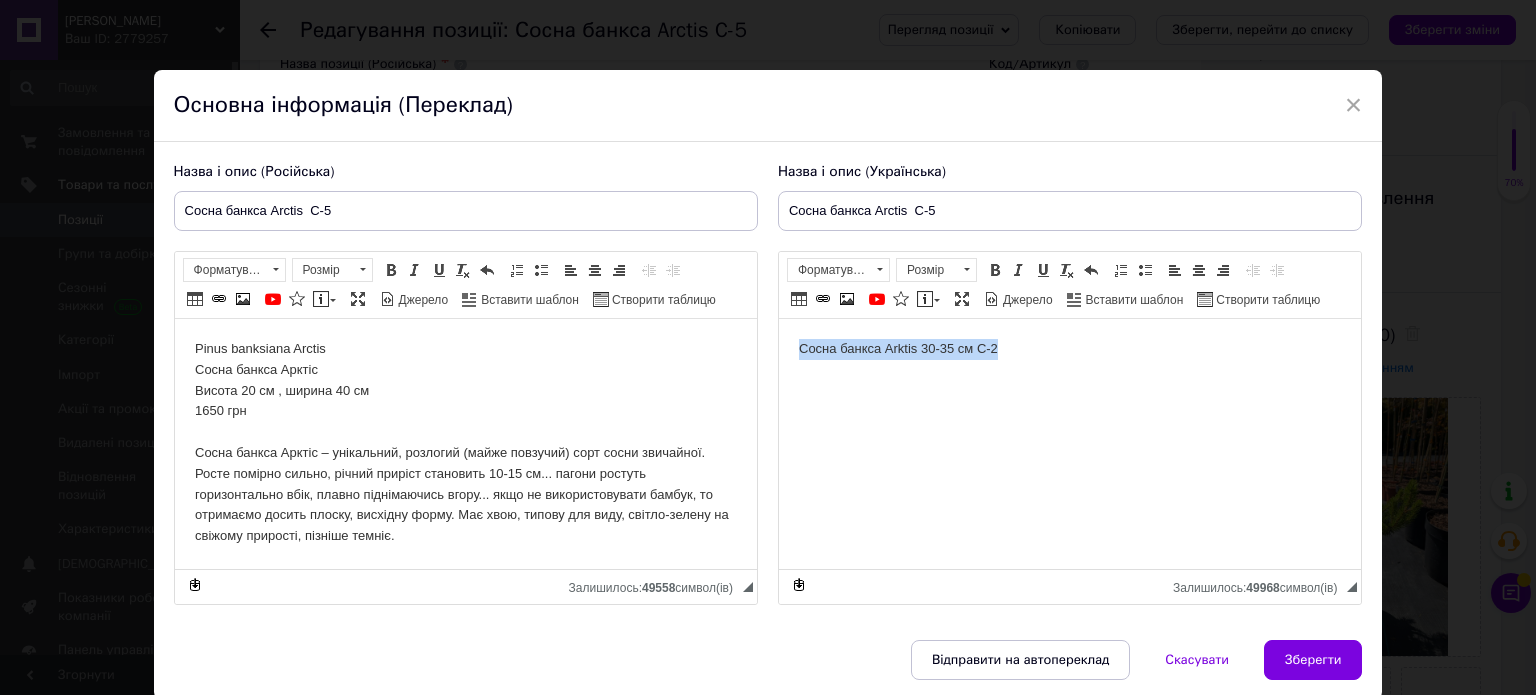 drag, startPoint x: 1044, startPoint y: 378, endPoint x: 1475, endPoint y: 619, distance: 493.80362 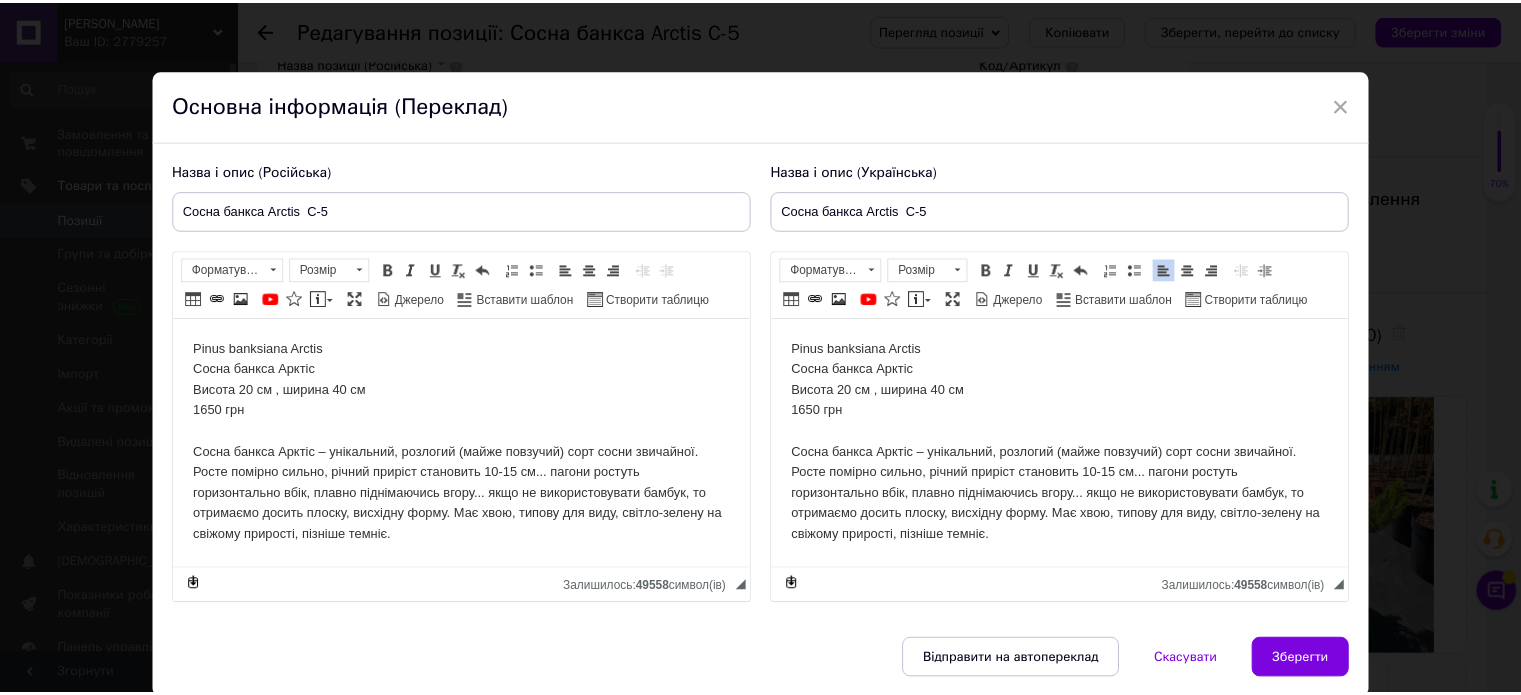 scroll, scrollTop: 72, scrollLeft: 0, axis: vertical 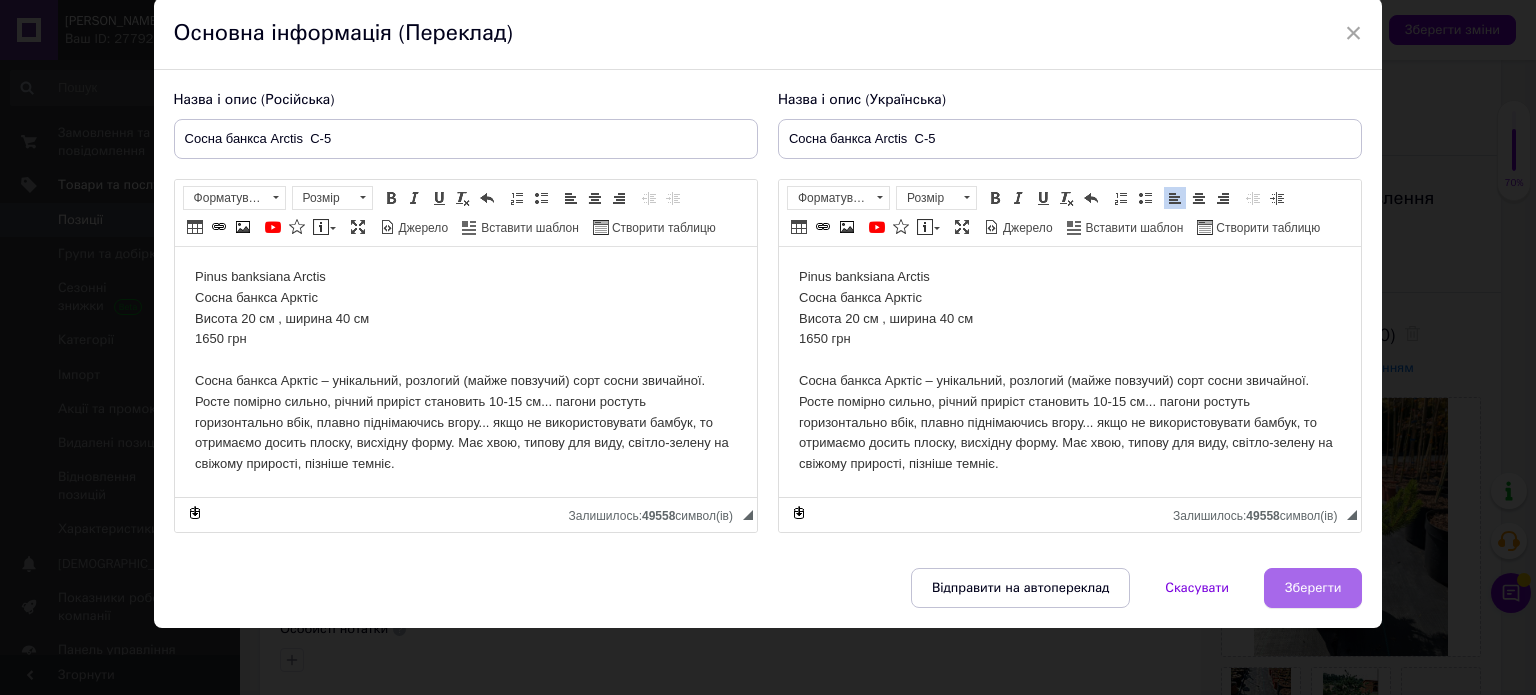 click on "Зберегти" at bounding box center [1313, 588] 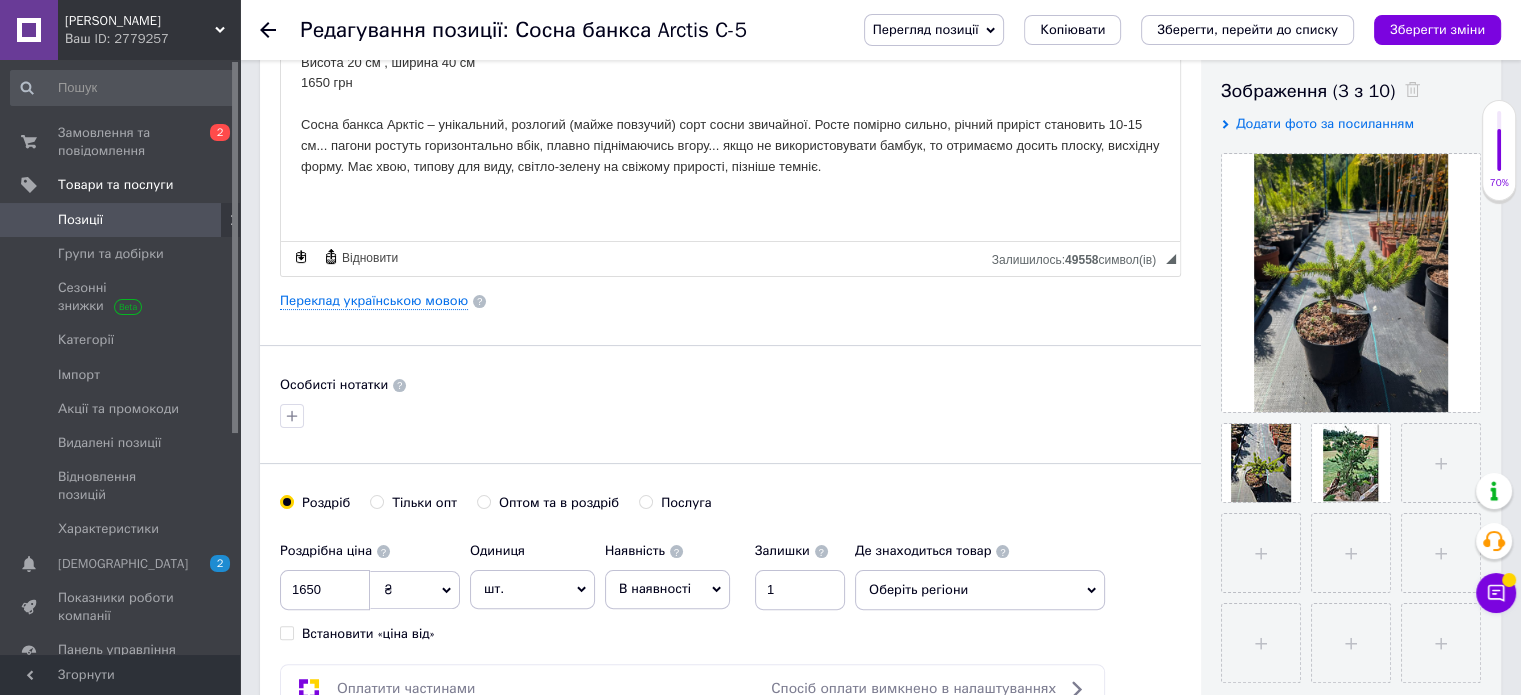 scroll, scrollTop: 0, scrollLeft: 0, axis: both 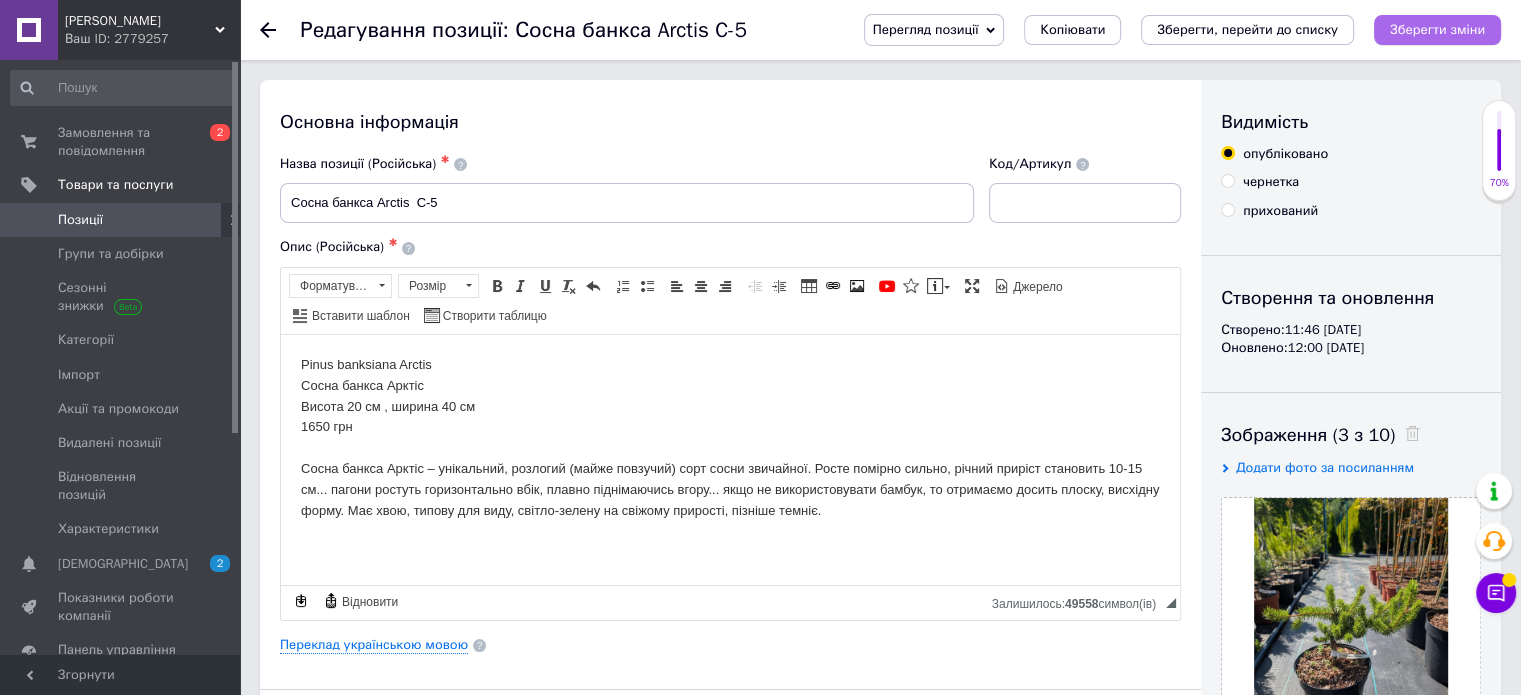 click on "Зберегти зміни" at bounding box center [1437, 29] 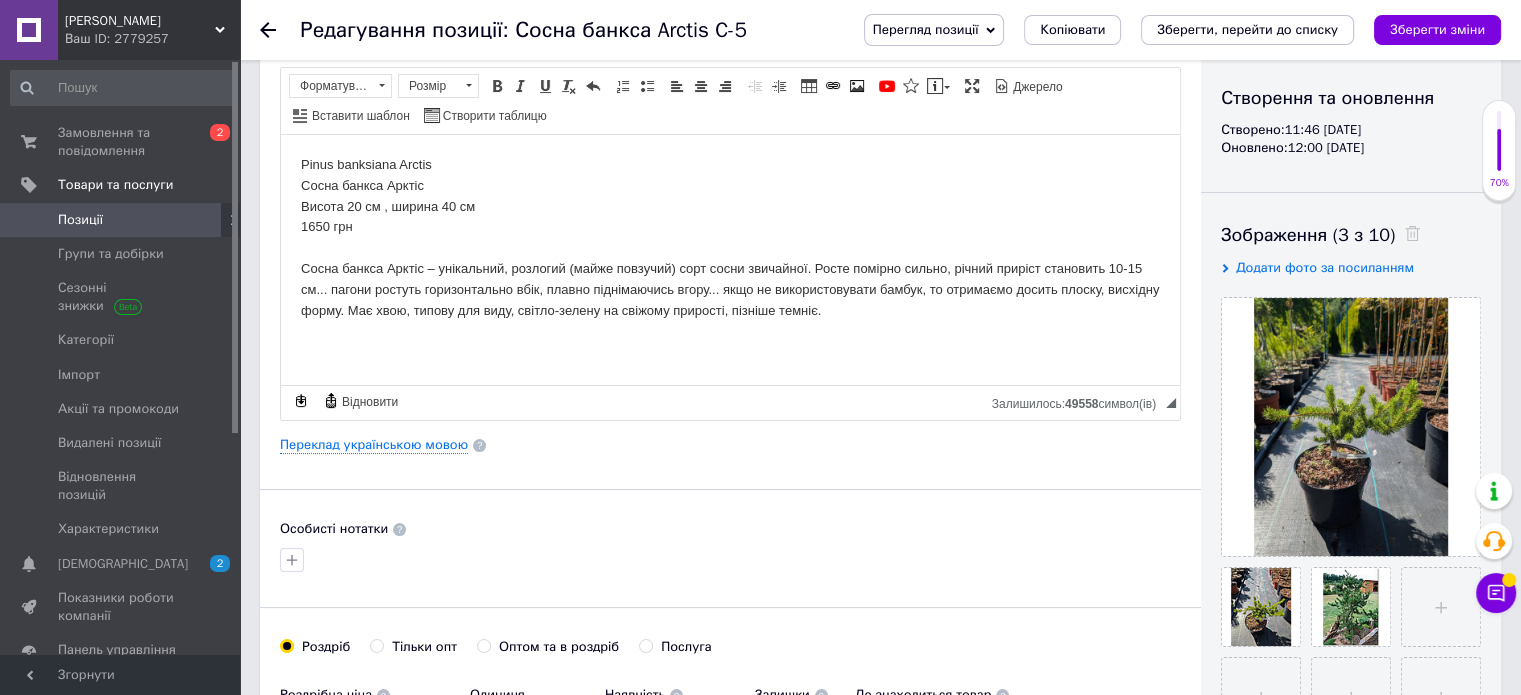 scroll, scrollTop: 0, scrollLeft: 0, axis: both 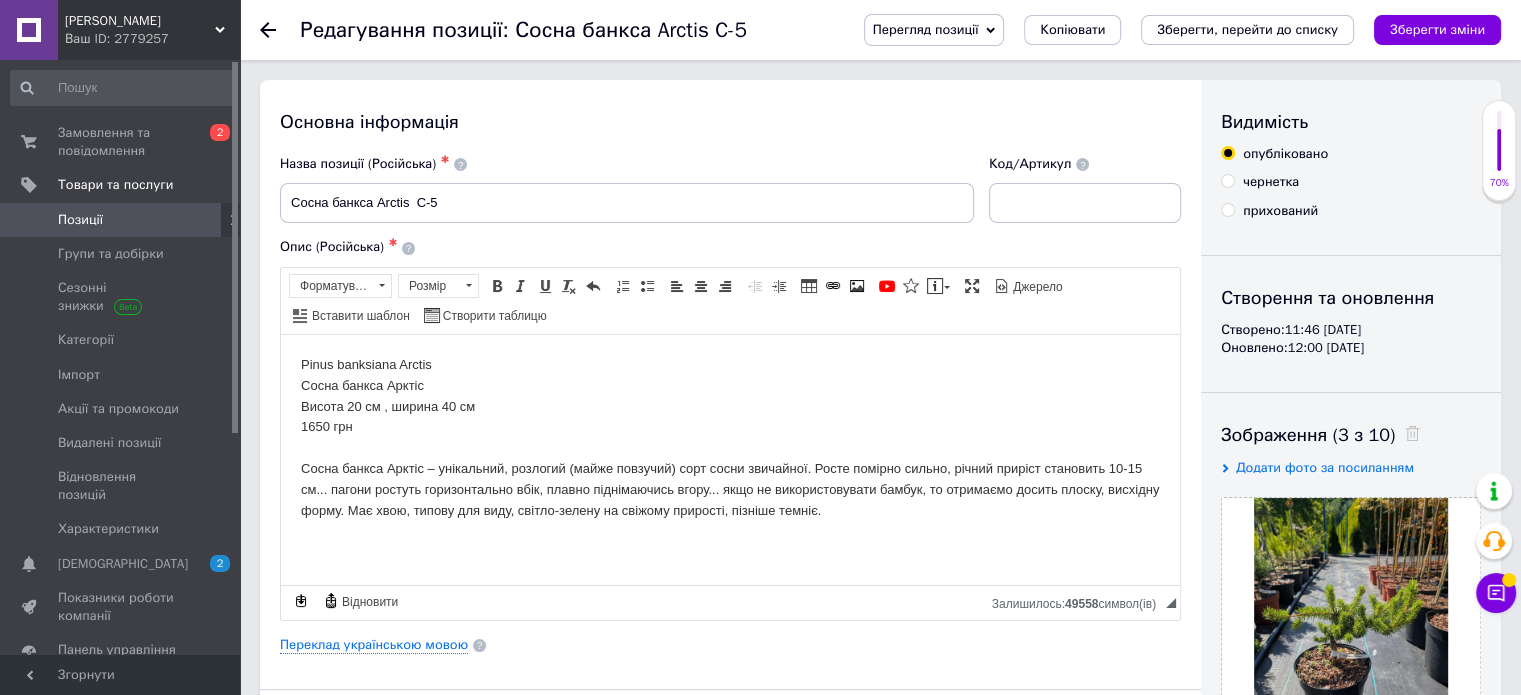 click on "Позиції" at bounding box center [121, 220] 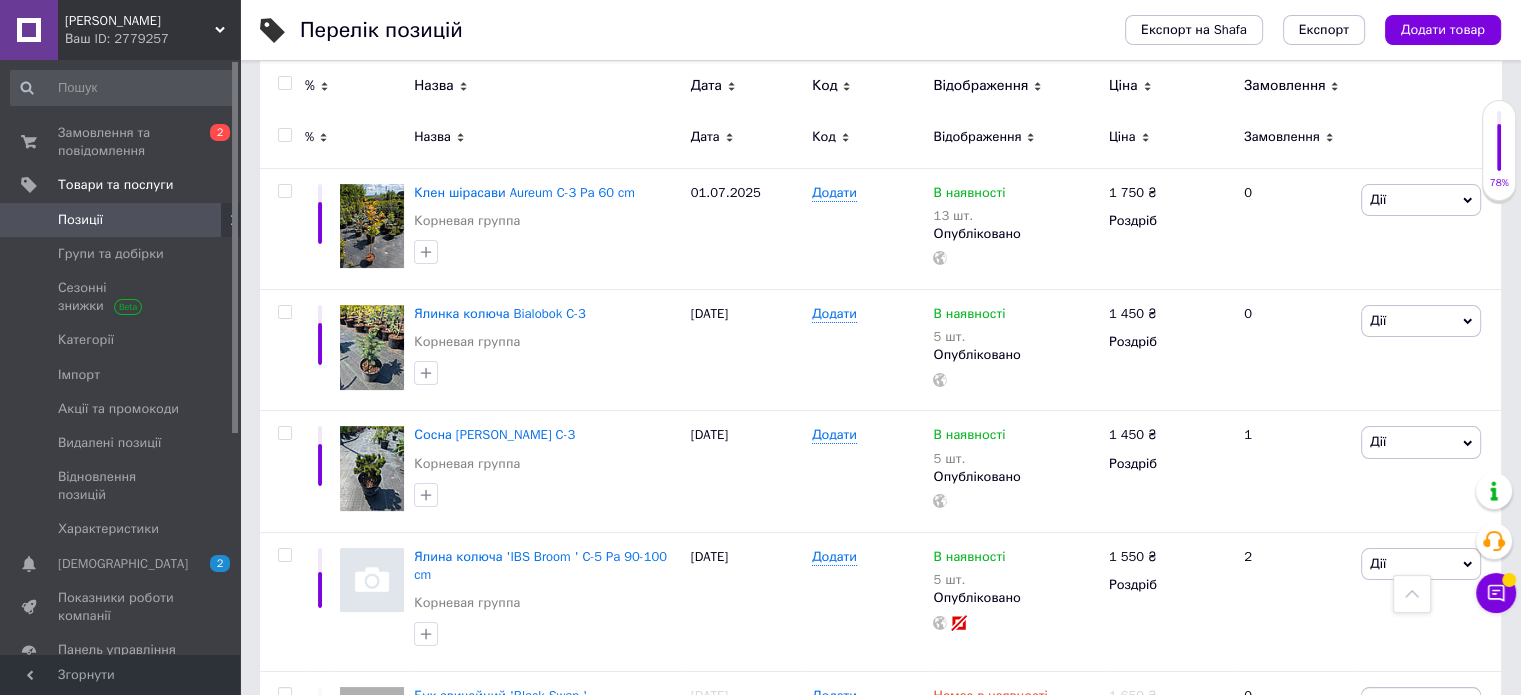 scroll, scrollTop: 0, scrollLeft: 0, axis: both 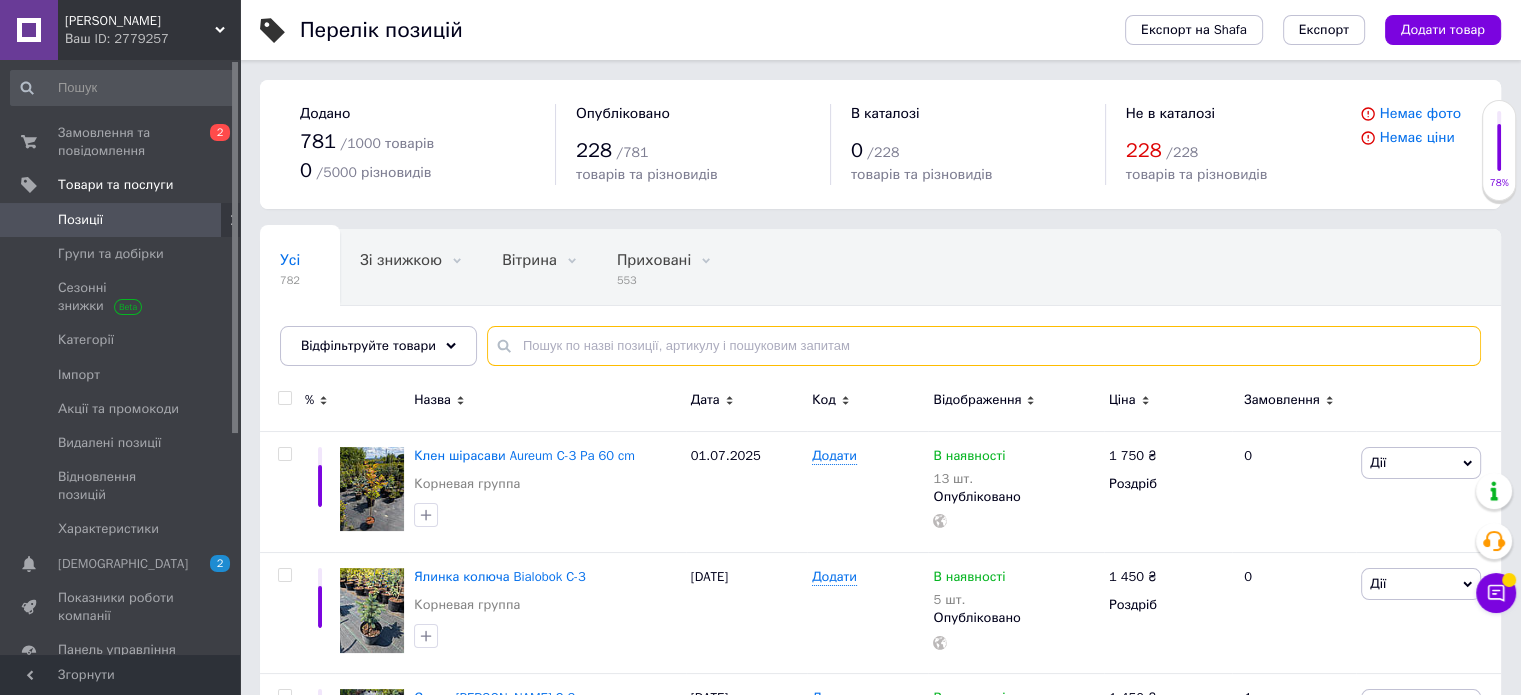 click at bounding box center (984, 346) 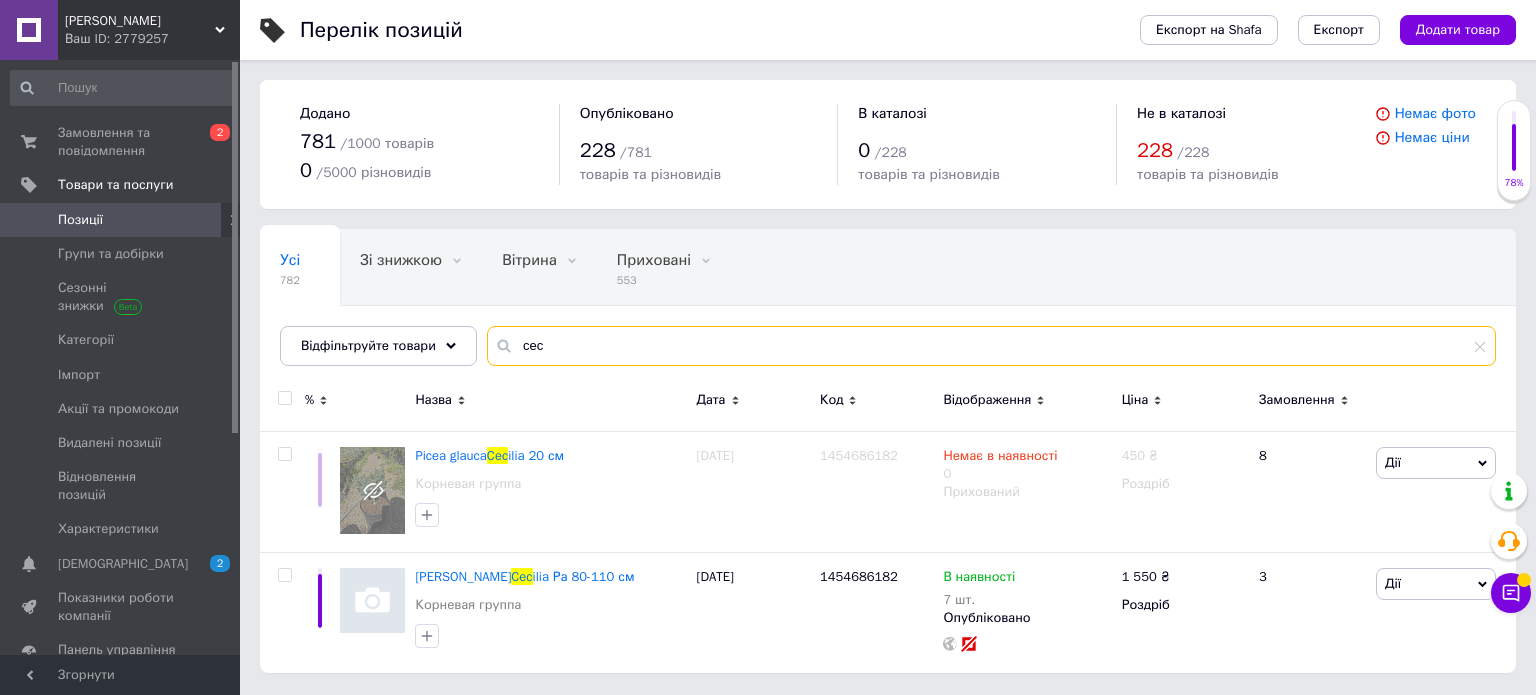 type on "cec" 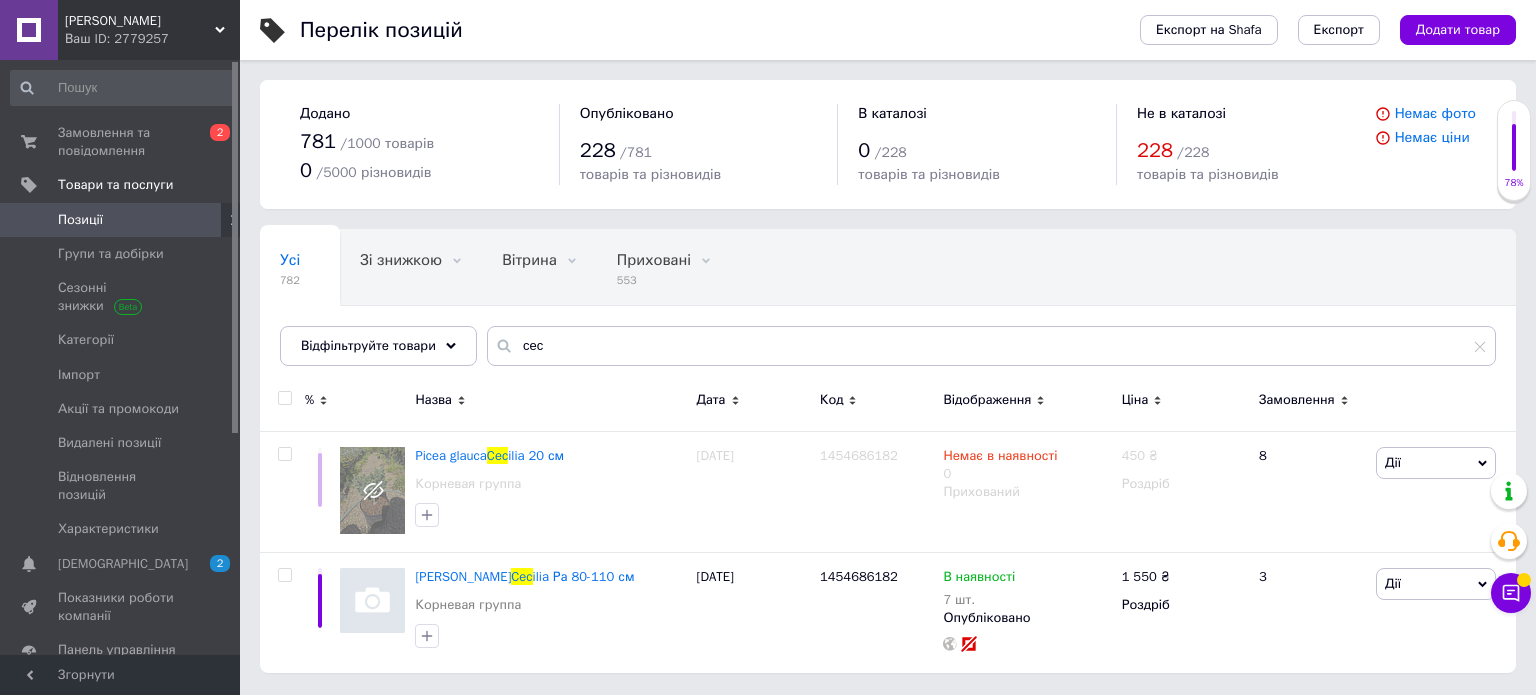 click at bounding box center (29, 220) 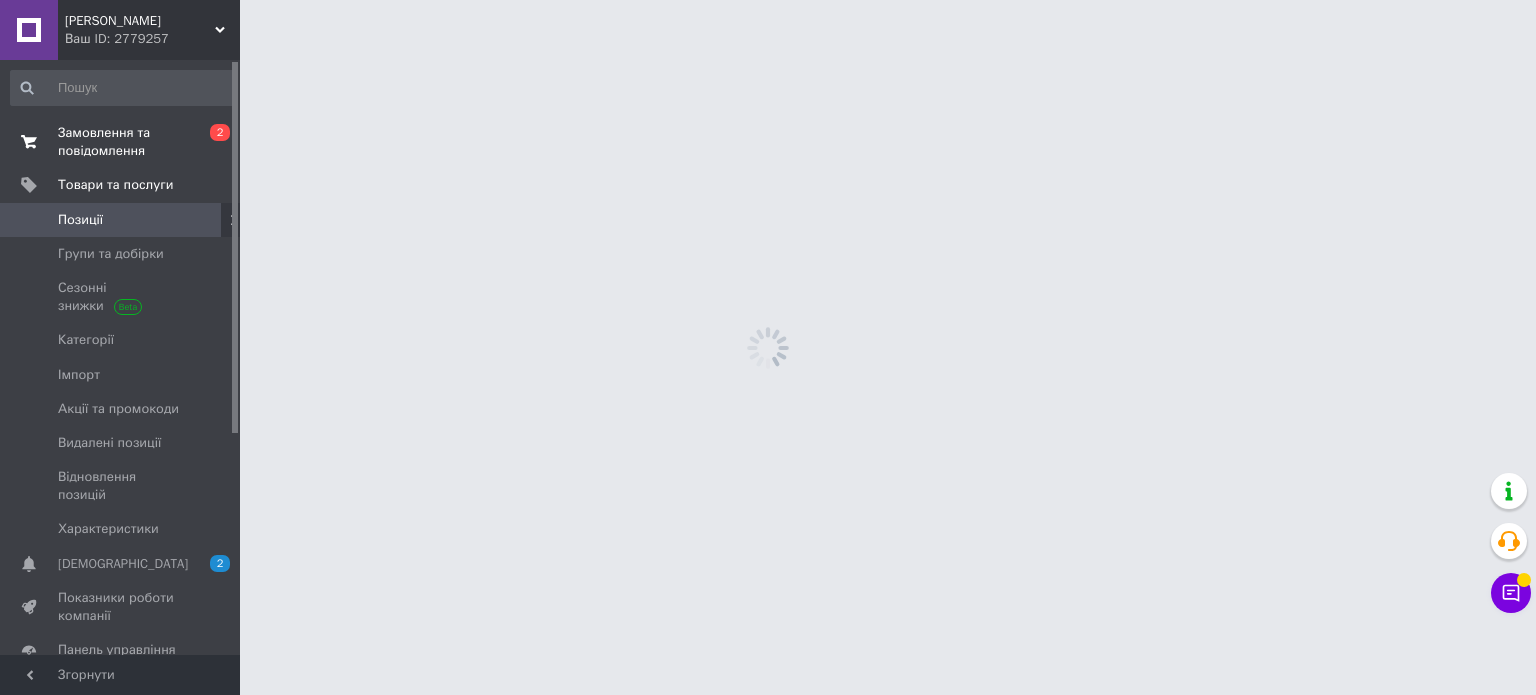 click on "Замовлення та повідомлення" at bounding box center (121, 142) 